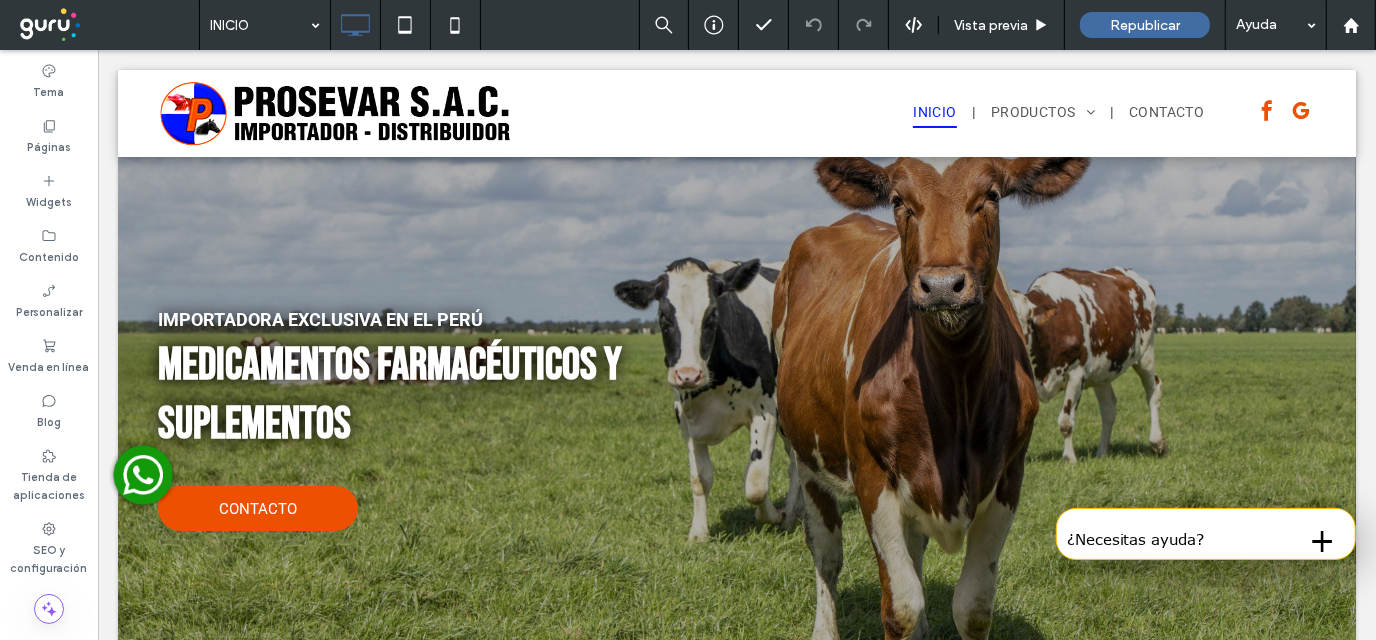 scroll, scrollTop: 0, scrollLeft: 0, axis: both 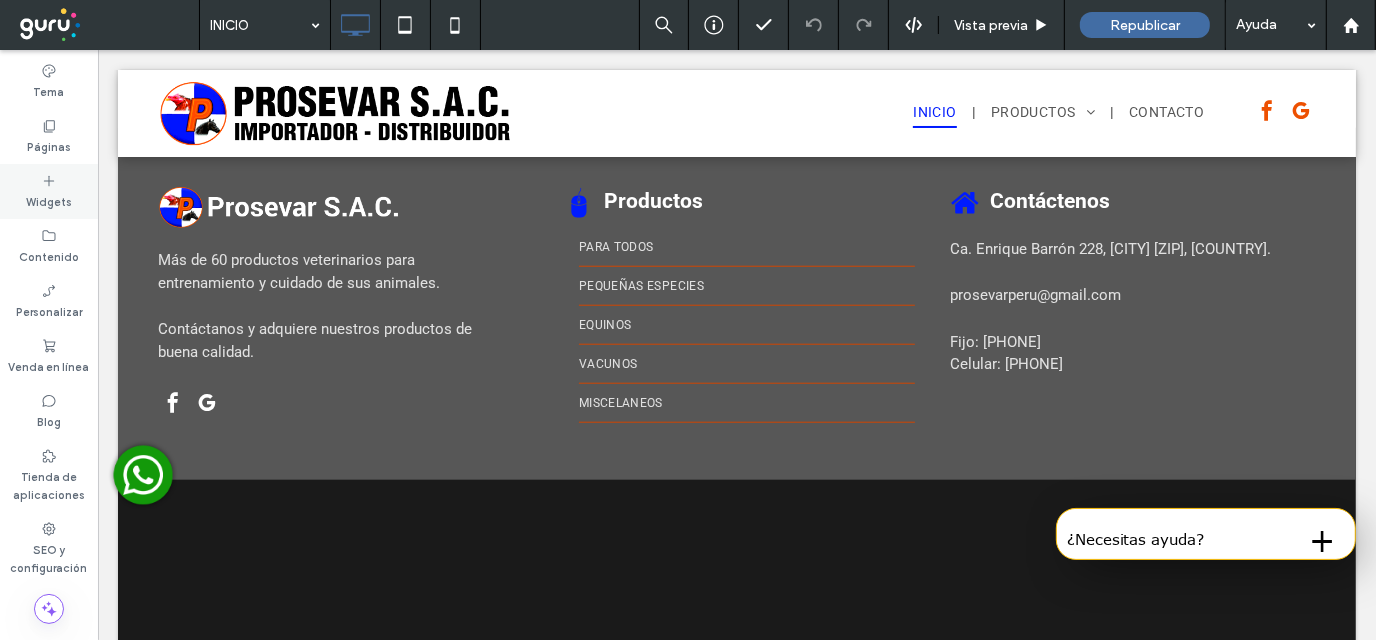 click 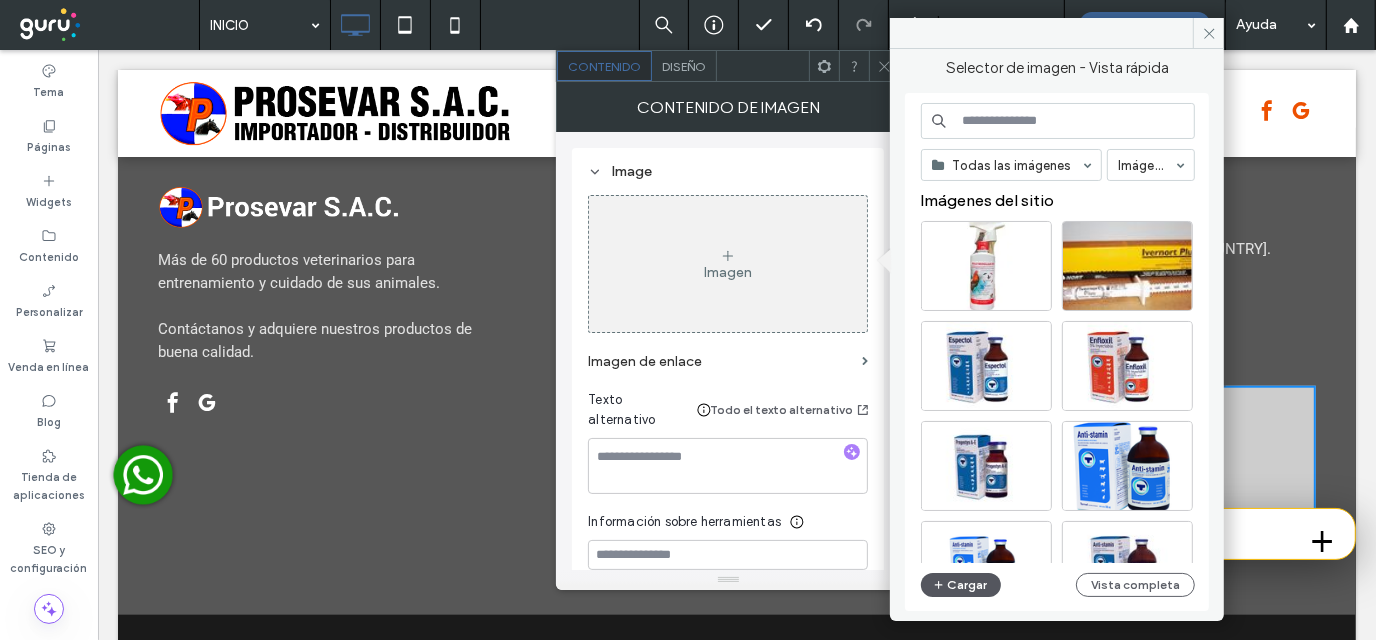 click on "Cargar" at bounding box center (961, 585) 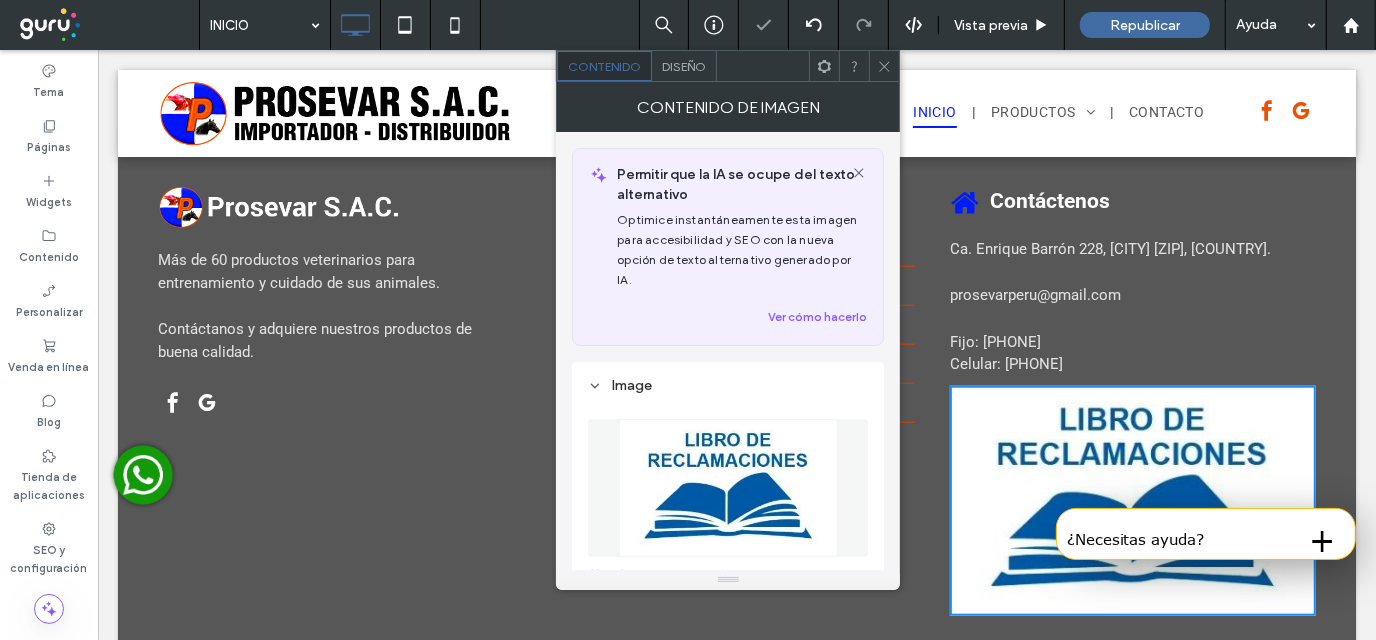 click 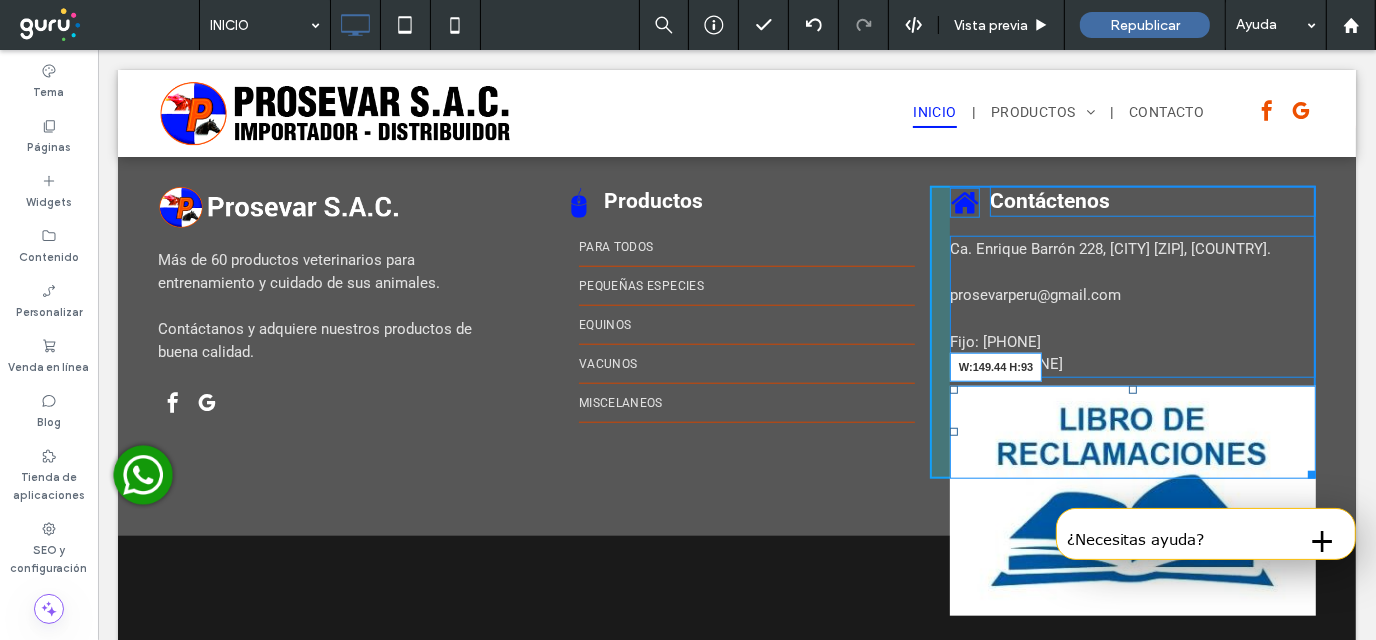 drag, startPoint x: 1299, startPoint y: 602, endPoint x: 1191, endPoint y: 489, distance: 156.3106 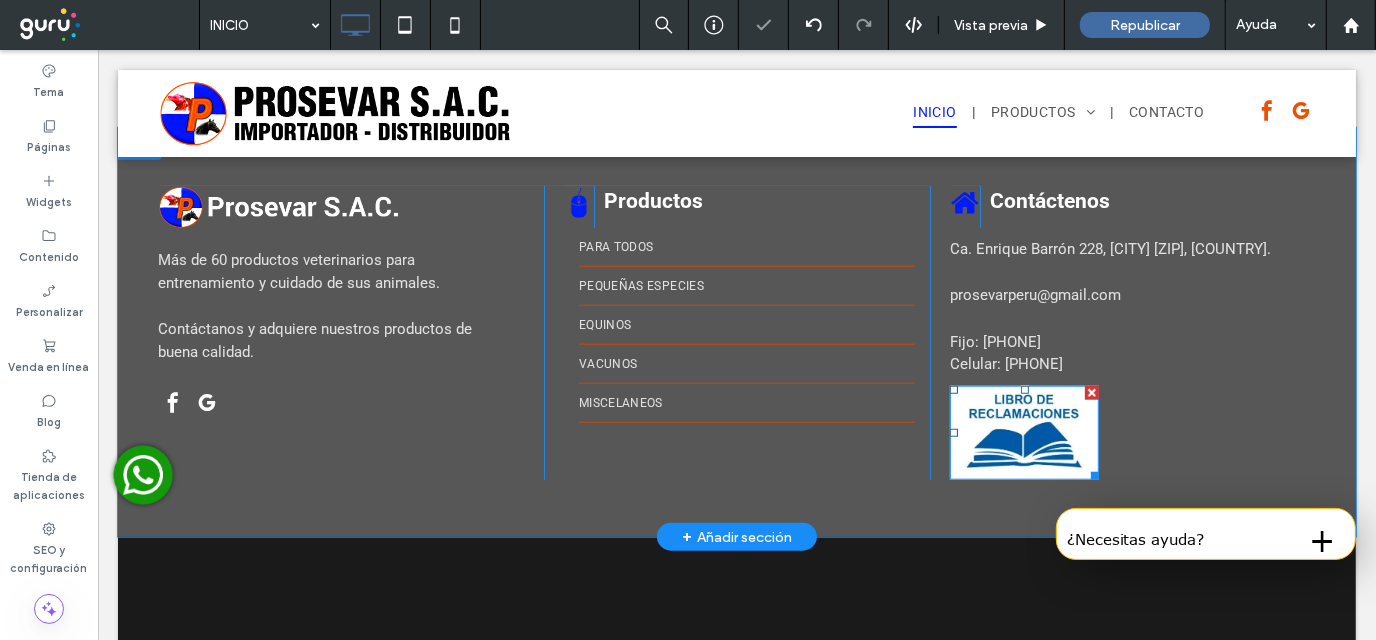 click on "Click To Paste
Contáctenos
Click To Paste
Ca. Enrique Barrón 228, [CITY] [ZIP], [COUNTRY]. prosevarperu@gmail.com Fijo:
(01) 4772947 Celular:
+51 994 119 127
Click To Paste" at bounding box center (1122, 332) 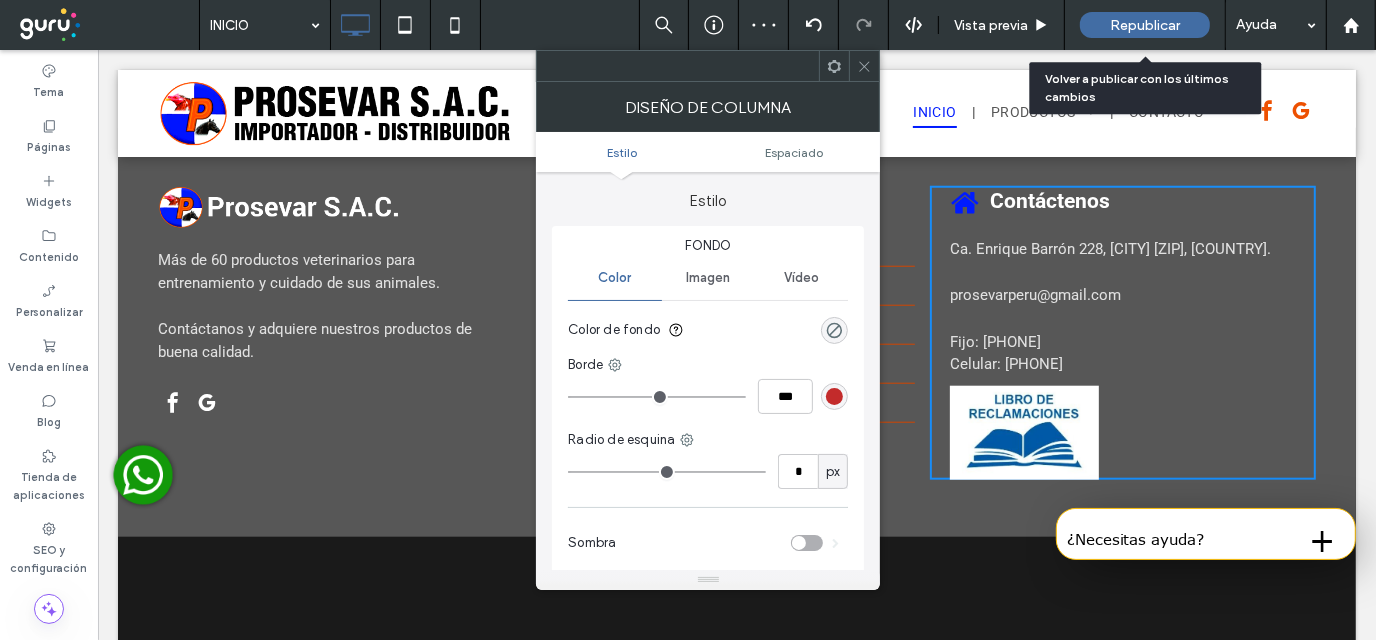 click on "Republicar" at bounding box center (1145, 25) 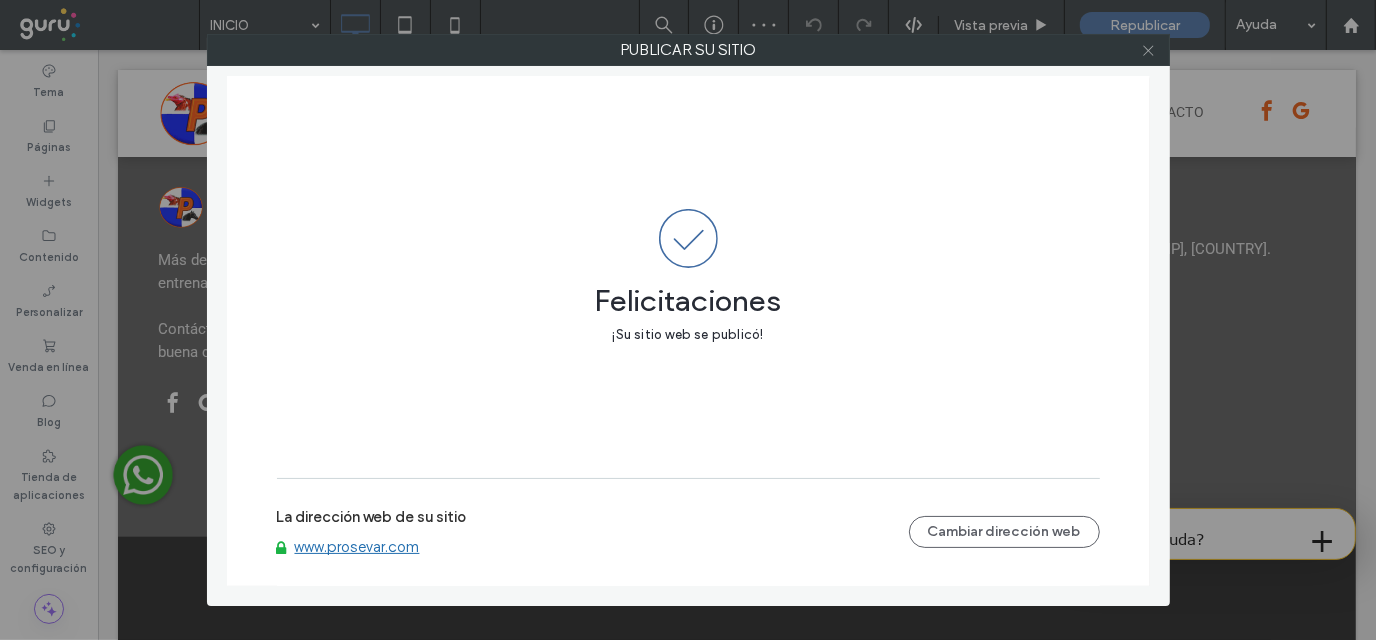 click 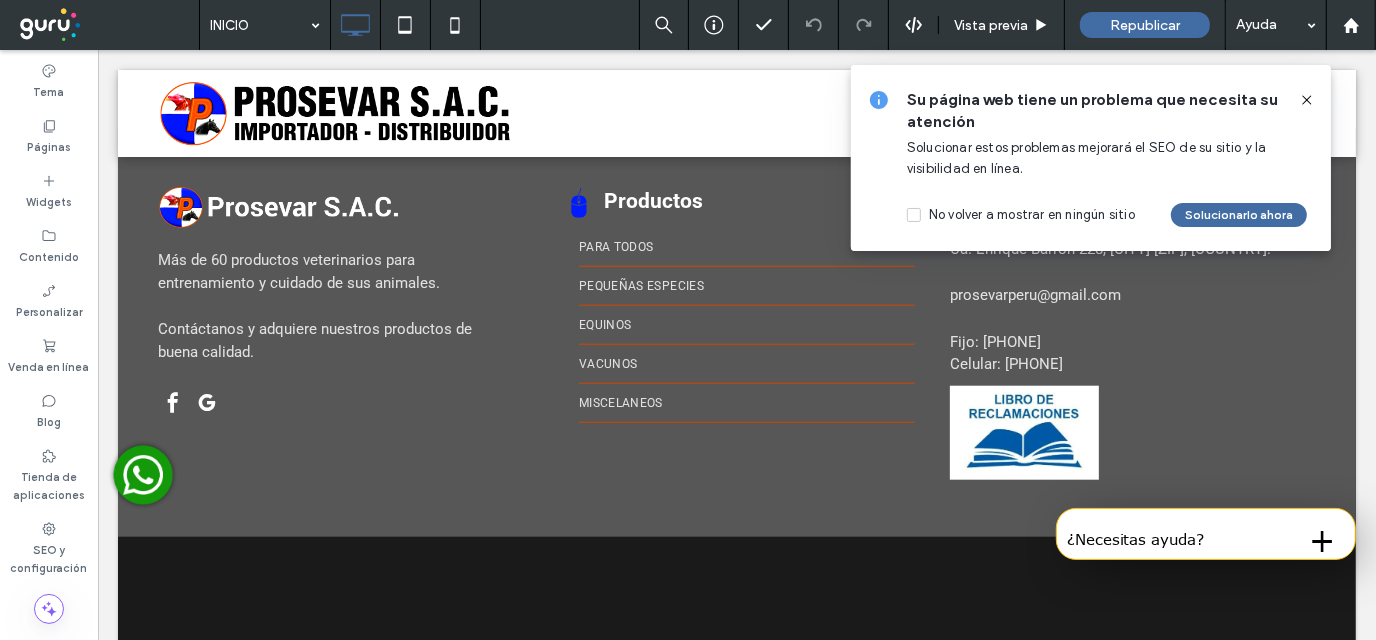 click 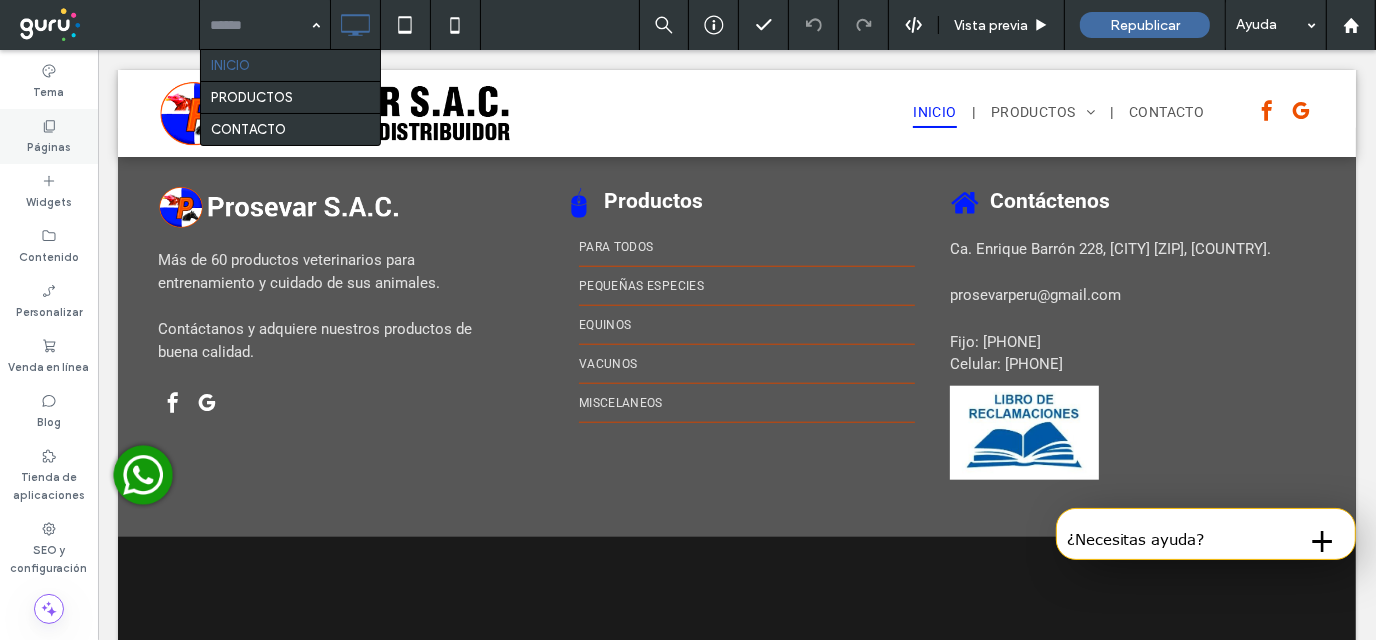 click on "Páginas" at bounding box center (49, 145) 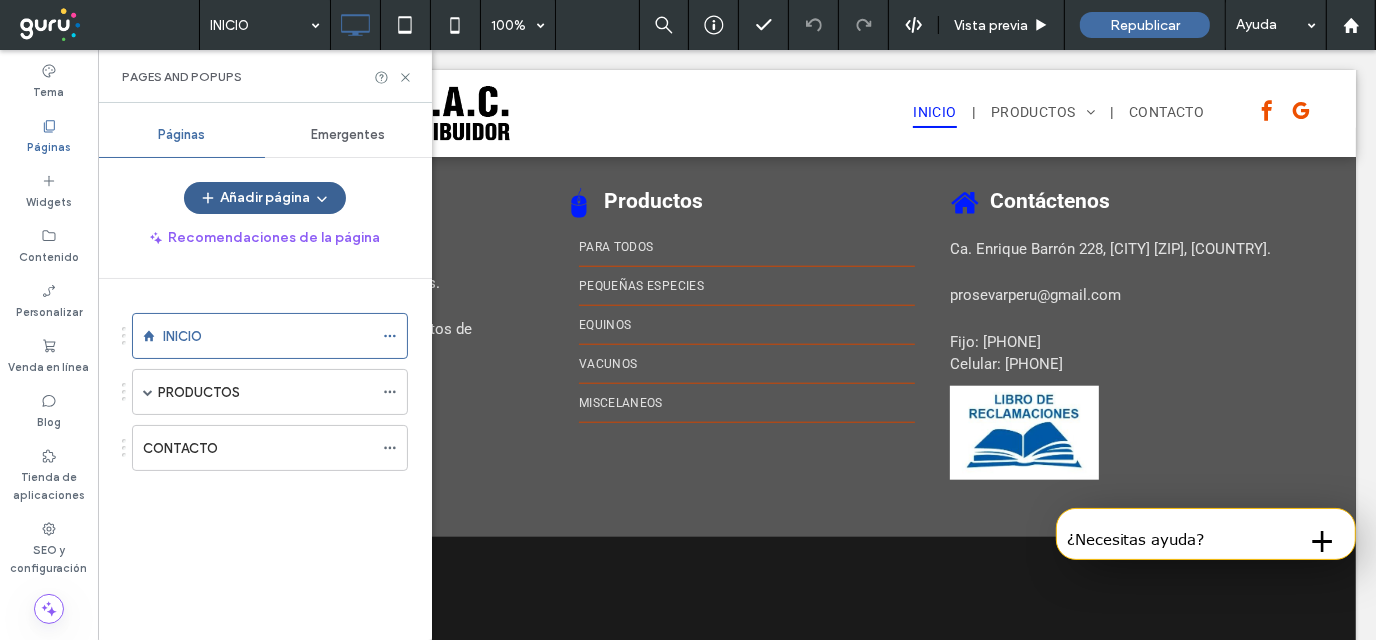 click on "Añadir página" at bounding box center (265, 198) 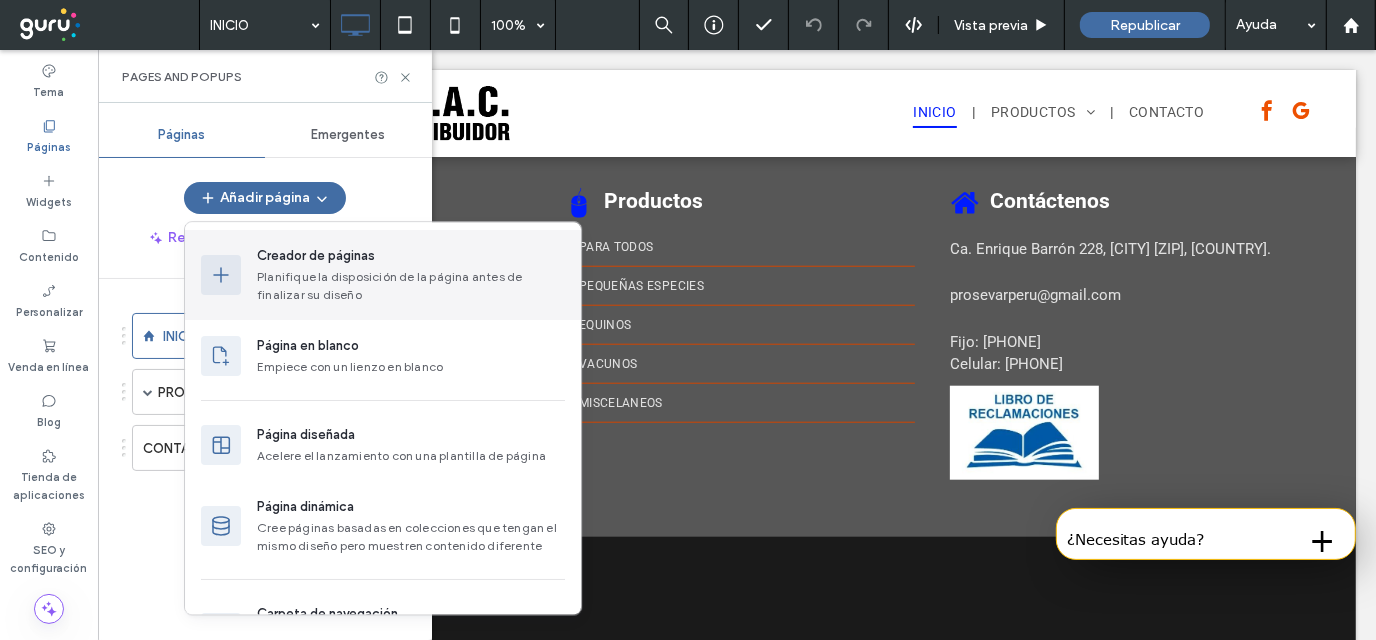 click on "Planifique la disposición de la página antes de finalizar su diseño" at bounding box center [411, 286] 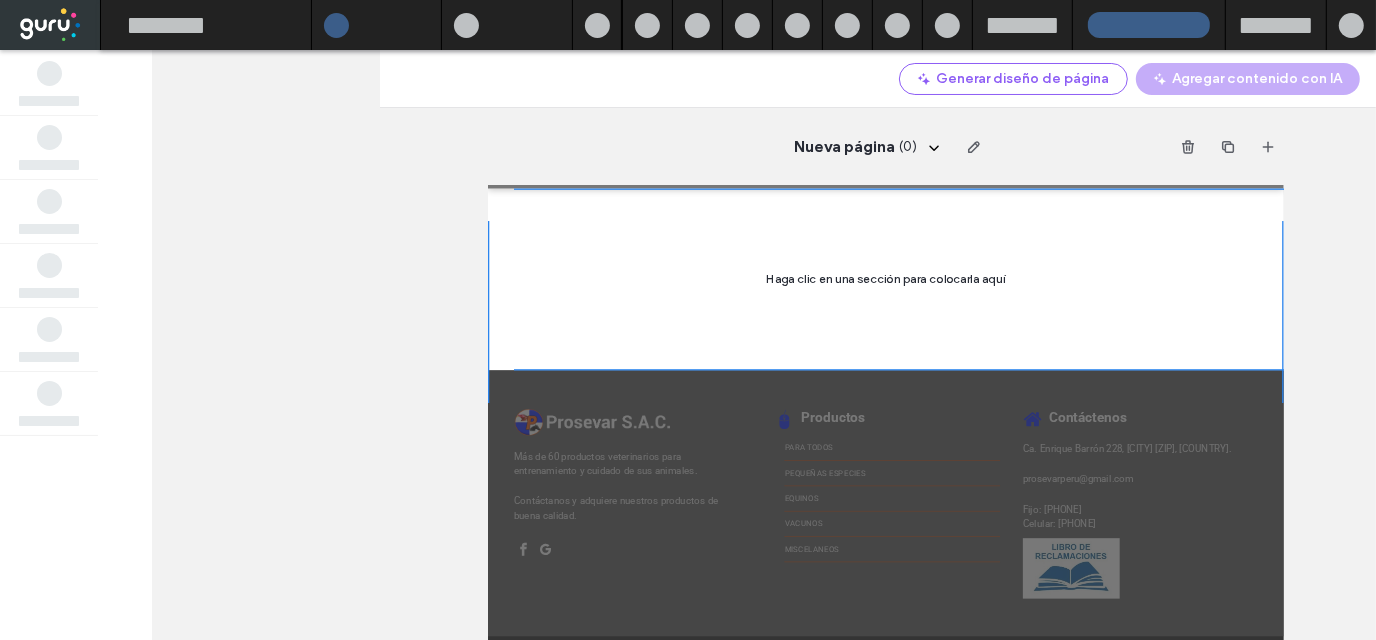 scroll, scrollTop: 0, scrollLeft: 0, axis: both 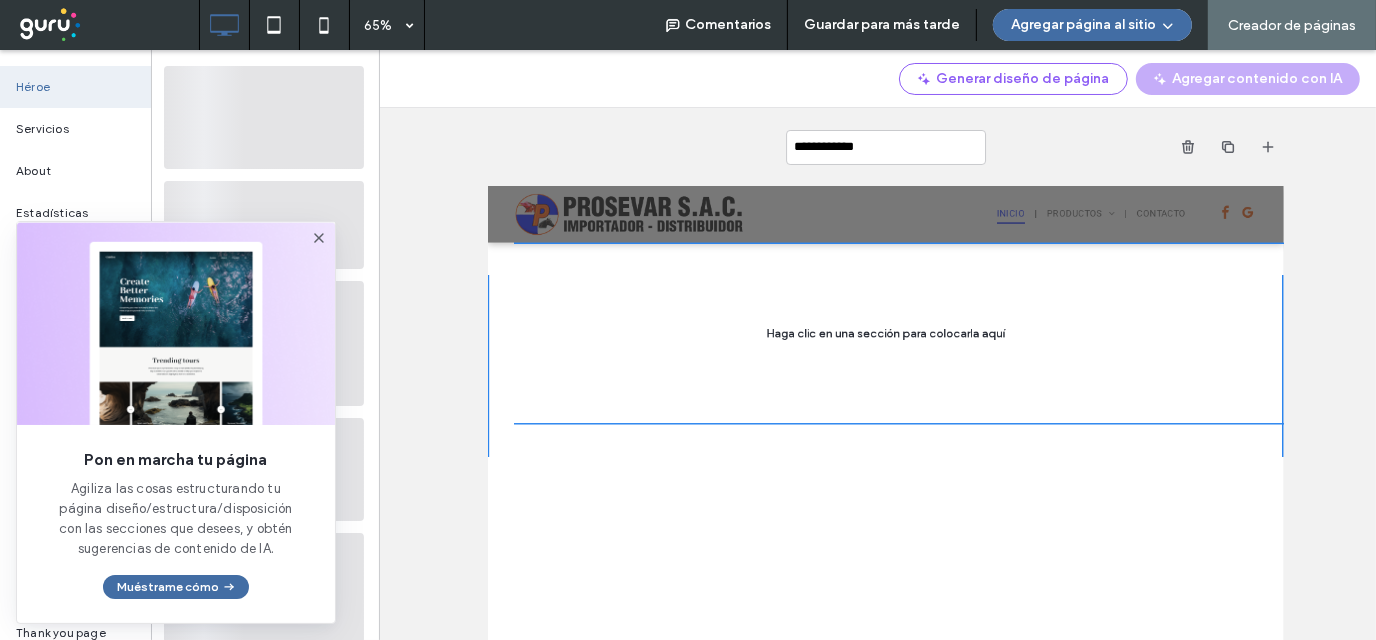 click 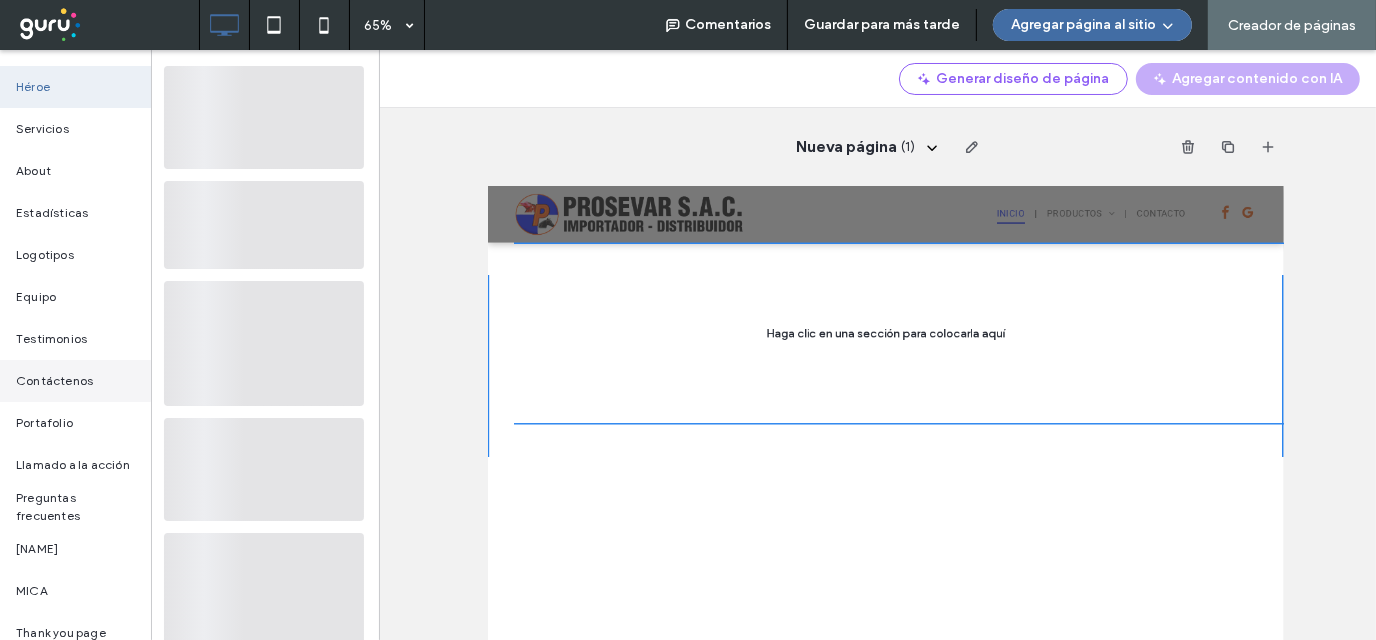 click on "Contáctenos" at bounding box center (54, 381) 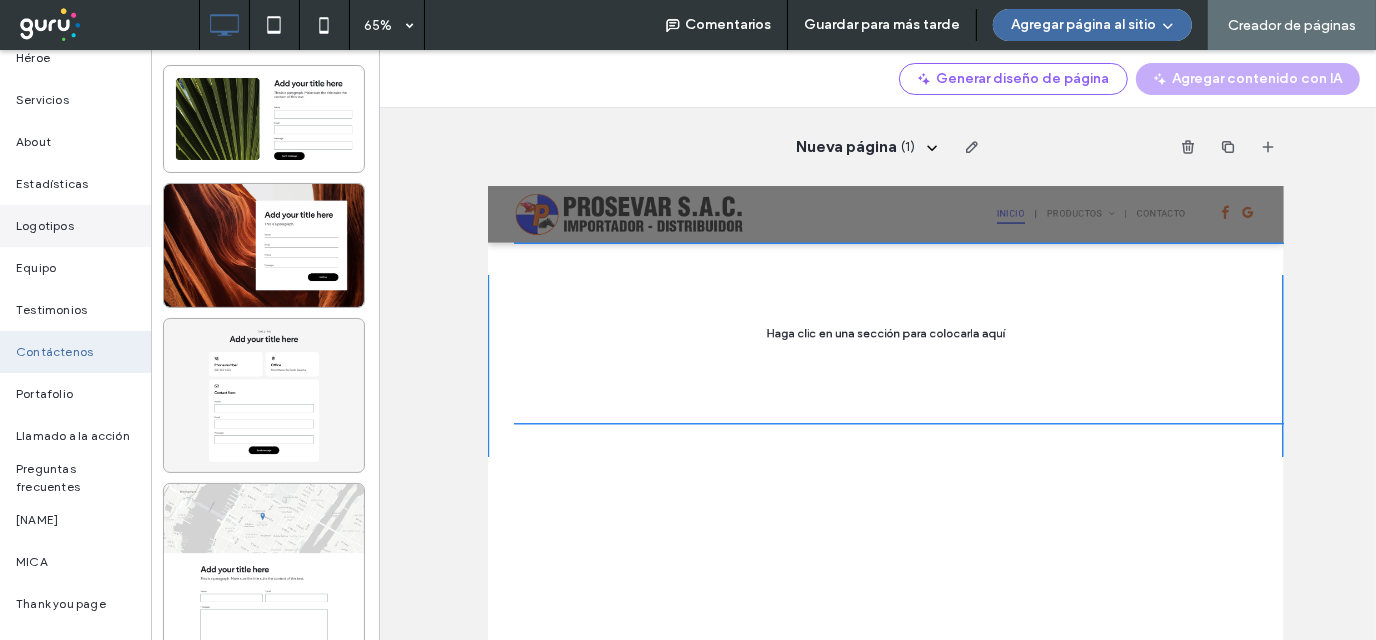 scroll, scrollTop: 0, scrollLeft: 0, axis: both 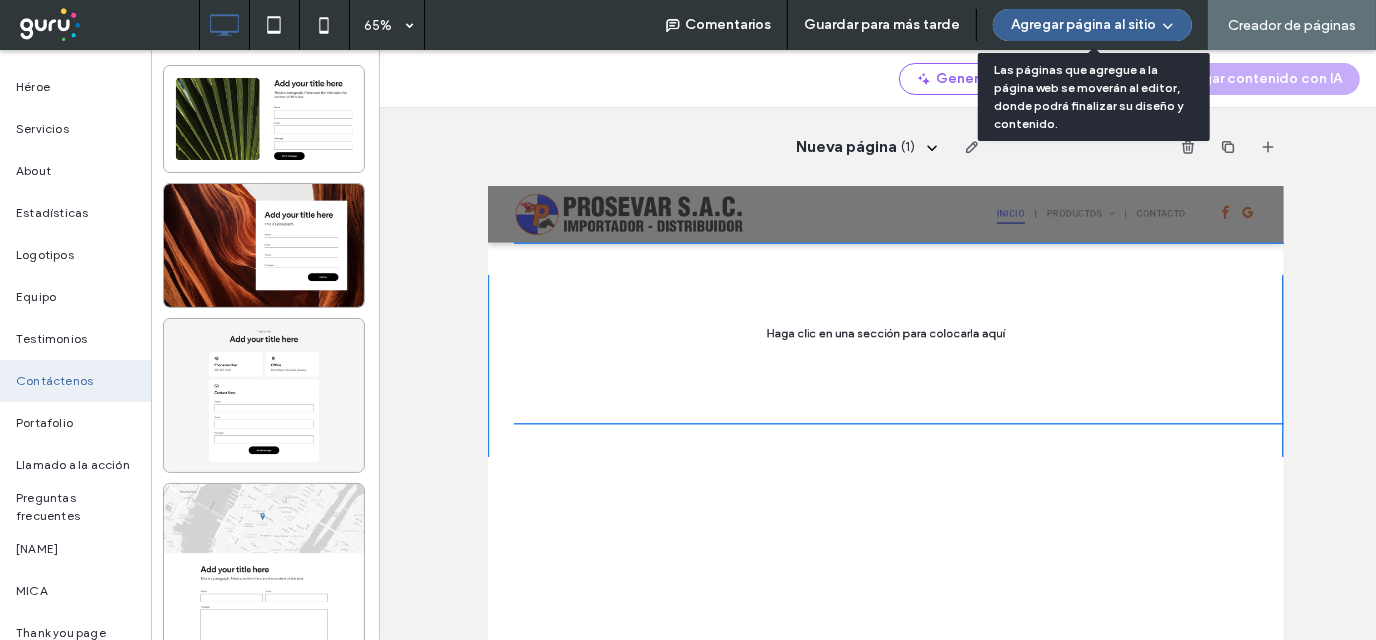click on "Agregar página al sitio" at bounding box center (1092, 25) 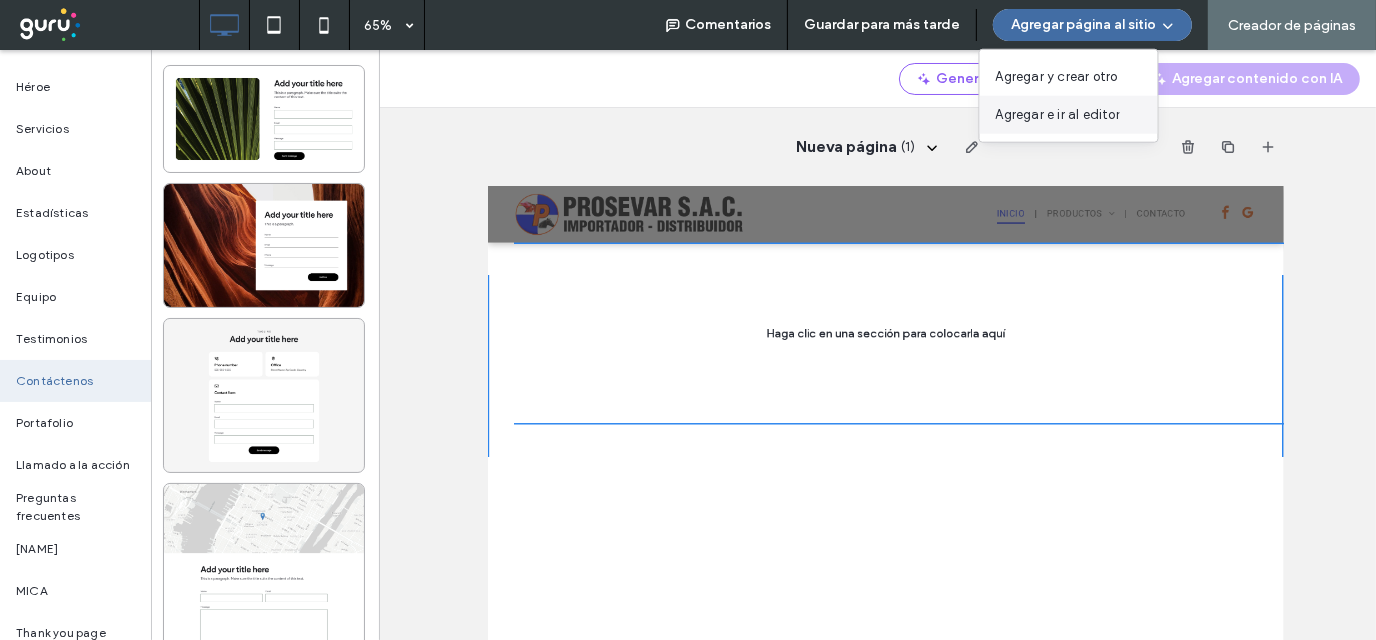 click on "Agregar e ir al editor" at bounding box center (1058, 115) 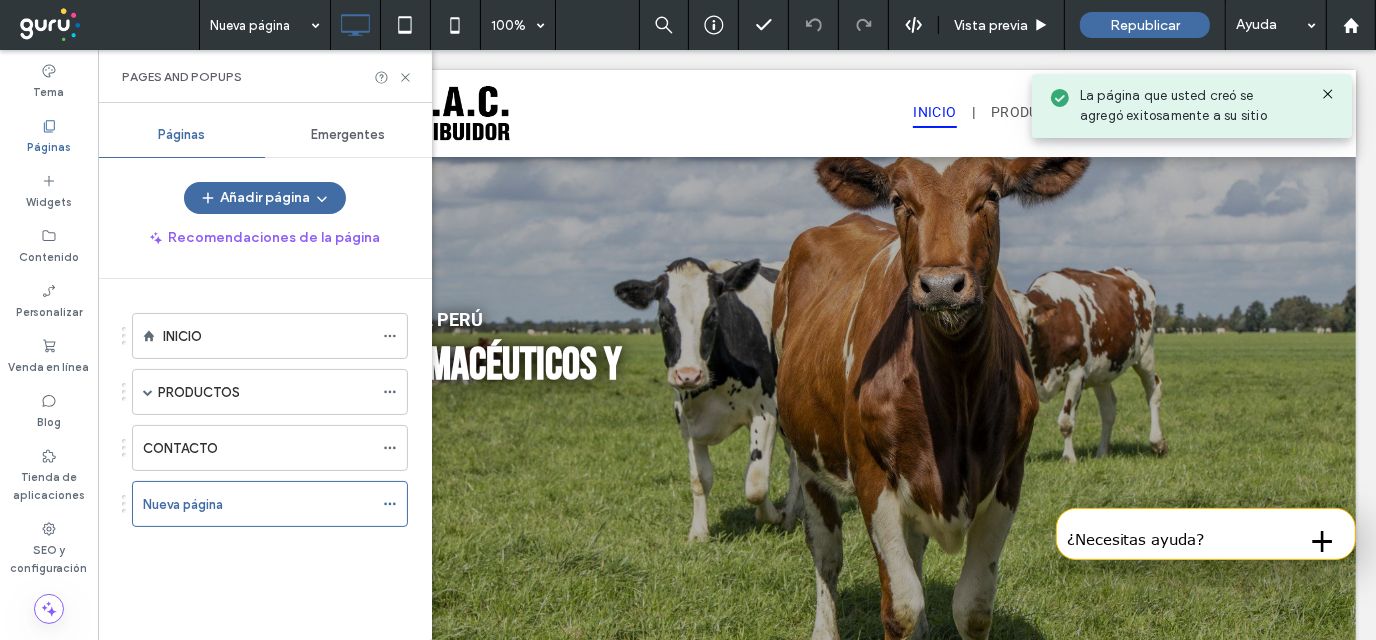 click at bounding box center (688, 320) 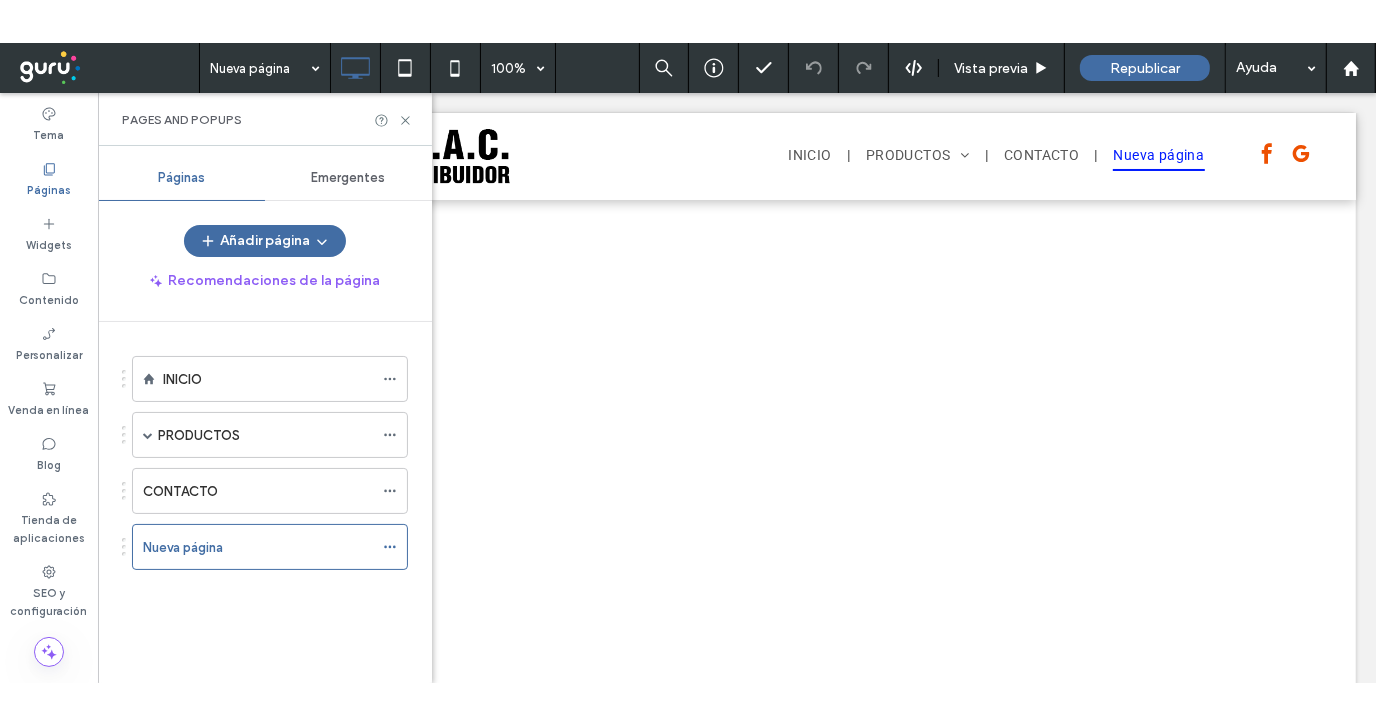 scroll, scrollTop: 0, scrollLeft: 0, axis: both 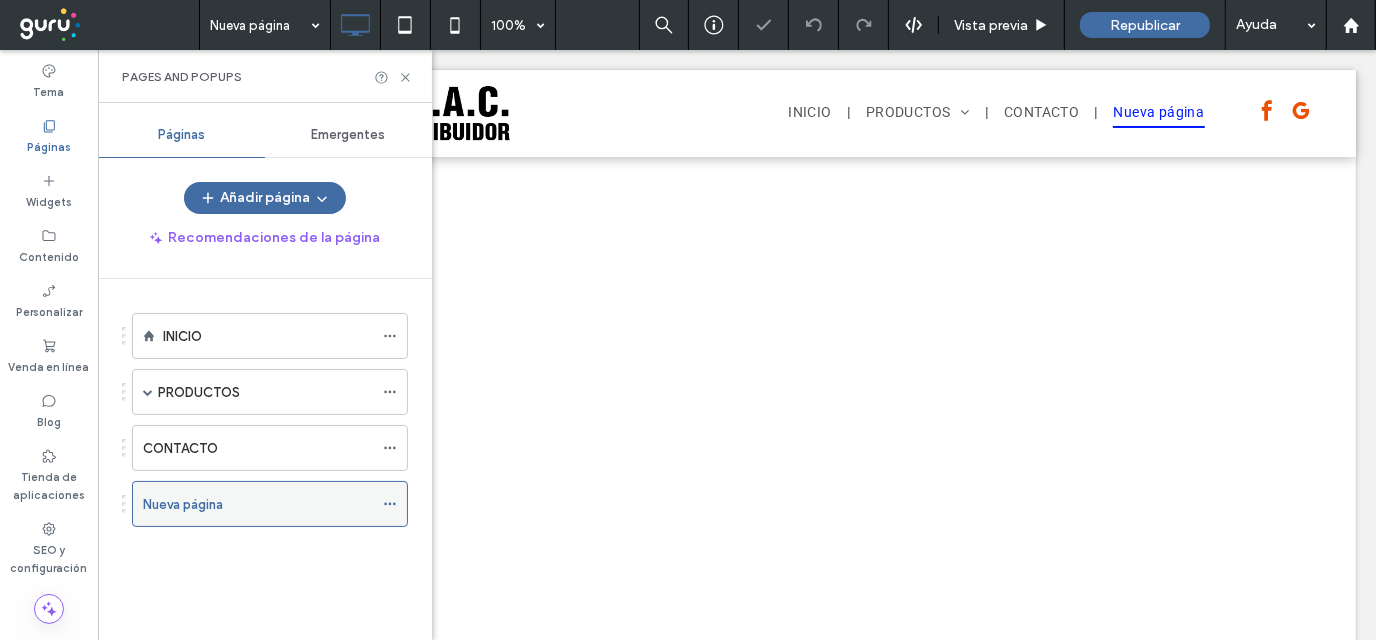 click 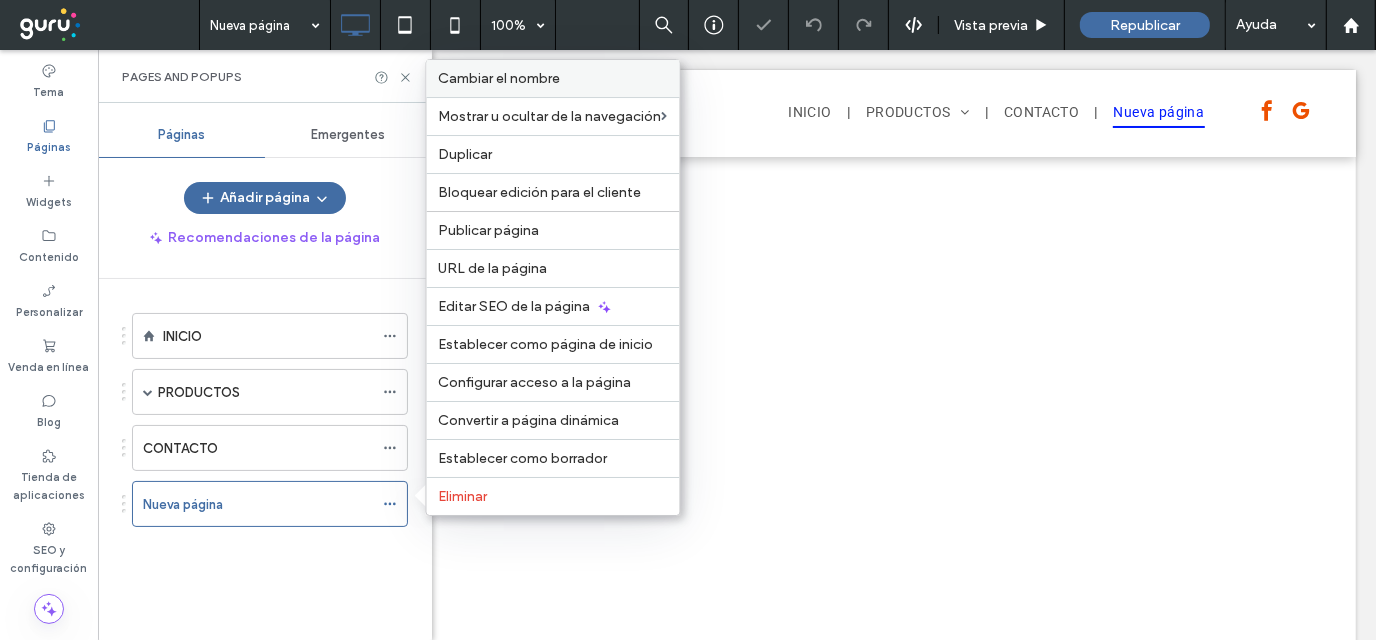 click on "Cambiar el nombre" at bounding box center (500, 78) 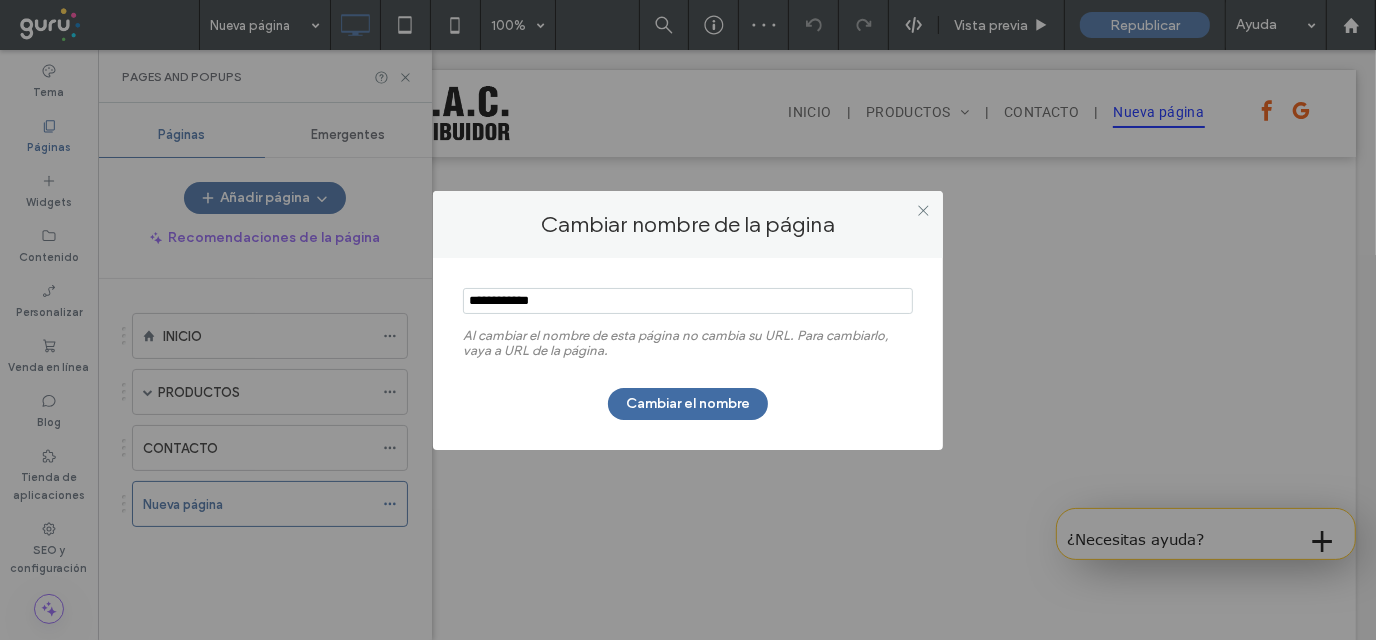 click at bounding box center (688, 301) 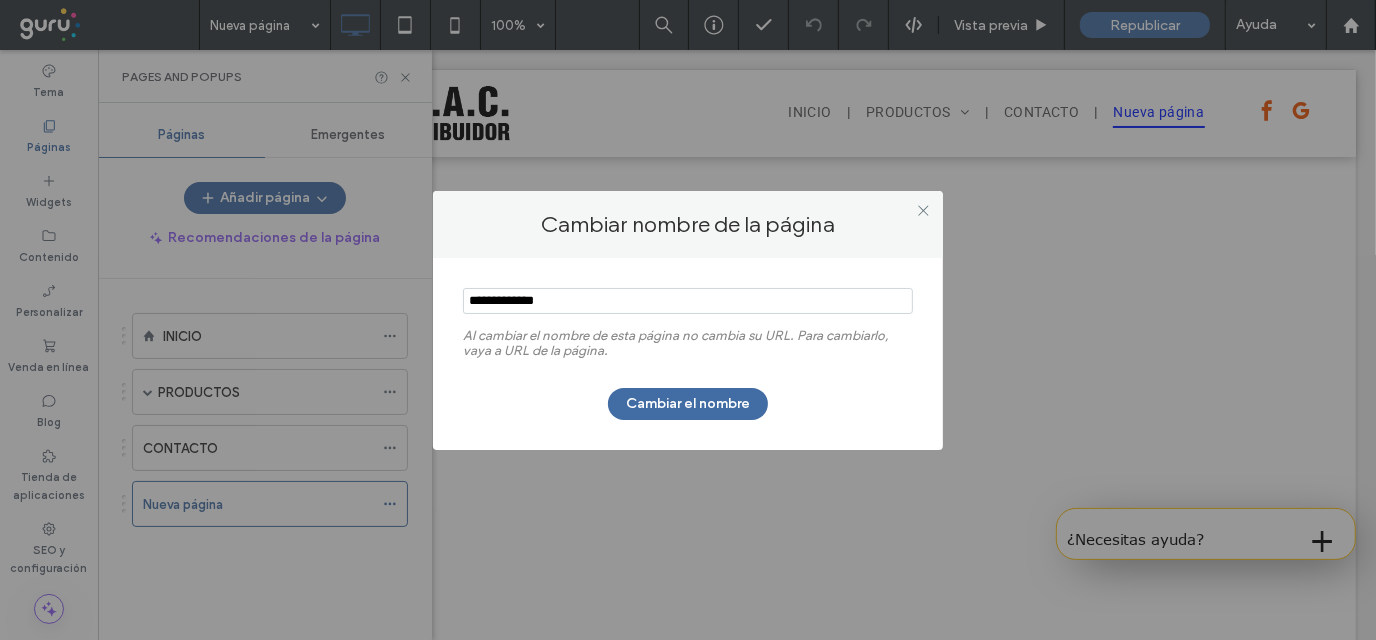 click at bounding box center (688, 301) 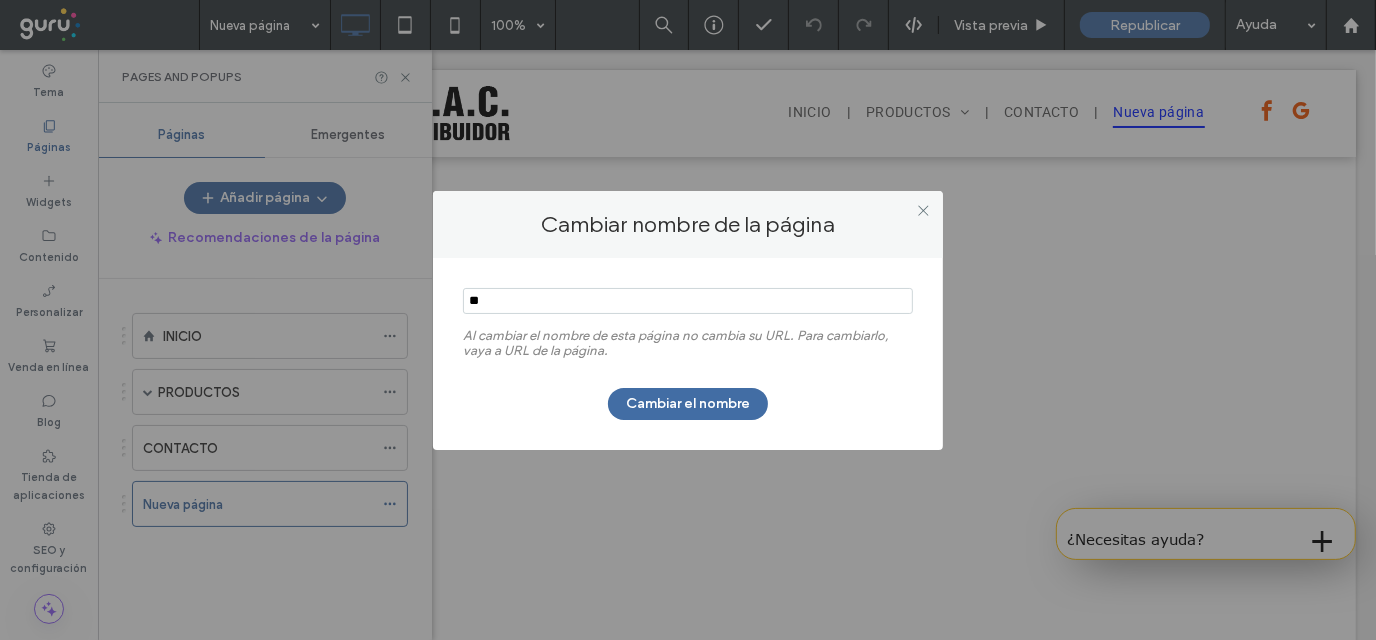 type on "*" 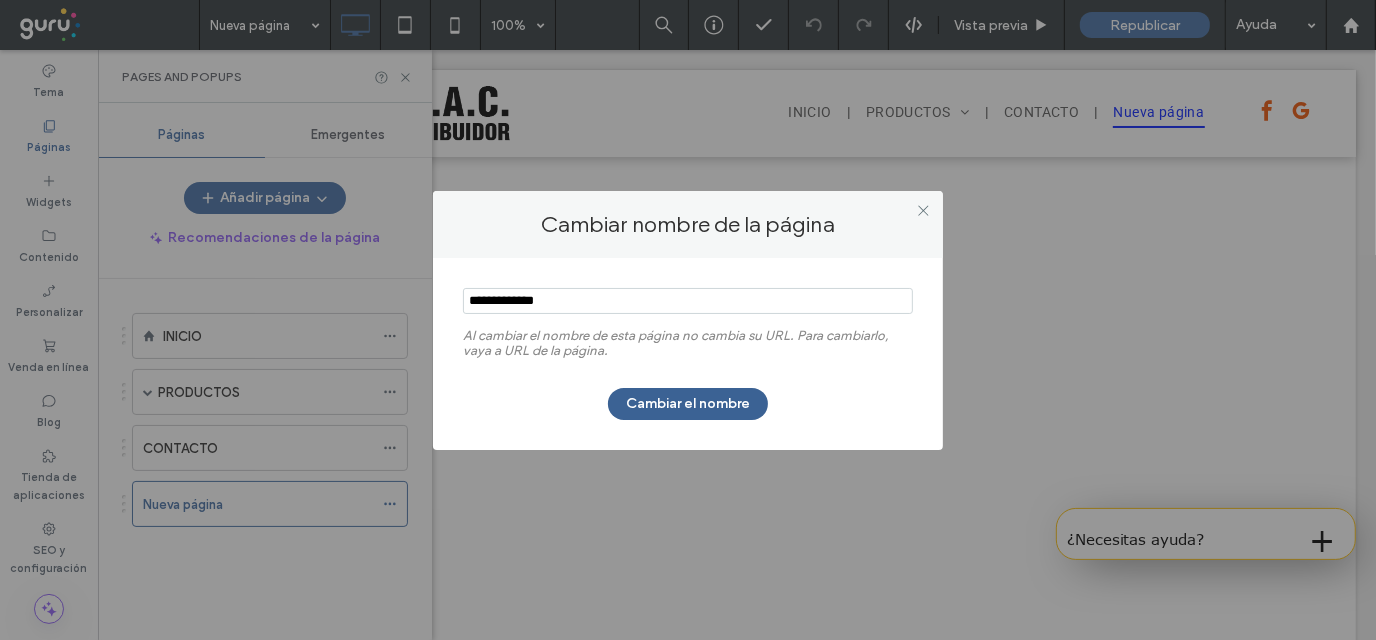 type on "**********" 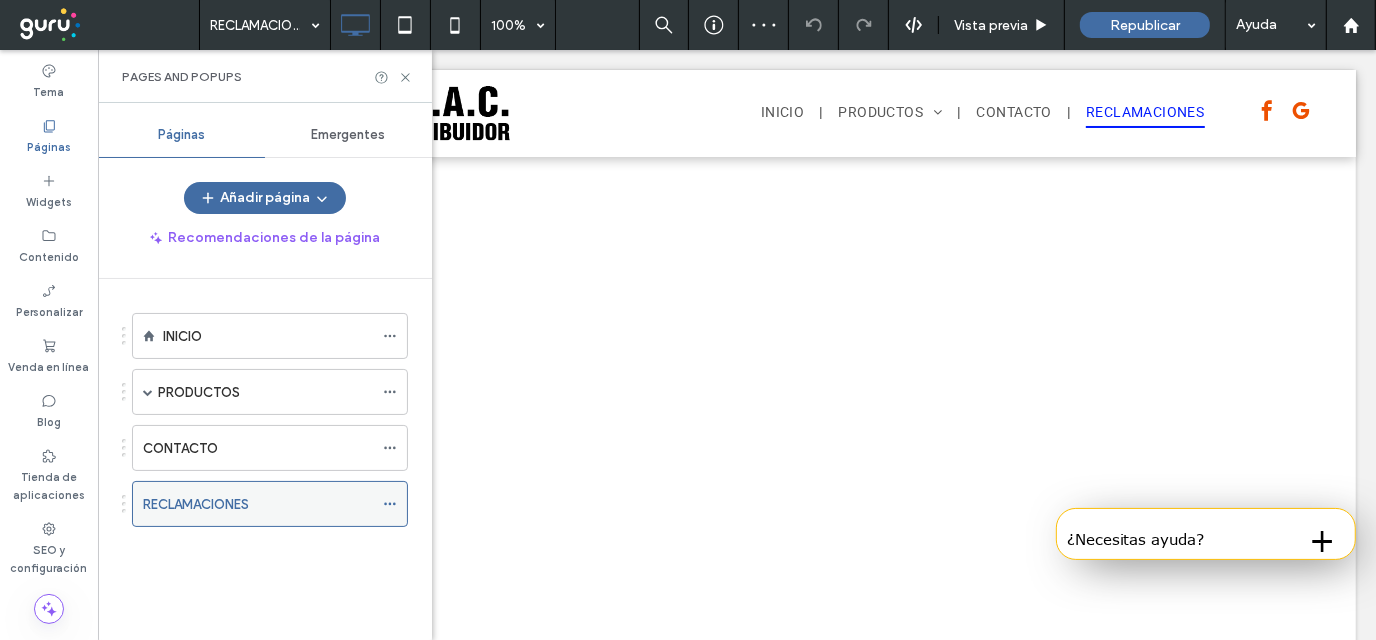 click 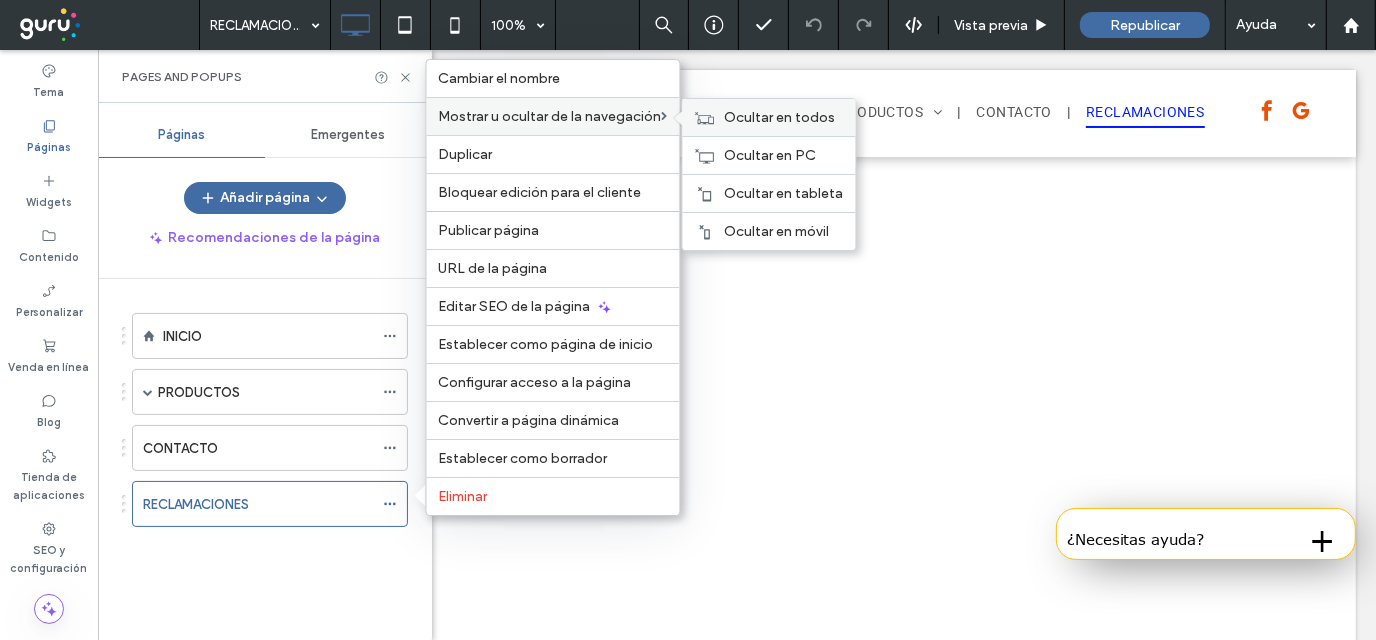 click on "Ocultar en todos" at bounding box center (780, 117) 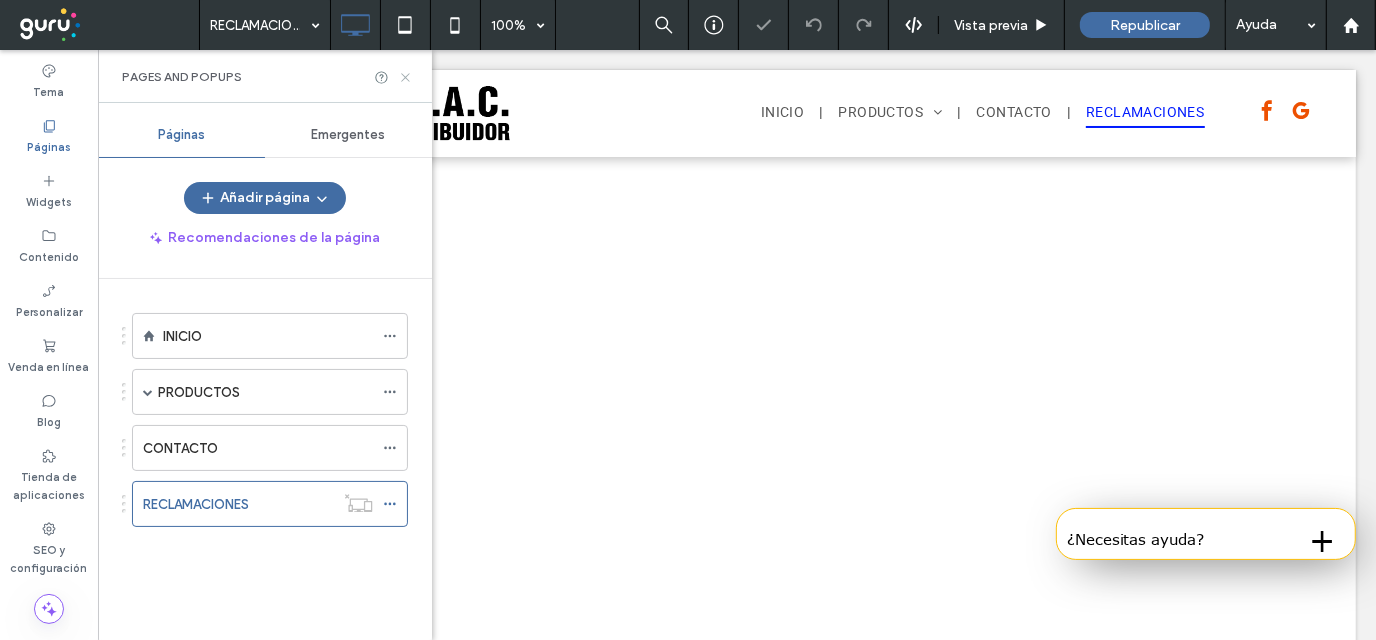 drag, startPoint x: 399, startPoint y: 74, endPoint x: 303, endPoint y: 24, distance: 108.24047 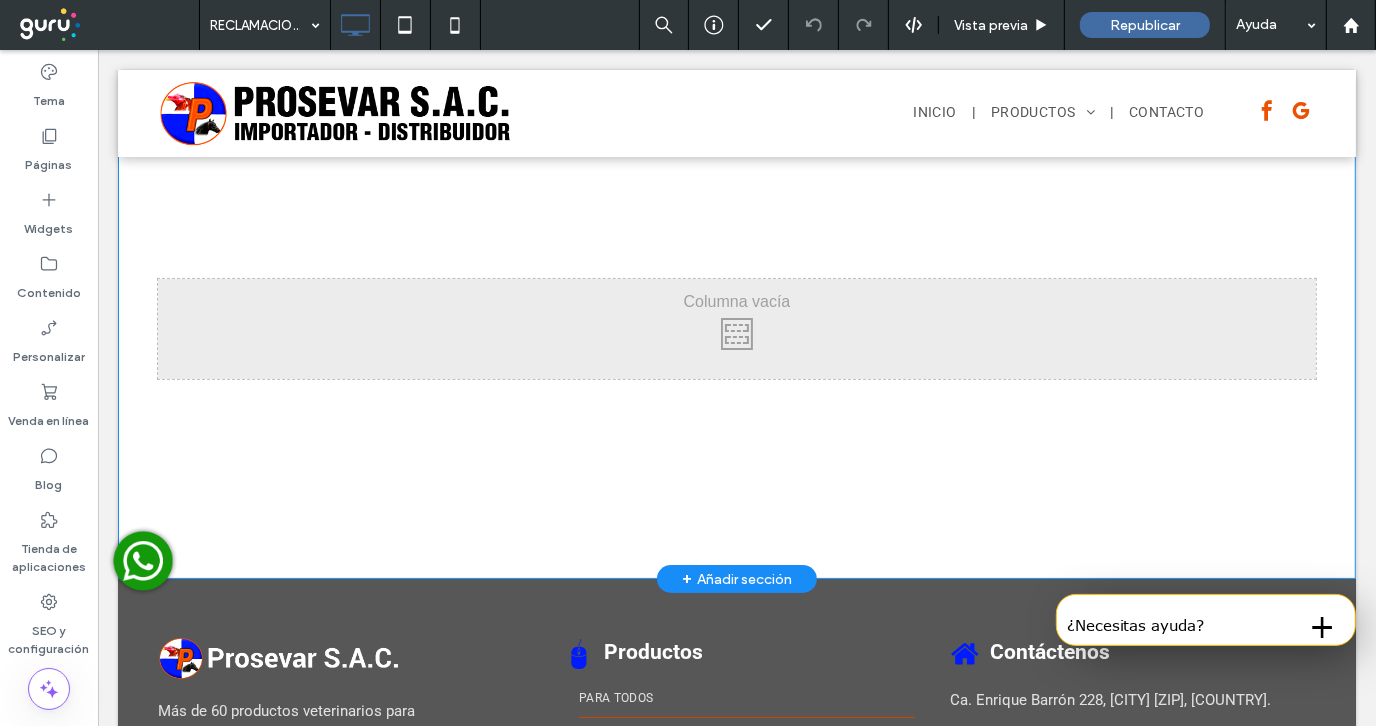 scroll, scrollTop: 0, scrollLeft: 0, axis: both 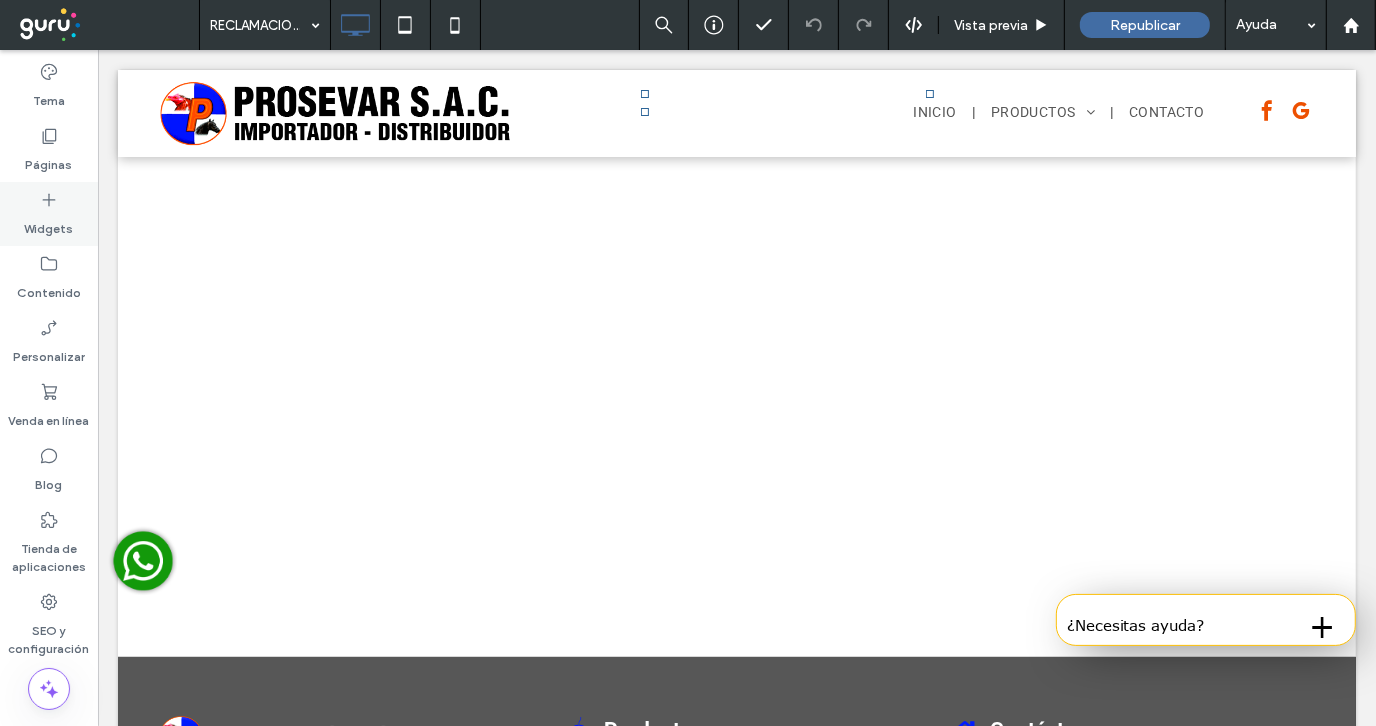click 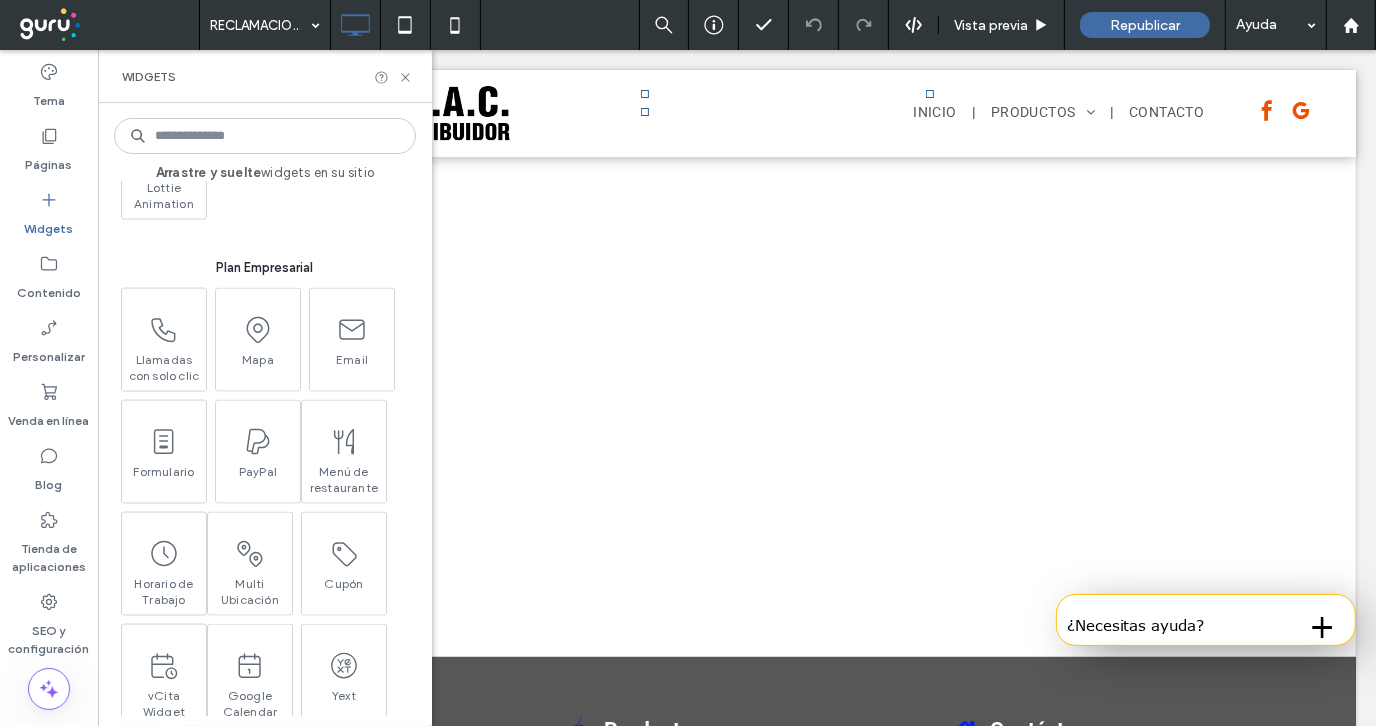 scroll, scrollTop: 2299, scrollLeft: 0, axis: vertical 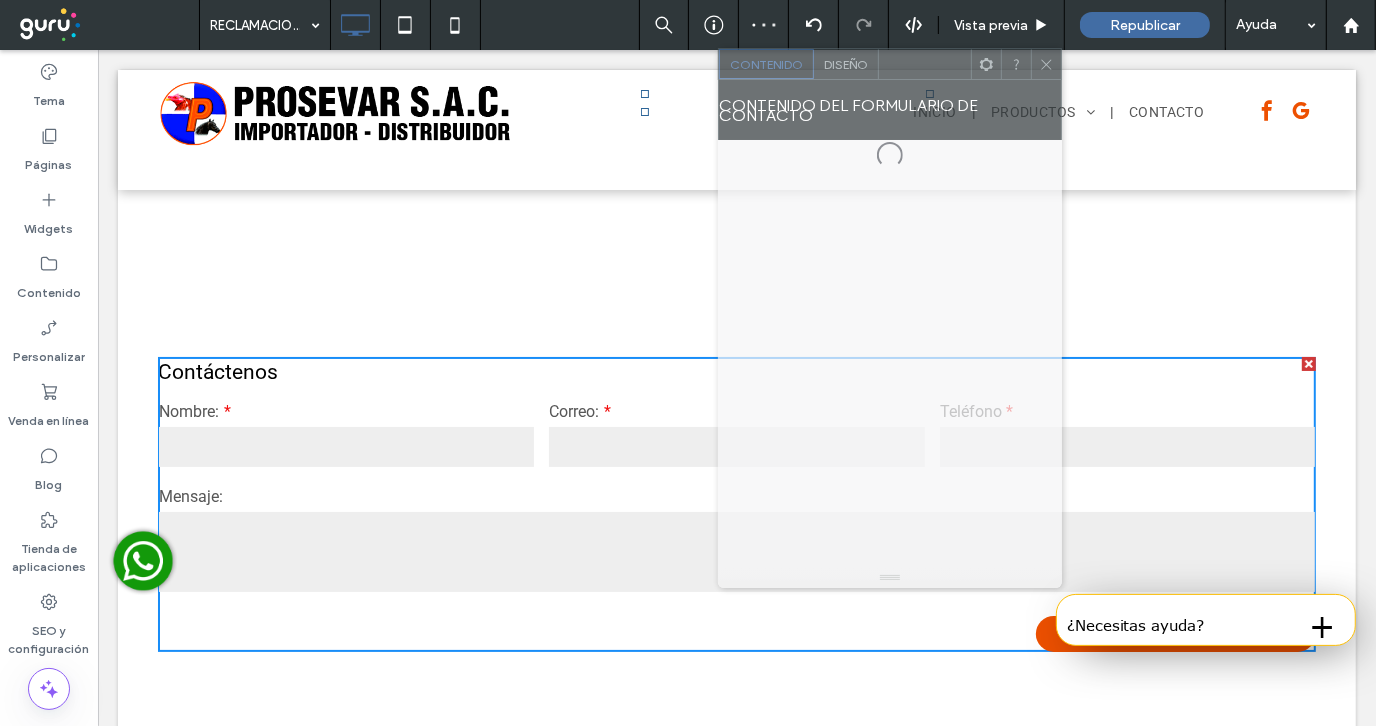 drag, startPoint x: 340, startPoint y: 106, endPoint x: 1036, endPoint y: 42, distance: 698.93634 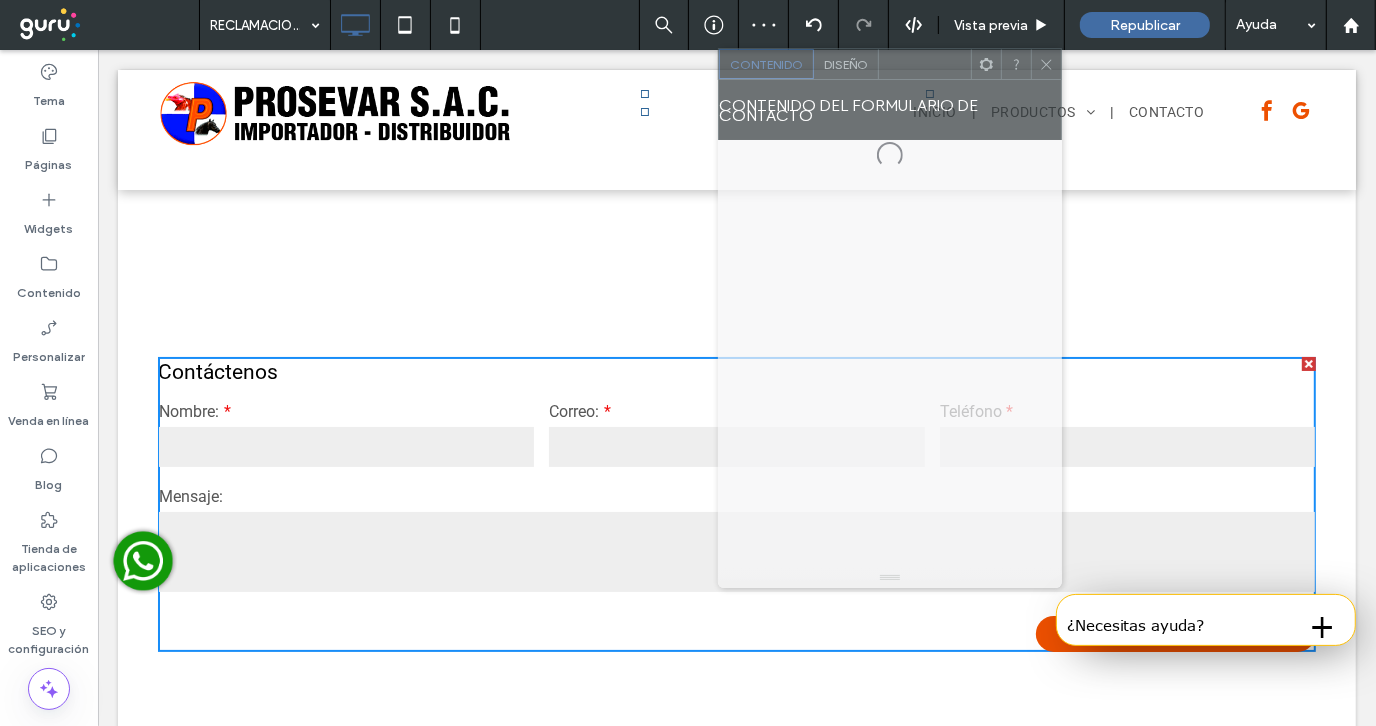click at bounding box center (925, 64) 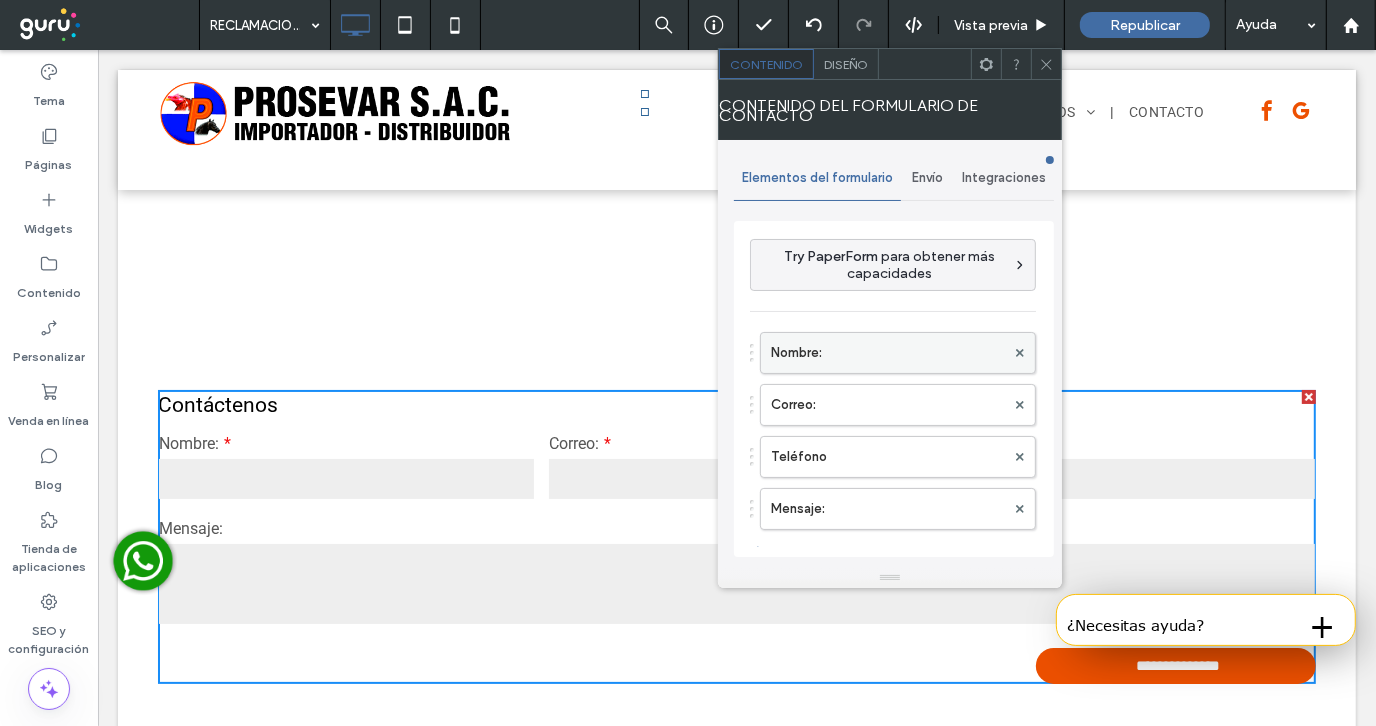 click on "Nombre:" at bounding box center [888, 353] 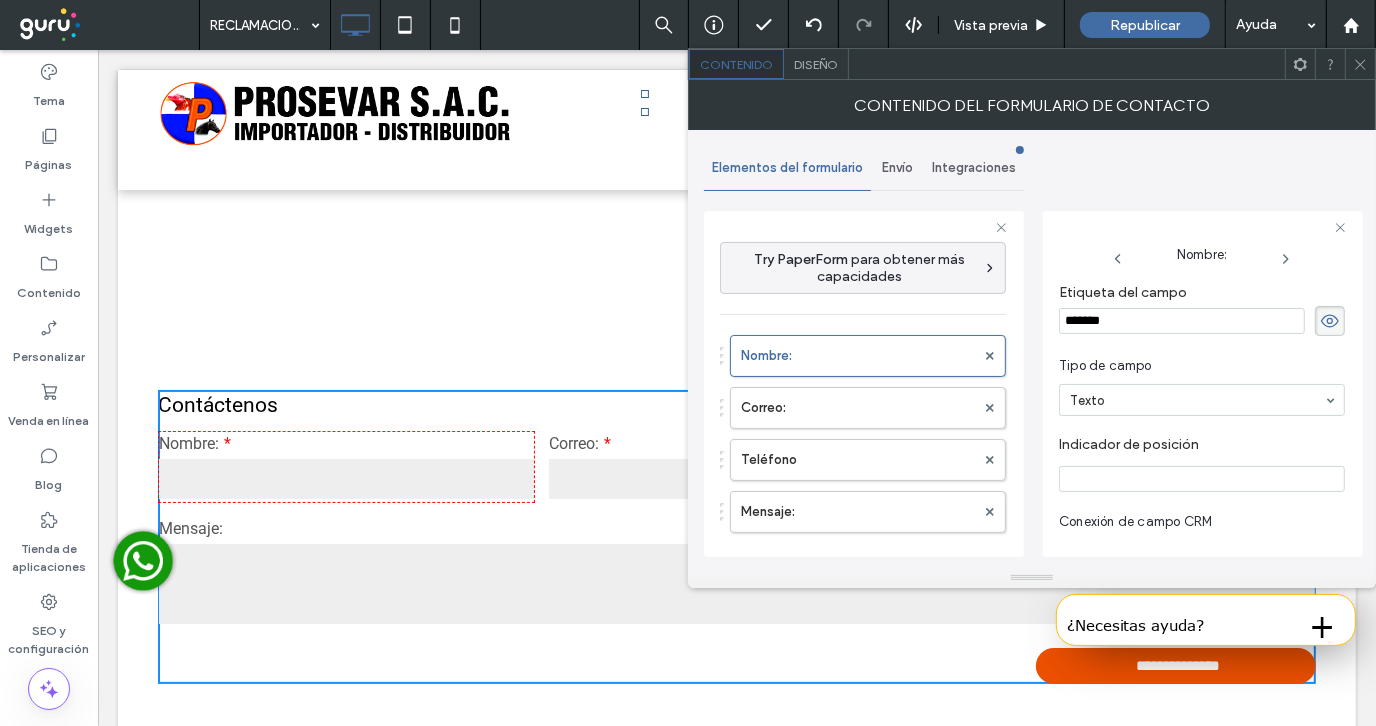 click on "*******" at bounding box center [1182, 321] 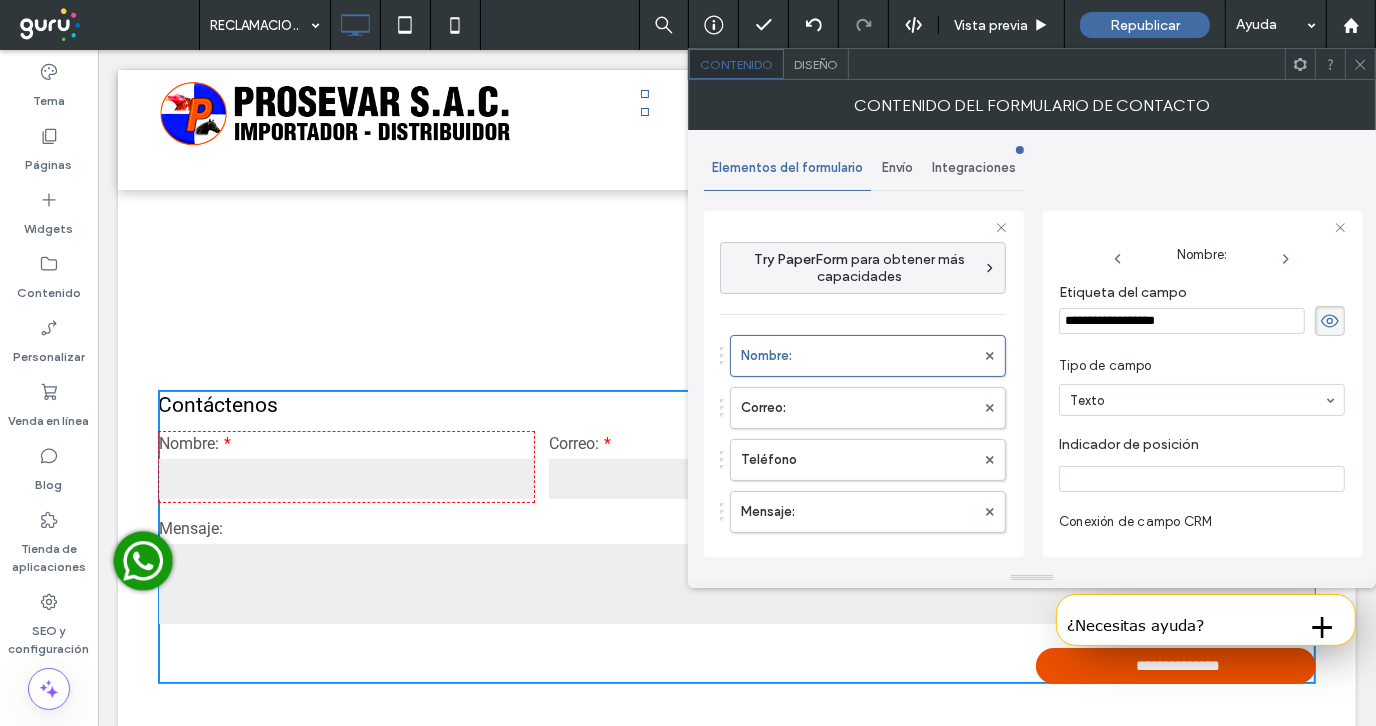 type on "**********" 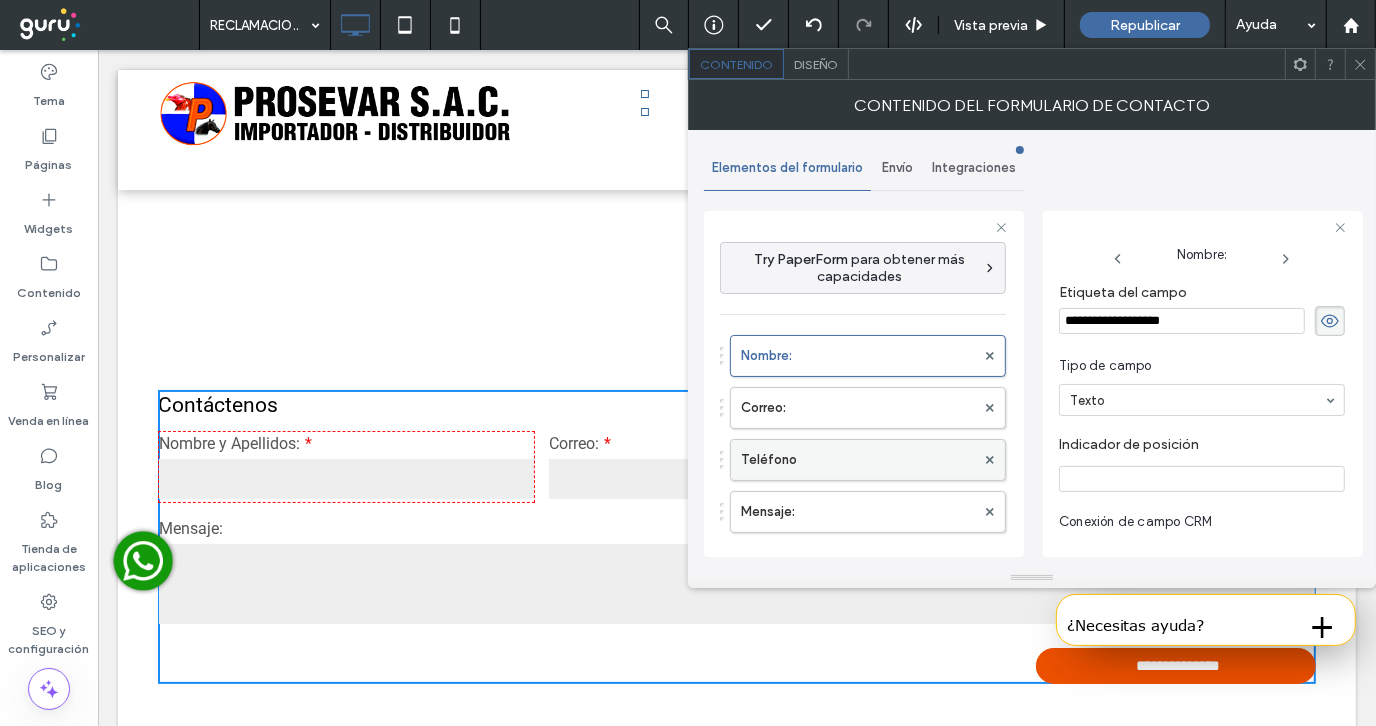 click on "Teléfono" at bounding box center (858, 460) 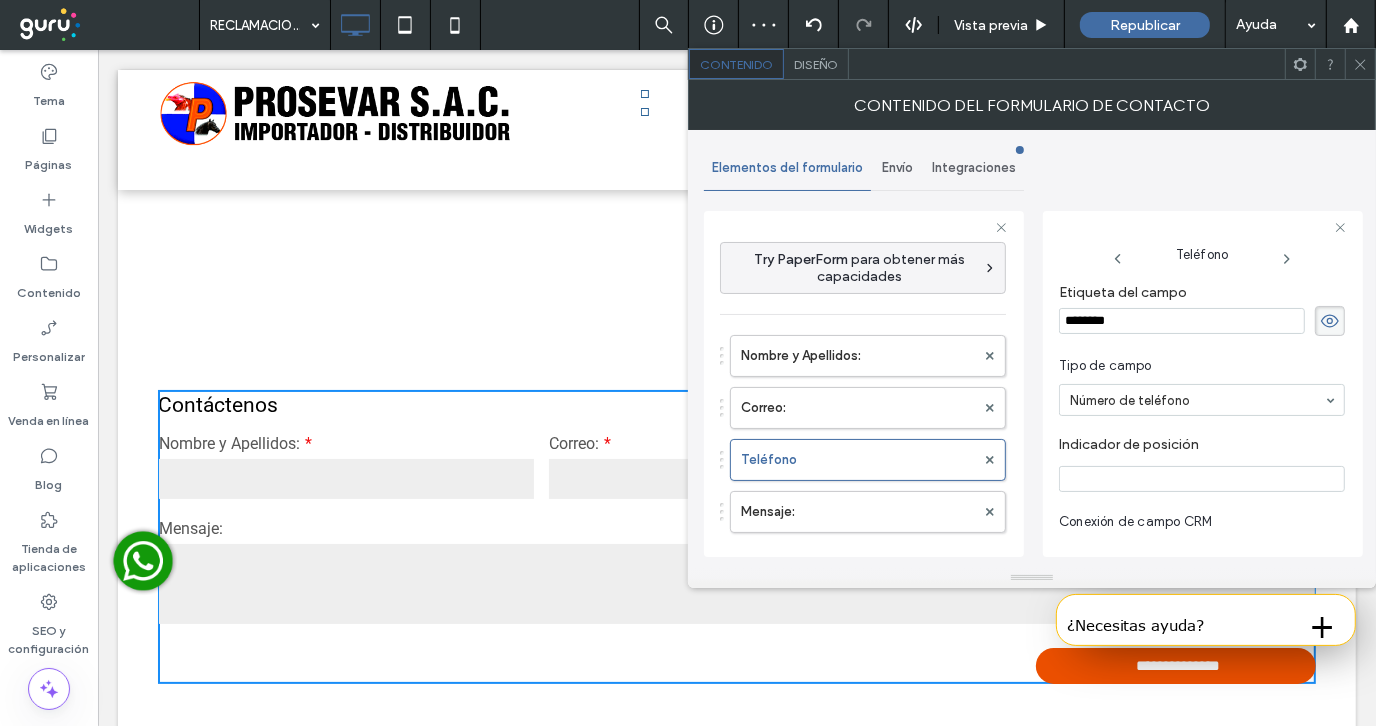 click on "********" at bounding box center (1182, 321) 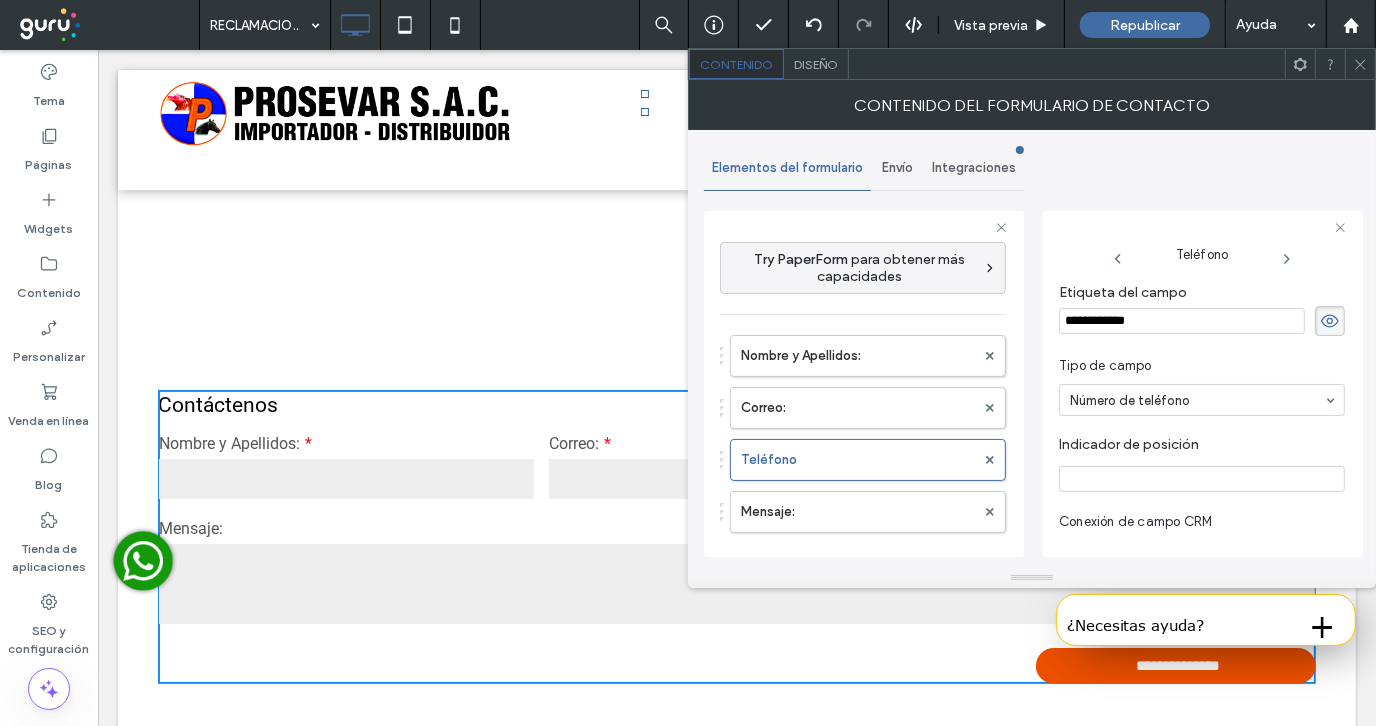 type on "**********" 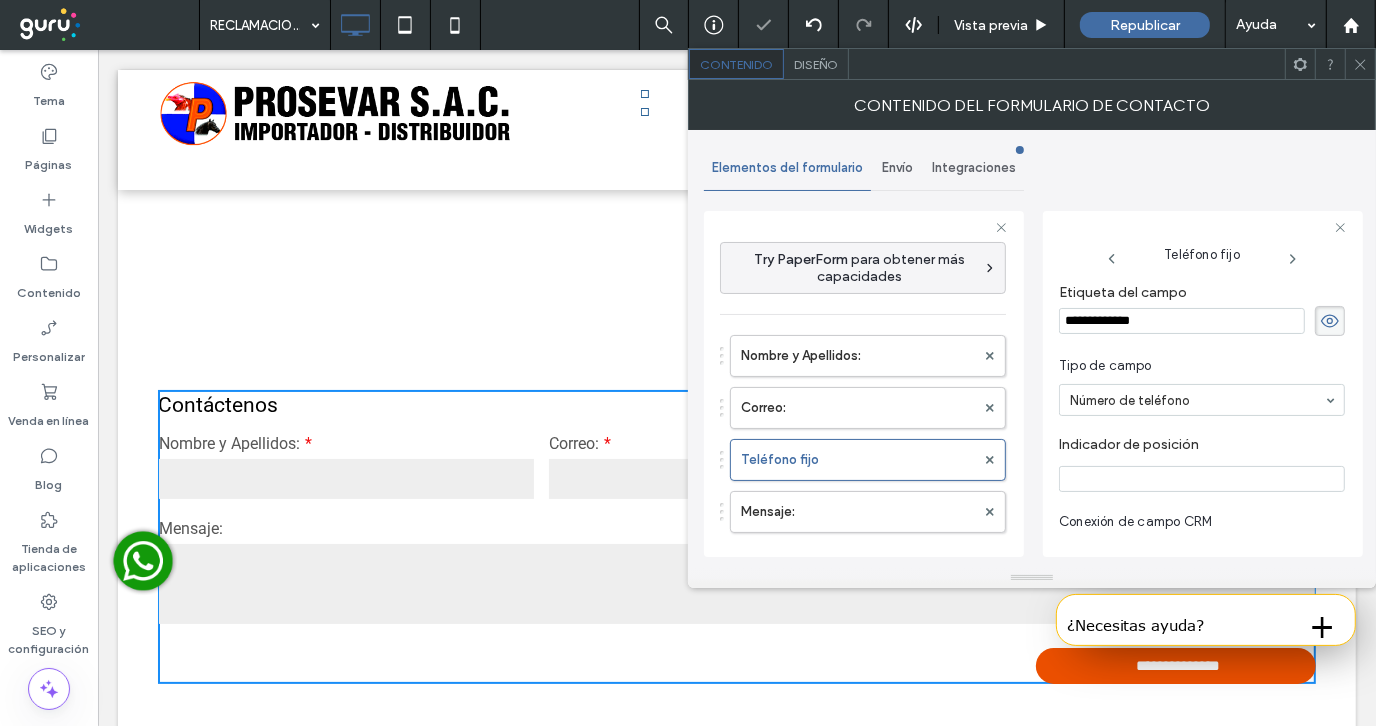 click on "**********" at bounding box center (1032, 349) 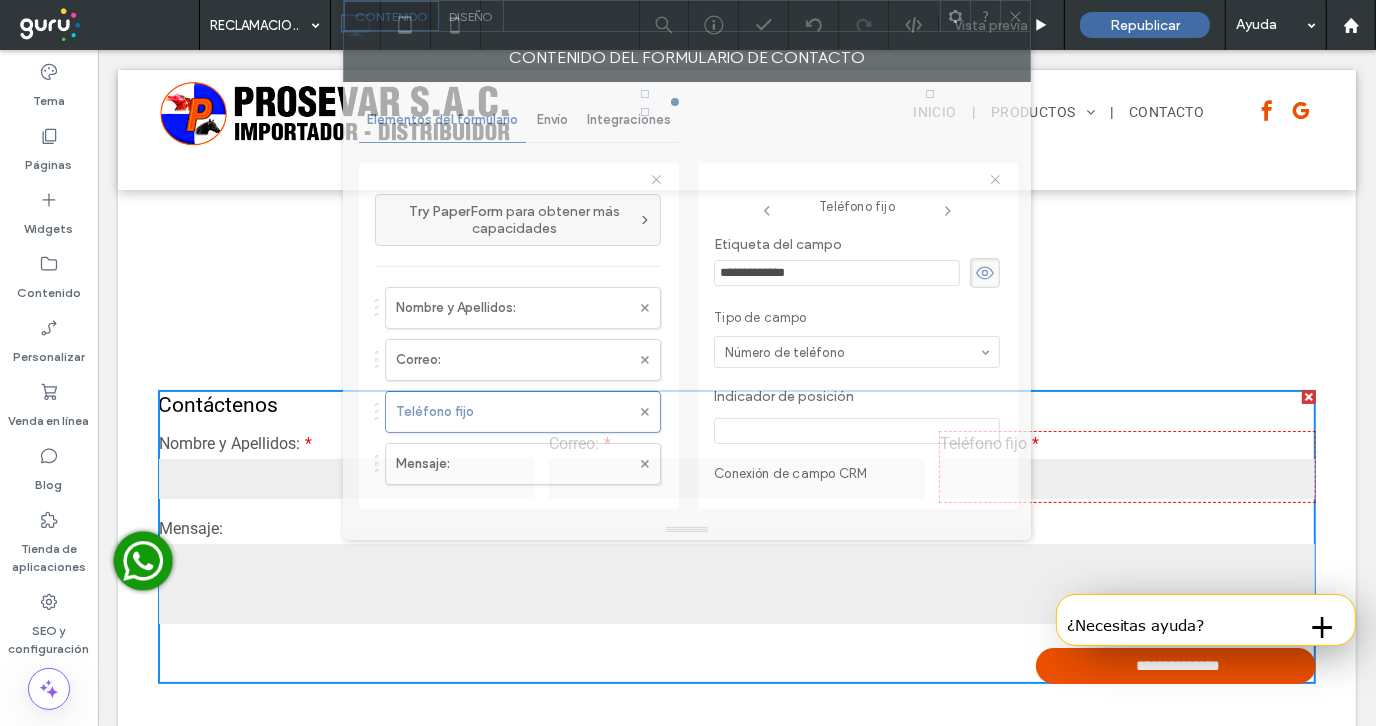 drag, startPoint x: 1005, startPoint y: 75, endPoint x: 660, endPoint y: 10, distance: 351.0698 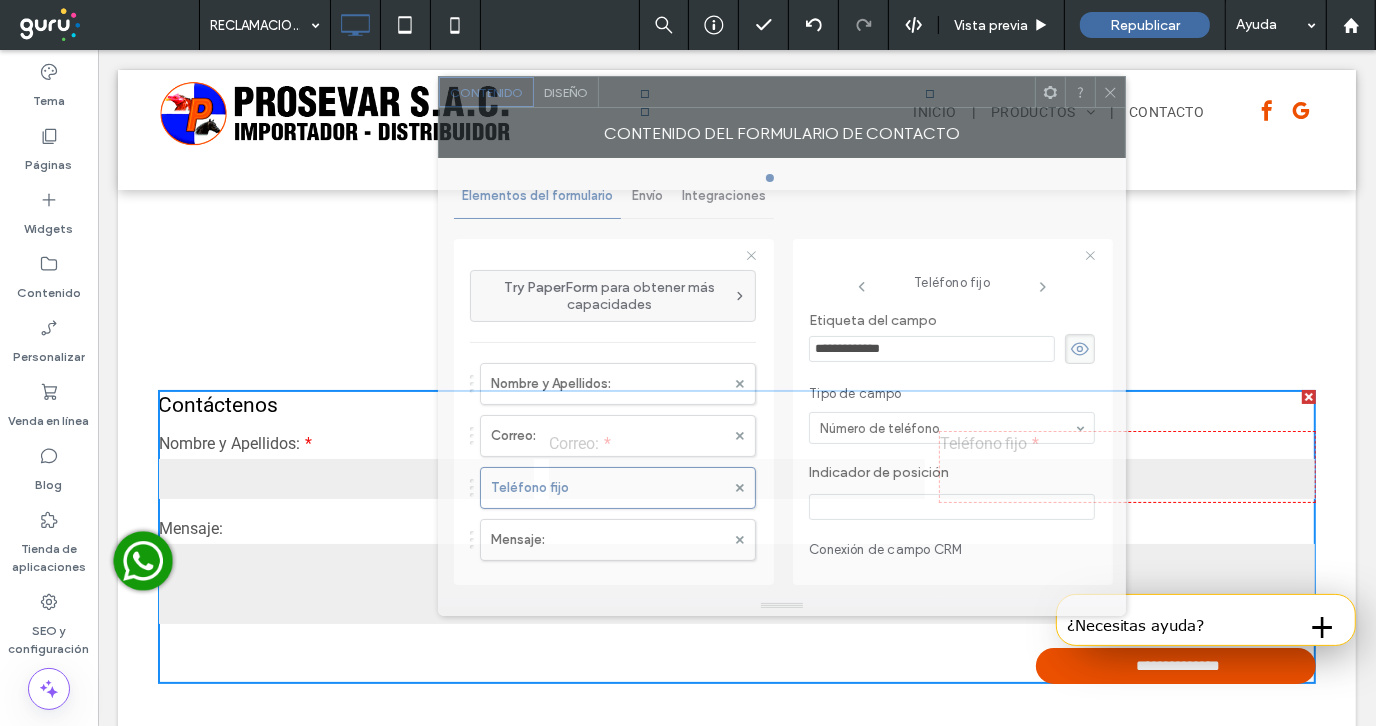 drag, startPoint x: 693, startPoint y: 24, endPoint x: 788, endPoint y: 100, distance: 121.65936 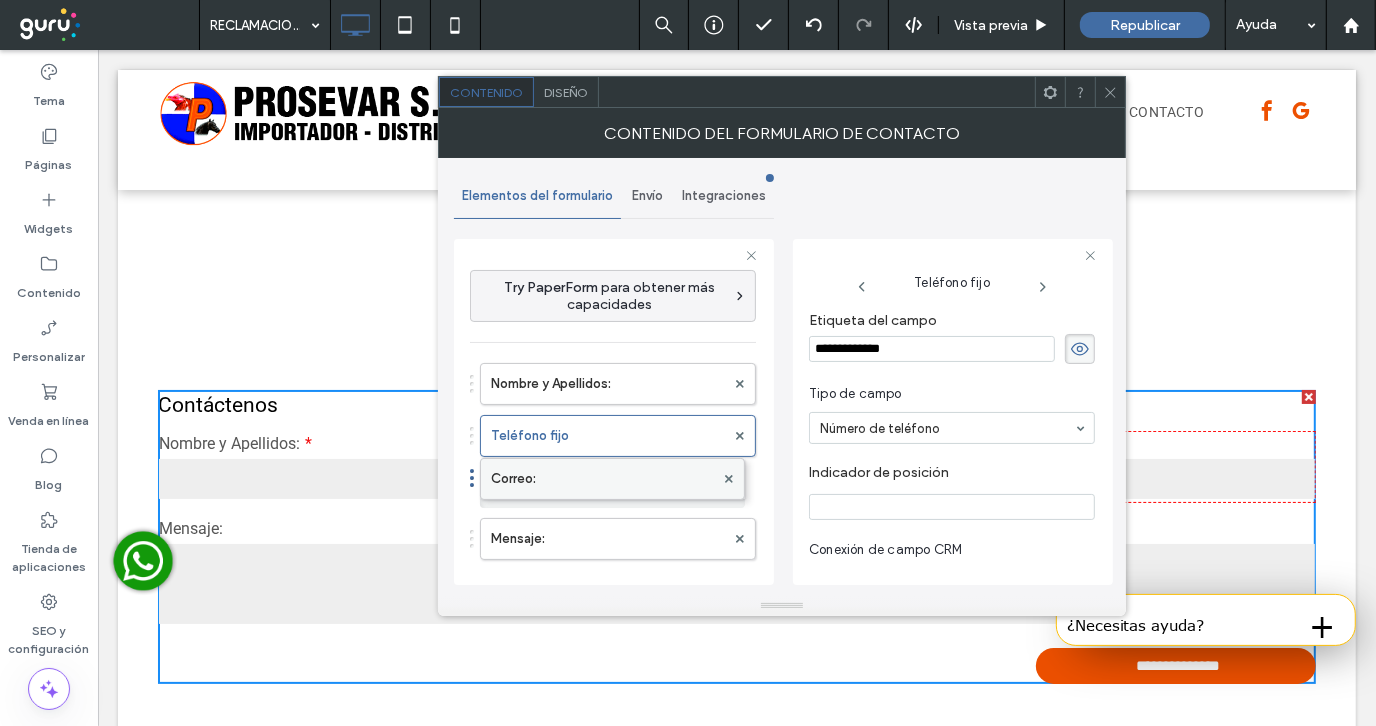 drag, startPoint x: 643, startPoint y: 424, endPoint x: 653, endPoint y: 458, distance: 35.44009 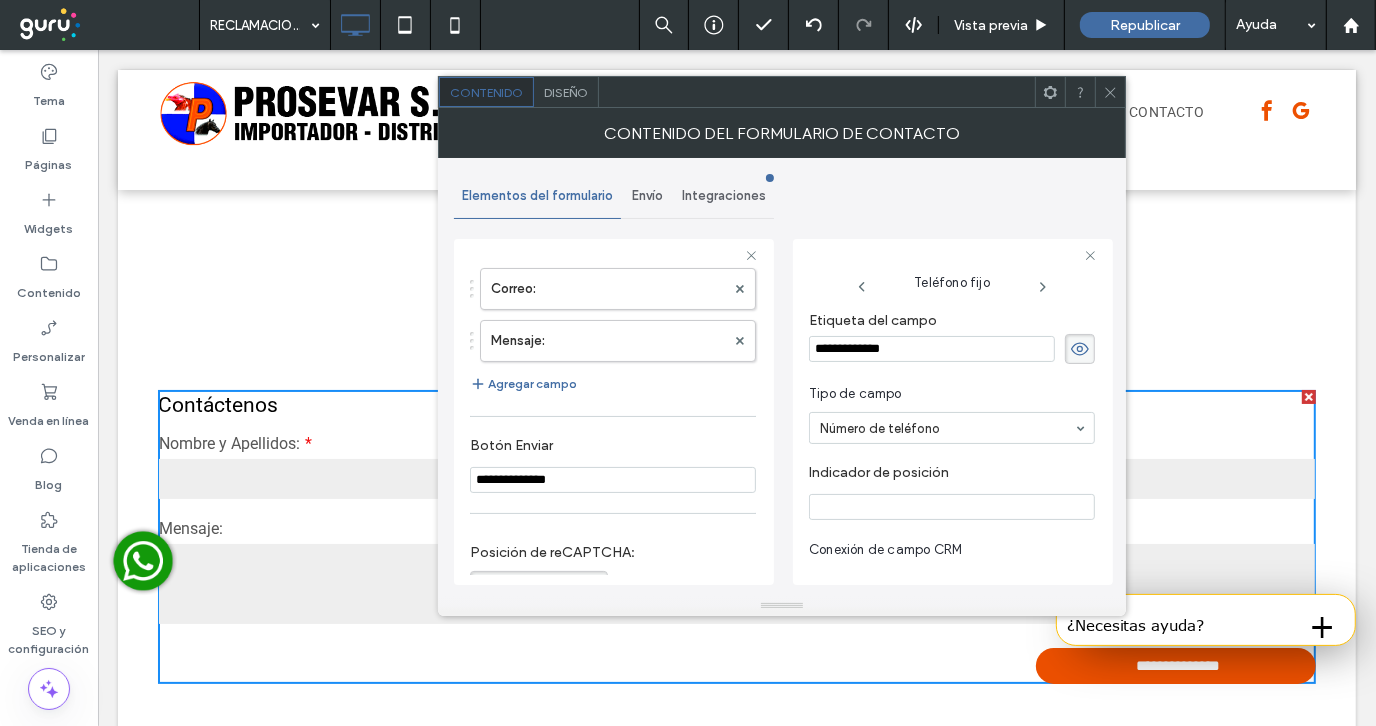 scroll, scrollTop: 199, scrollLeft: 0, axis: vertical 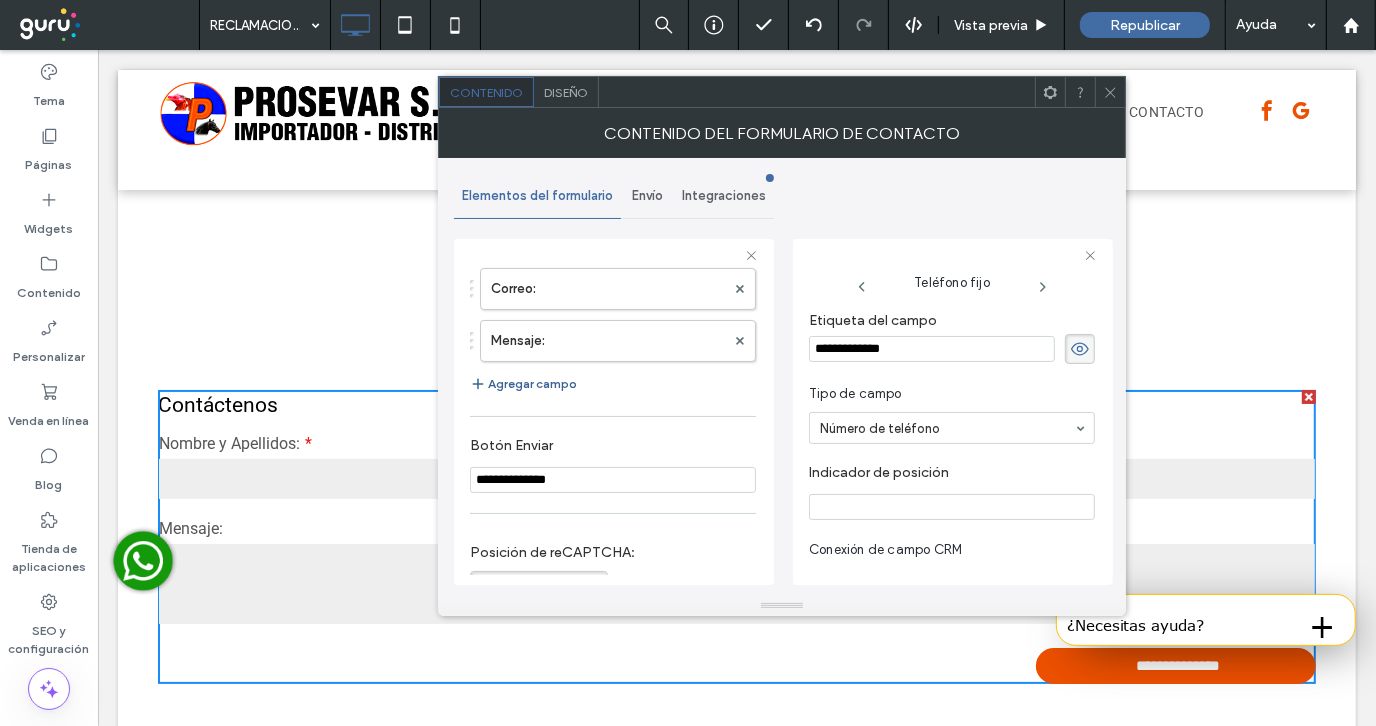 click on "Agregar campo" at bounding box center (523, 384) 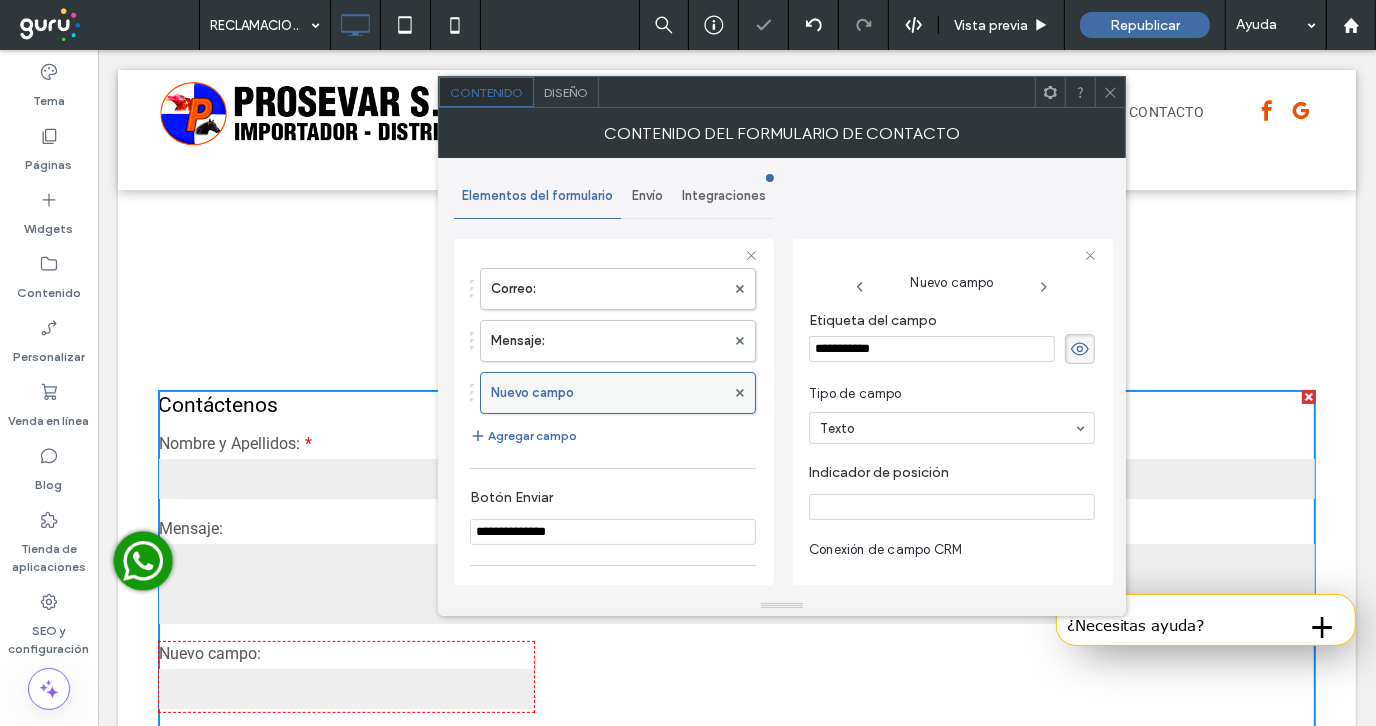 click on "Nuevo campo" at bounding box center (608, 393) 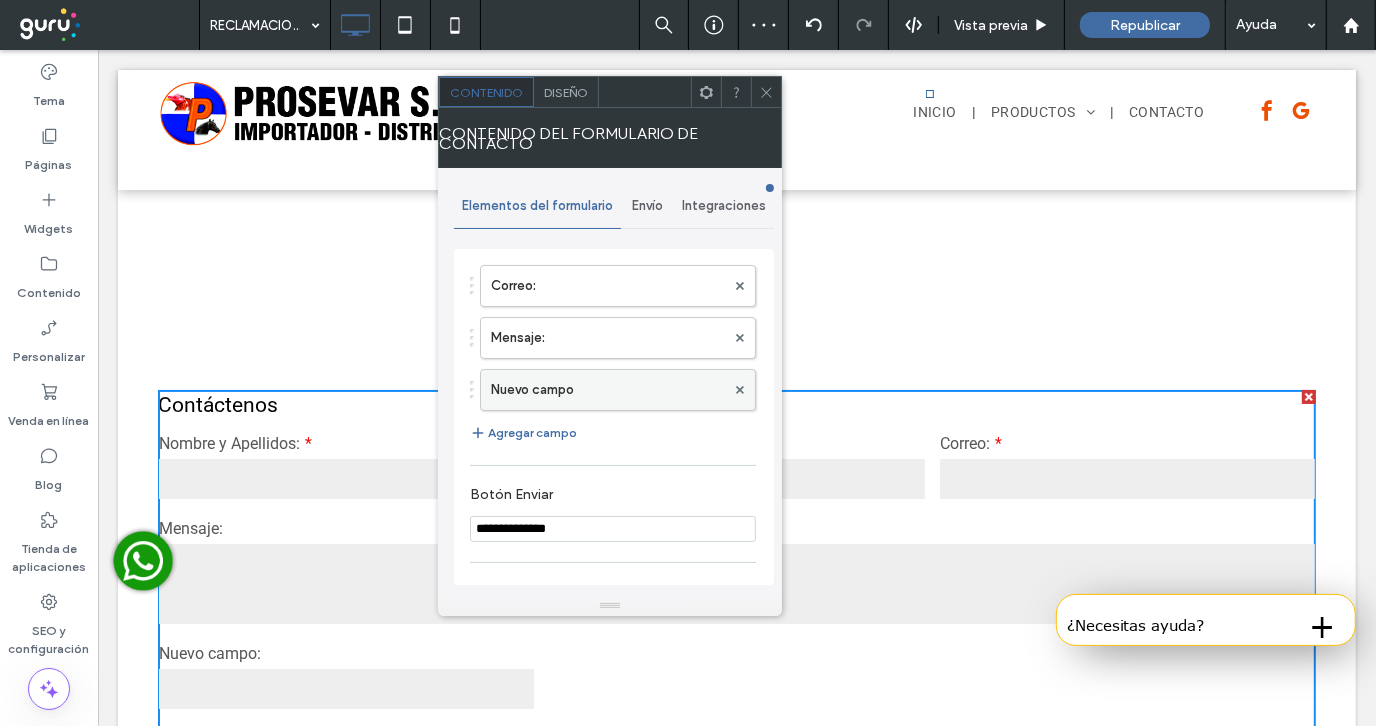 click on "Nuevo campo" at bounding box center [608, 390] 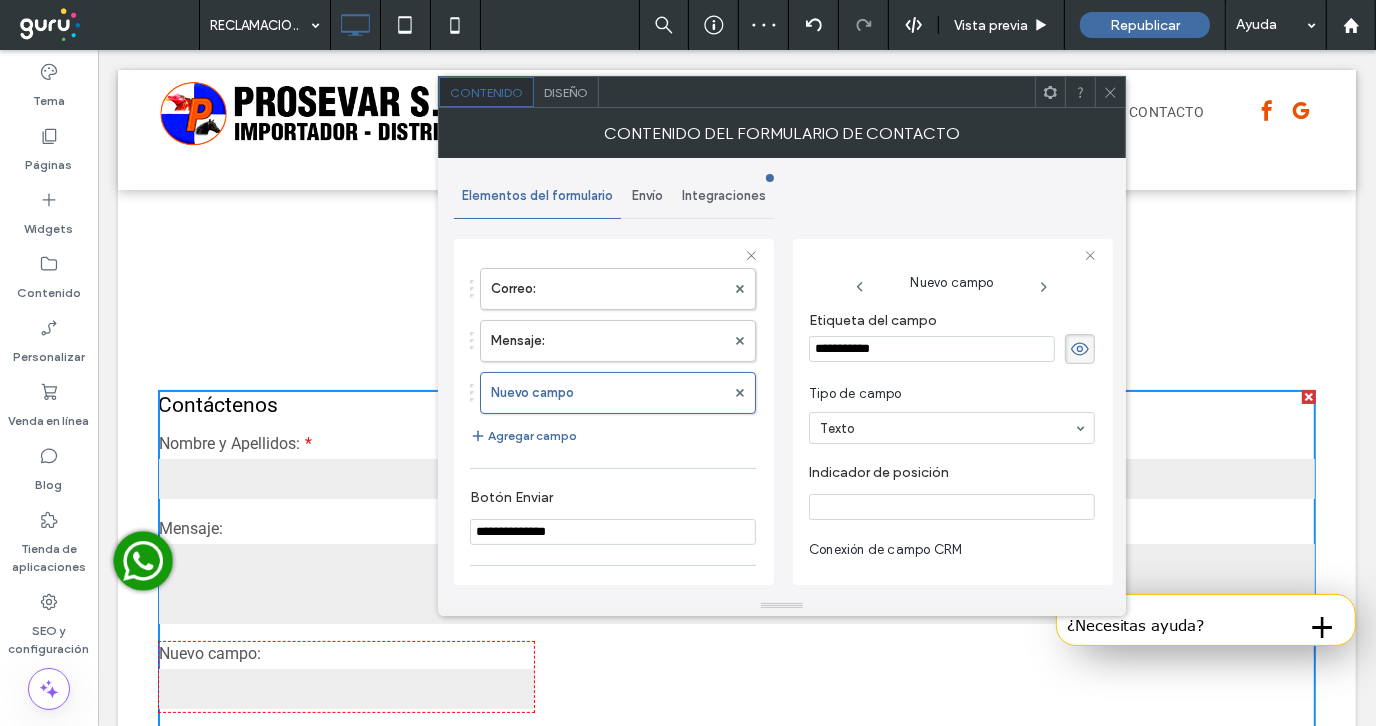 click on "**********" at bounding box center [932, 349] 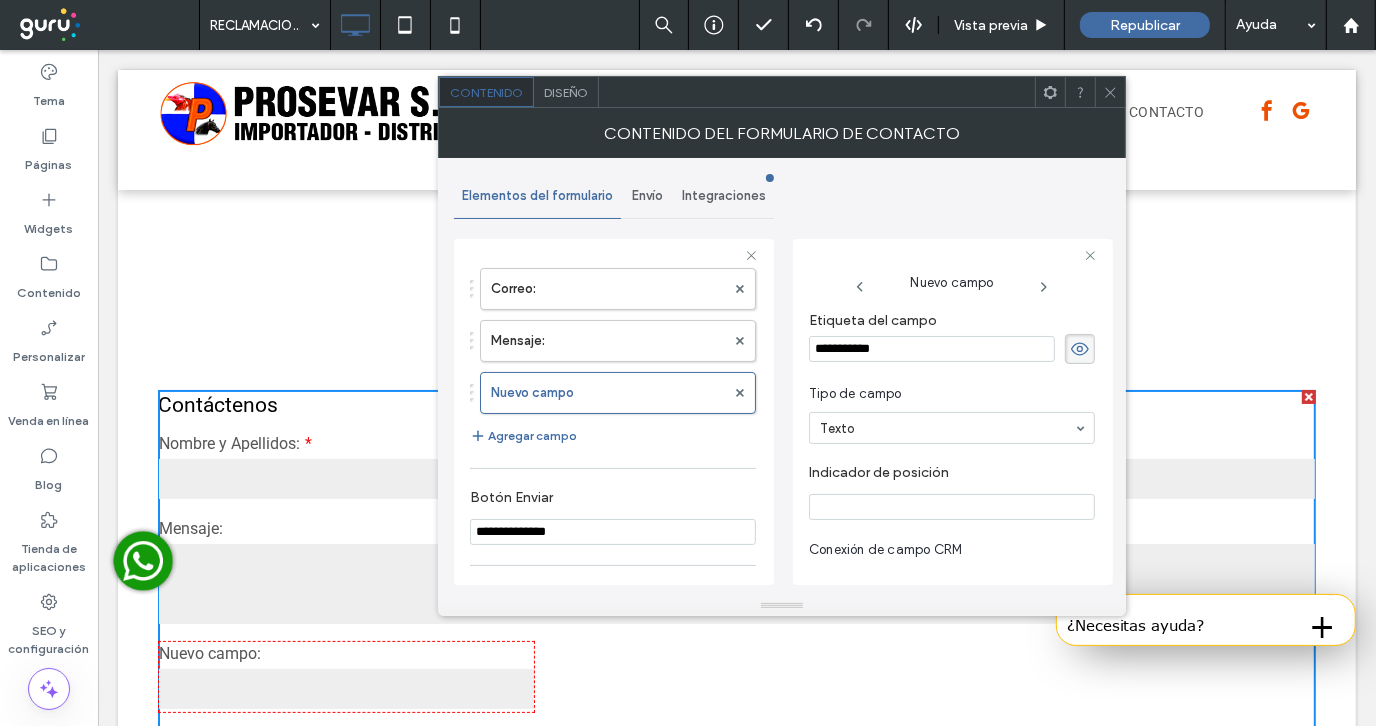 click on "**********" at bounding box center [932, 349] 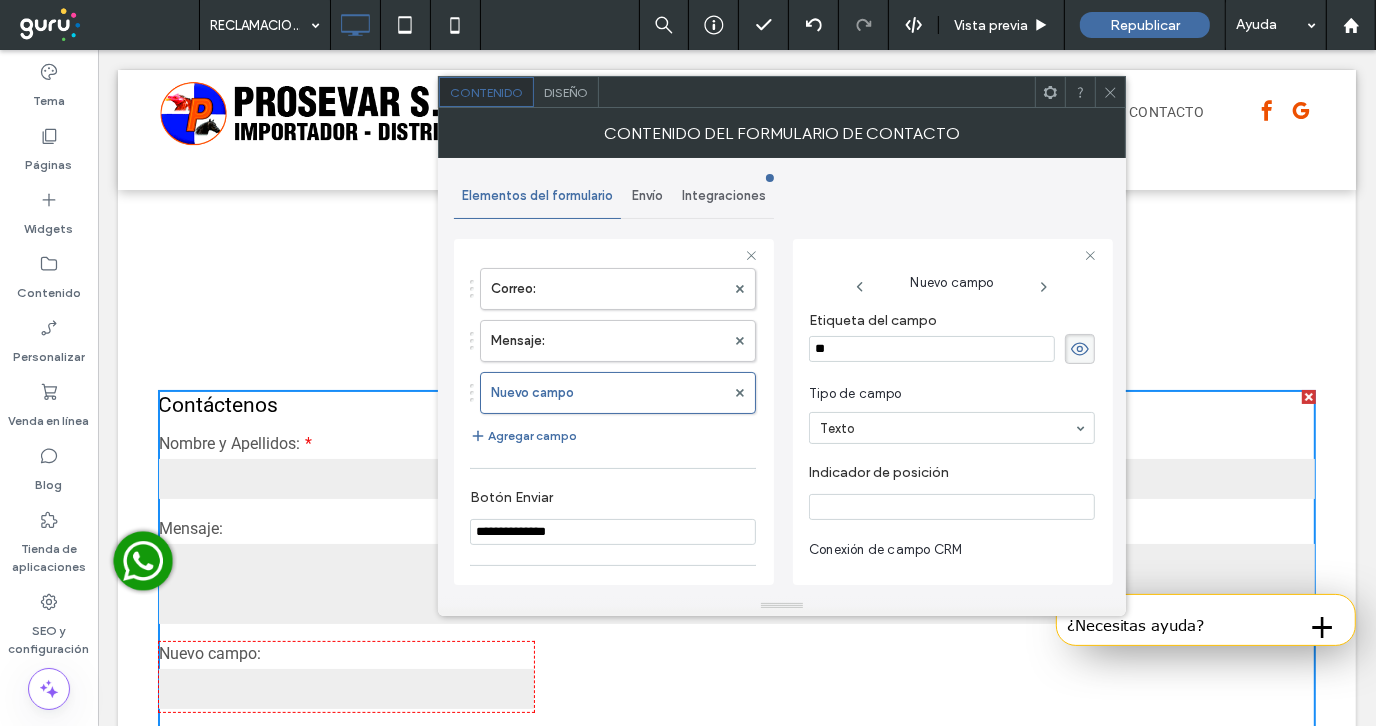 type on "*" 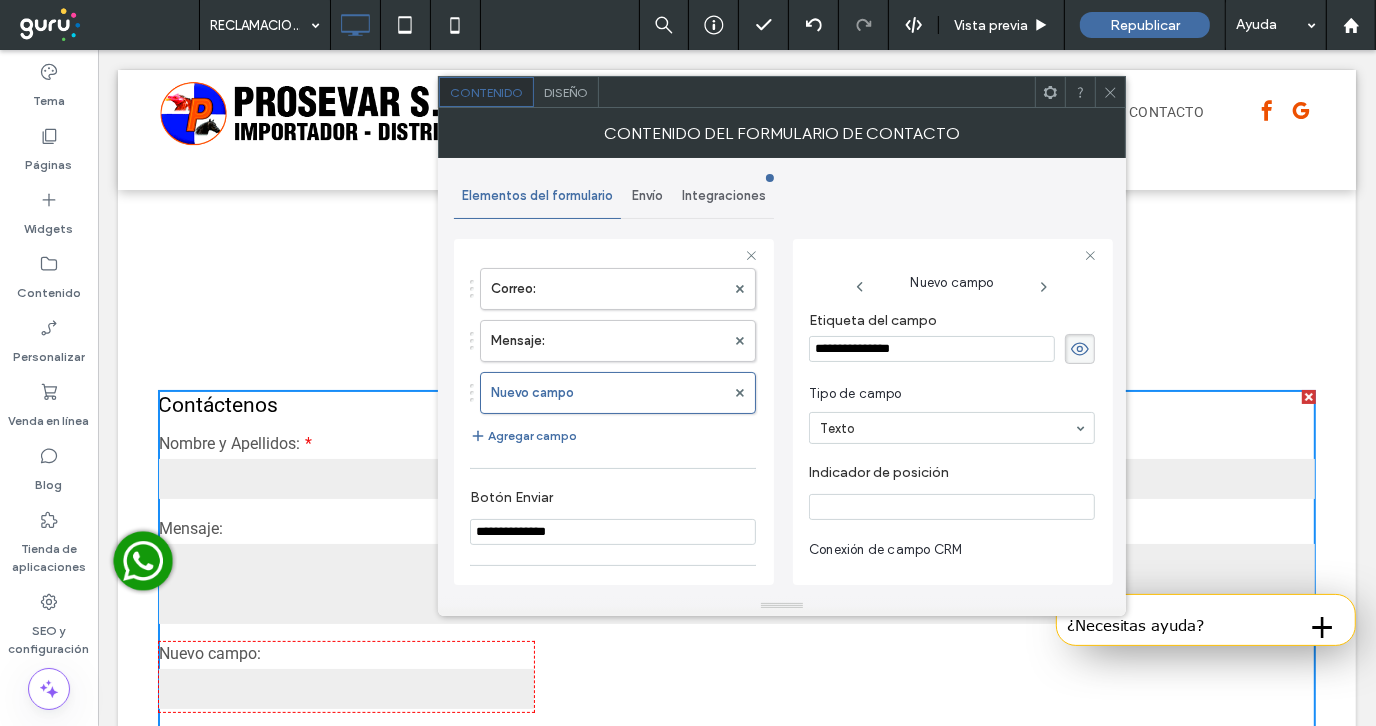 type on "**********" 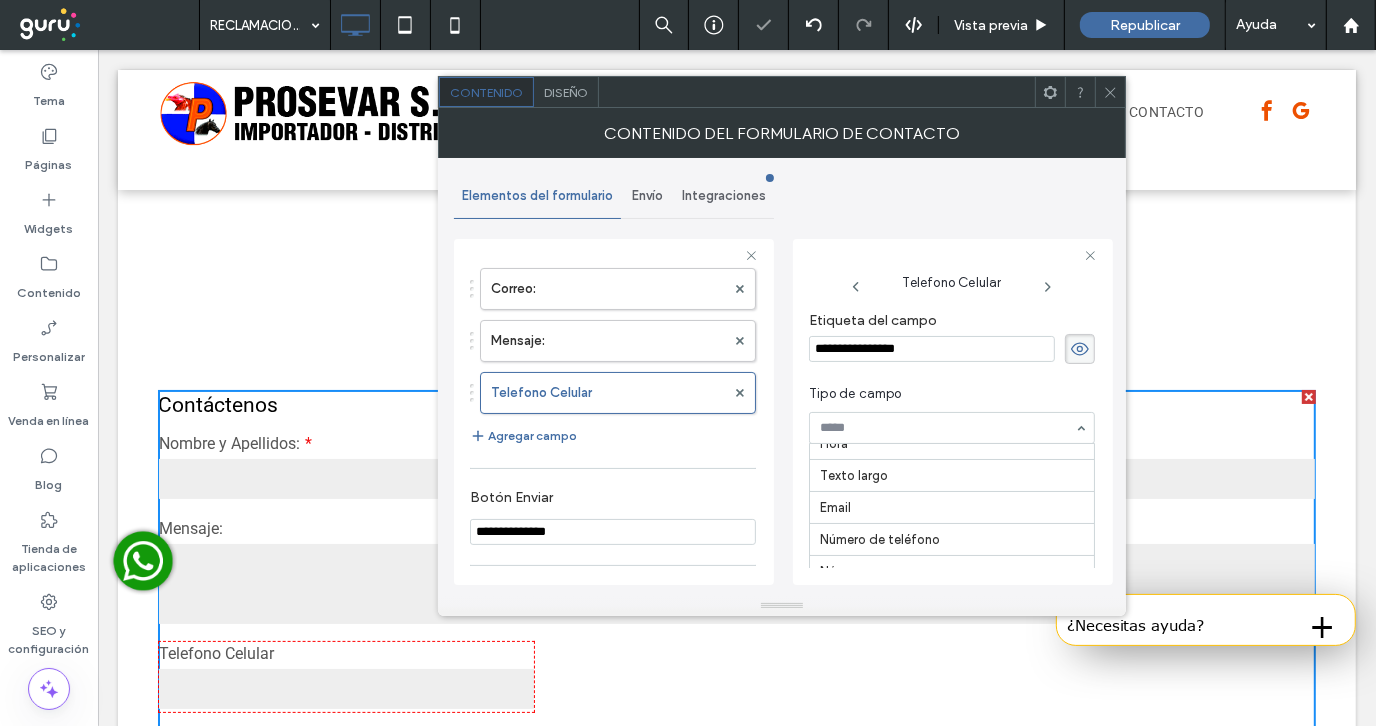 scroll, scrollTop: 223, scrollLeft: 0, axis: vertical 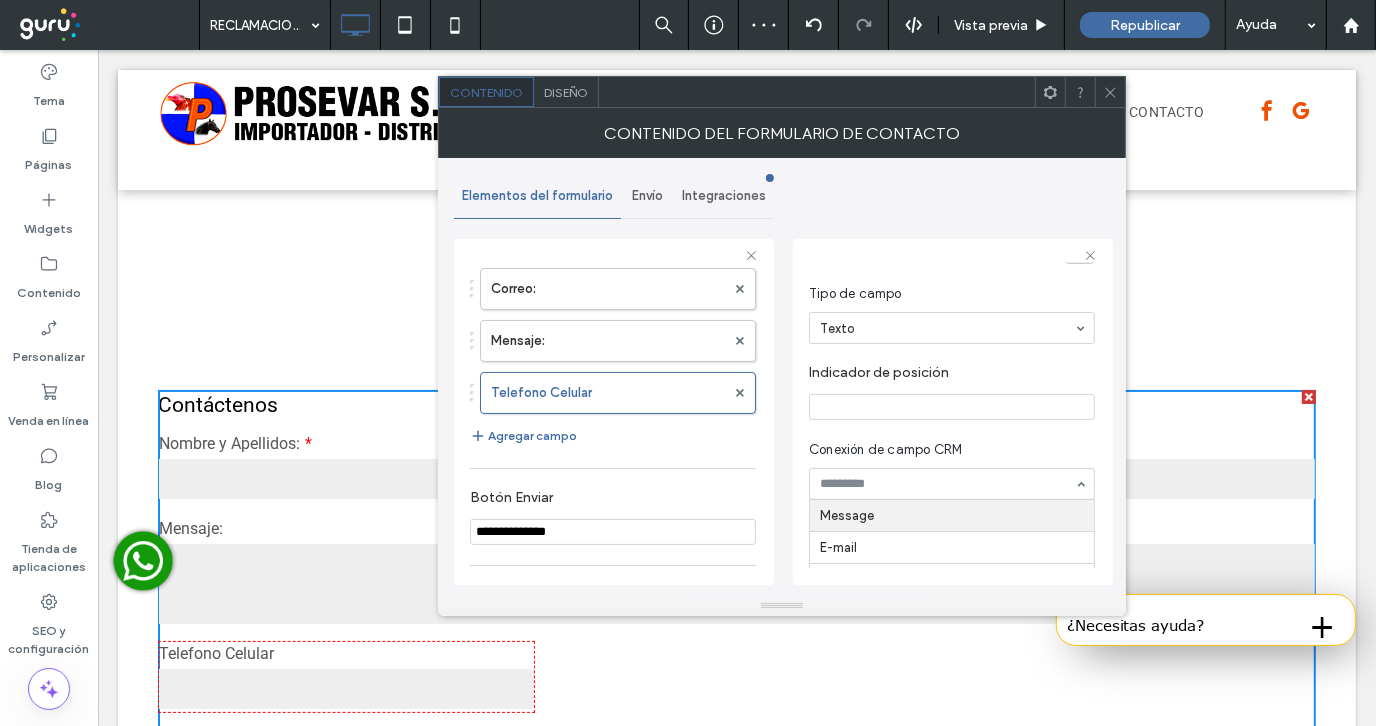 click on "Conexión de campo CRM" at bounding box center [948, 450] 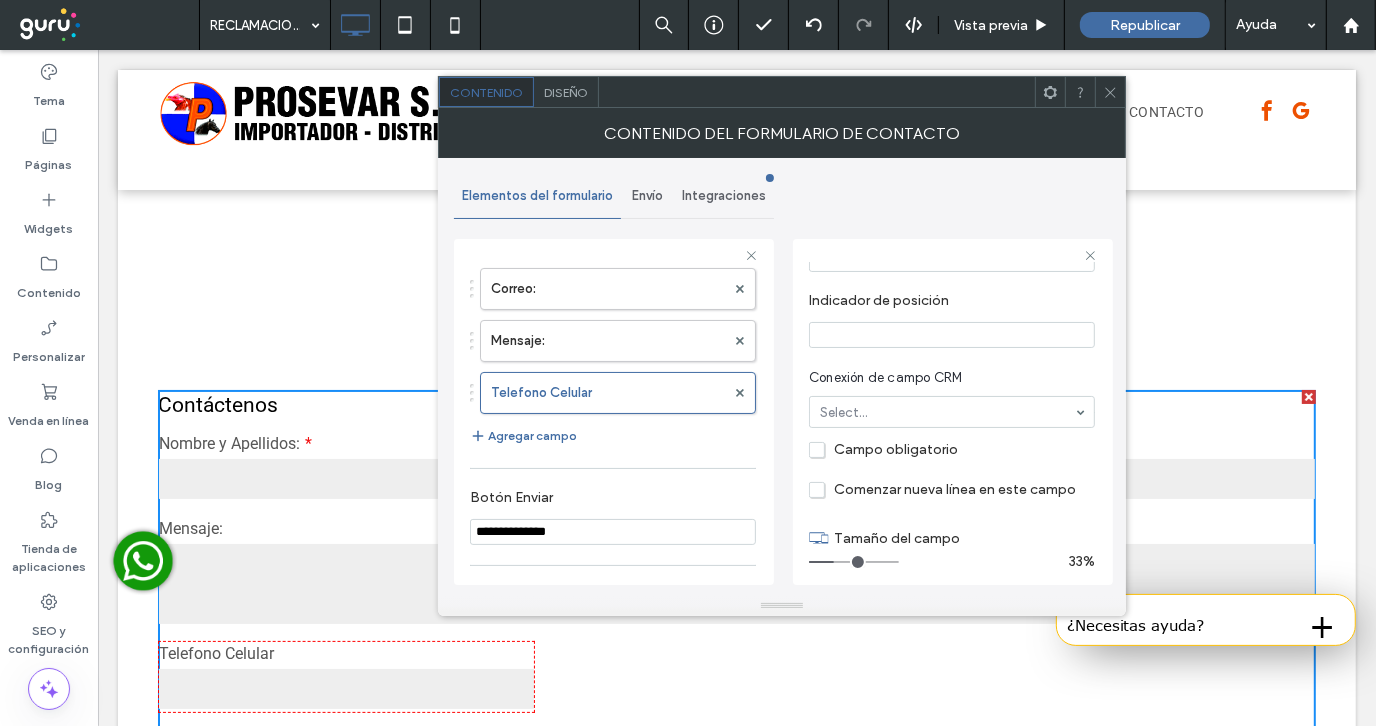 scroll, scrollTop: 199, scrollLeft: 0, axis: vertical 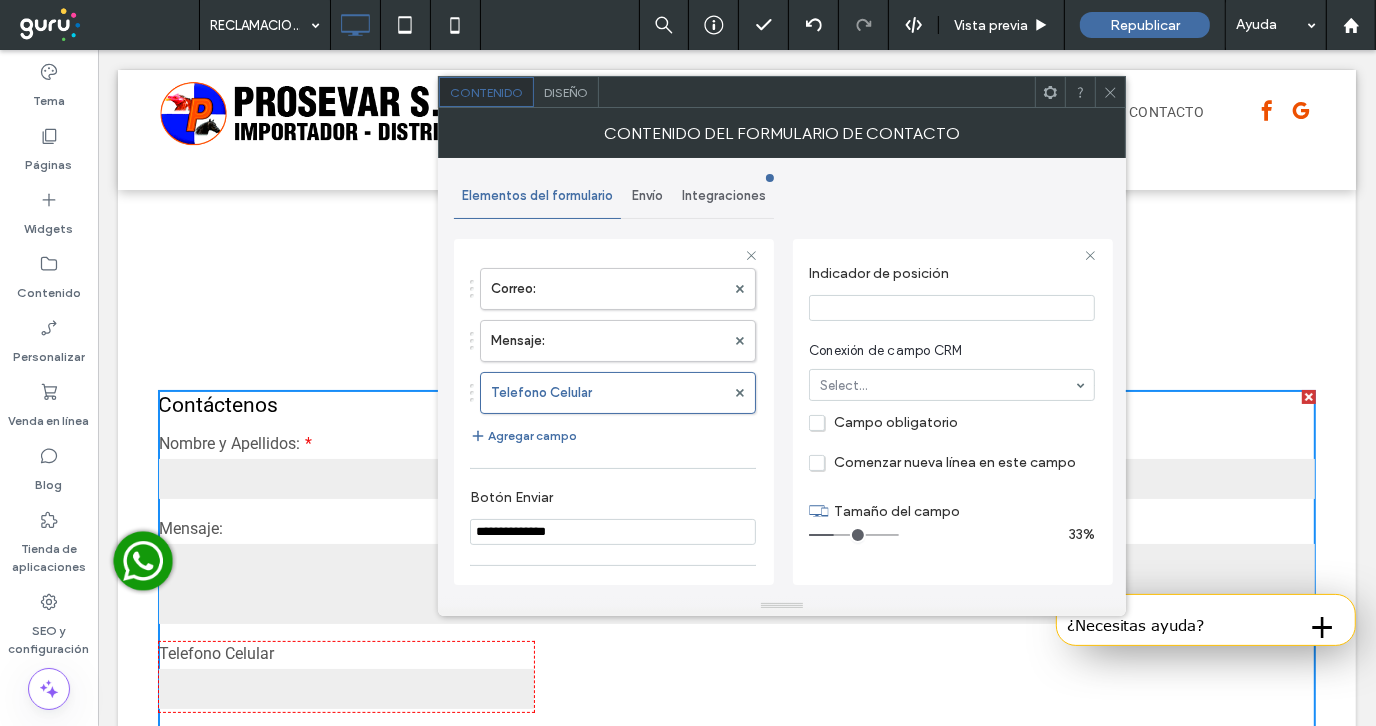 click on "Campo obligatorio" at bounding box center [883, 422] 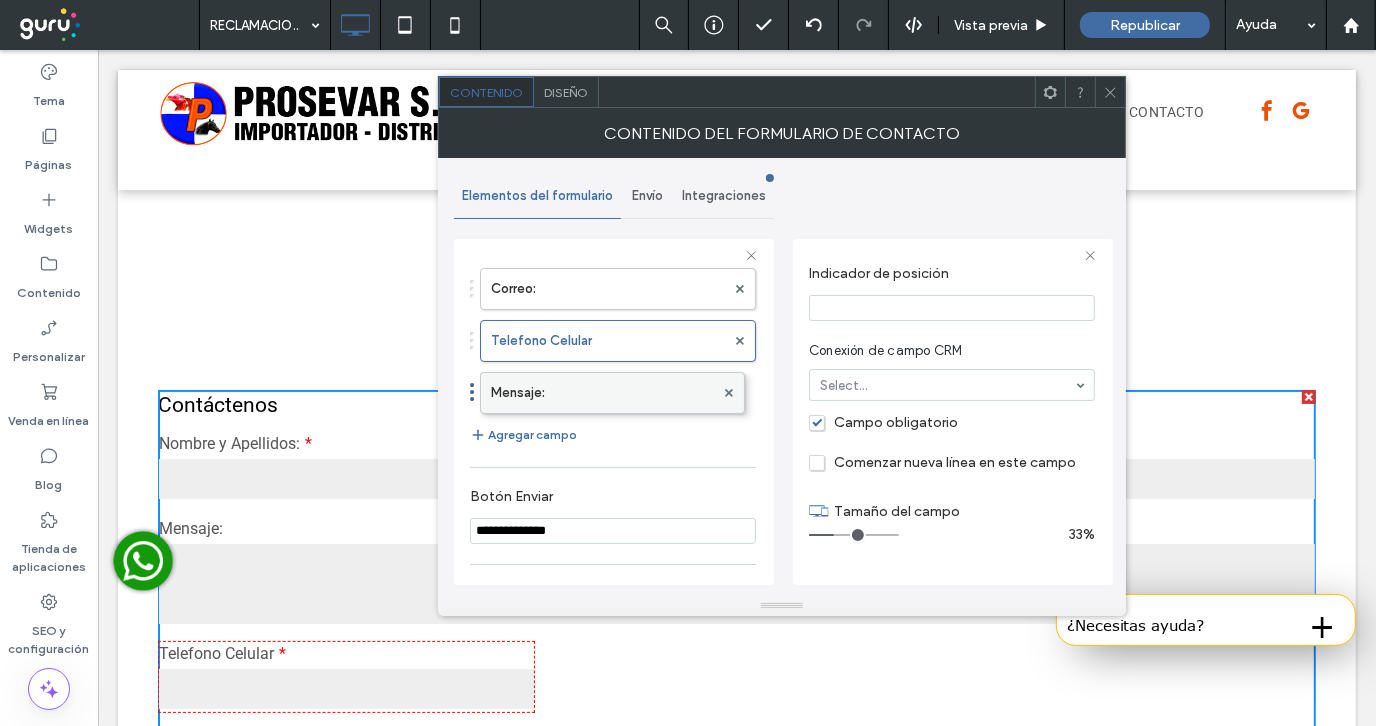 drag, startPoint x: 621, startPoint y: 341, endPoint x: 621, endPoint y: 385, distance: 44 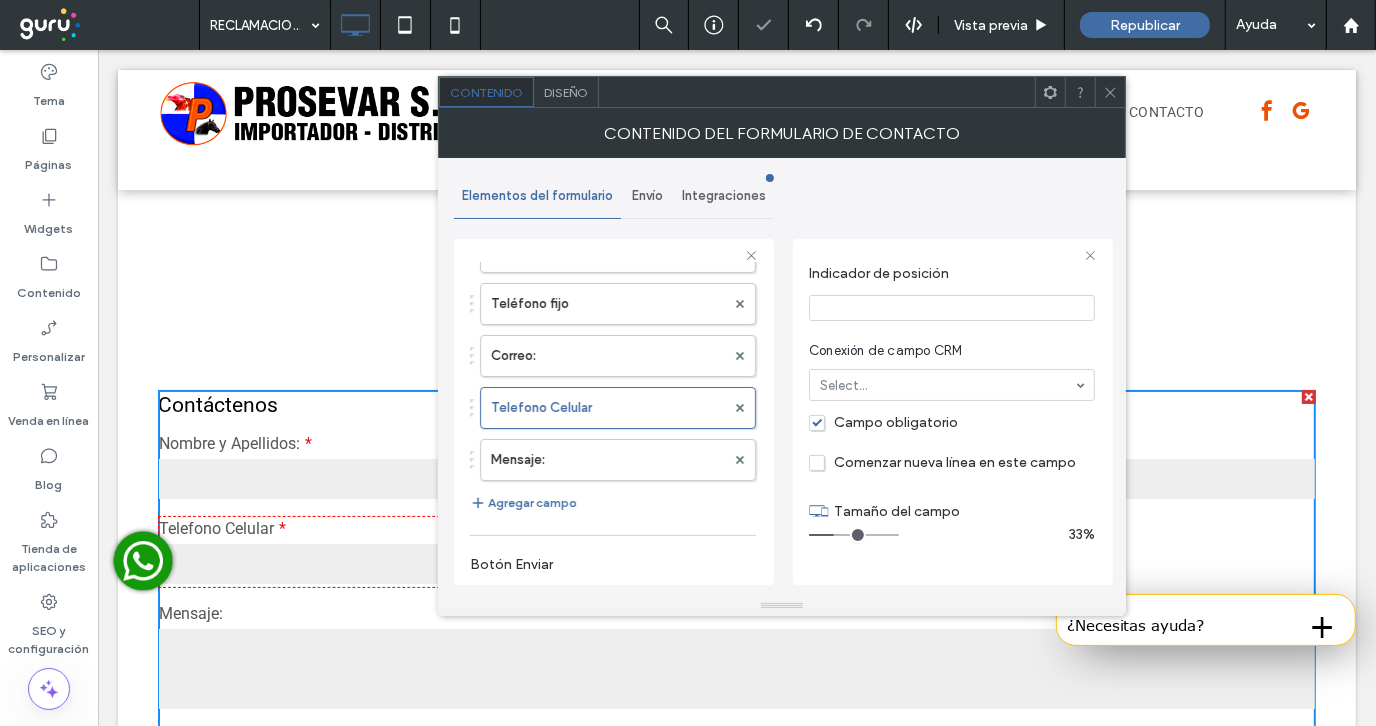 scroll, scrollTop: 100, scrollLeft: 0, axis: vertical 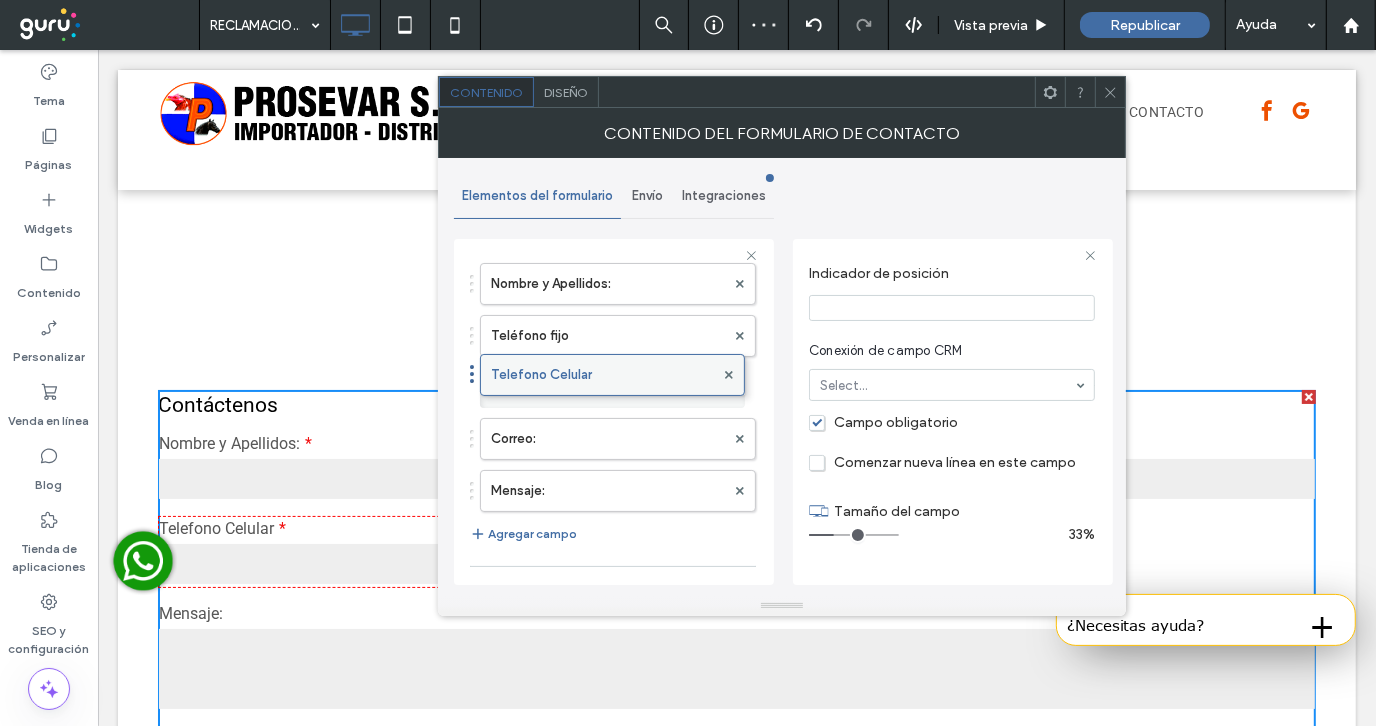 drag, startPoint x: 618, startPoint y: 428, endPoint x: 621, endPoint y: 355, distance: 73.061615 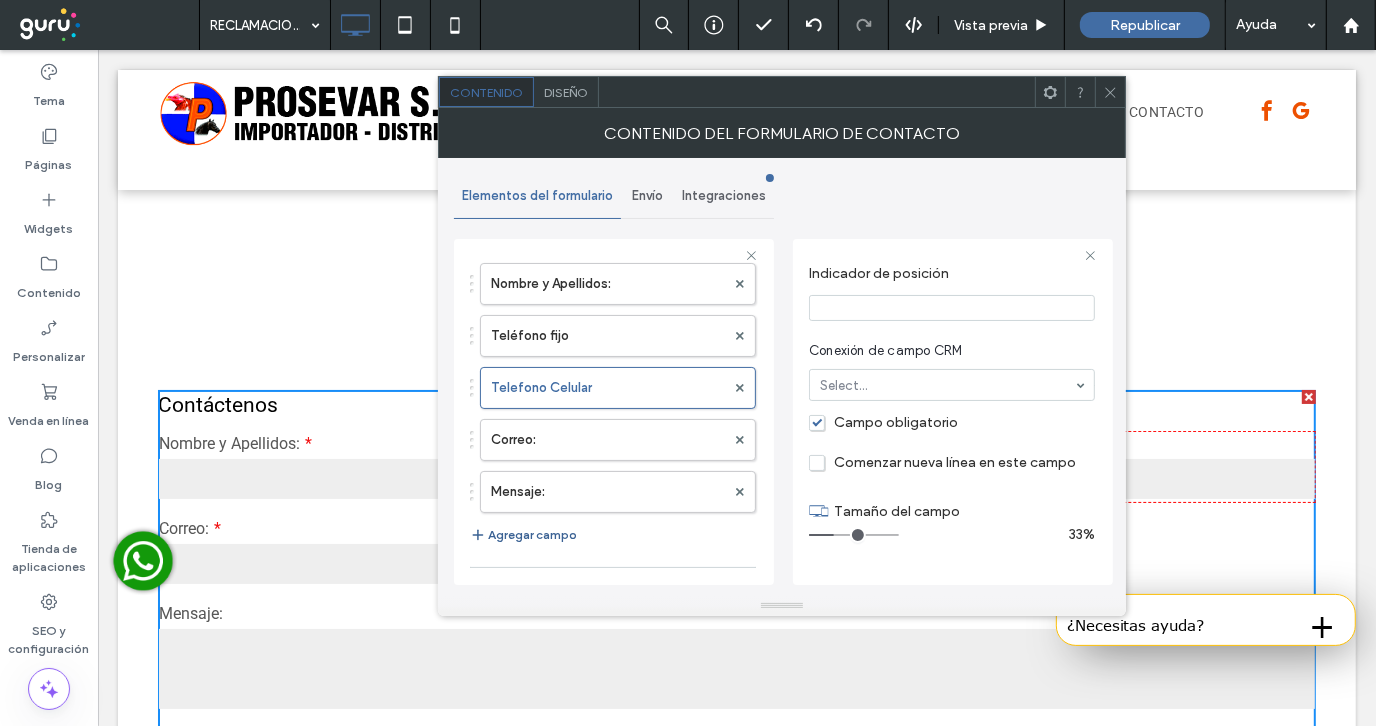 click on "Agregar campo" at bounding box center (523, 535) 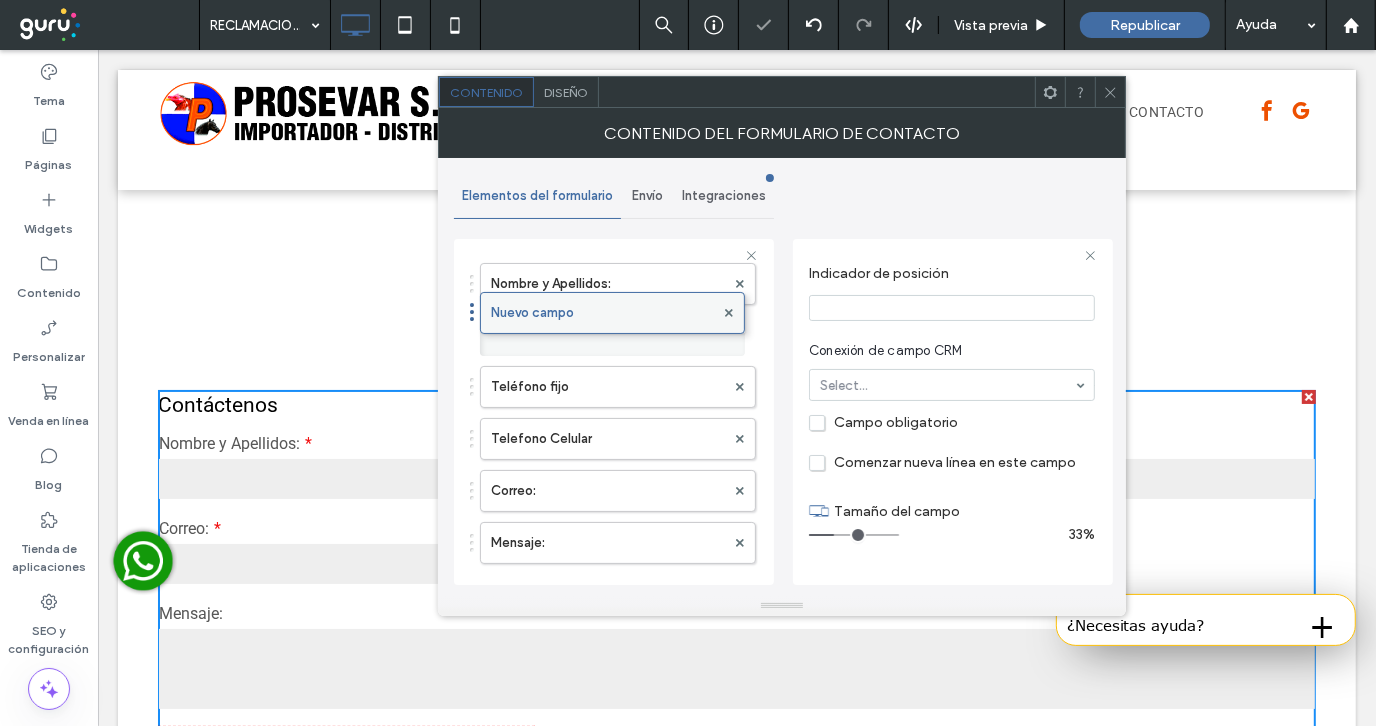 drag, startPoint x: 550, startPoint y: 539, endPoint x: 581, endPoint y: 301, distance: 240.01042 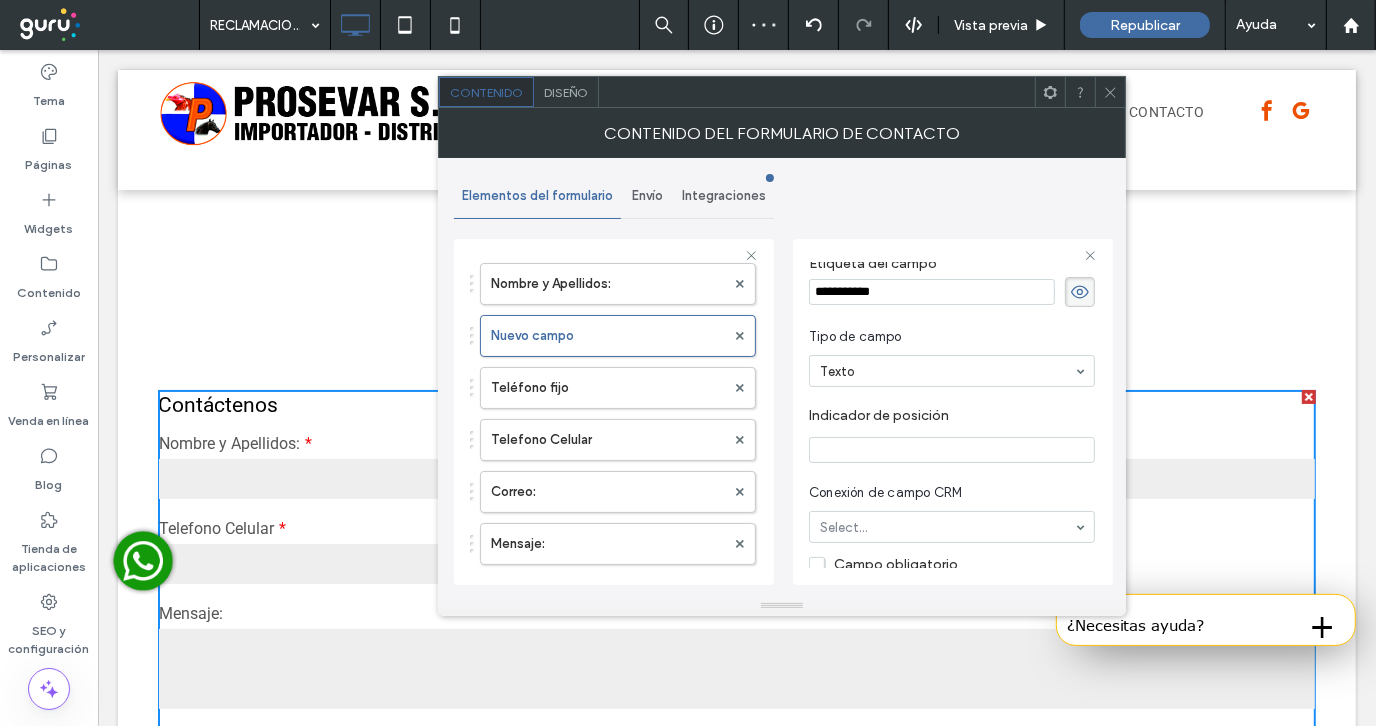 scroll, scrollTop: 0, scrollLeft: 0, axis: both 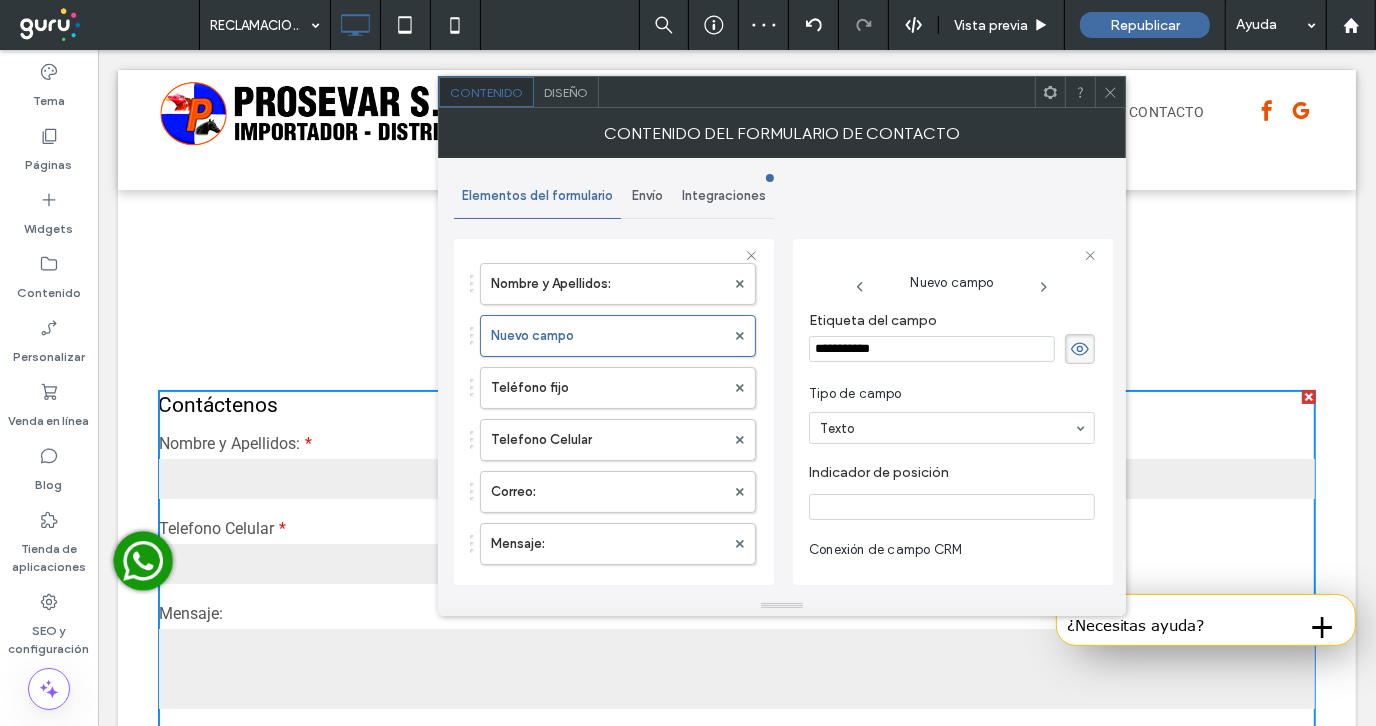 click on "**********" at bounding box center [932, 349] 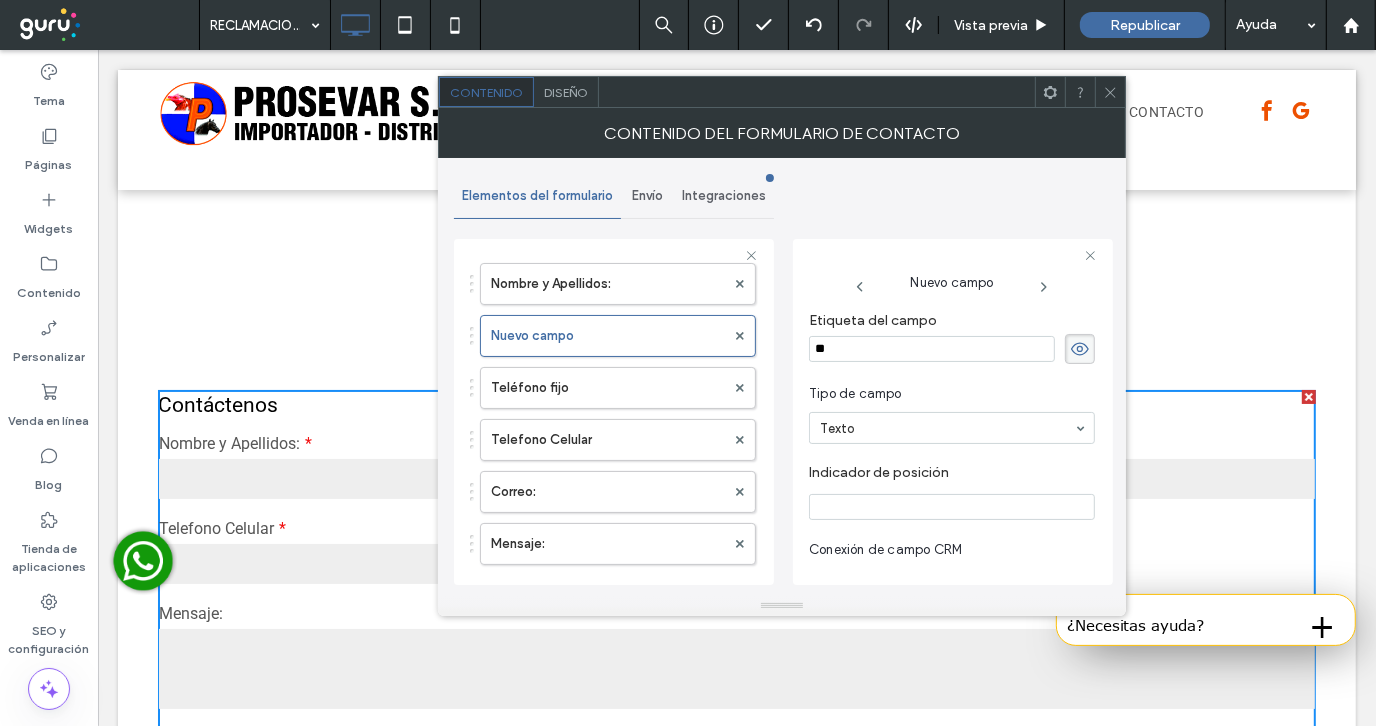 type on "***" 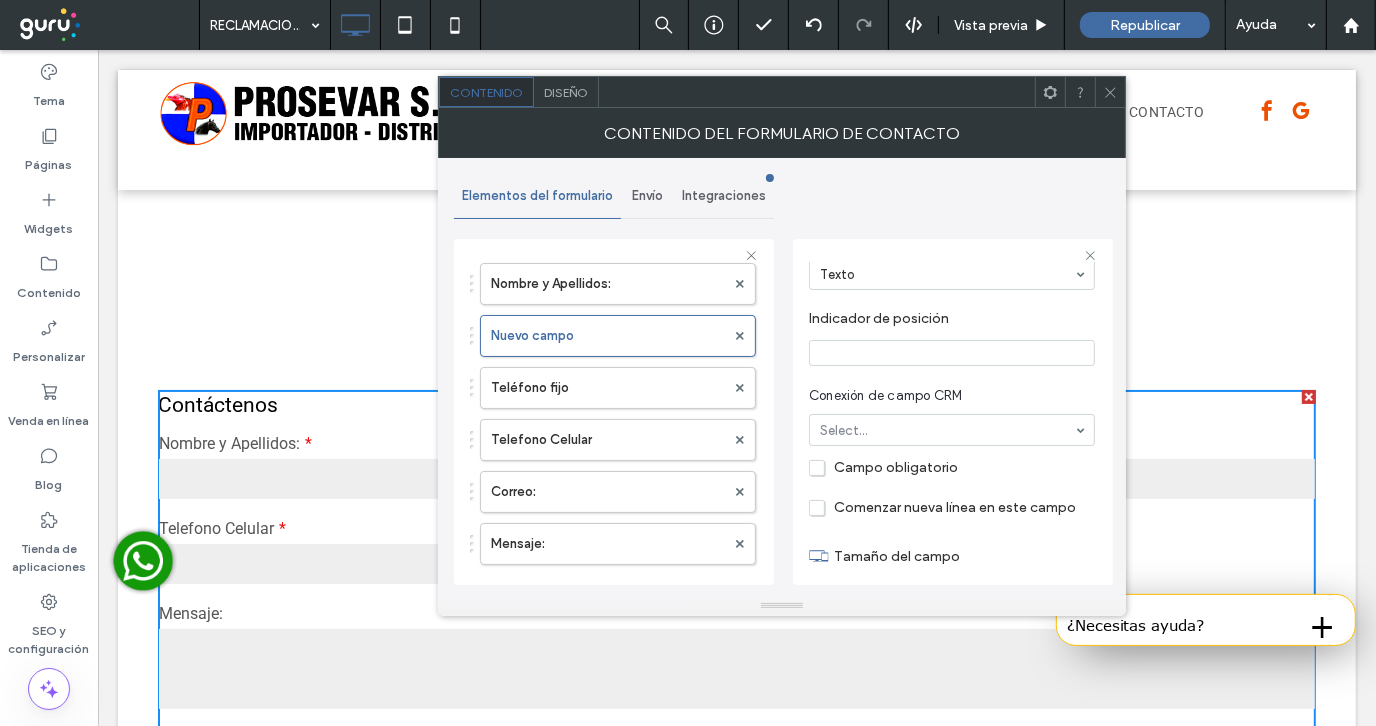 scroll, scrollTop: 199, scrollLeft: 0, axis: vertical 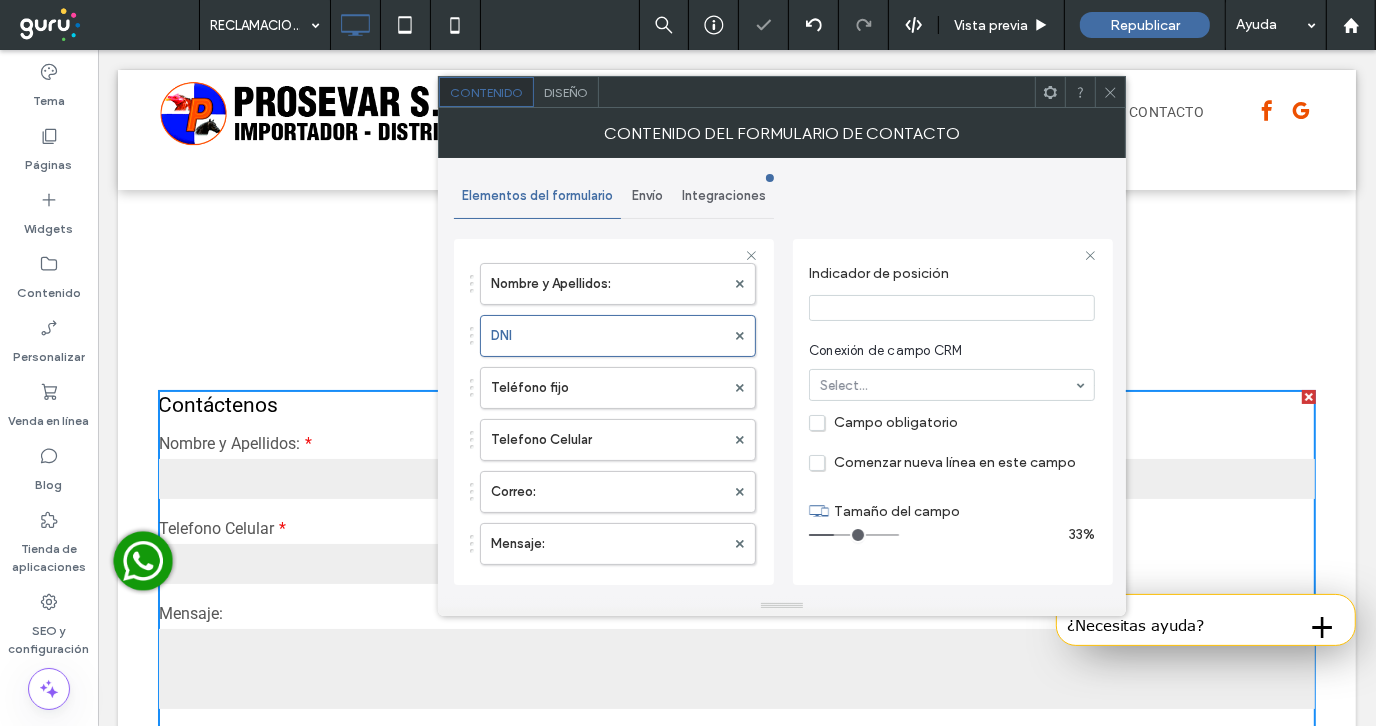 click on "Campo obligatorio" at bounding box center (883, 422) 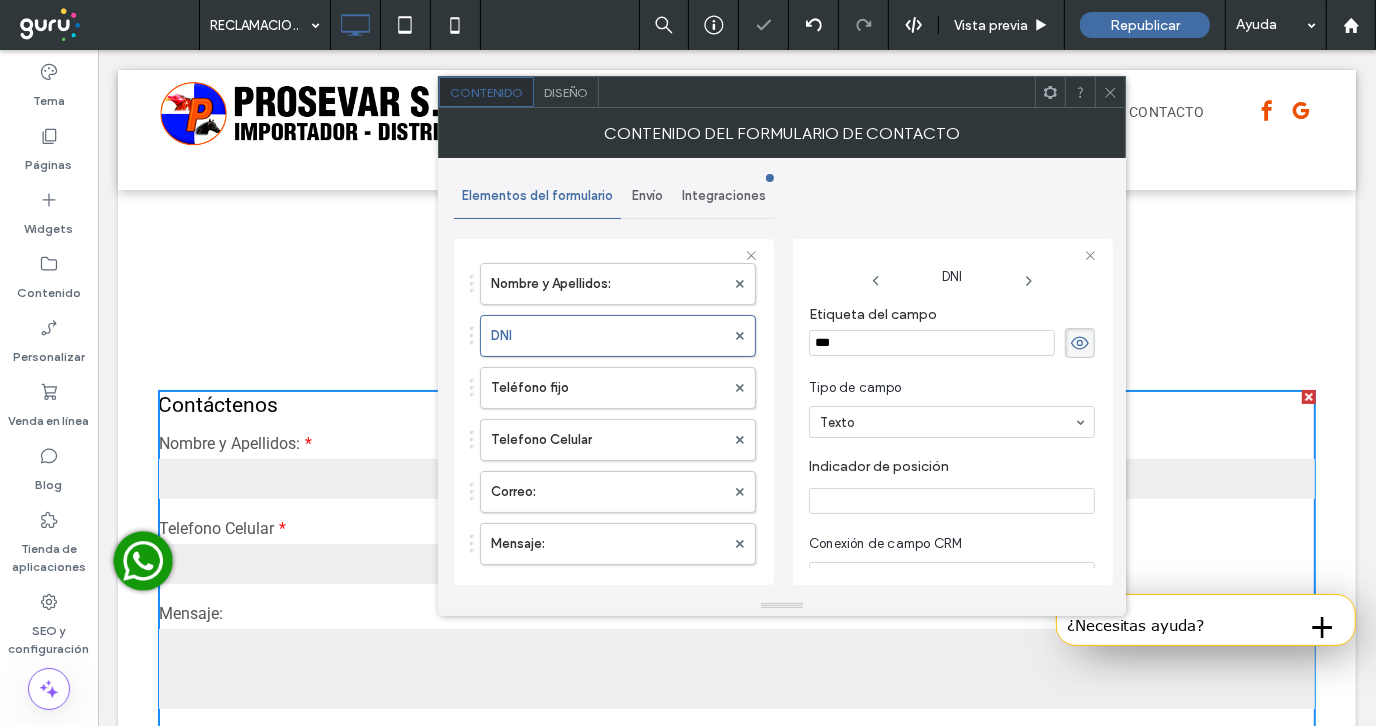 scroll, scrollTop: 0, scrollLeft: 0, axis: both 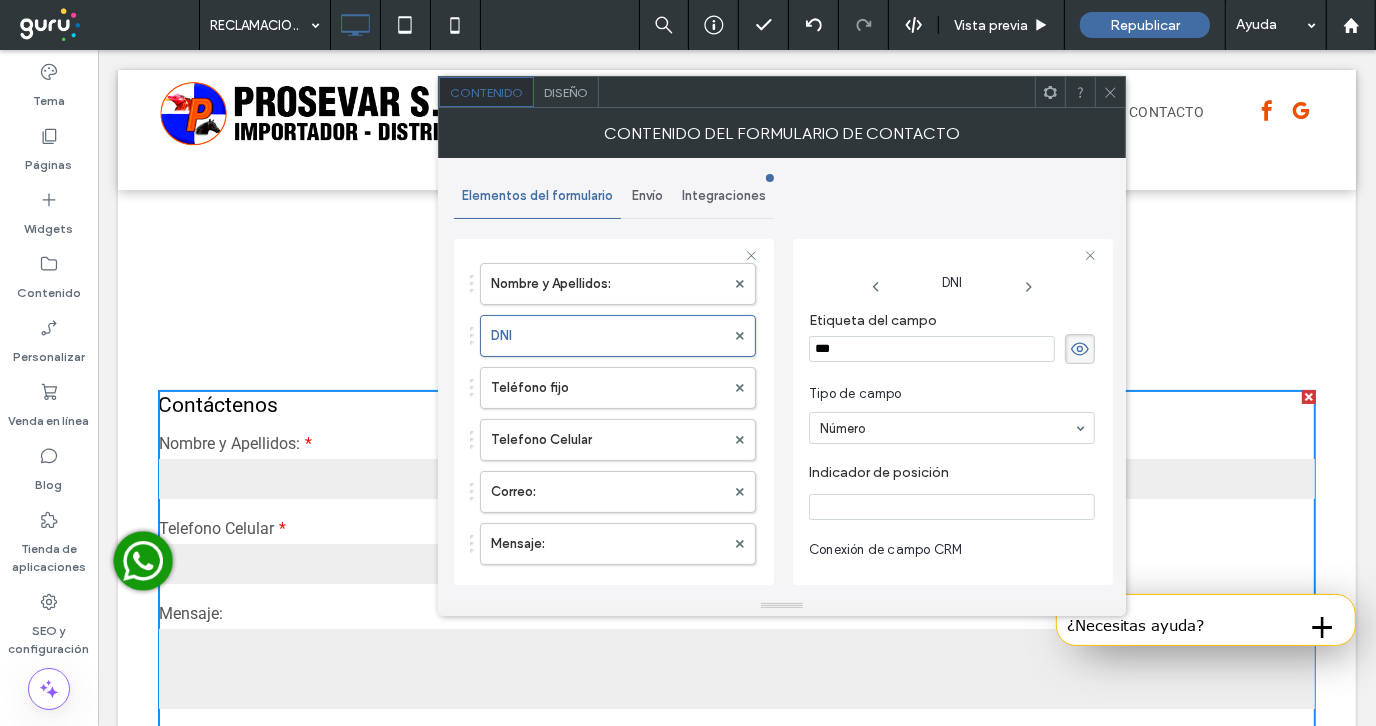 click at bounding box center [952, 507] 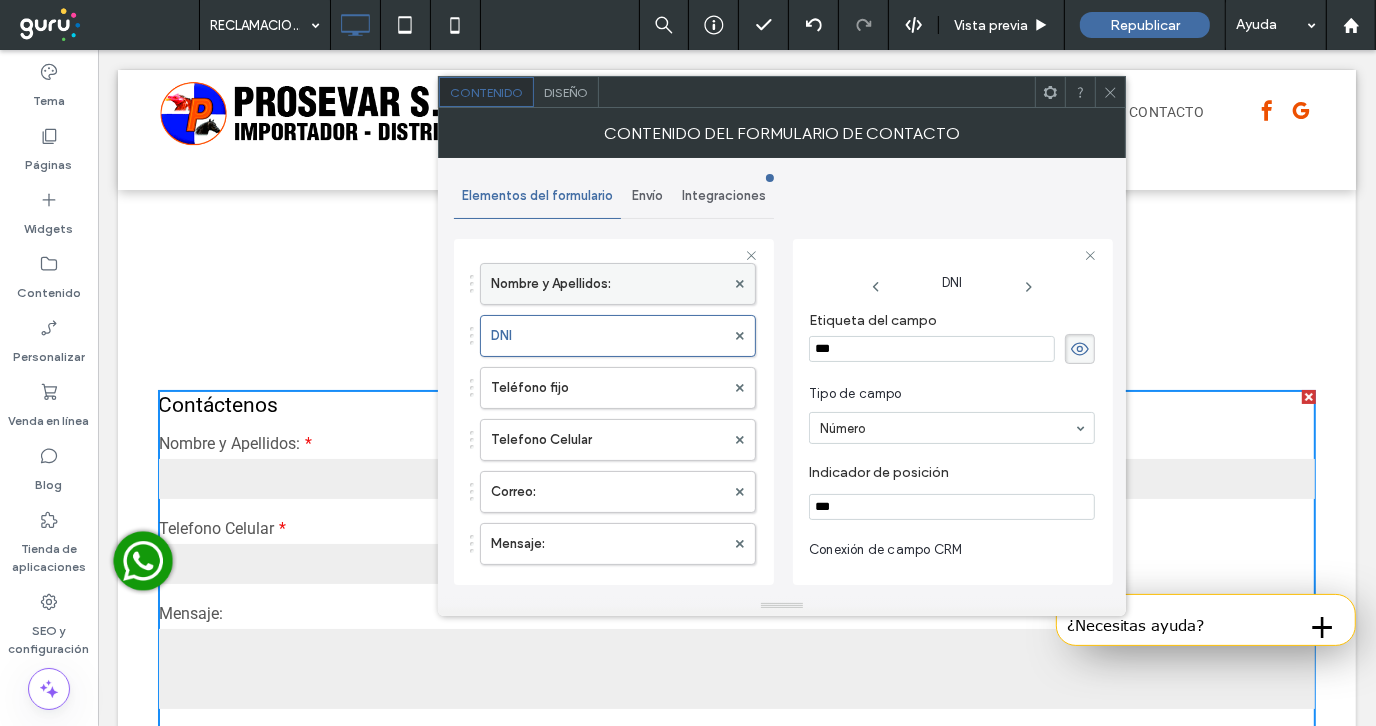type on "***" 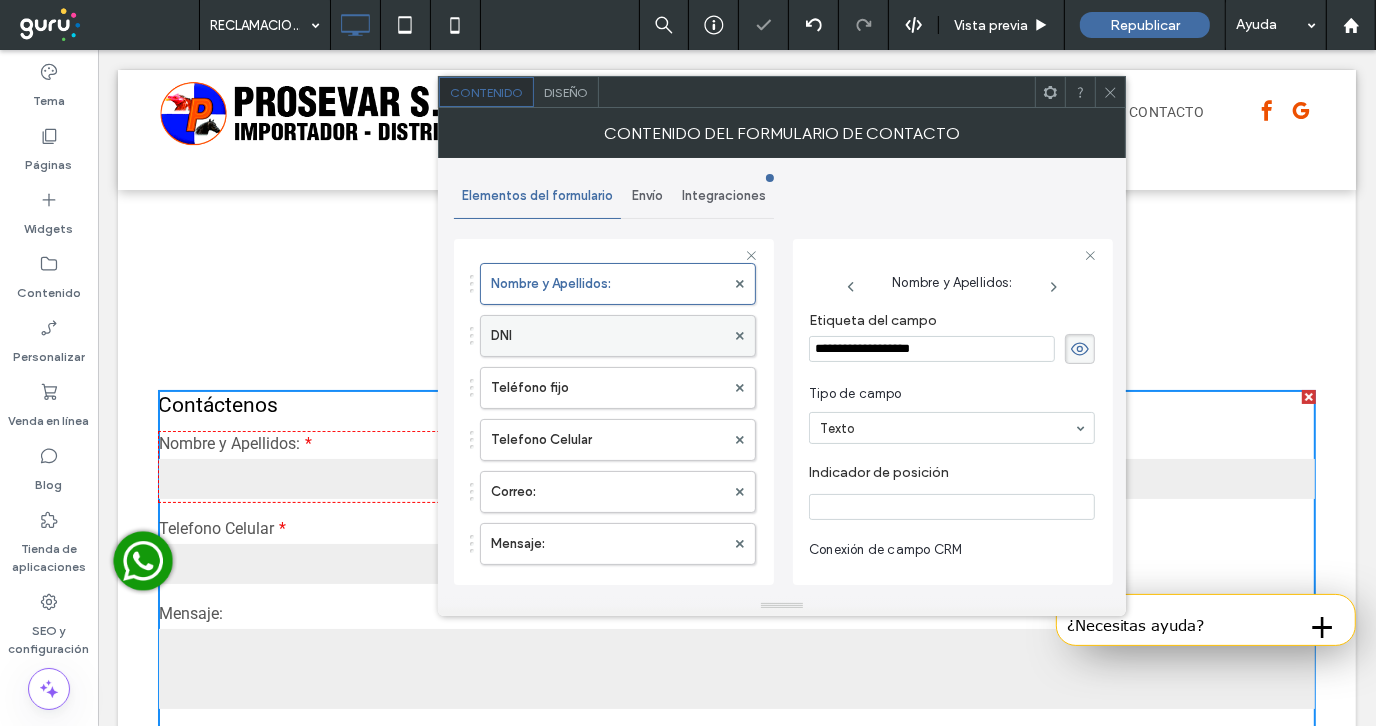 drag, startPoint x: 944, startPoint y: 350, endPoint x: 699, endPoint y: 350, distance: 245 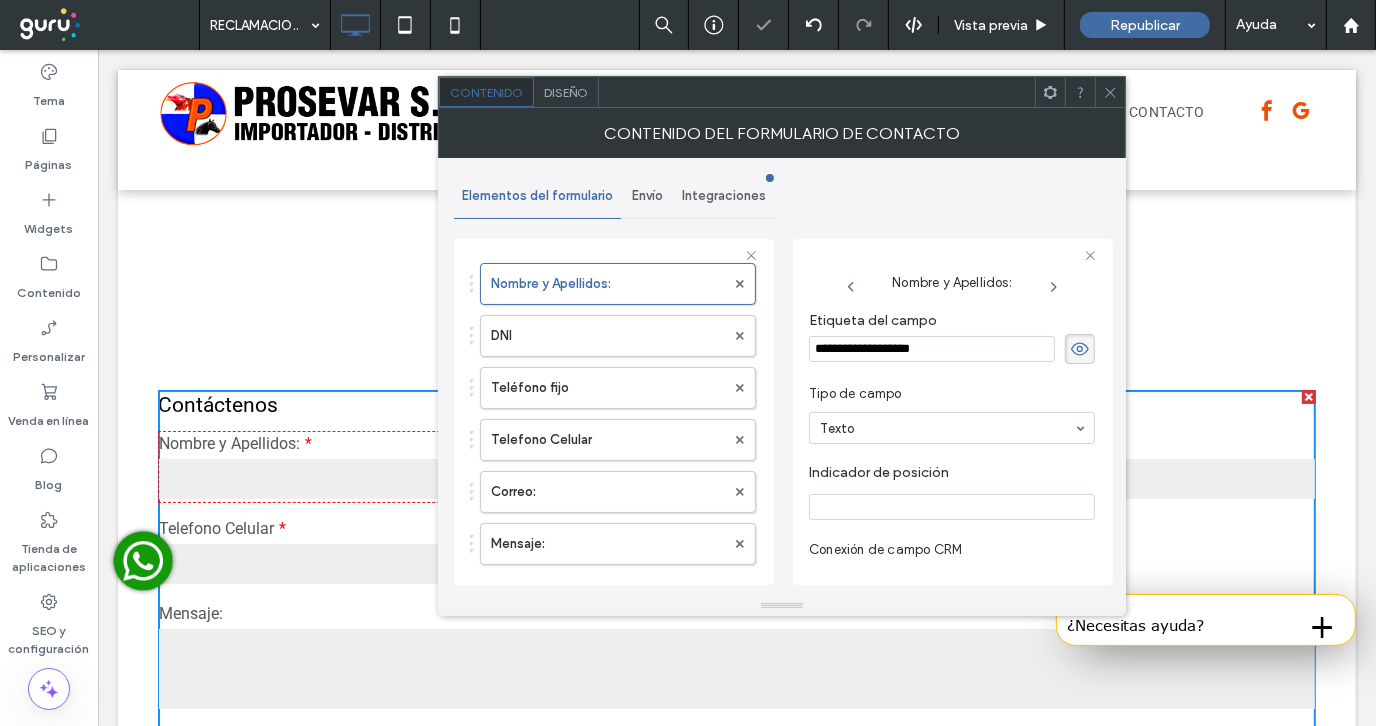 click at bounding box center [952, 507] 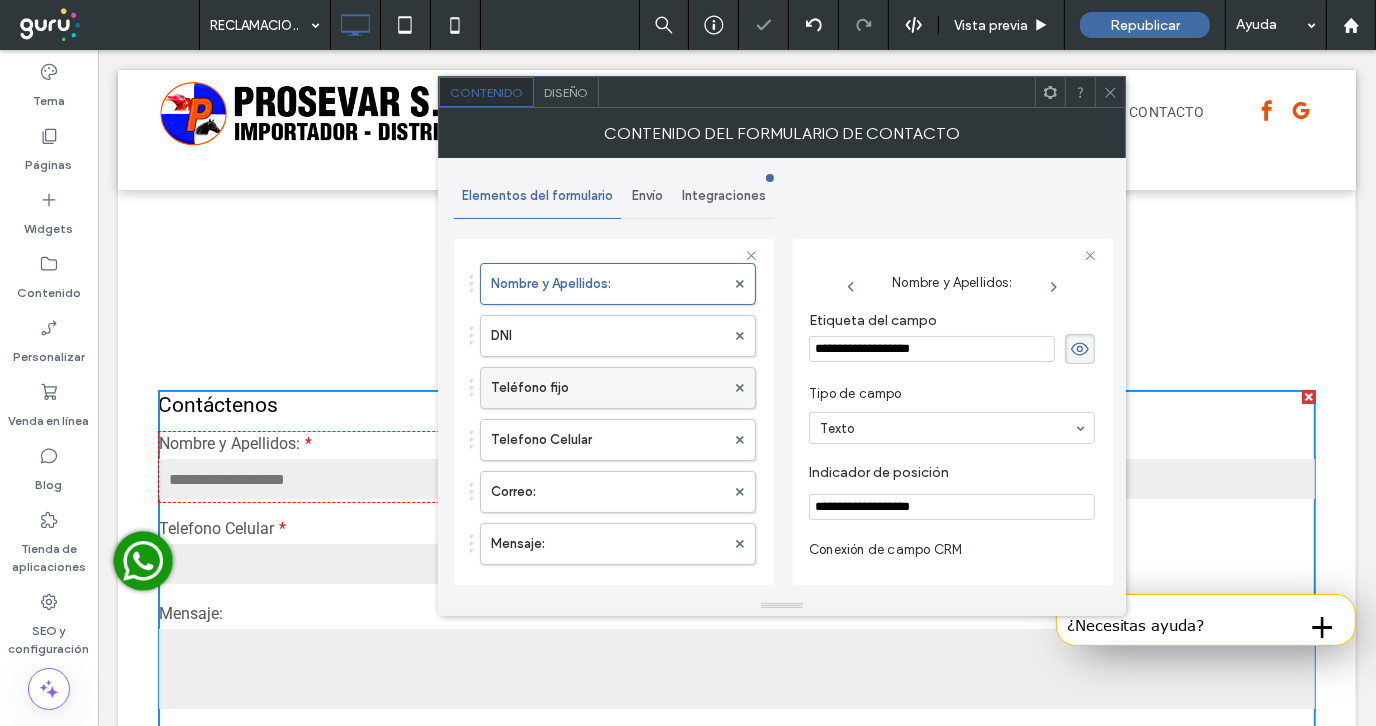 type on "**********" 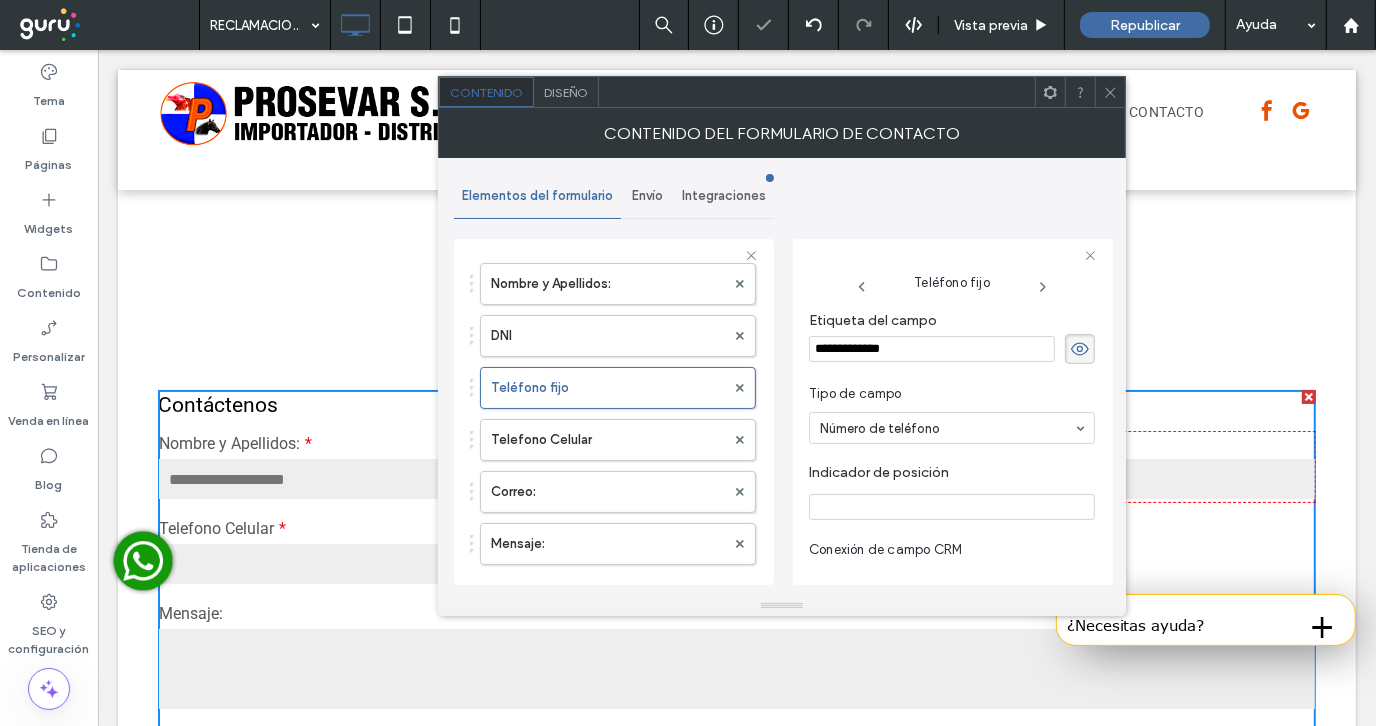 drag, startPoint x: 900, startPoint y: 352, endPoint x: 706, endPoint y: 357, distance: 194.06442 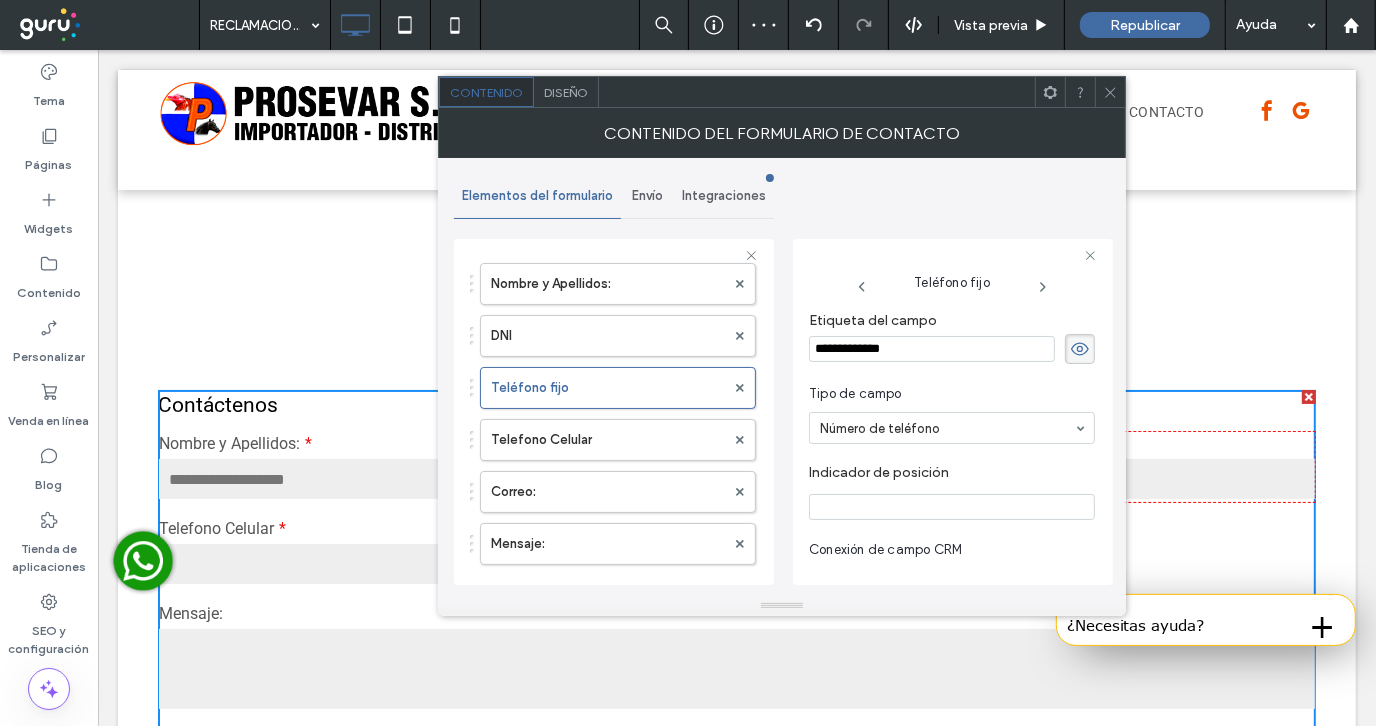 click at bounding box center [952, 507] 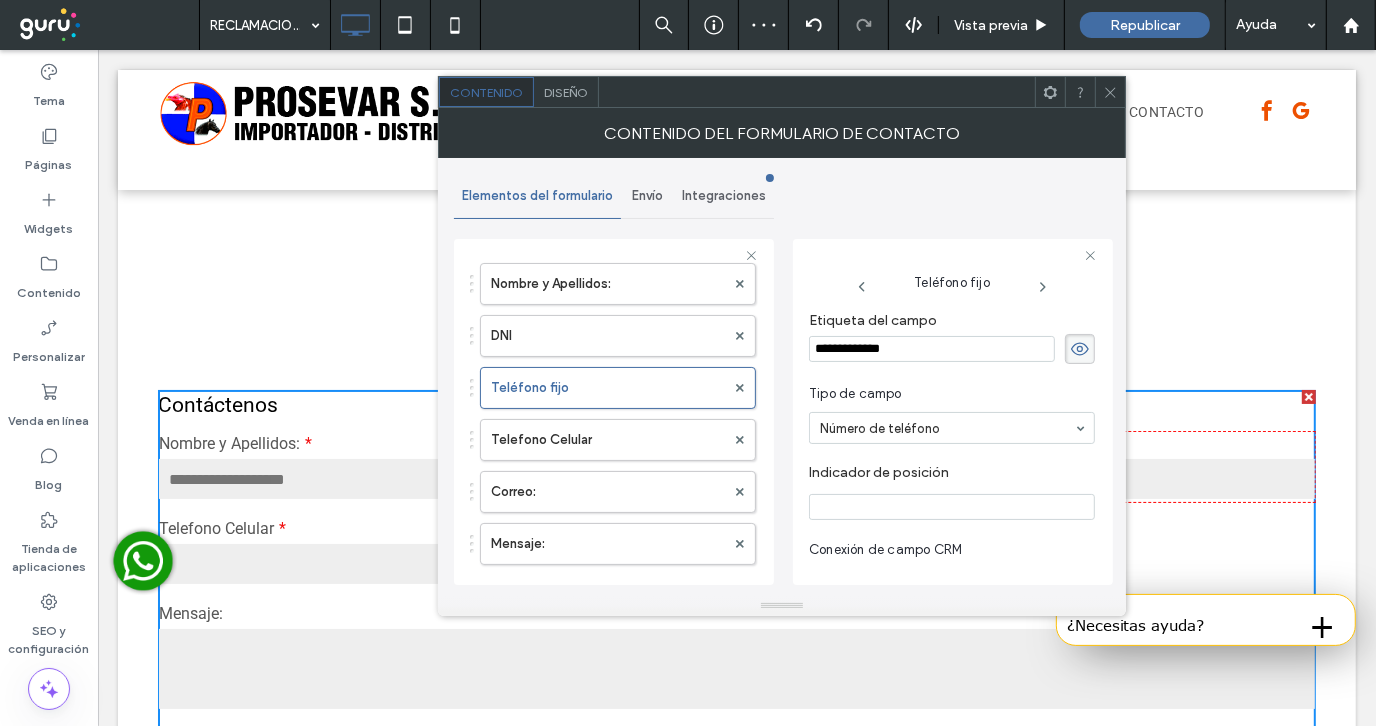 paste on "**********" 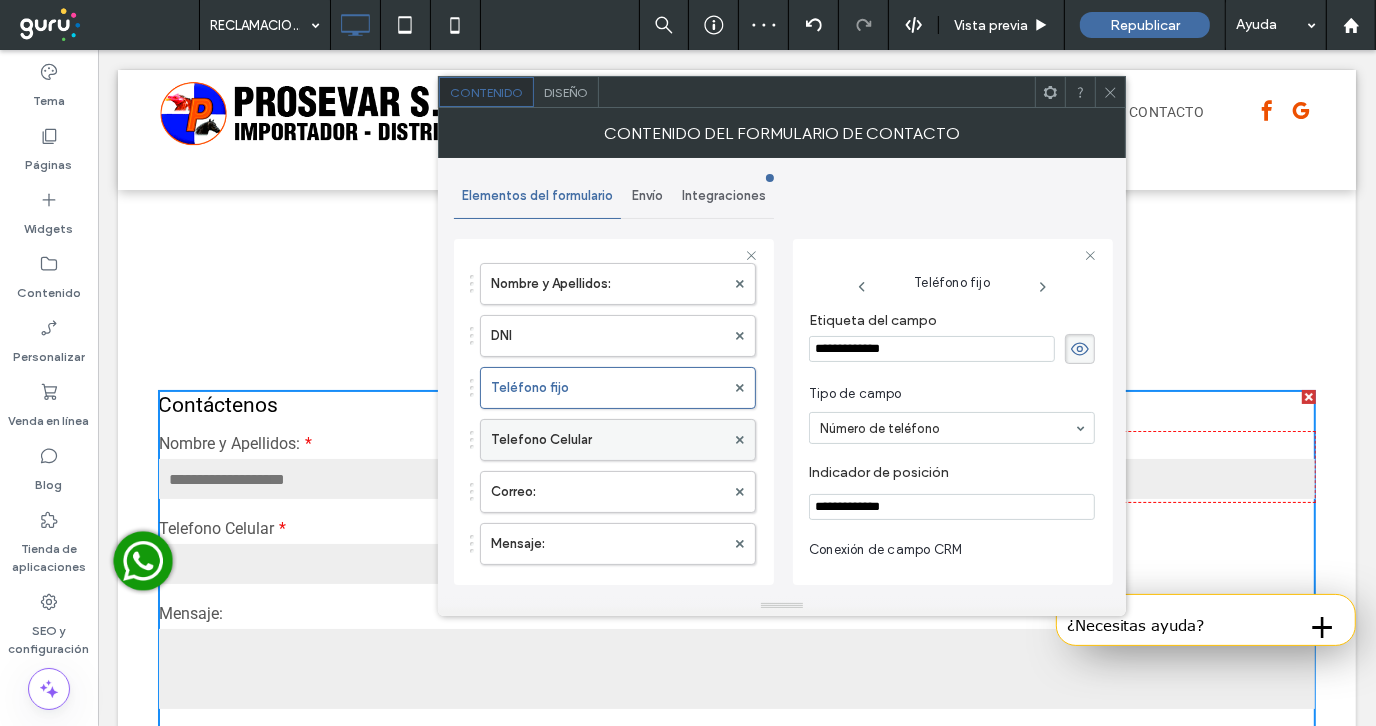 click on "Telefono Celular" at bounding box center (608, 440) 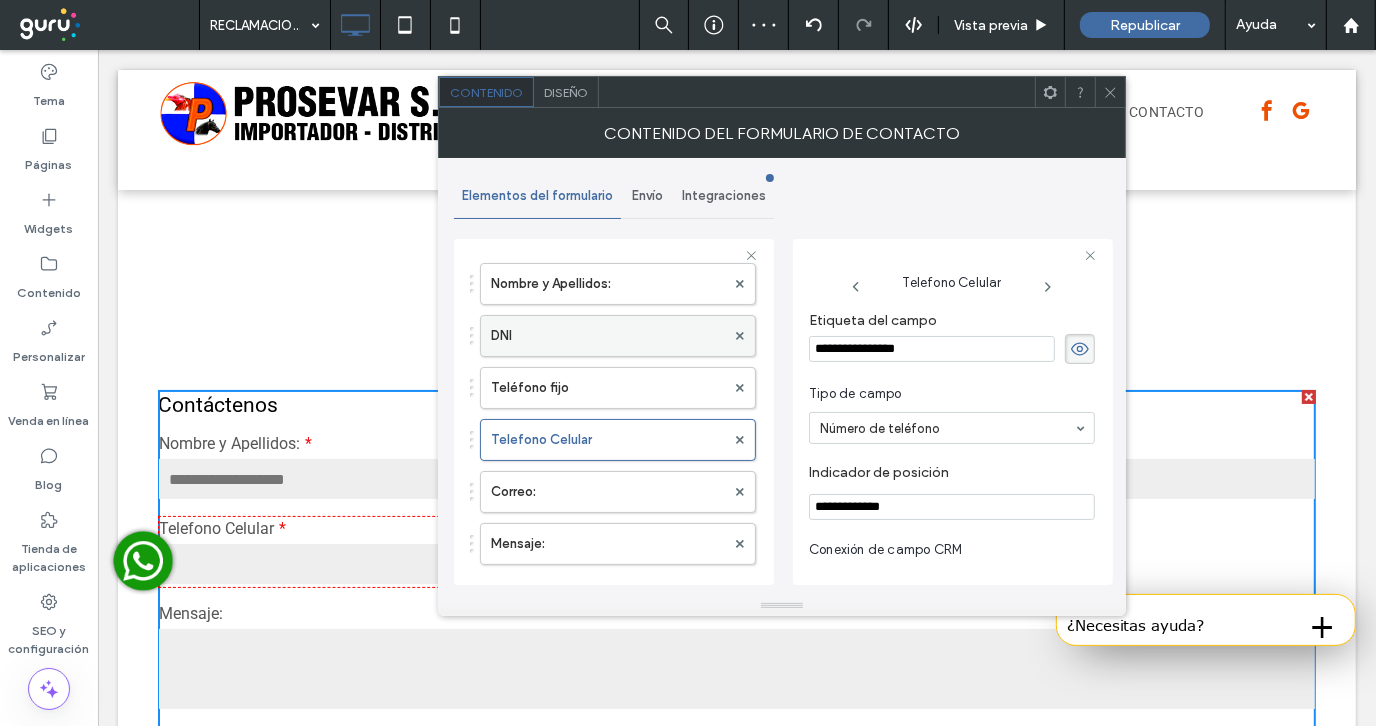 drag, startPoint x: 926, startPoint y: 344, endPoint x: 698, endPoint y: 353, distance: 228.17757 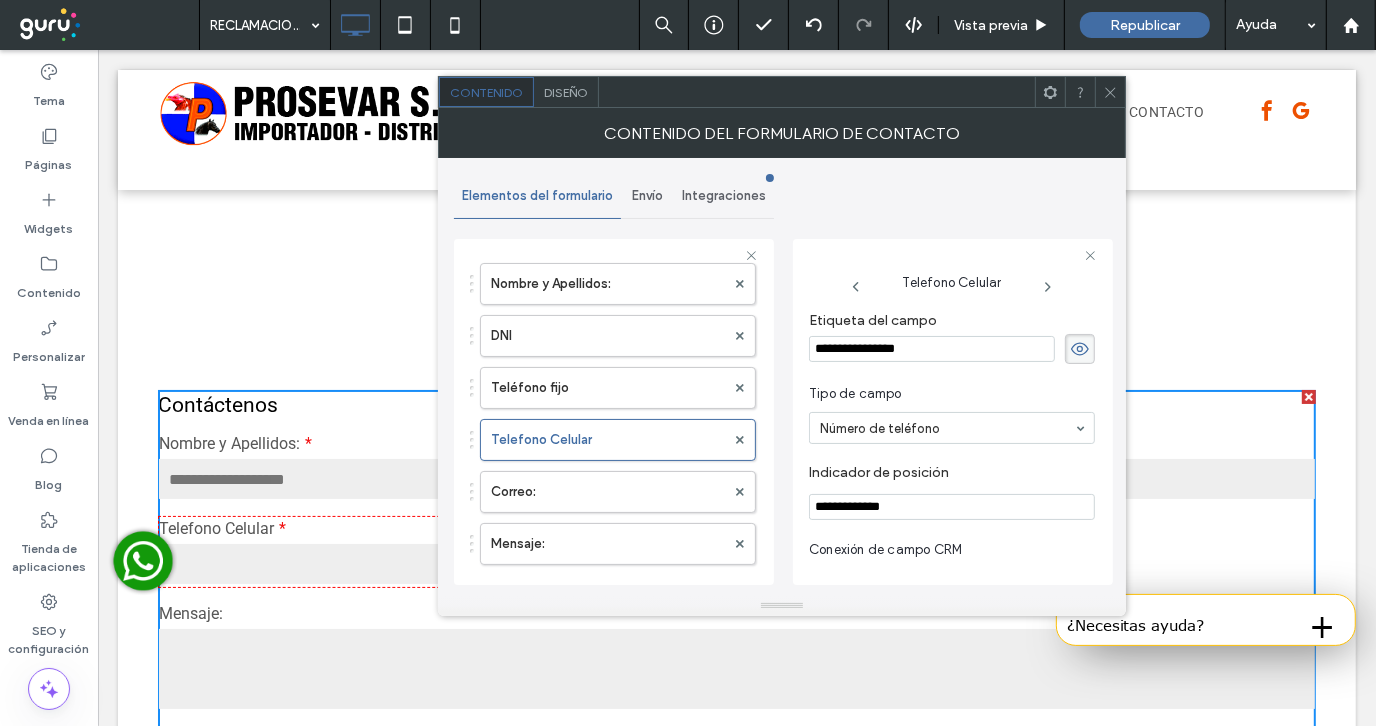 click on "**********" at bounding box center [952, 507] 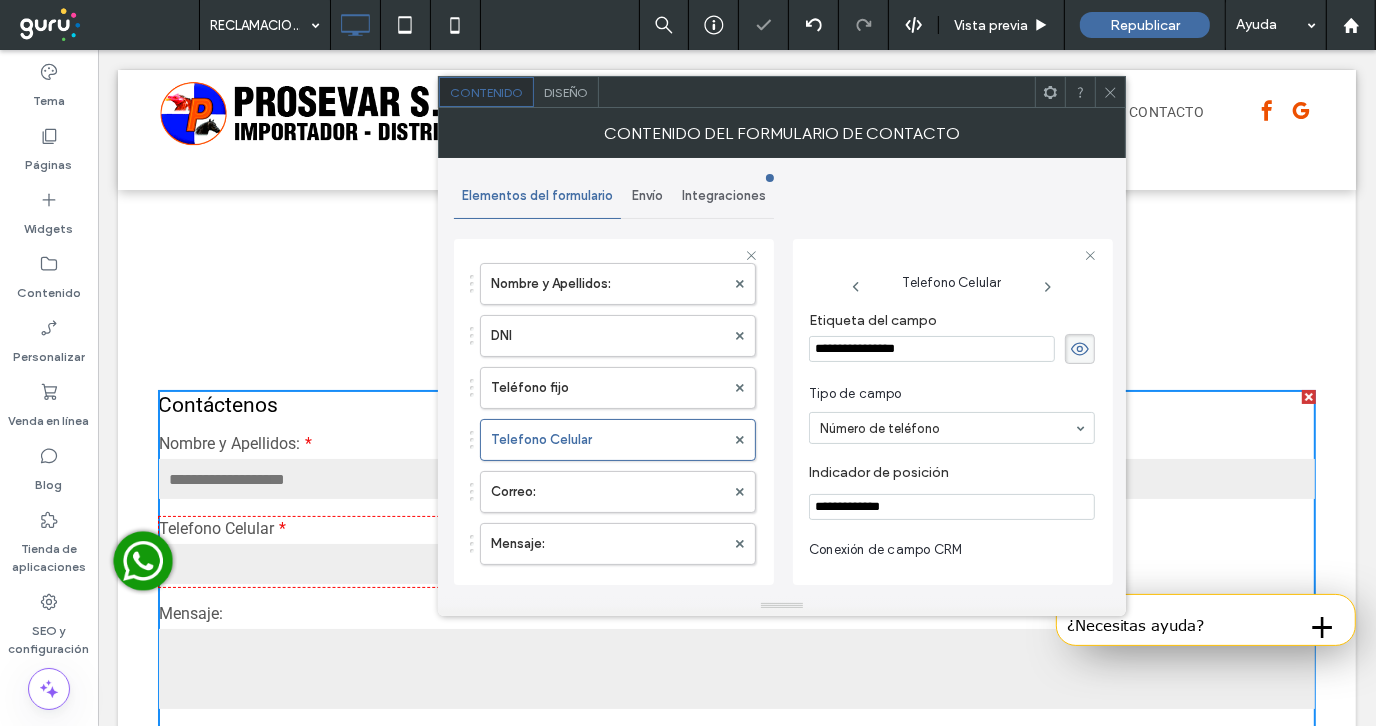 click on "**********" at bounding box center (952, 507) 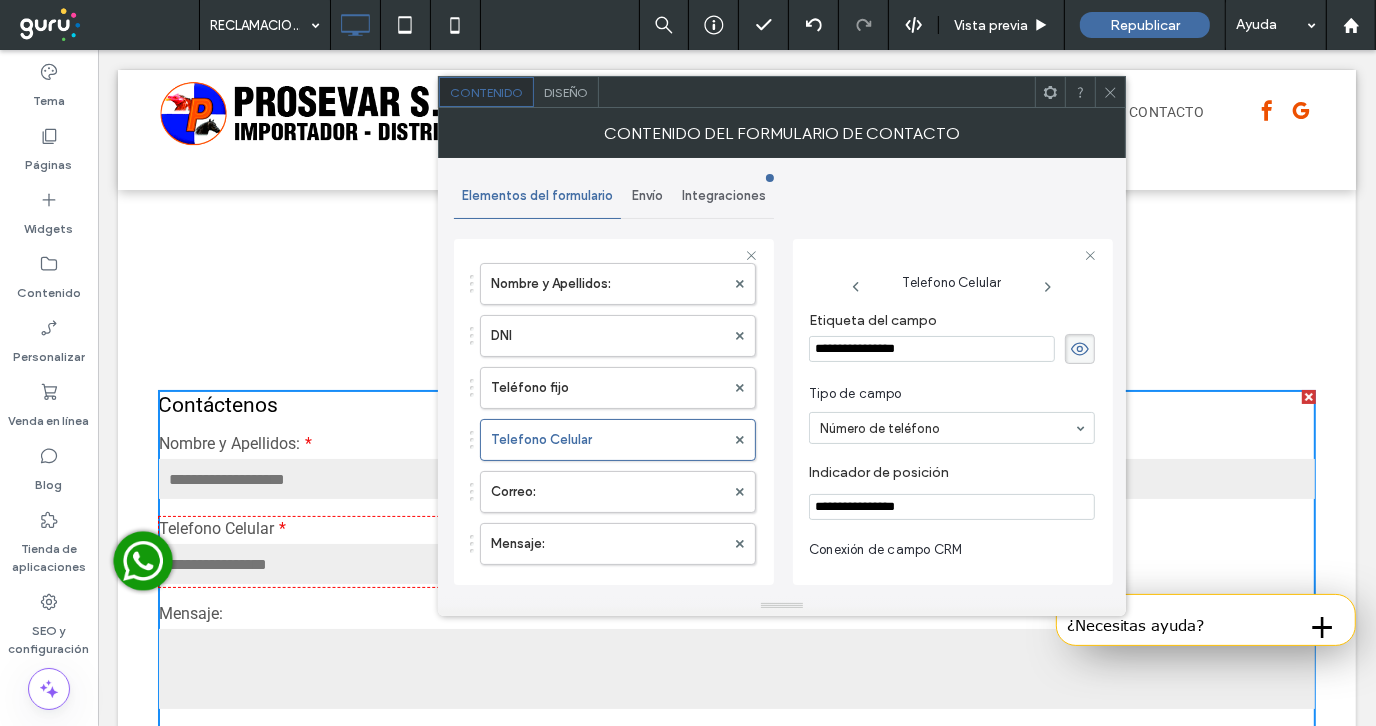 type on "**********" 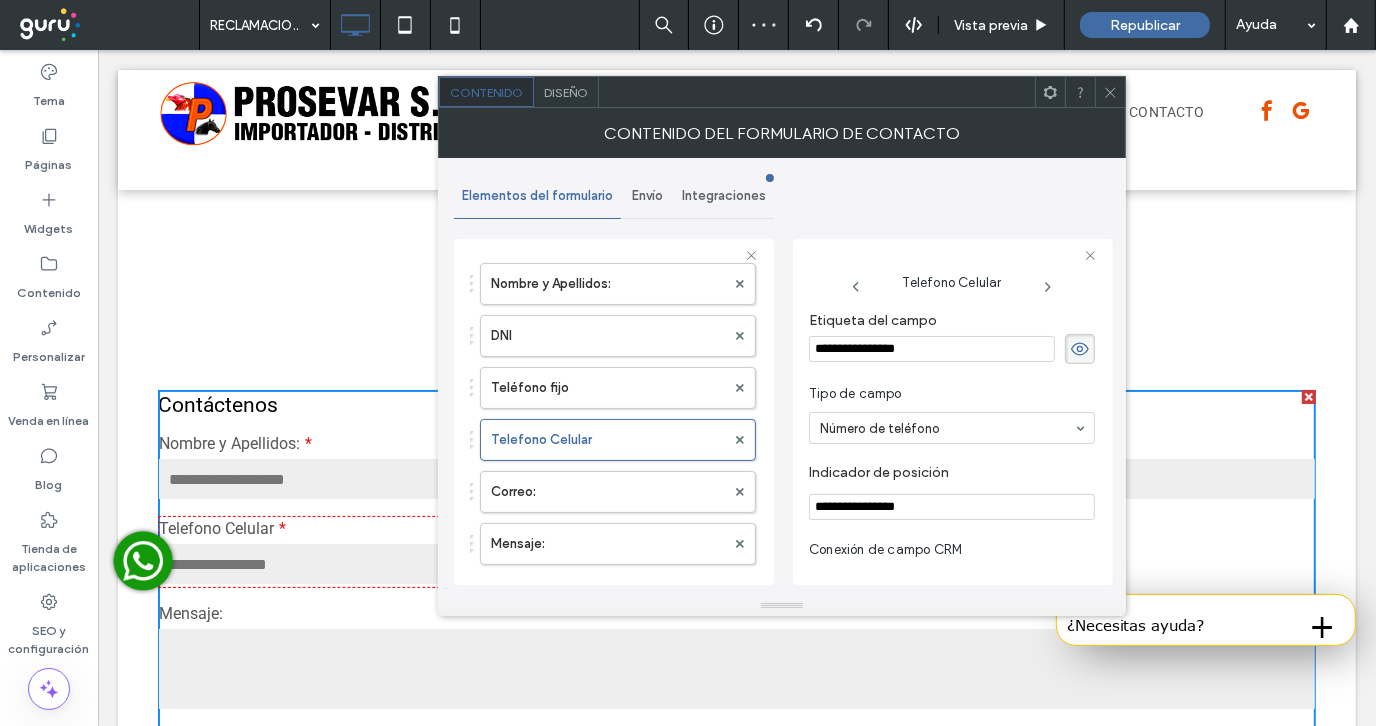 type on "**********" 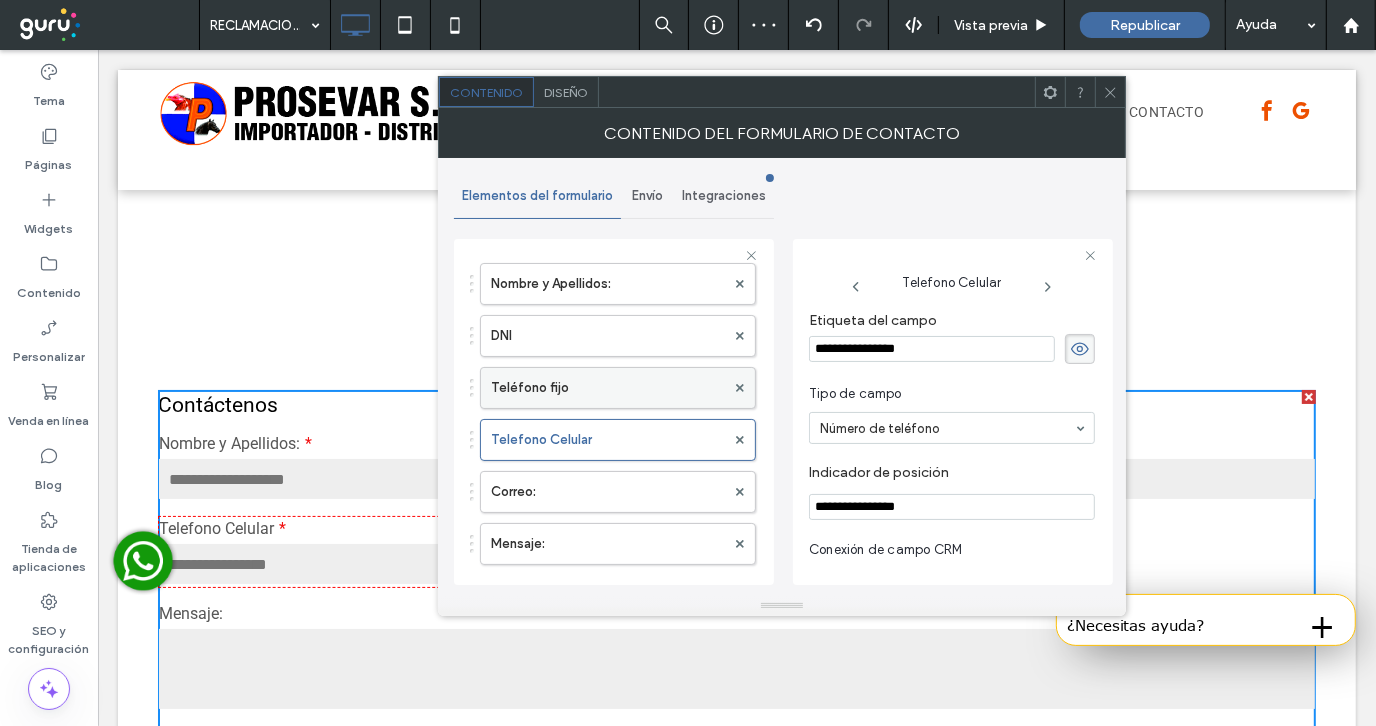 click on "Teléfono fijo" at bounding box center [608, 388] 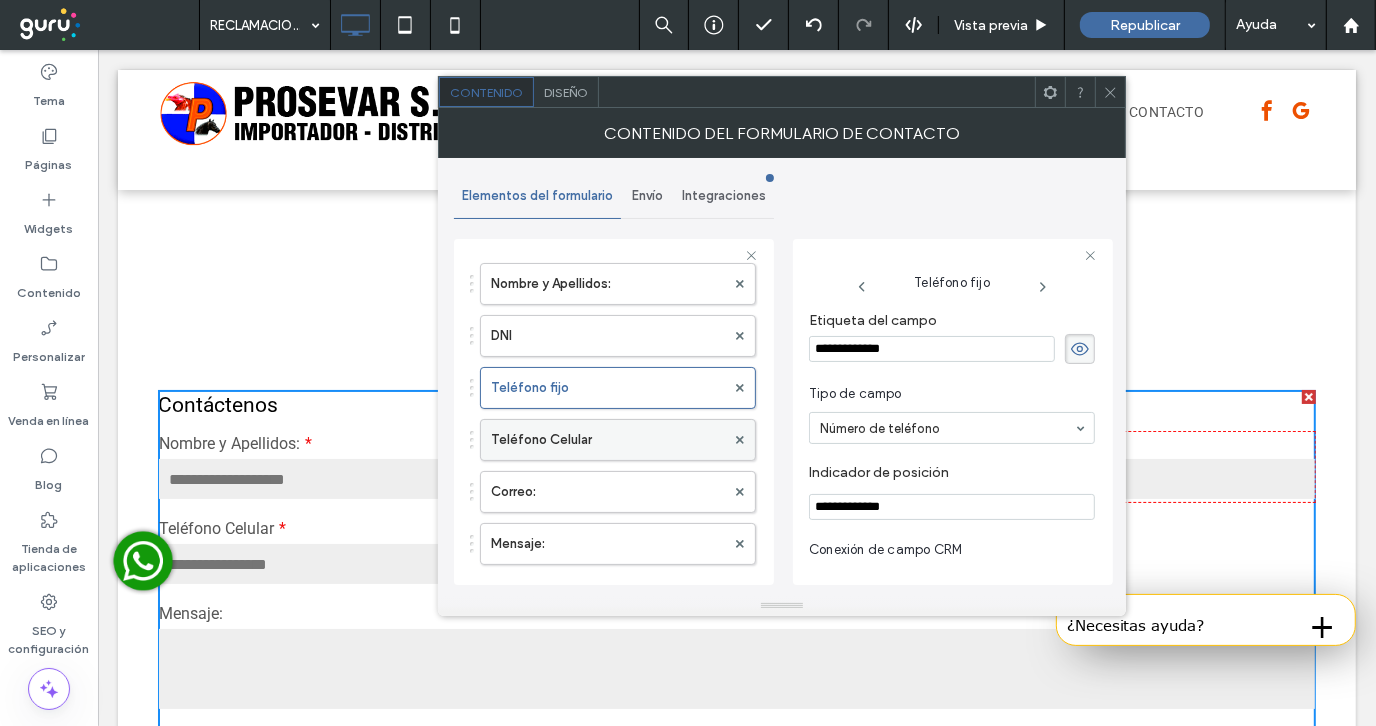 click on "Teléfono Celular" at bounding box center [608, 440] 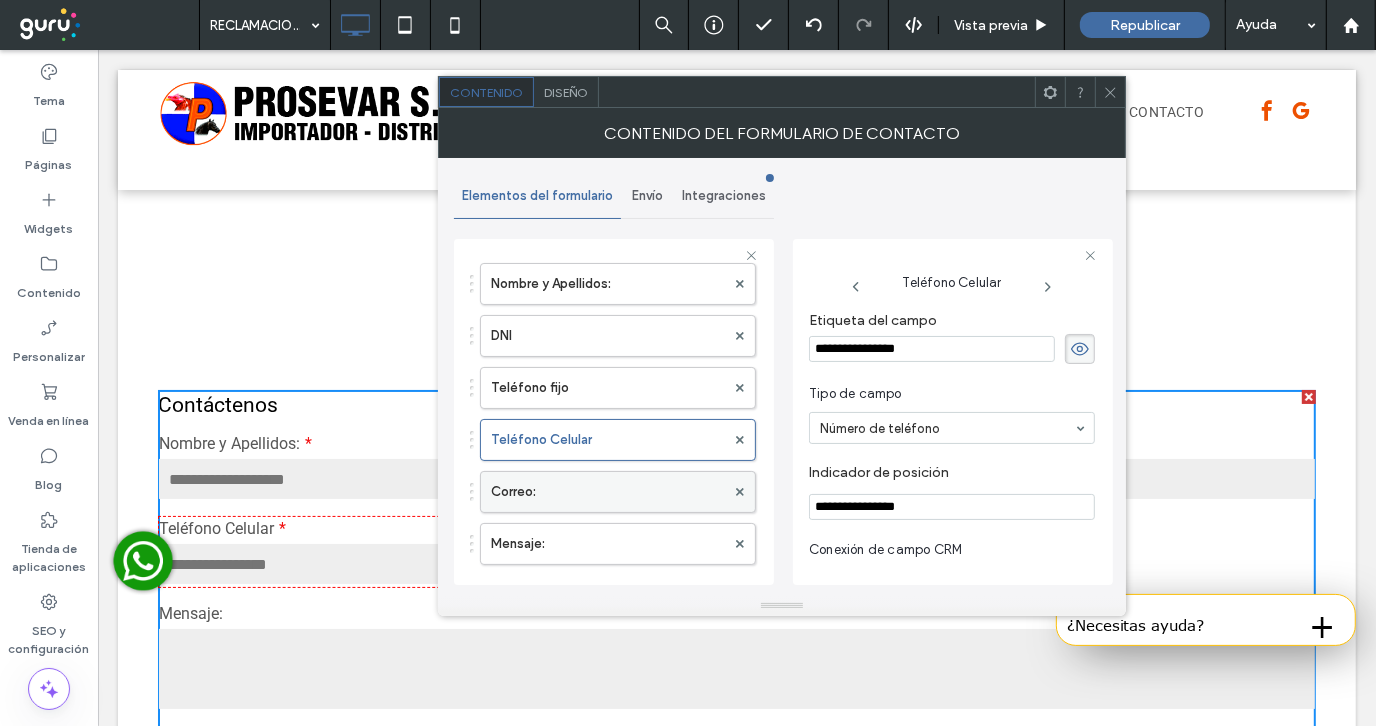 click on "Correo:" at bounding box center [608, 492] 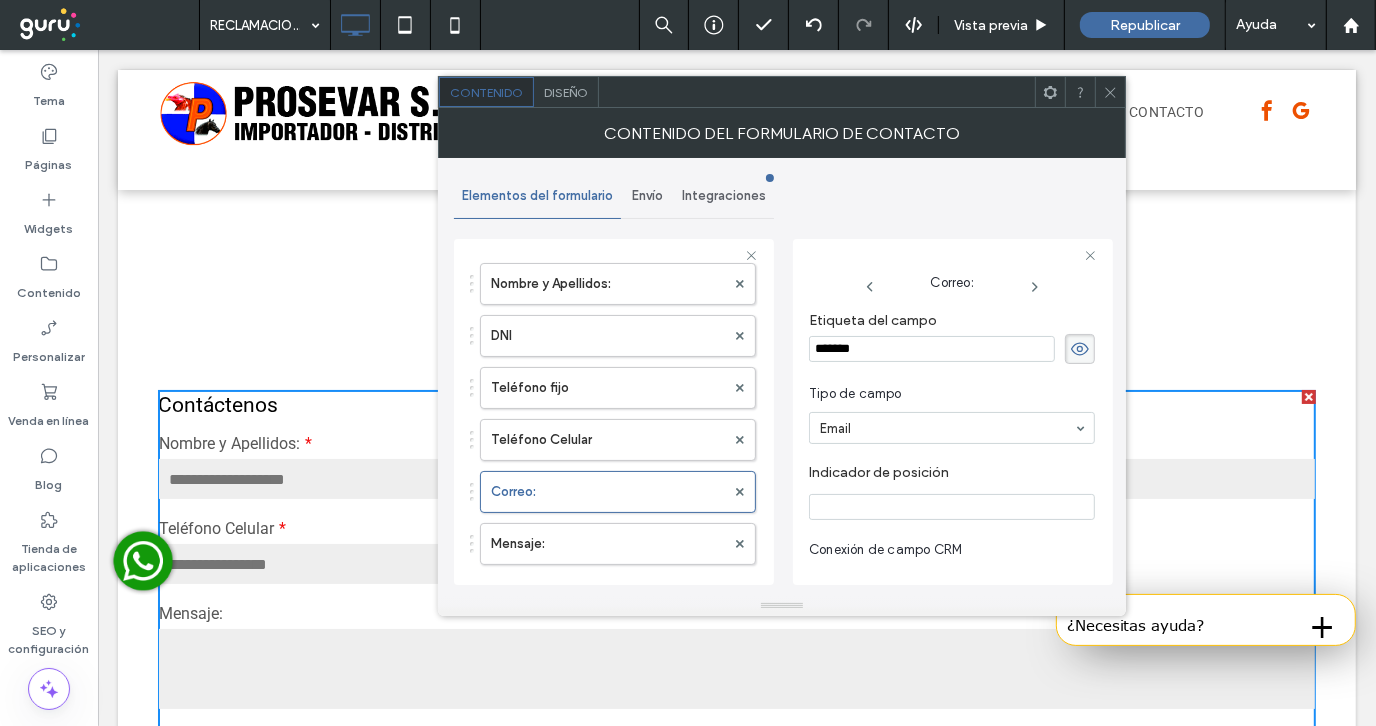 click on "*******" at bounding box center [932, 349] 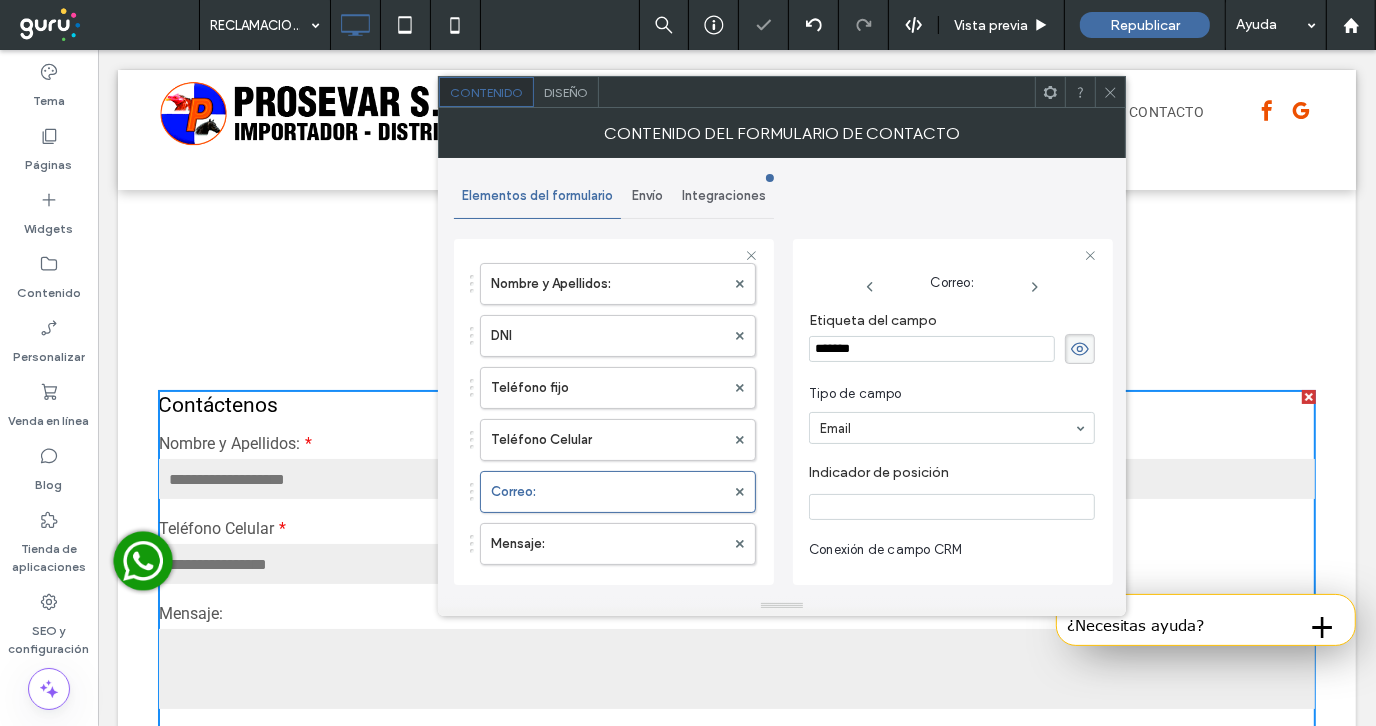 click at bounding box center [952, 507] 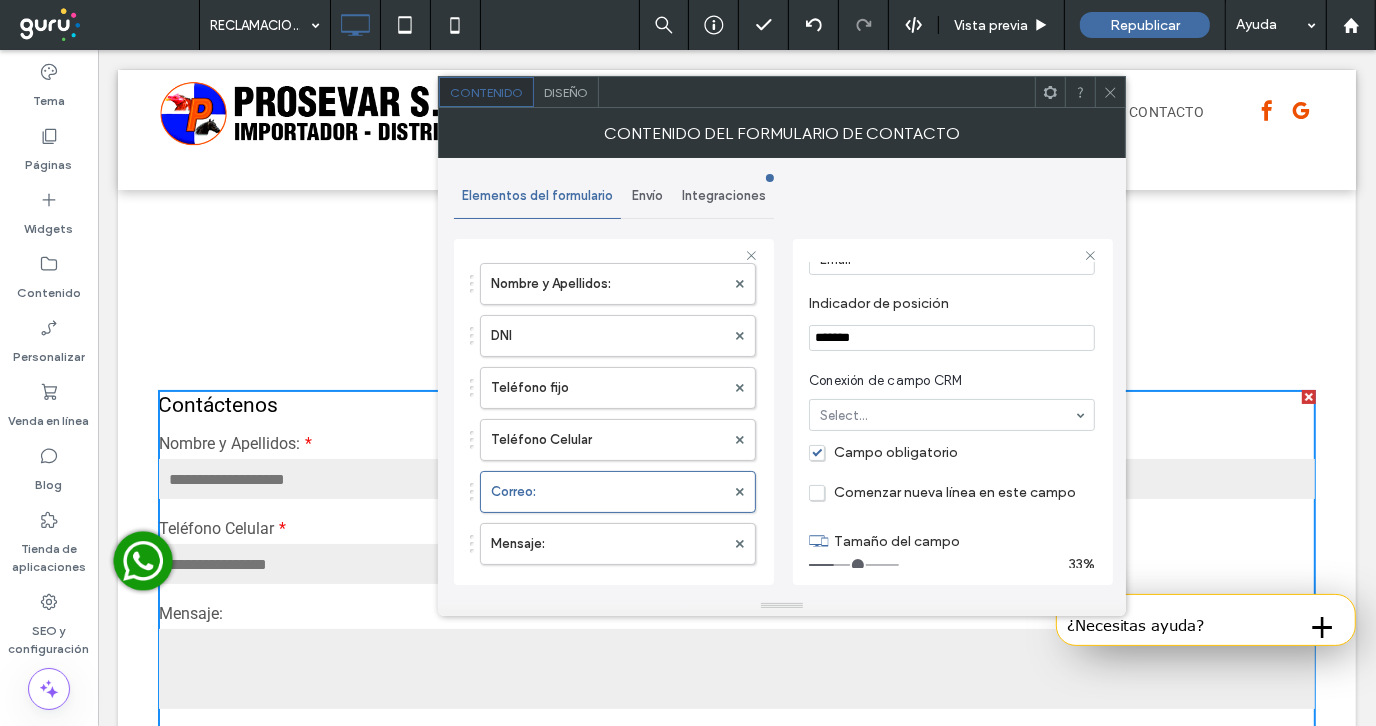 scroll, scrollTop: 199, scrollLeft: 0, axis: vertical 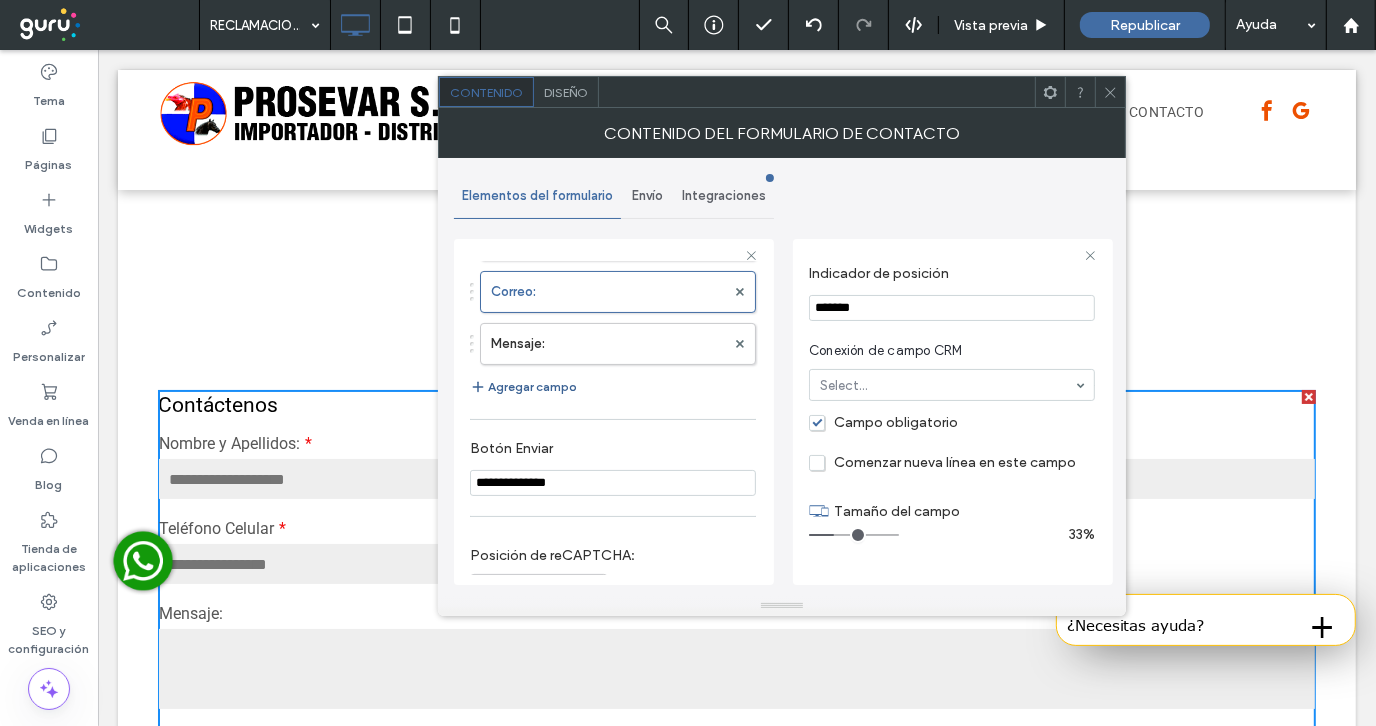 type on "*******" 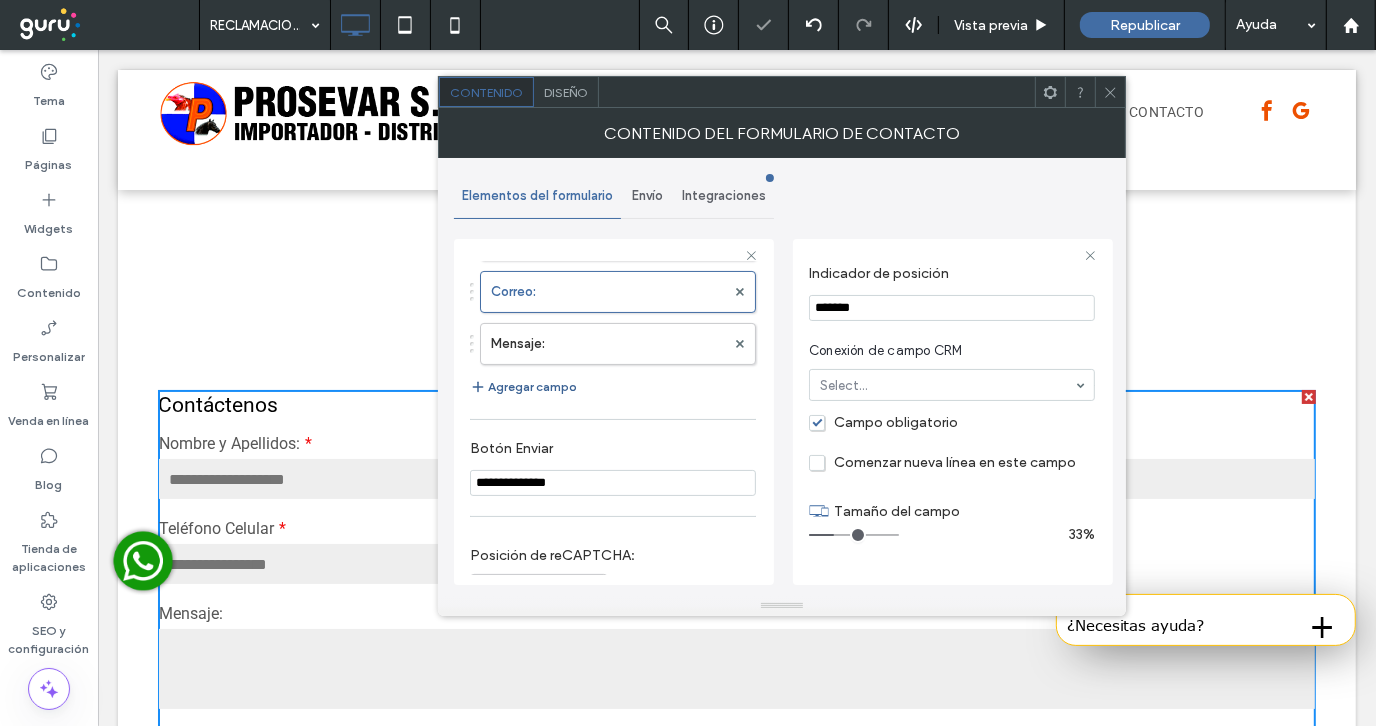 click on "Agregar campo" at bounding box center [523, 387] 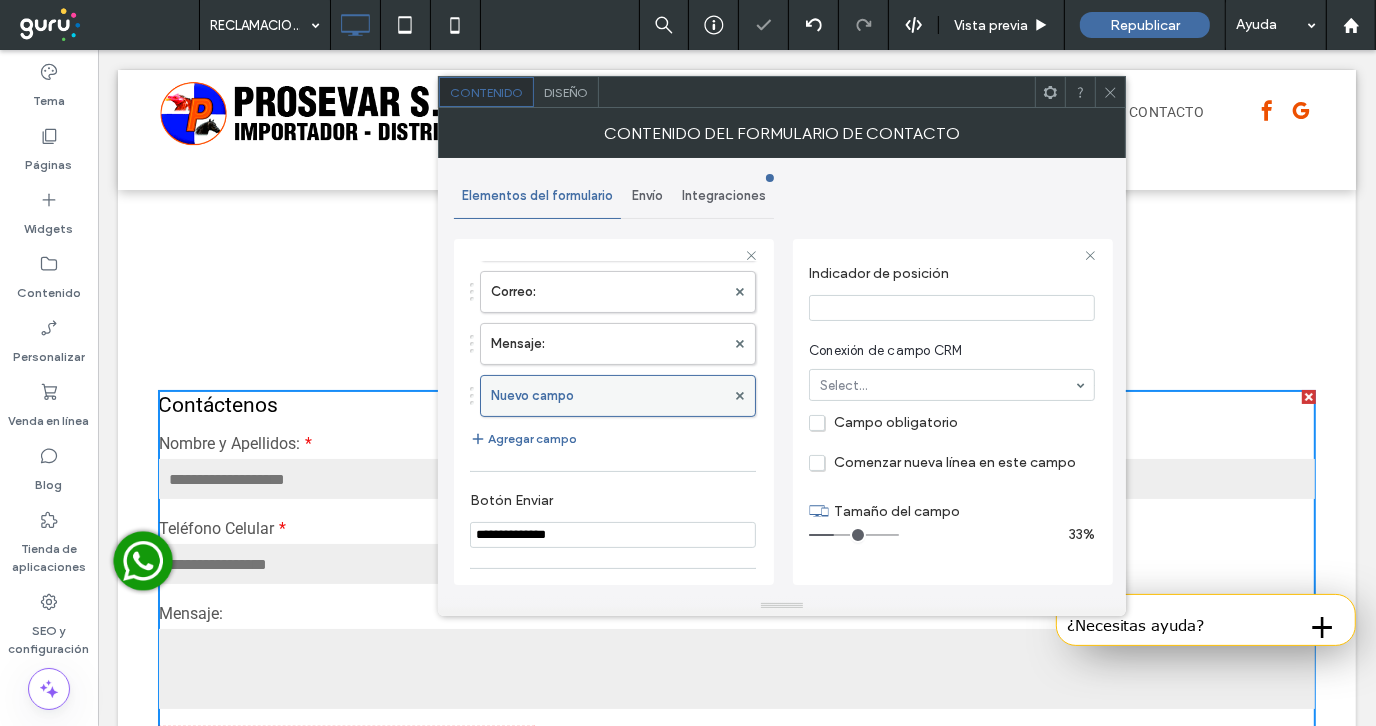 click on "Nuevo campo" at bounding box center [608, 396] 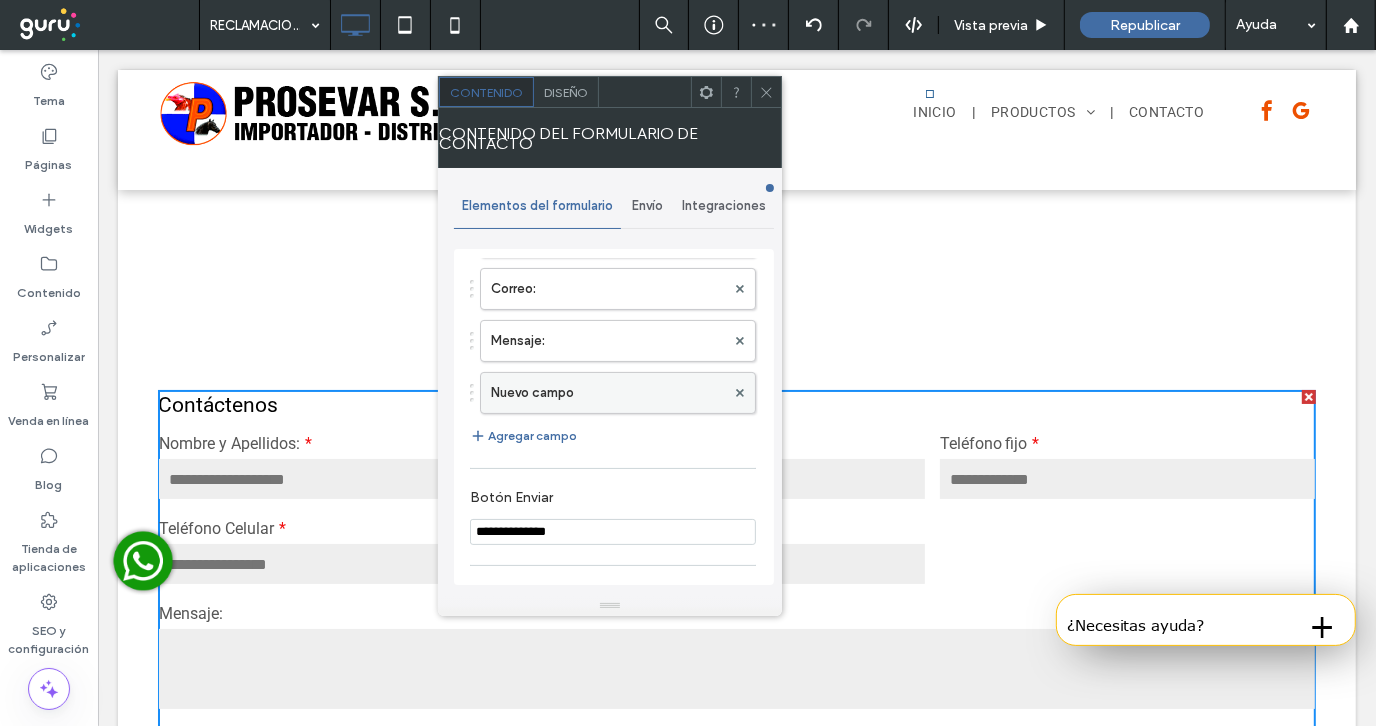 click on "Nuevo campo" at bounding box center [608, 393] 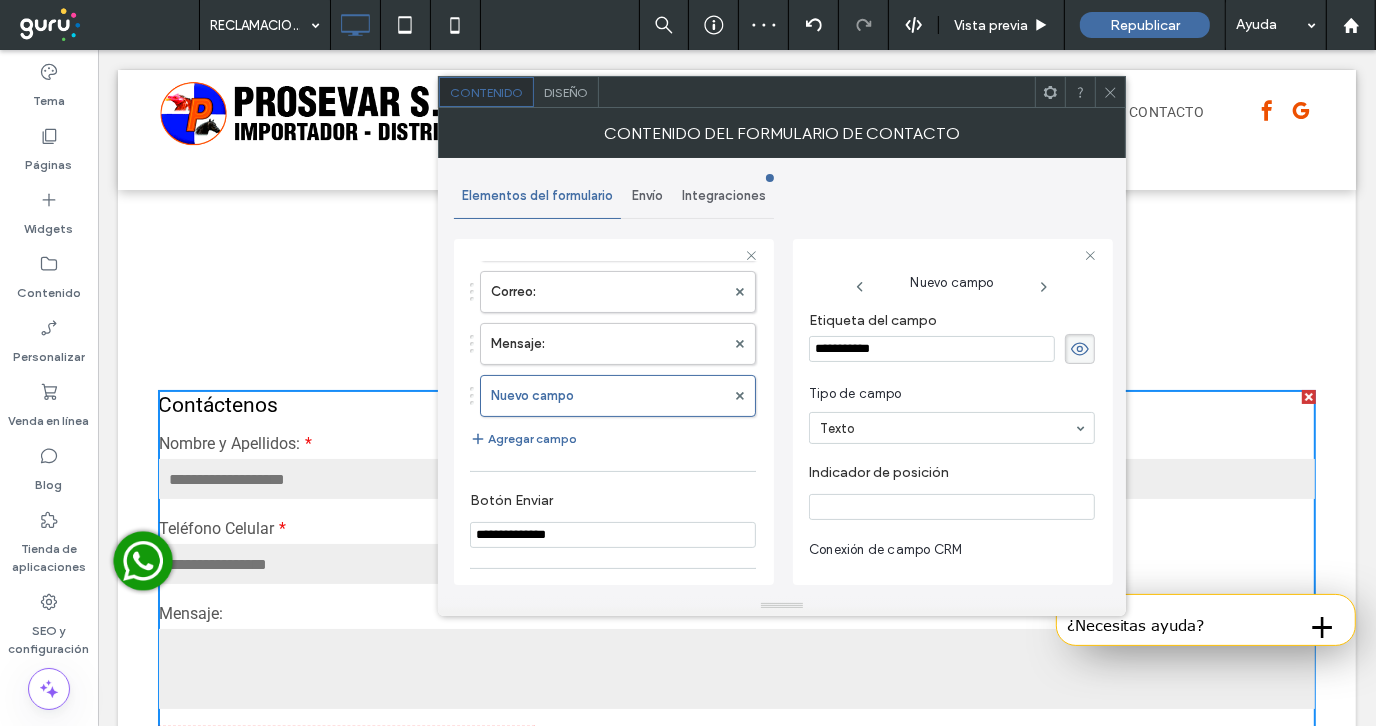 click on "**********" at bounding box center (932, 349) 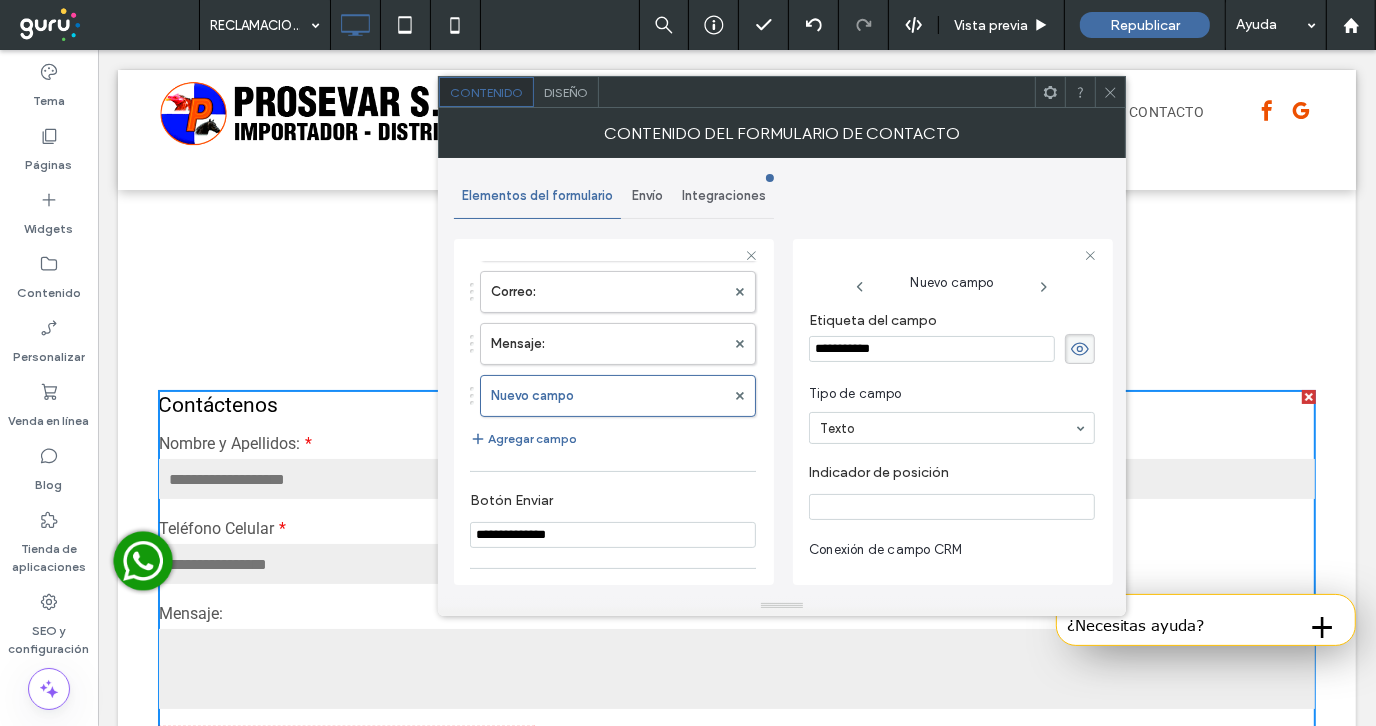 click on "**********" at bounding box center [932, 349] 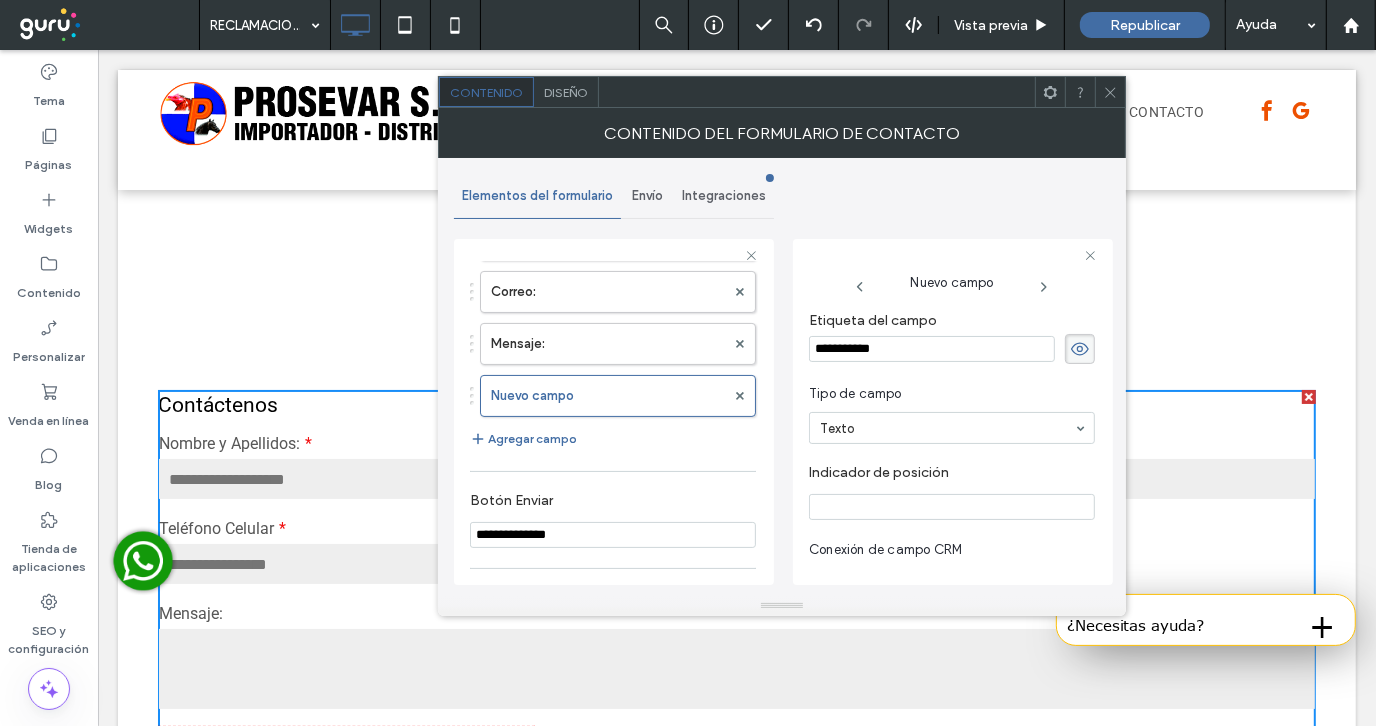 type on "**********" 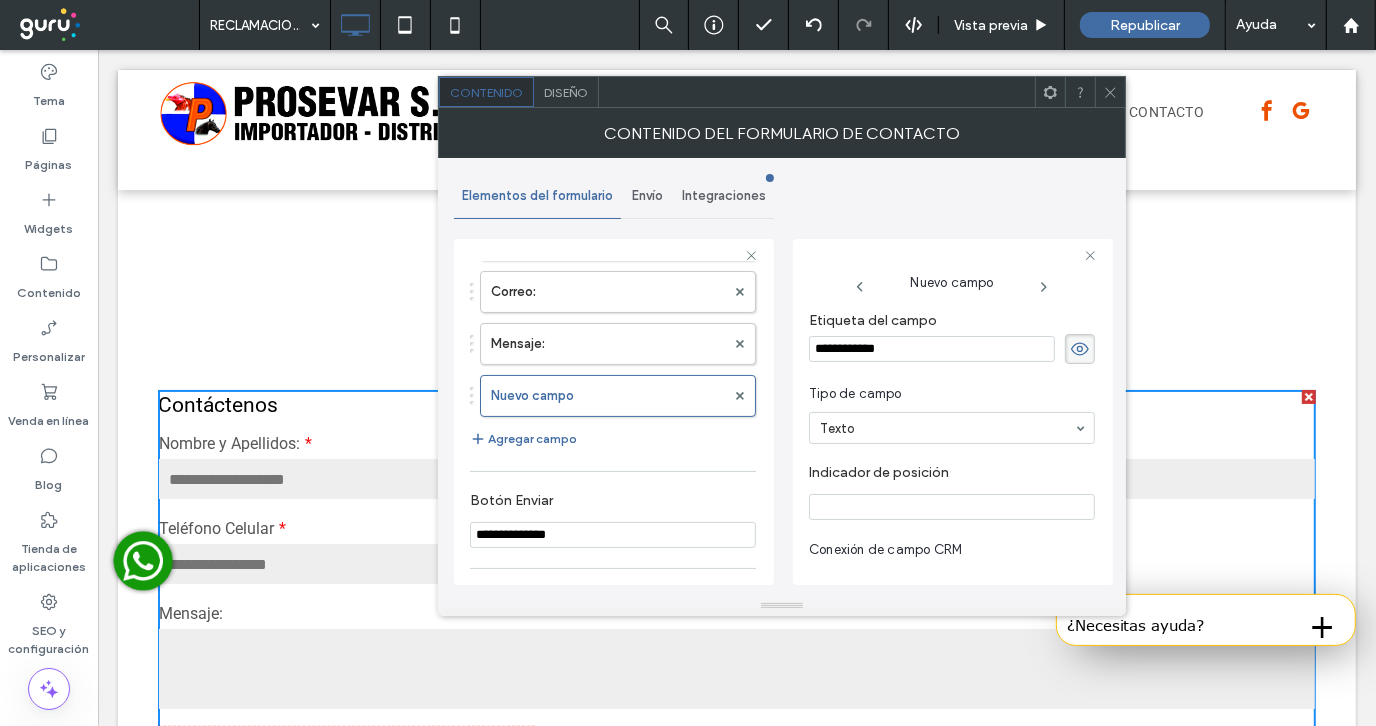 click on "**********" at bounding box center [932, 349] 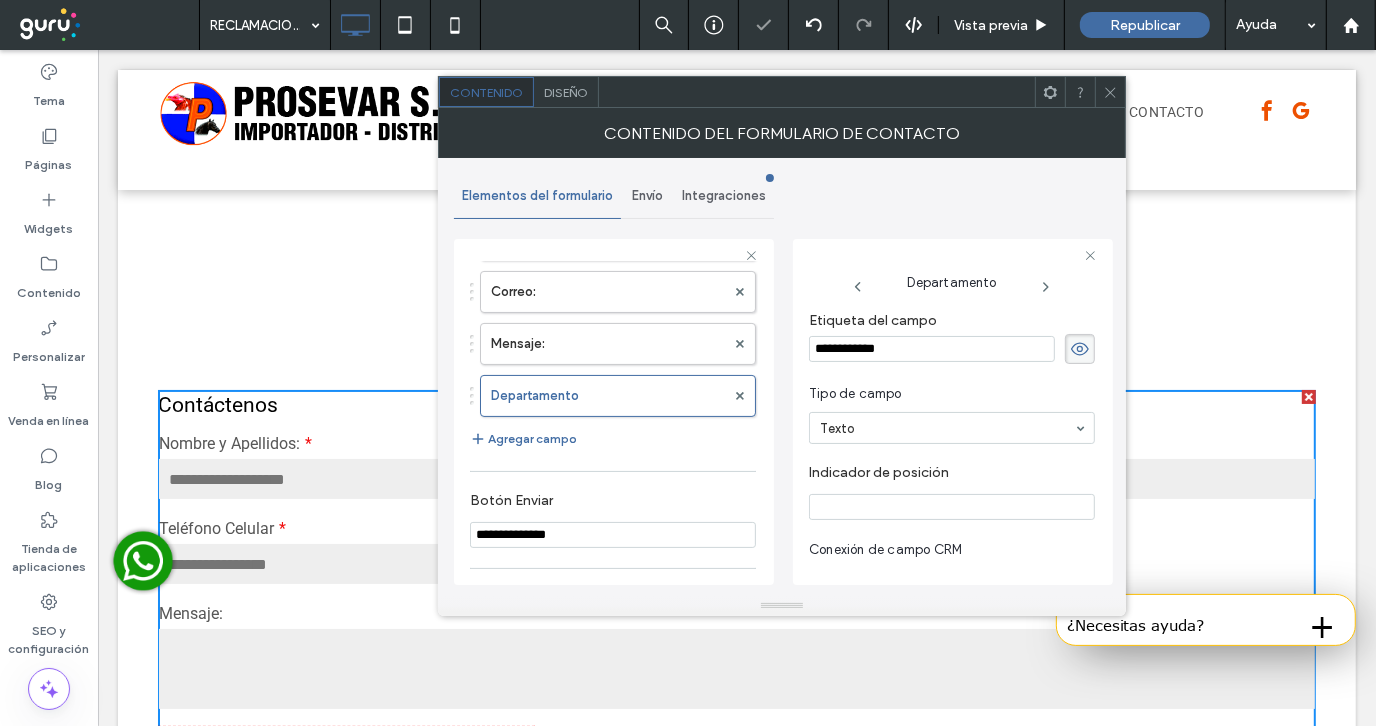 paste on "**********" 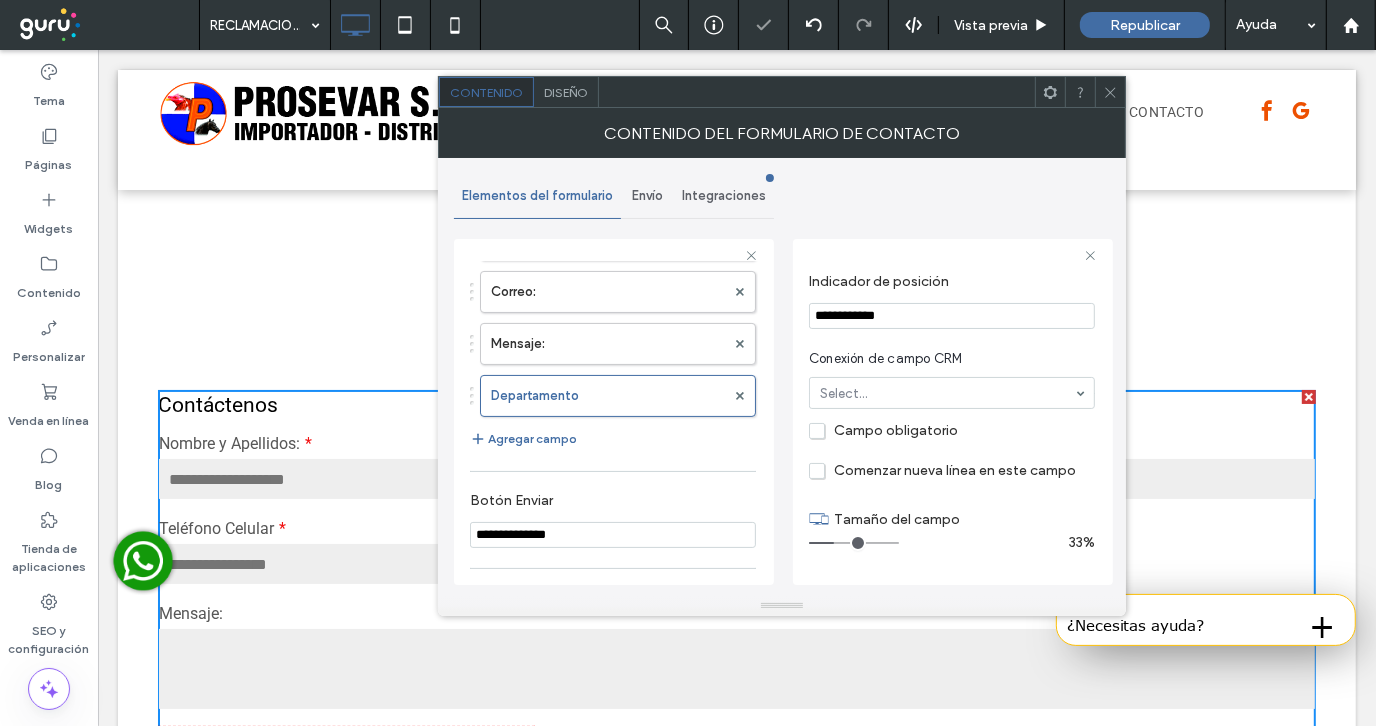 scroll, scrollTop: 199, scrollLeft: 0, axis: vertical 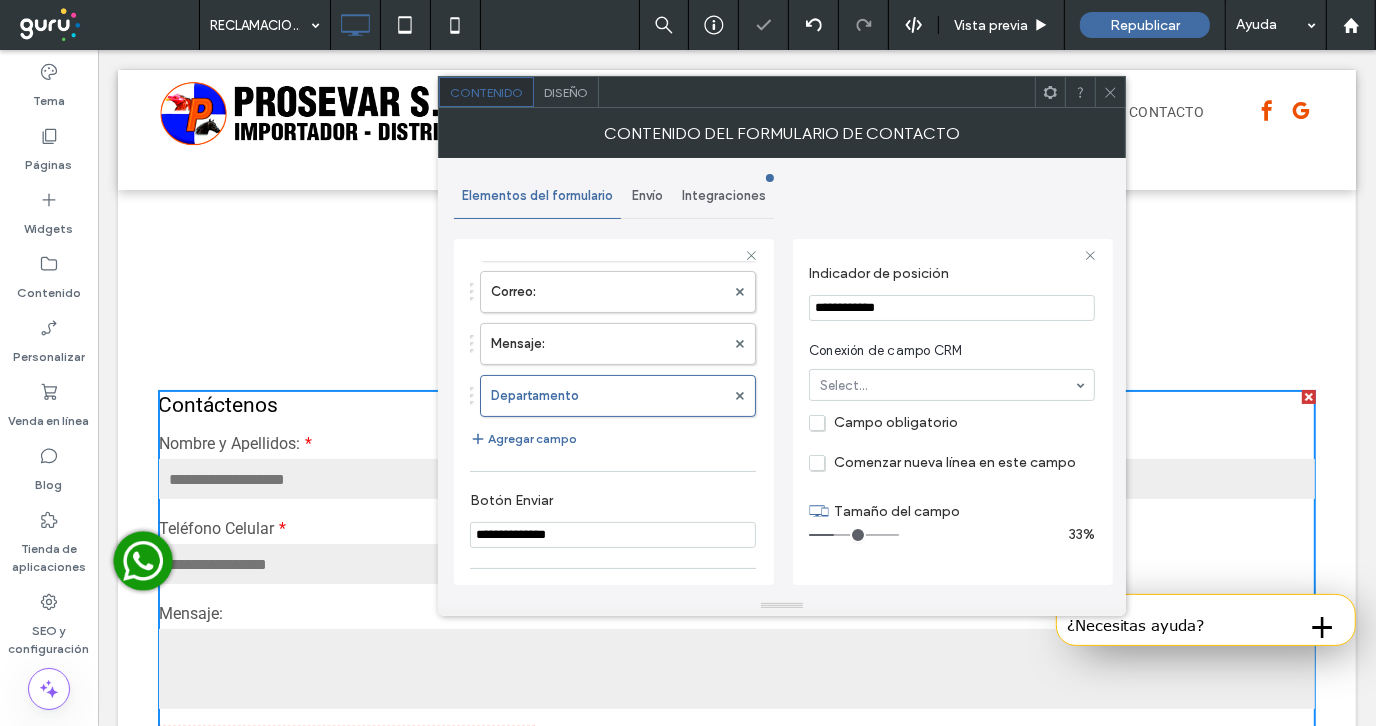 type on "**********" 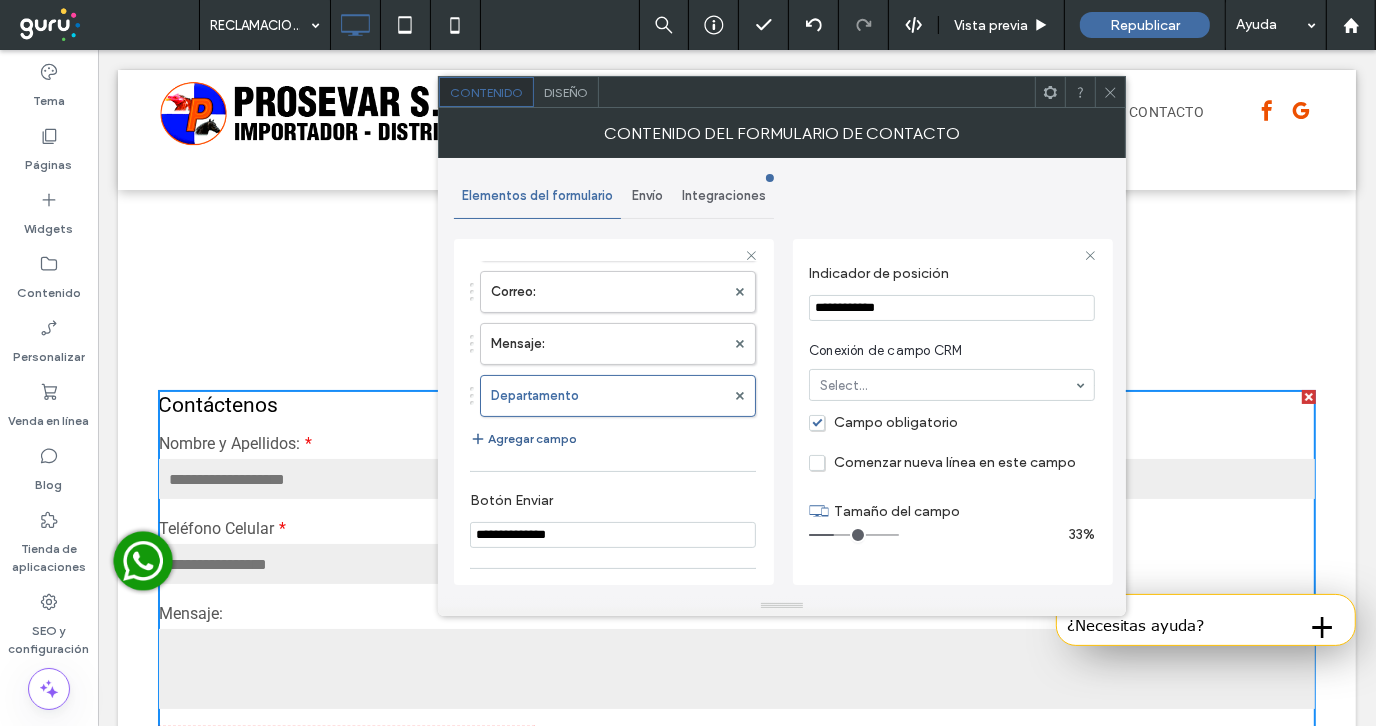 click on "Agregar campo" at bounding box center (523, 439) 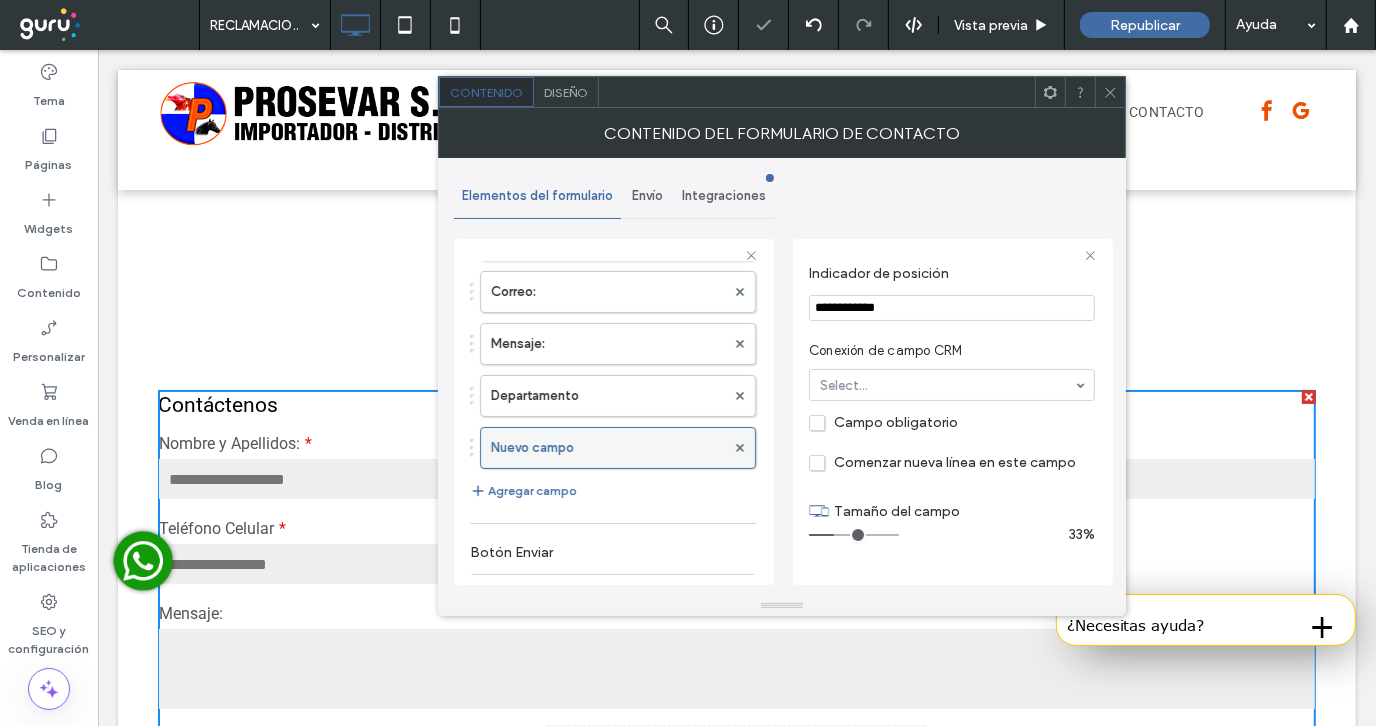 click on "Nuevo campo" at bounding box center [608, 448] 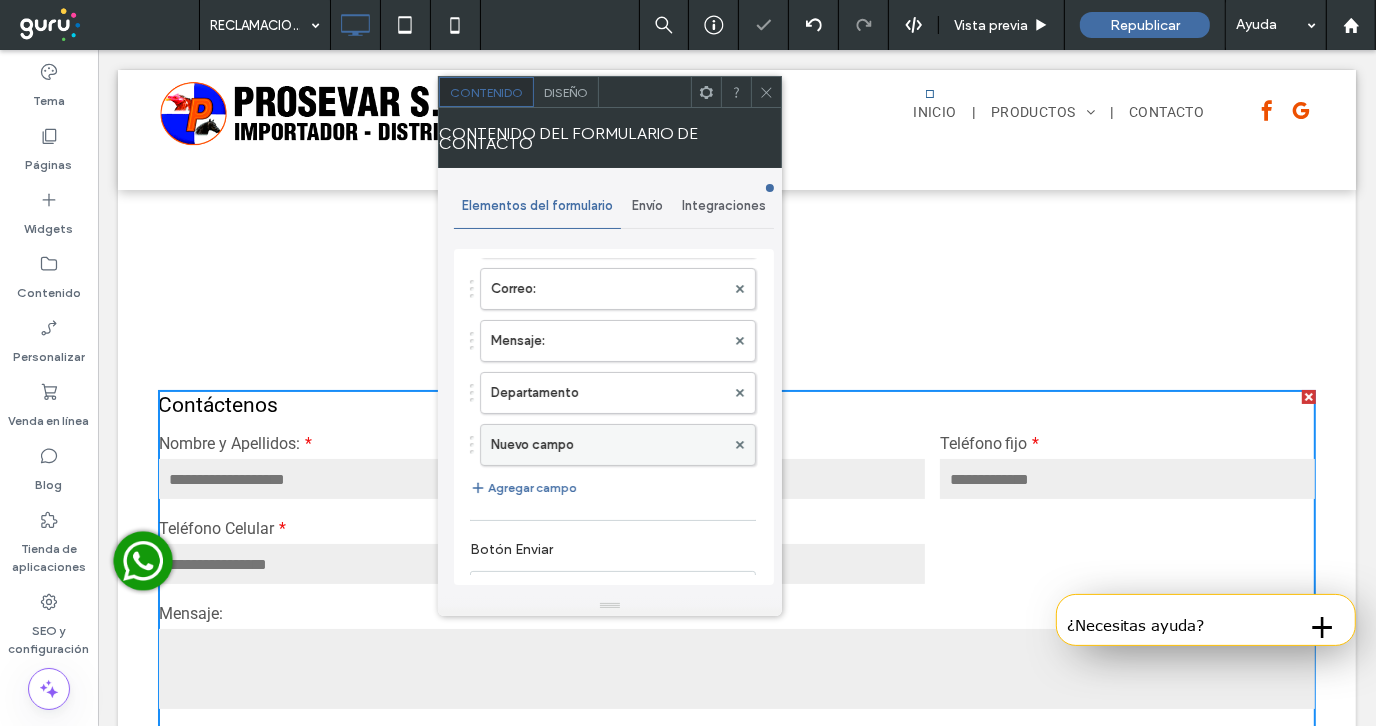 click on "Nuevo campo" at bounding box center (608, 445) 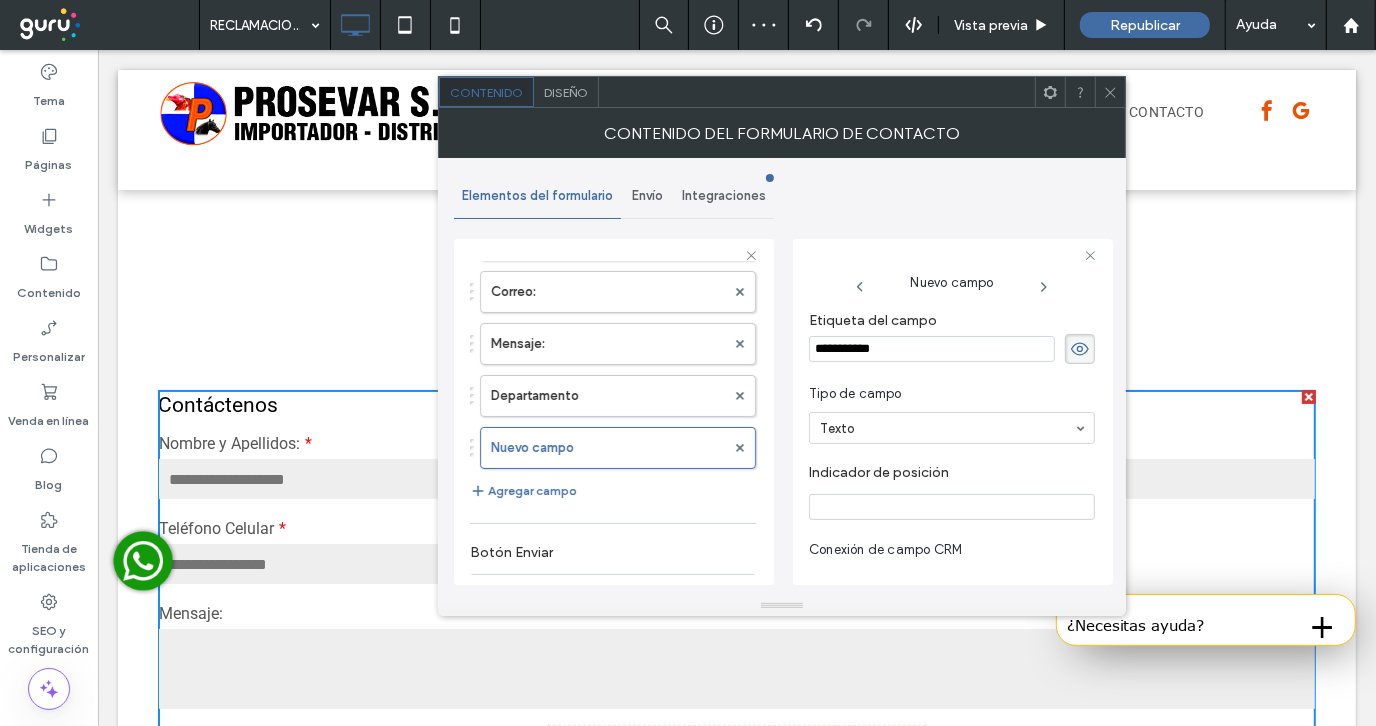 click on "**********" at bounding box center (932, 349) 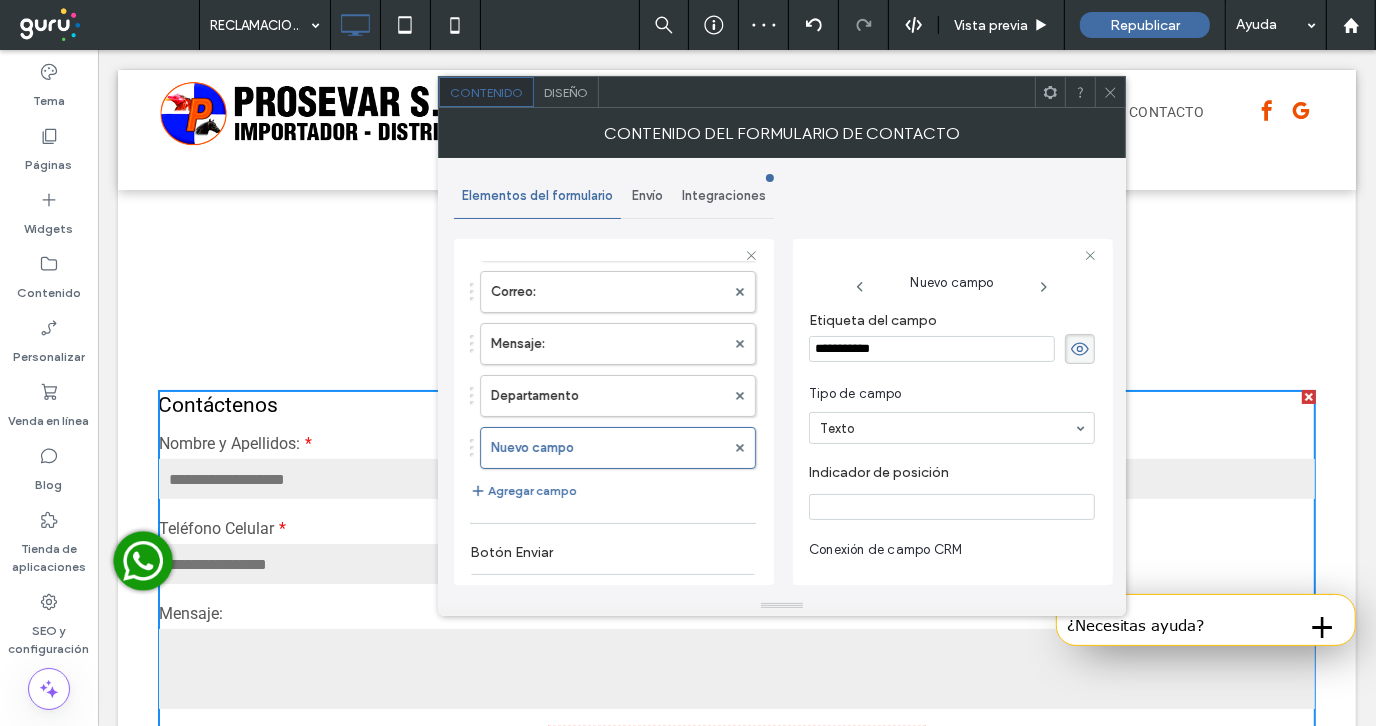 click on "**********" at bounding box center (932, 349) 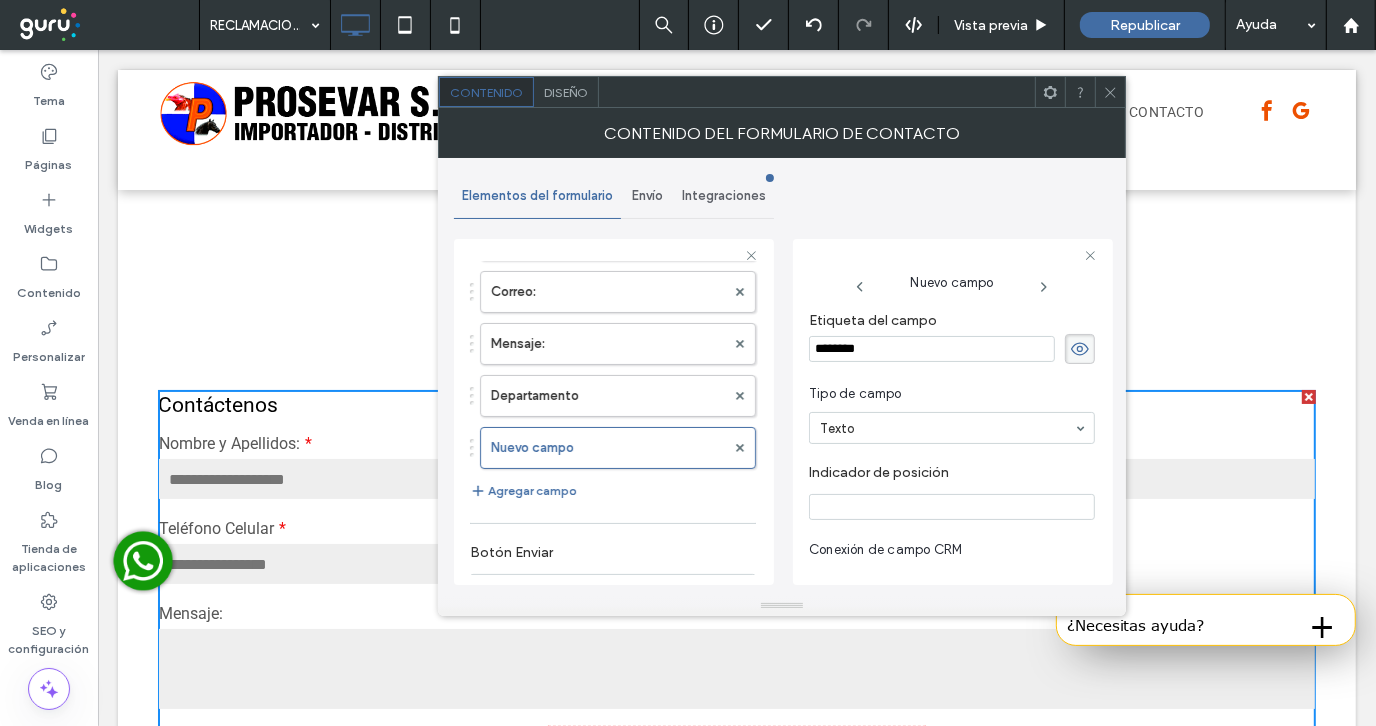 type on "*********" 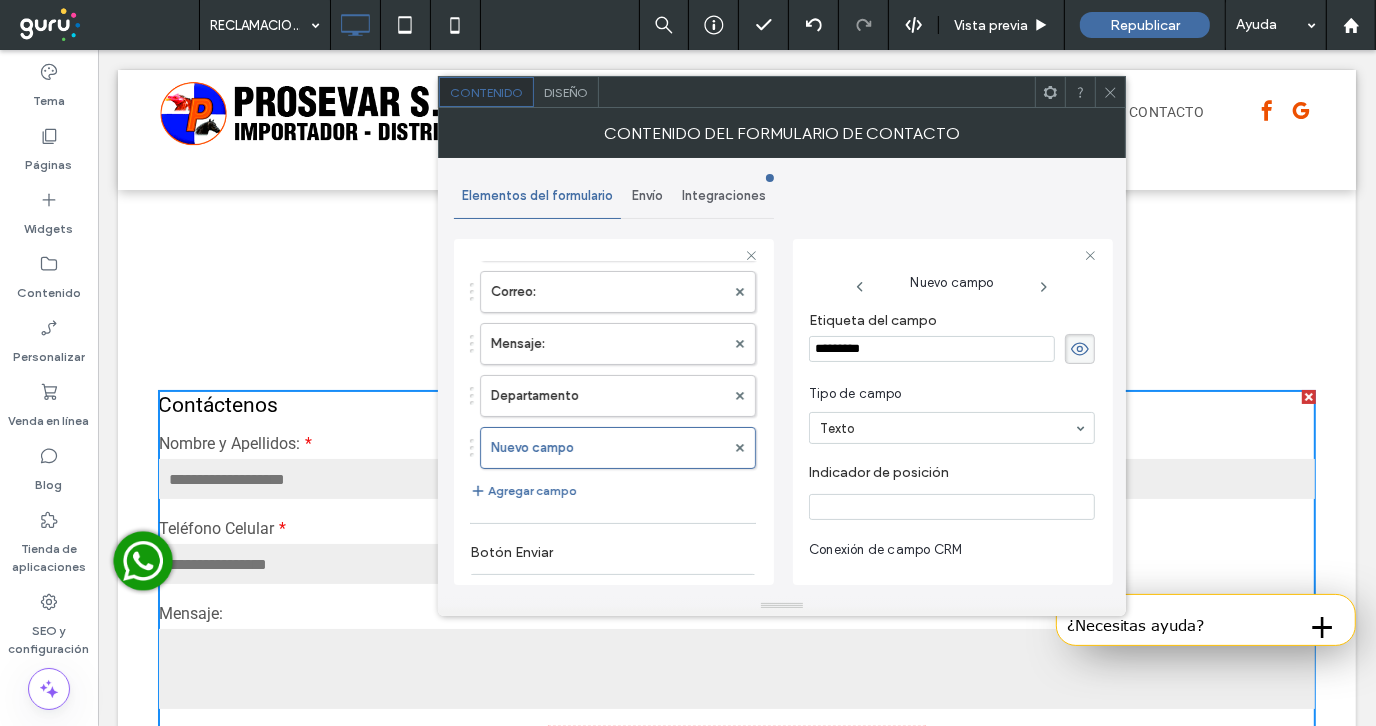 click on "*********" at bounding box center [932, 349] 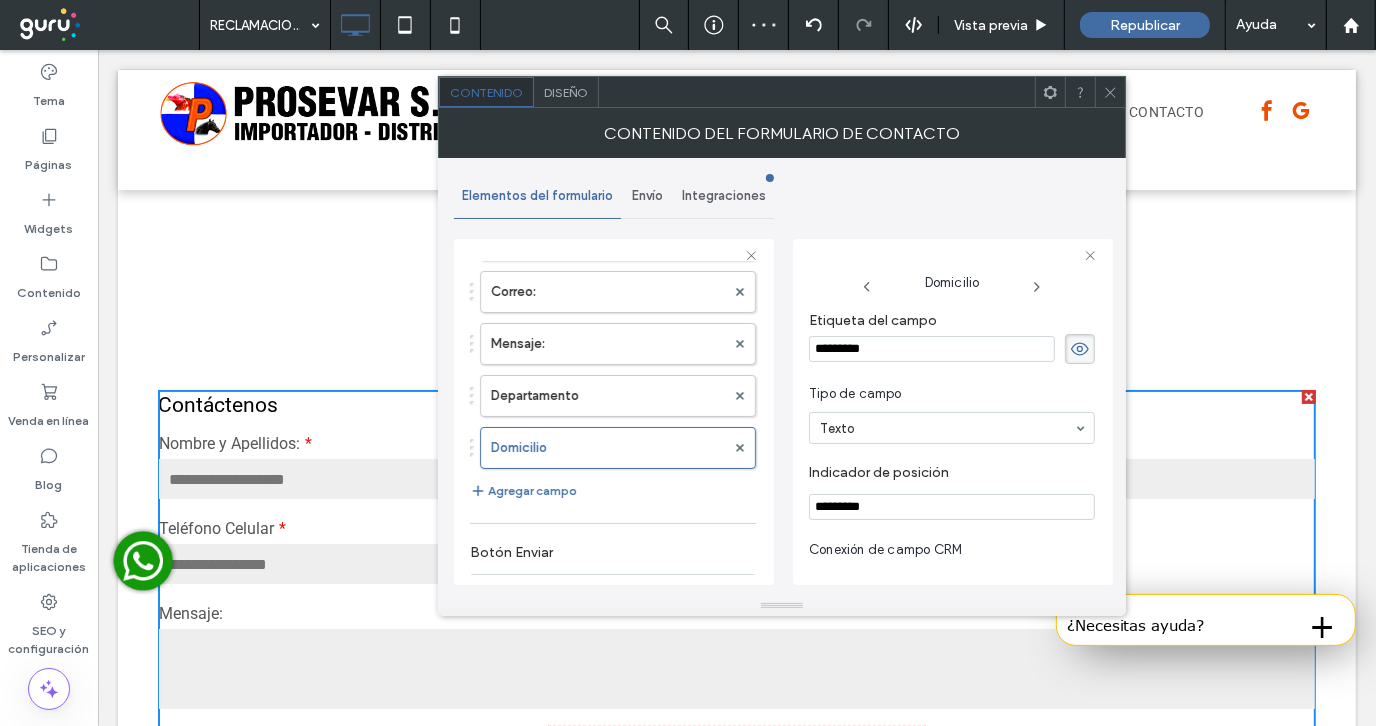 type on "*********" 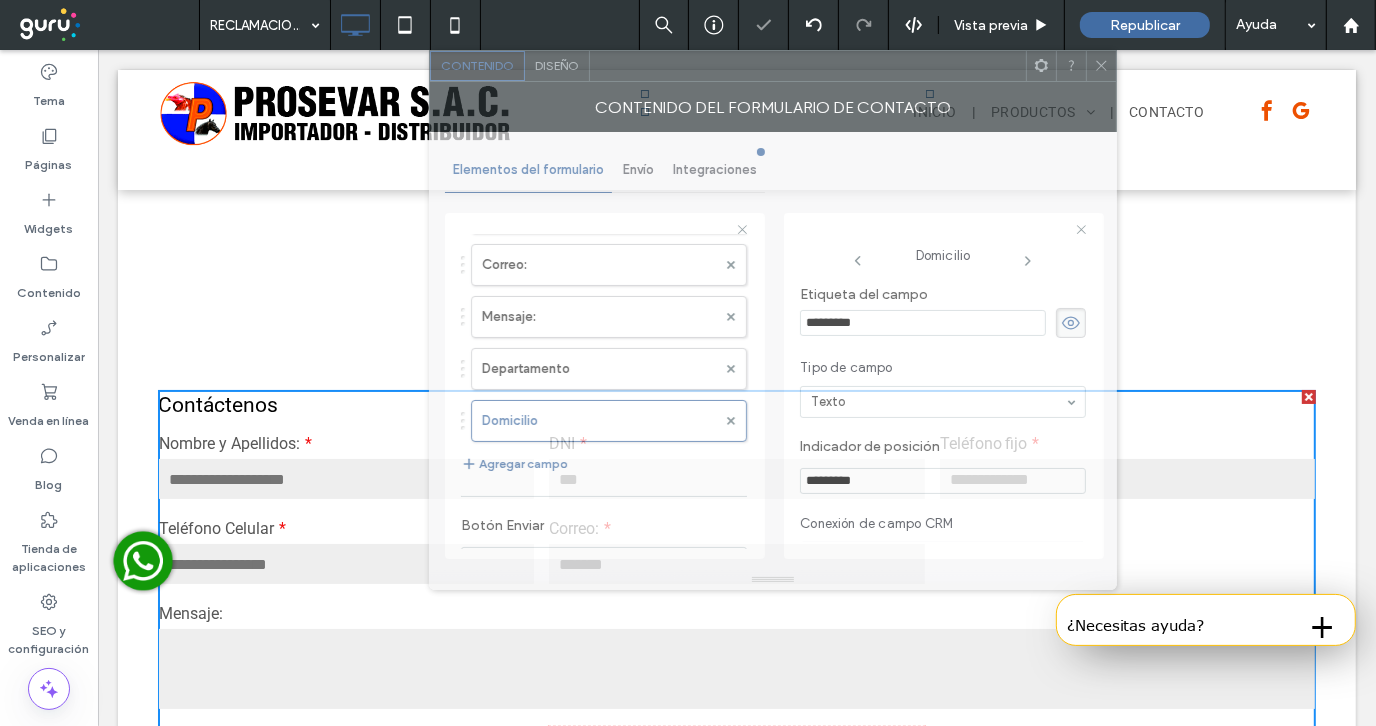 drag, startPoint x: 756, startPoint y: 99, endPoint x: 722, endPoint y: 73, distance: 42.80187 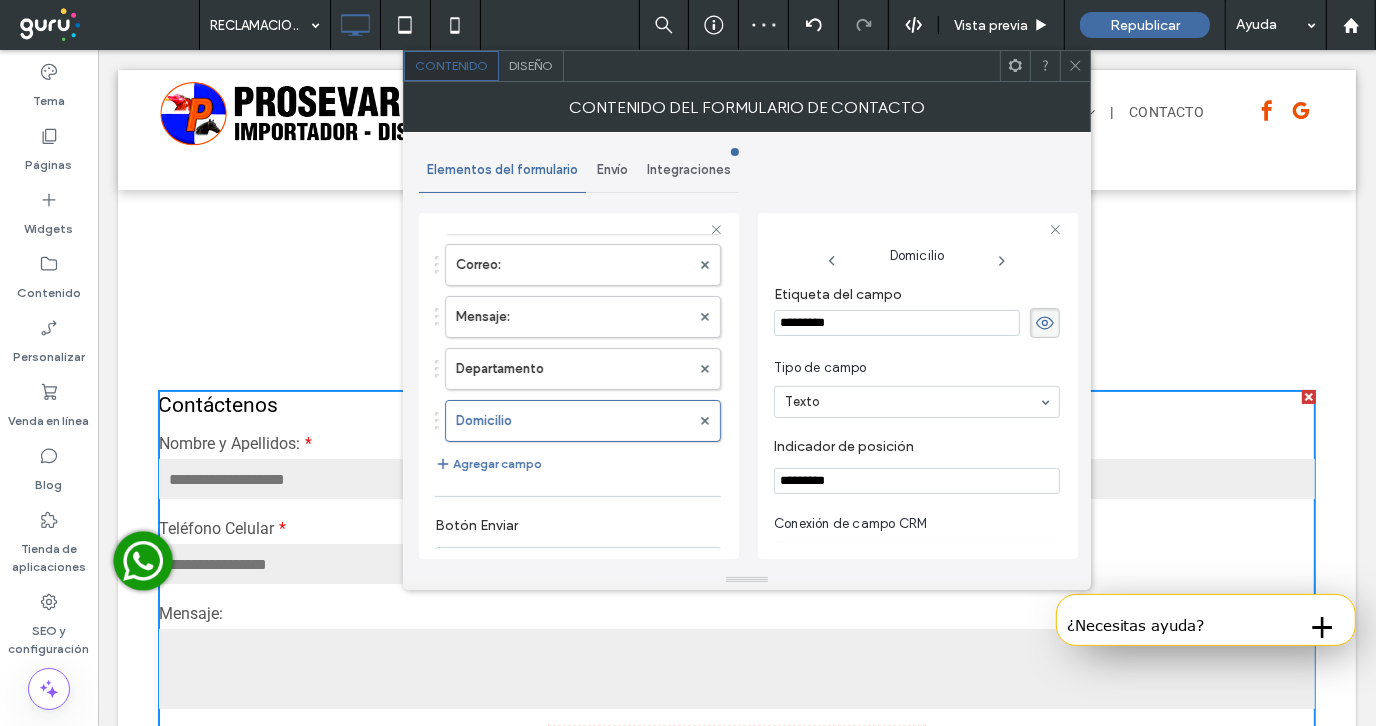 click 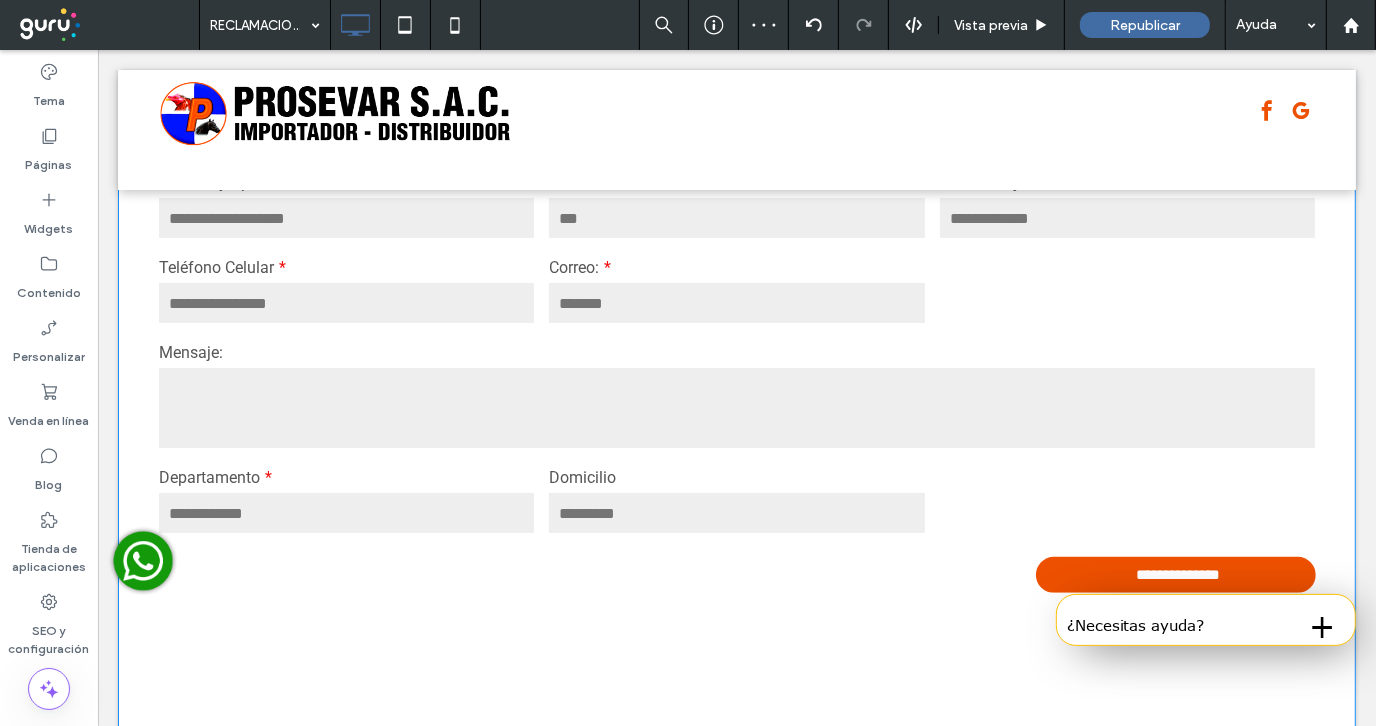scroll, scrollTop: 300, scrollLeft: 0, axis: vertical 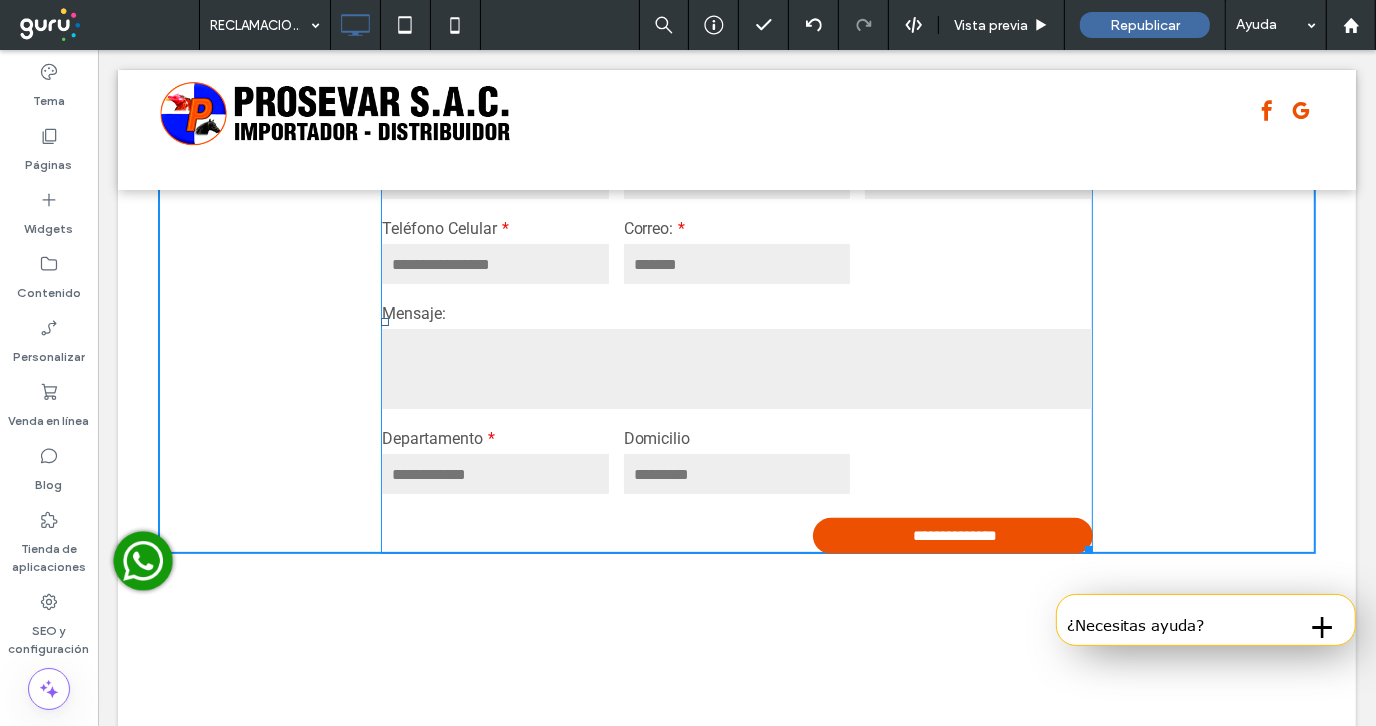 drag, startPoint x: 1296, startPoint y: 548, endPoint x: 1182, endPoint y: 611, distance: 130.24976 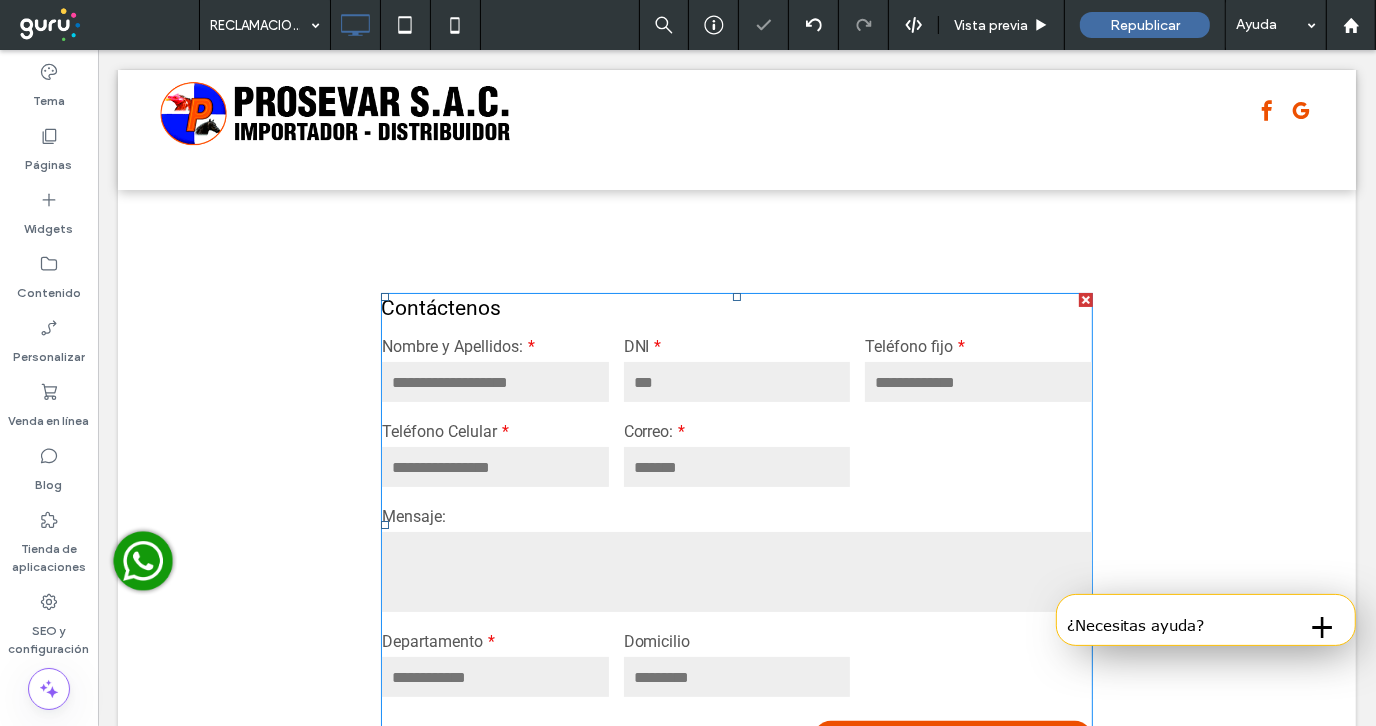 scroll, scrollTop: 0, scrollLeft: 0, axis: both 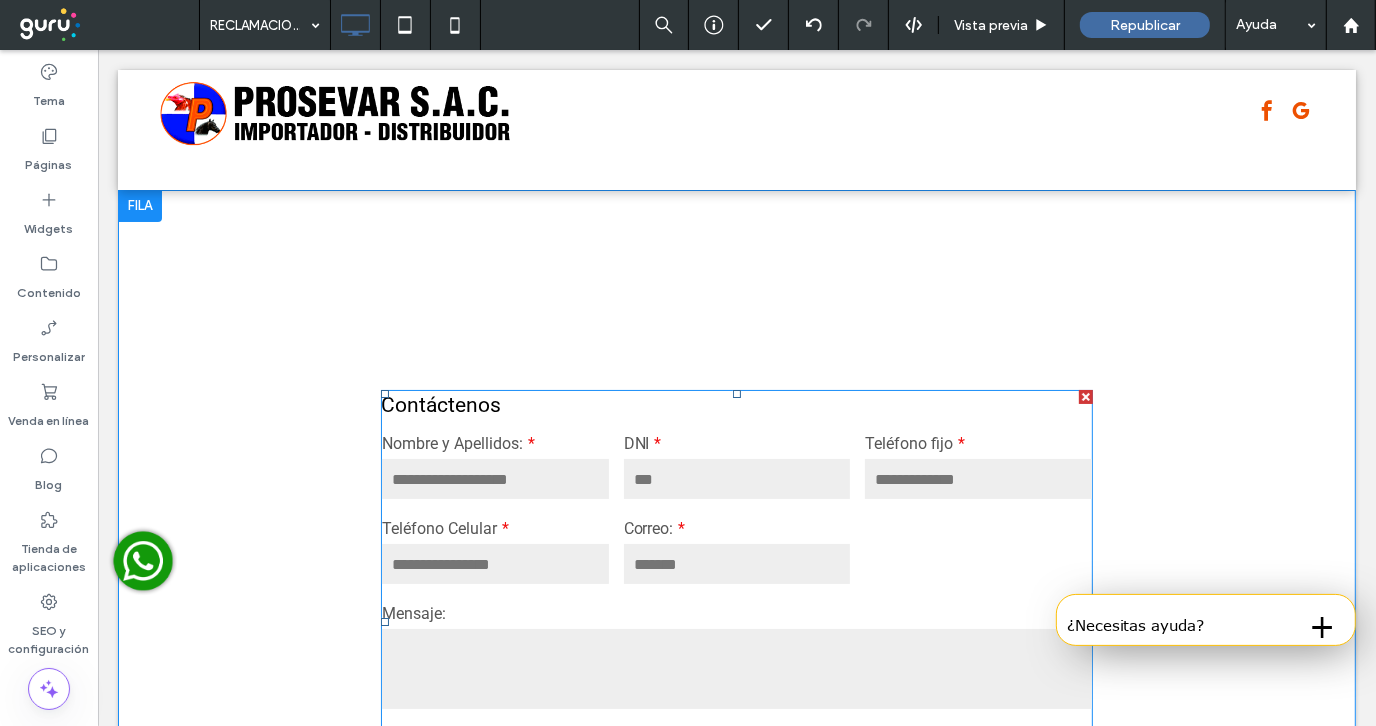 click on "**********" at bounding box center [736, 621] 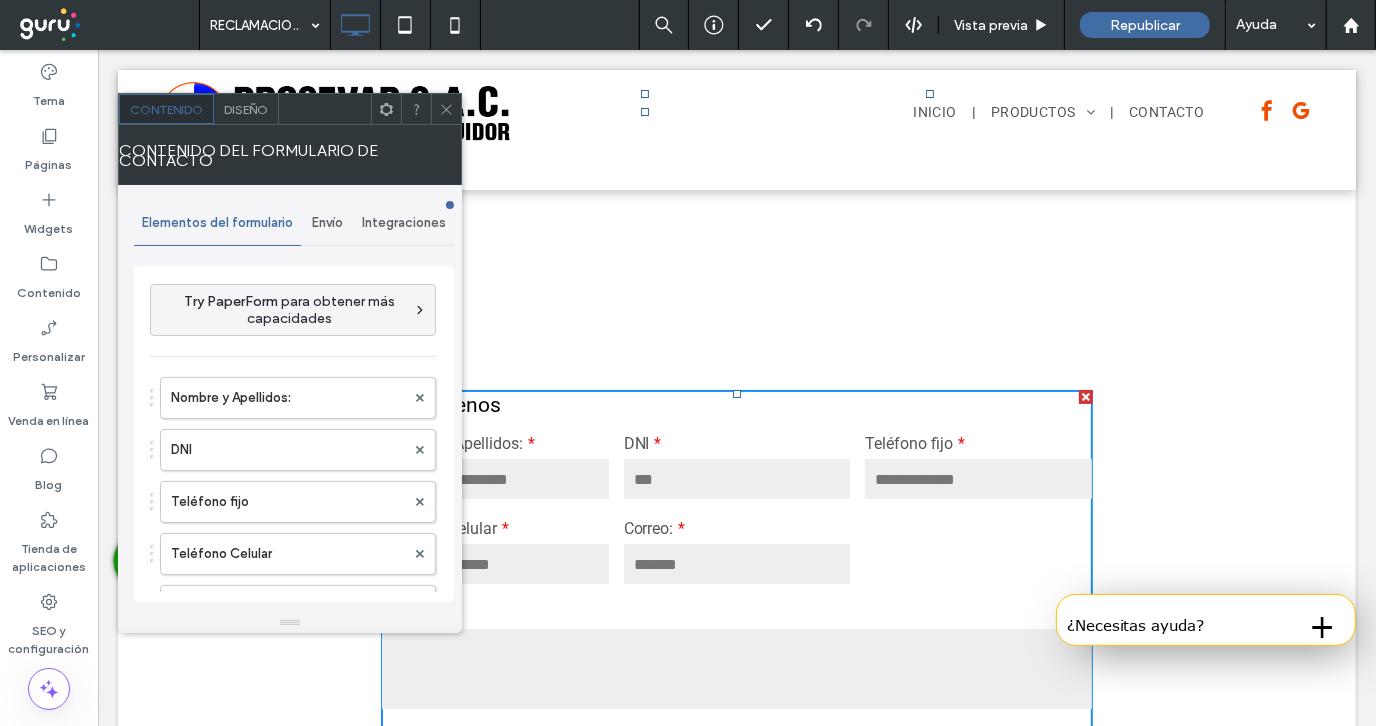scroll, scrollTop: 714, scrollLeft: 0, axis: vertical 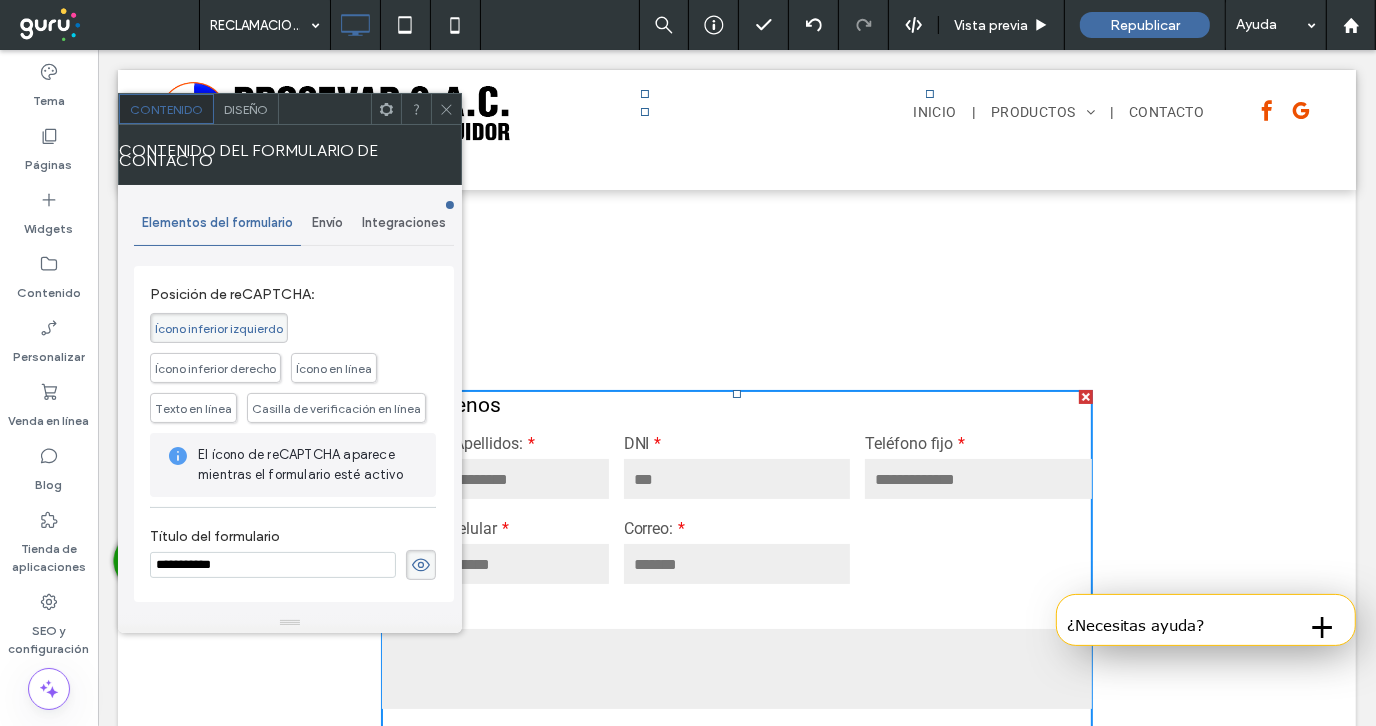 click on "**********" at bounding box center [273, 565] 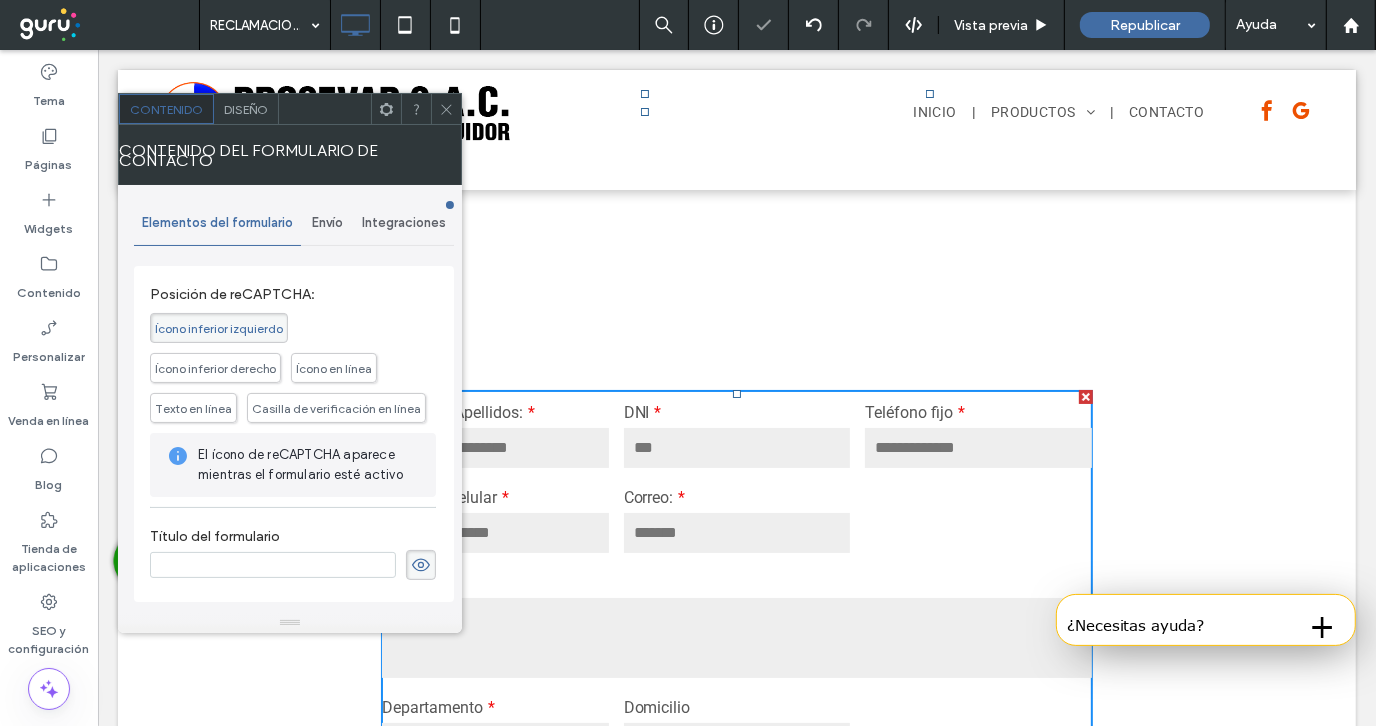 type 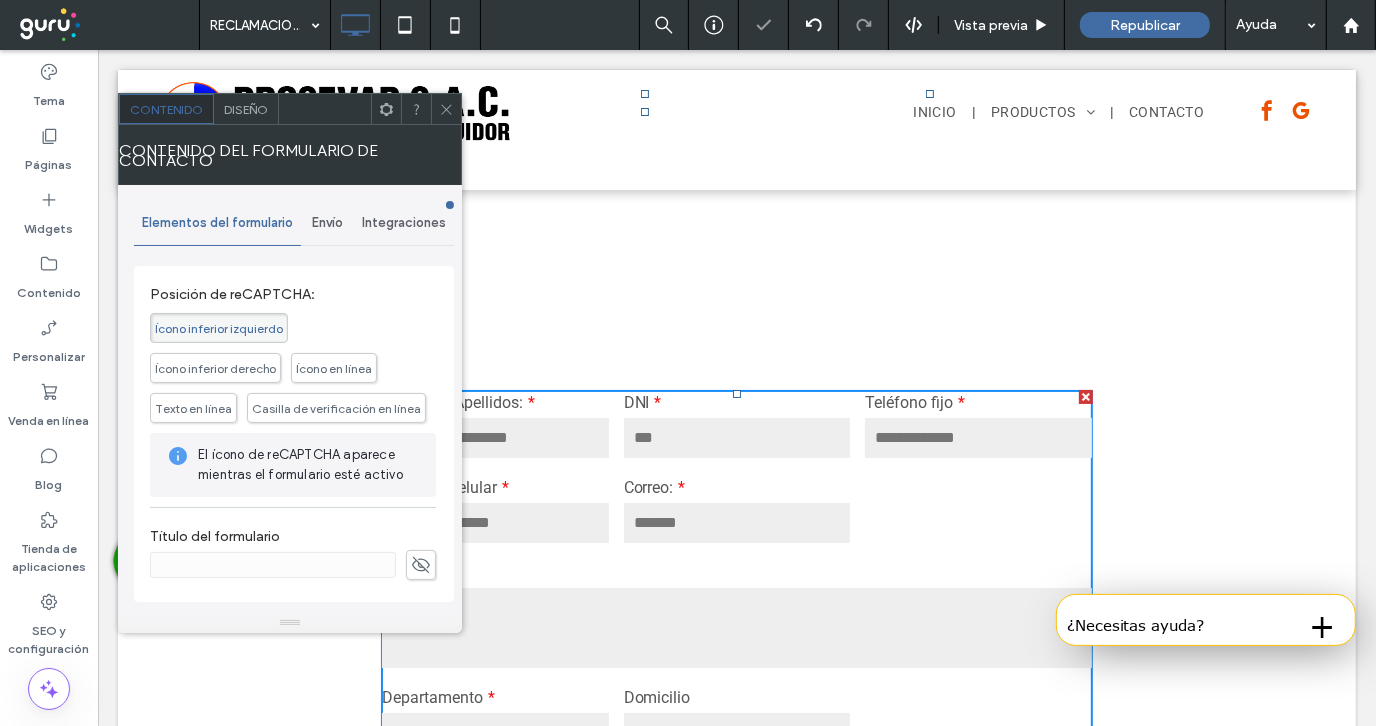 click 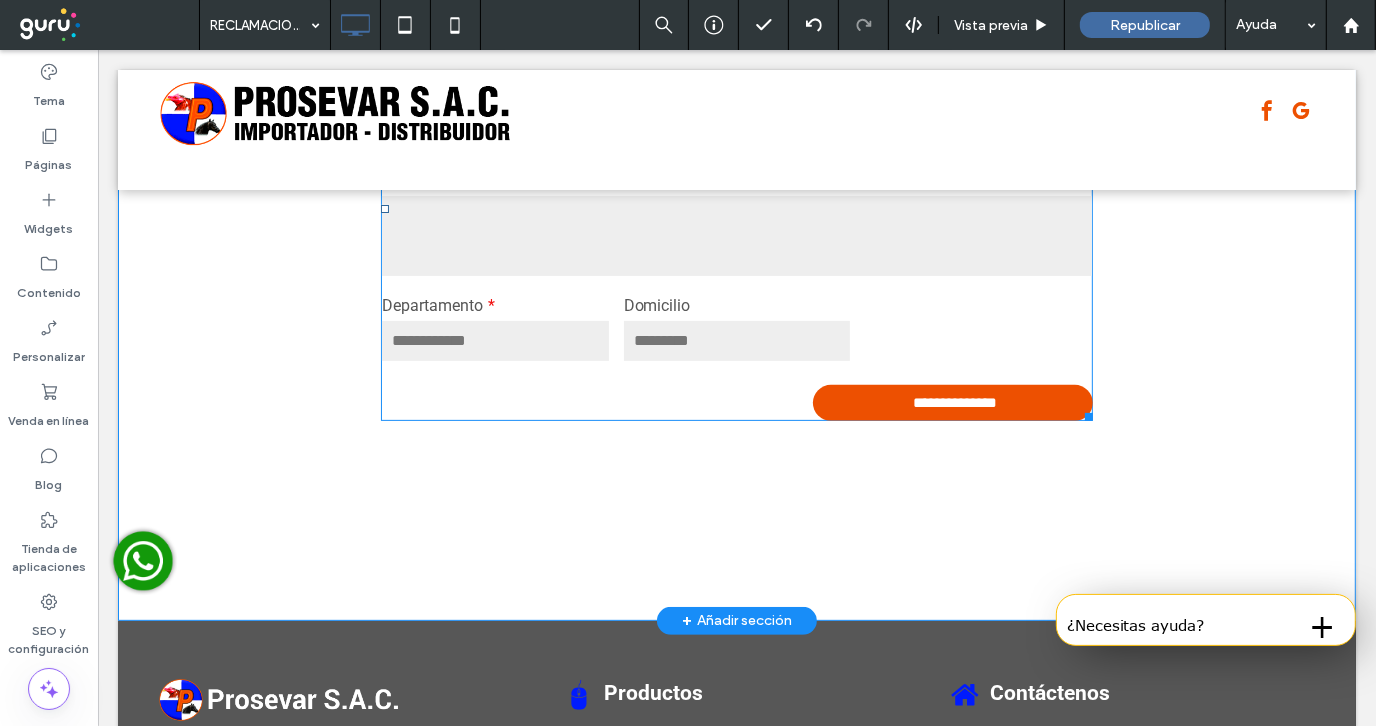 scroll, scrollTop: 399, scrollLeft: 0, axis: vertical 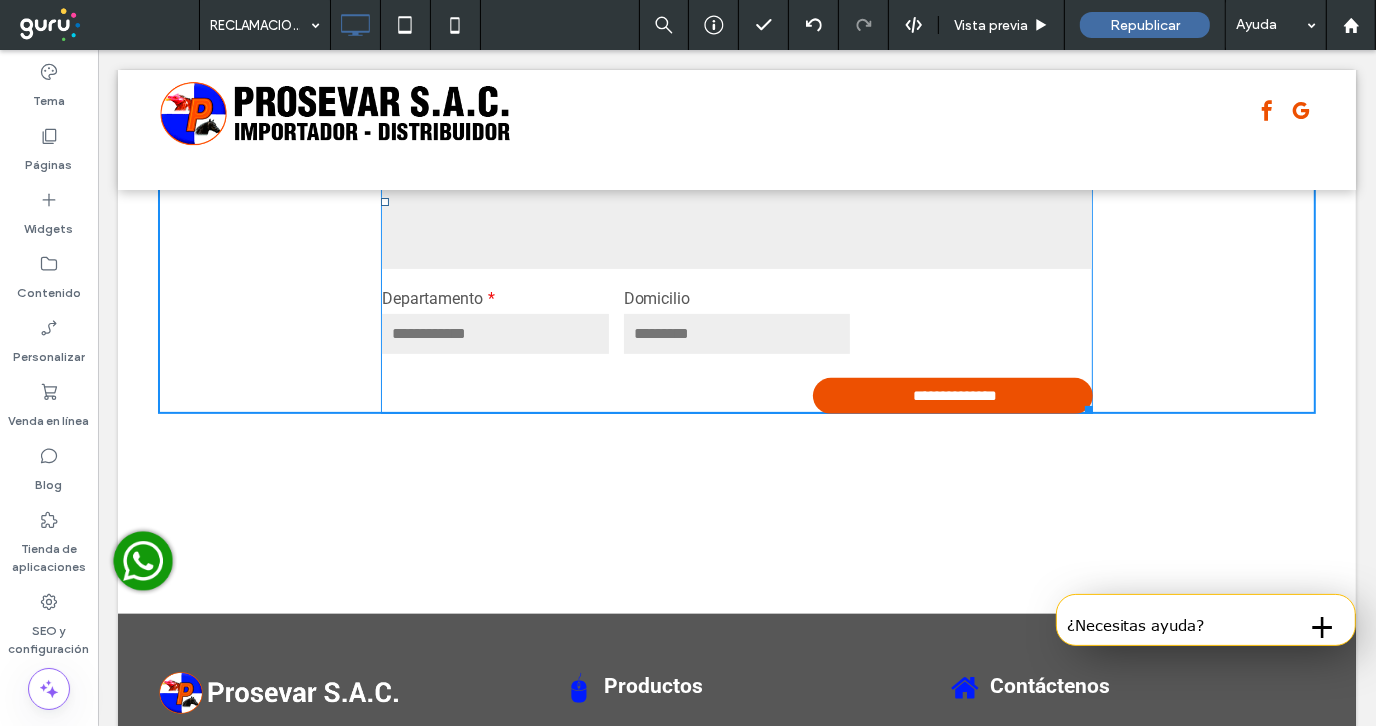 drag, startPoint x: 1082, startPoint y: 409, endPoint x: 1183, endPoint y: 460, distance: 113.14592 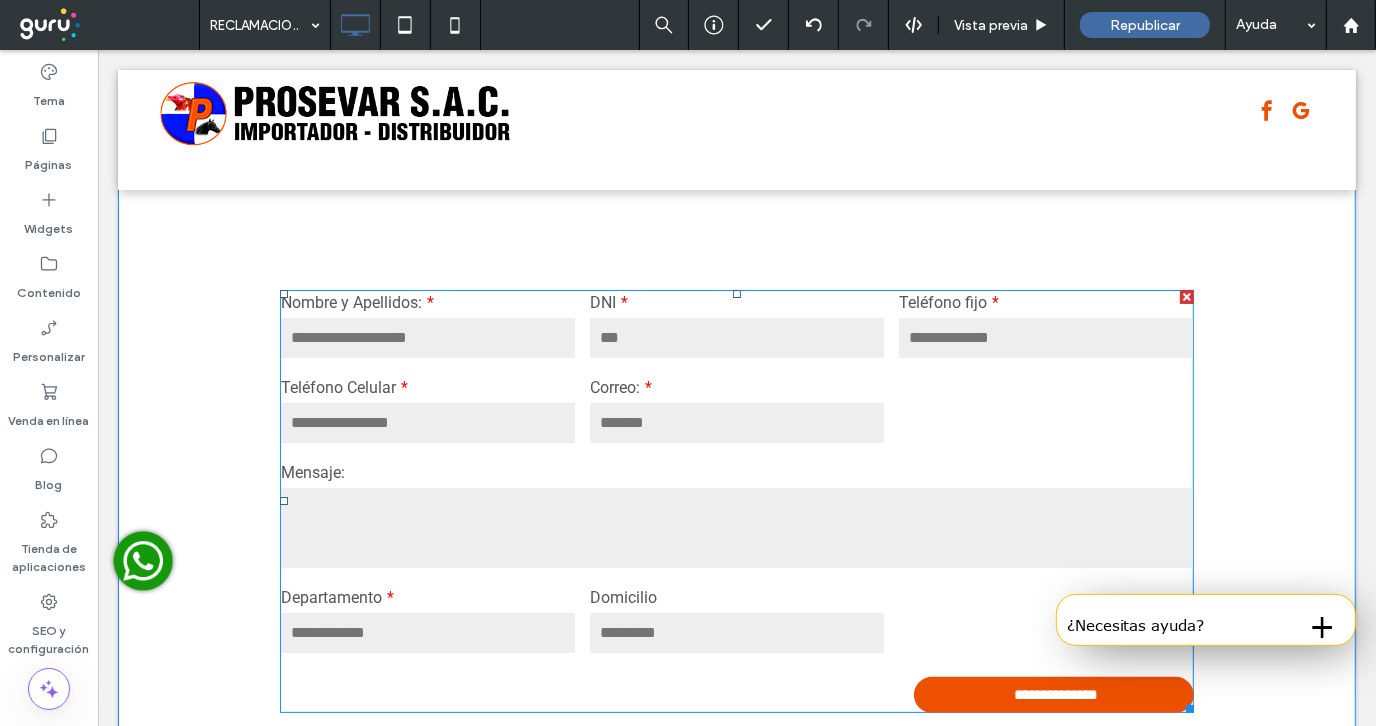 scroll, scrollTop: 199, scrollLeft: 0, axis: vertical 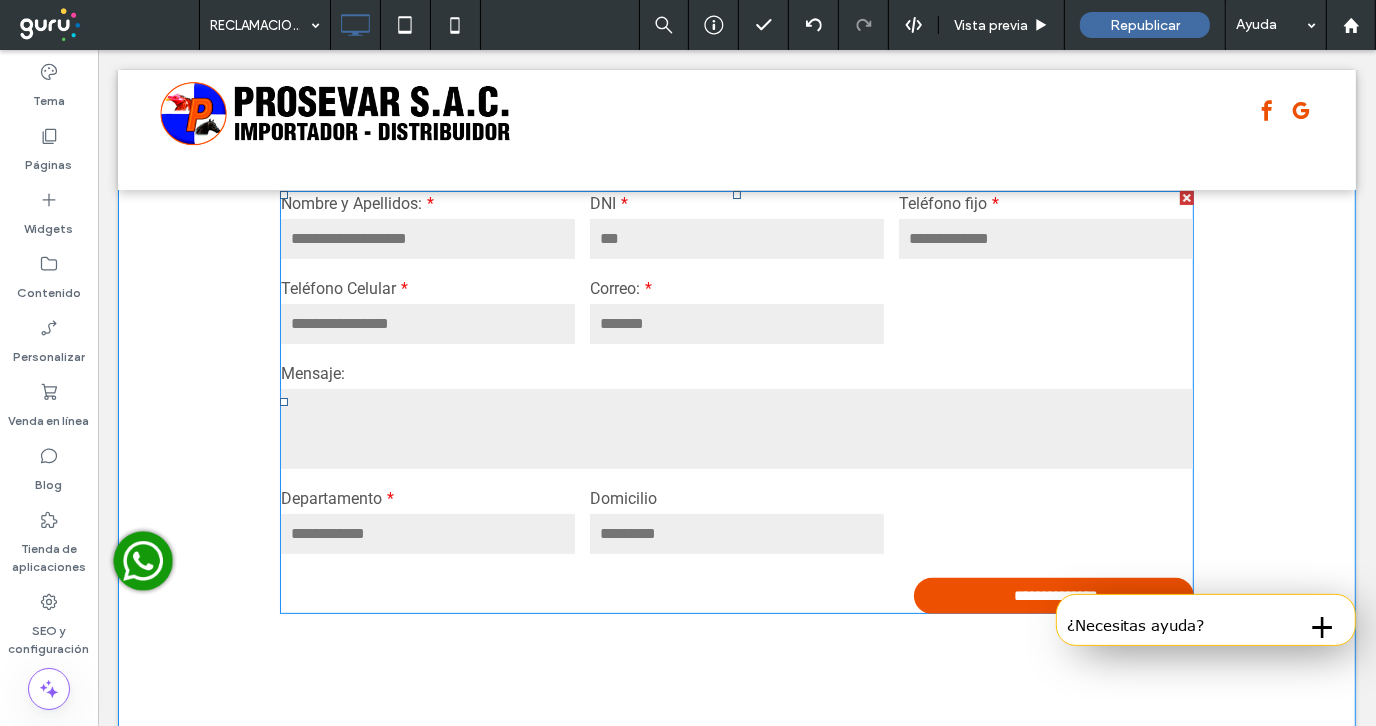 click on "Mensaje:" at bounding box center (736, 373) 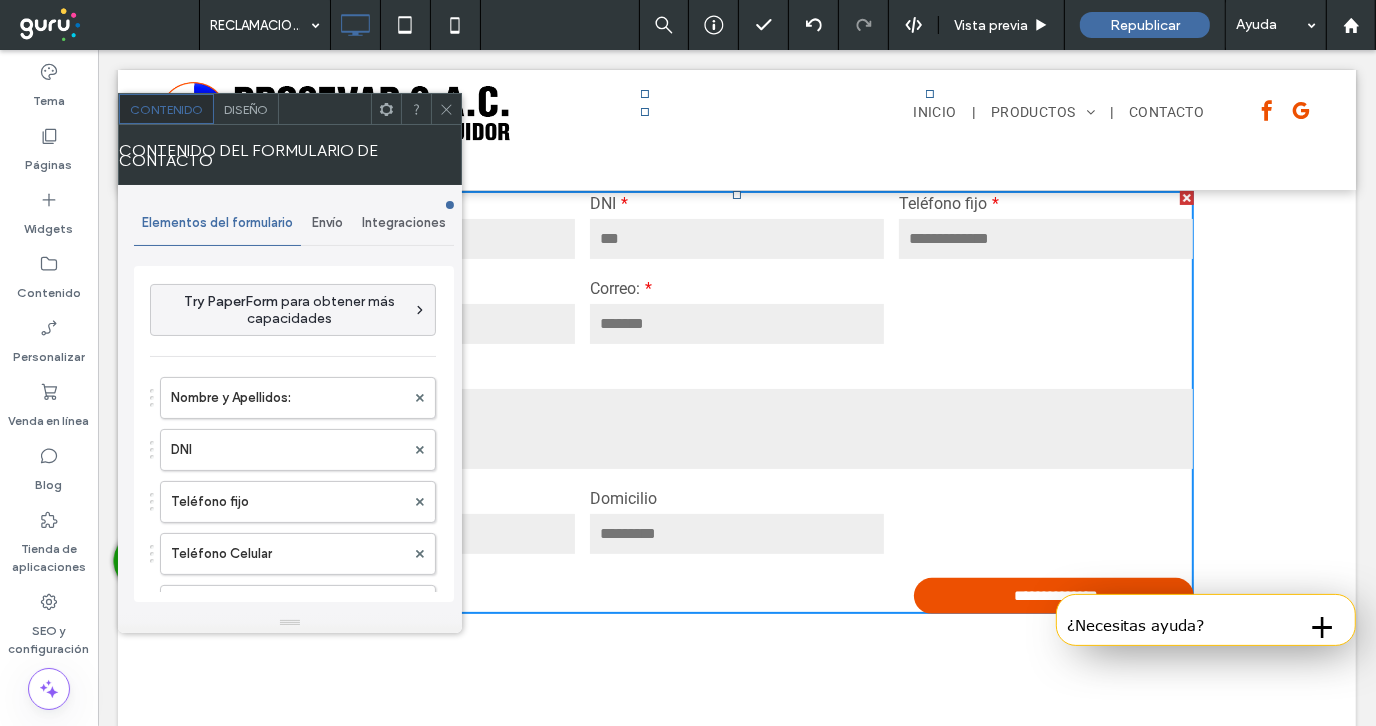click 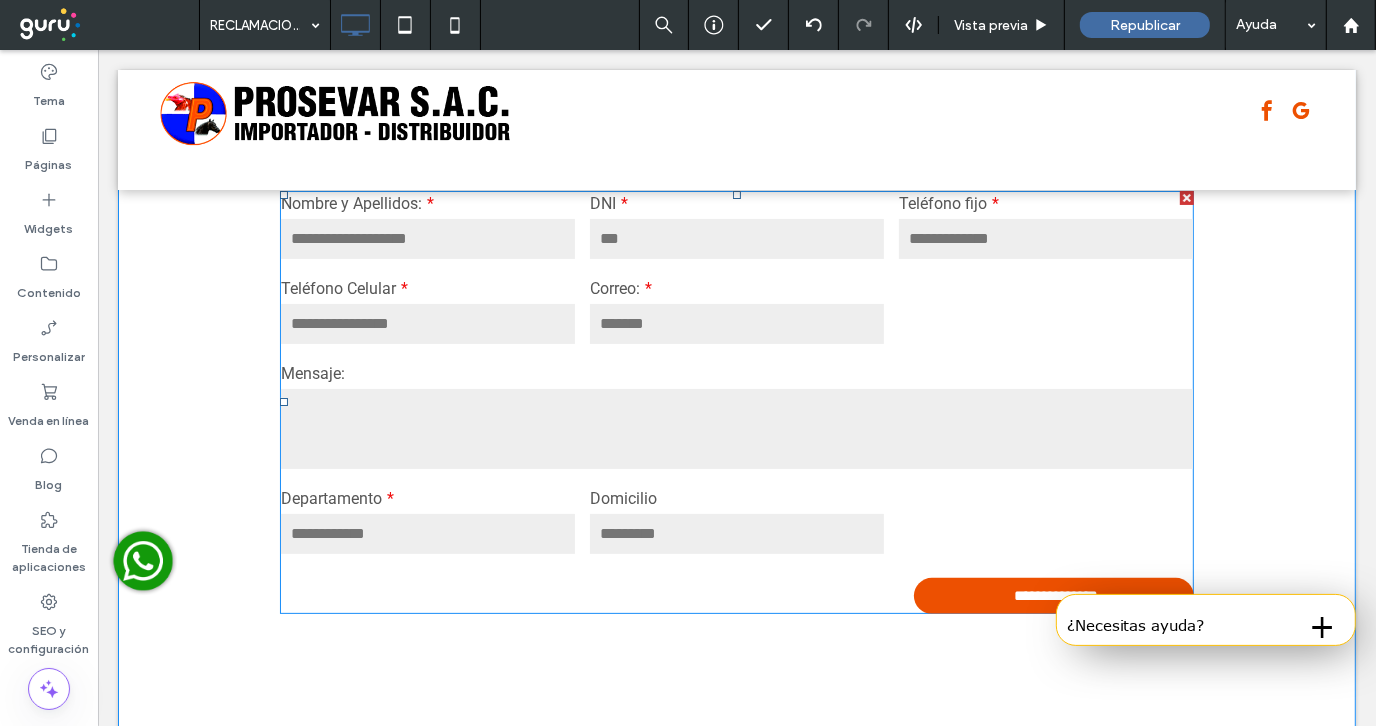 click at bounding box center (736, 323) 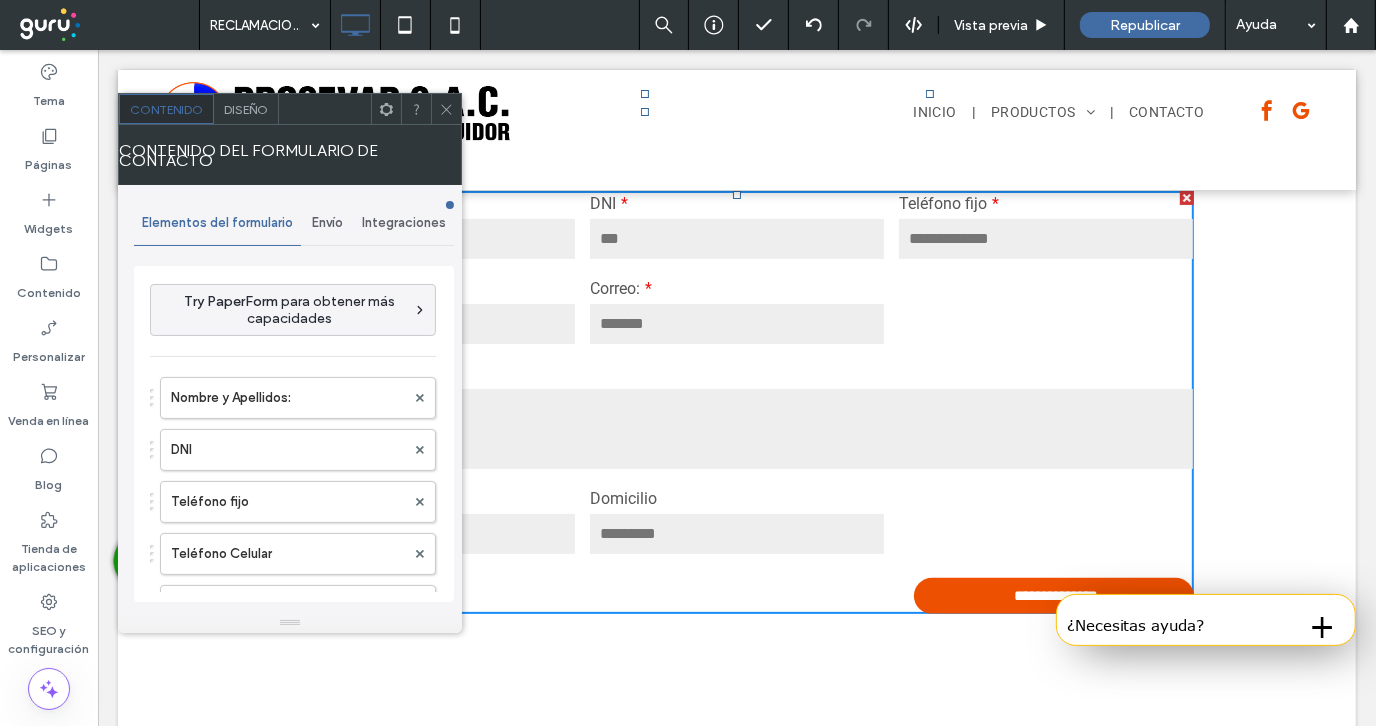 click 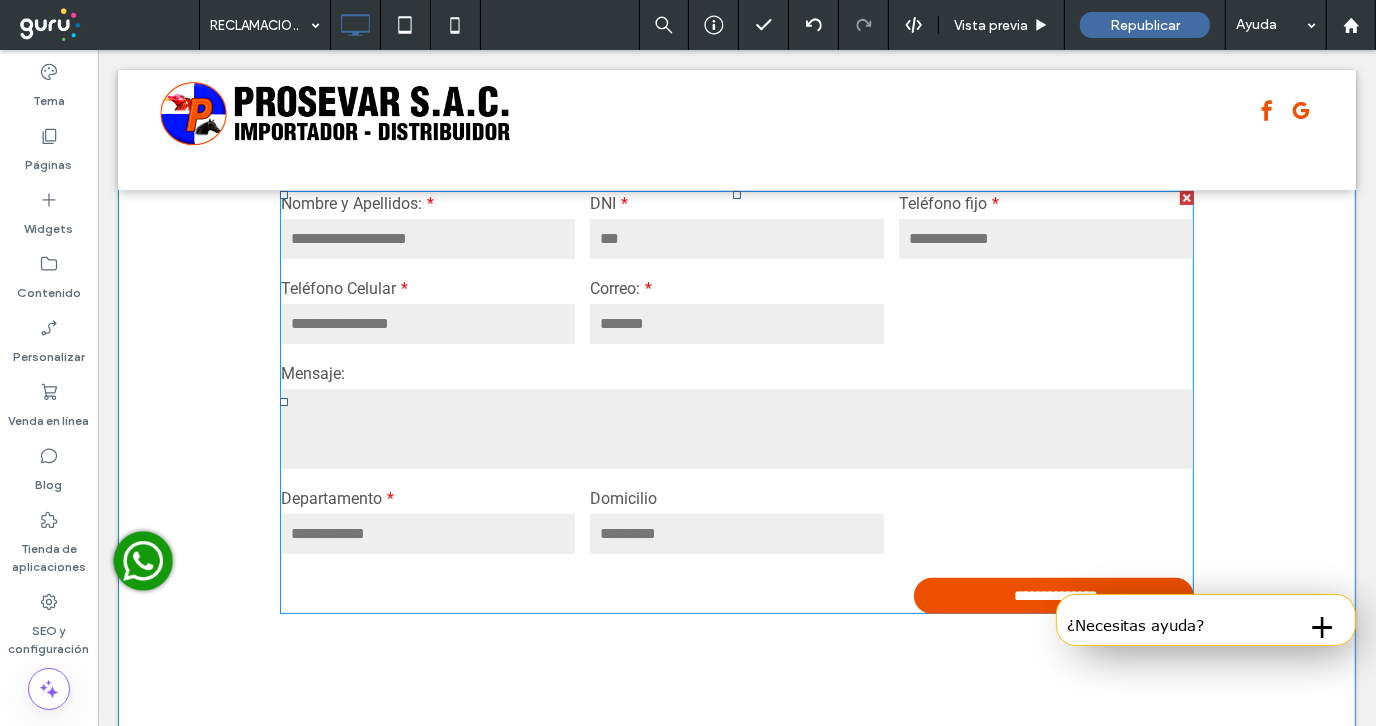 click at bounding box center [736, 323] 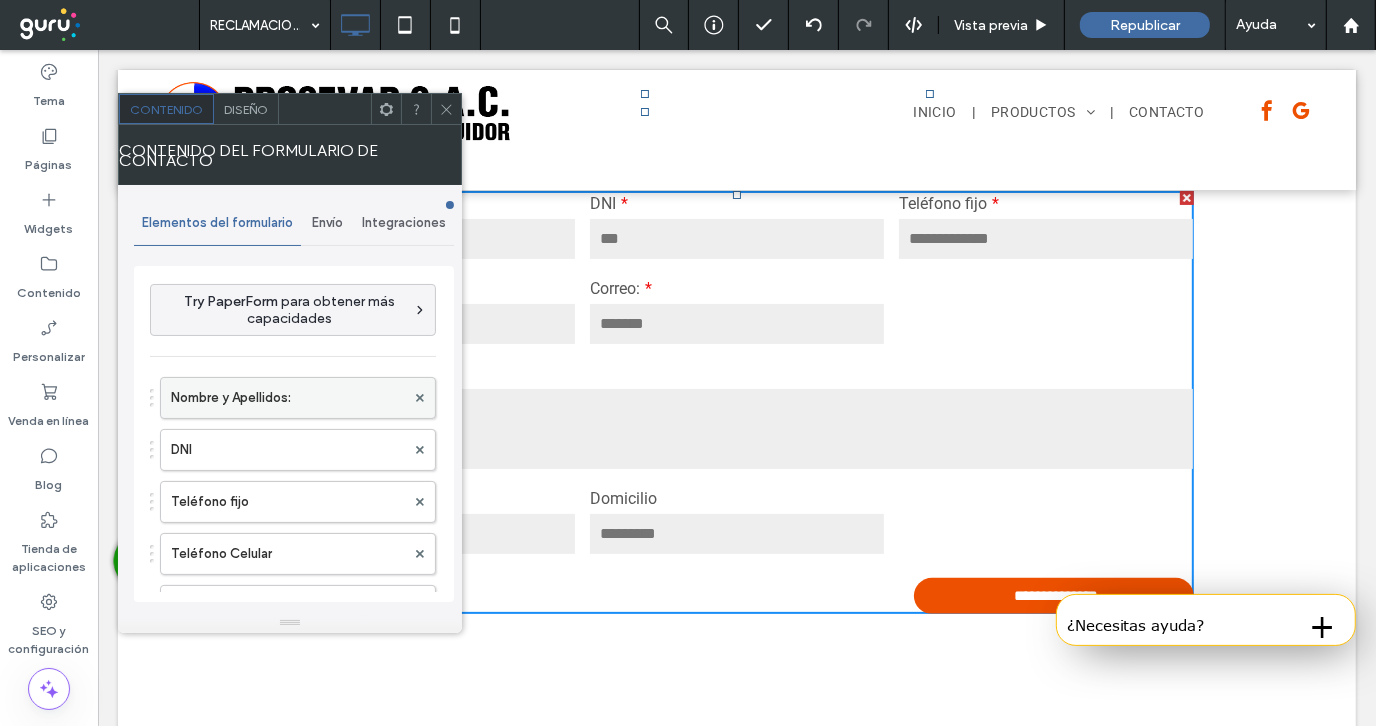 click on "Nombre y Apellidos:" at bounding box center [288, 398] 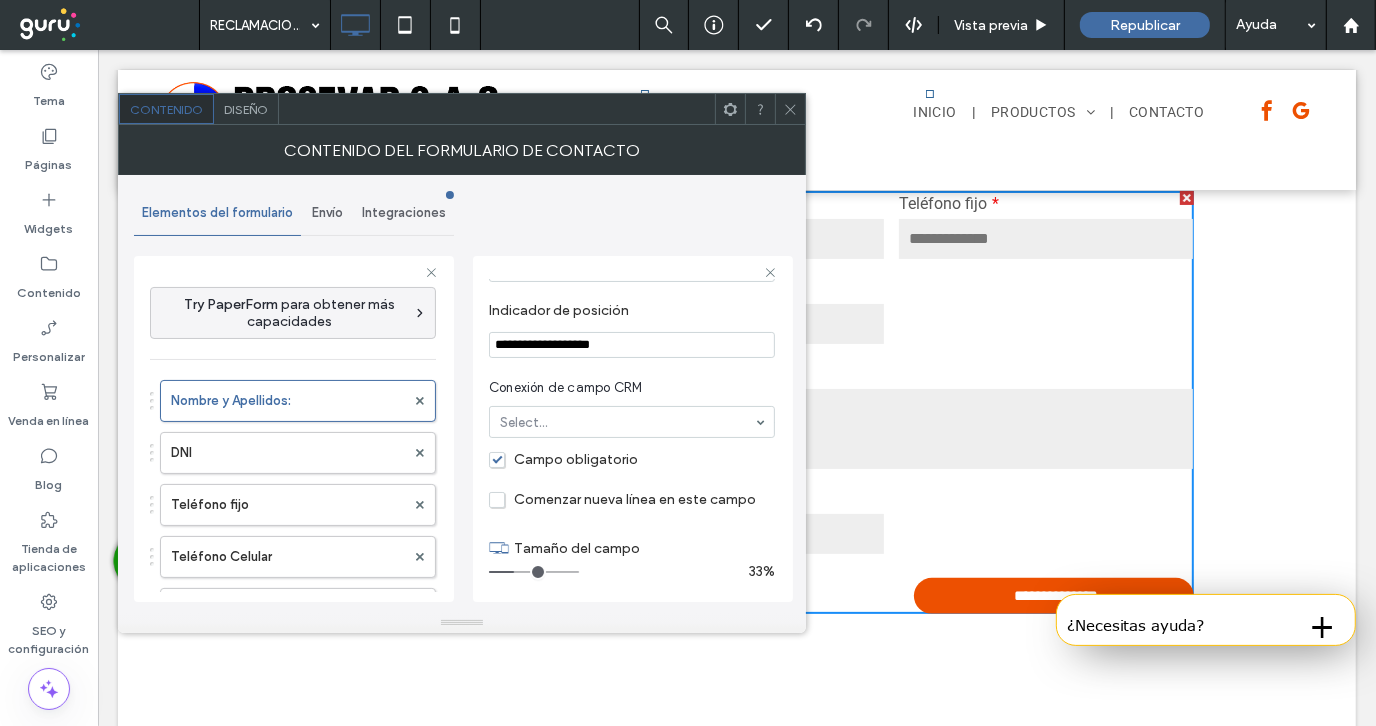 scroll, scrollTop: 199, scrollLeft: 0, axis: vertical 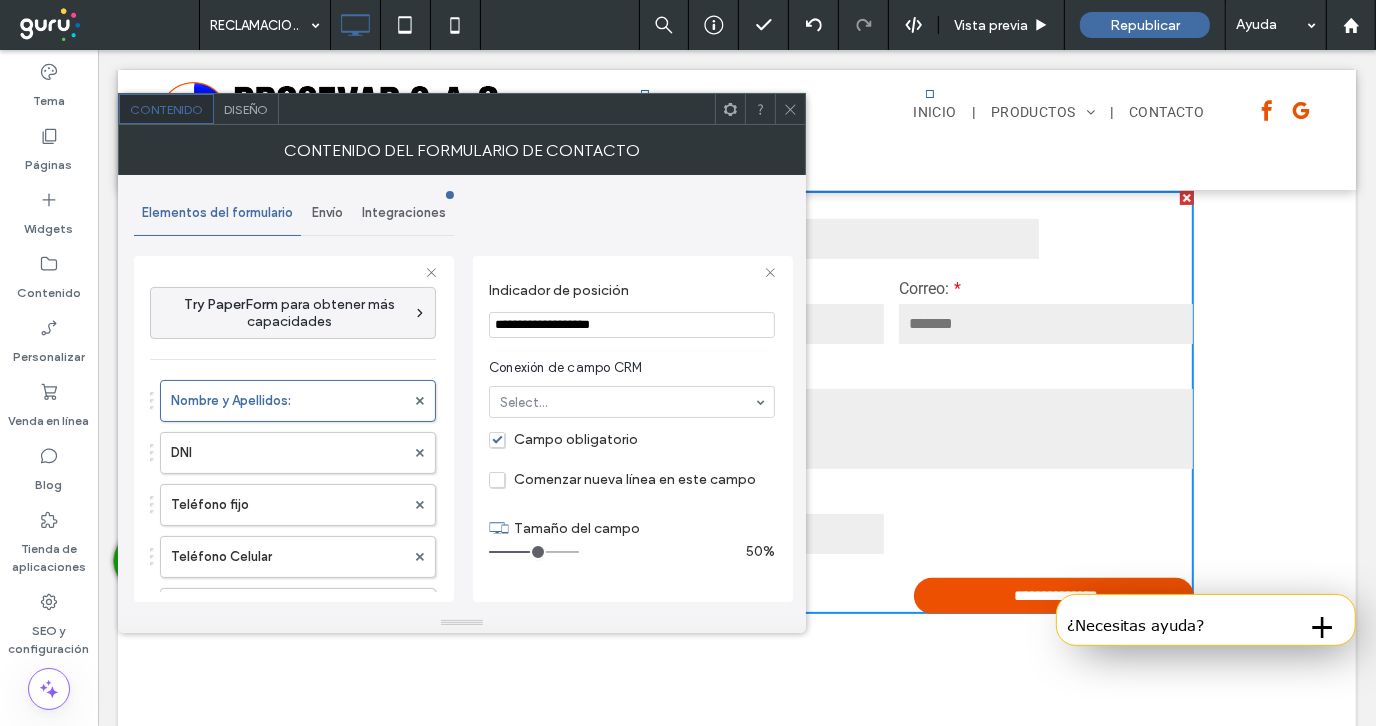 click at bounding box center [534, 552] 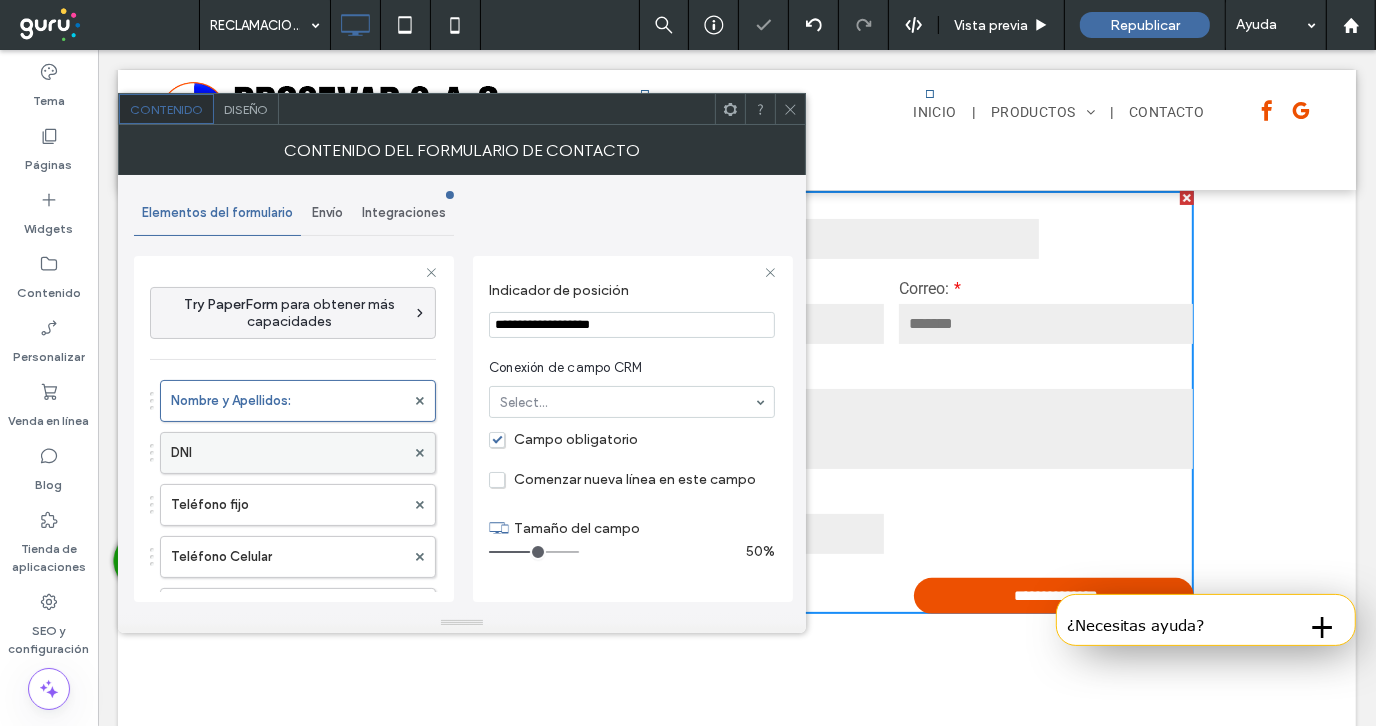 click on "DNI" at bounding box center (288, 453) 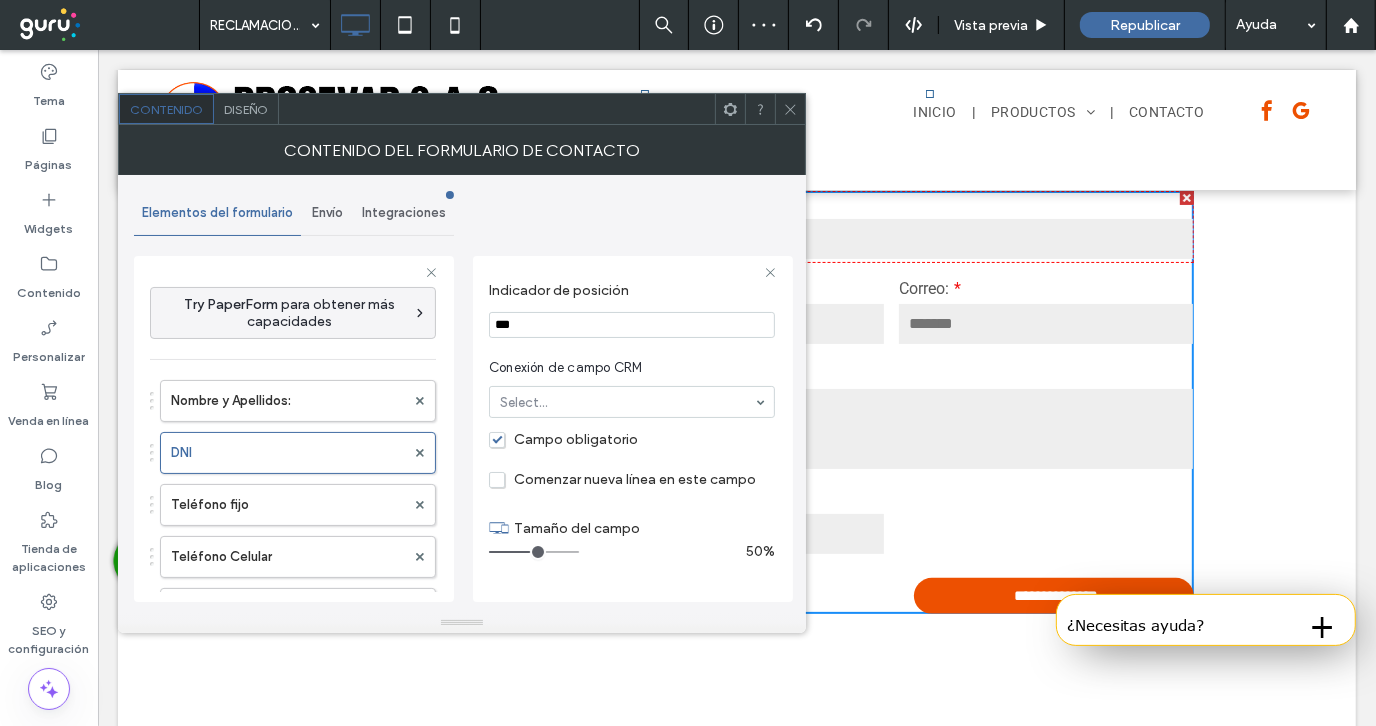 drag, startPoint x: 513, startPoint y: 548, endPoint x: 530, endPoint y: 545, distance: 17.262676 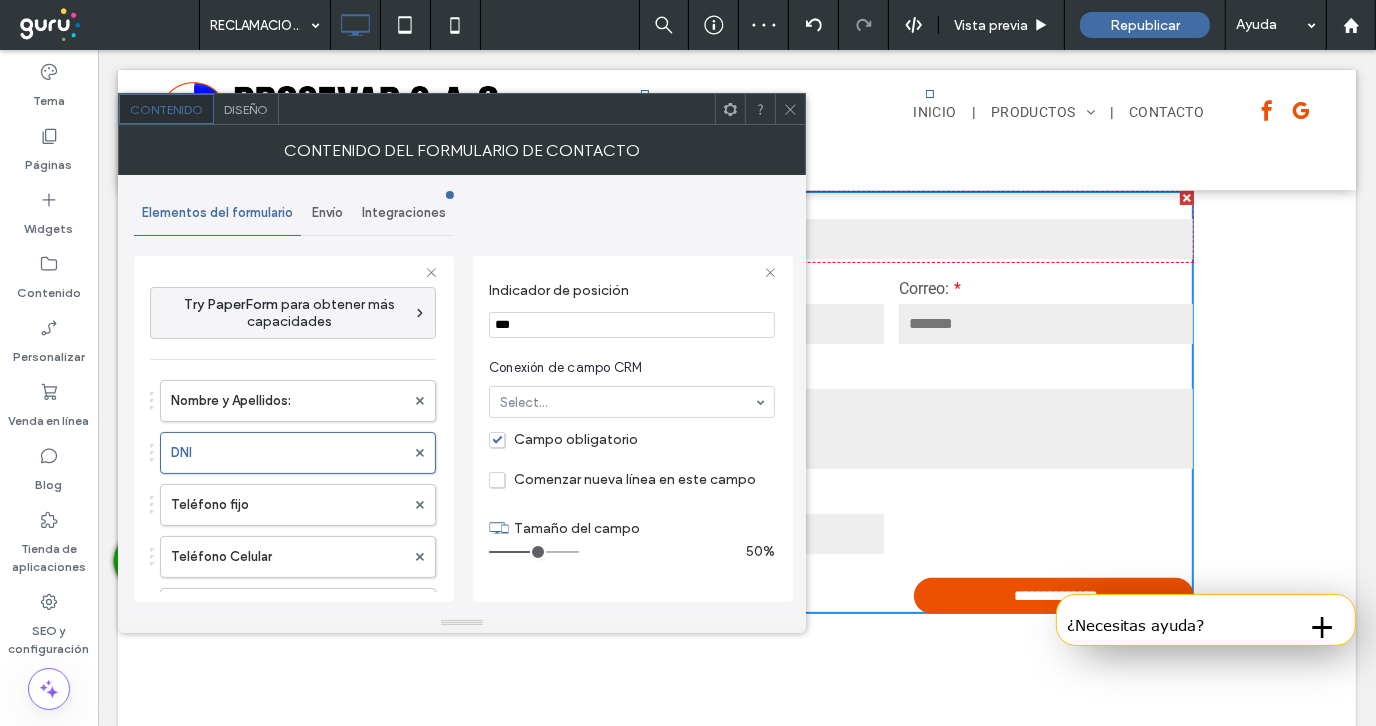 click at bounding box center (534, 552) 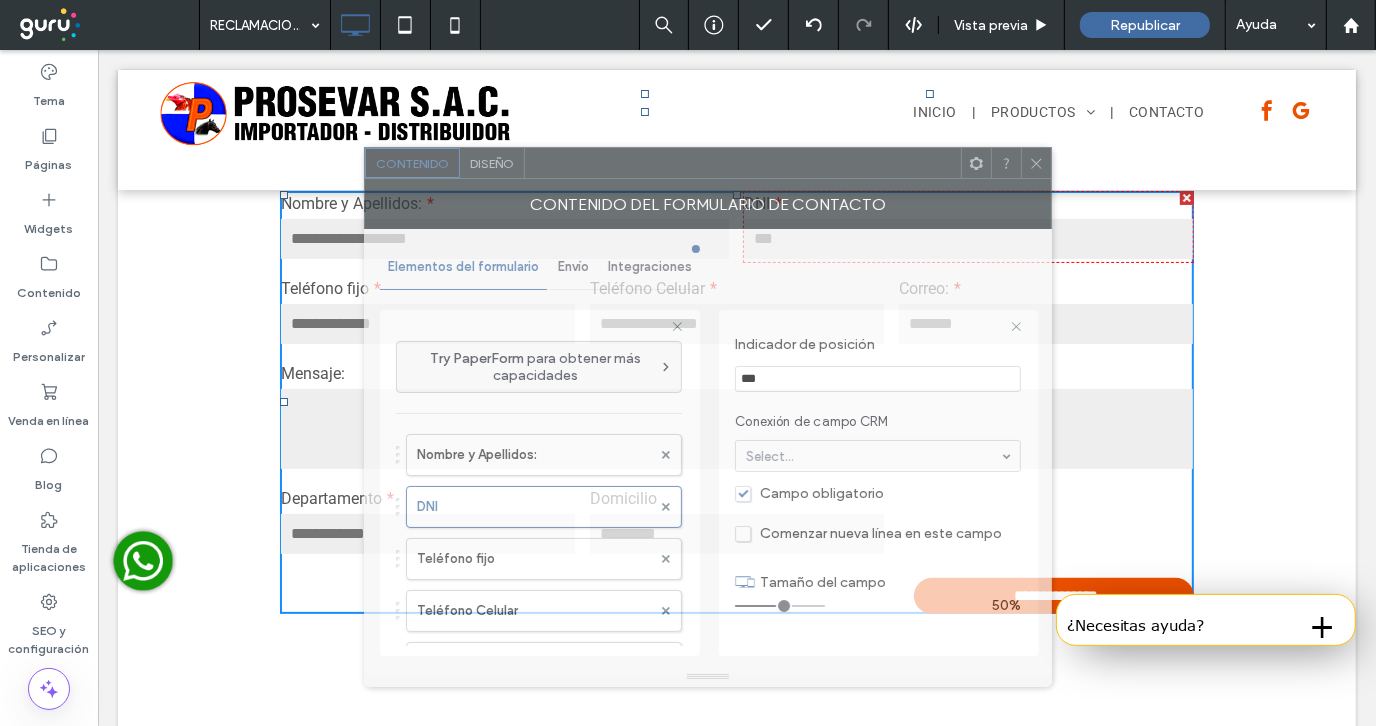 drag, startPoint x: 572, startPoint y: 114, endPoint x: 816, endPoint y: 165, distance: 249.27295 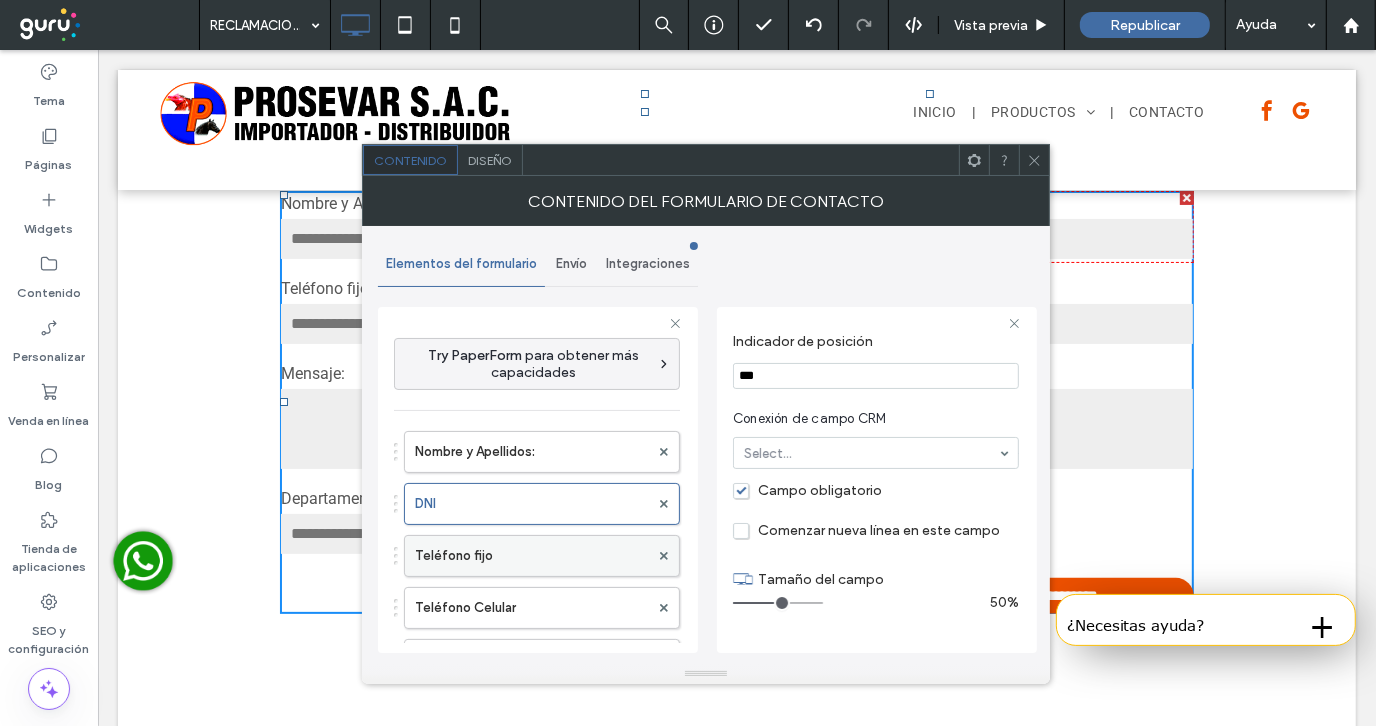 click on "Teléfono fijo" at bounding box center [532, 556] 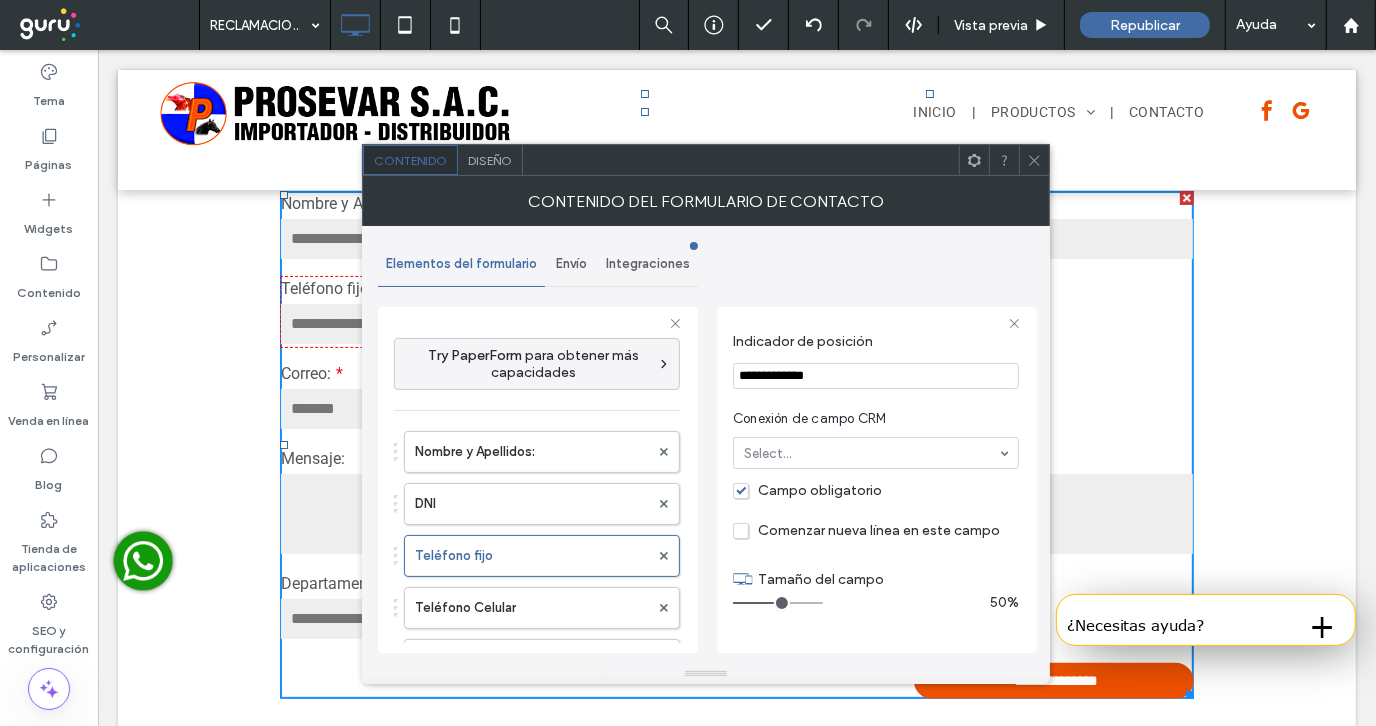 click at bounding box center (778, 603) 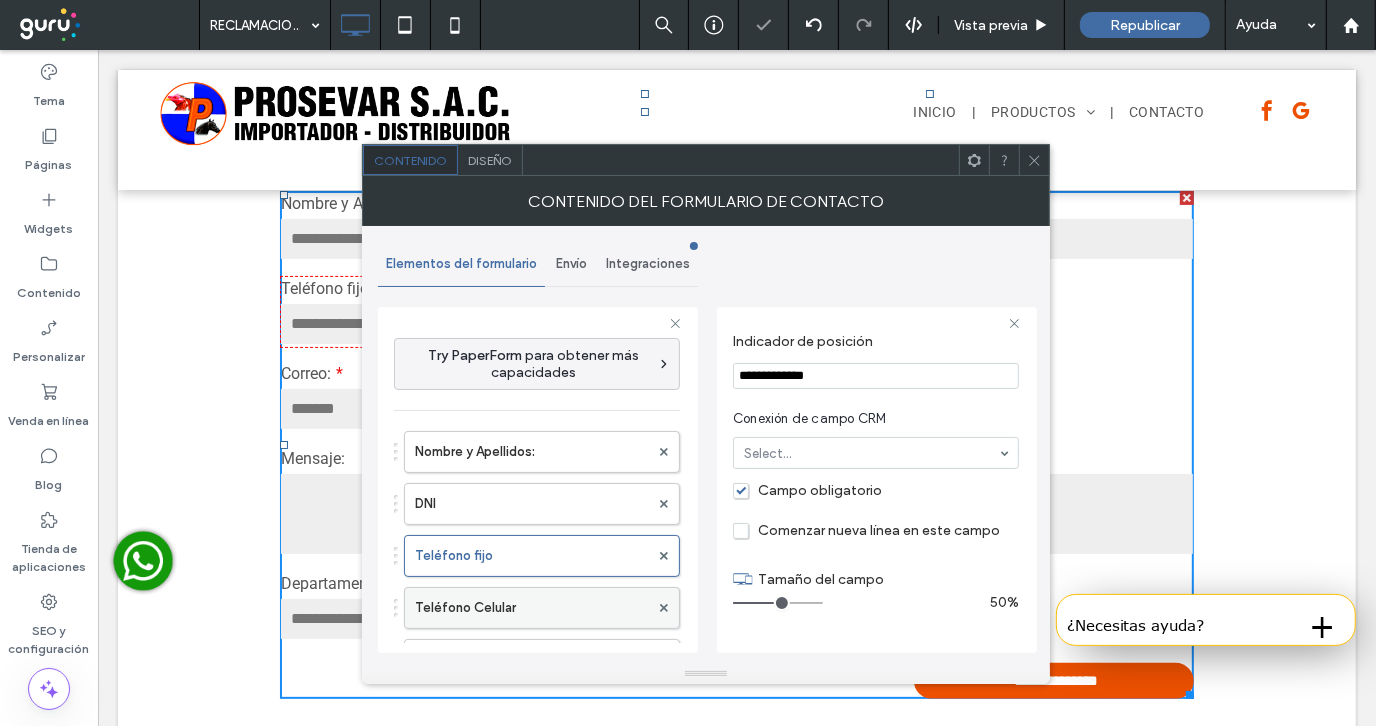 click on "Teléfono Celular" at bounding box center (532, 608) 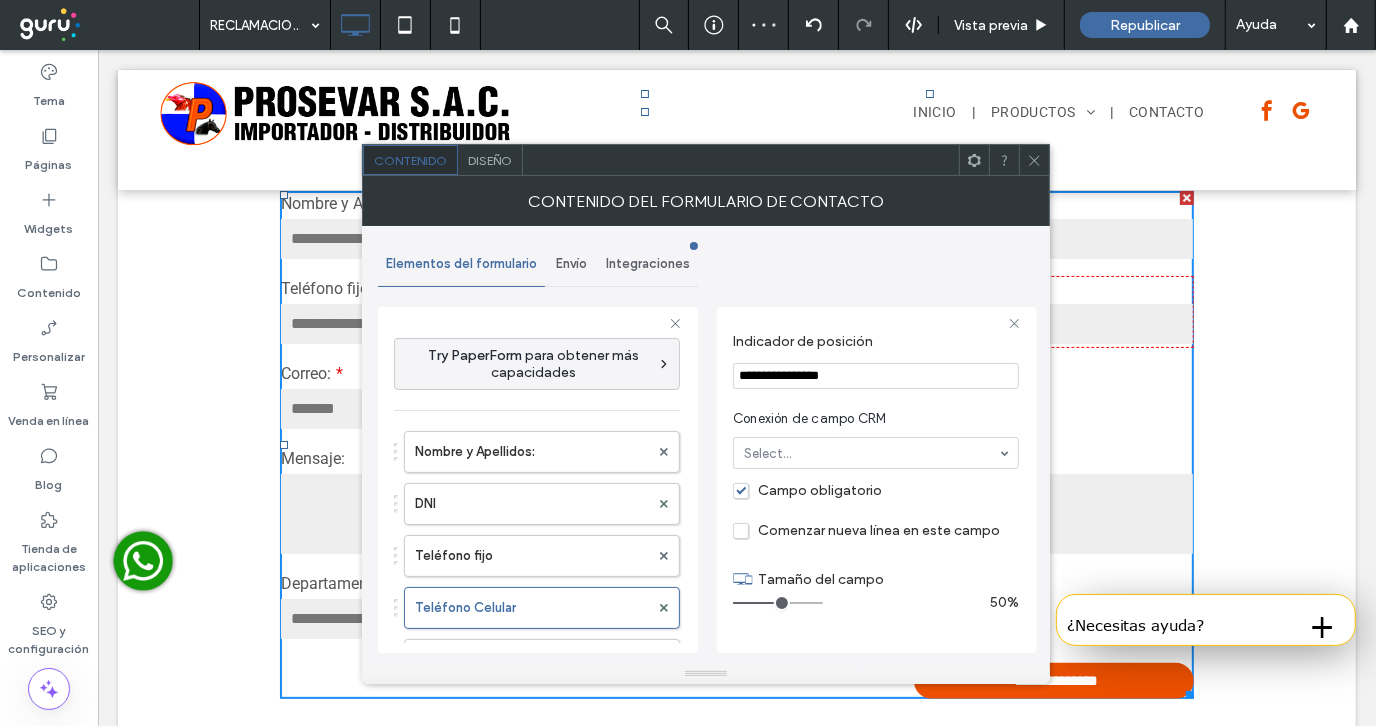 drag, startPoint x: 765, startPoint y: 601, endPoint x: 778, endPoint y: 599, distance: 13.152946 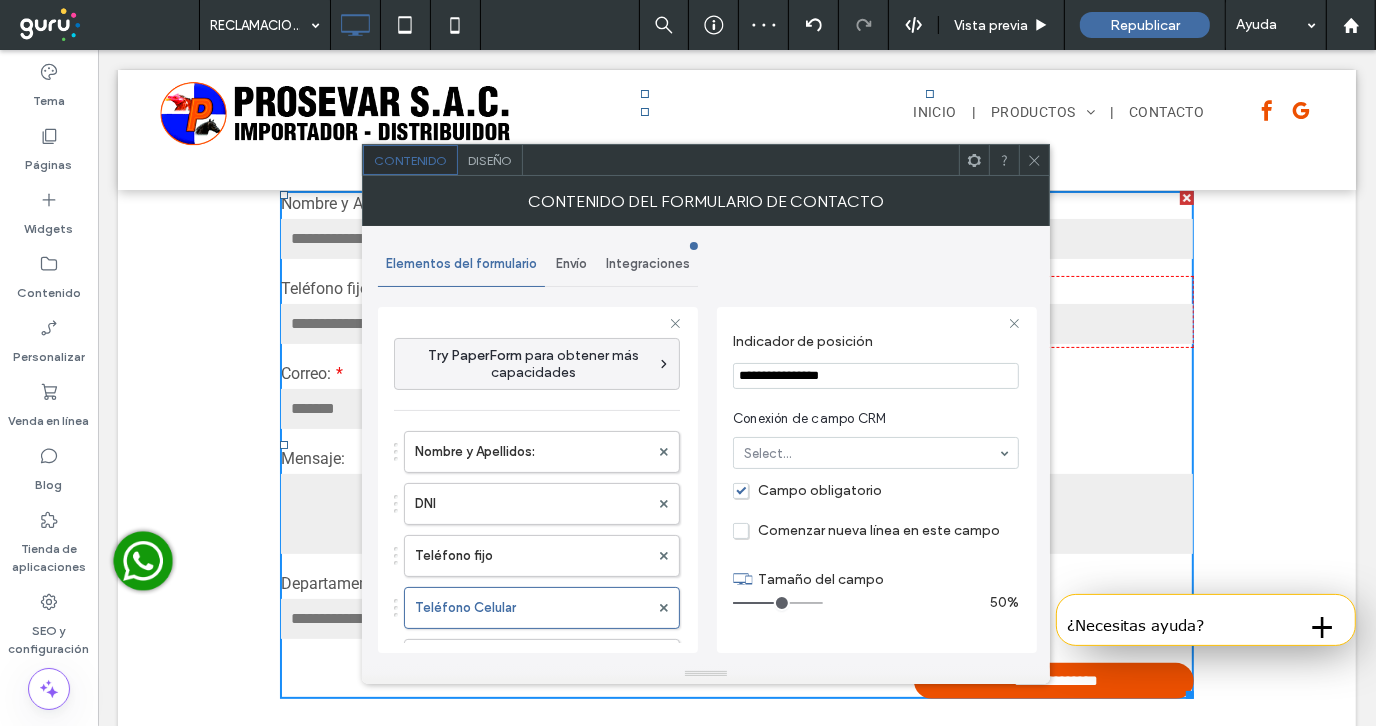click at bounding box center (778, 603) 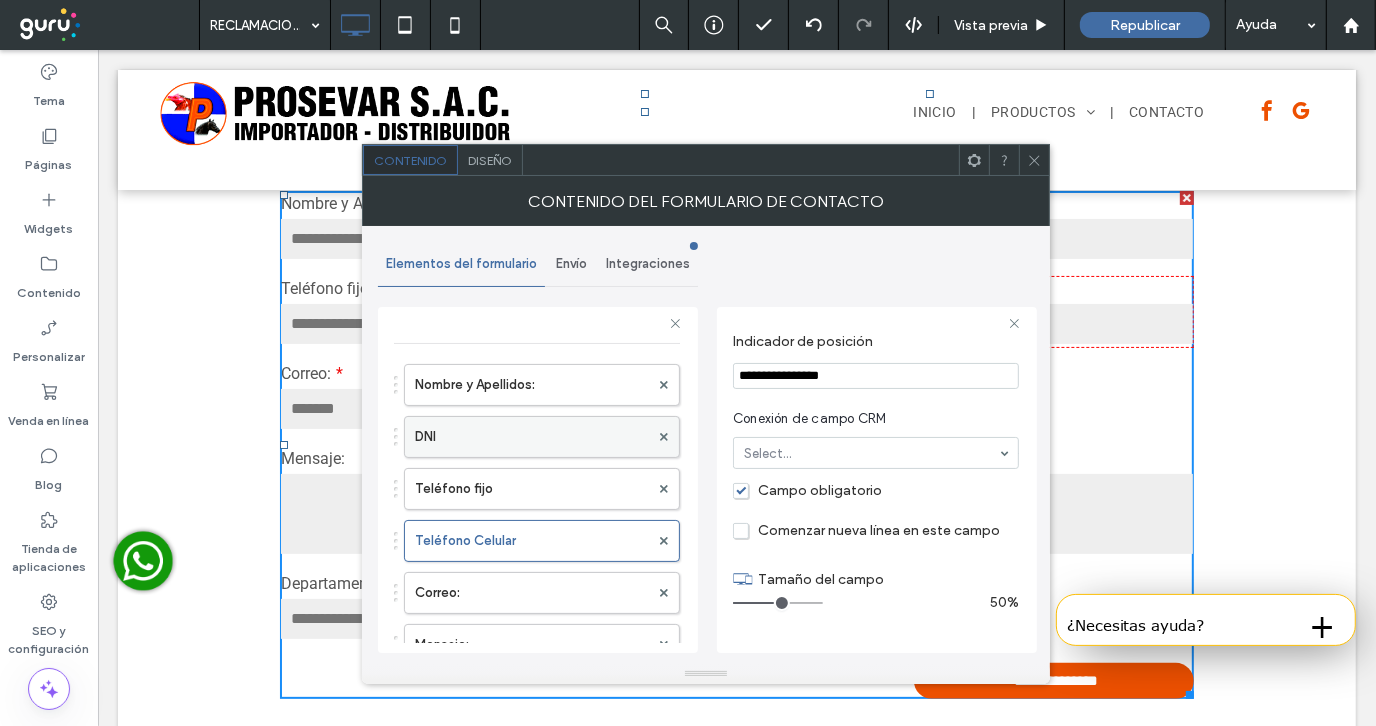 scroll, scrollTop: 100, scrollLeft: 0, axis: vertical 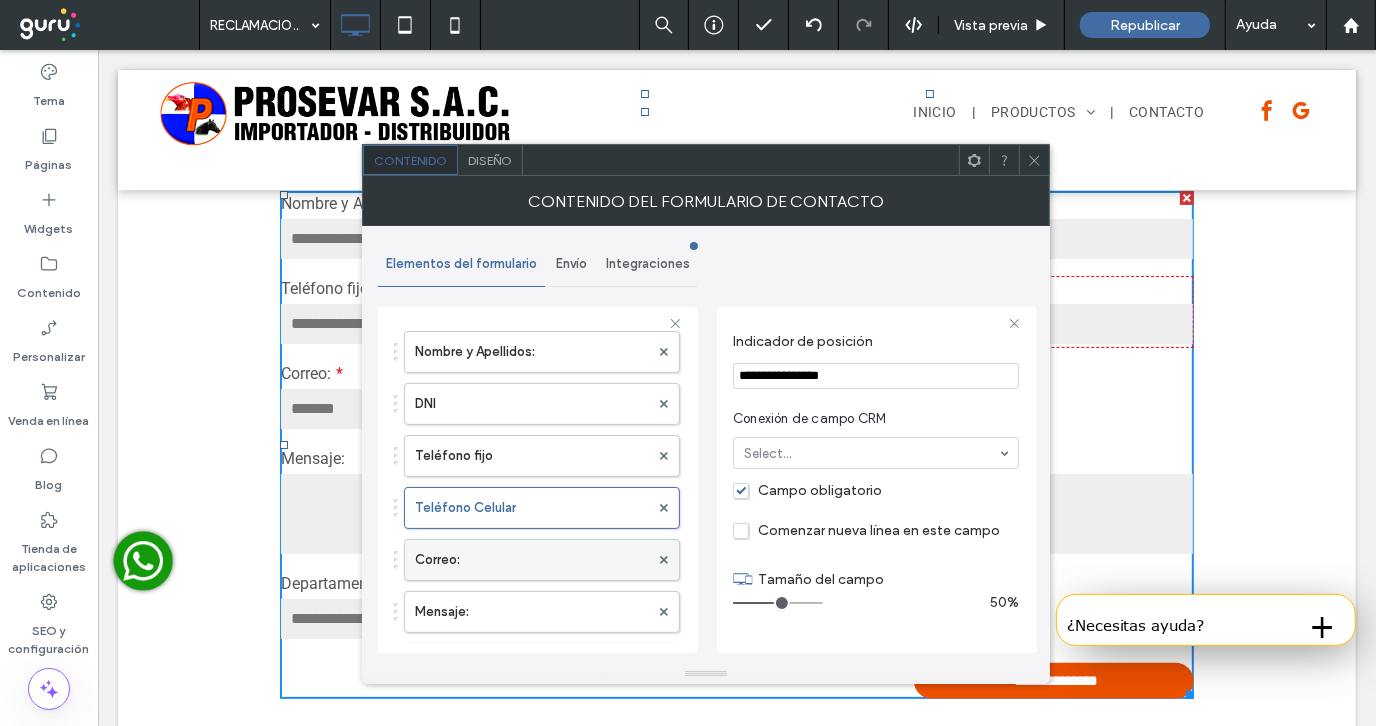 click on "Correo:" at bounding box center (532, 560) 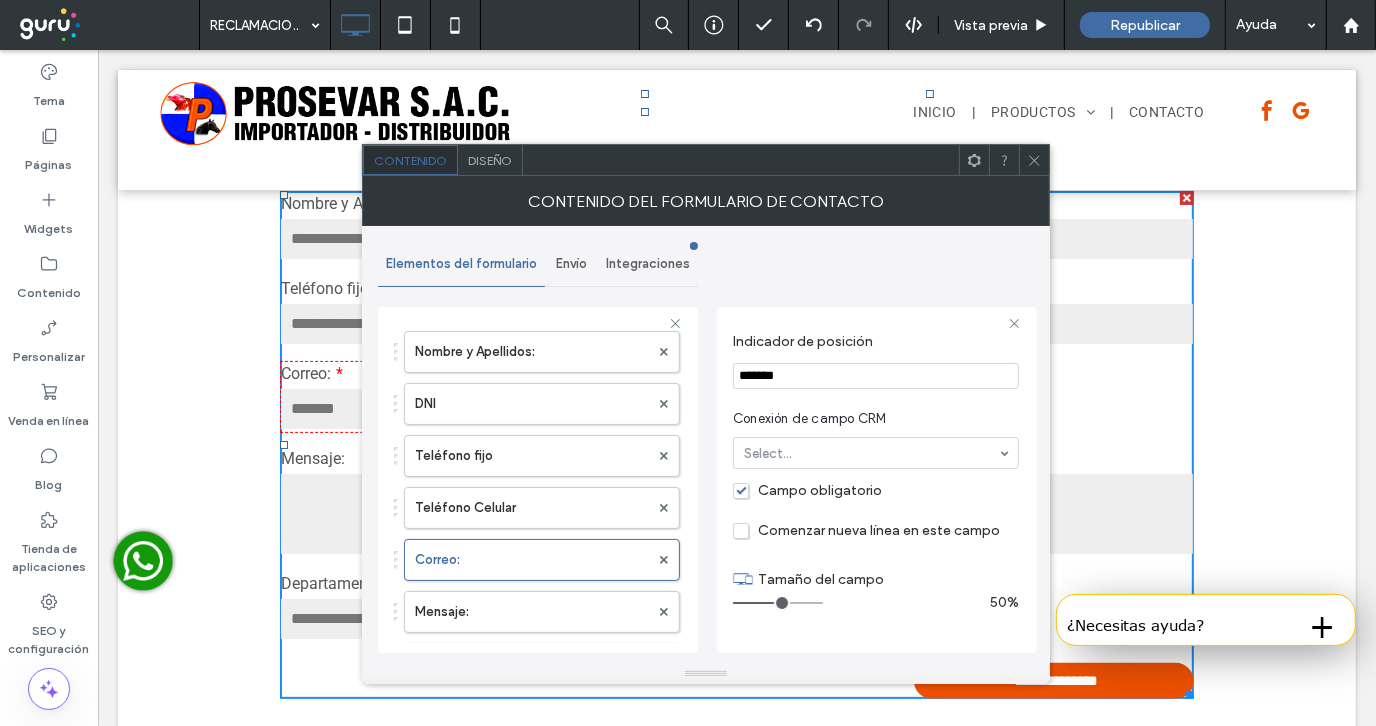 drag, startPoint x: 789, startPoint y: 602, endPoint x: 775, endPoint y: 612, distance: 17.20465 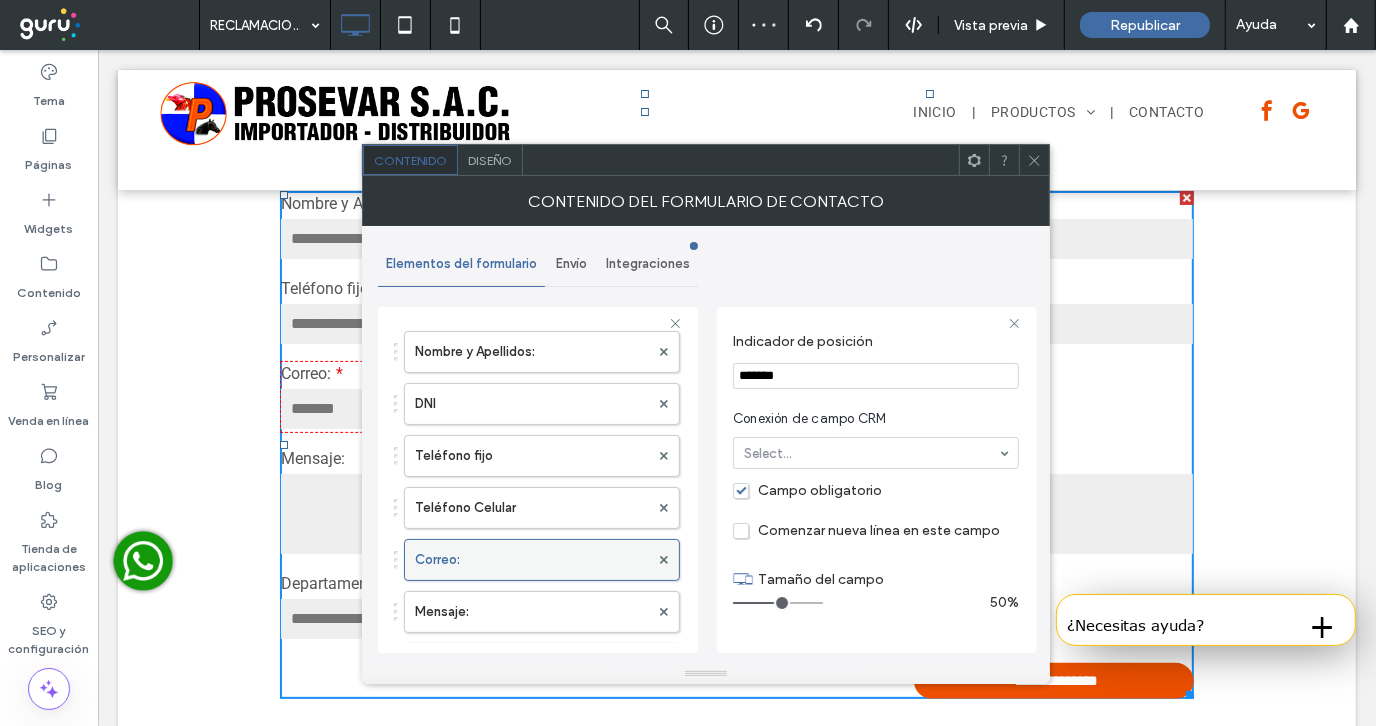 scroll, scrollTop: 300, scrollLeft: 0, axis: vertical 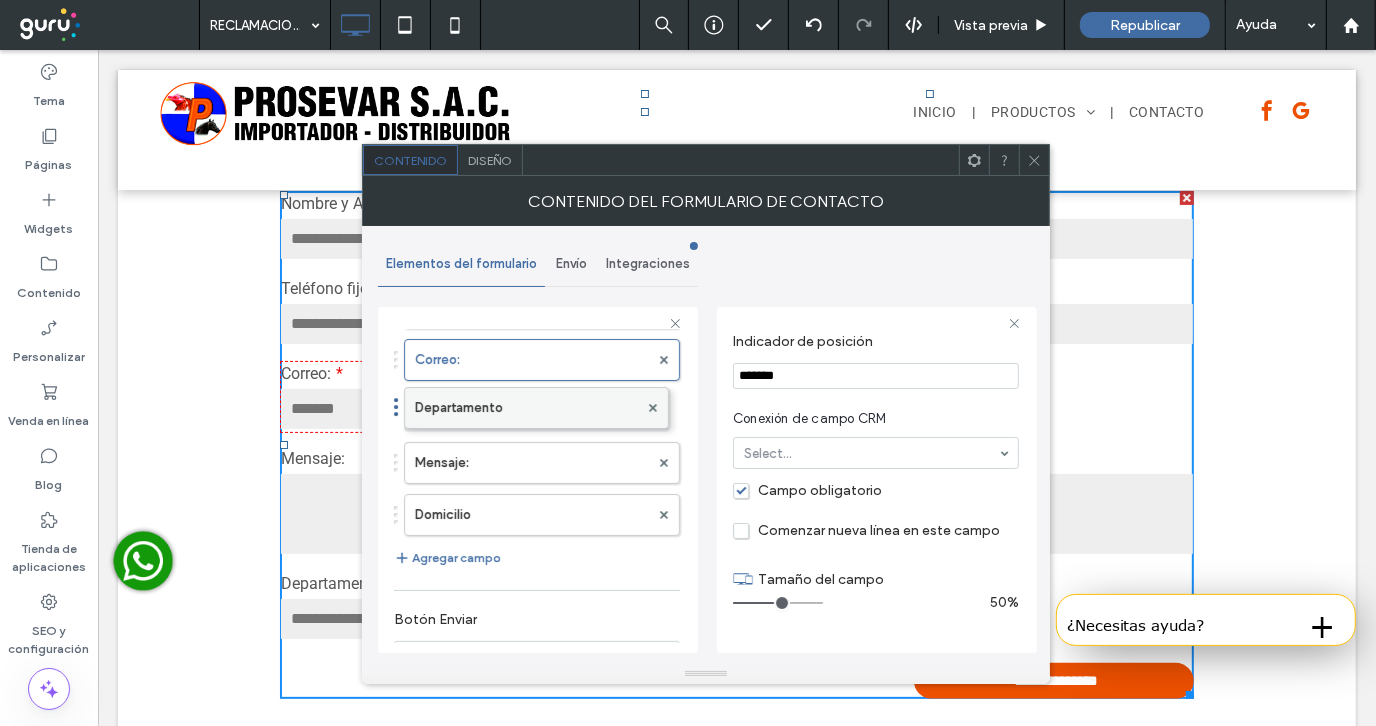 drag, startPoint x: 492, startPoint y: 460, endPoint x: 502, endPoint y: 397, distance: 63.788715 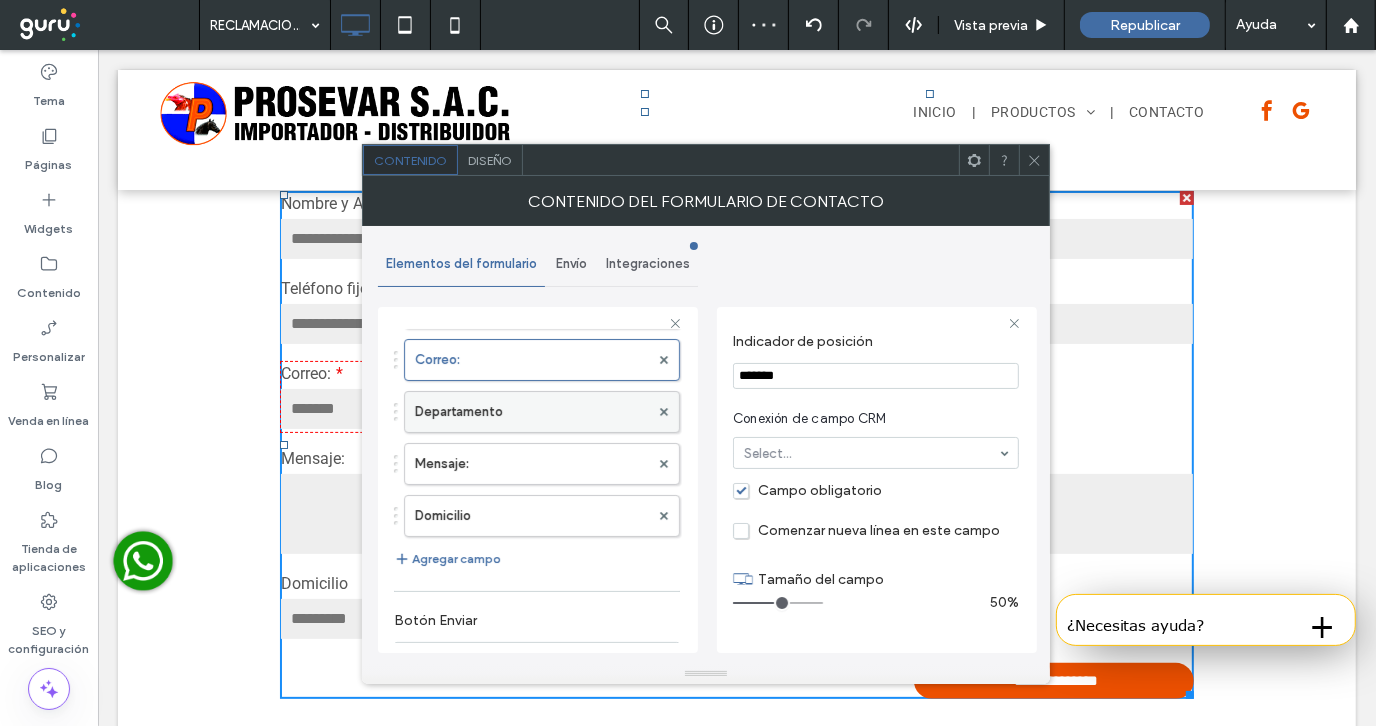 click on "Departamento" at bounding box center [532, 412] 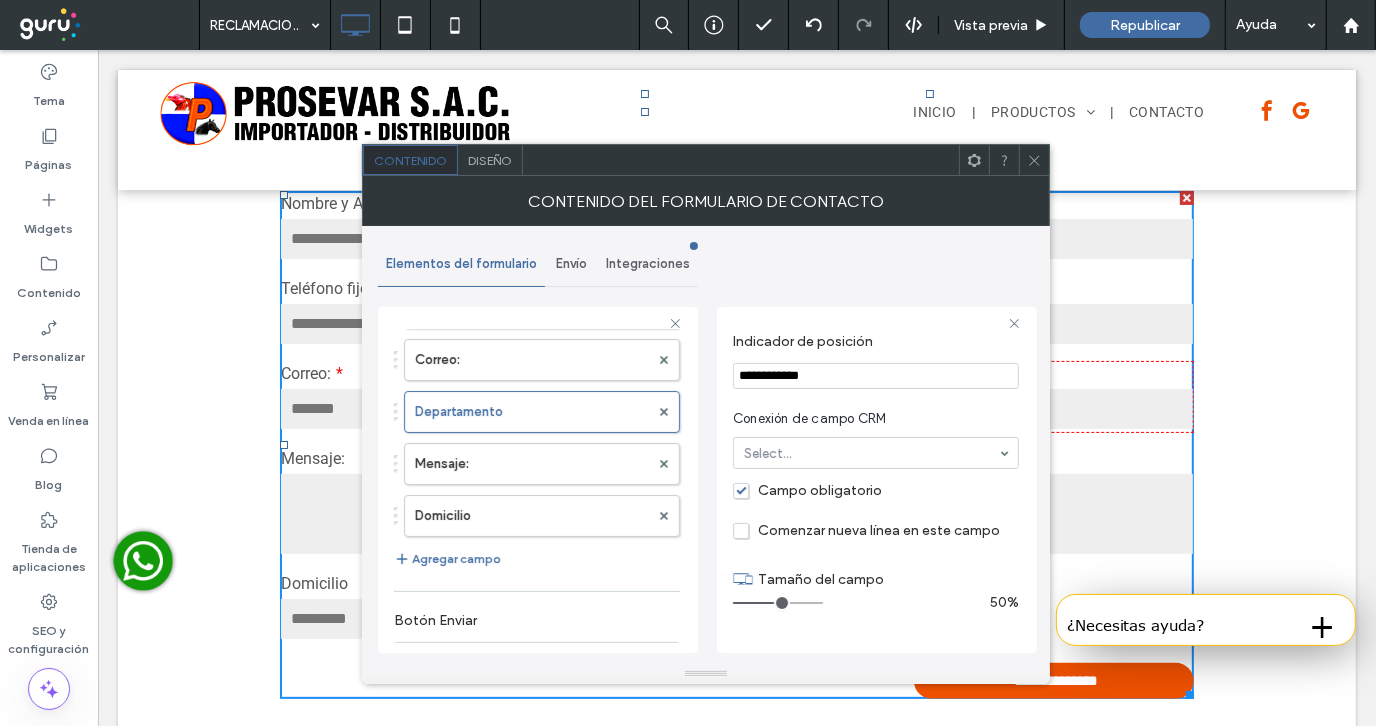 click at bounding box center [778, 603] 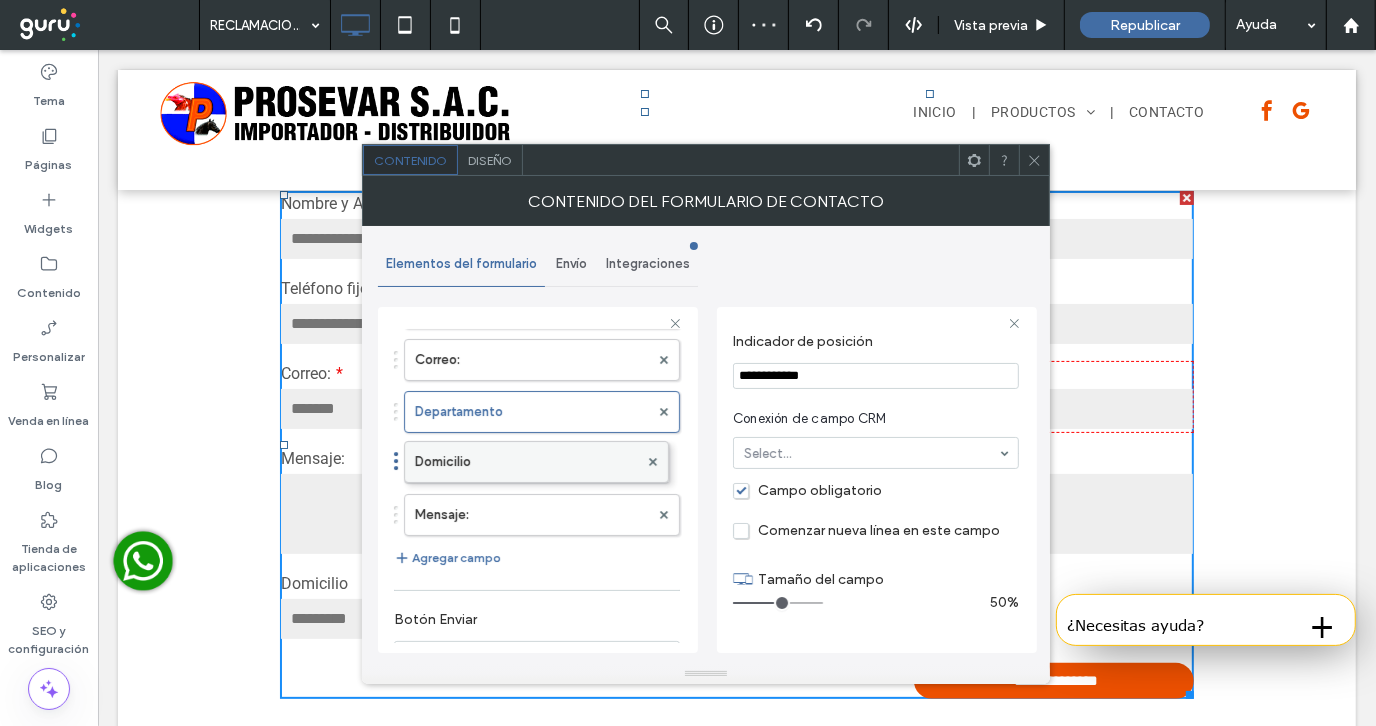 drag, startPoint x: 502, startPoint y: 516, endPoint x: 508, endPoint y: 456, distance: 60.299255 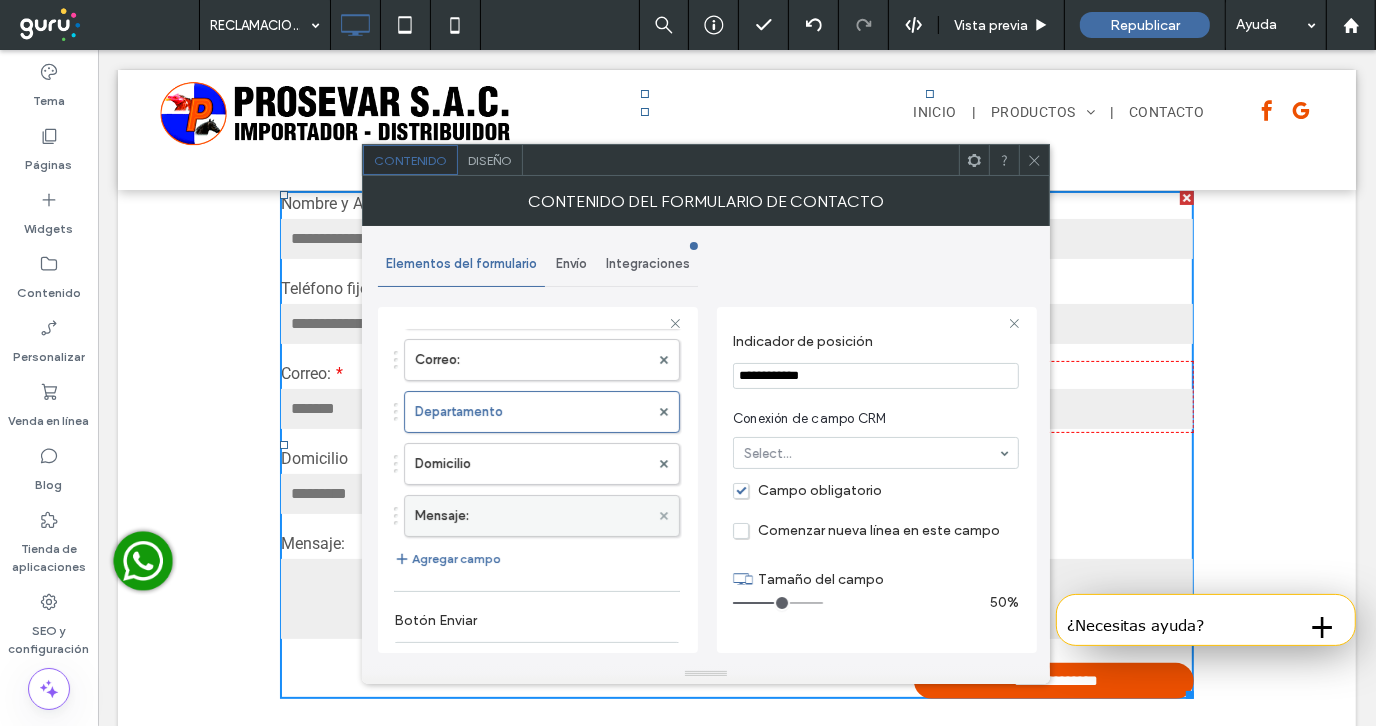 click 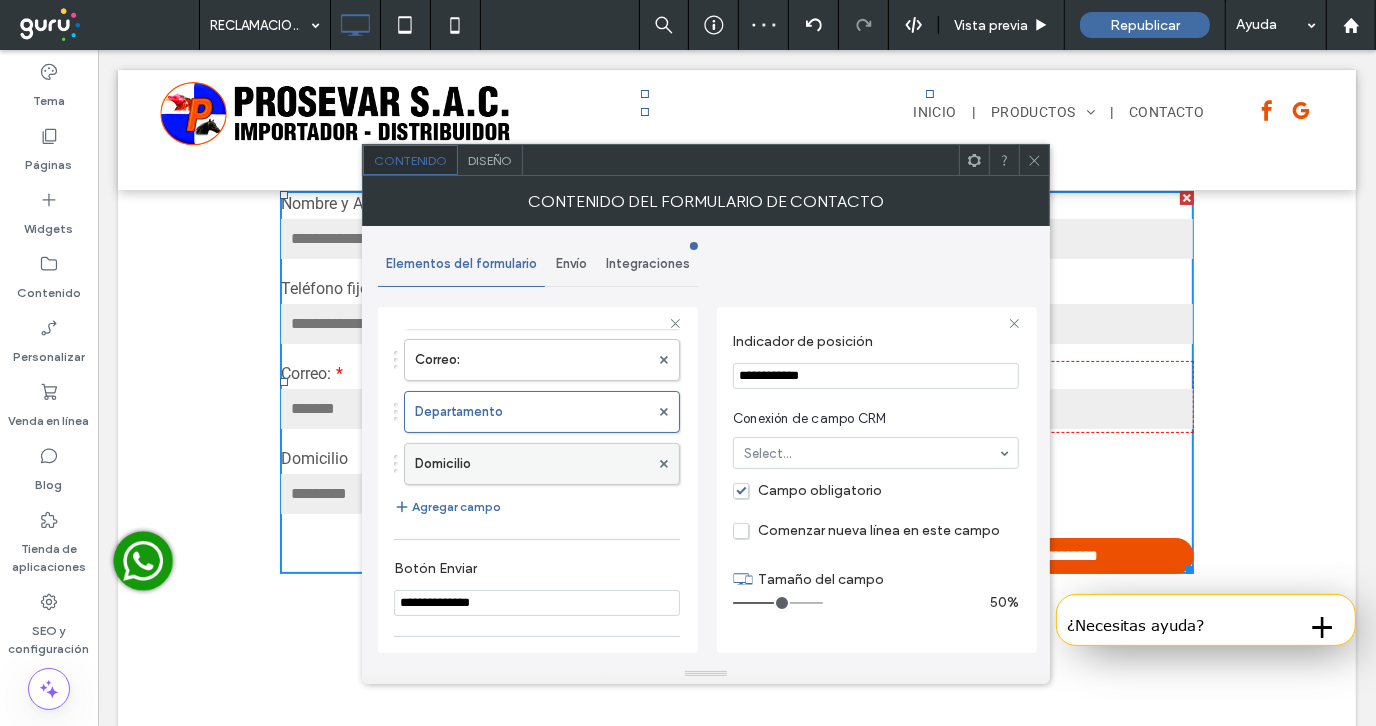 click on "Domicilio" at bounding box center [532, 464] 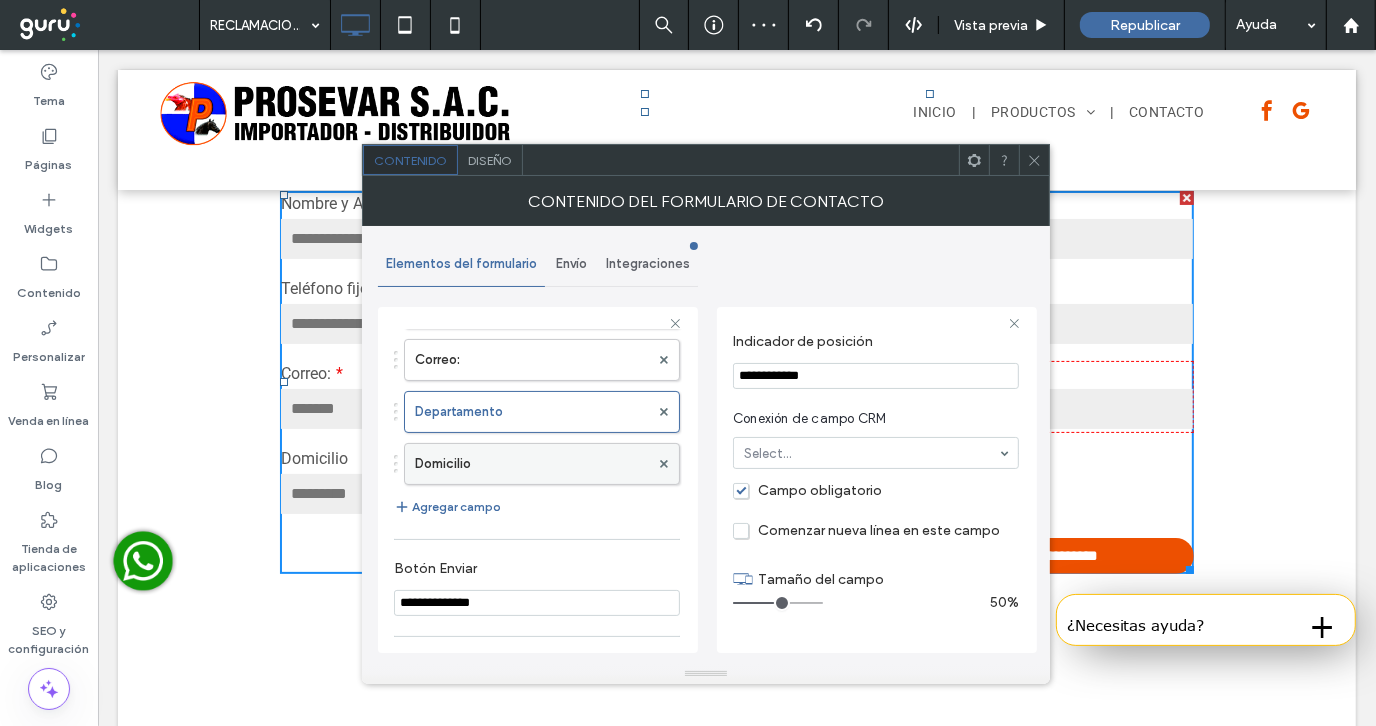 type on "*" 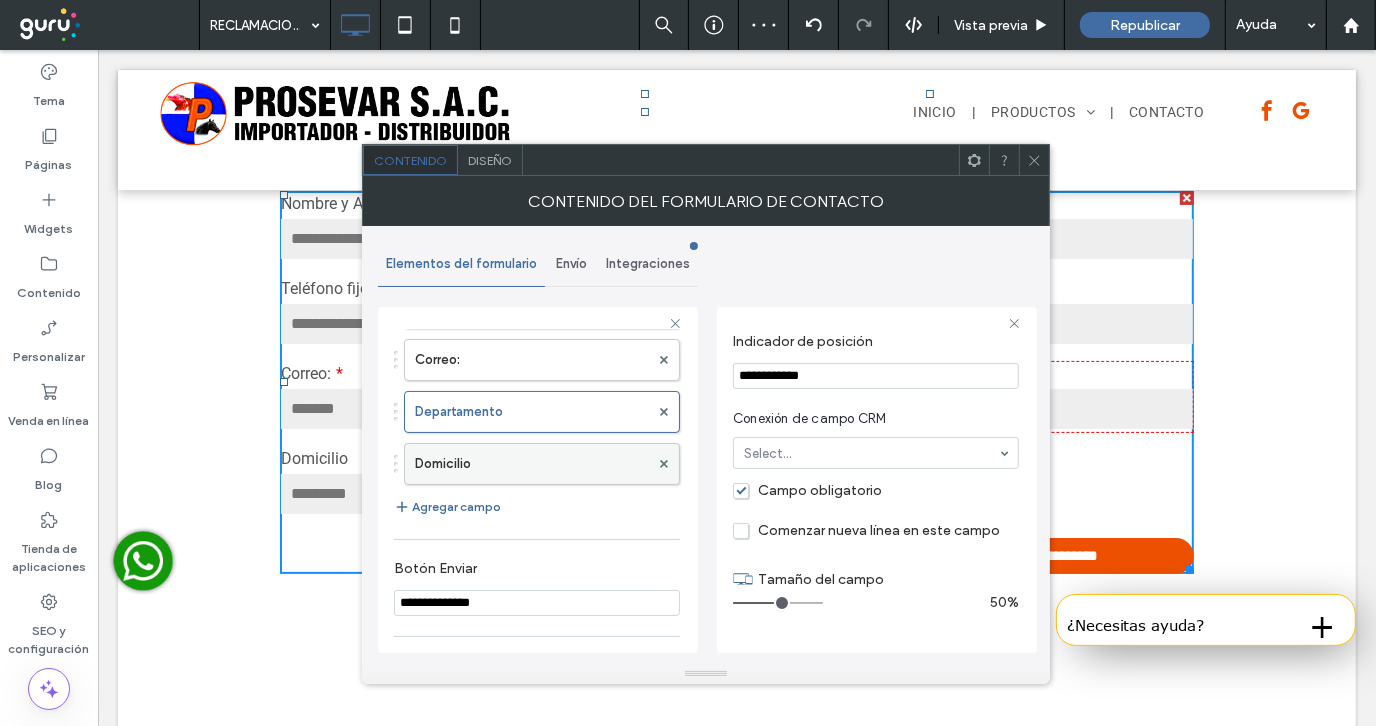 type on "*********" 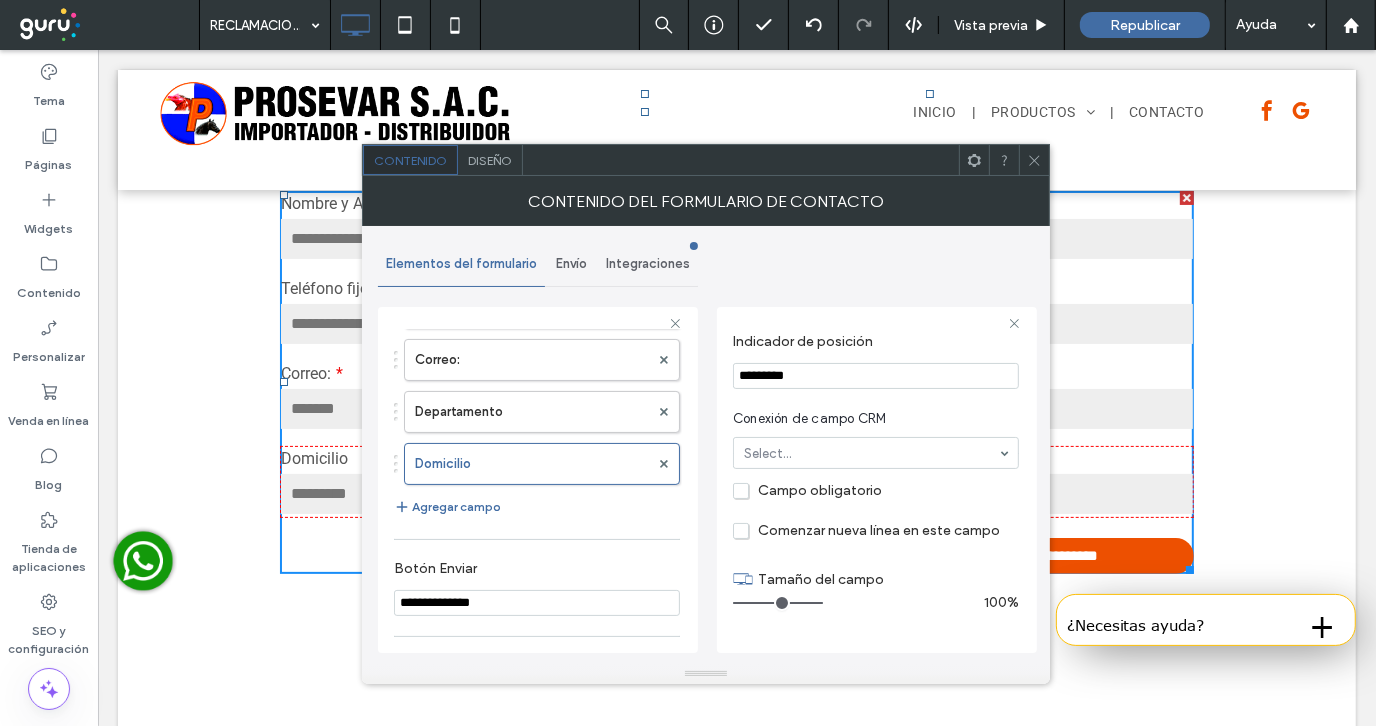 drag, startPoint x: 764, startPoint y: 600, endPoint x: 858, endPoint y: 614, distance: 95.036835 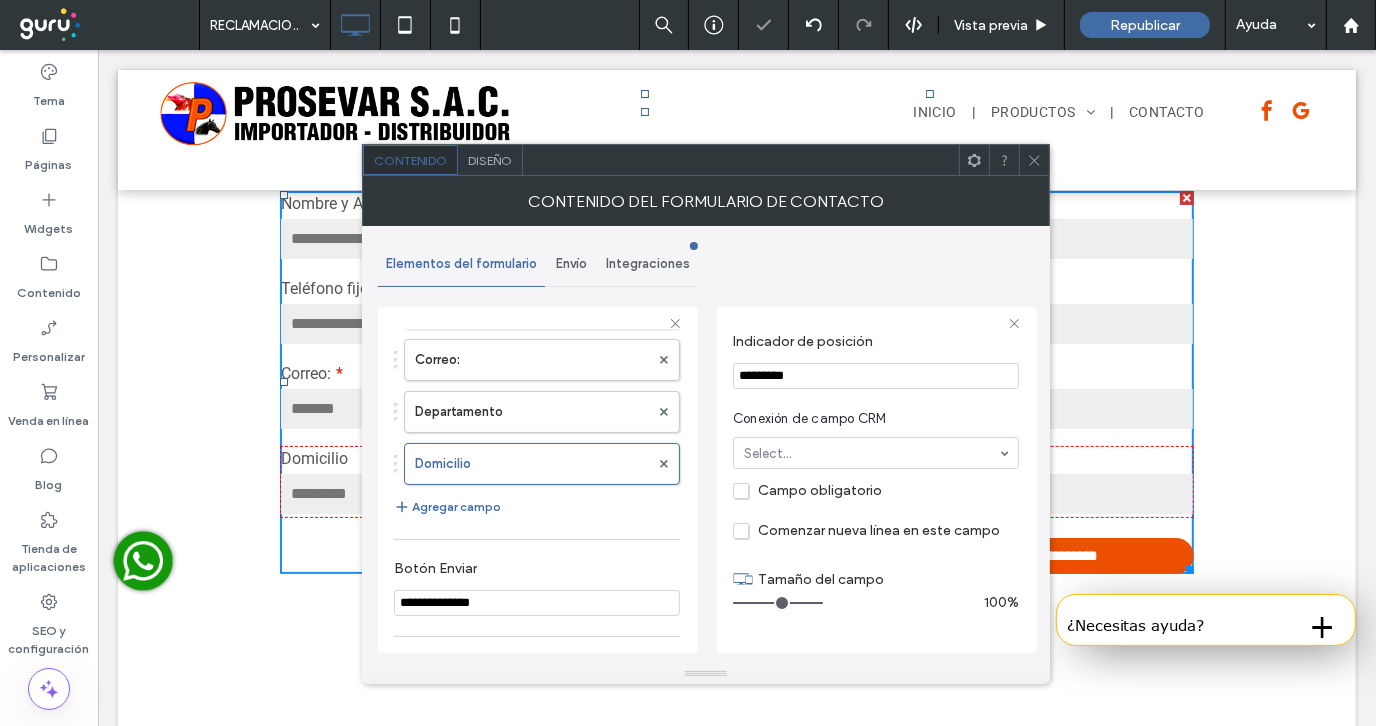 click 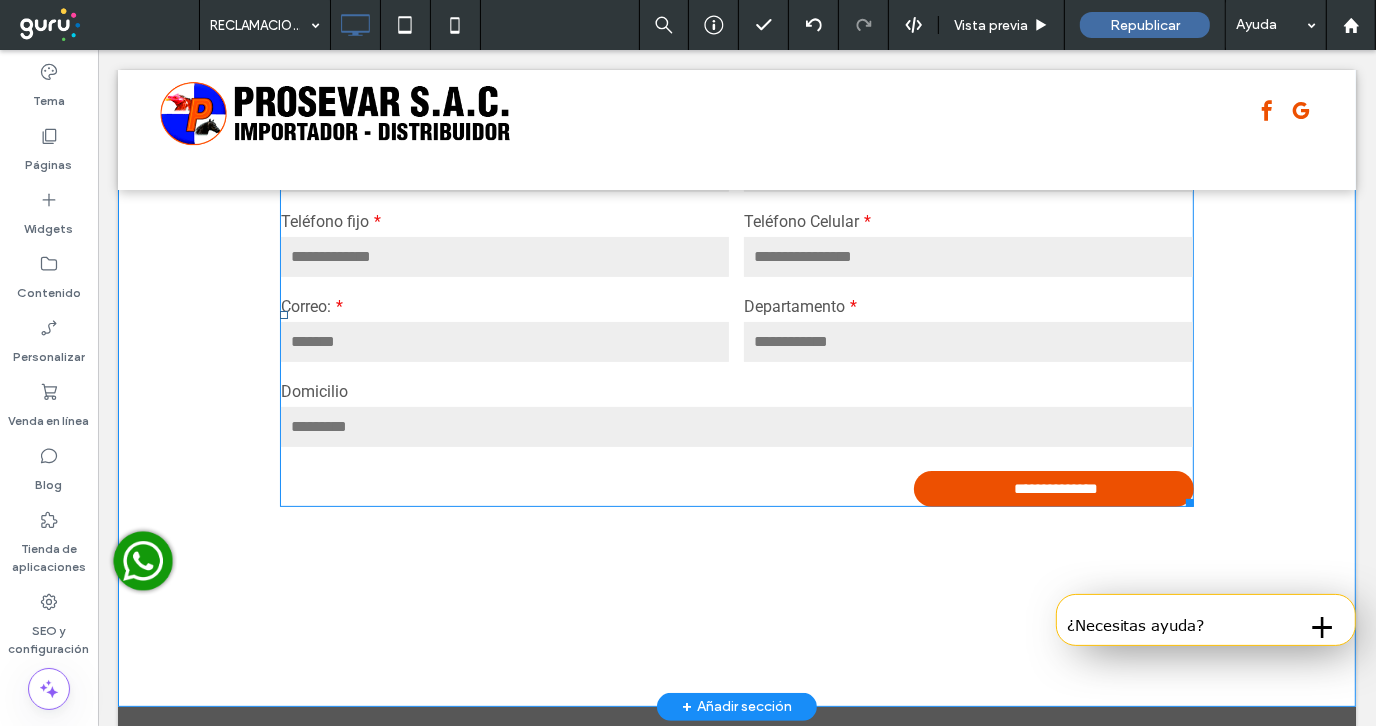 scroll, scrollTop: 300, scrollLeft: 0, axis: vertical 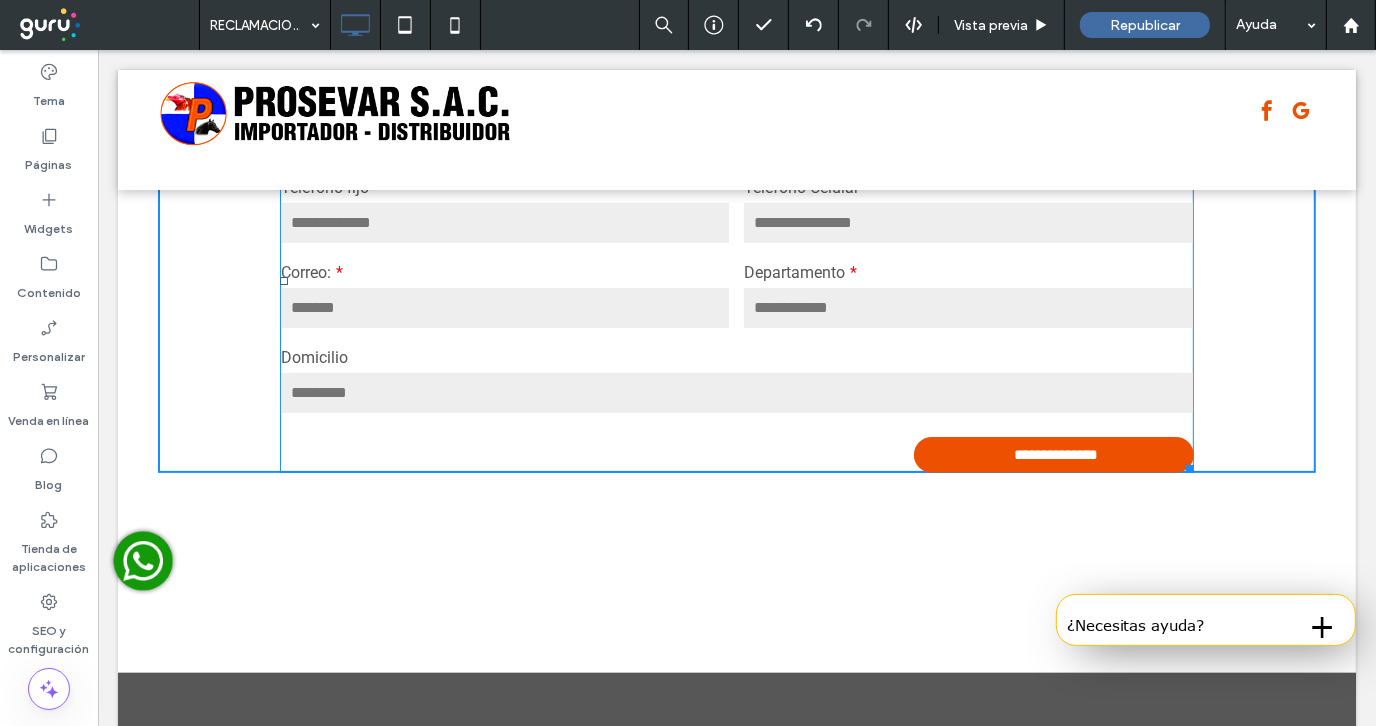 drag, startPoint x: 1179, startPoint y: 471, endPoint x: 1173, endPoint y: 582, distance: 111.16204 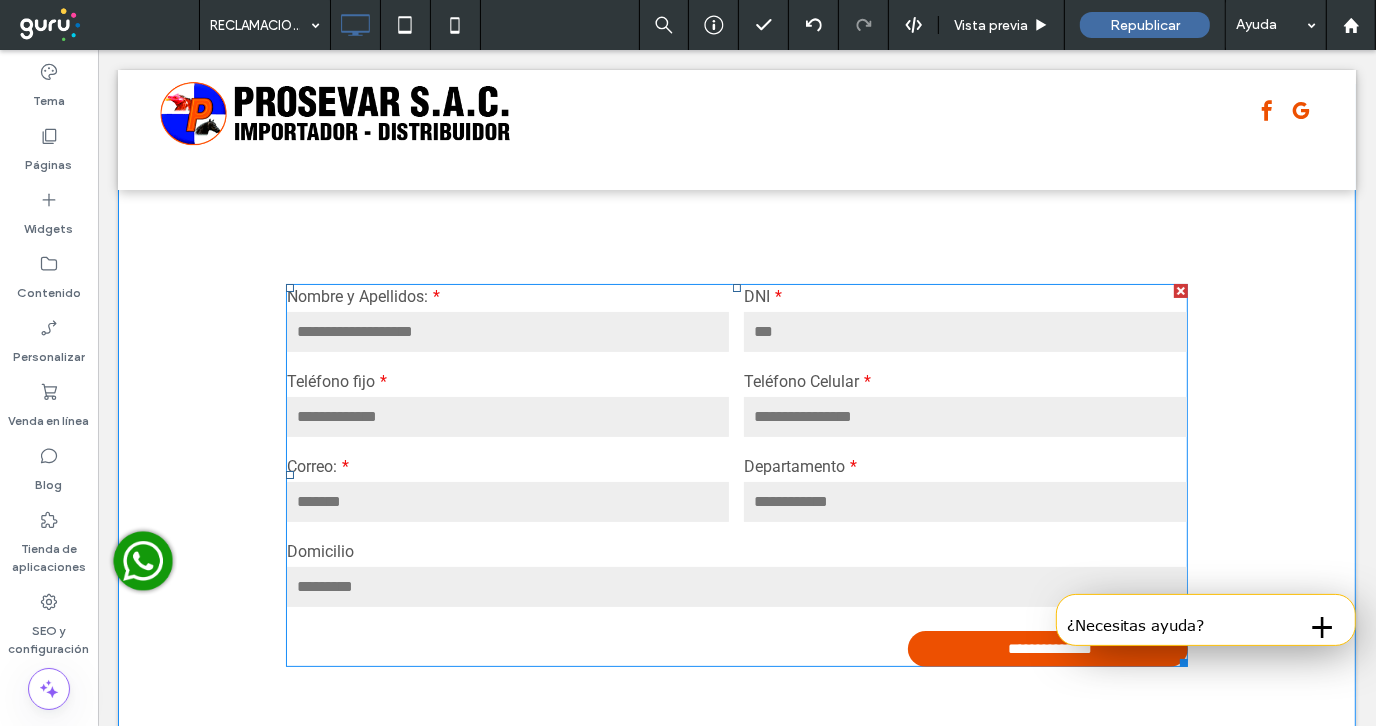 scroll, scrollTop: 100, scrollLeft: 0, axis: vertical 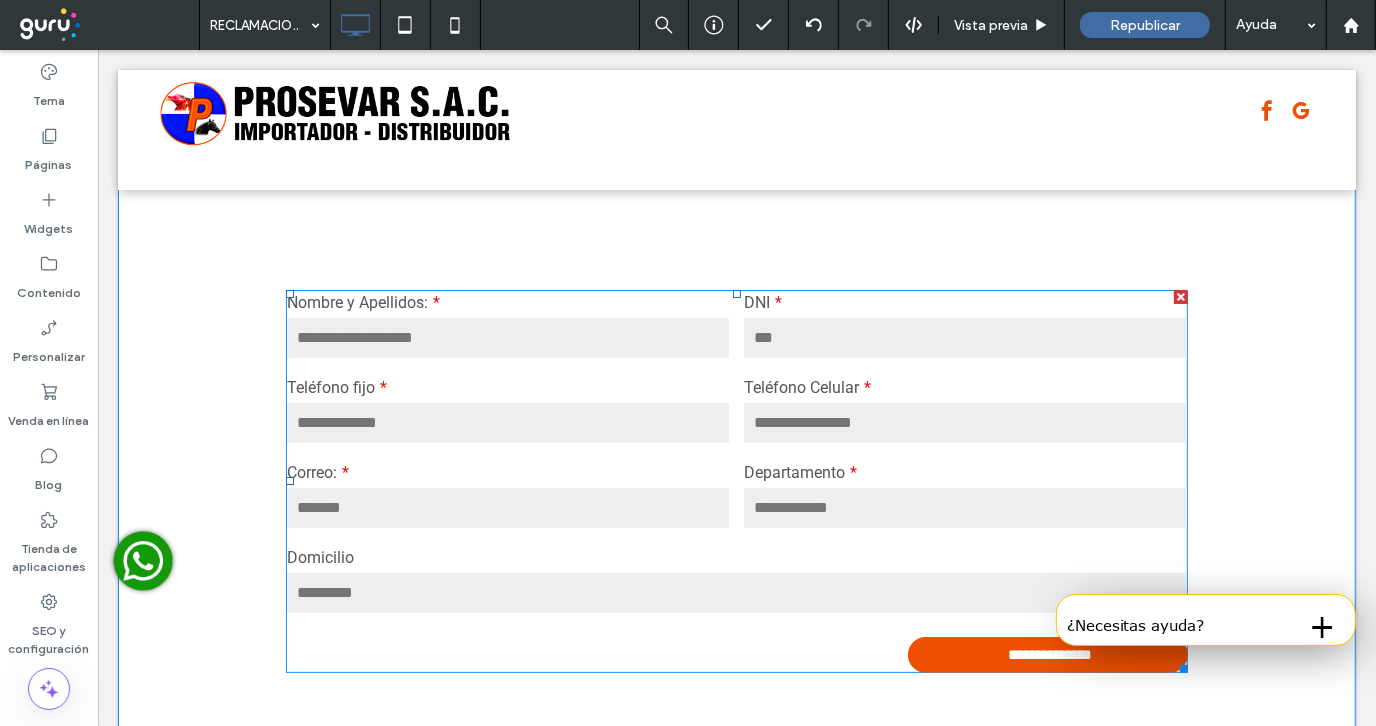 click at bounding box center (964, 422) 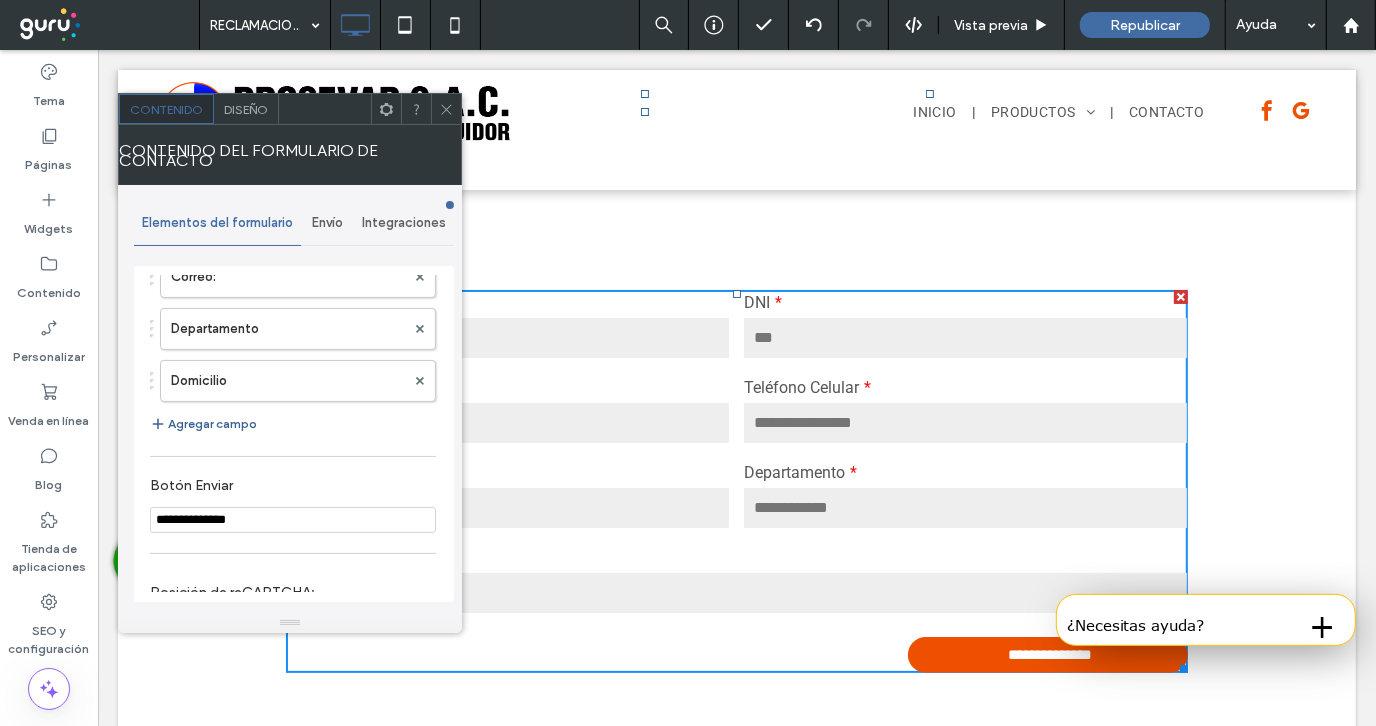 scroll, scrollTop: 300, scrollLeft: 0, axis: vertical 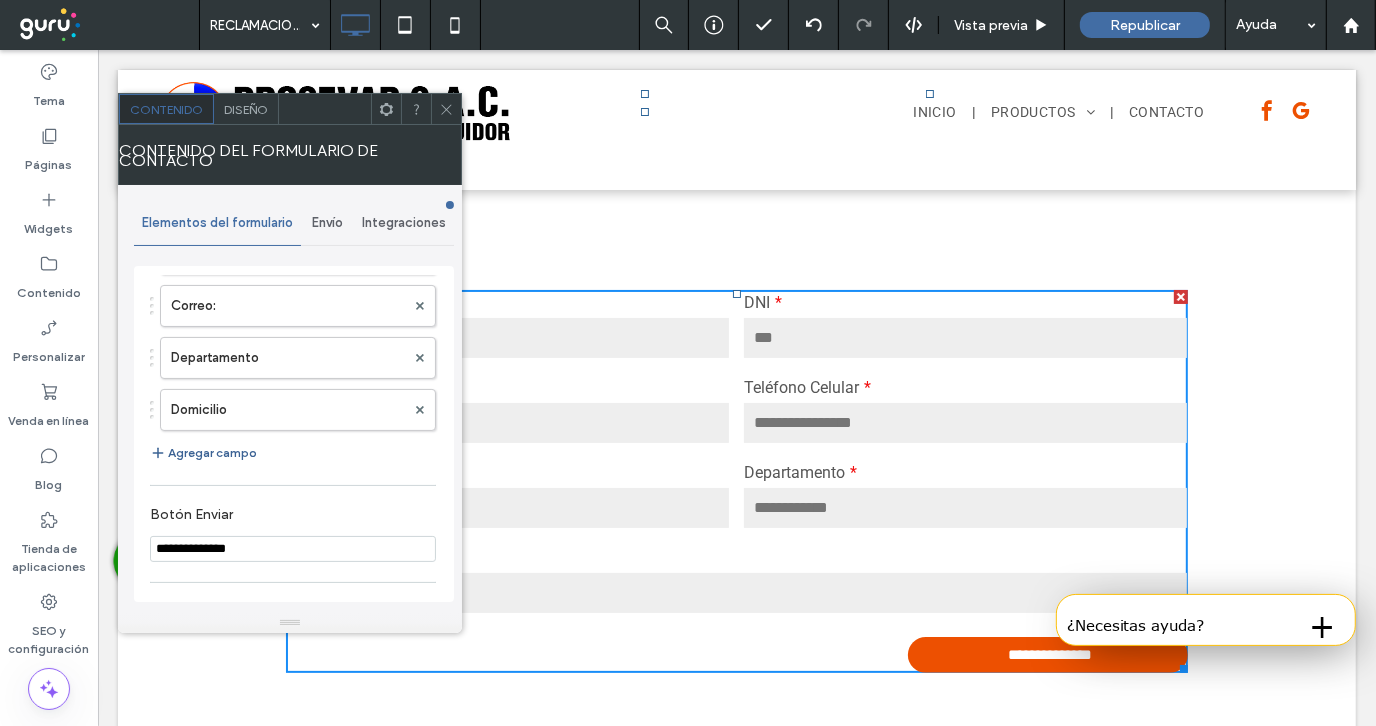 click on "Agregar campo" at bounding box center (203, 453) 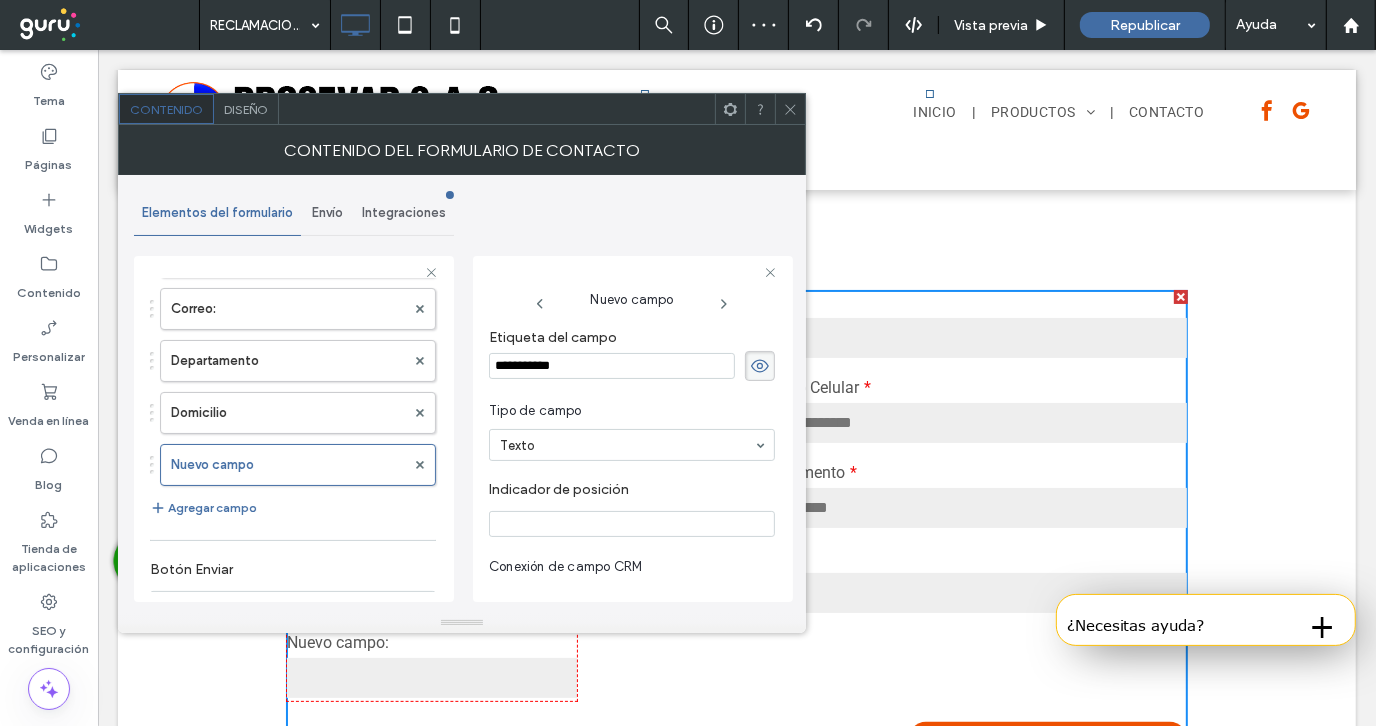 click on "**********" at bounding box center [612, 366] 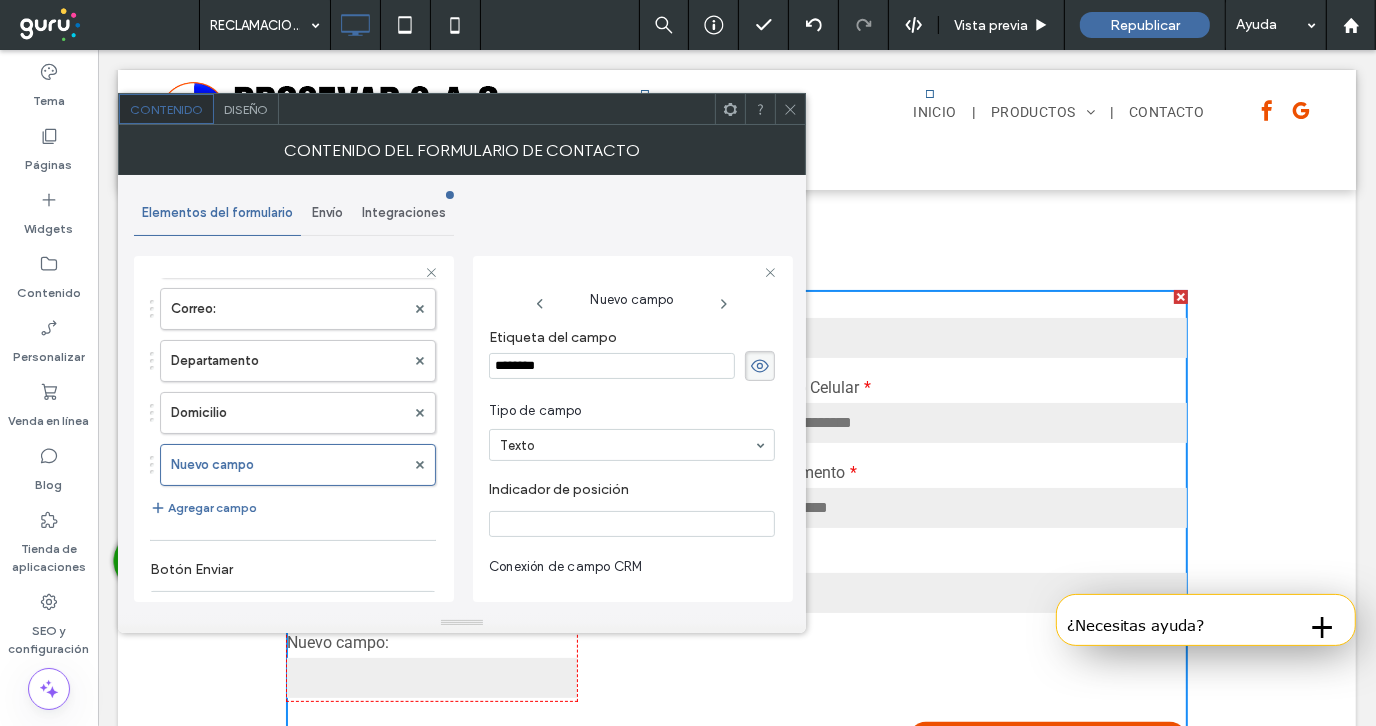 type on "******" 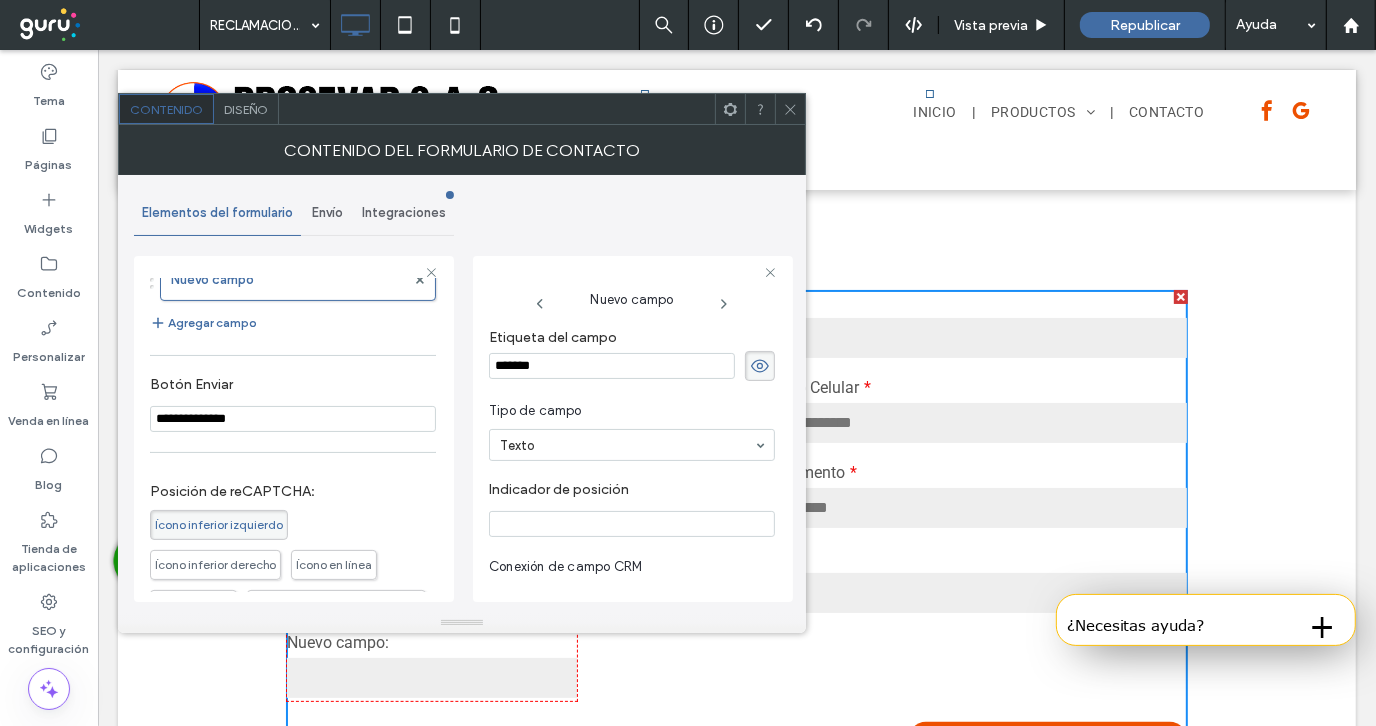 scroll, scrollTop: 500, scrollLeft: 0, axis: vertical 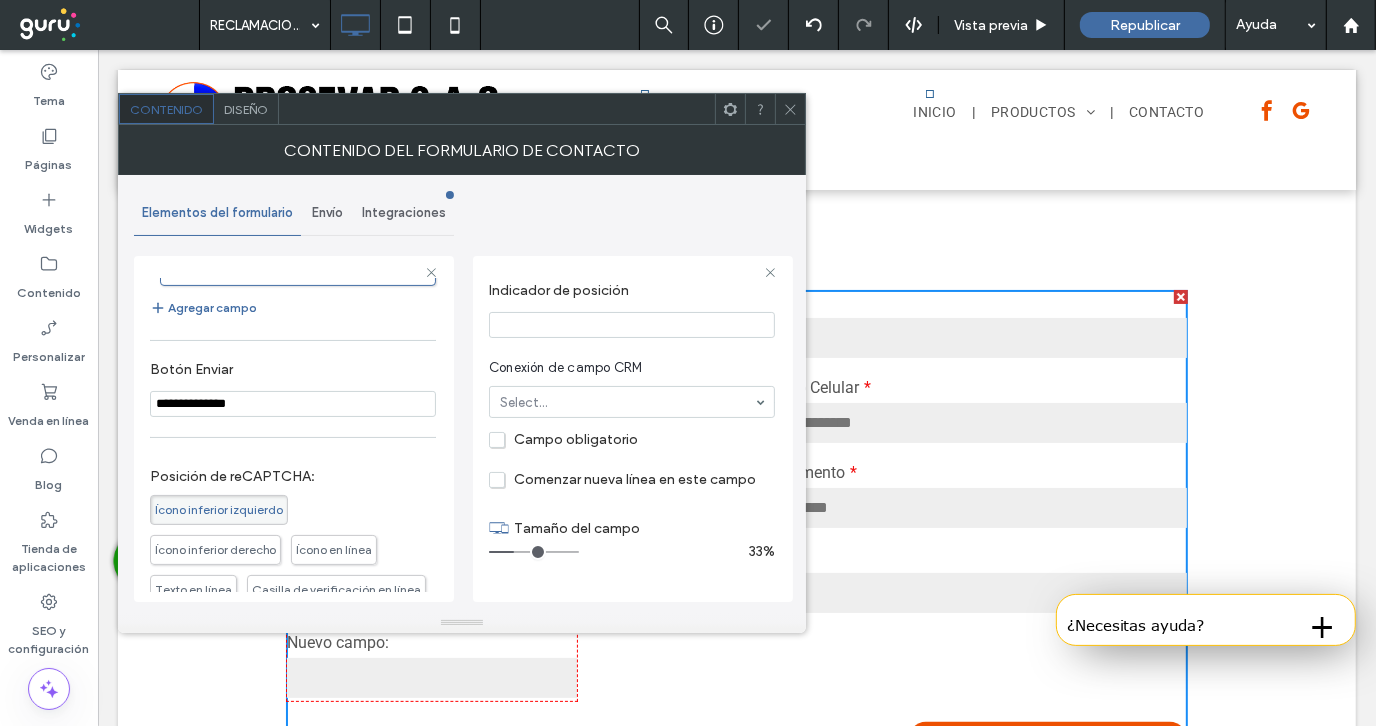 click on "Campo obligatorio" at bounding box center [563, 439] 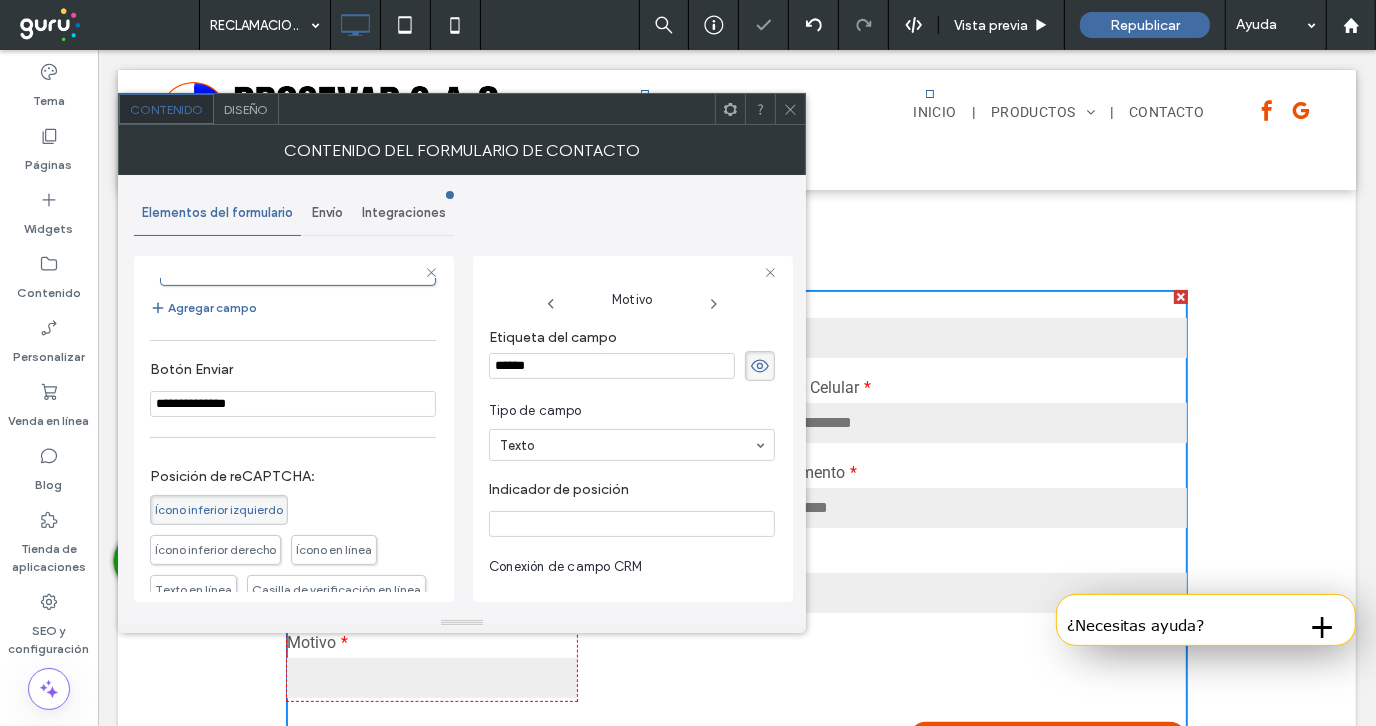scroll, scrollTop: 0, scrollLeft: 0, axis: both 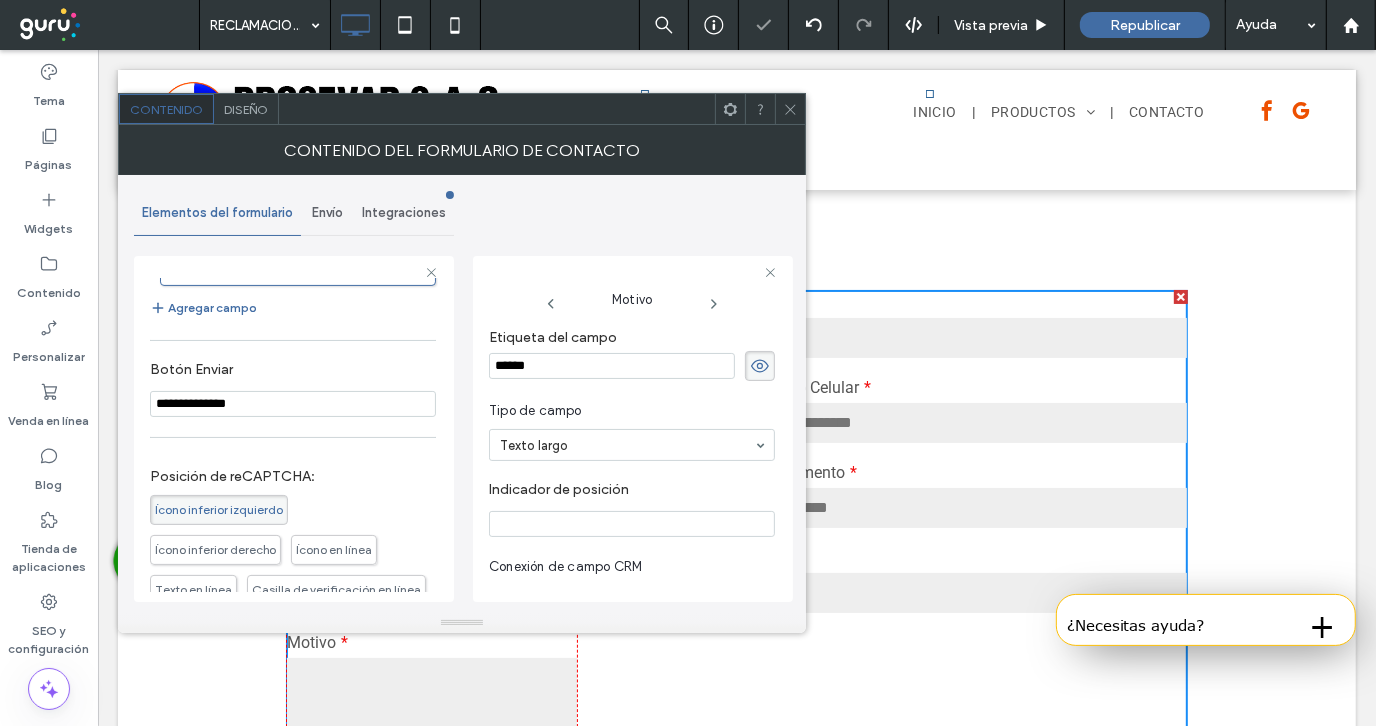 click on "Motivo Etiqueta del campo ****** Tipo de campo Texto largo Indicador de posición Conexión de campo CRM Select... Campo obligatorio Comenzar nueva línea en este campo Tamaño del campo 33%" at bounding box center [633, 429] 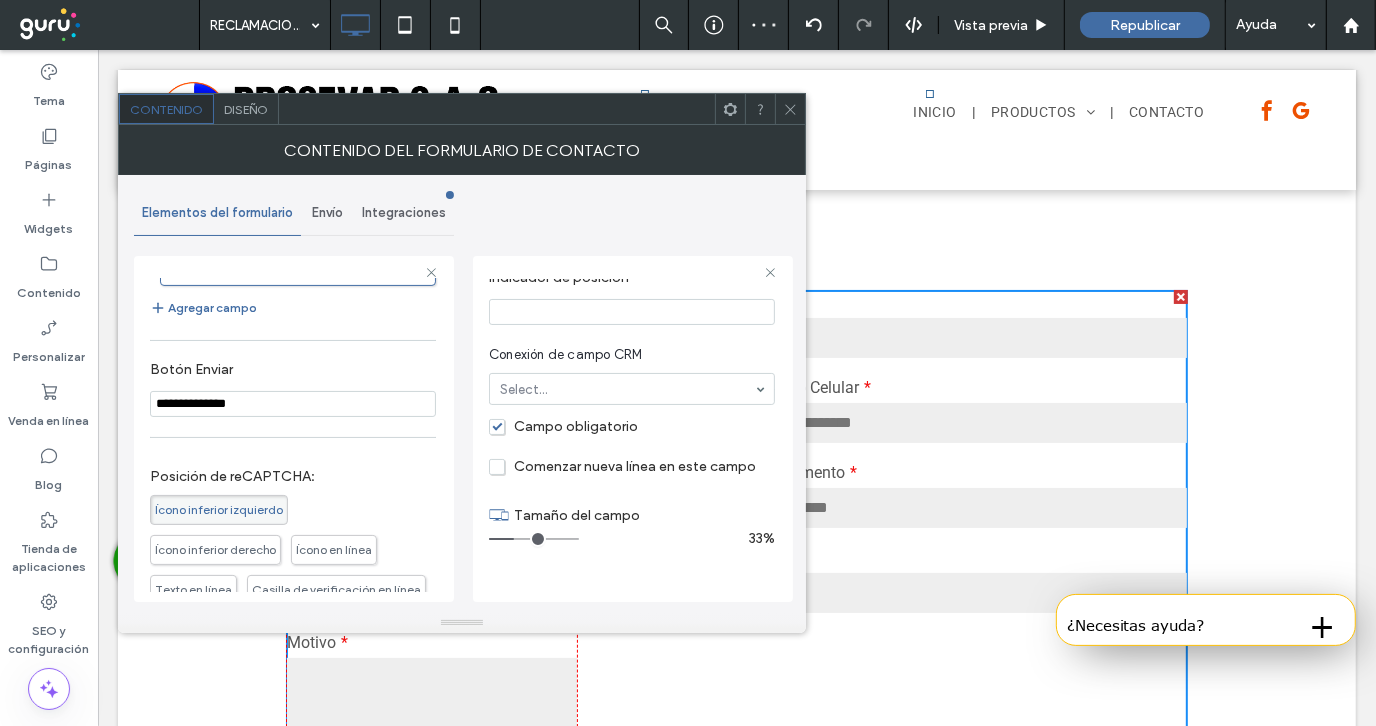 scroll, scrollTop: 218, scrollLeft: 0, axis: vertical 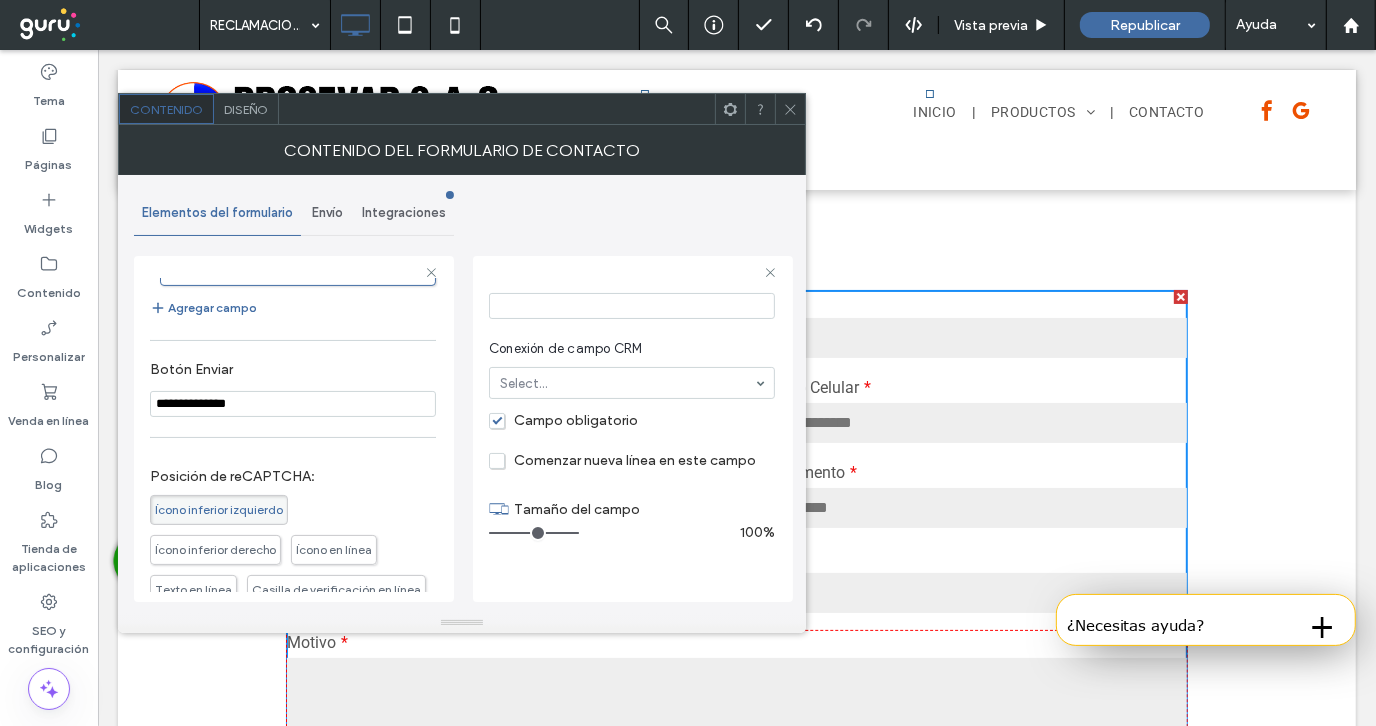 drag, startPoint x: 521, startPoint y: 531, endPoint x: 605, endPoint y: 516, distance: 85.32877 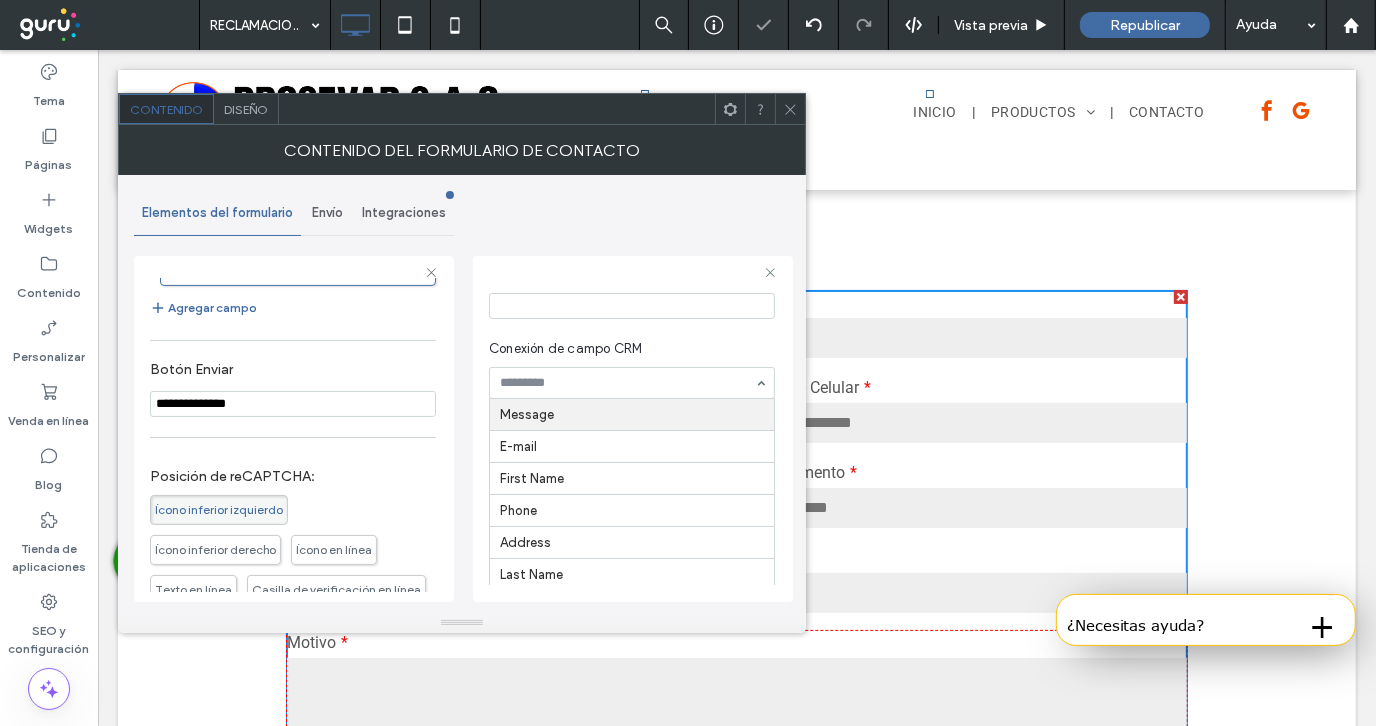 click at bounding box center [627, 383] 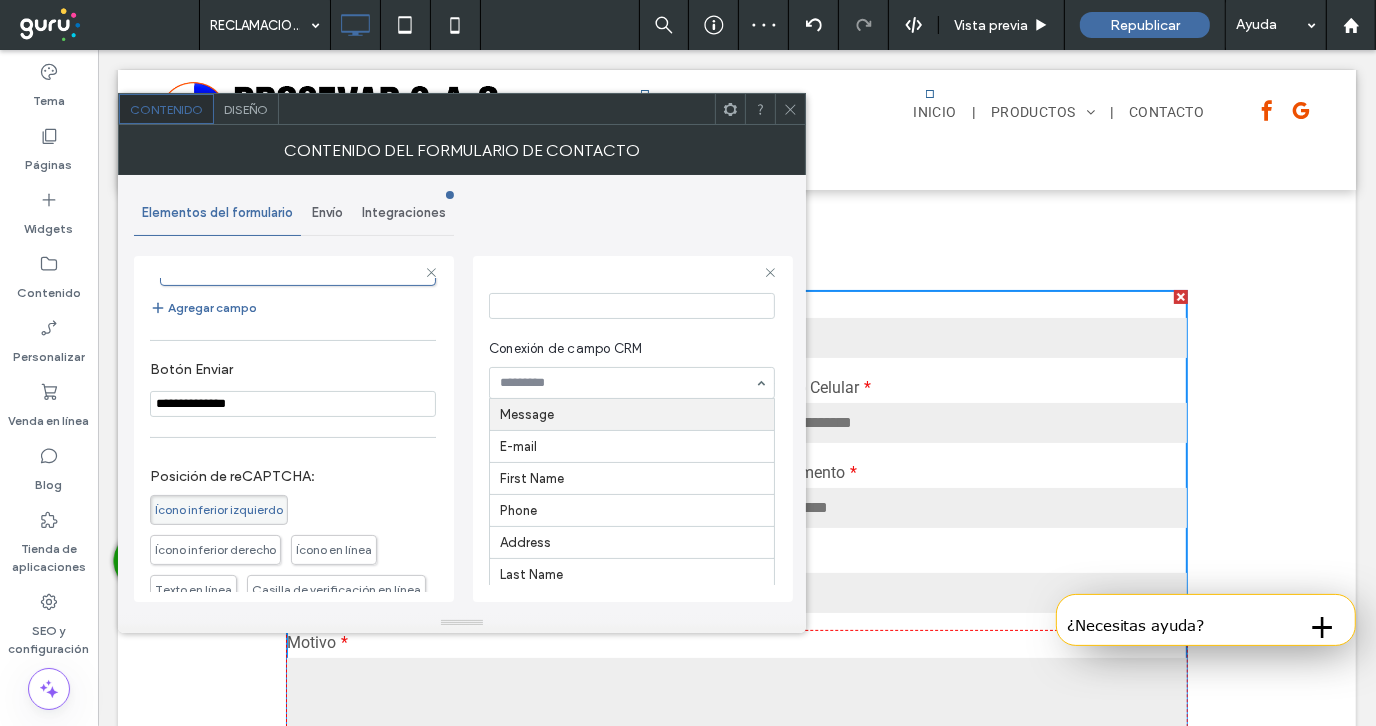 click on "Conexión de campo CRM" at bounding box center [628, 349] 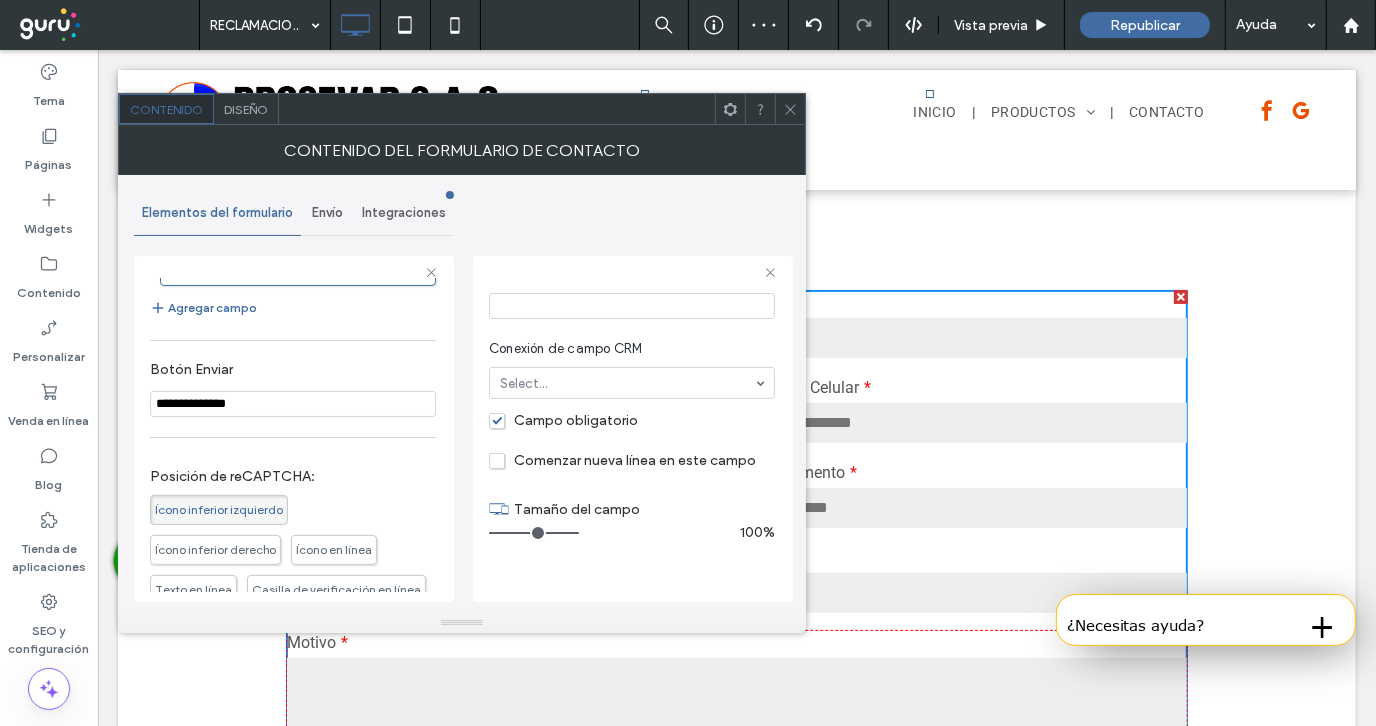 click at bounding box center [632, 306] 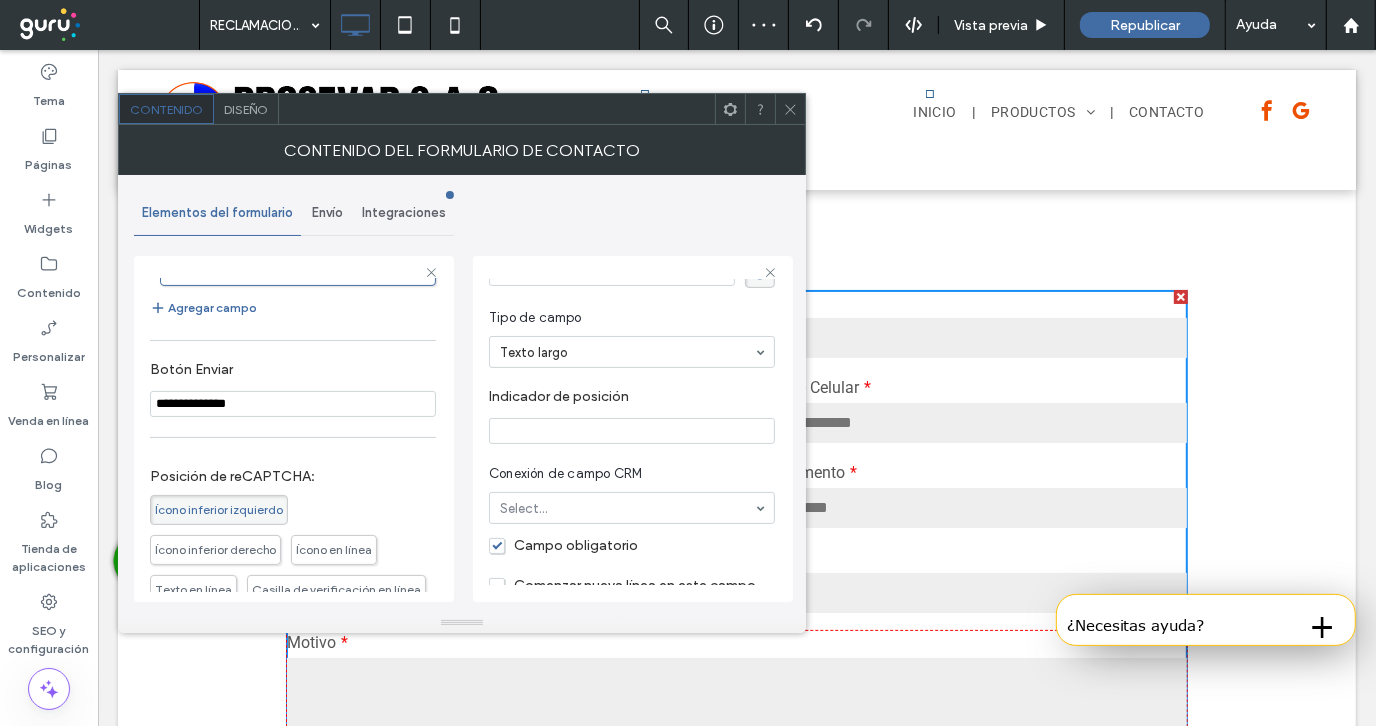 scroll, scrollTop: 0, scrollLeft: 0, axis: both 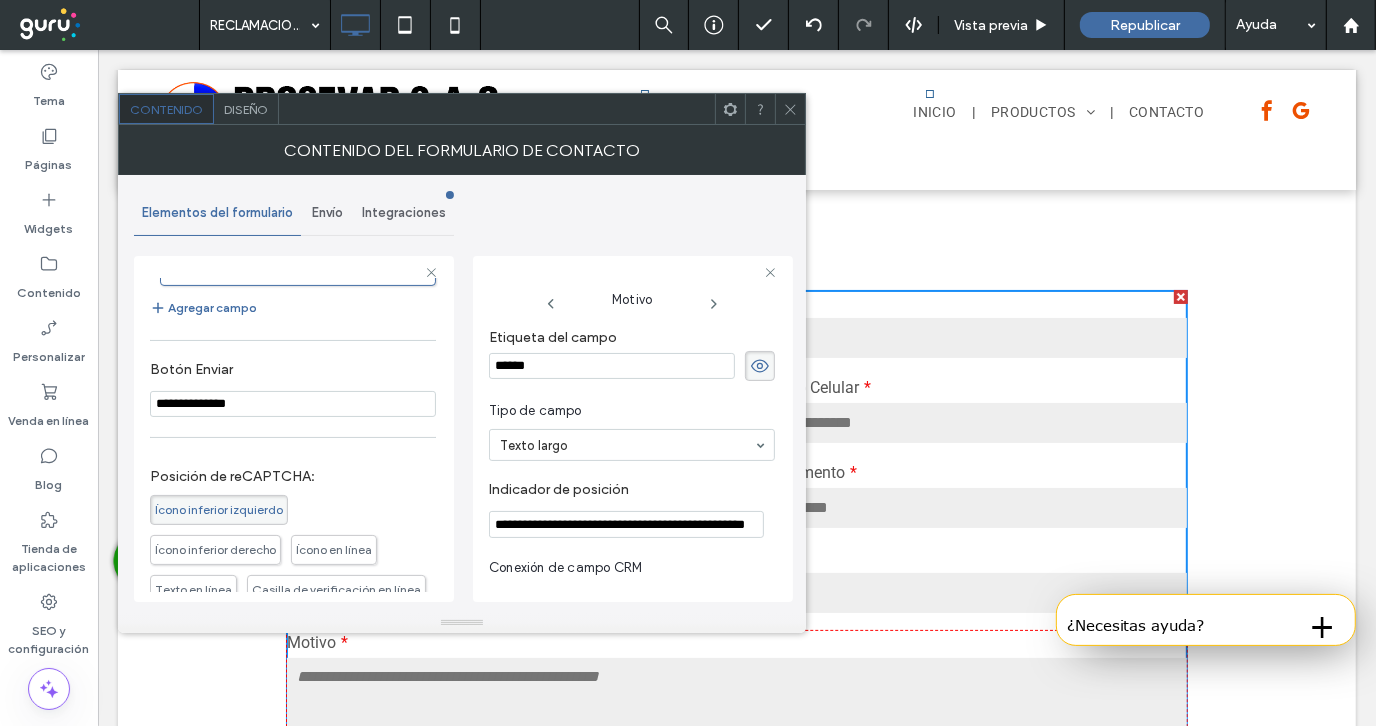 type on "**********" 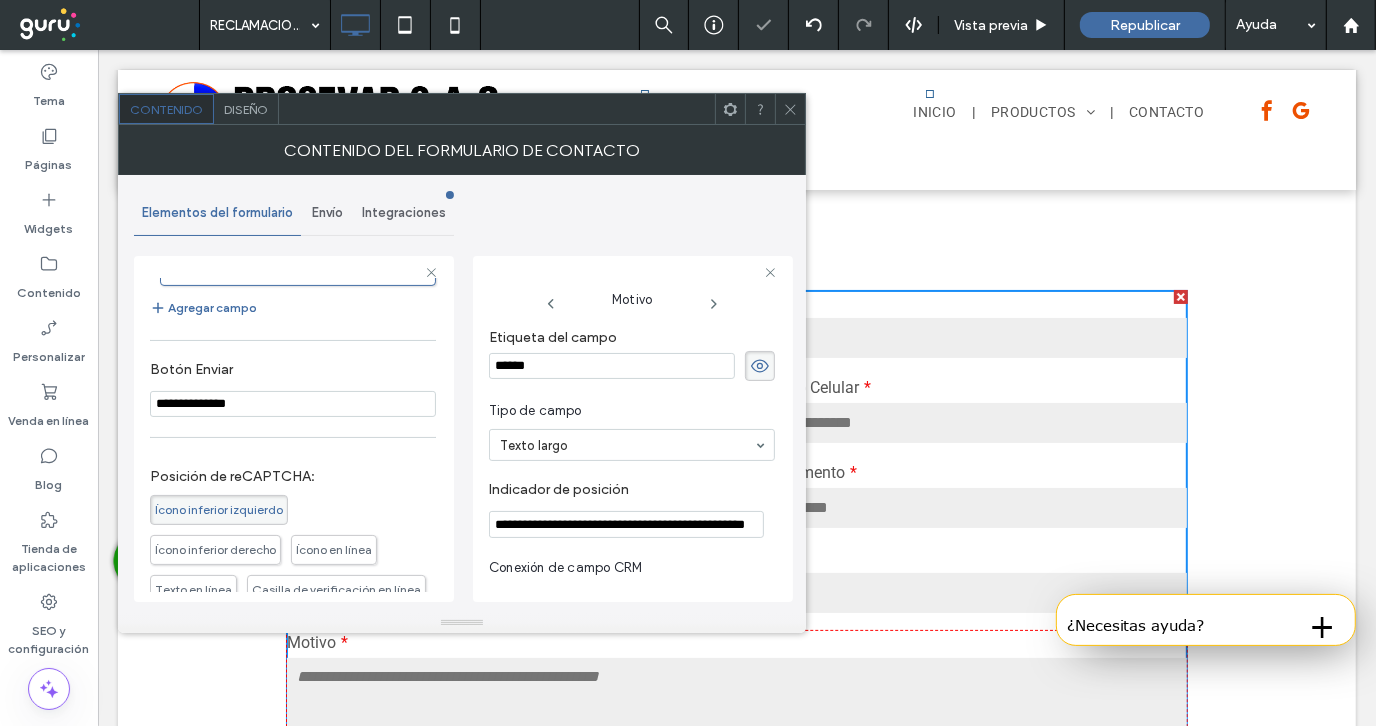 click 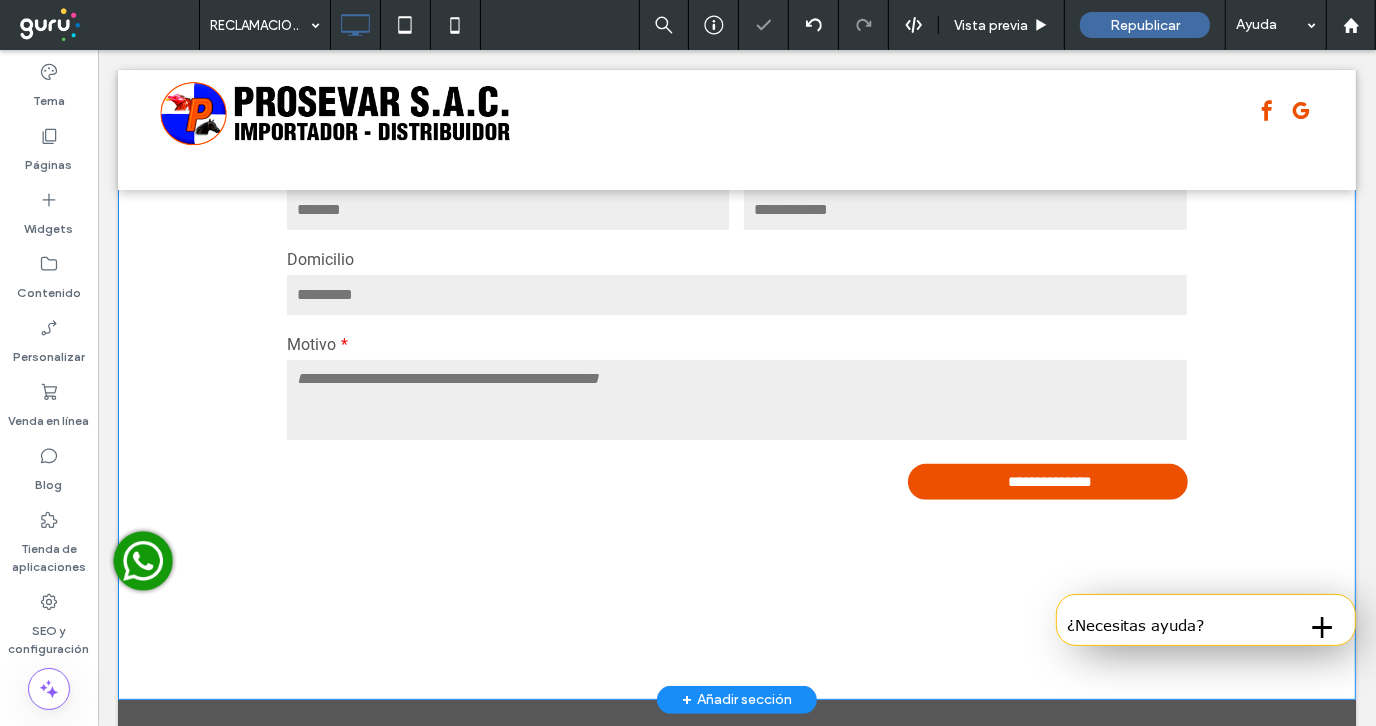 scroll, scrollTop: 399, scrollLeft: 0, axis: vertical 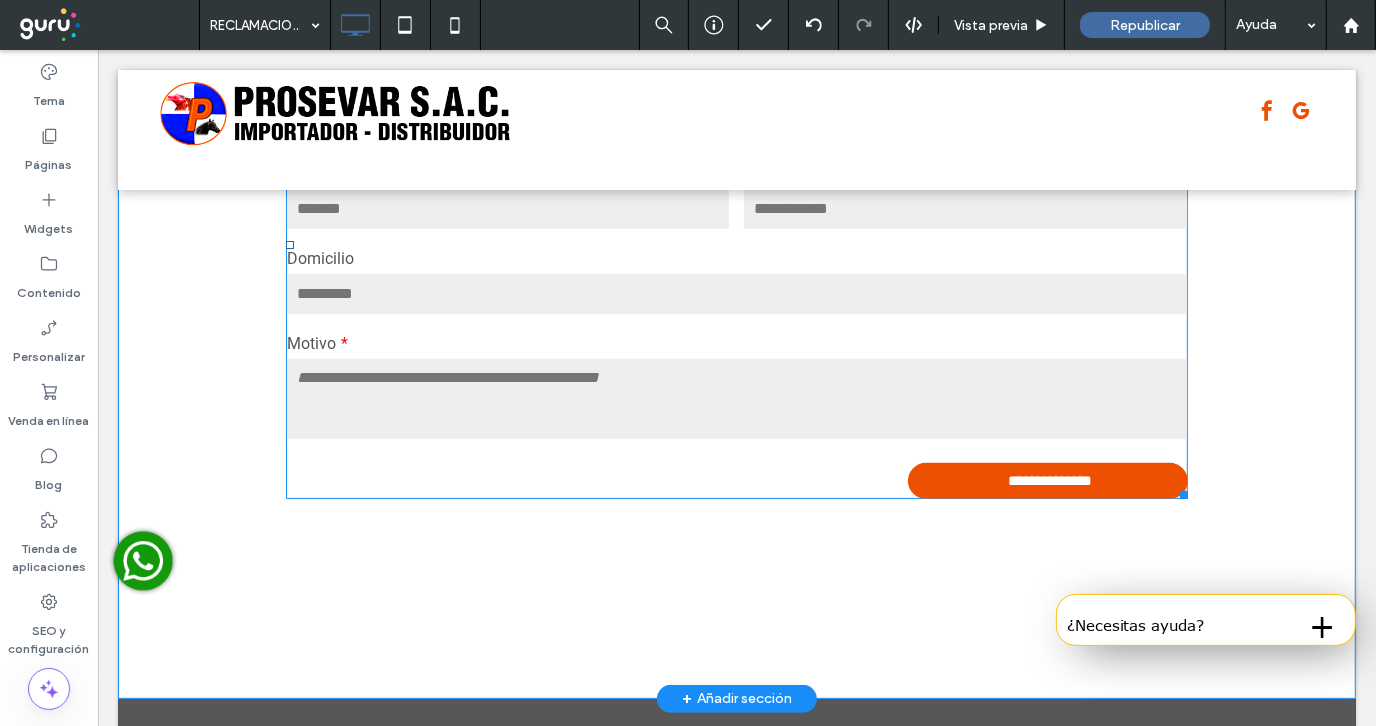 click at bounding box center [736, 398] 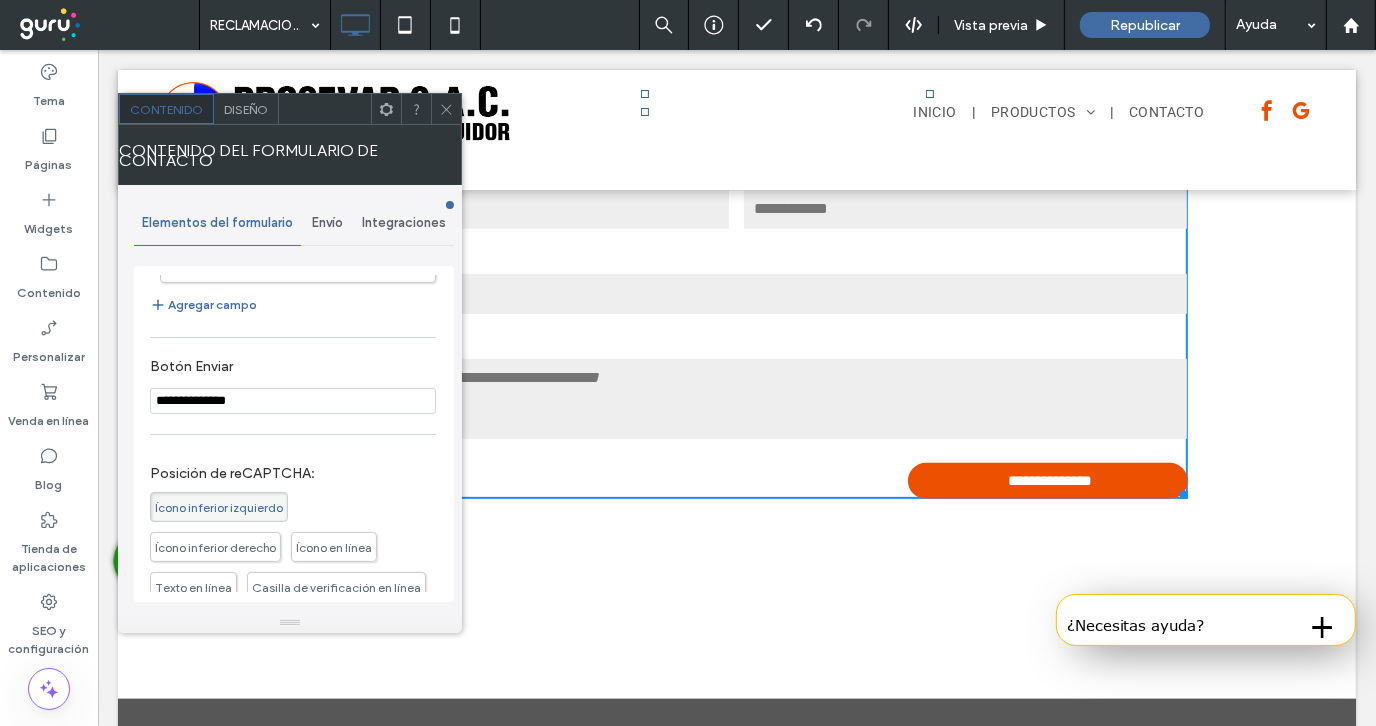 scroll, scrollTop: 399, scrollLeft: 0, axis: vertical 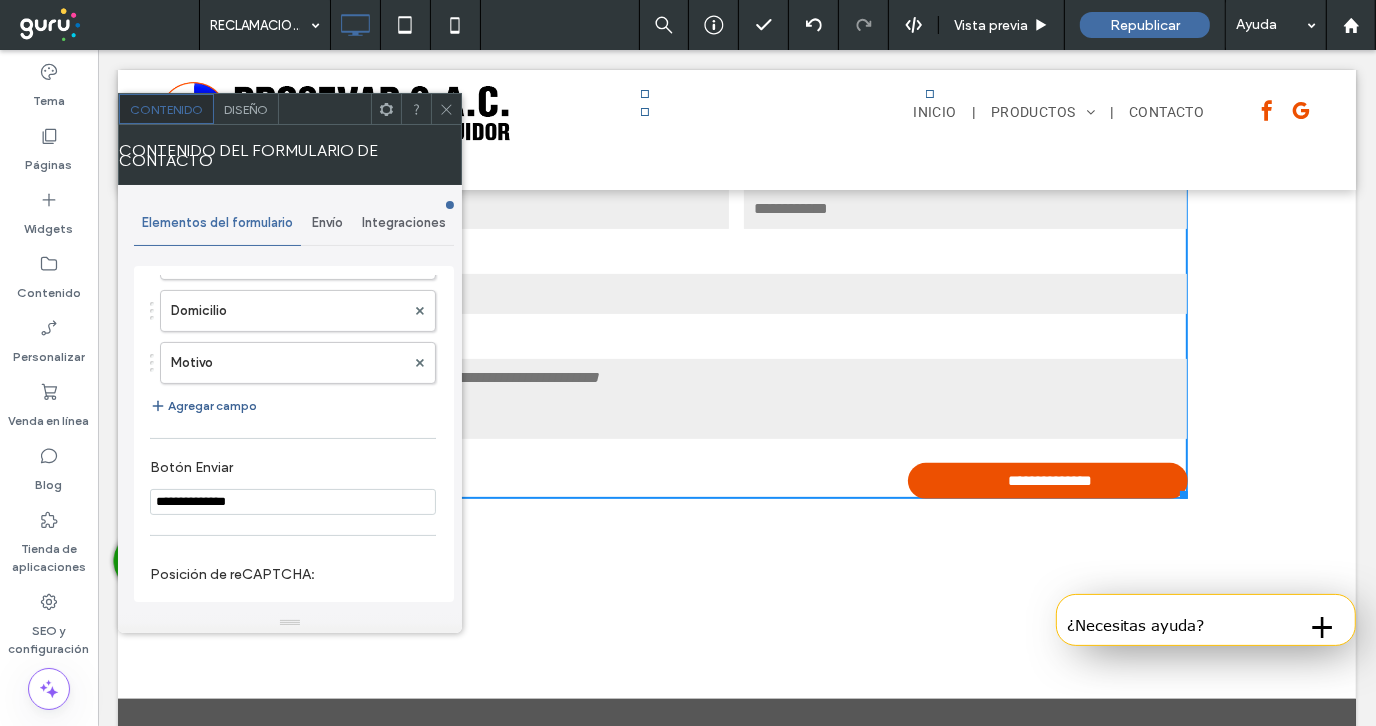 click on "Agregar campo" at bounding box center (203, 406) 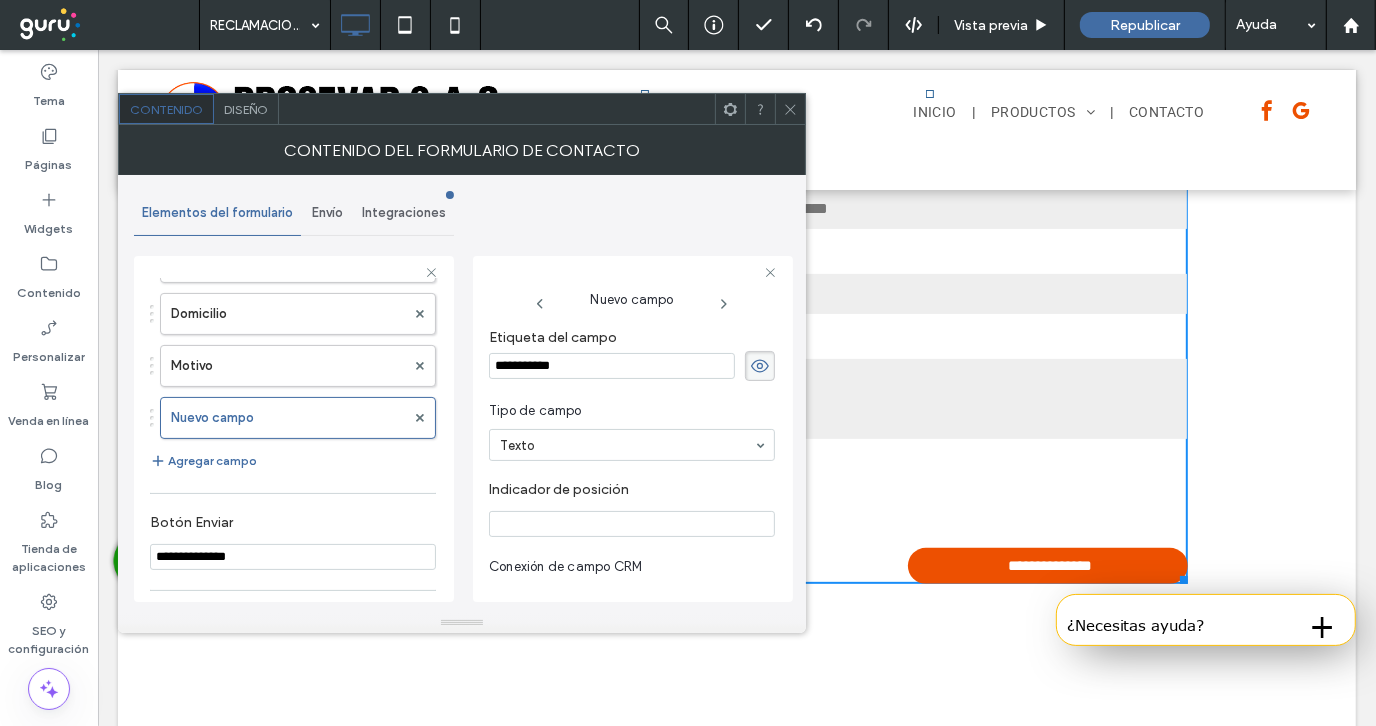 click on "**********" at bounding box center (612, 366) 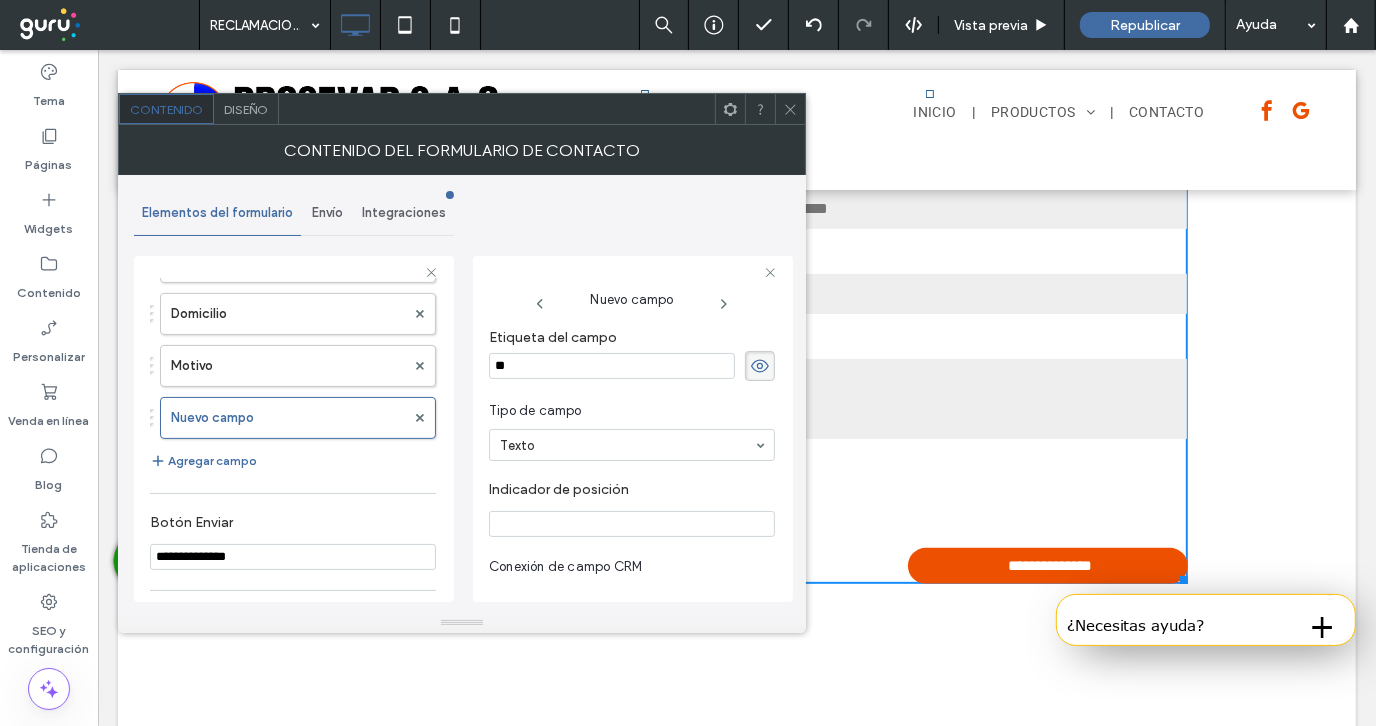 type on "*" 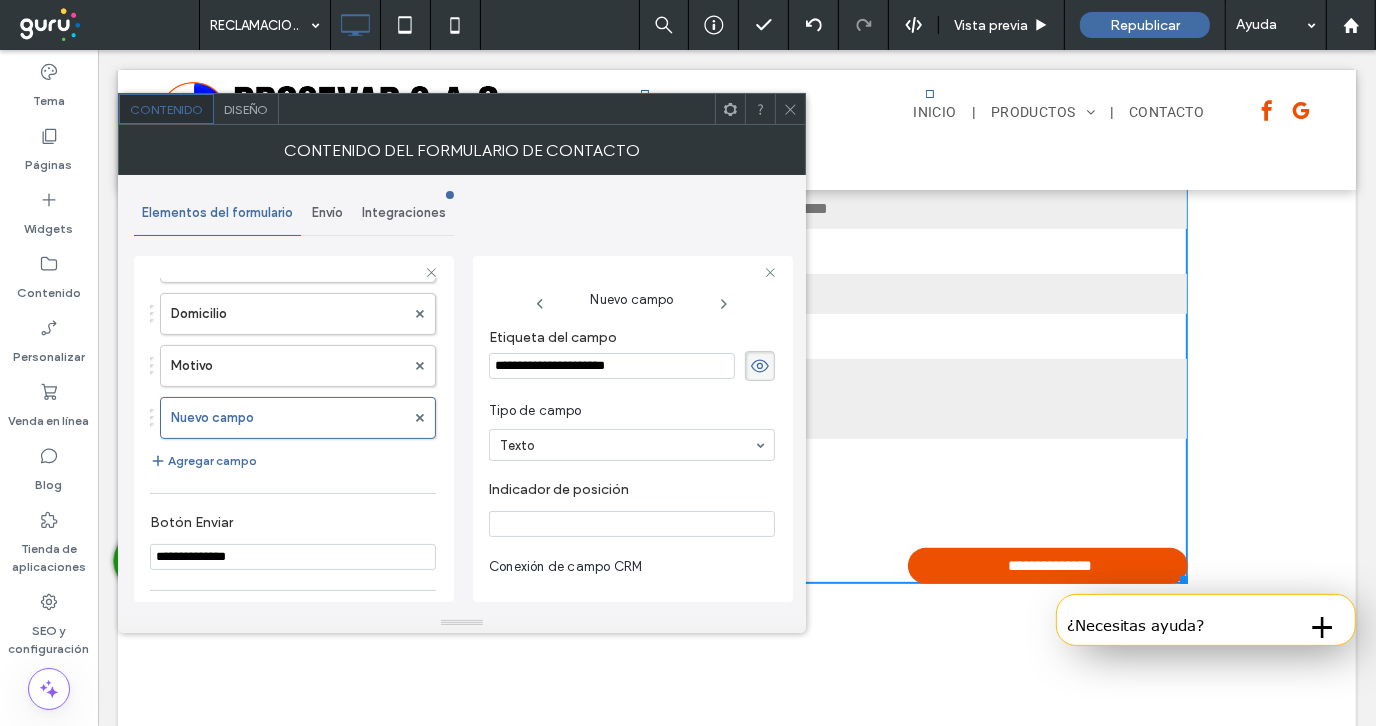 type on "**********" 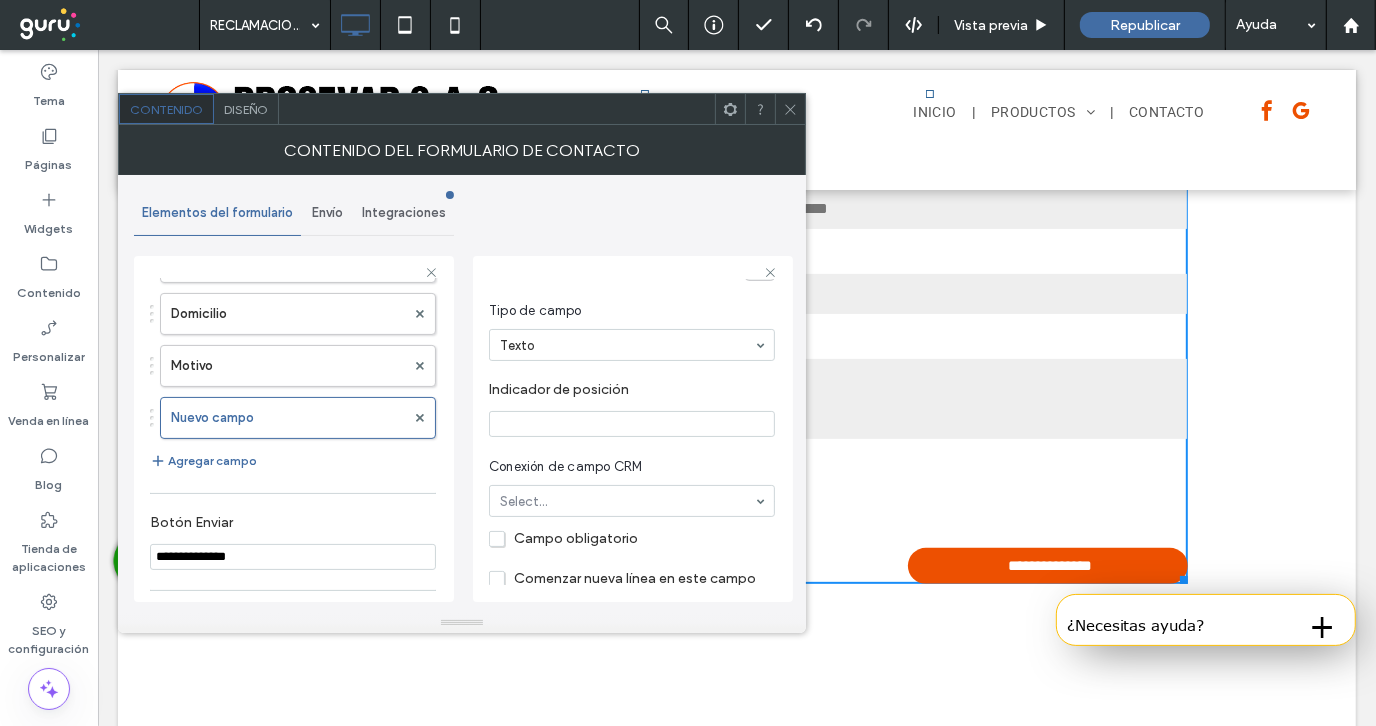 scroll, scrollTop: 199, scrollLeft: 0, axis: vertical 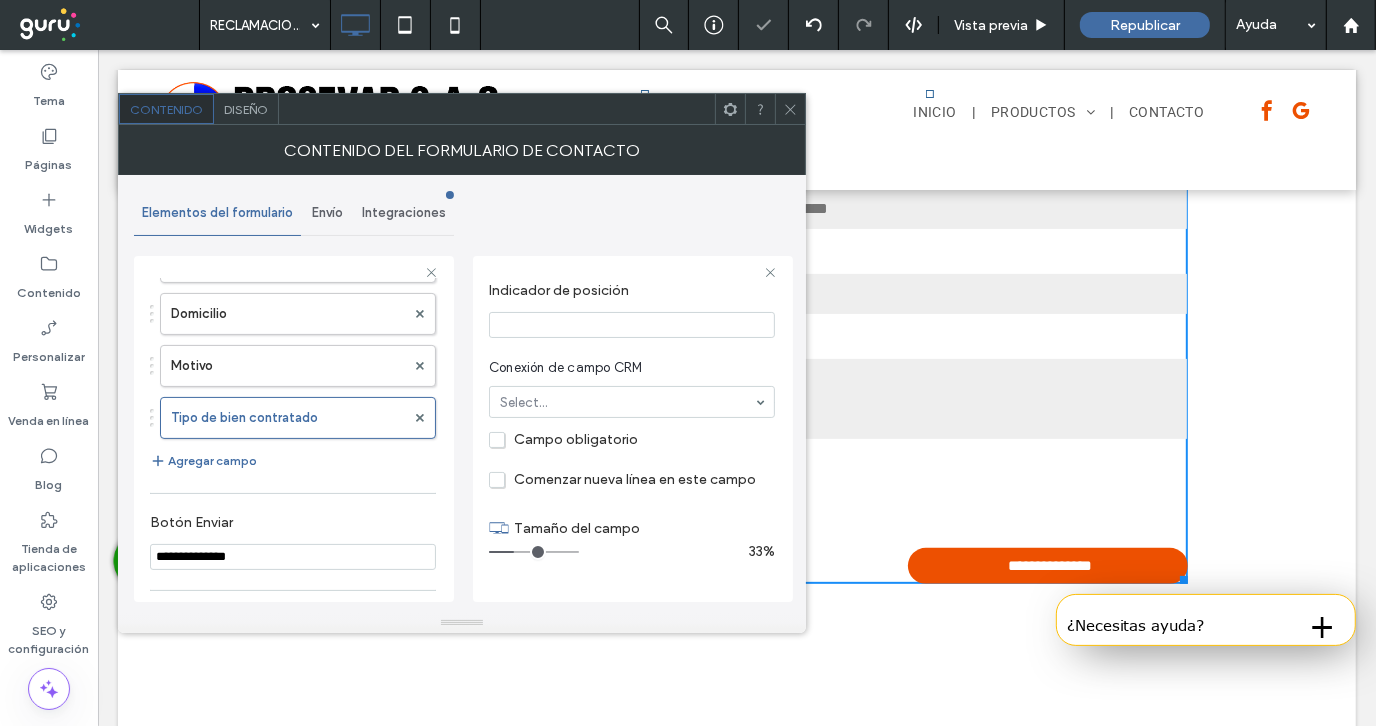 click on "Campo obligatorio" at bounding box center [563, 439] 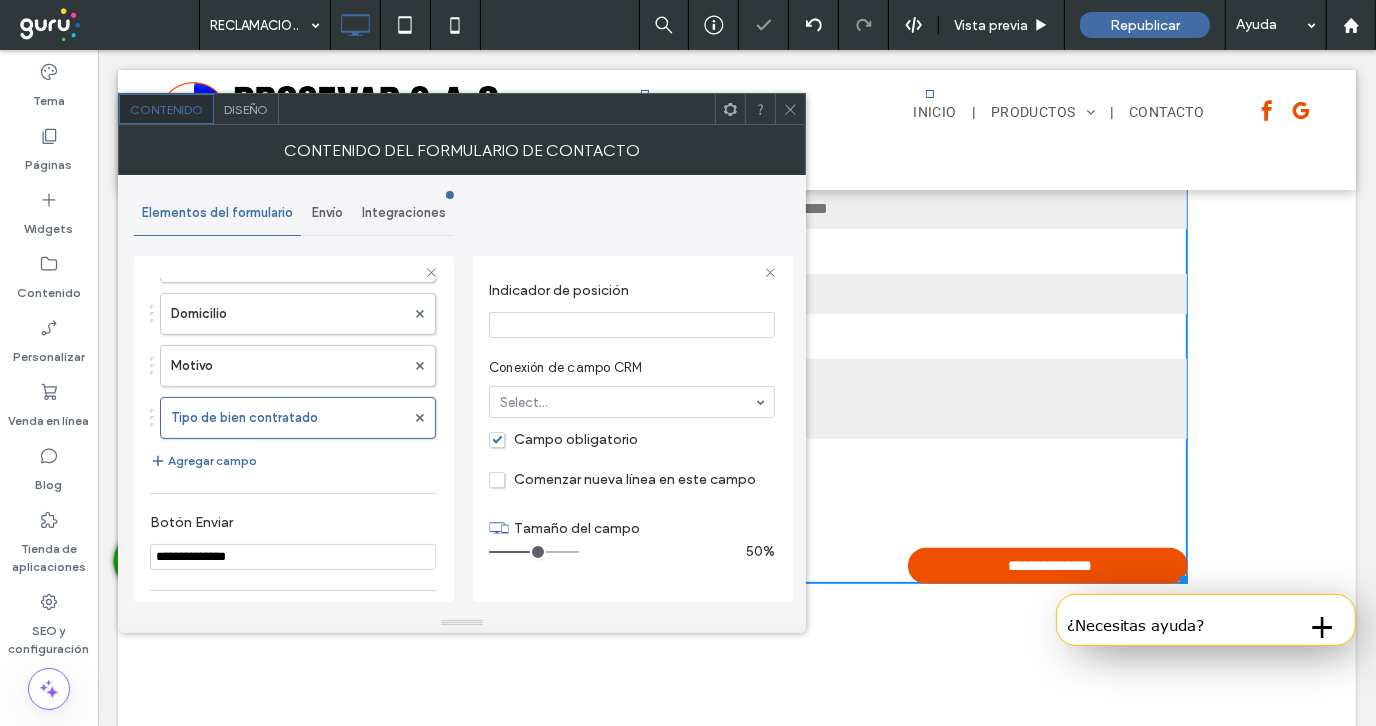 type on "*" 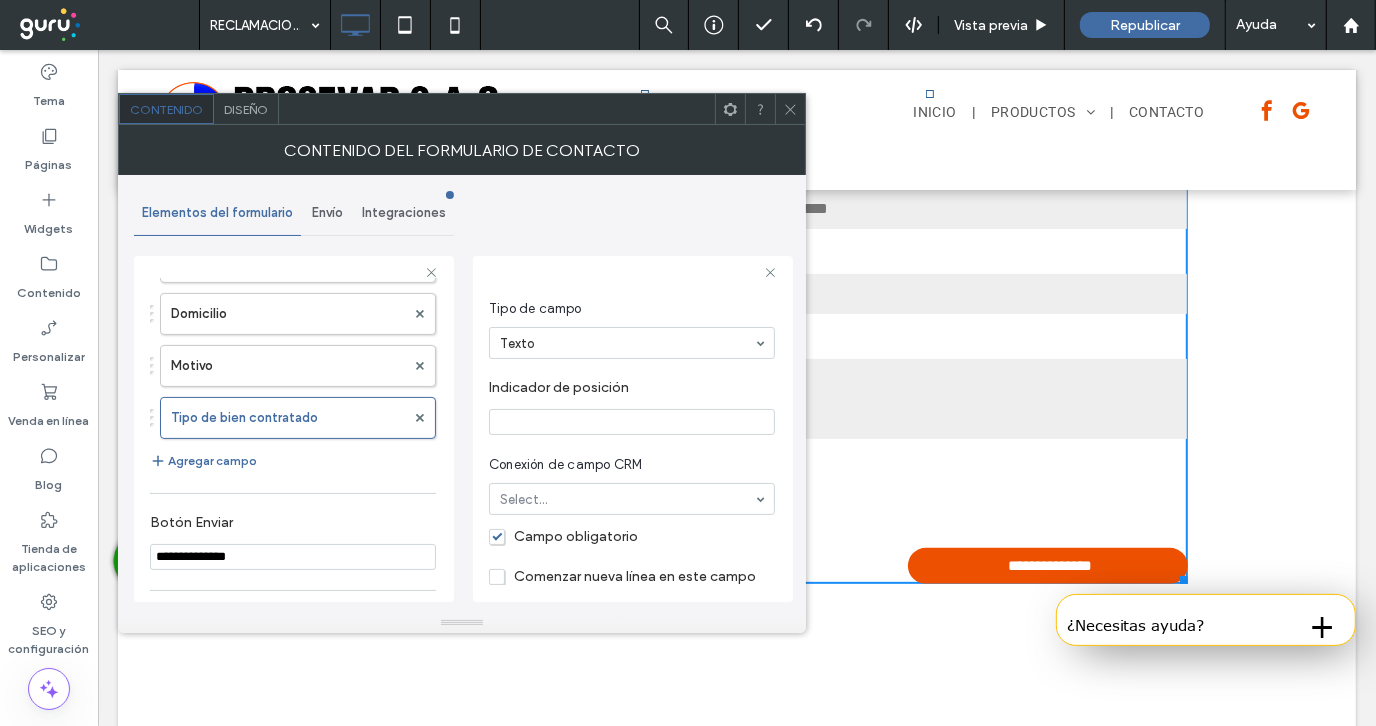 scroll, scrollTop: 0, scrollLeft: 0, axis: both 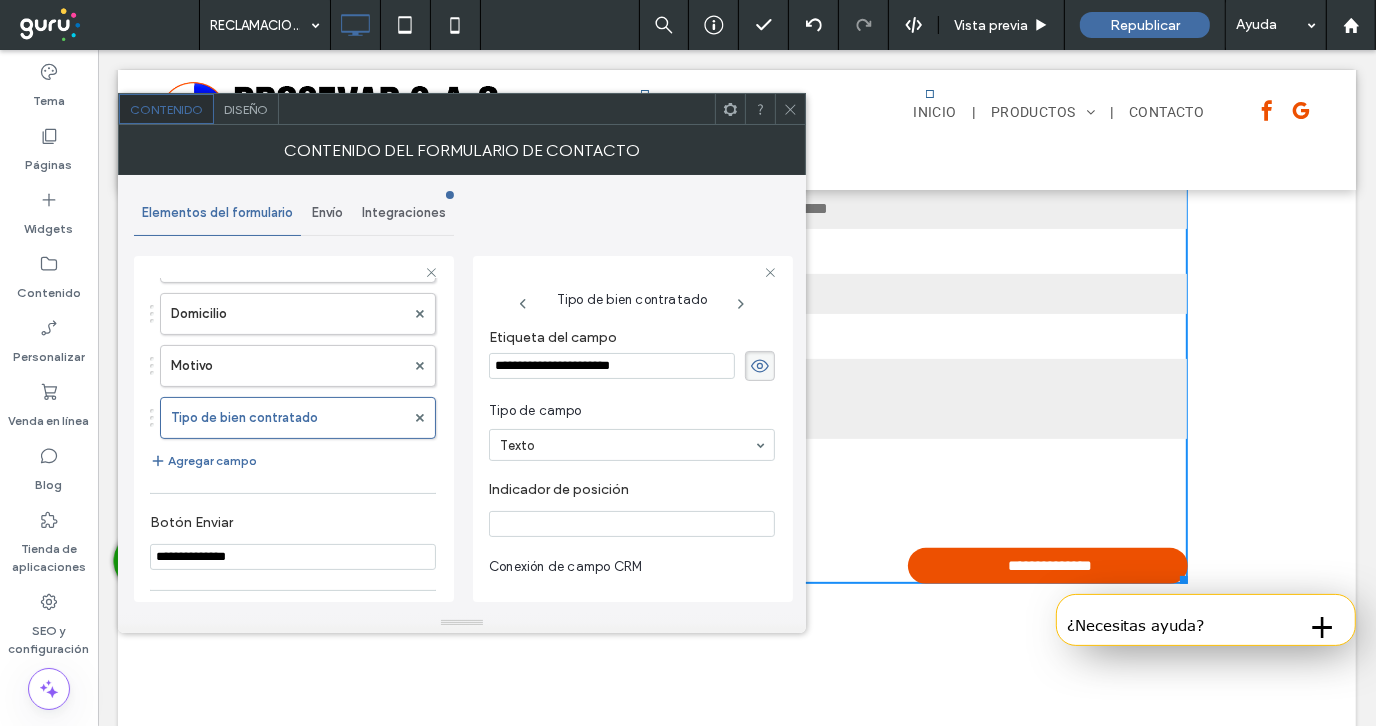click on "**********" at bounding box center (612, 366) 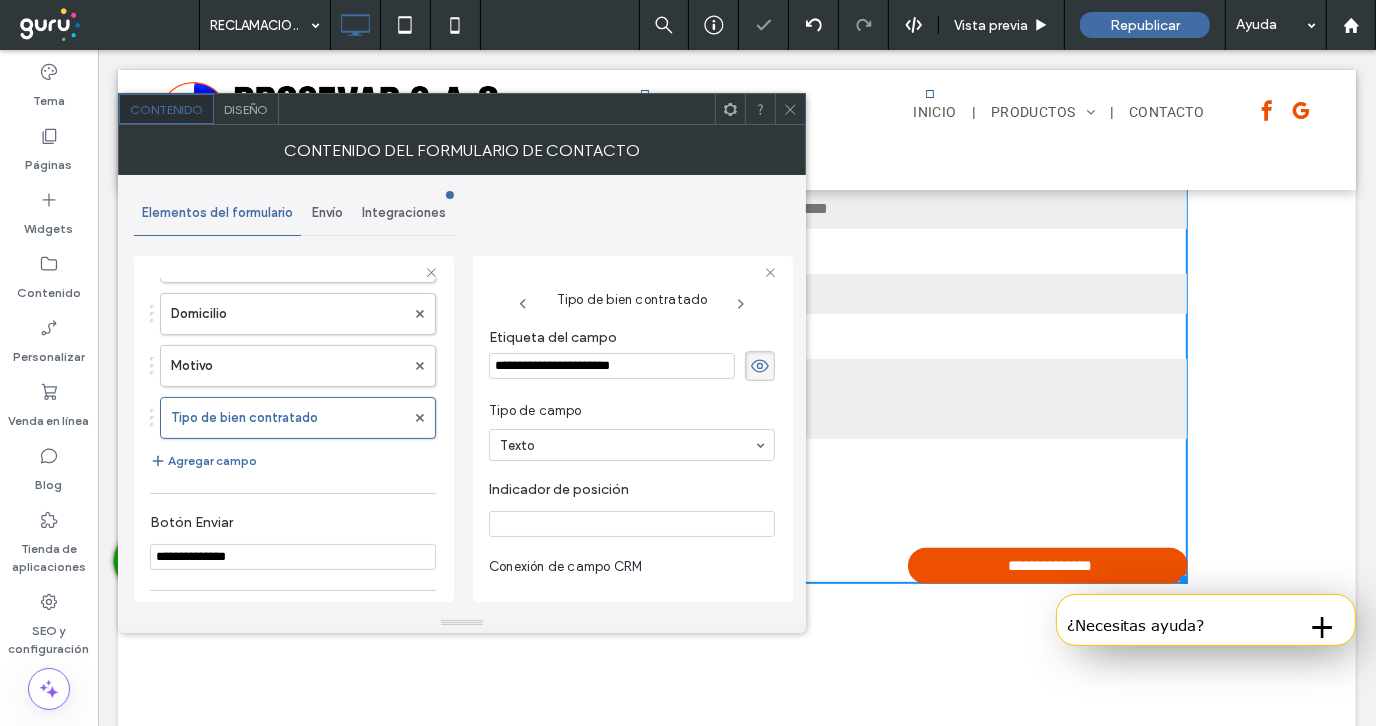 paste on "**********" 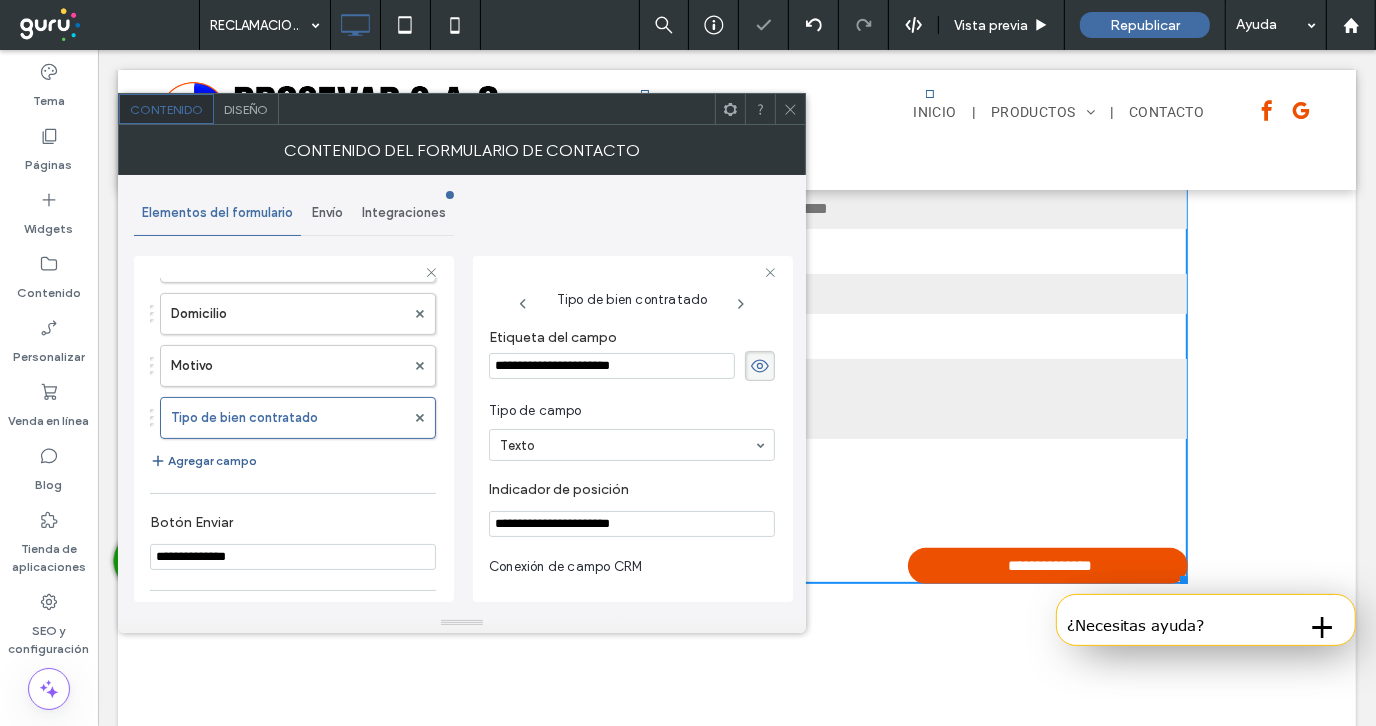 type on "**********" 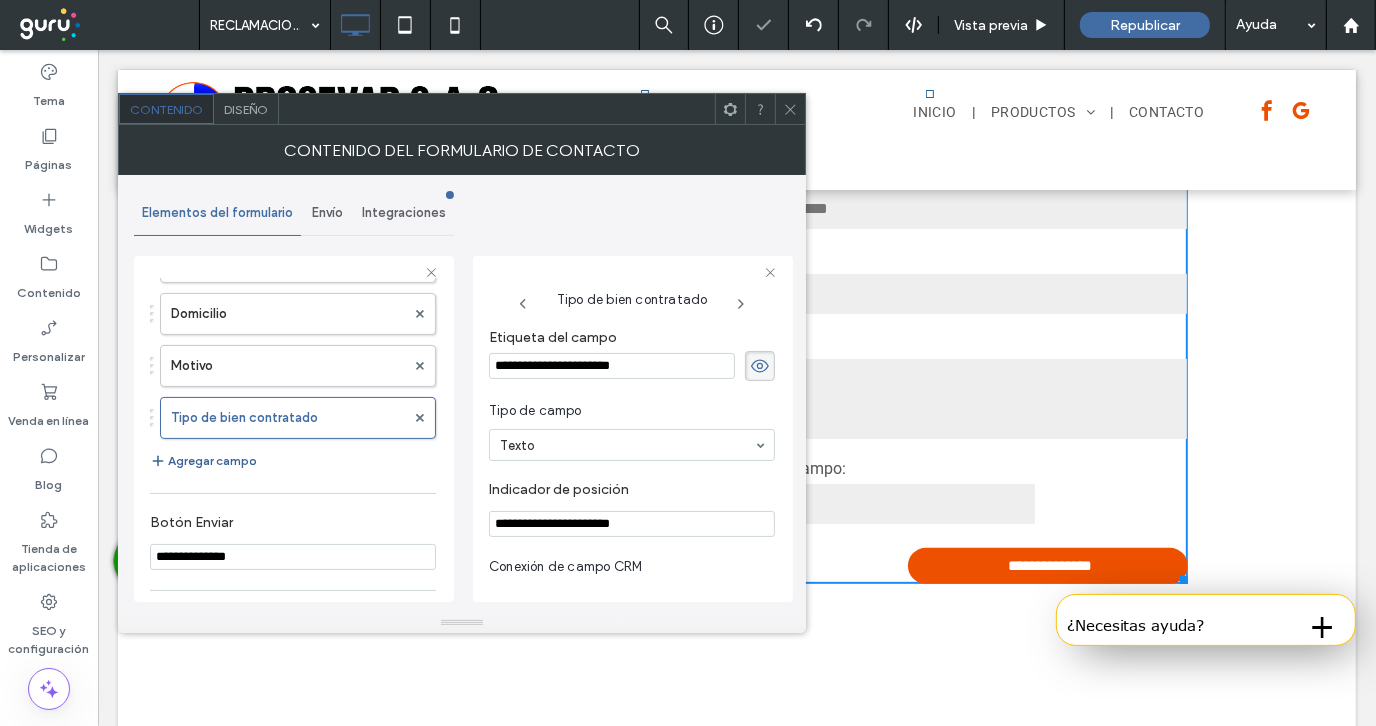 type on "*" 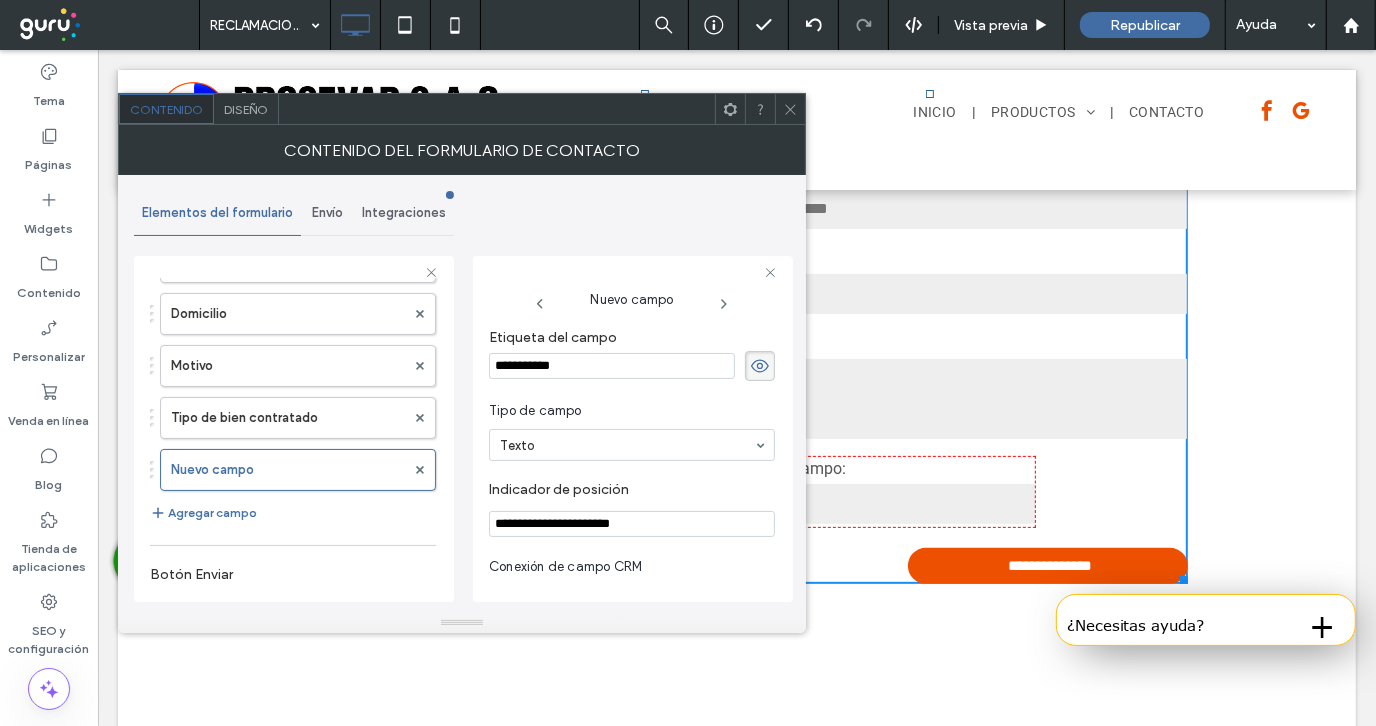 click on "**********" at bounding box center [612, 366] 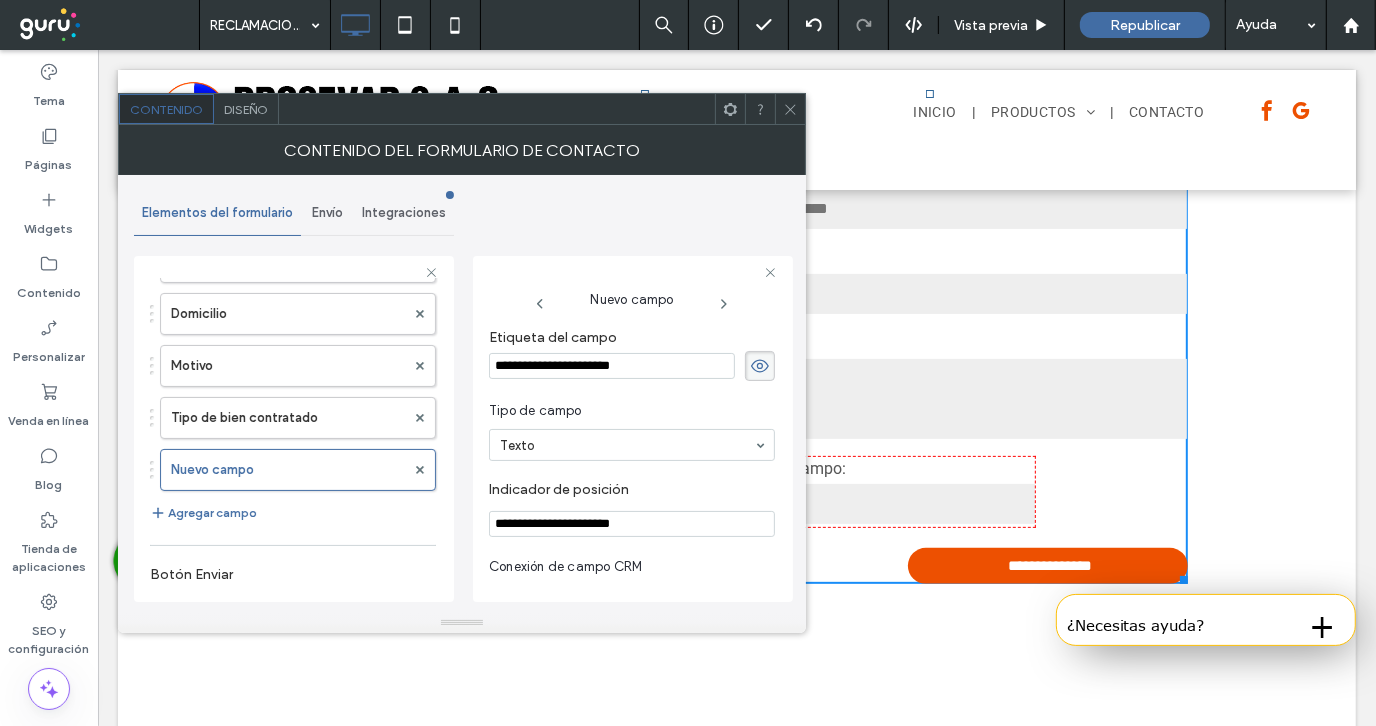 type on "**********" 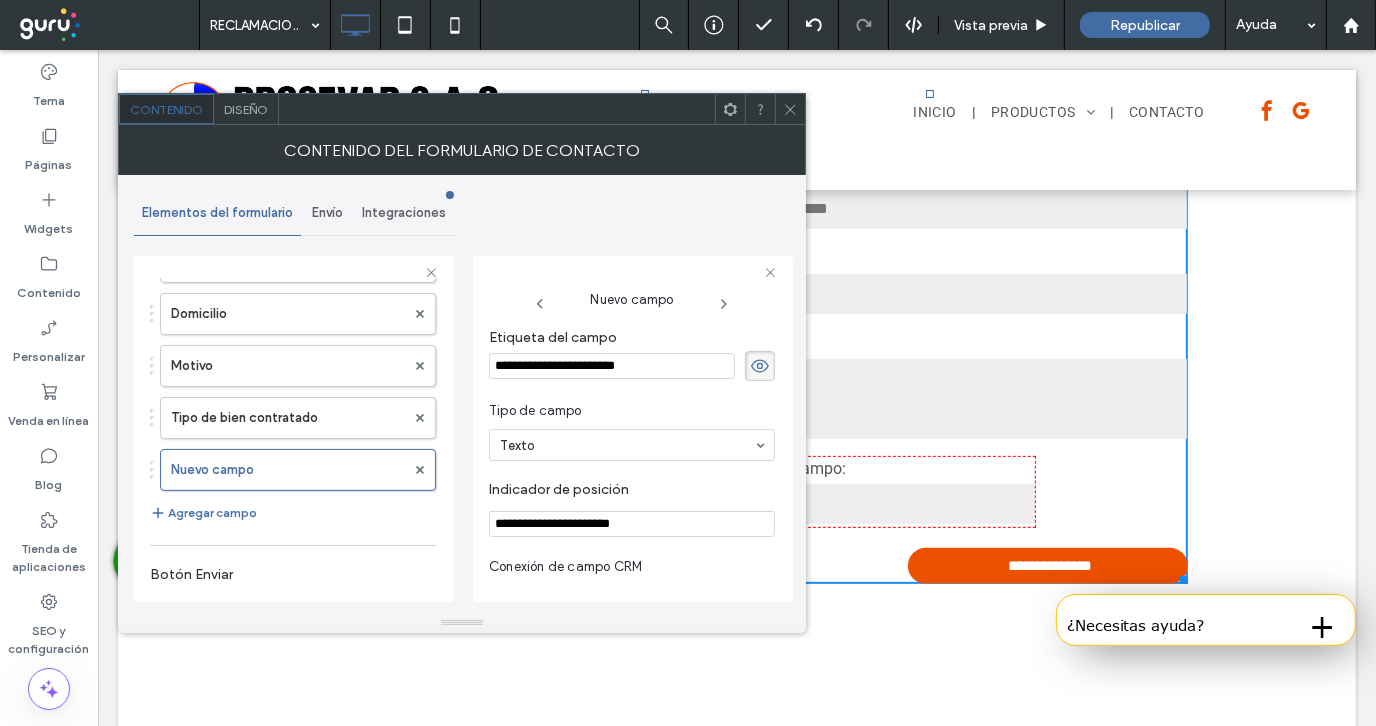 scroll, scrollTop: 100, scrollLeft: 0, axis: vertical 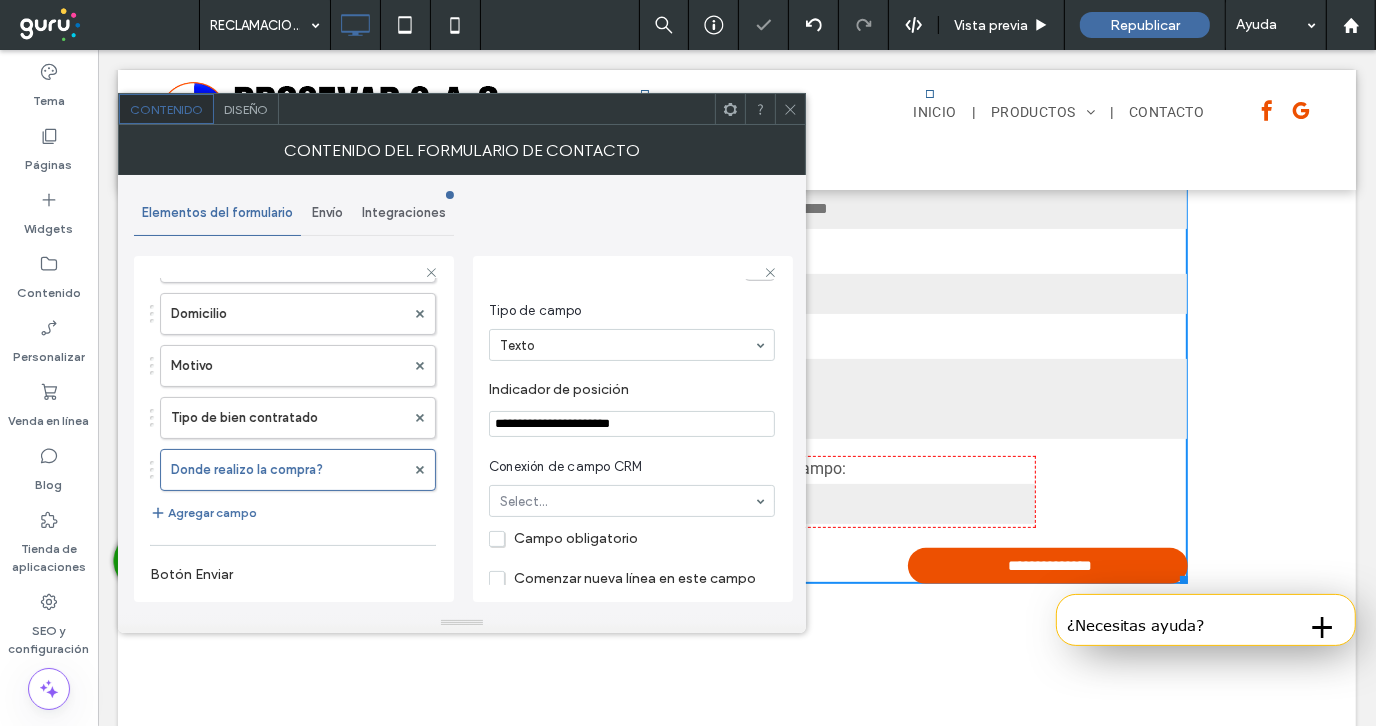 click on "Campo obligatorio" at bounding box center [563, 538] 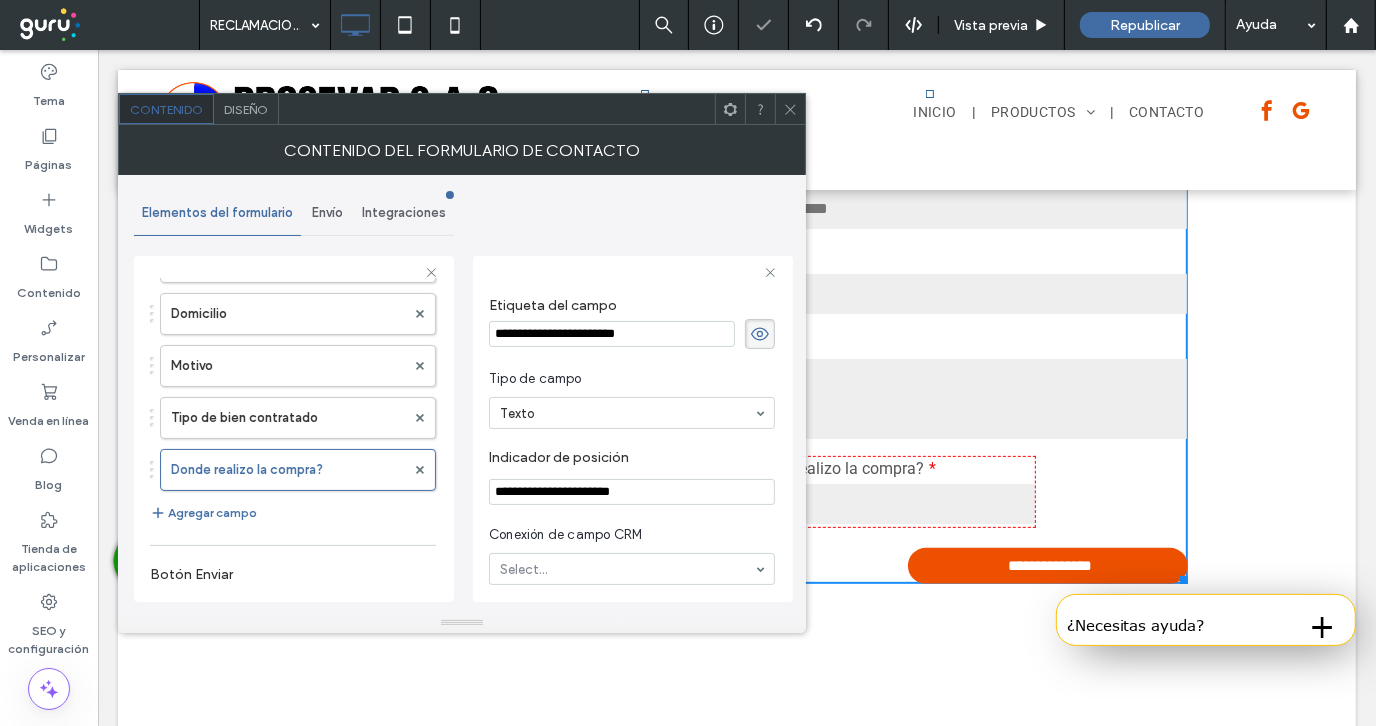 scroll, scrollTop: 0, scrollLeft: 0, axis: both 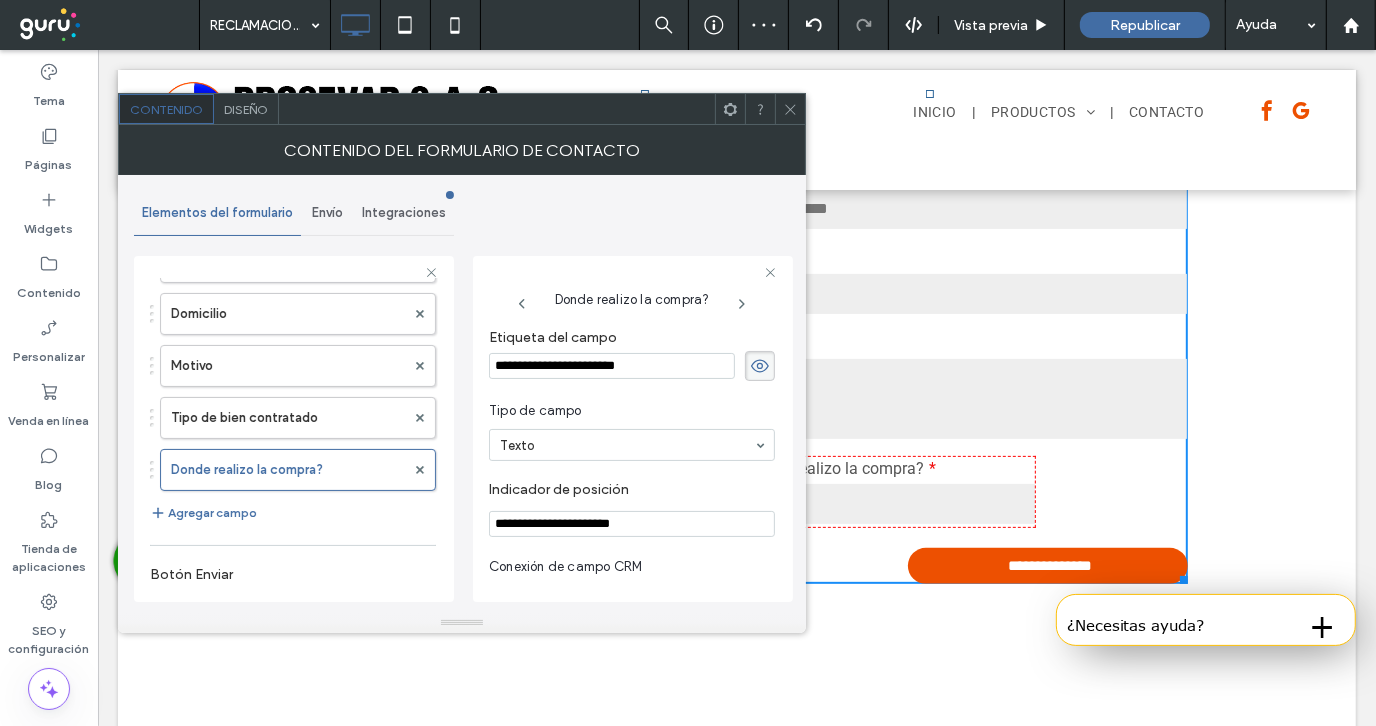 click on "**********" at bounding box center [632, 524] 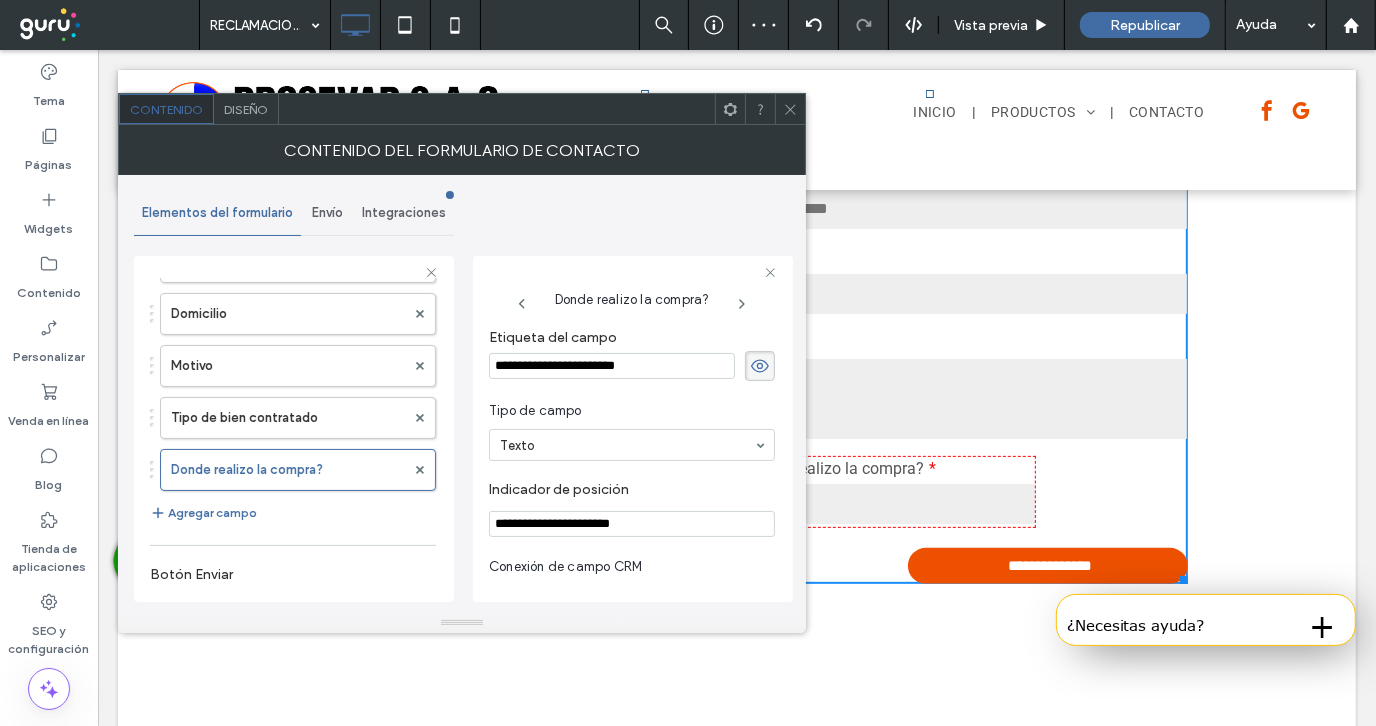 click on "**********" at bounding box center (632, 524) 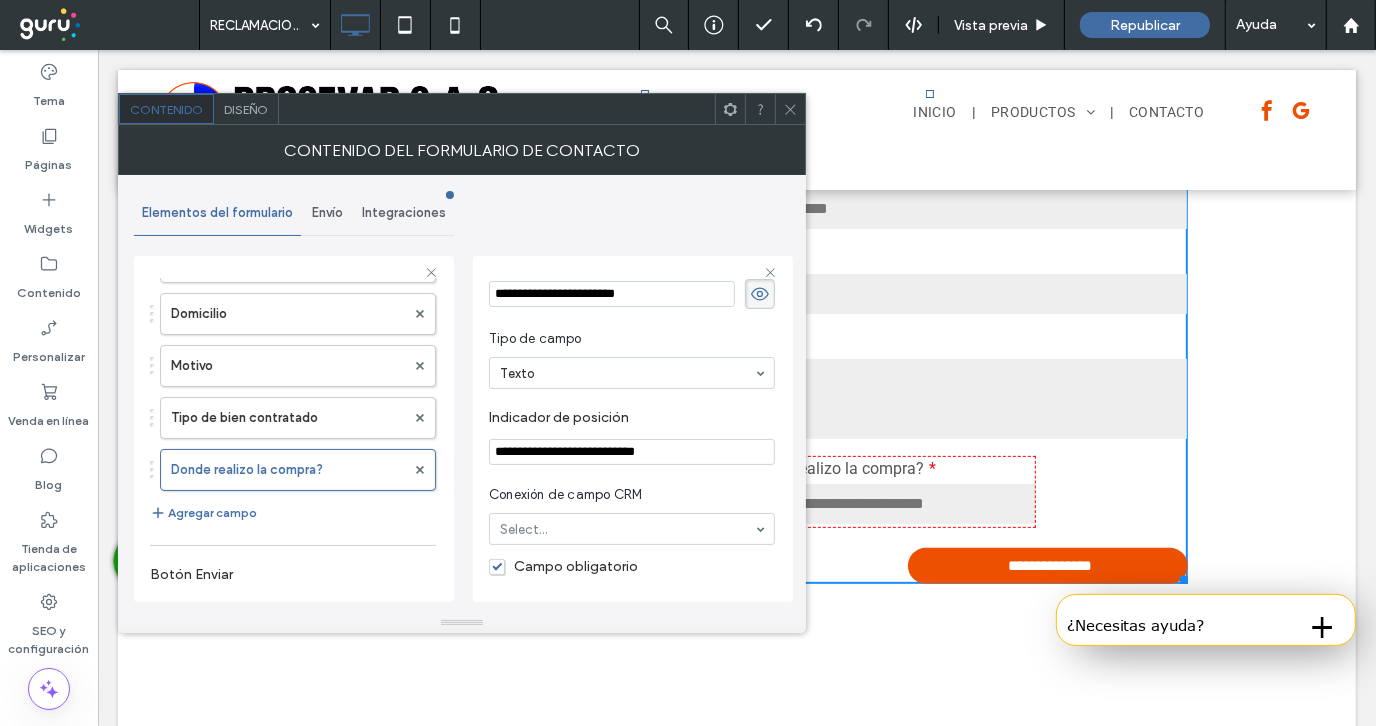 scroll, scrollTop: 100, scrollLeft: 0, axis: vertical 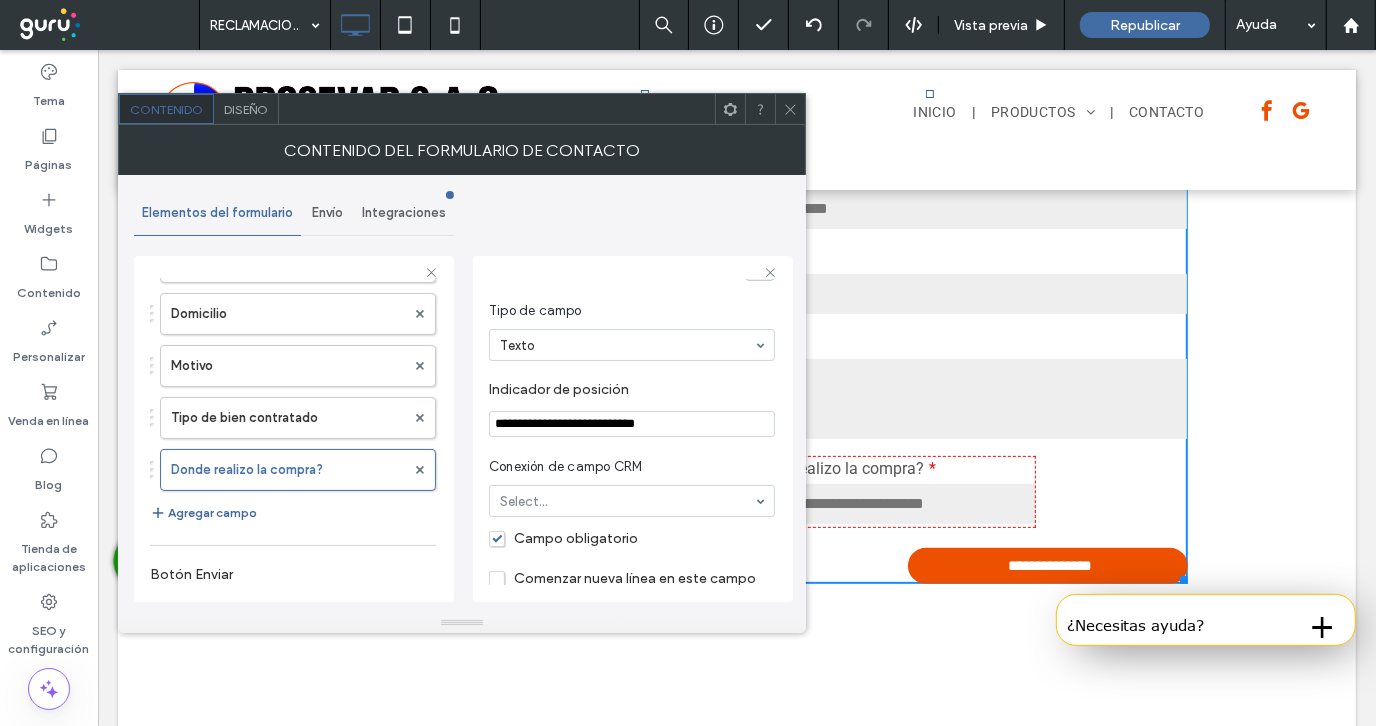 type on "**********" 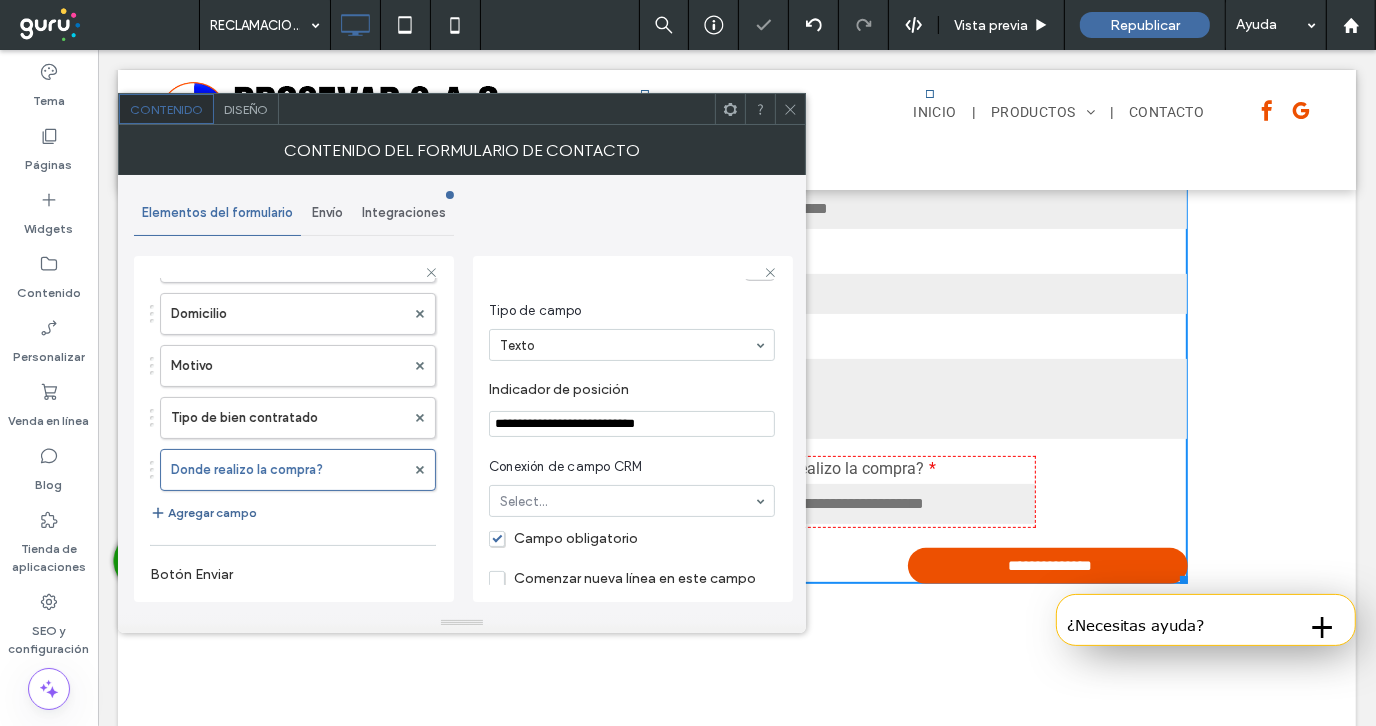 click on "Agregar campo" at bounding box center (203, 513) 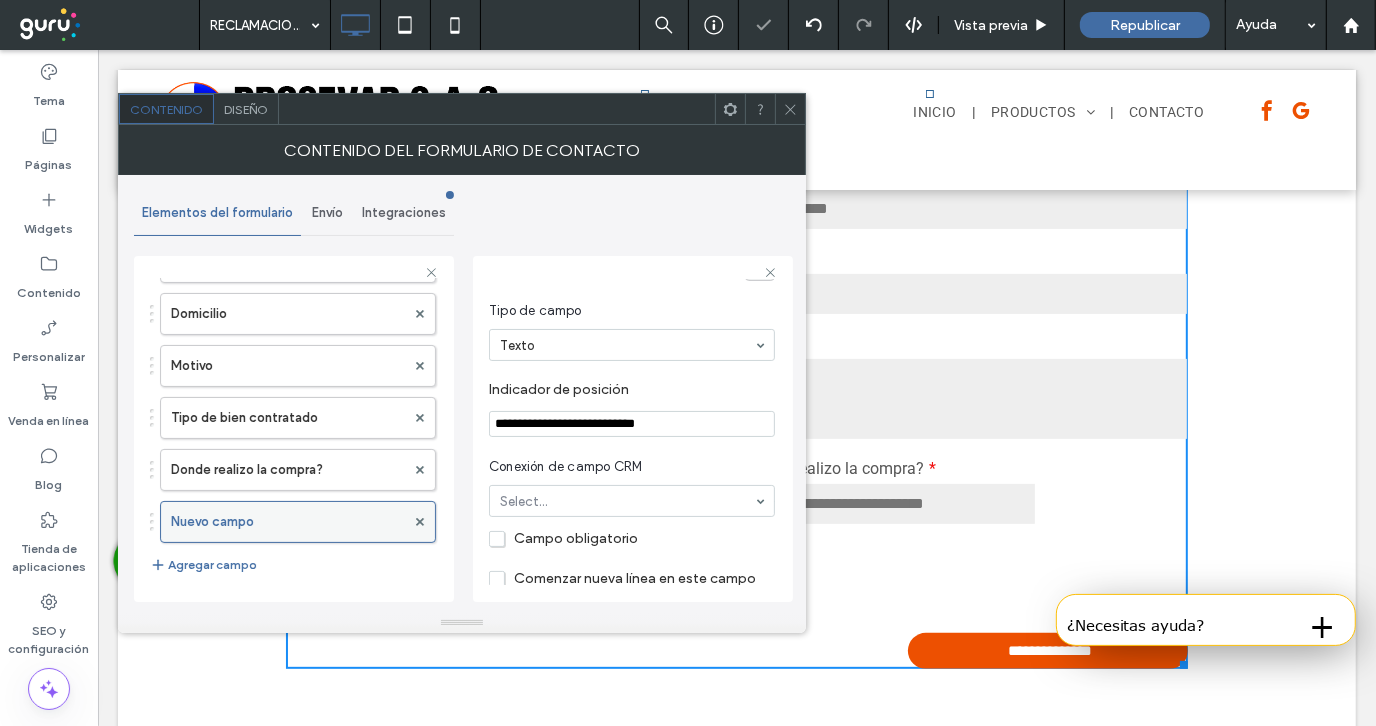 click on "Nuevo campo" at bounding box center (288, 522) 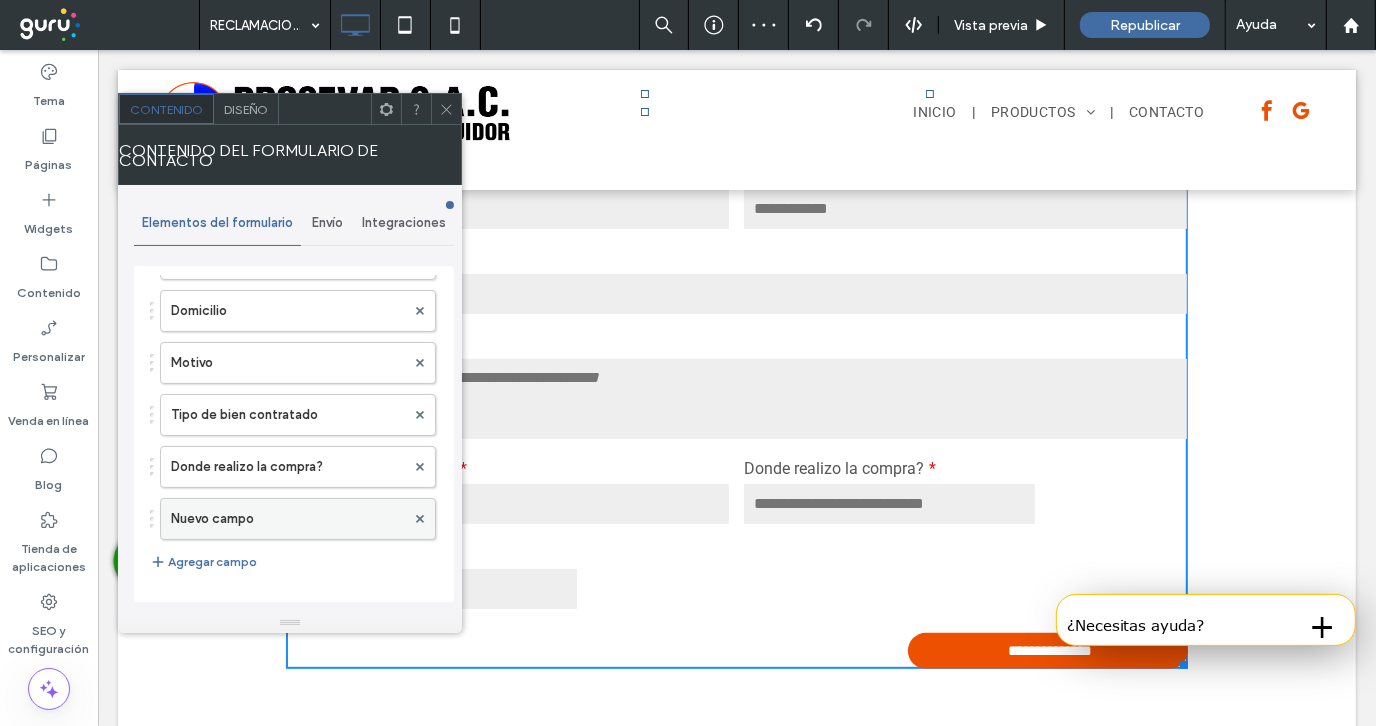 click on "Nuevo campo" at bounding box center [288, 519] 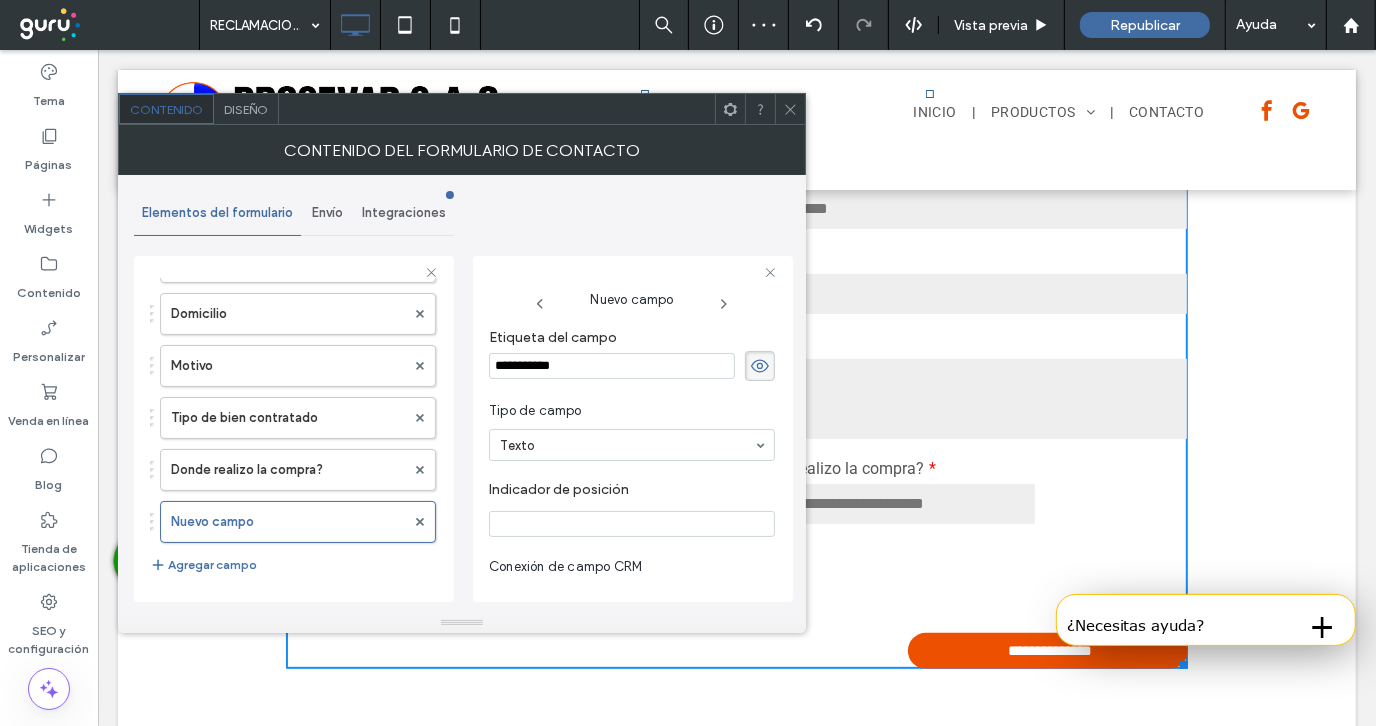 click on "**********" at bounding box center [612, 366] 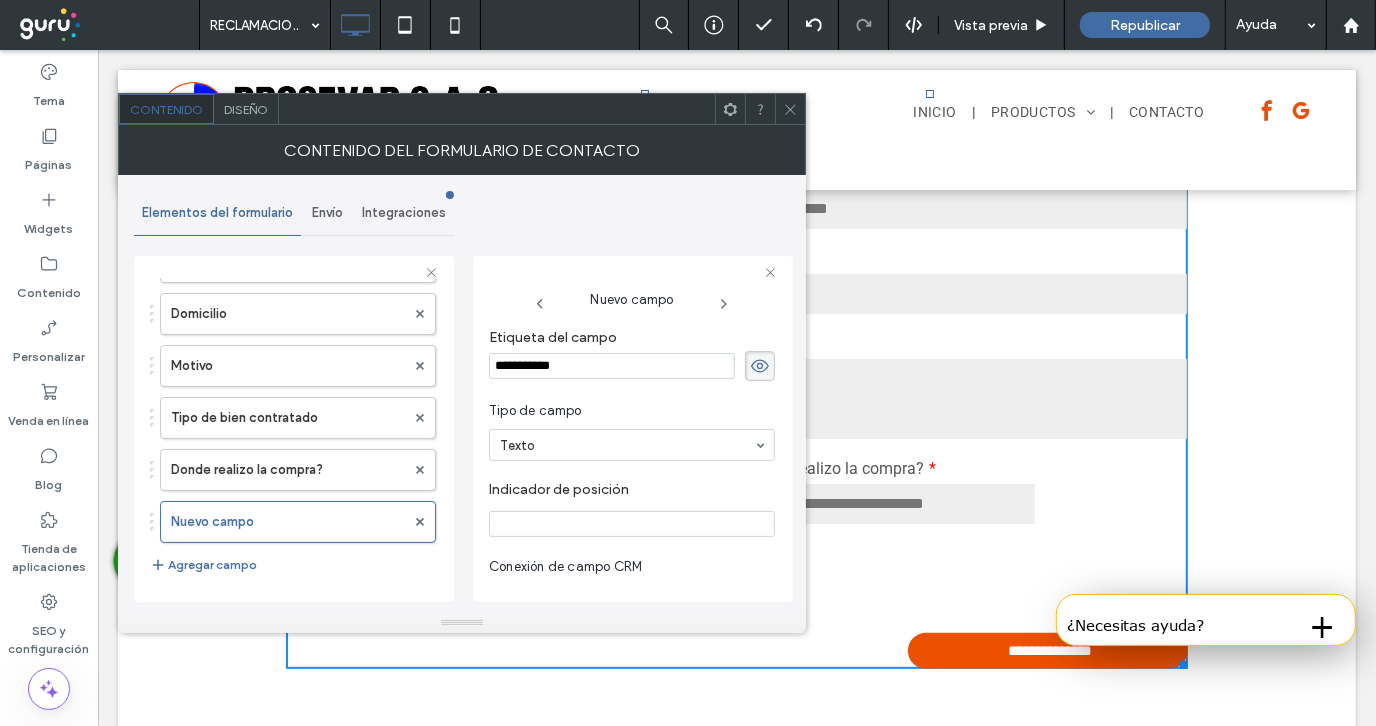 click on "**********" at bounding box center (612, 366) 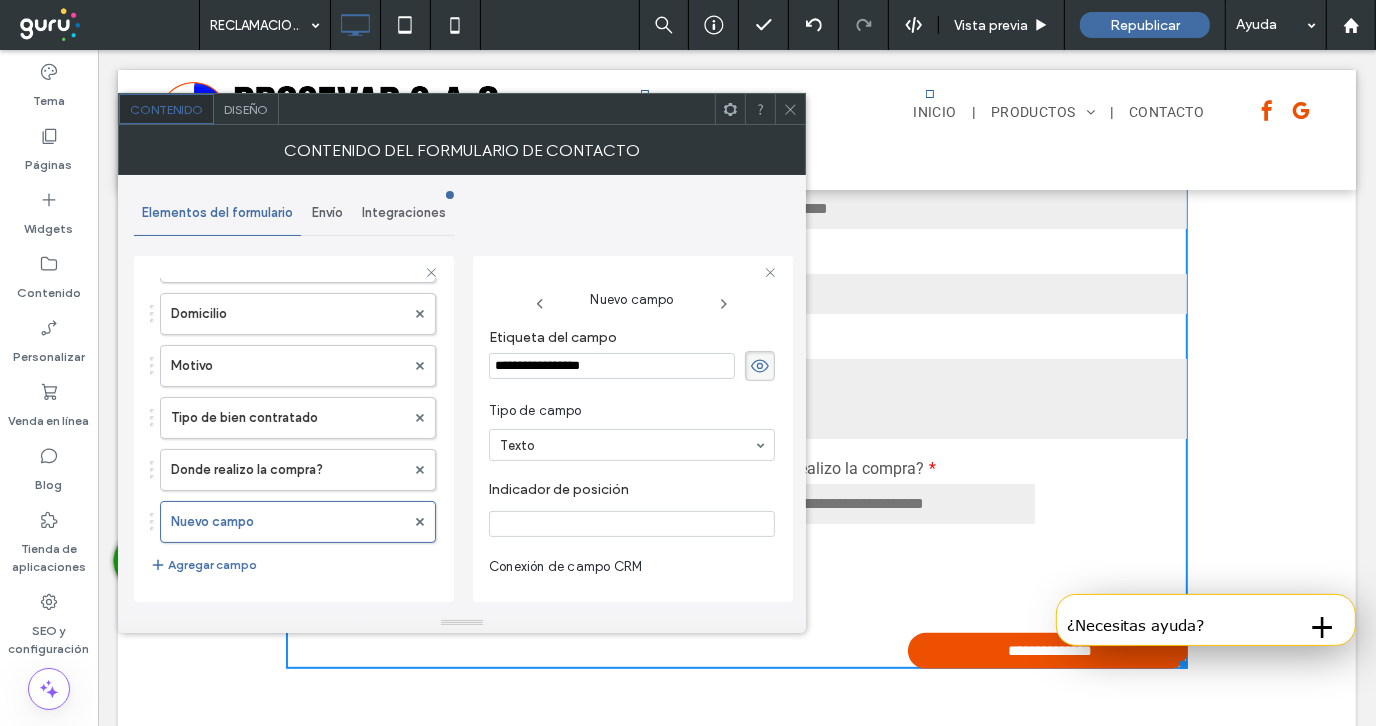 type on "**********" 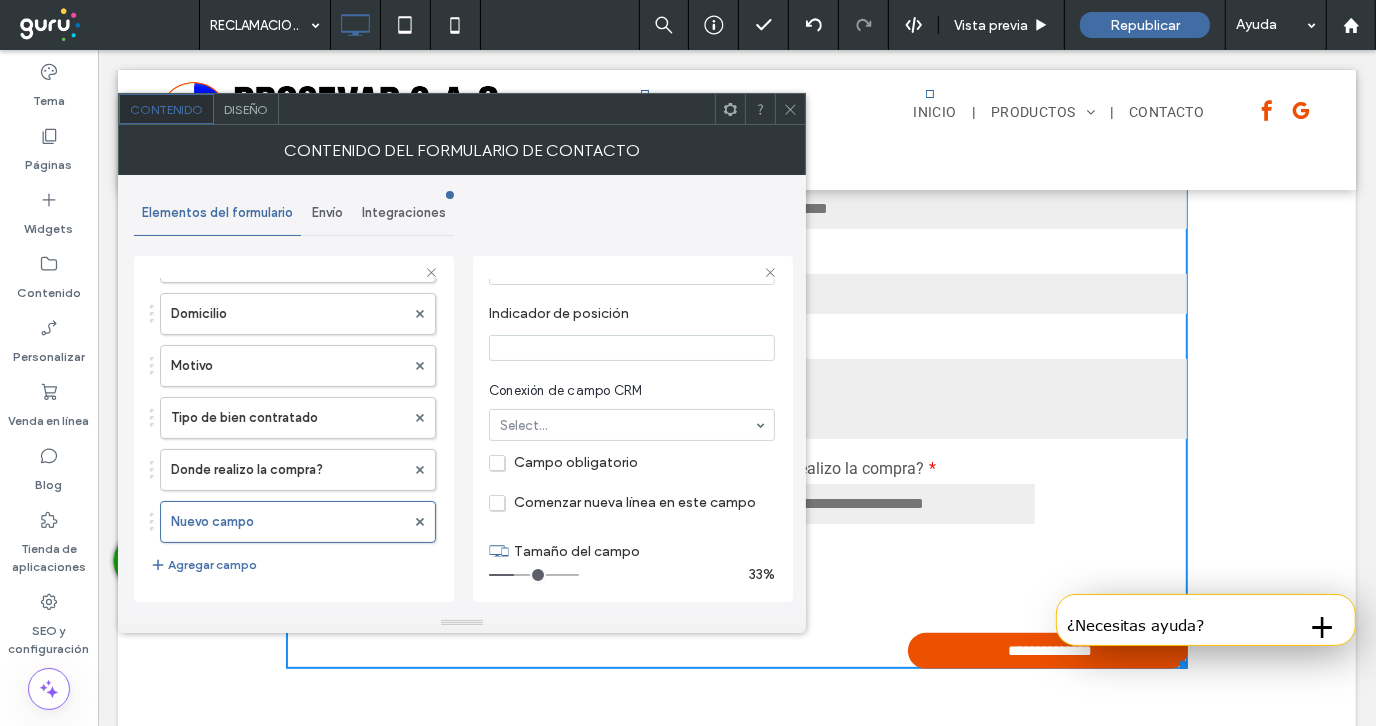 scroll, scrollTop: 218, scrollLeft: 0, axis: vertical 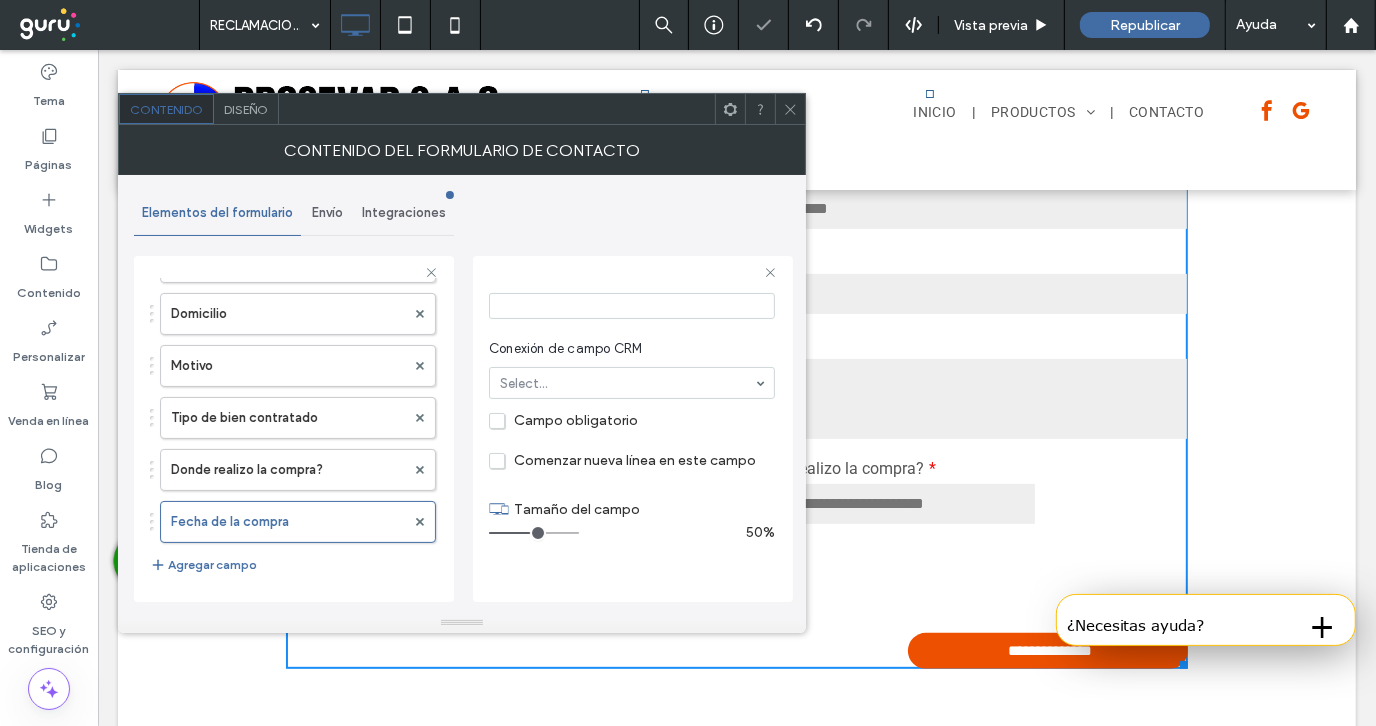 type on "*" 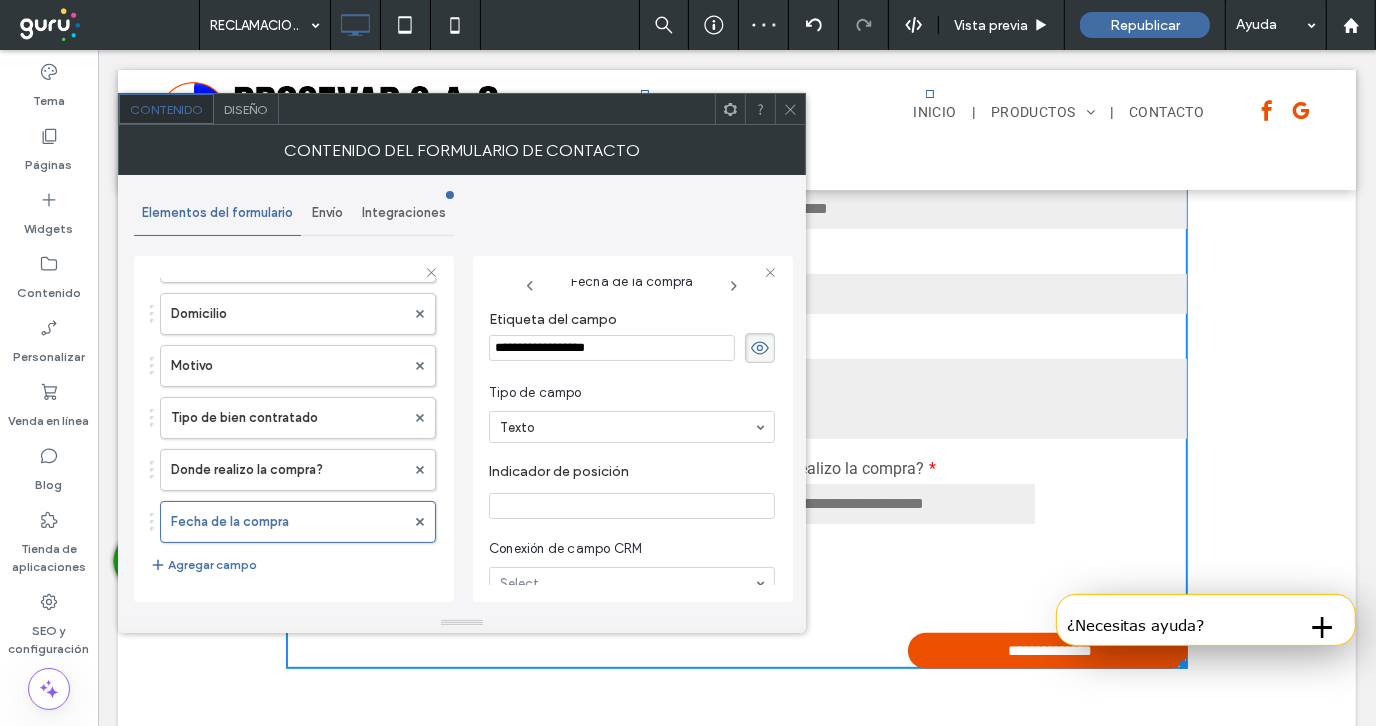 scroll, scrollTop: 118, scrollLeft: 0, axis: vertical 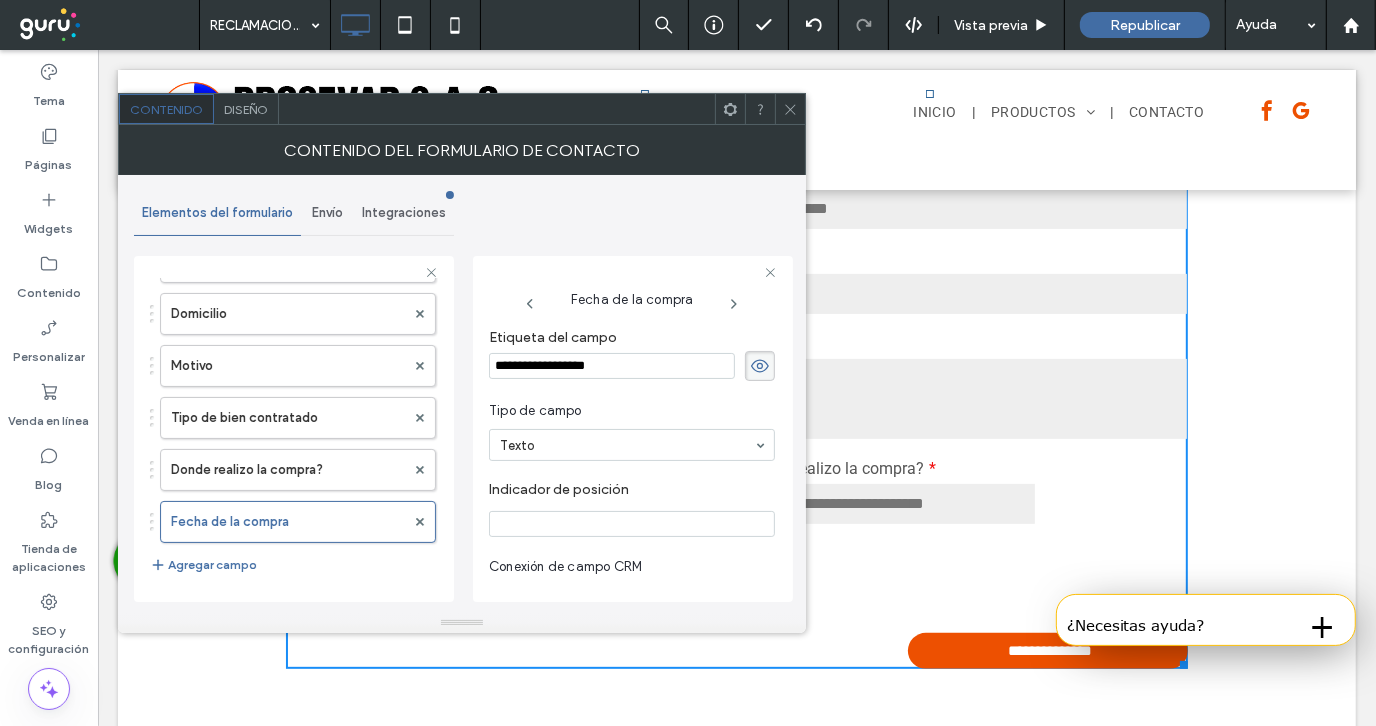 click on "Tipo de campo Texto" at bounding box center (632, 431) 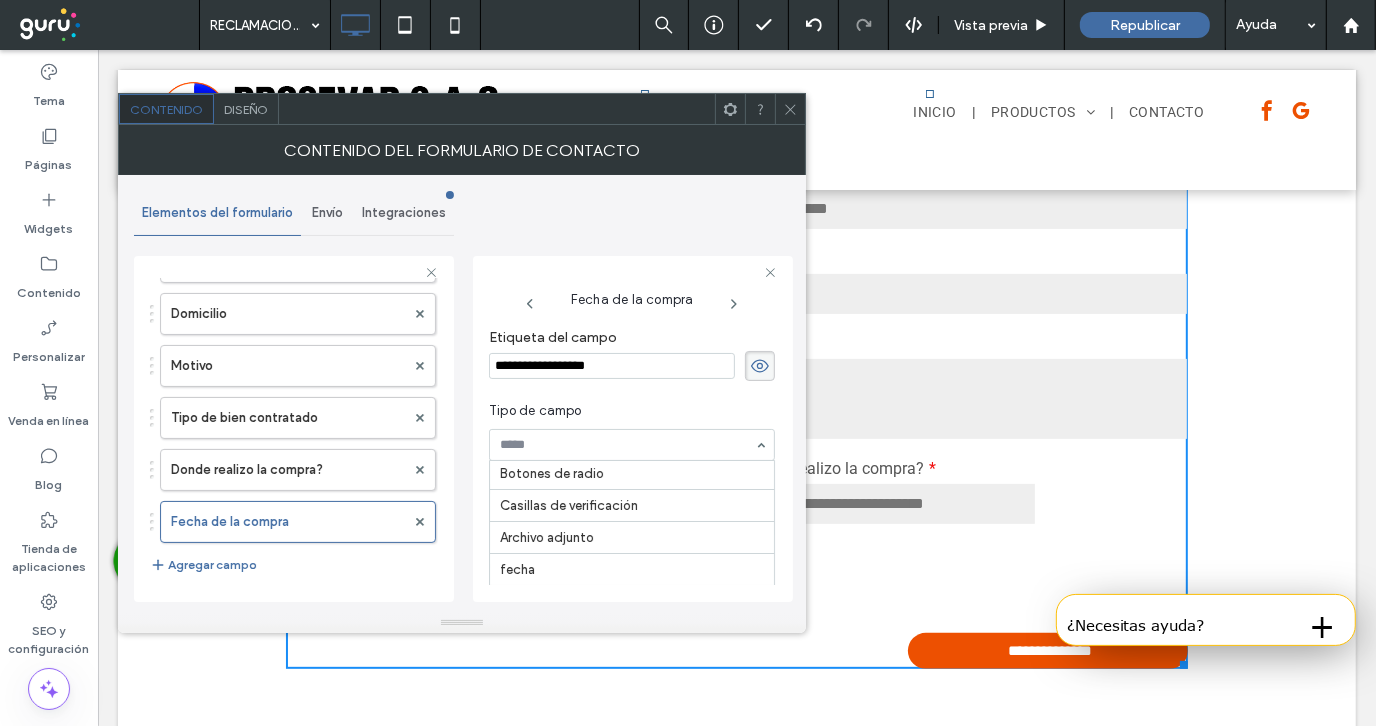 scroll, scrollTop: 100, scrollLeft: 0, axis: vertical 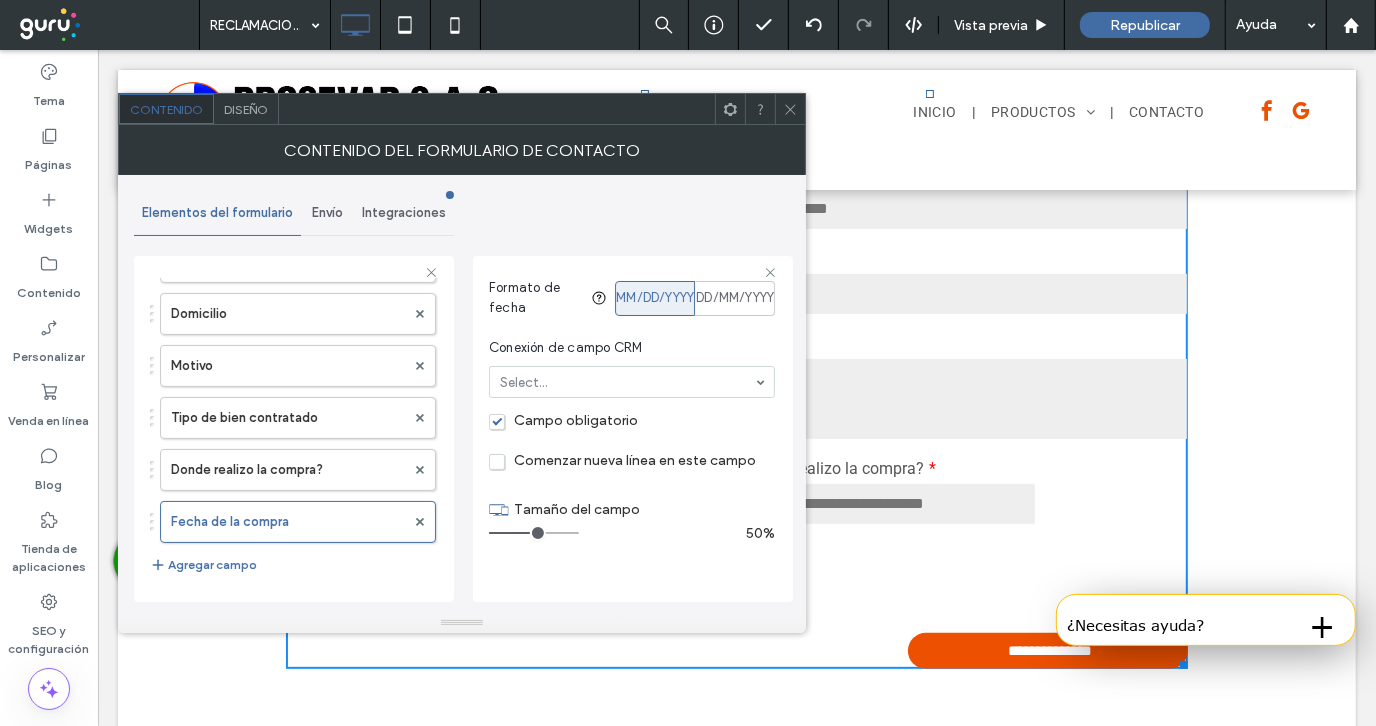click 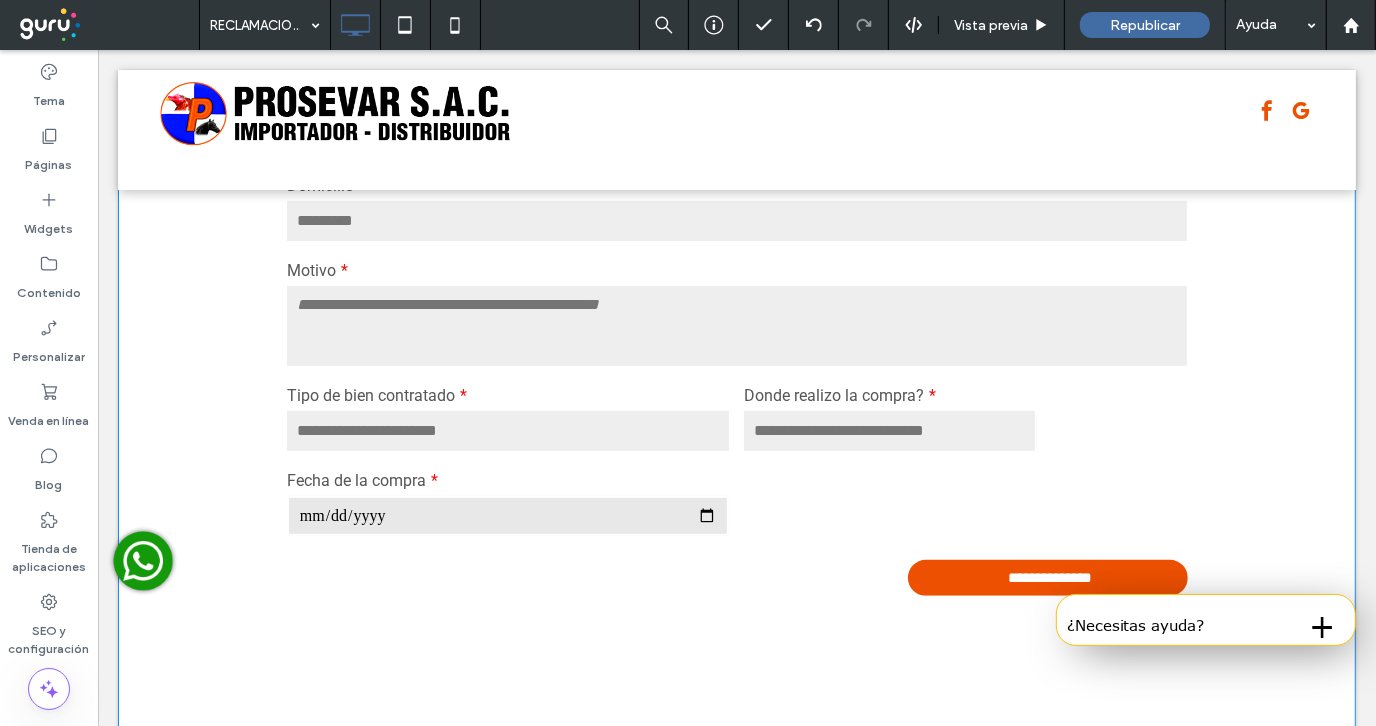 scroll, scrollTop: 500, scrollLeft: 0, axis: vertical 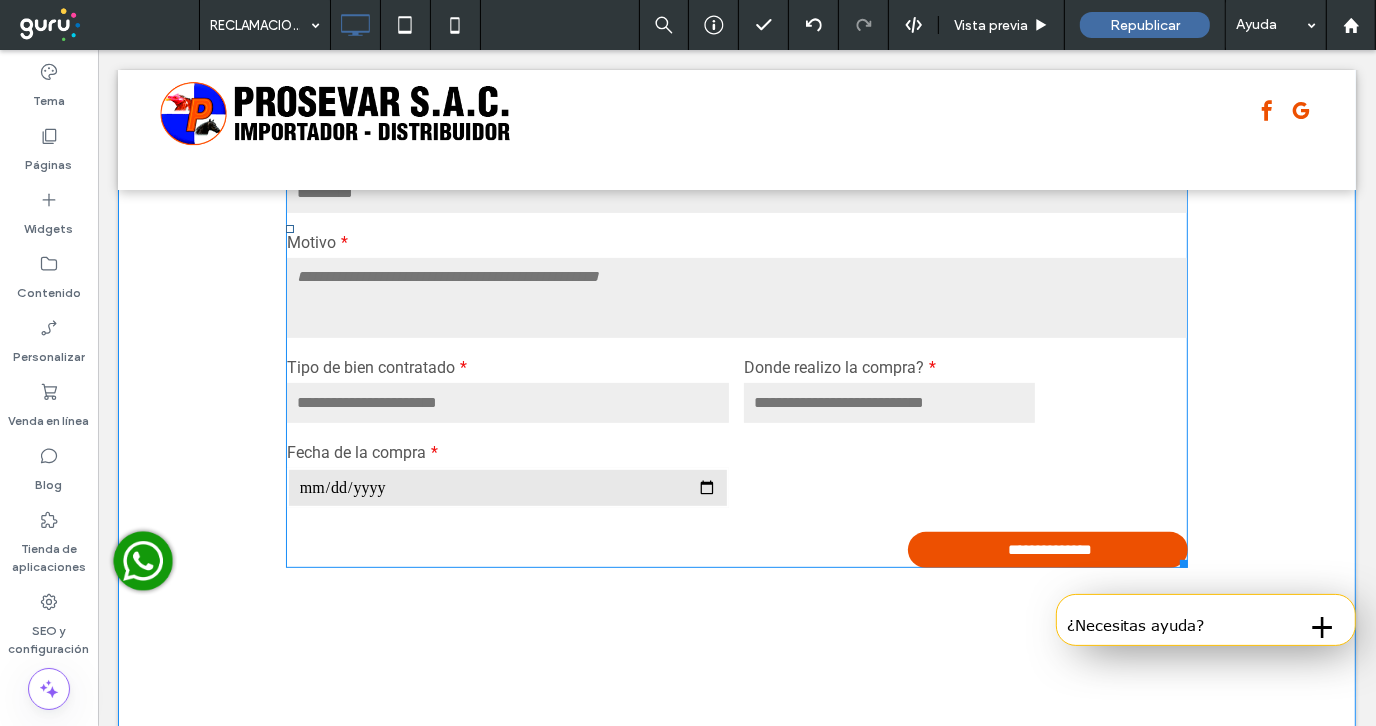 click on "Nombre y Apellidos:
DNI
Teléfono fijo
Teléfono Celular
Correo:
Departamento
Domicilio
Motivo
Tipo de bien contratado
Donde realizo la compra?
Fecha de la compra" at bounding box center [735, 199] 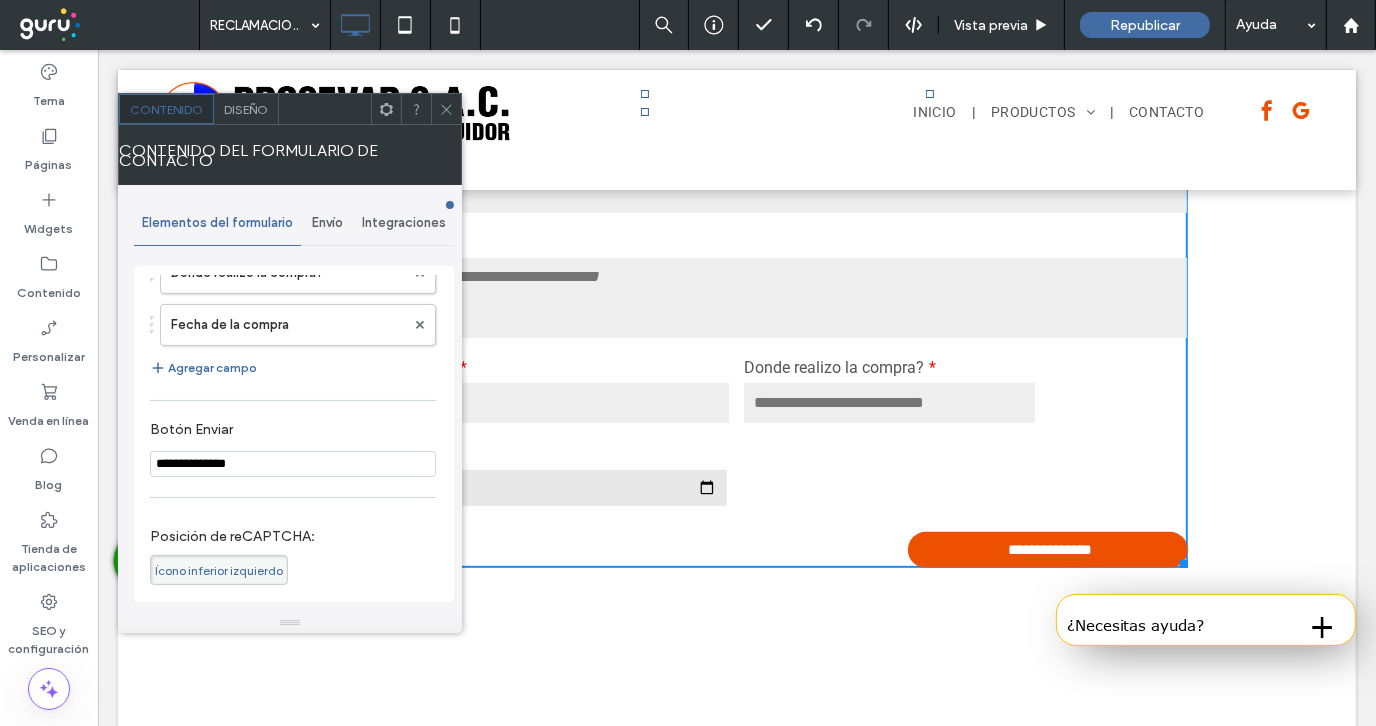 scroll, scrollTop: 600, scrollLeft: 0, axis: vertical 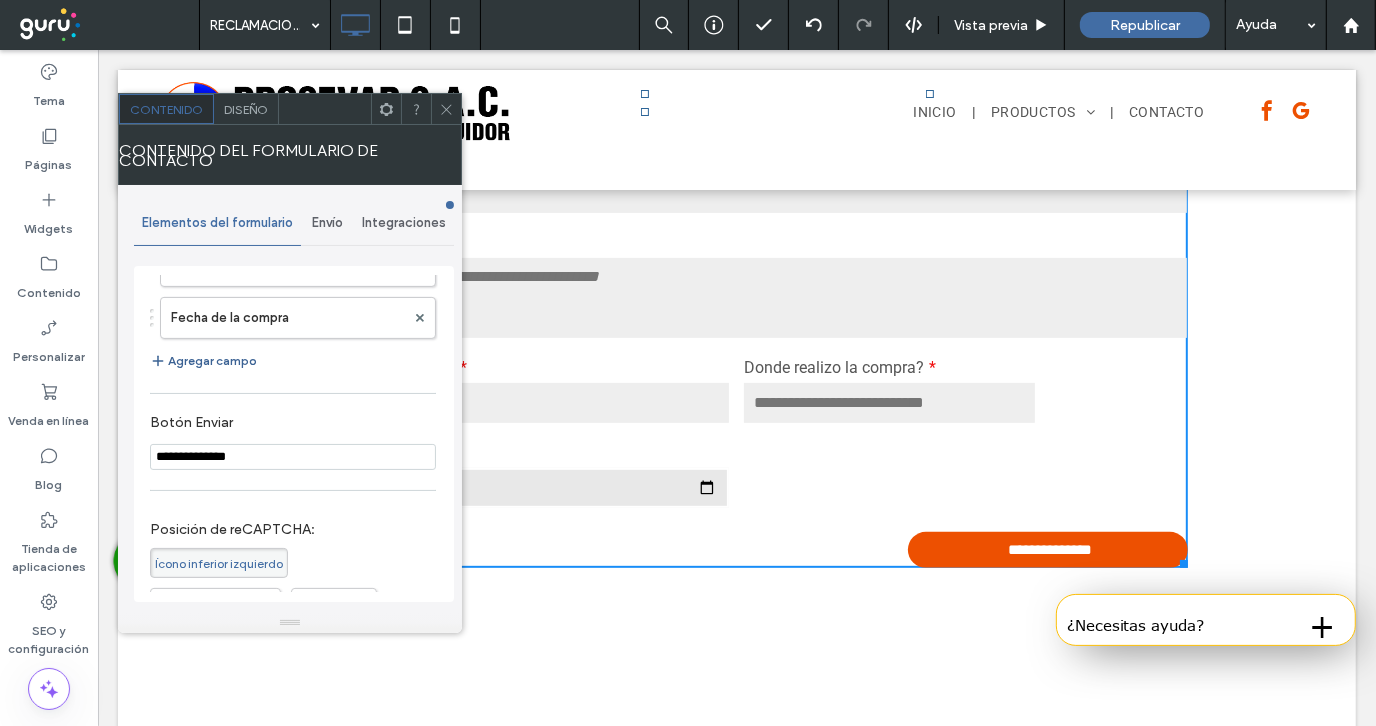 click on "Agregar campo" at bounding box center [203, 361] 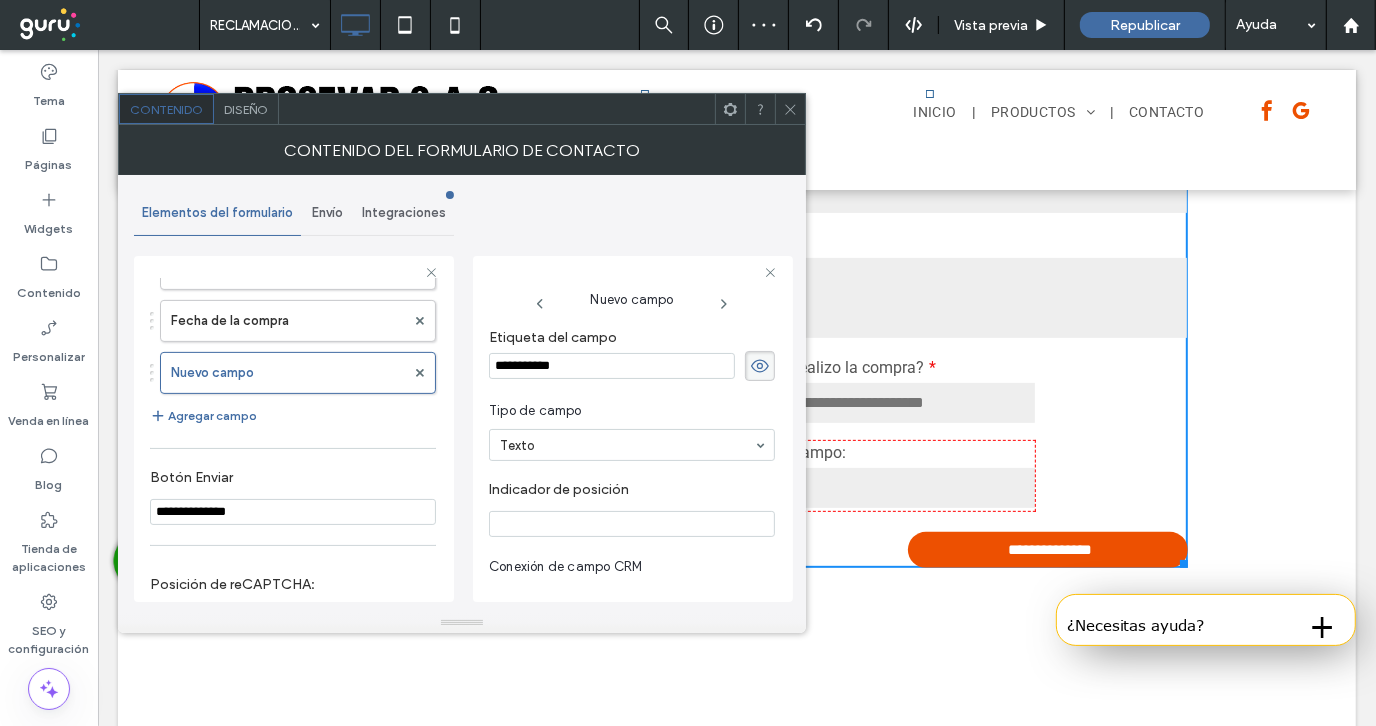 click on "**********" at bounding box center (612, 366) 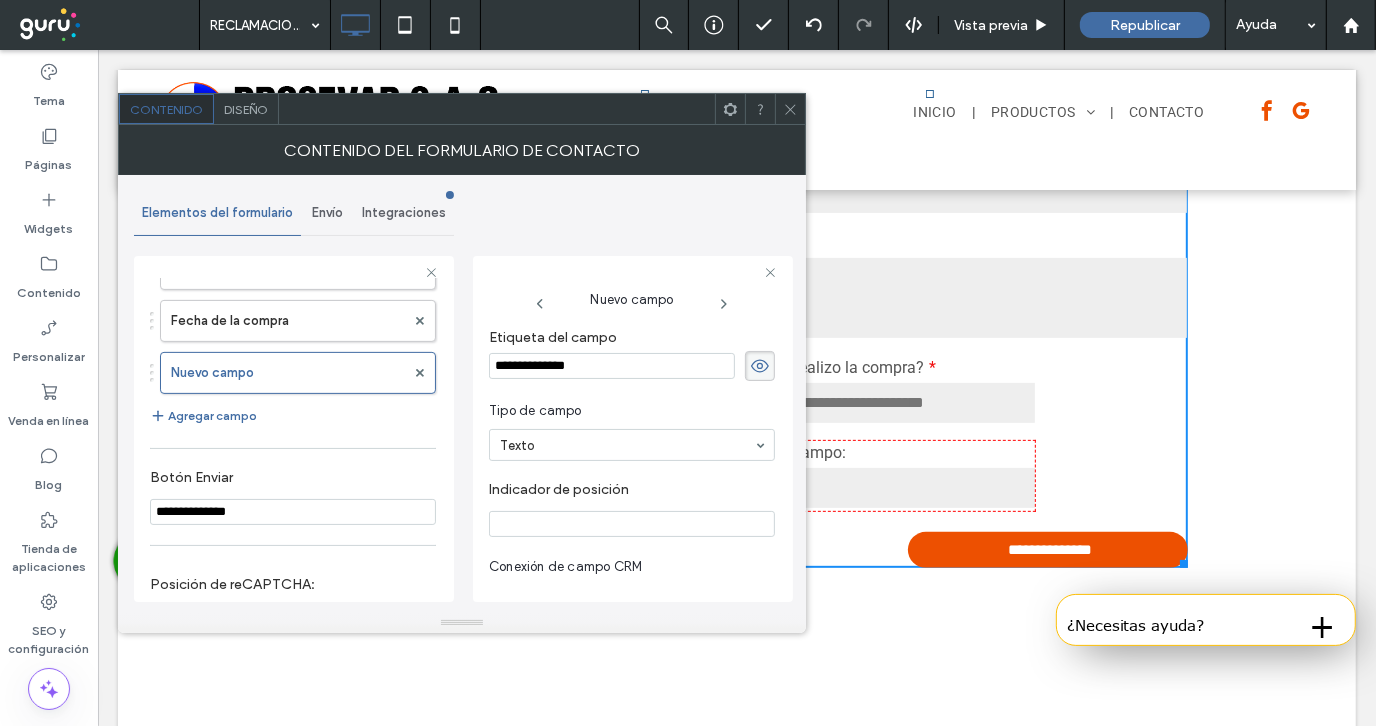 type on "**********" 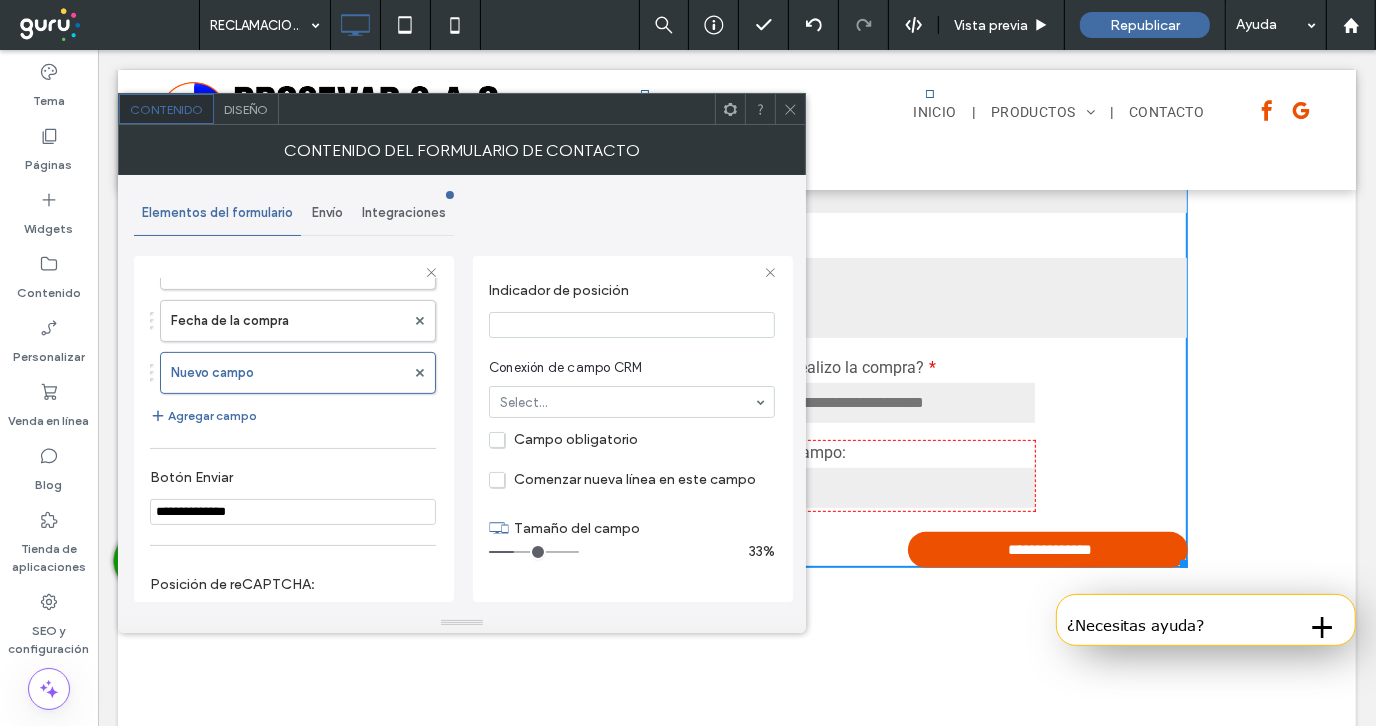scroll, scrollTop: 199, scrollLeft: 0, axis: vertical 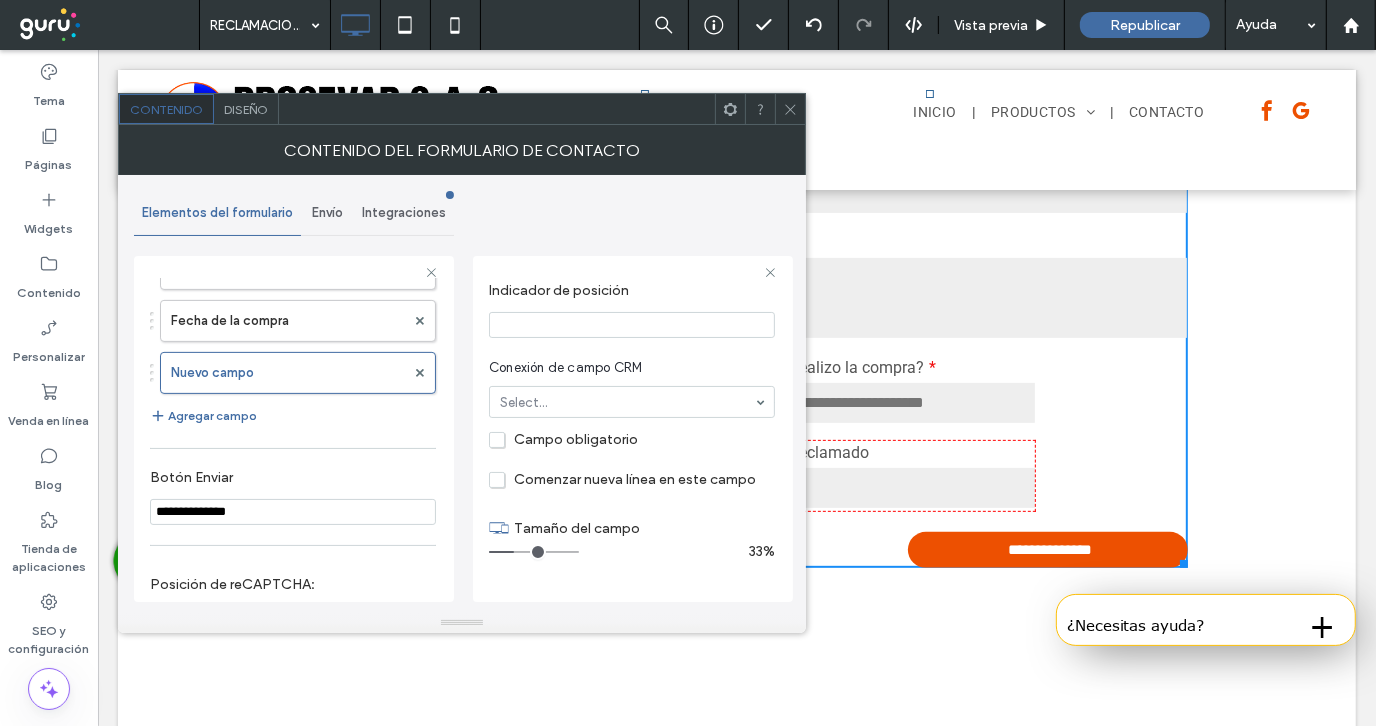 click on "Campo obligatorio" at bounding box center (563, 439) 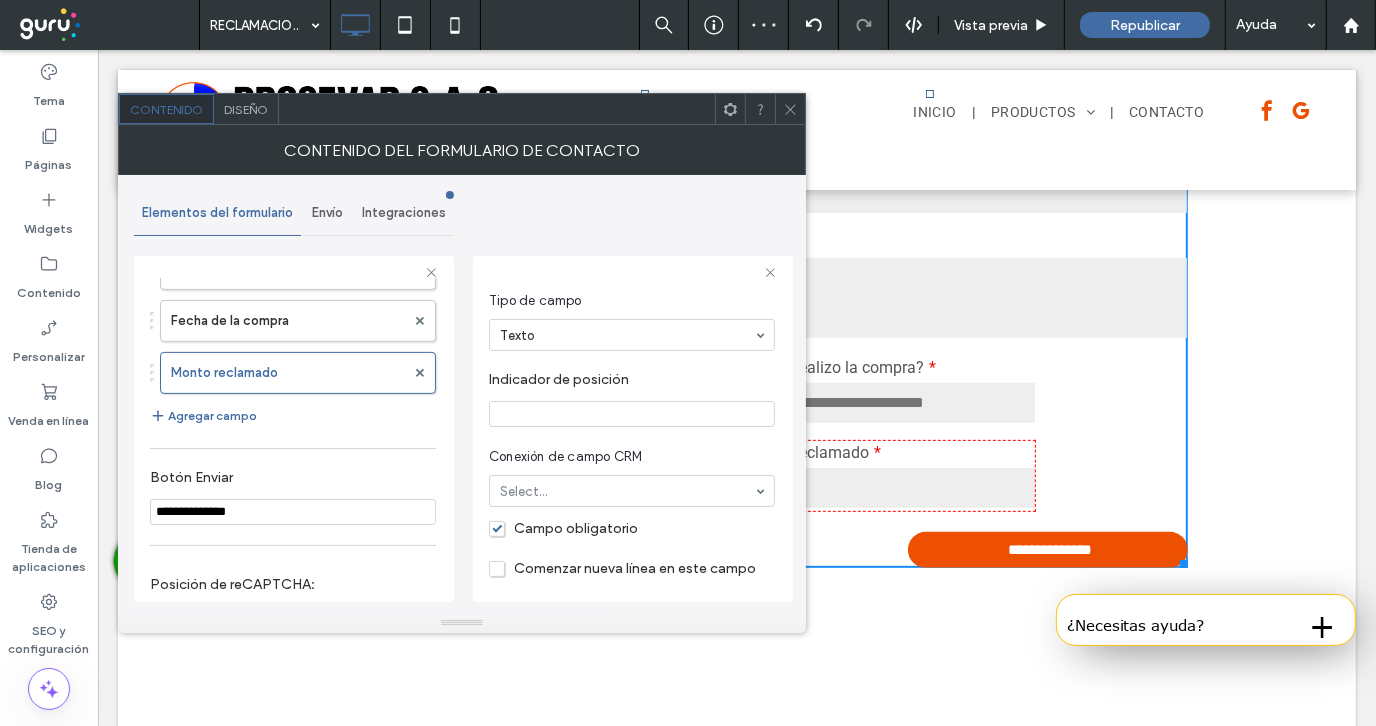 scroll, scrollTop: 0, scrollLeft: 0, axis: both 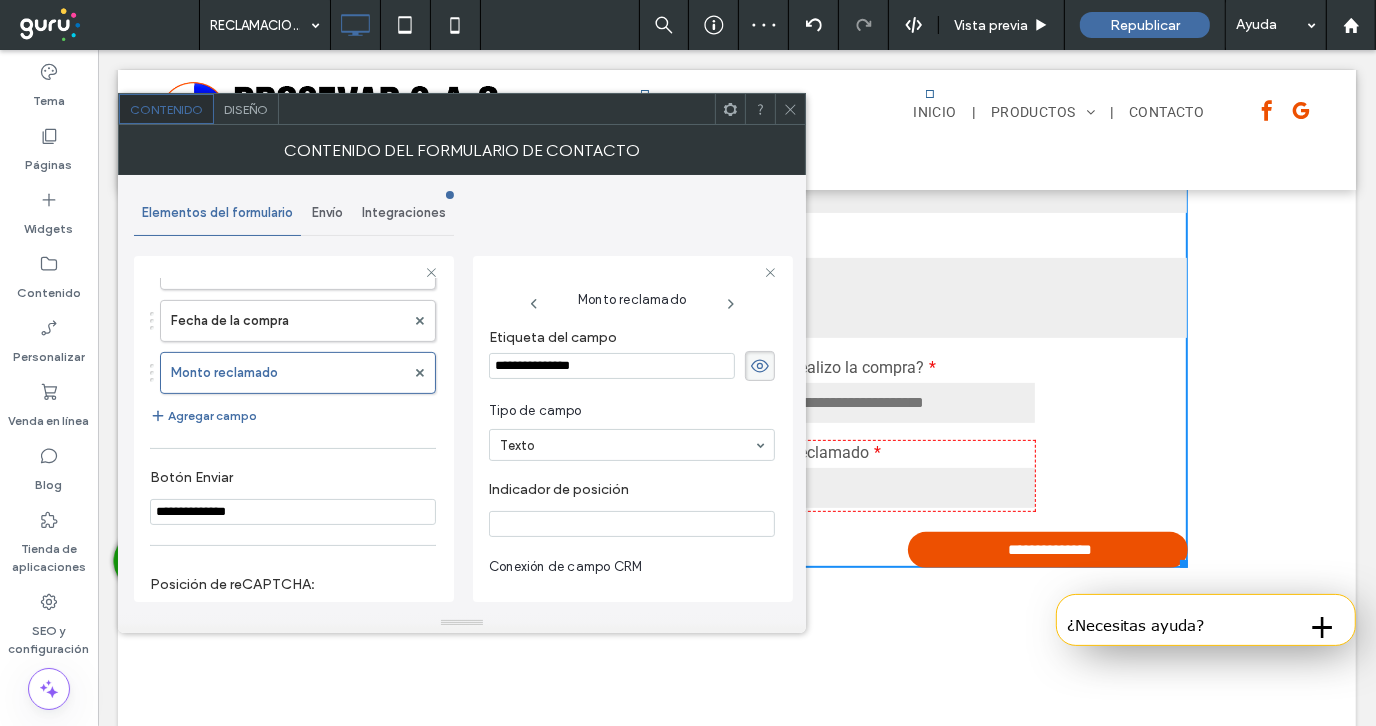 click on "**********" at bounding box center (612, 366) 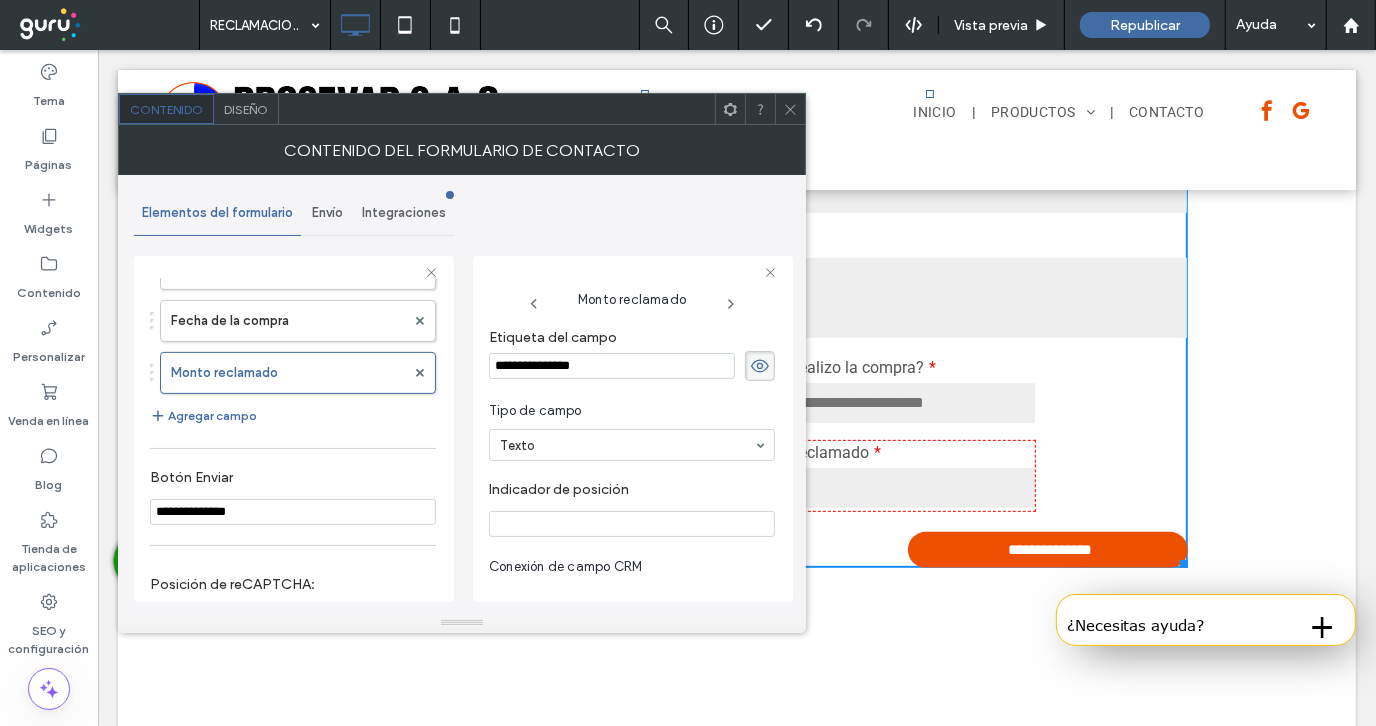 click on "**********" at bounding box center (612, 366) 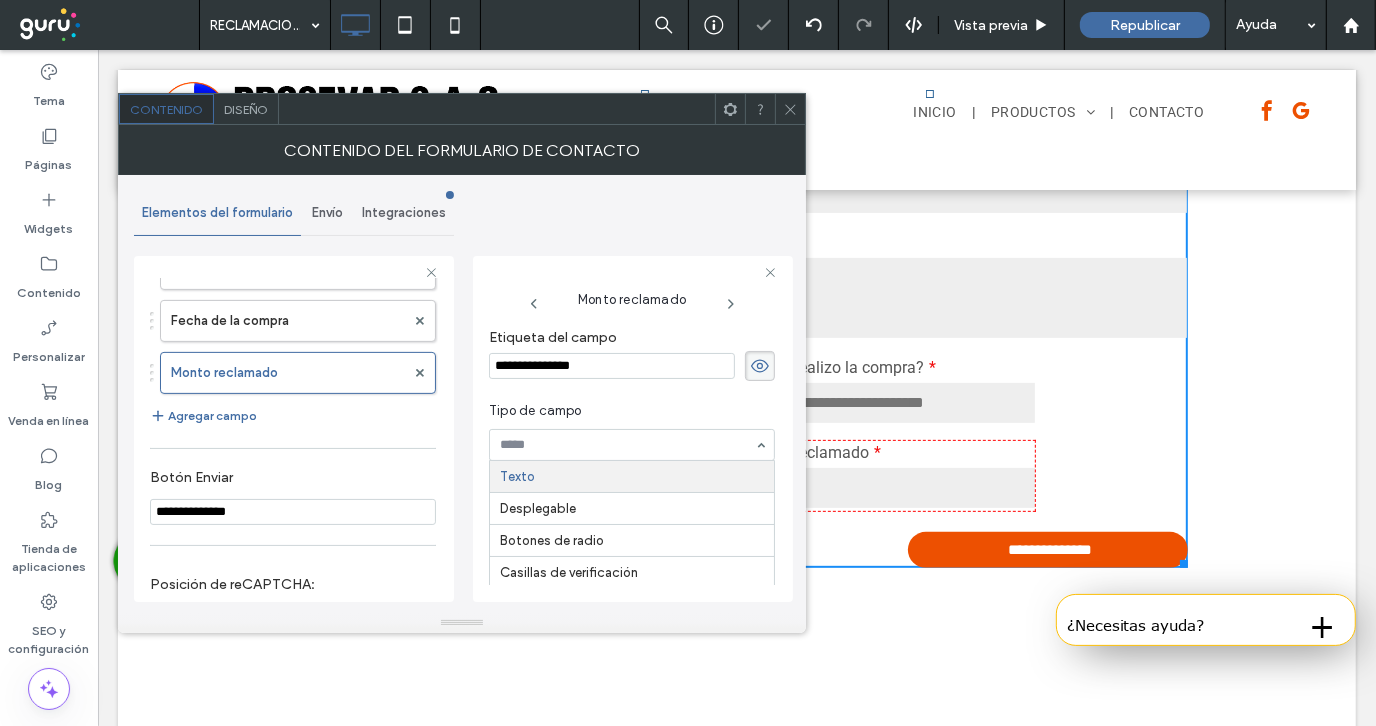 click at bounding box center [627, 445] 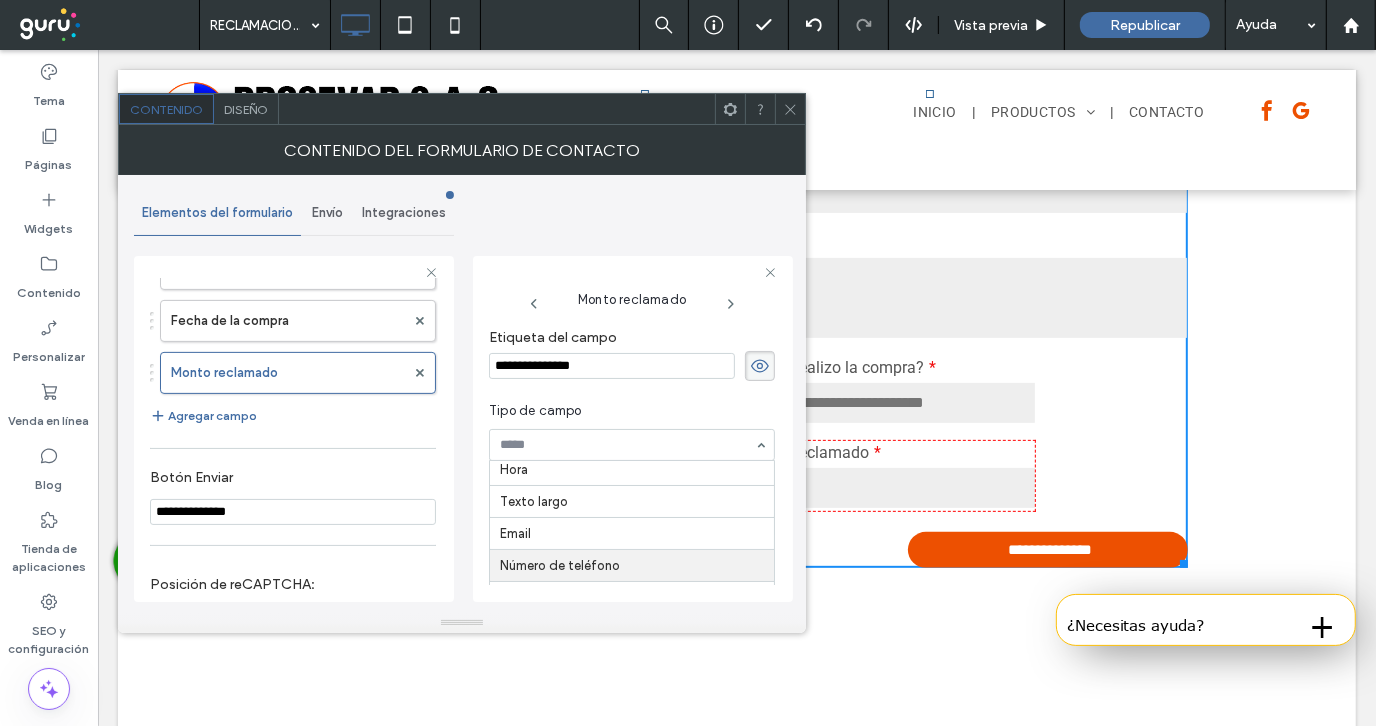 scroll, scrollTop: 223, scrollLeft: 0, axis: vertical 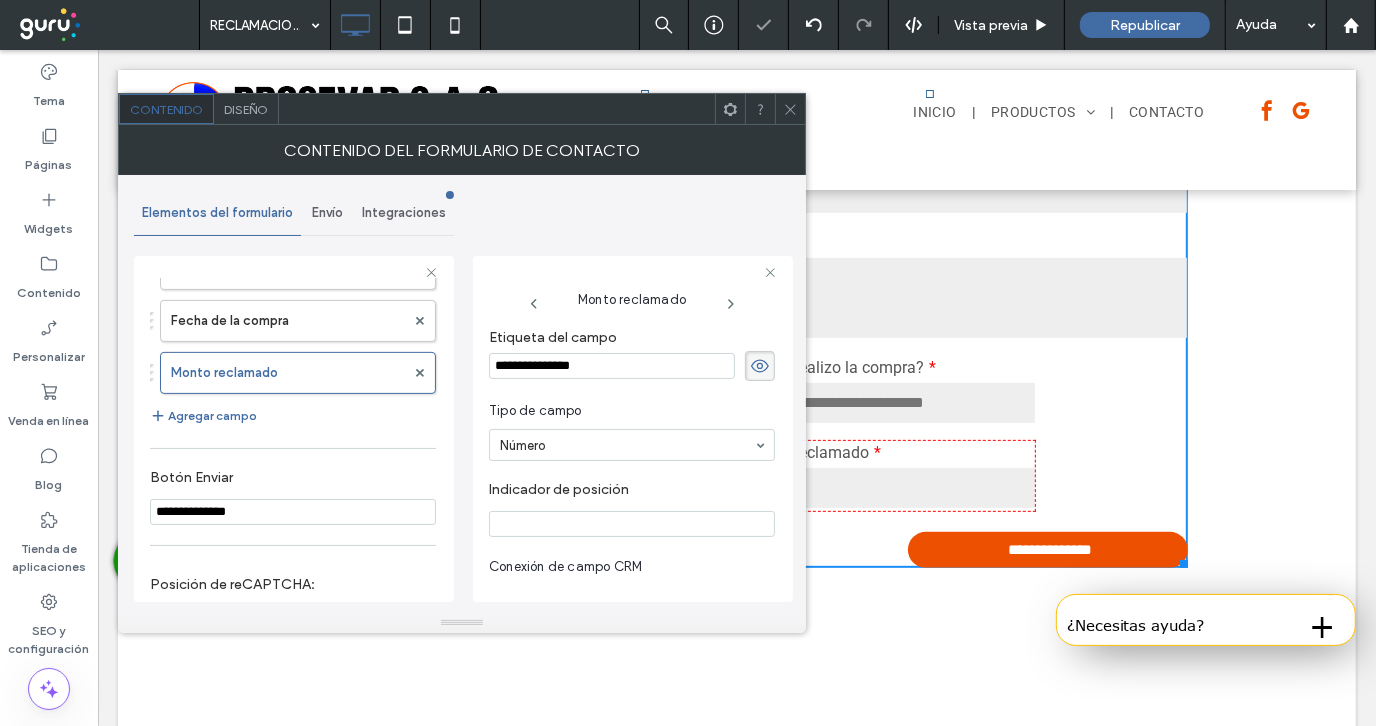 click at bounding box center (632, 524) 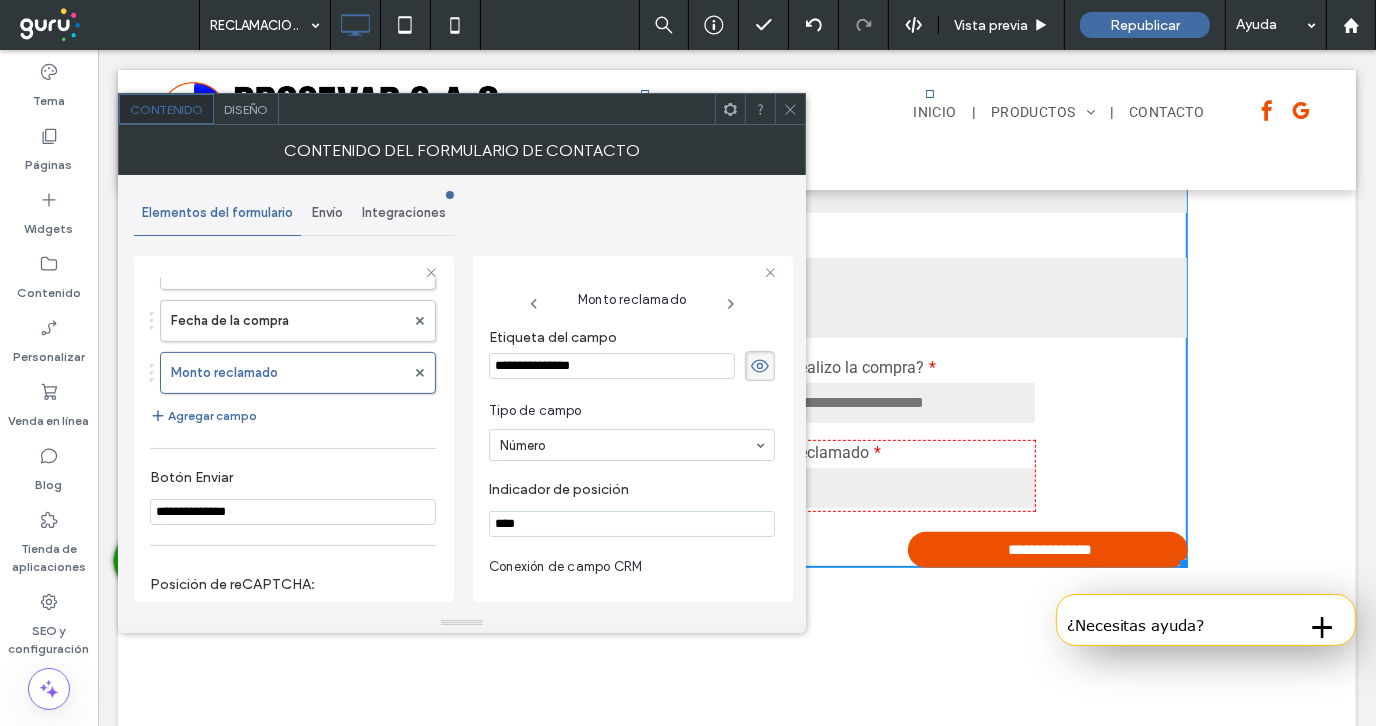 type on "****" 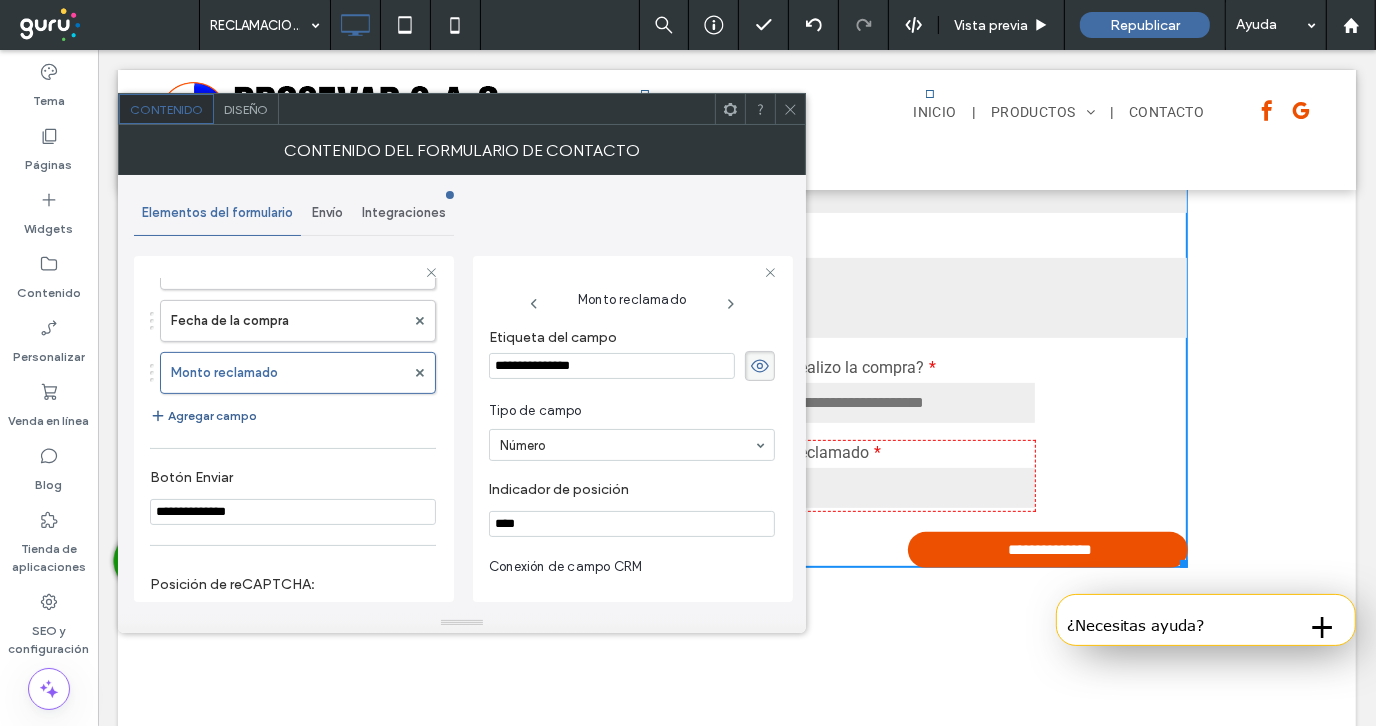 click on "Agregar campo" at bounding box center (203, 416) 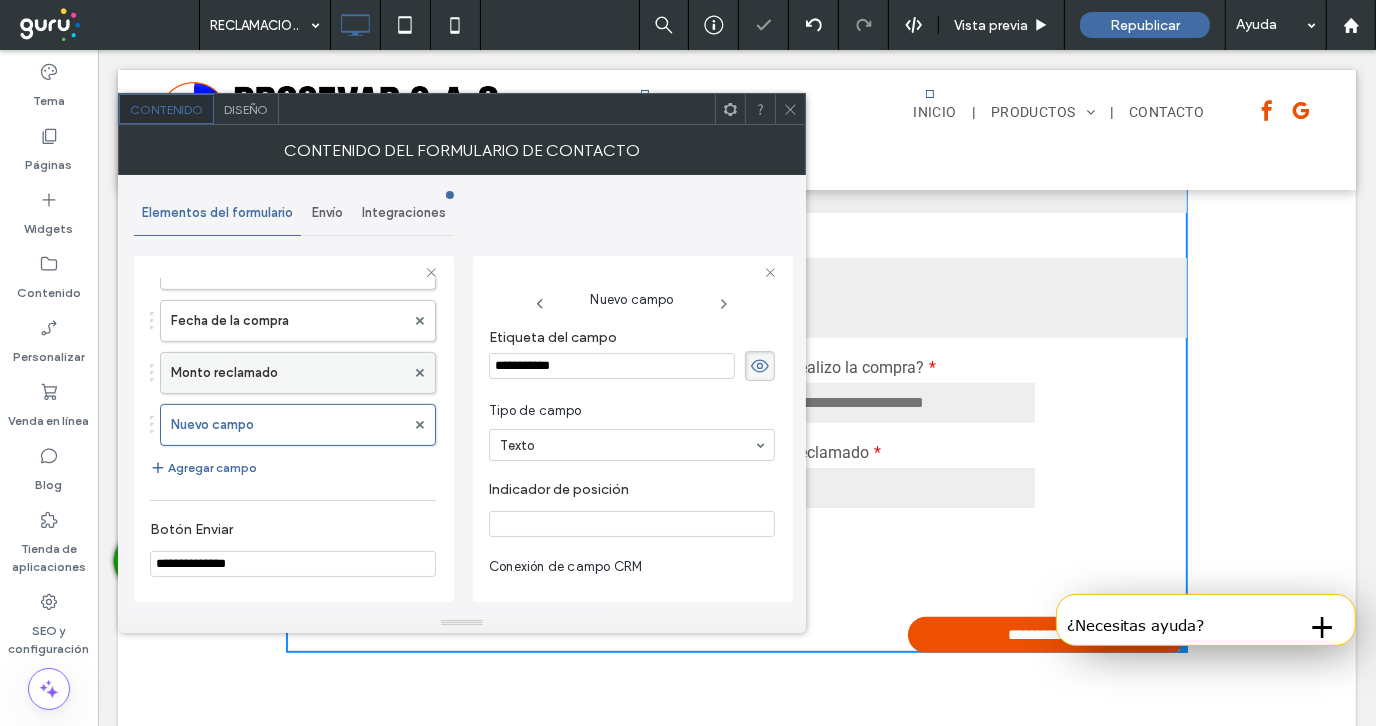click on "Monto reclamado" at bounding box center [288, 373] 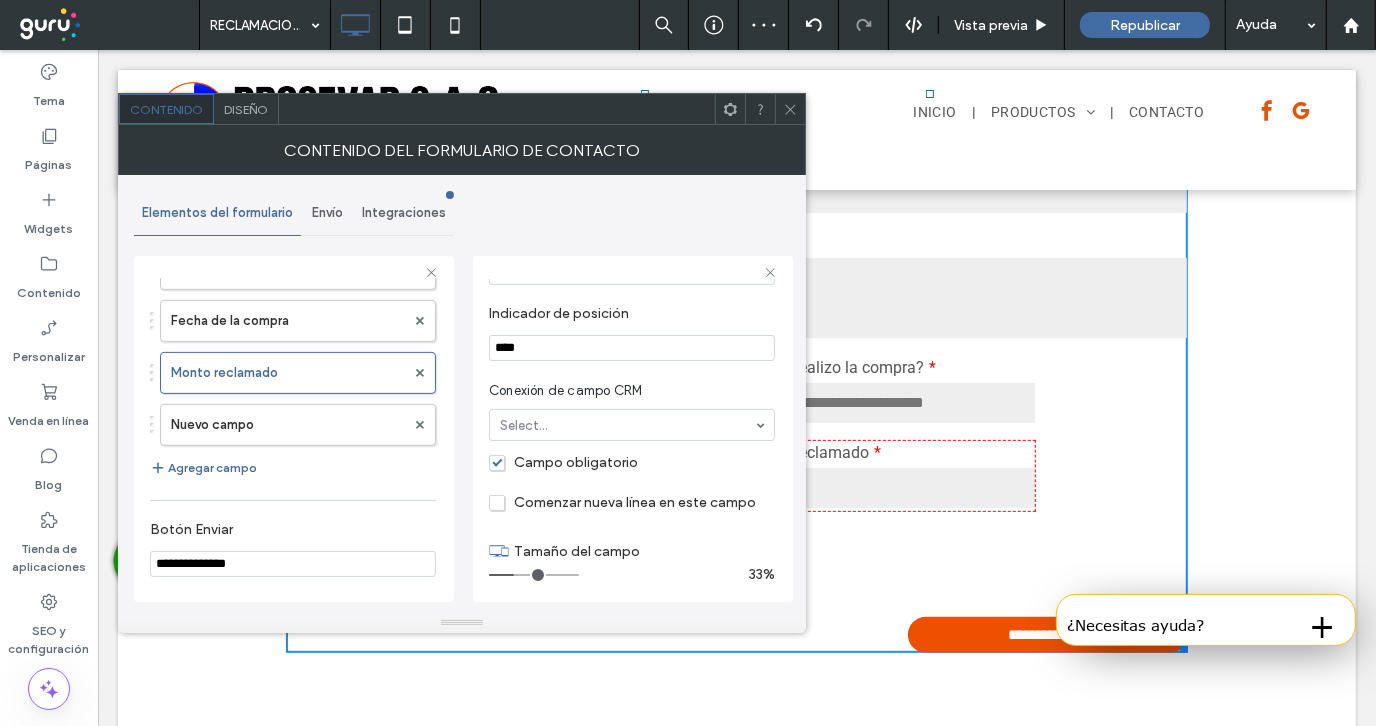 scroll, scrollTop: 218, scrollLeft: 0, axis: vertical 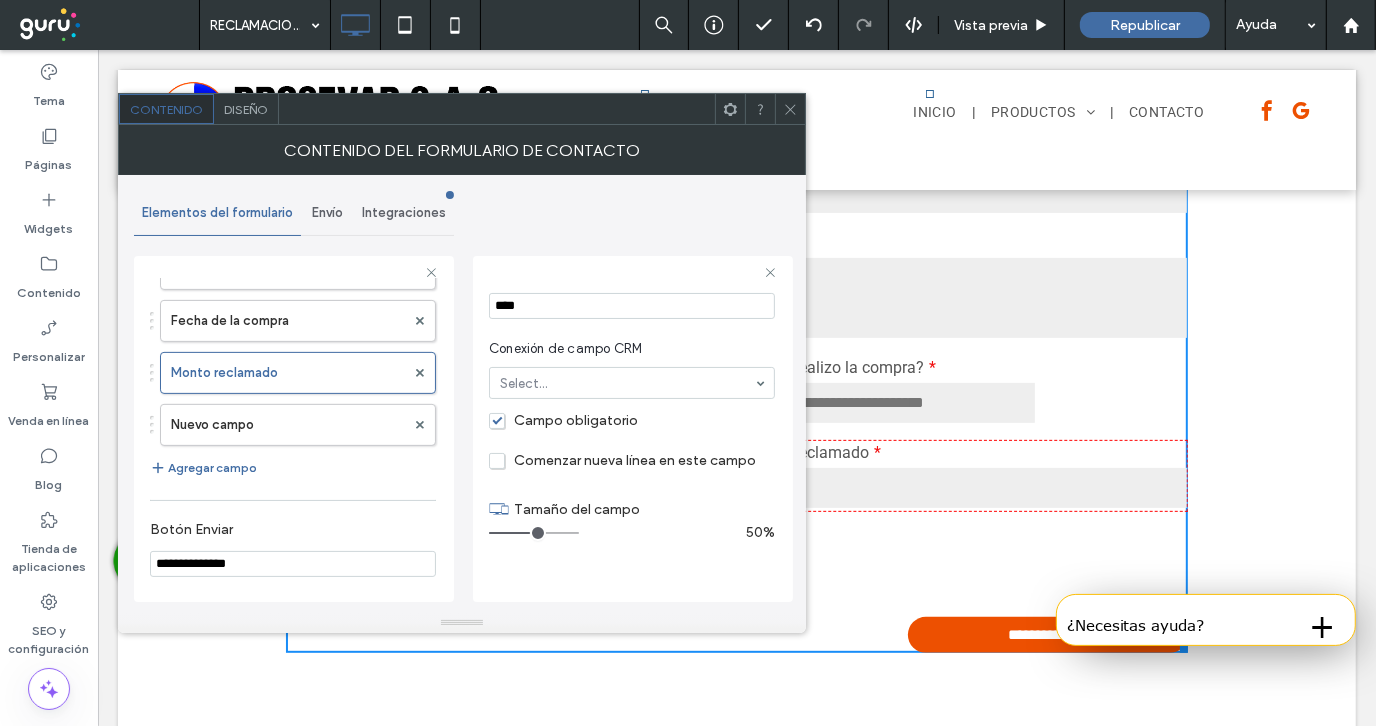 click at bounding box center (534, 533) 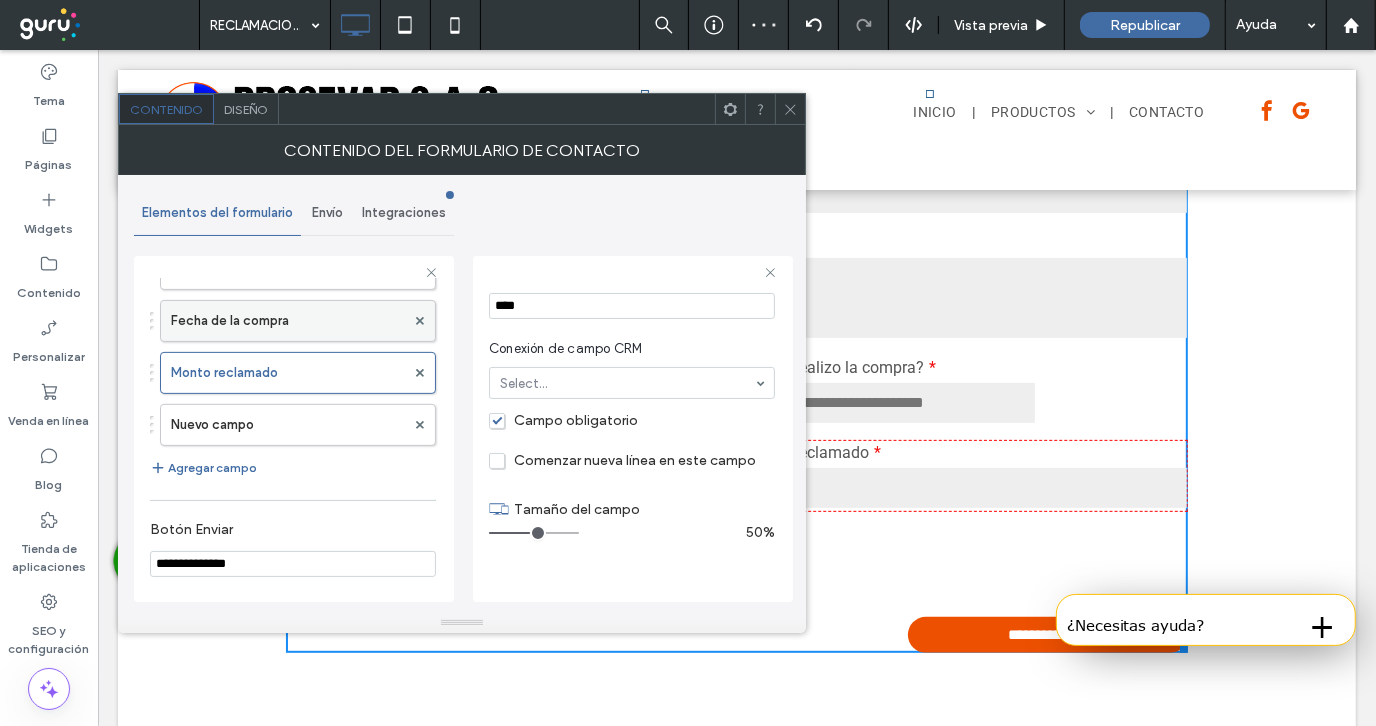 click on "Fecha de la compra" at bounding box center [288, 321] 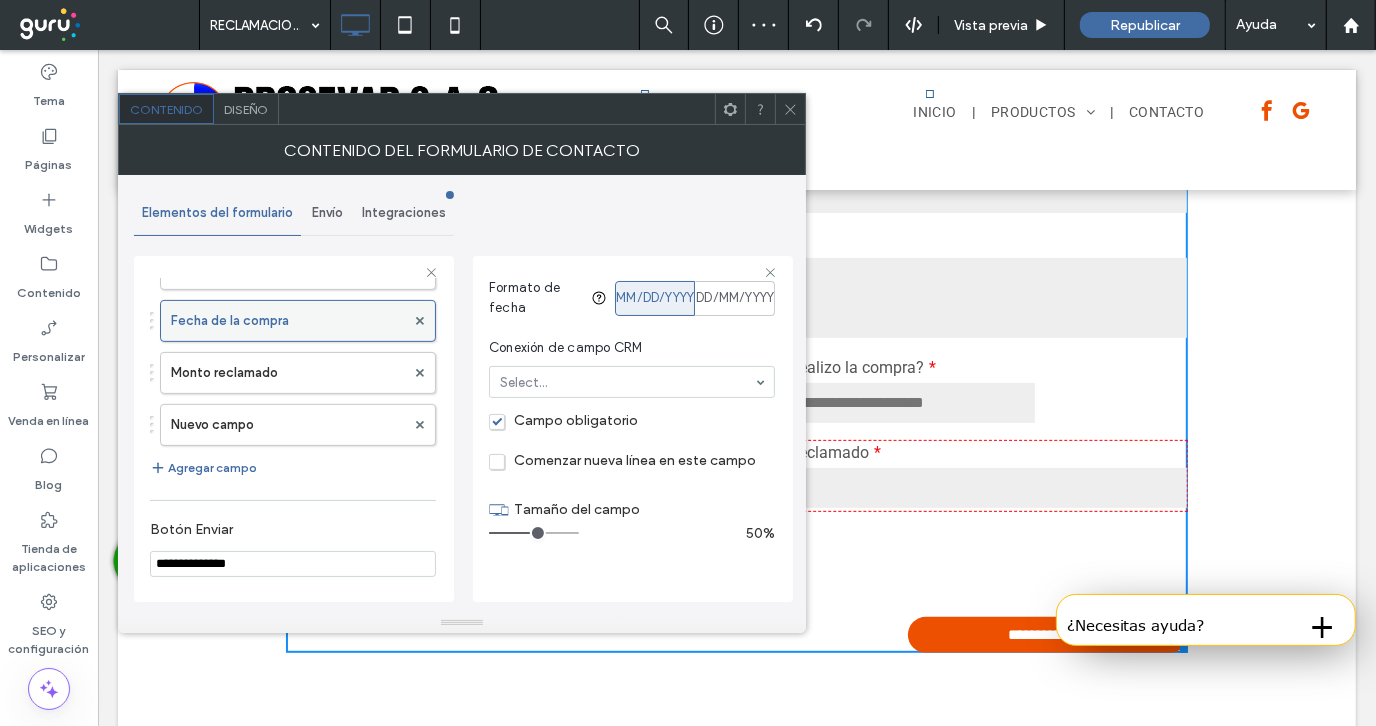 scroll, scrollTop: 212, scrollLeft: 0, axis: vertical 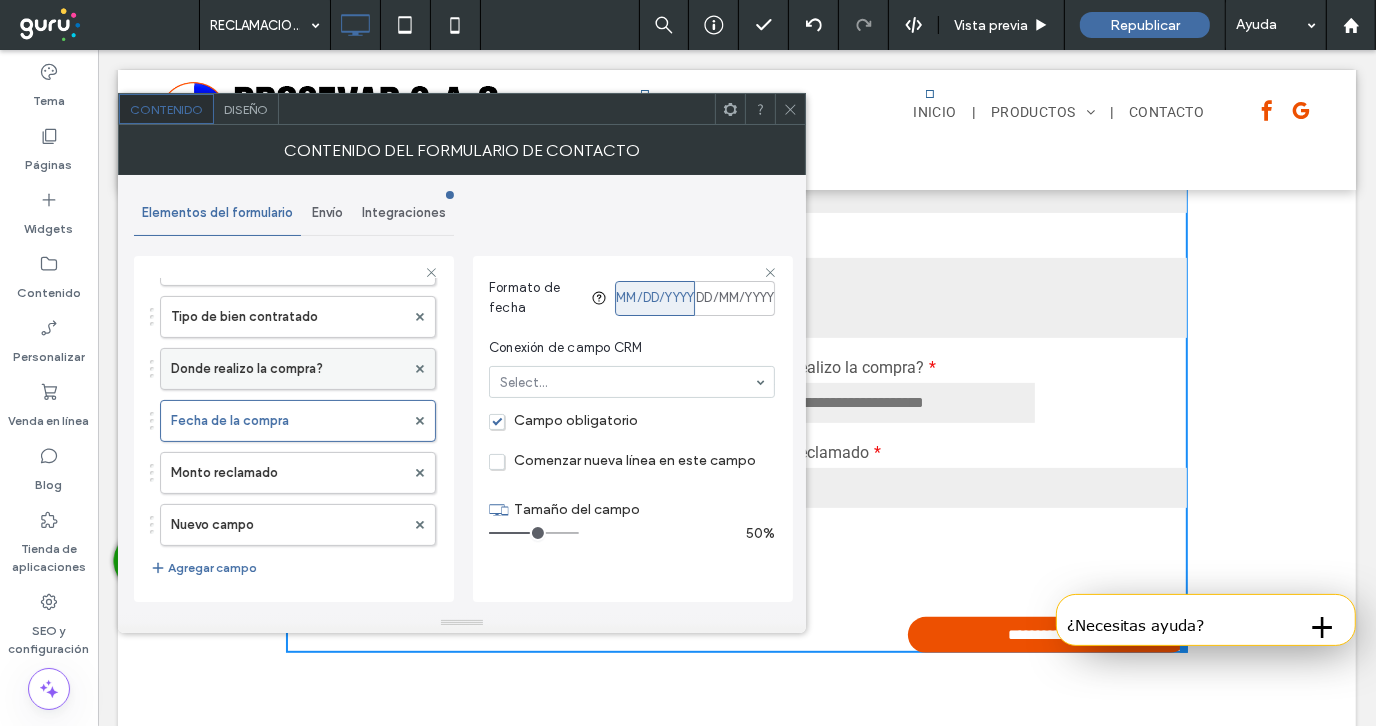 click on "Donde realizo la compra?" at bounding box center (288, 369) 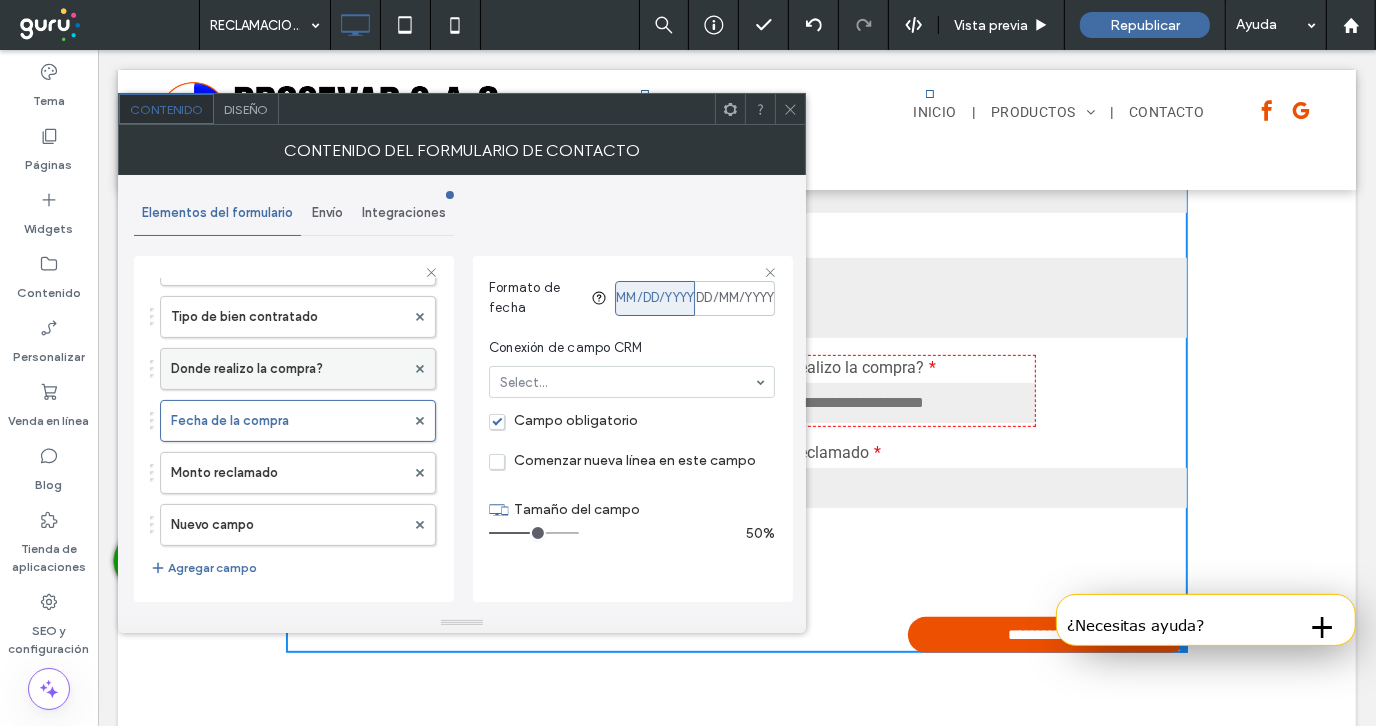 scroll, scrollTop: 218, scrollLeft: 0, axis: vertical 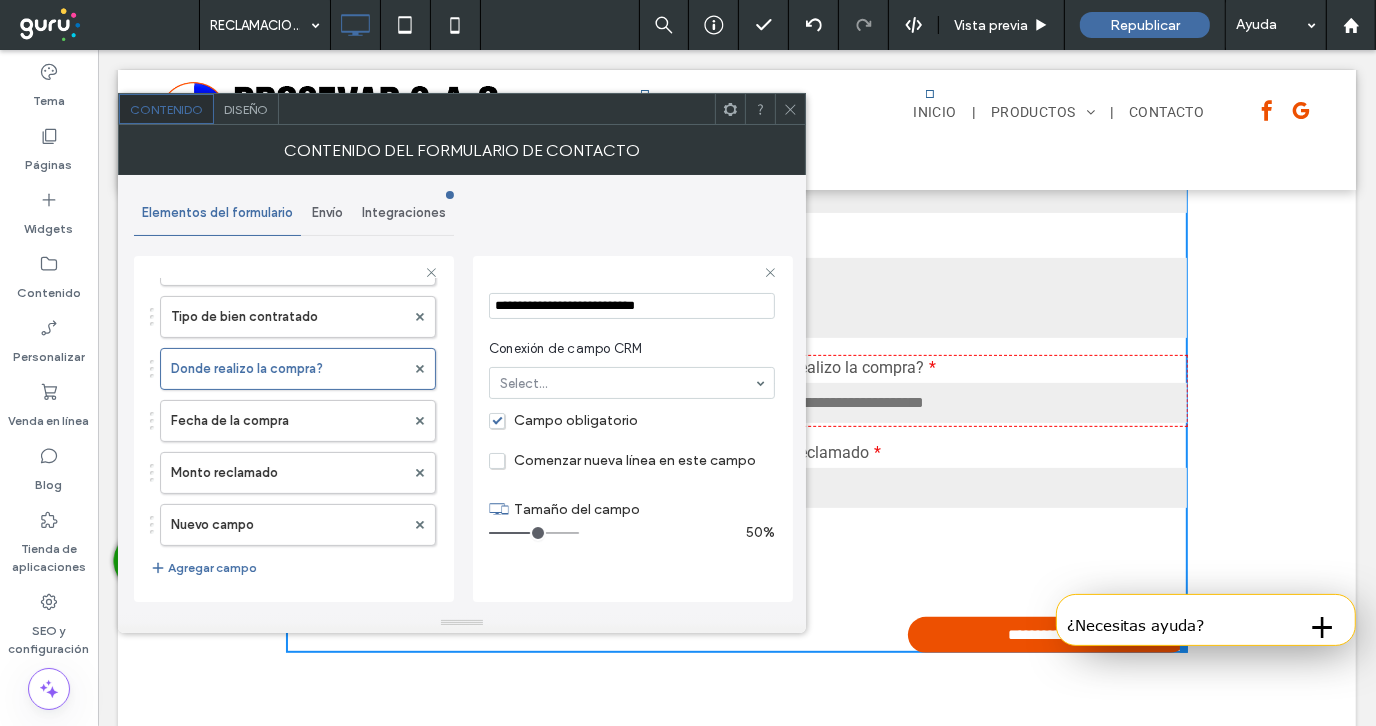drag, startPoint x: 517, startPoint y: 529, endPoint x: 529, endPoint y: 526, distance: 12.369317 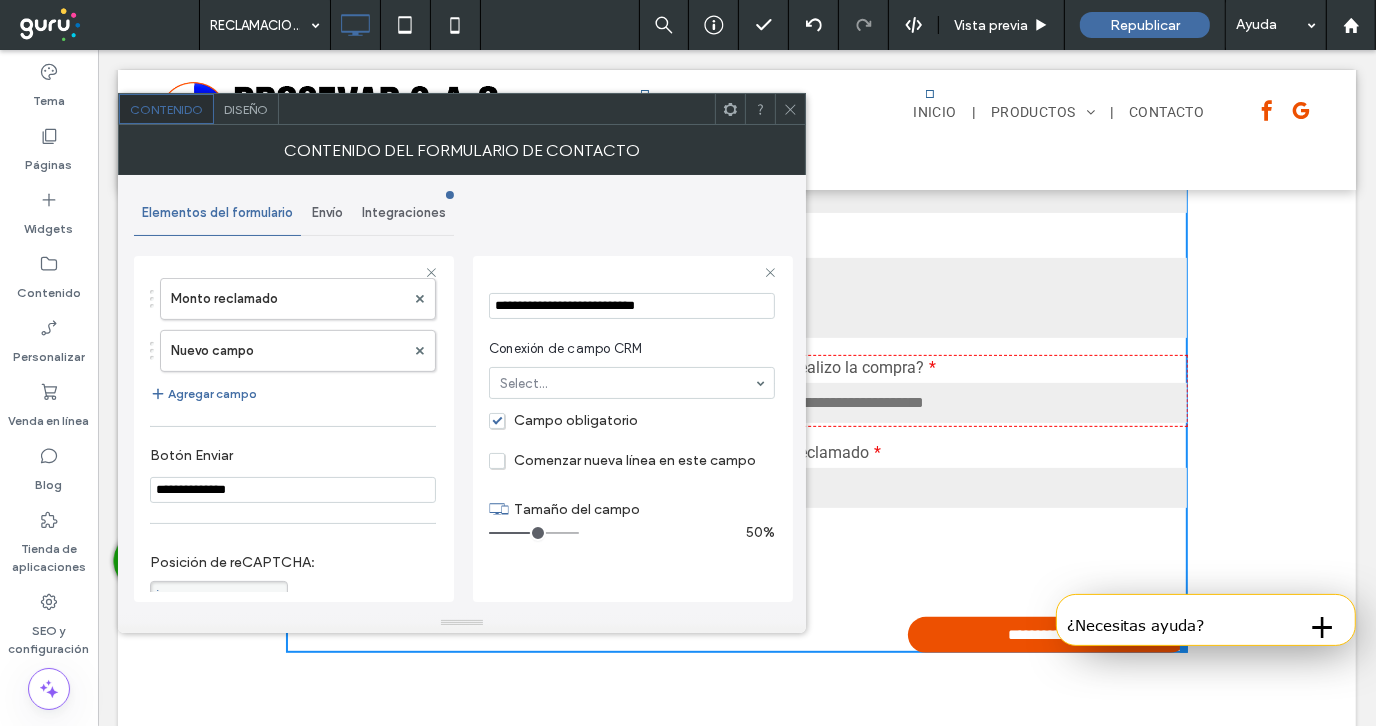 scroll, scrollTop: 674, scrollLeft: 0, axis: vertical 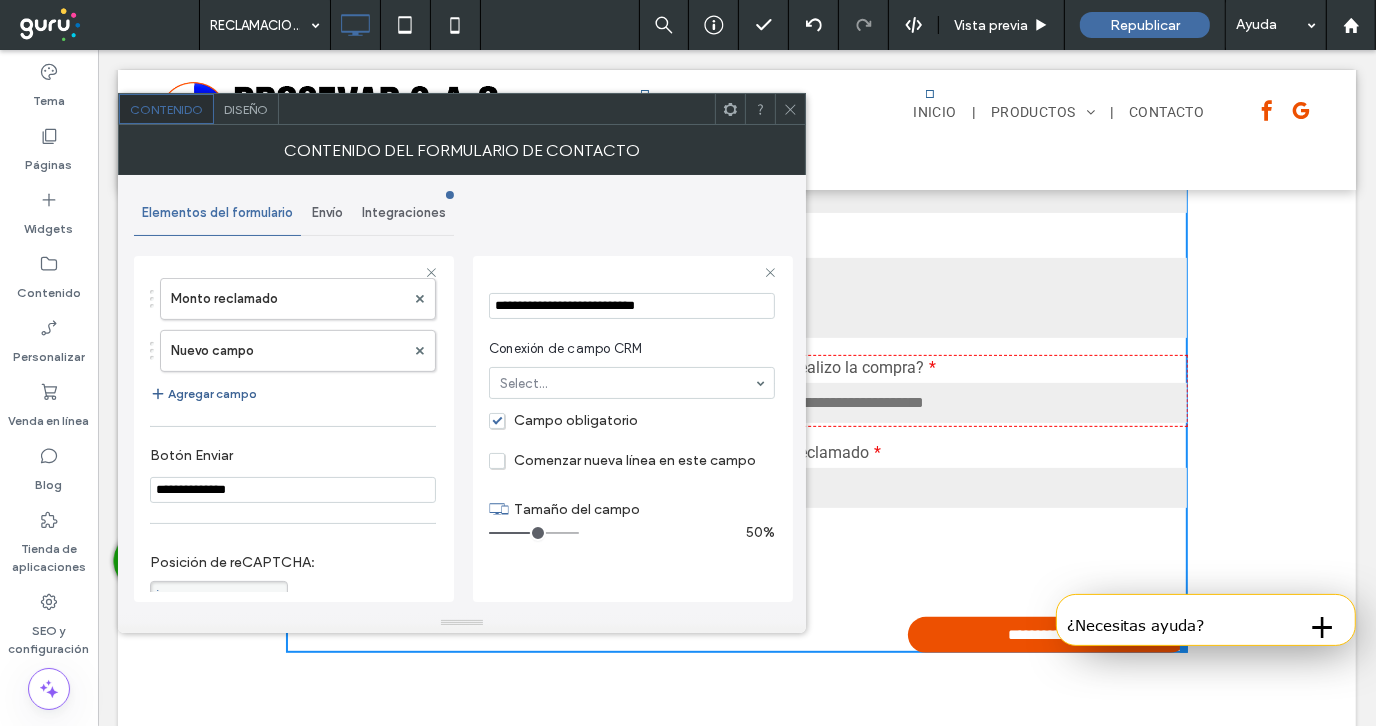 click on "Agregar campo" at bounding box center (203, 394) 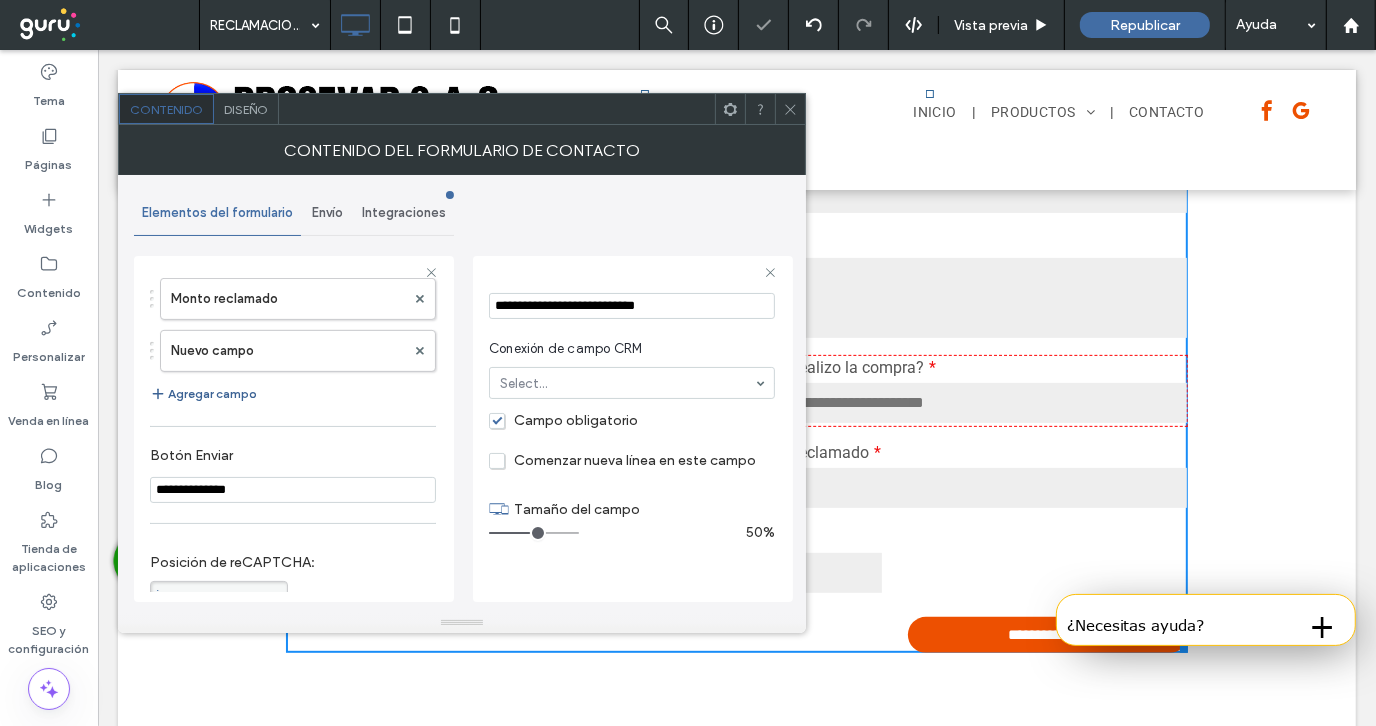 type on "*" 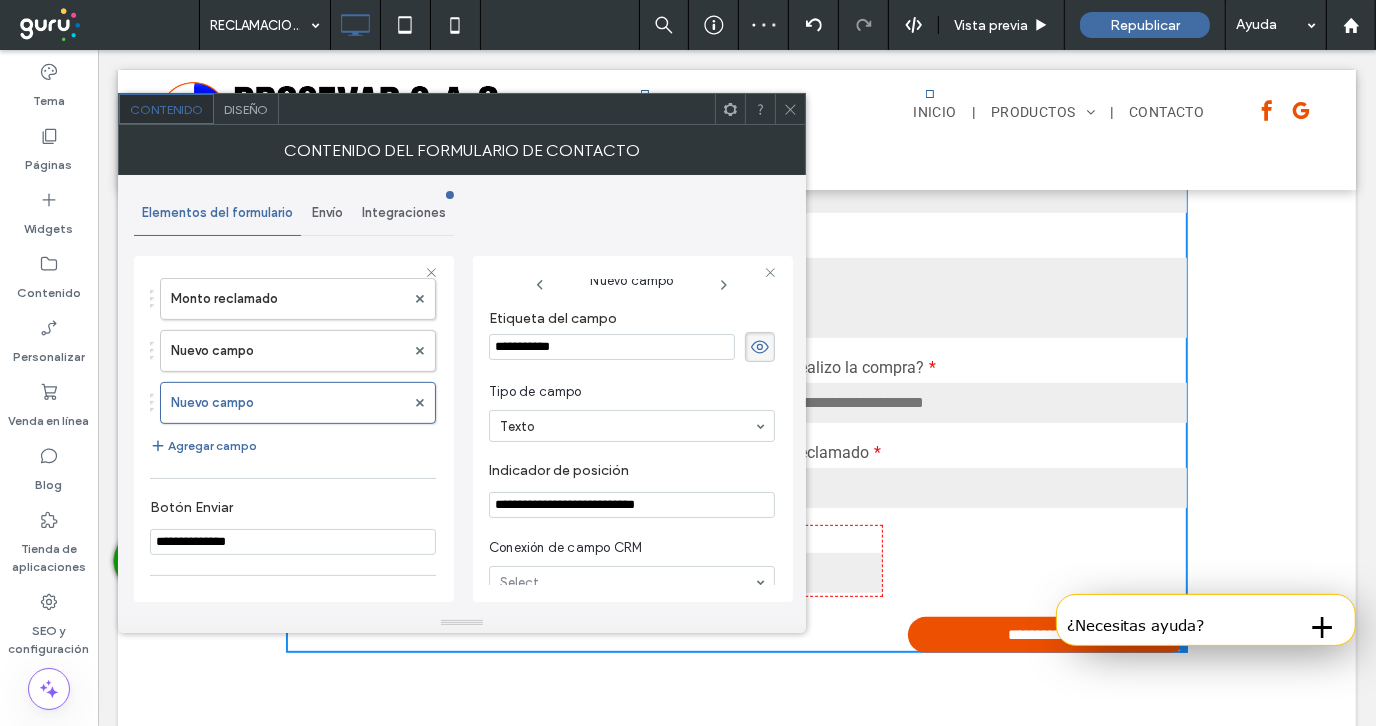 scroll, scrollTop: 0, scrollLeft: 0, axis: both 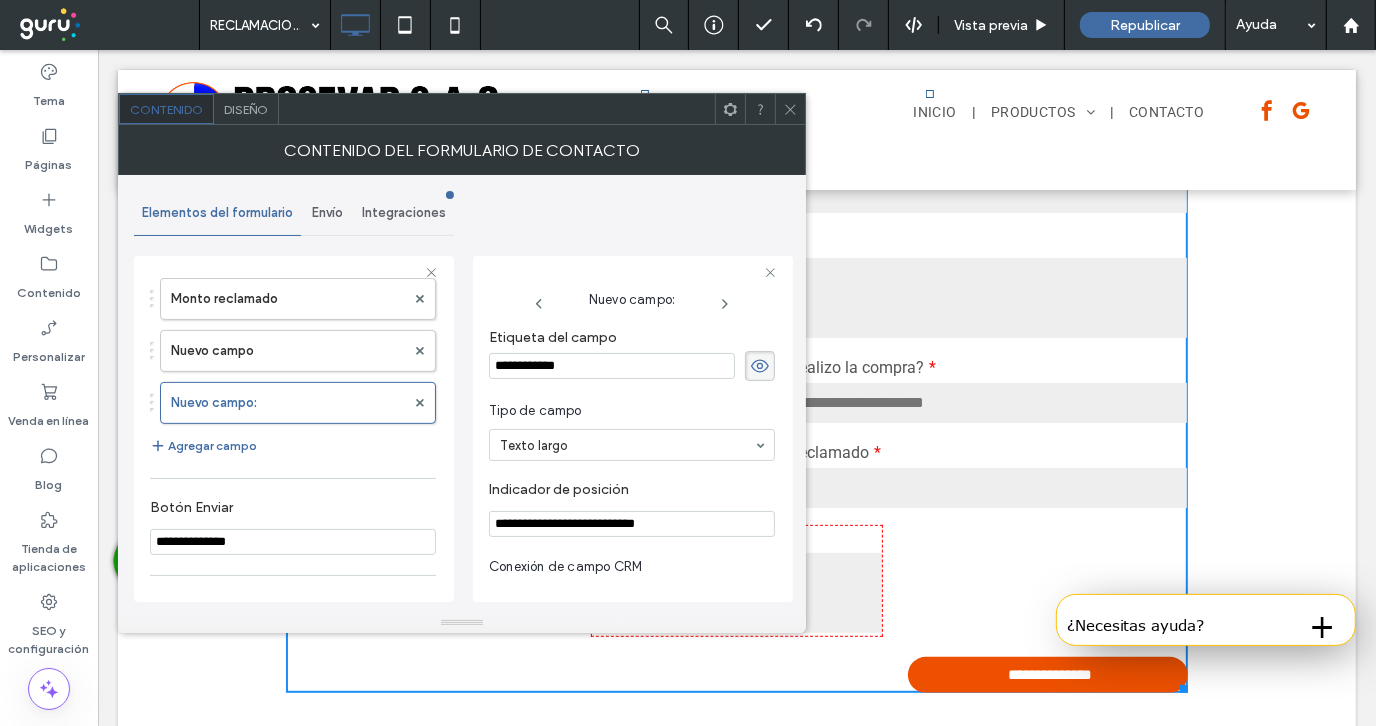 click on "**********" at bounding box center [612, 366] 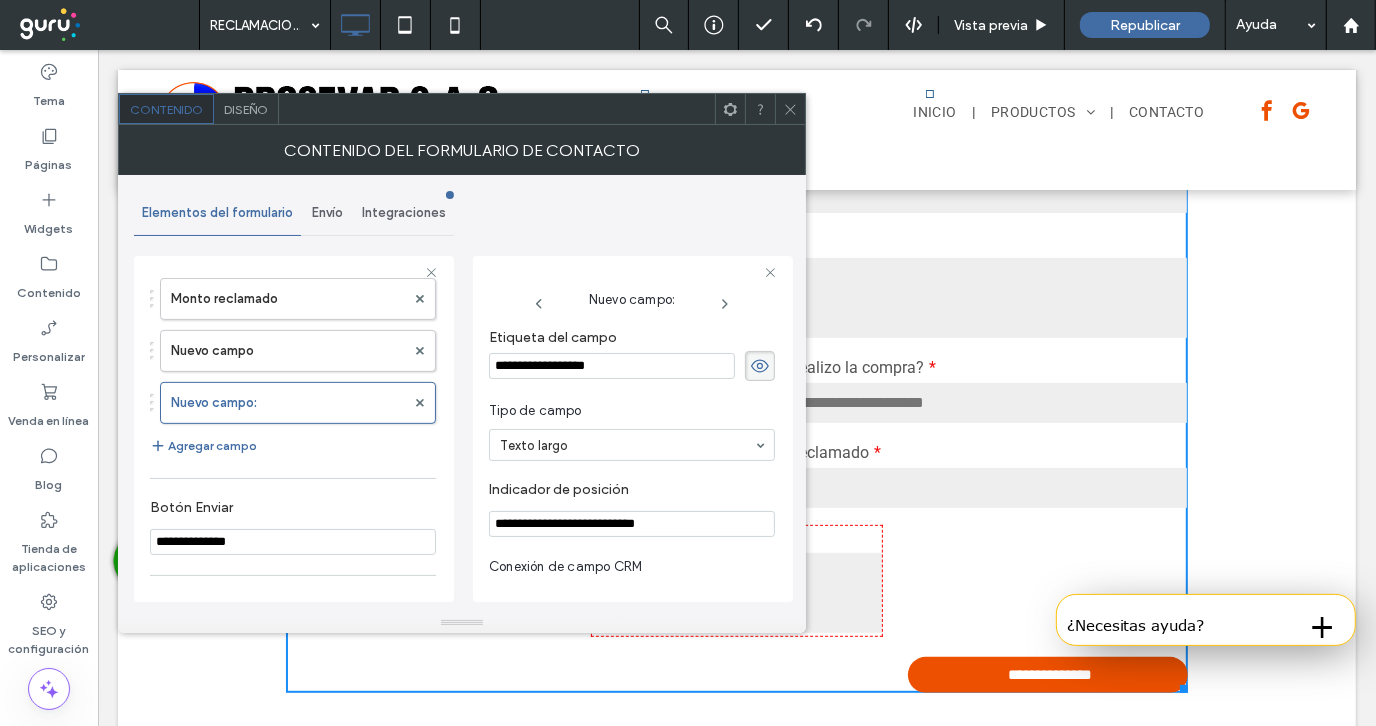 type on "**********" 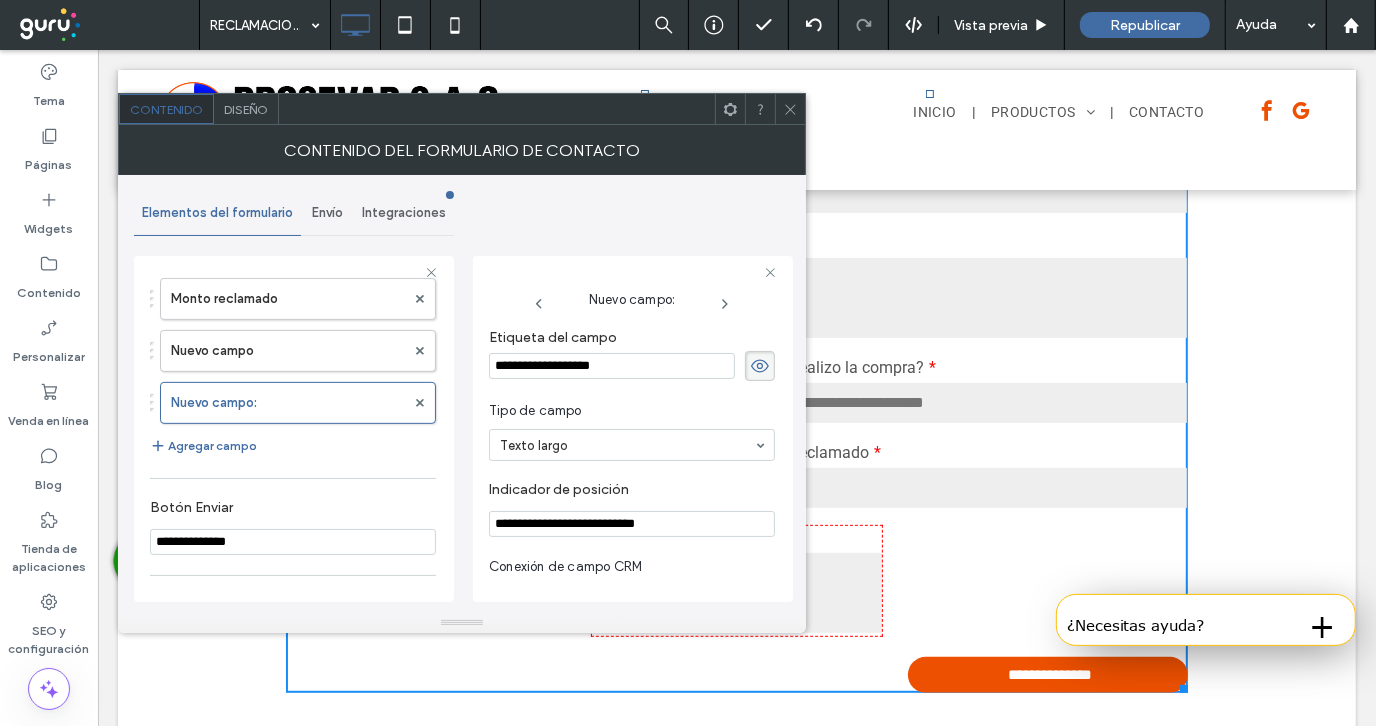 click on "**********" at bounding box center (632, 524) 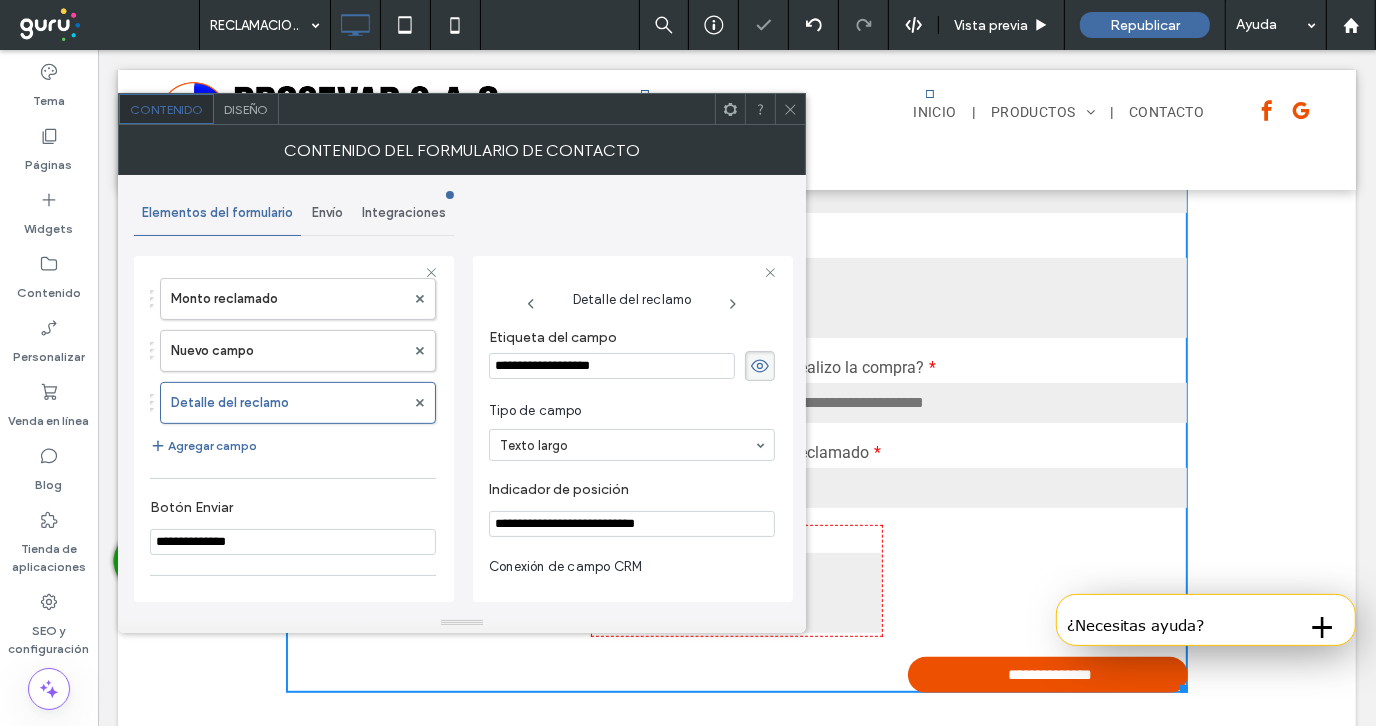 click on "**********" at bounding box center [632, 524] 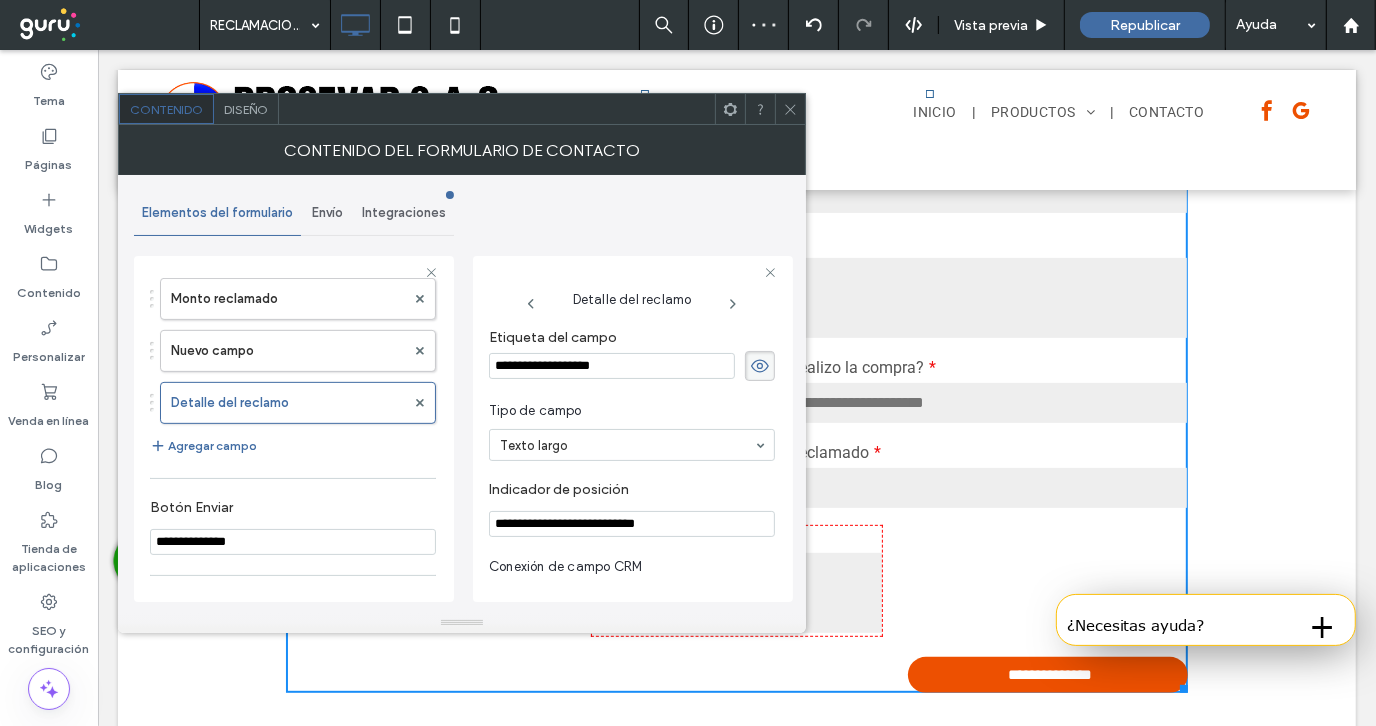 drag, startPoint x: 538, startPoint y: 525, endPoint x: 697, endPoint y: 530, distance: 159.0786 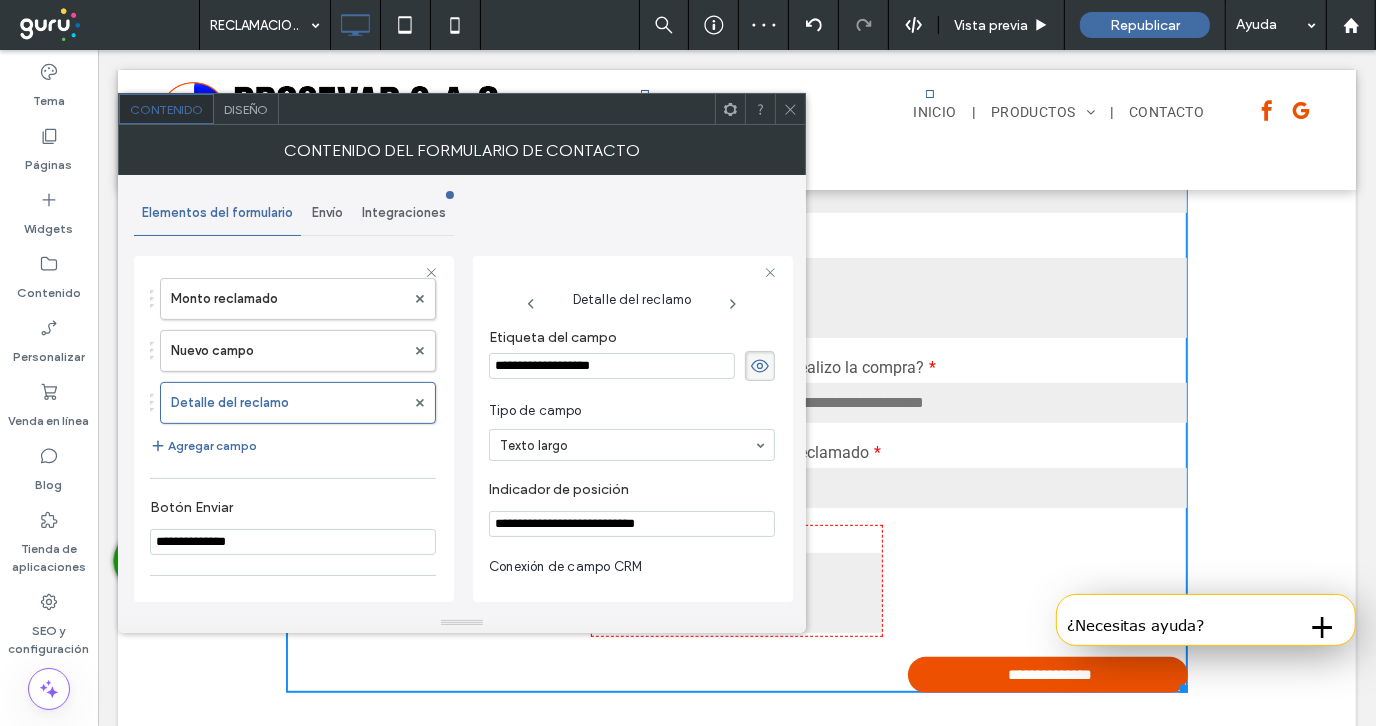 click on "**********" at bounding box center [632, 524] 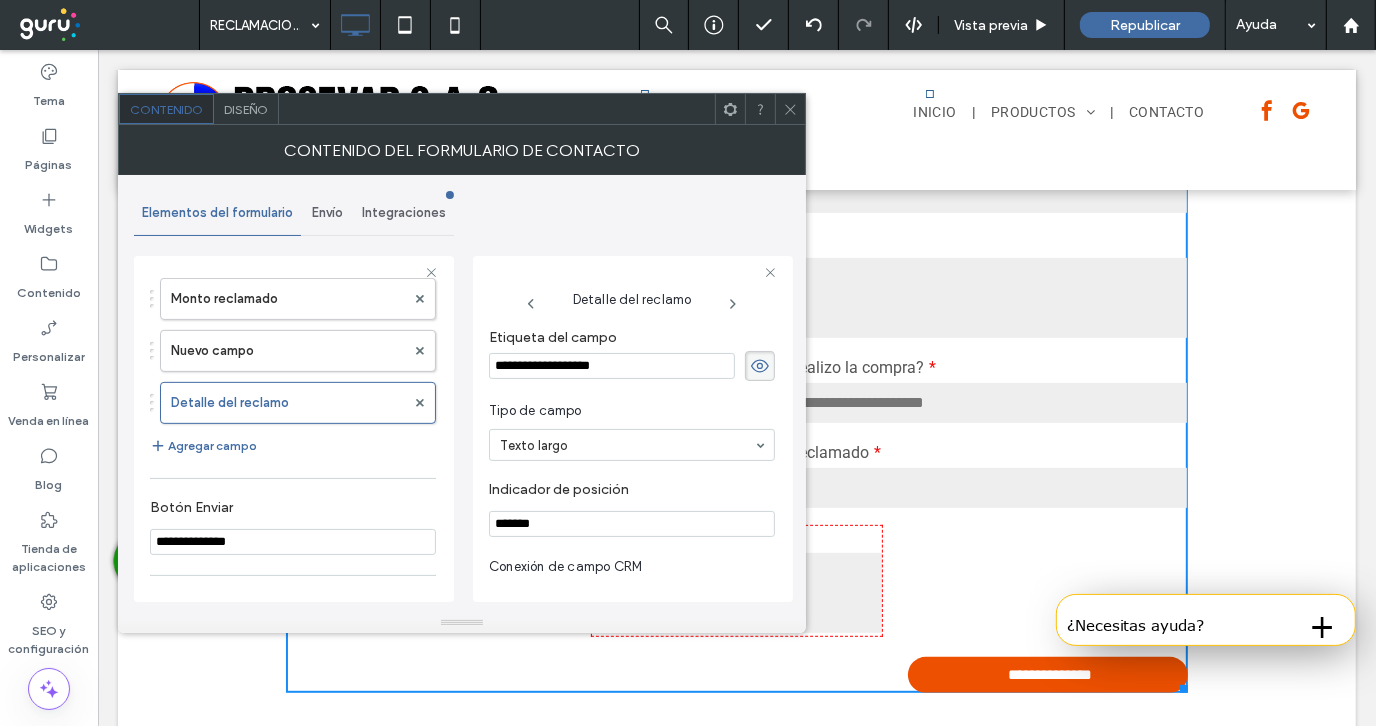 type on "*******" 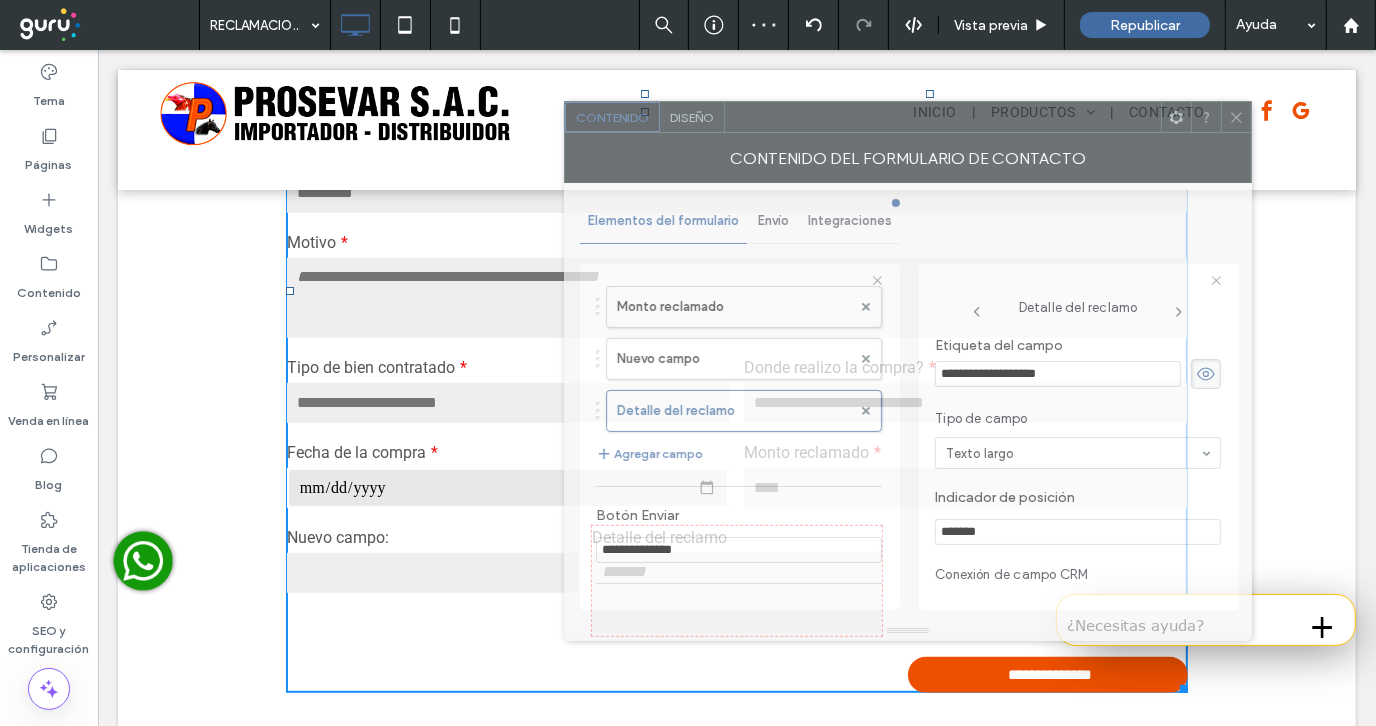 drag, startPoint x: 443, startPoint y: 122, endPoint x: 889, endPoint y: 130, distance: 446.07175 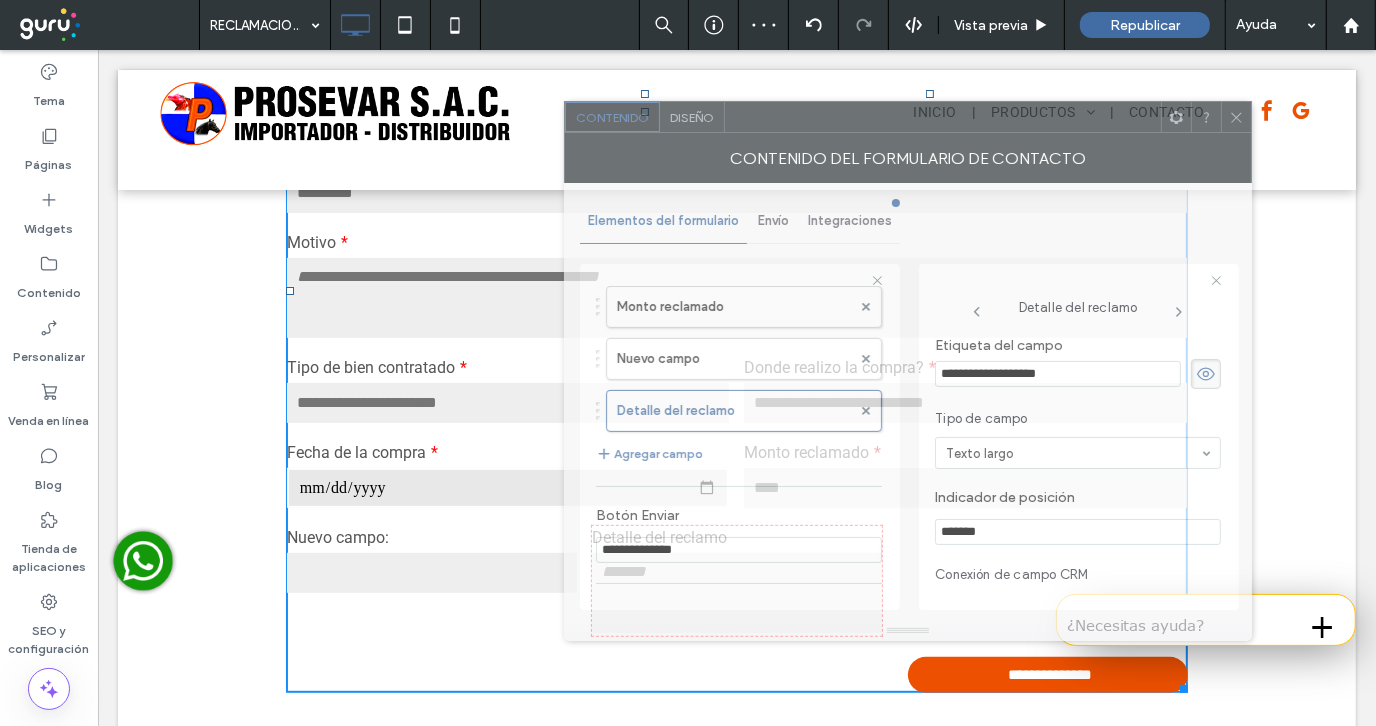 click at bounding box center [943, 117] 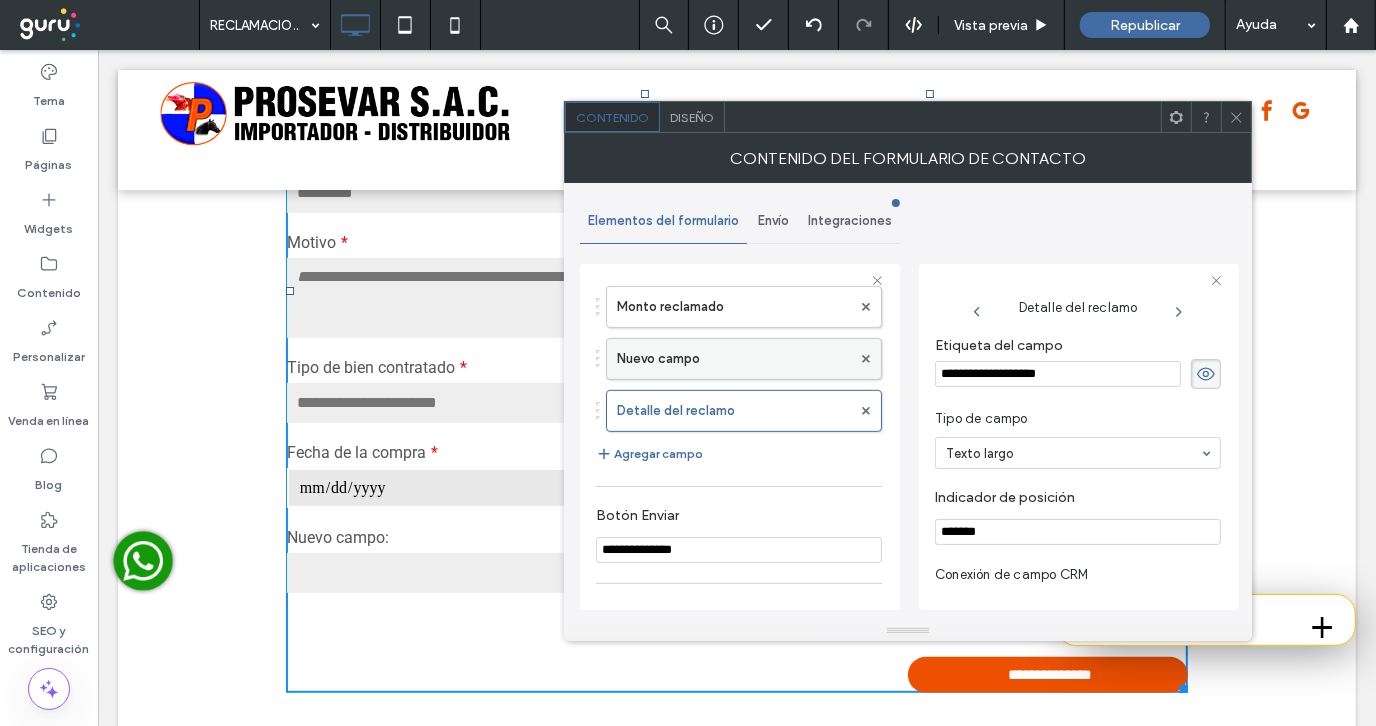 click at bounding box center (866, 359) 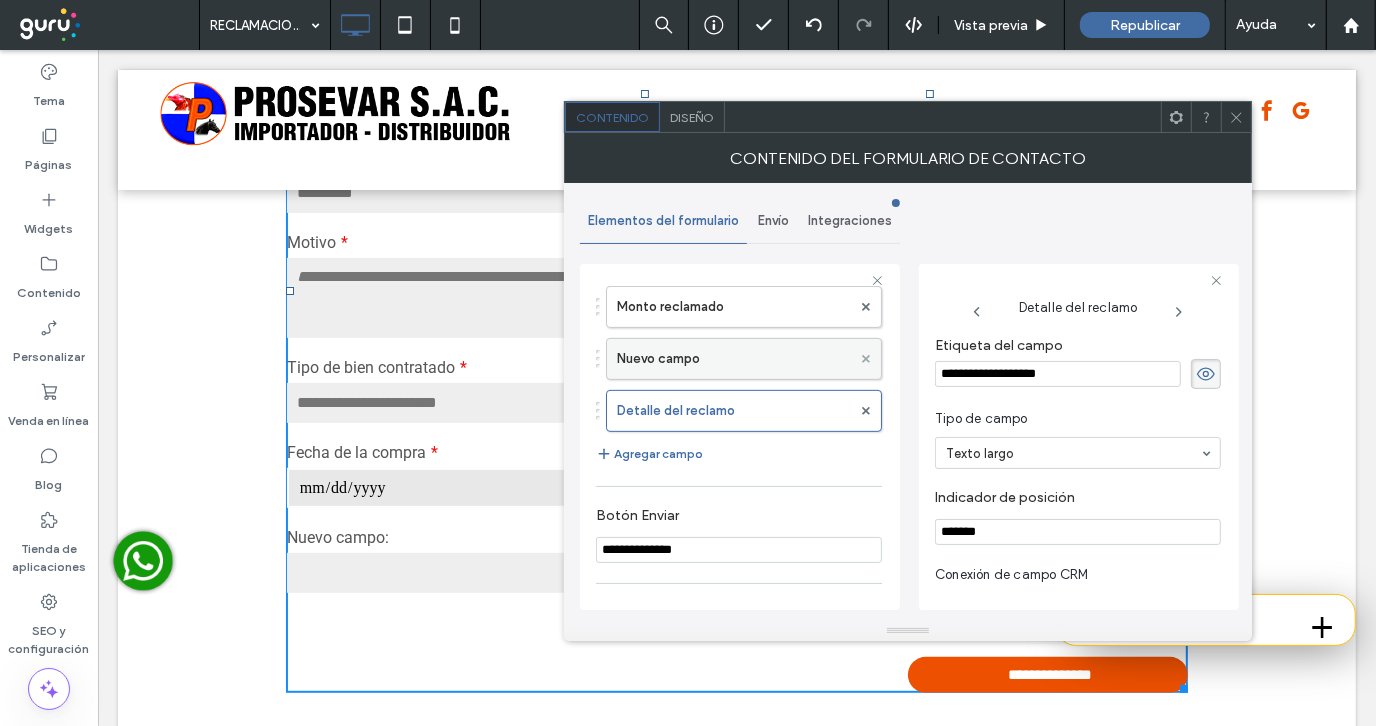 click 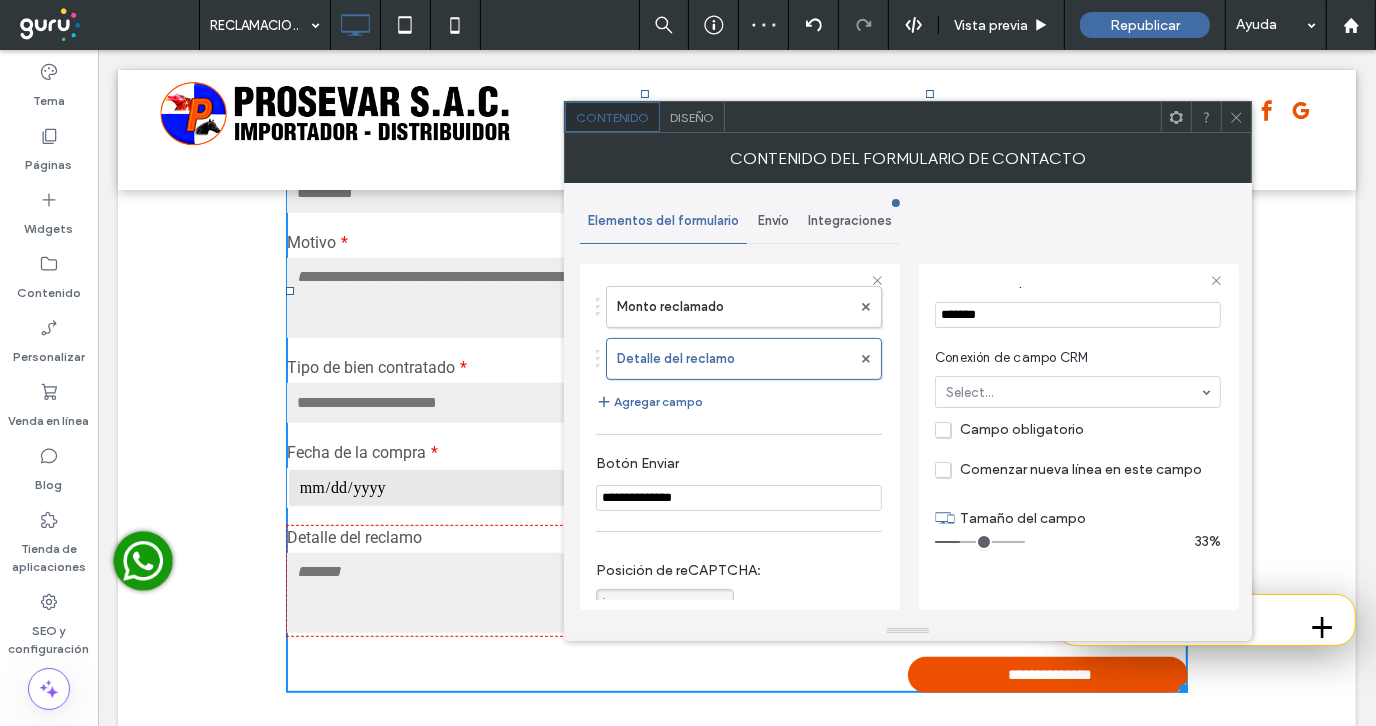 scroll, scrollTop: 218, scrollLeft: 0, axis: vertical 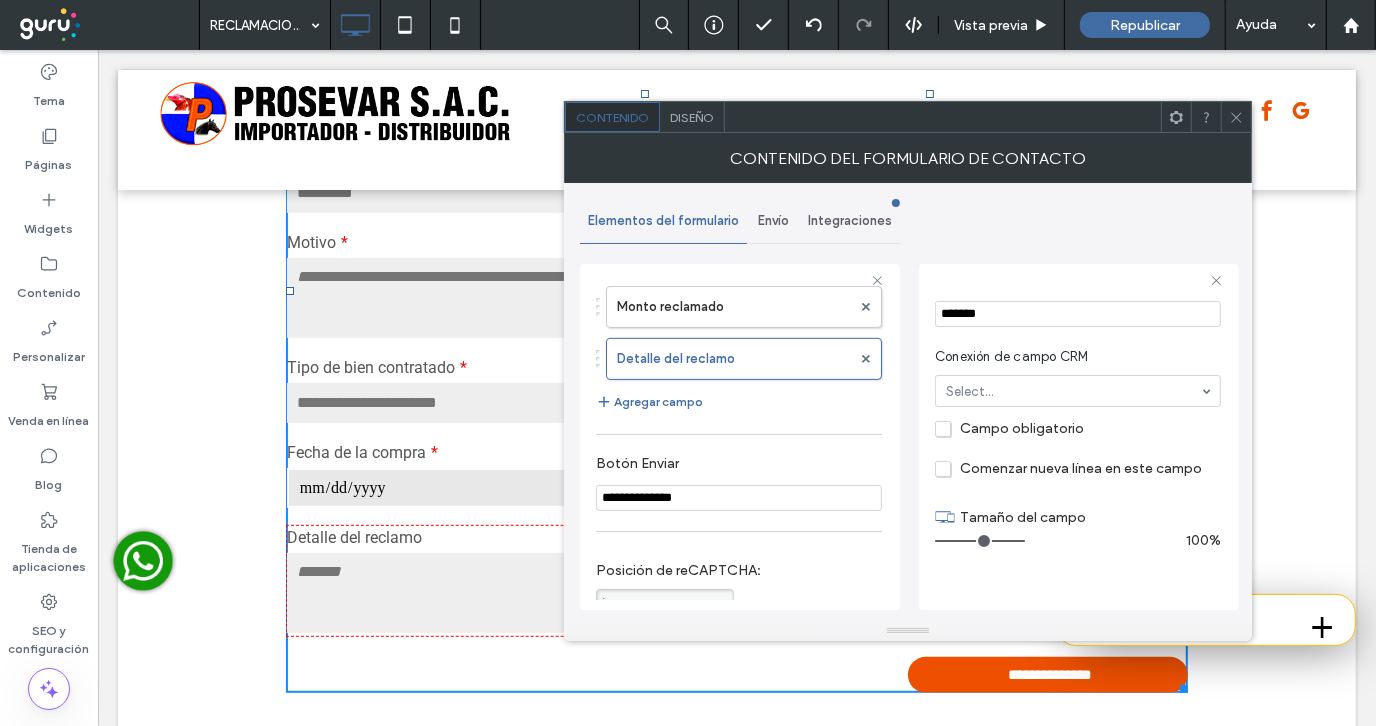 drag, startPoint x: 970, startPoint y: 537, endPoint x: 1145, endPoint y: 527, distance: 175.28548 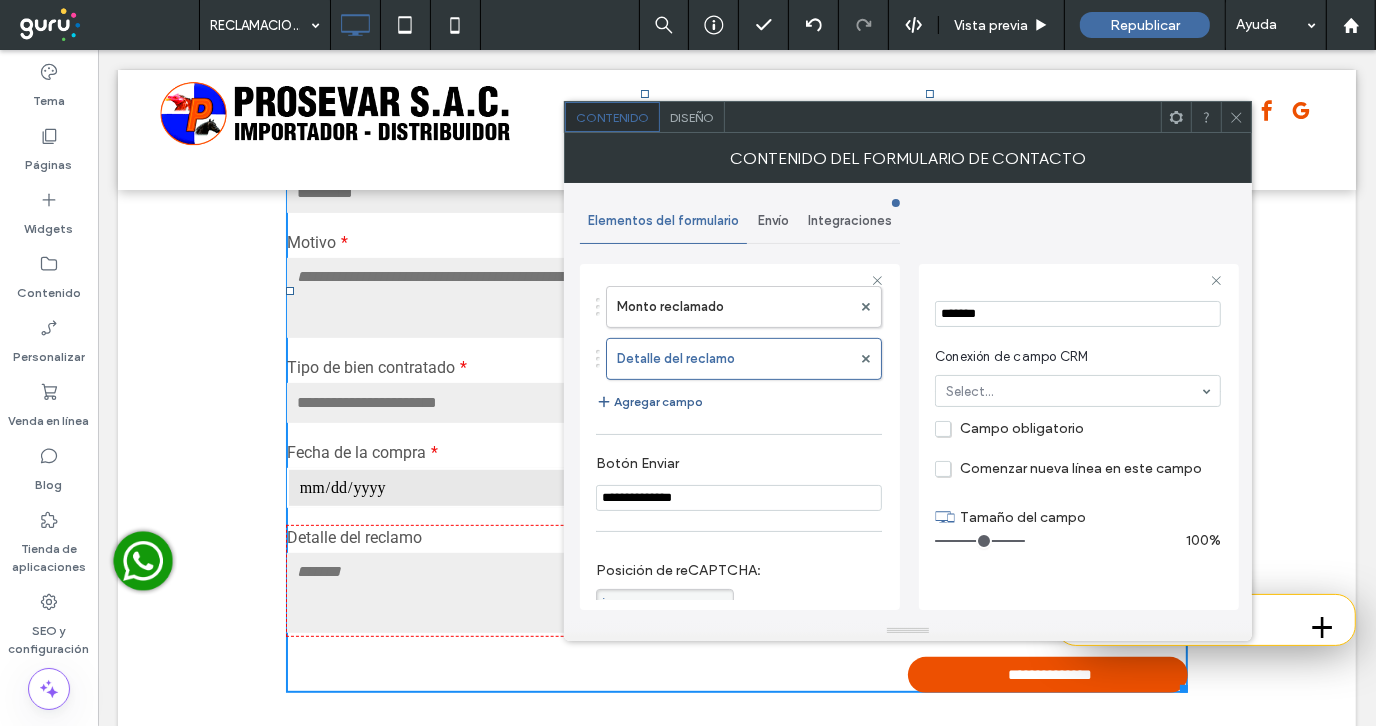 click on "Agregar campo" at bounding box center [649, 402] 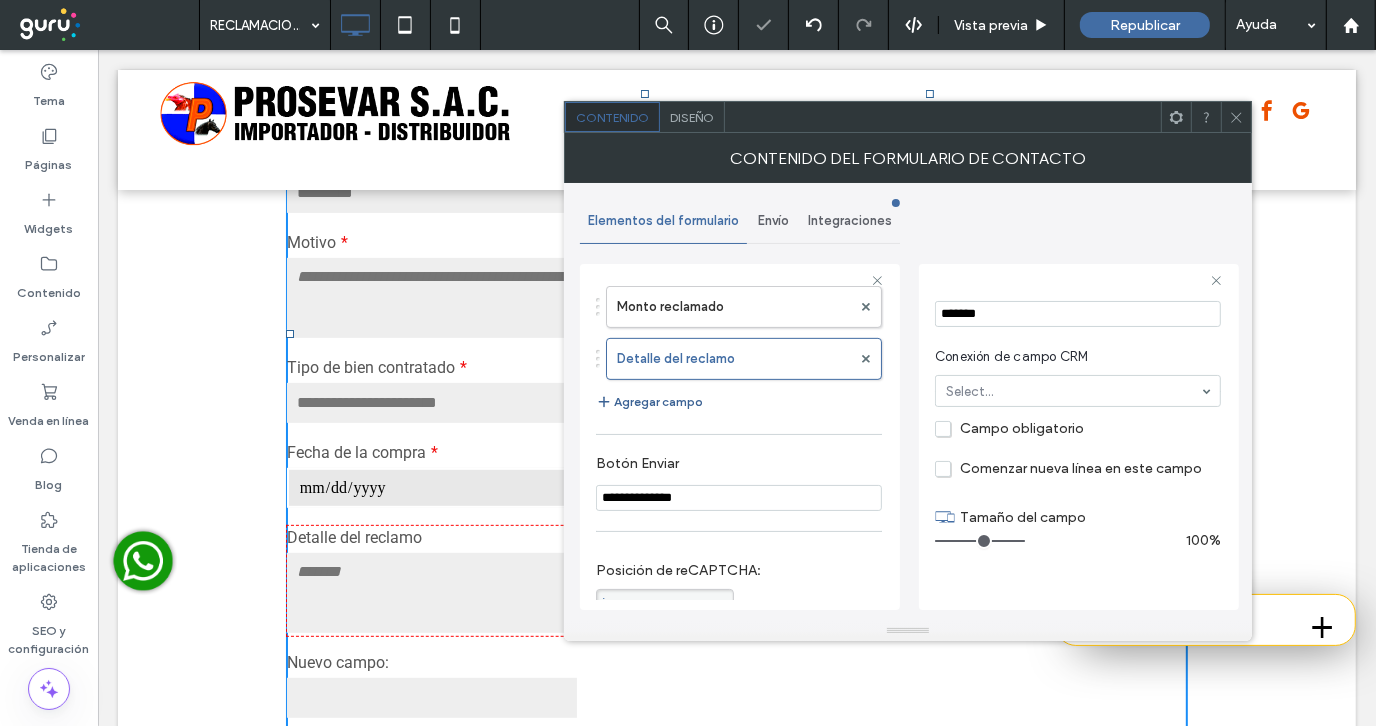 type on "*" 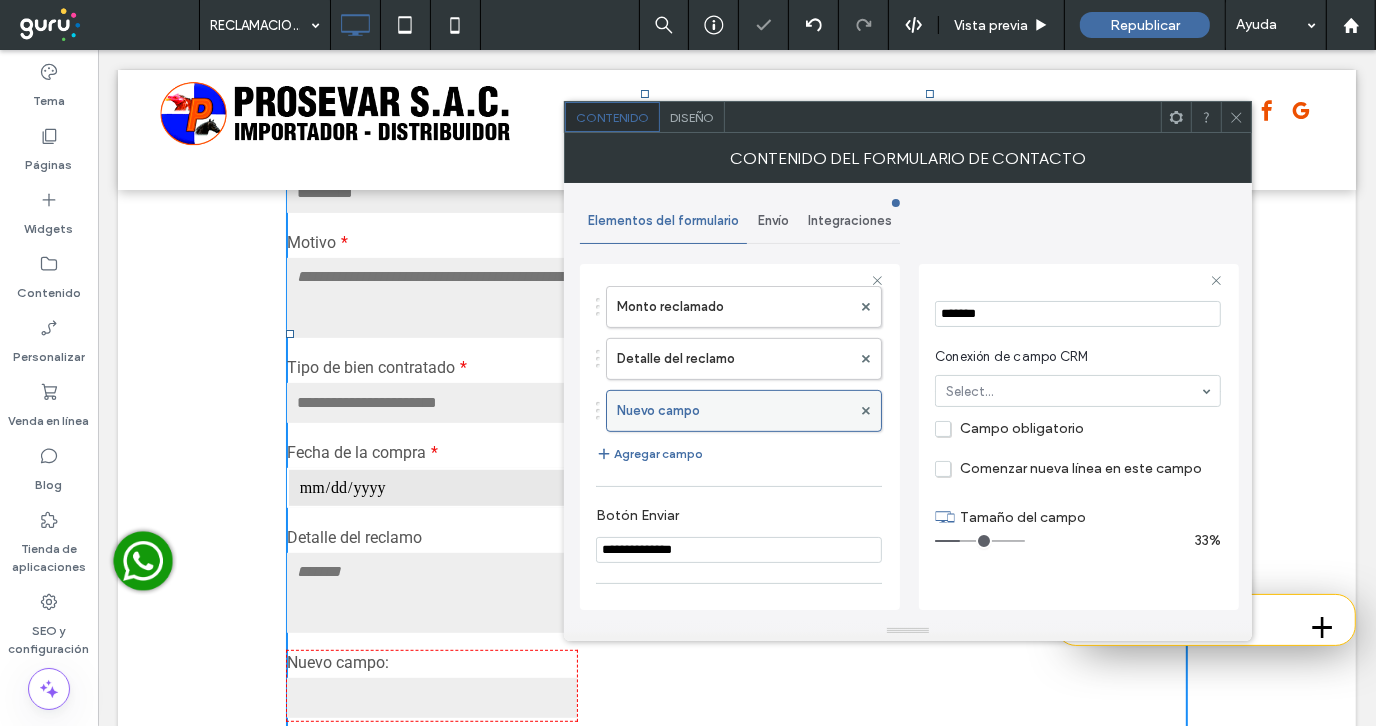 click on "Nuevo campo" at bounding box center (734, 411) 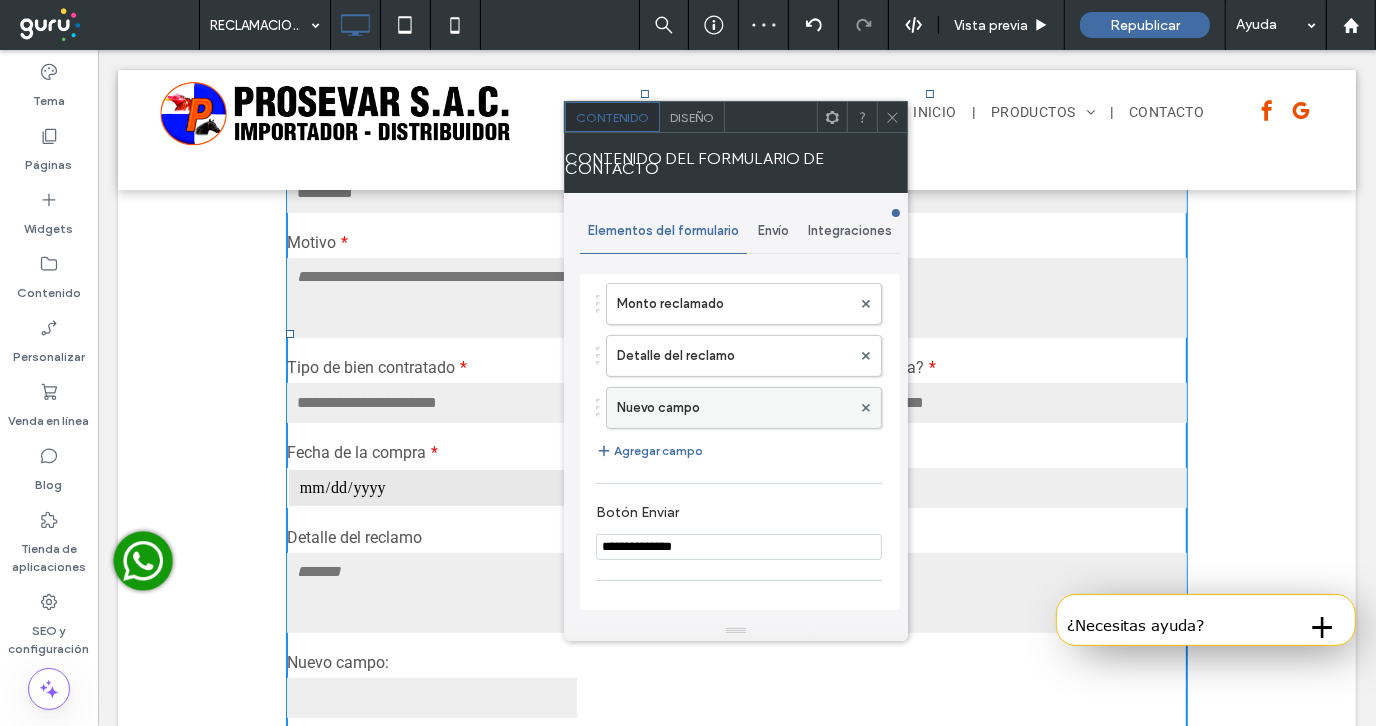 click on "Nuevo campo" at bounding box center [734, 408] 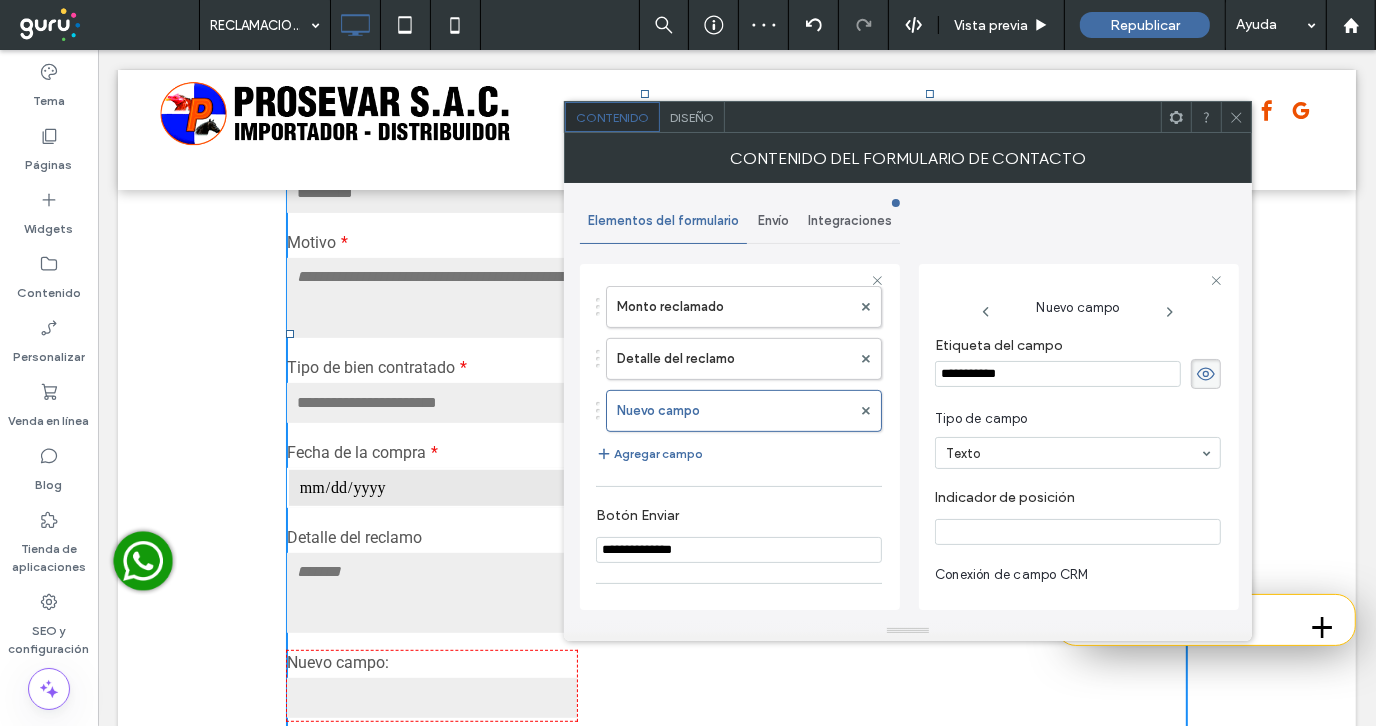 click on "**********" at bounding box center (1058, 374) 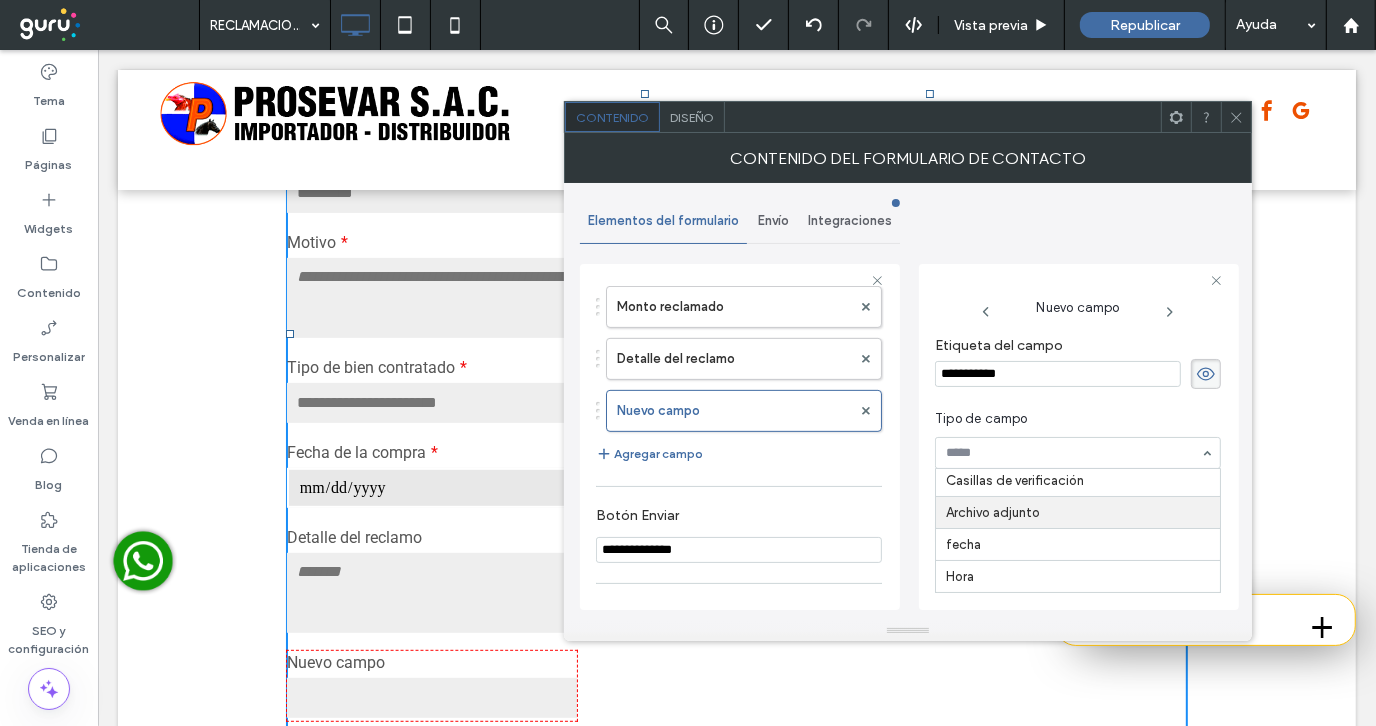 scroll, scrollTop: 199, scrollLeft: 0, axis: vertical 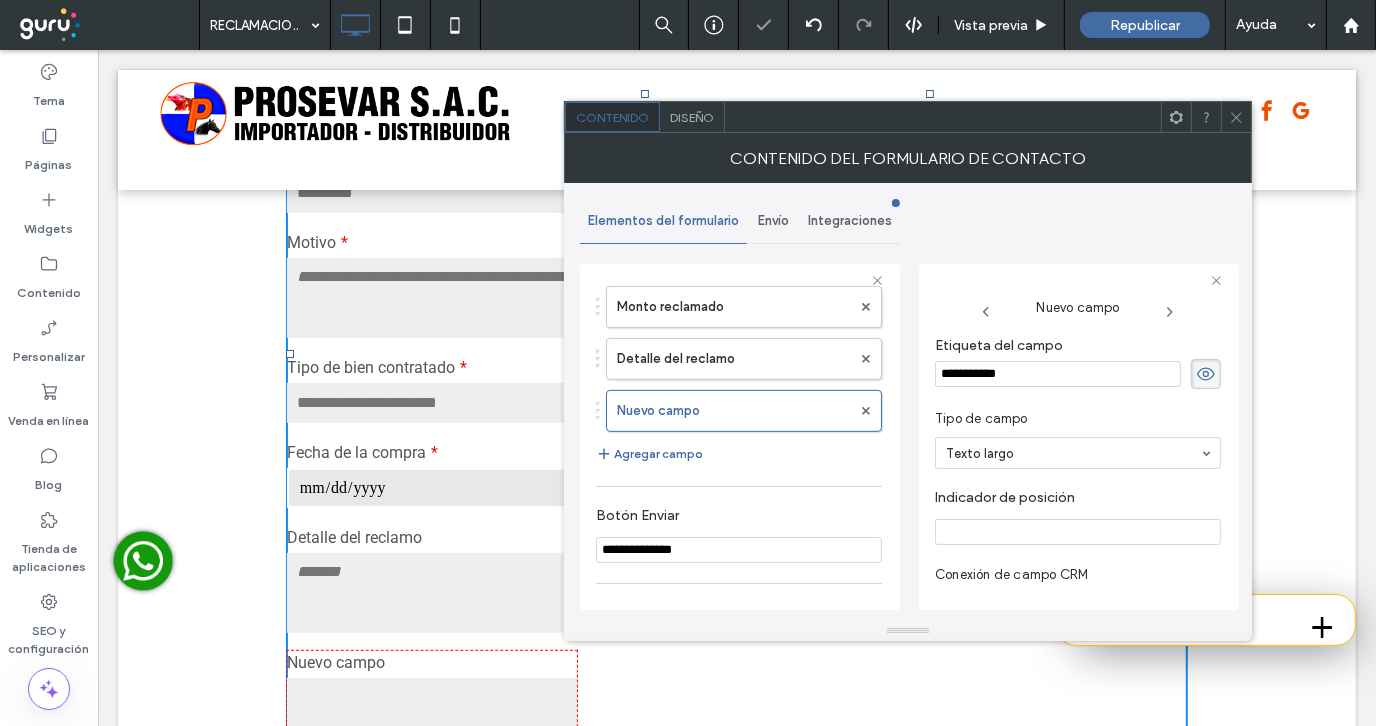 click on "**********" at bounding box center [1058, 374] 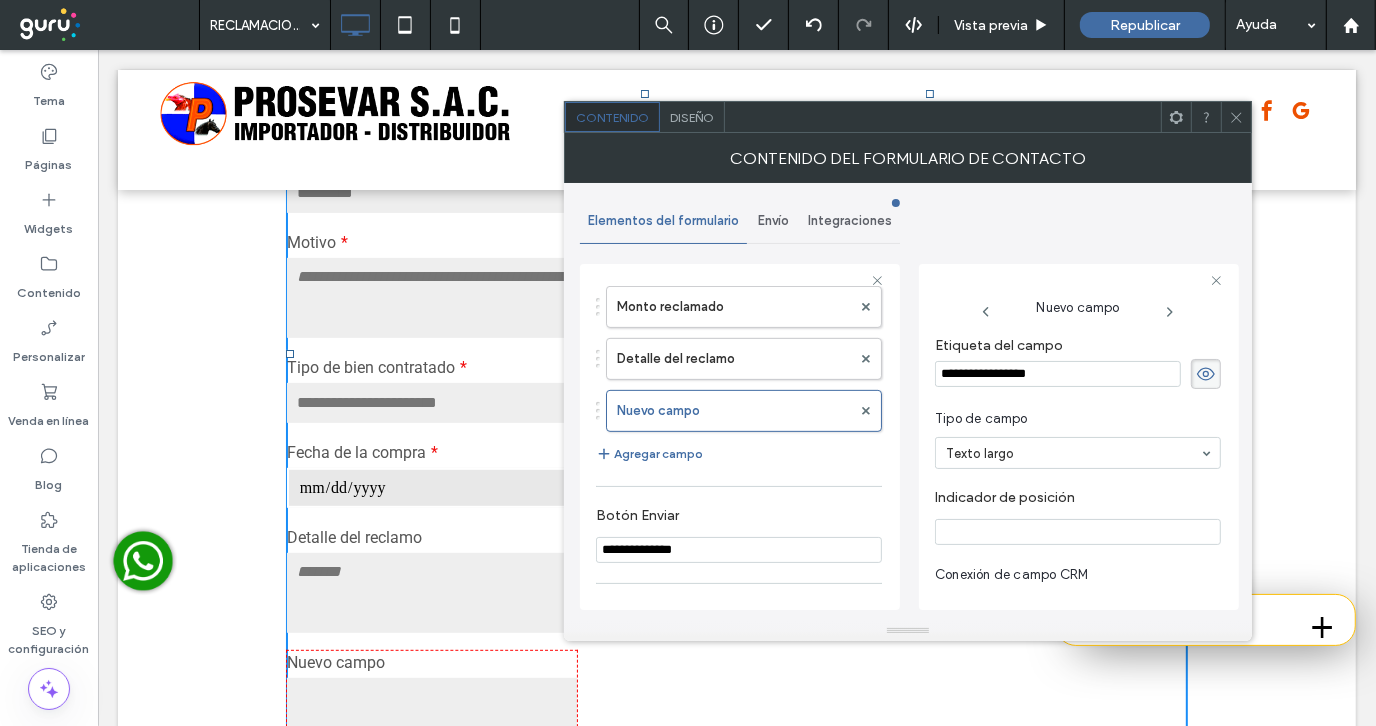 type on "**********" 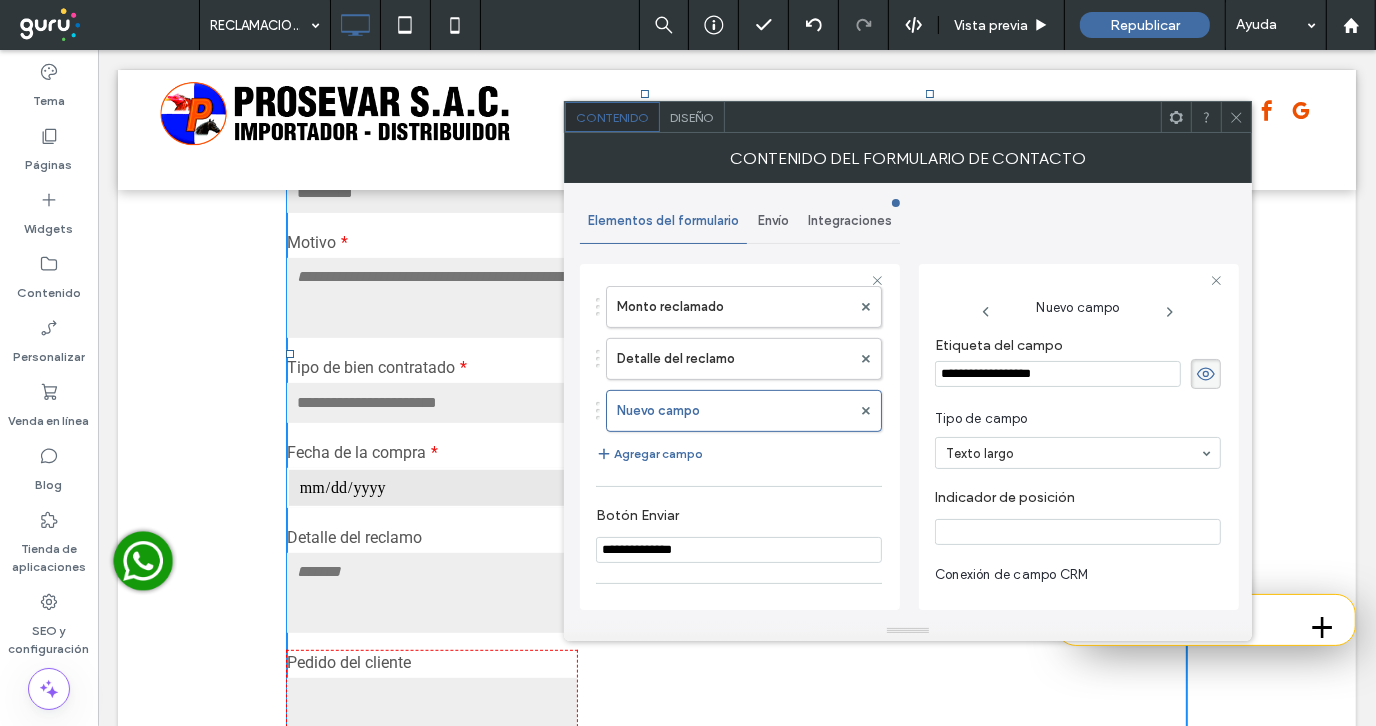 click at bounding box center (1078, 532) 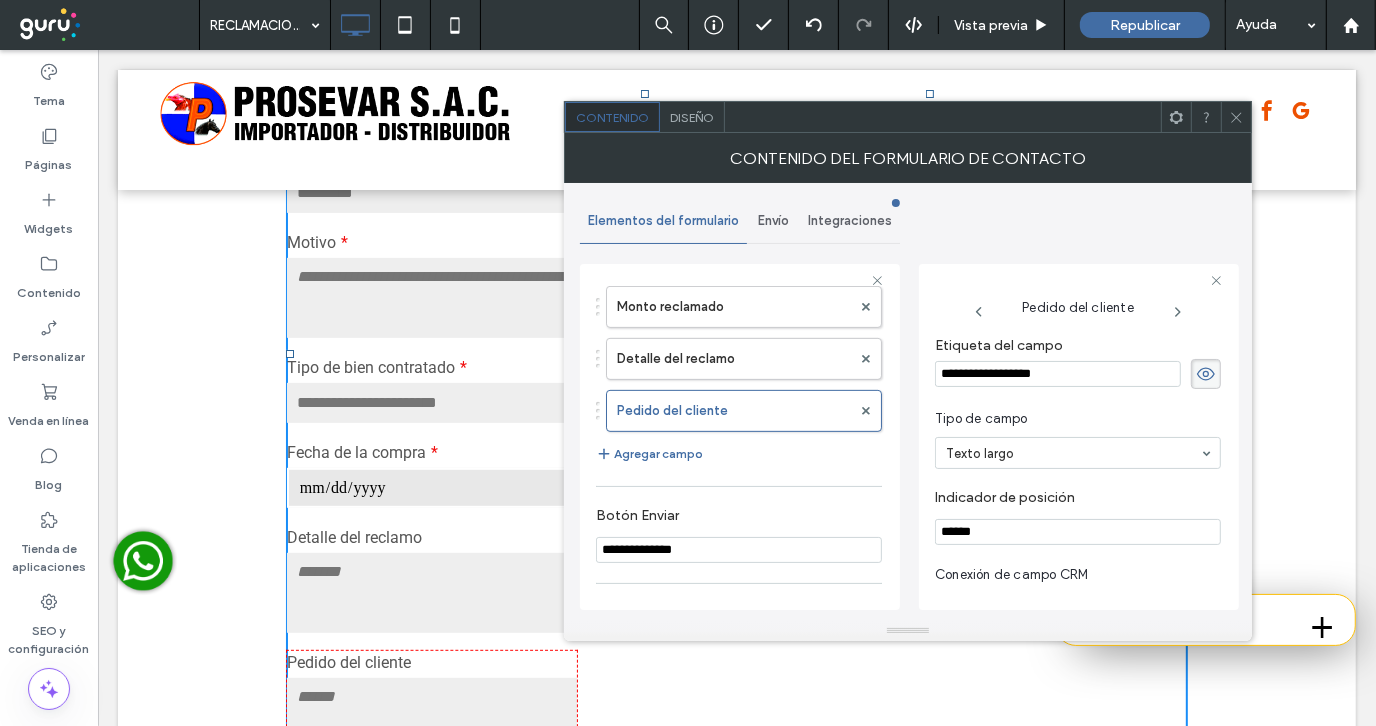type on "******" 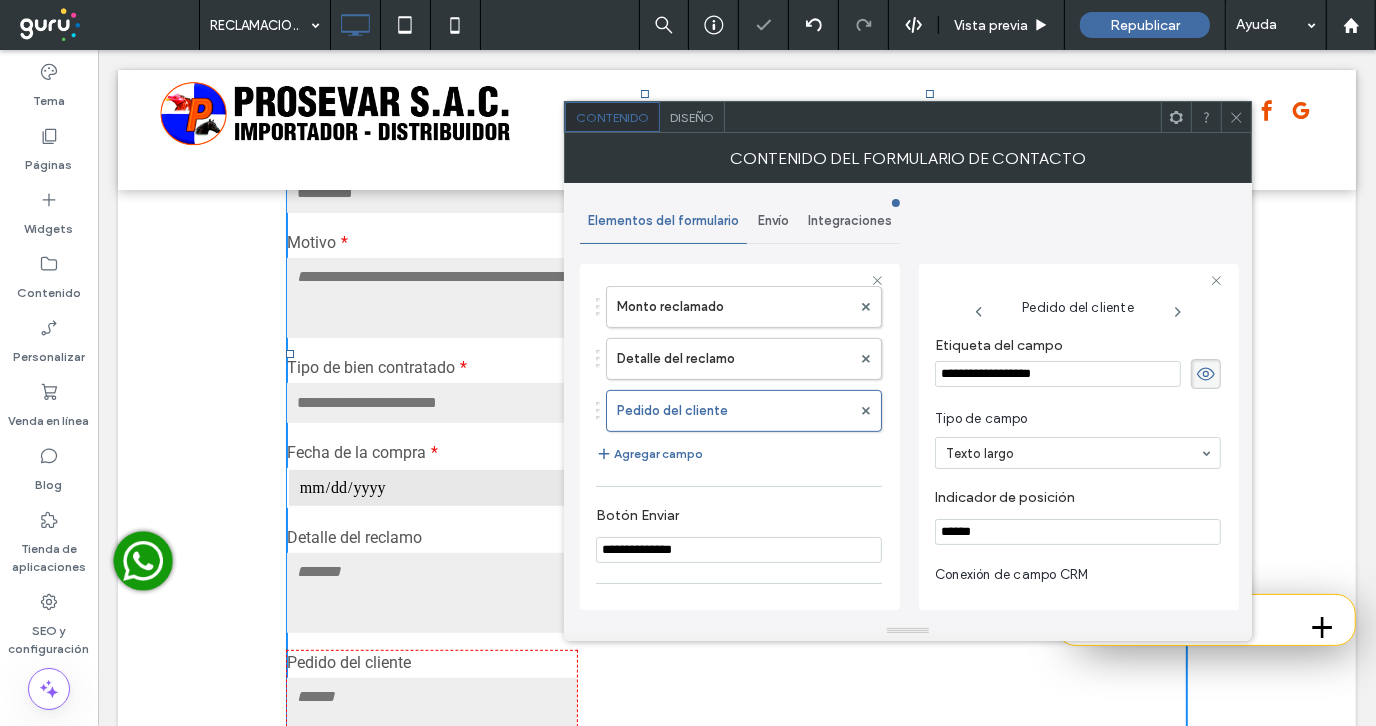 click on "**********" at bounding box center (739, 265) 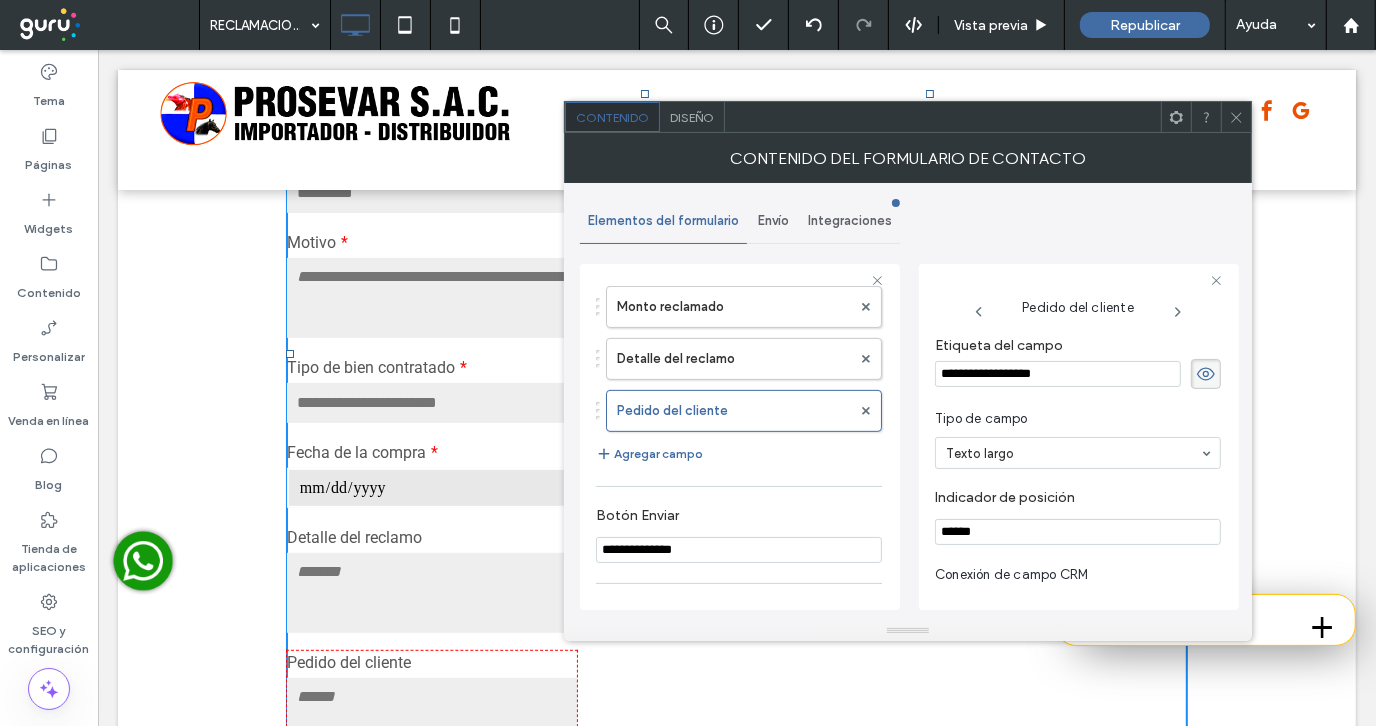 click on "**********" at bounding box center [739, 550] 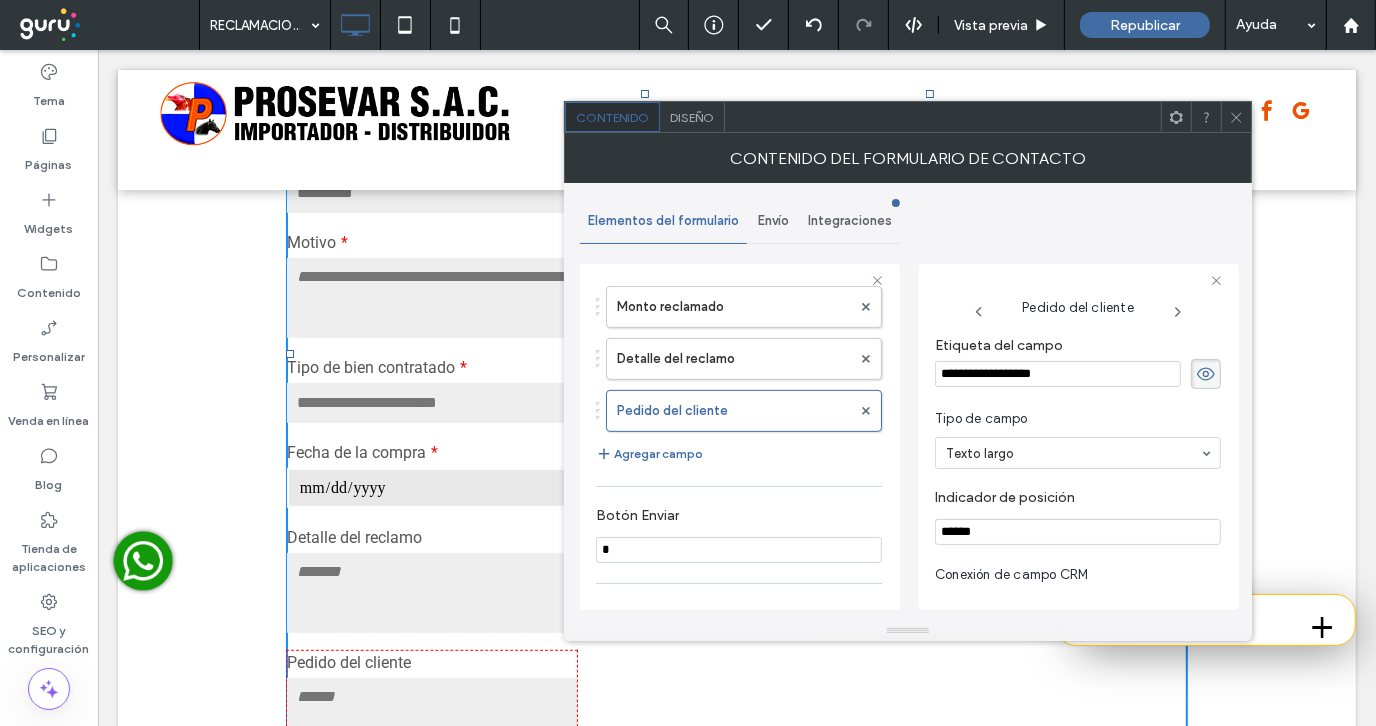 type on "*" 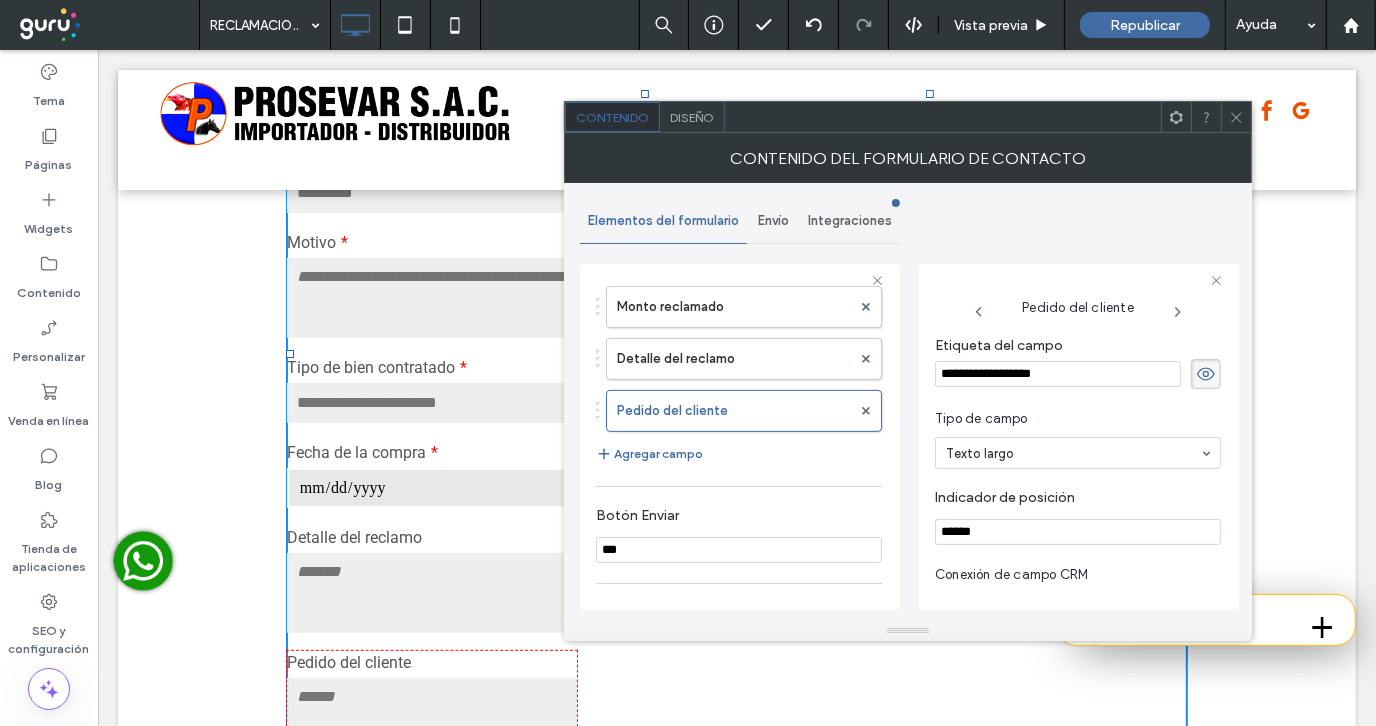type on "***" 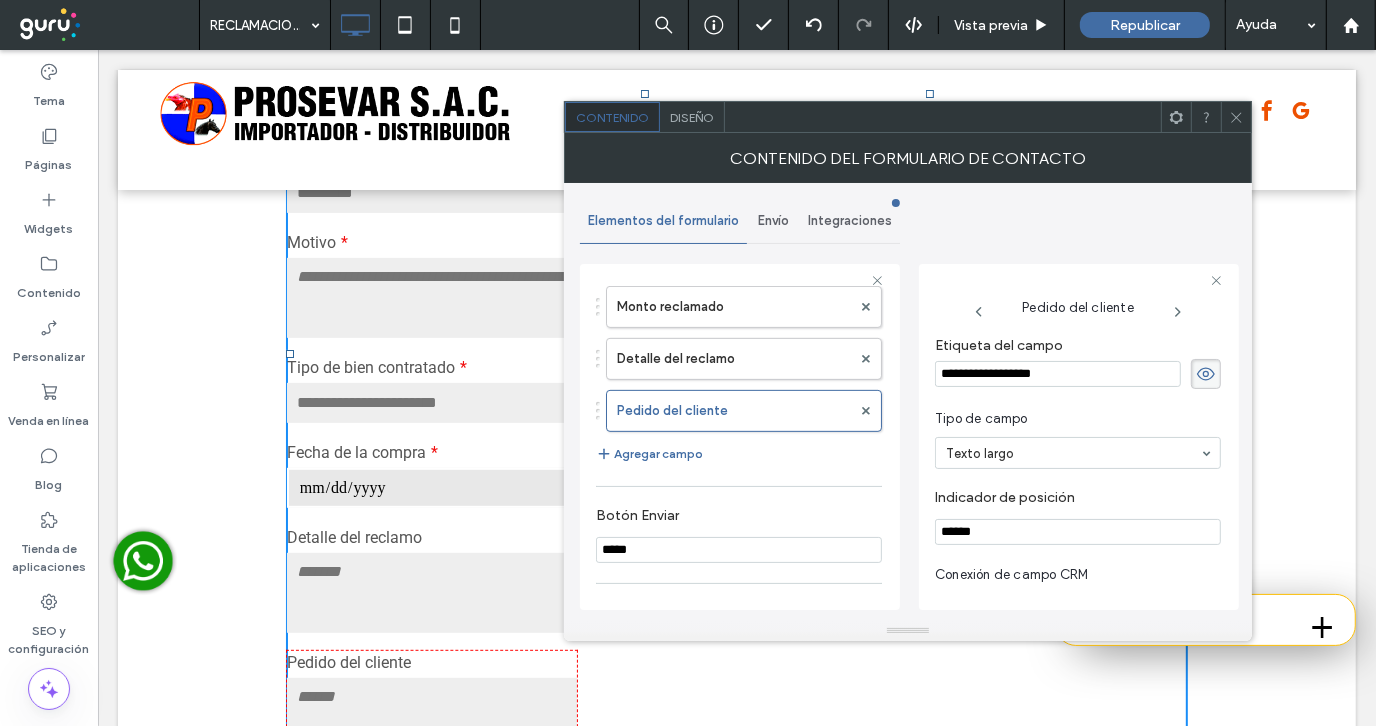 type on "*****" 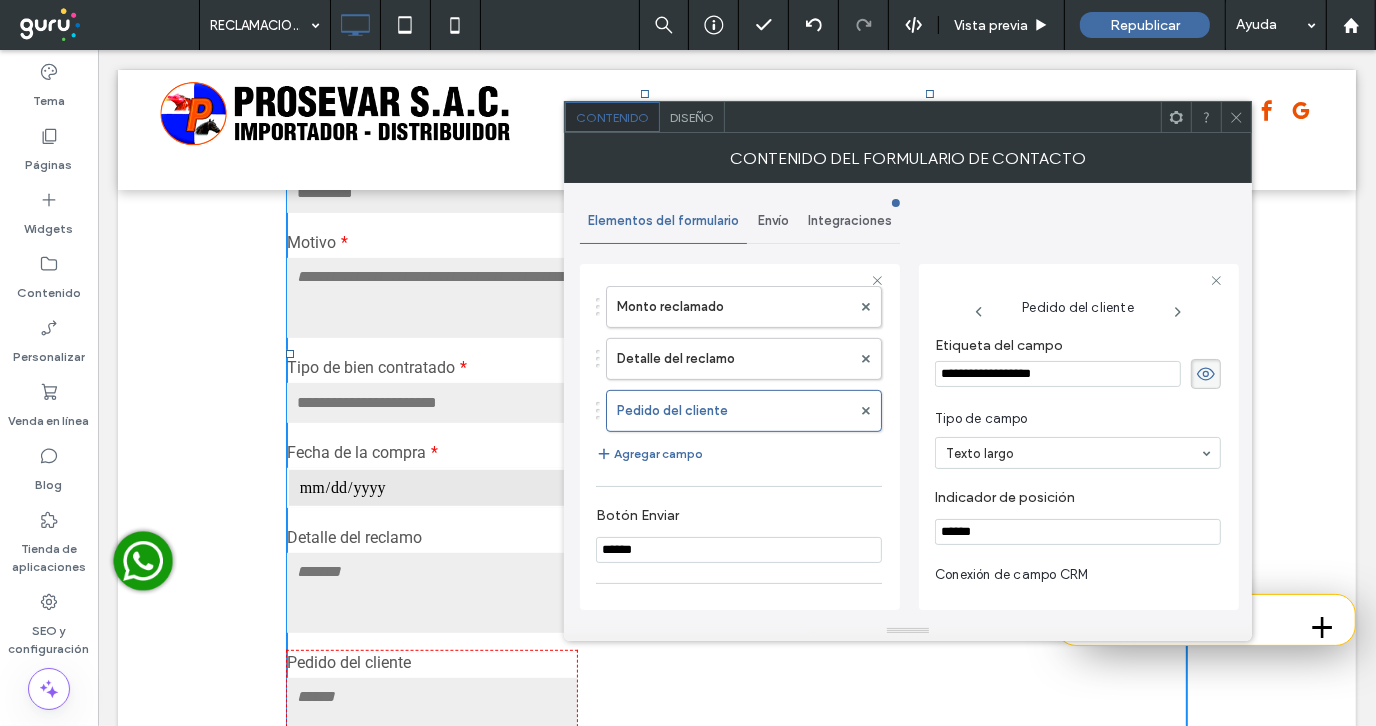 type on "******" 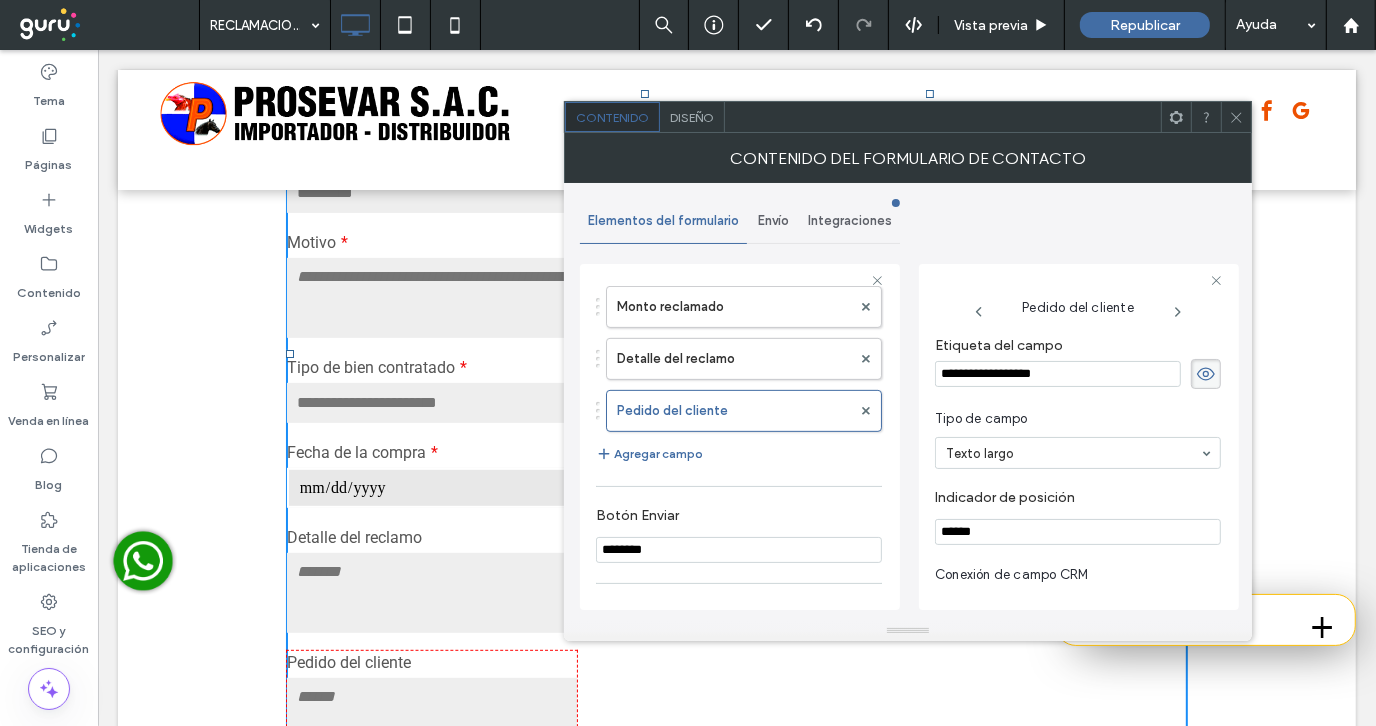 type on "********" 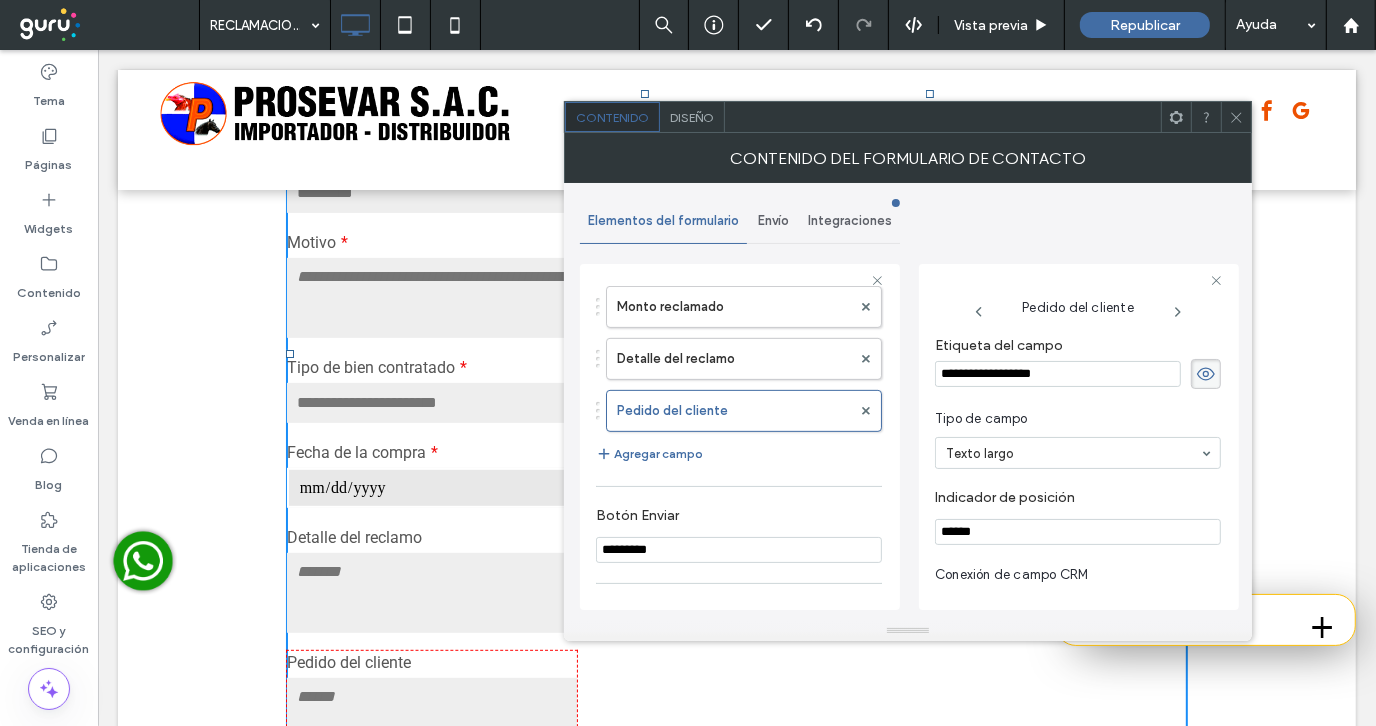 type on "*********" 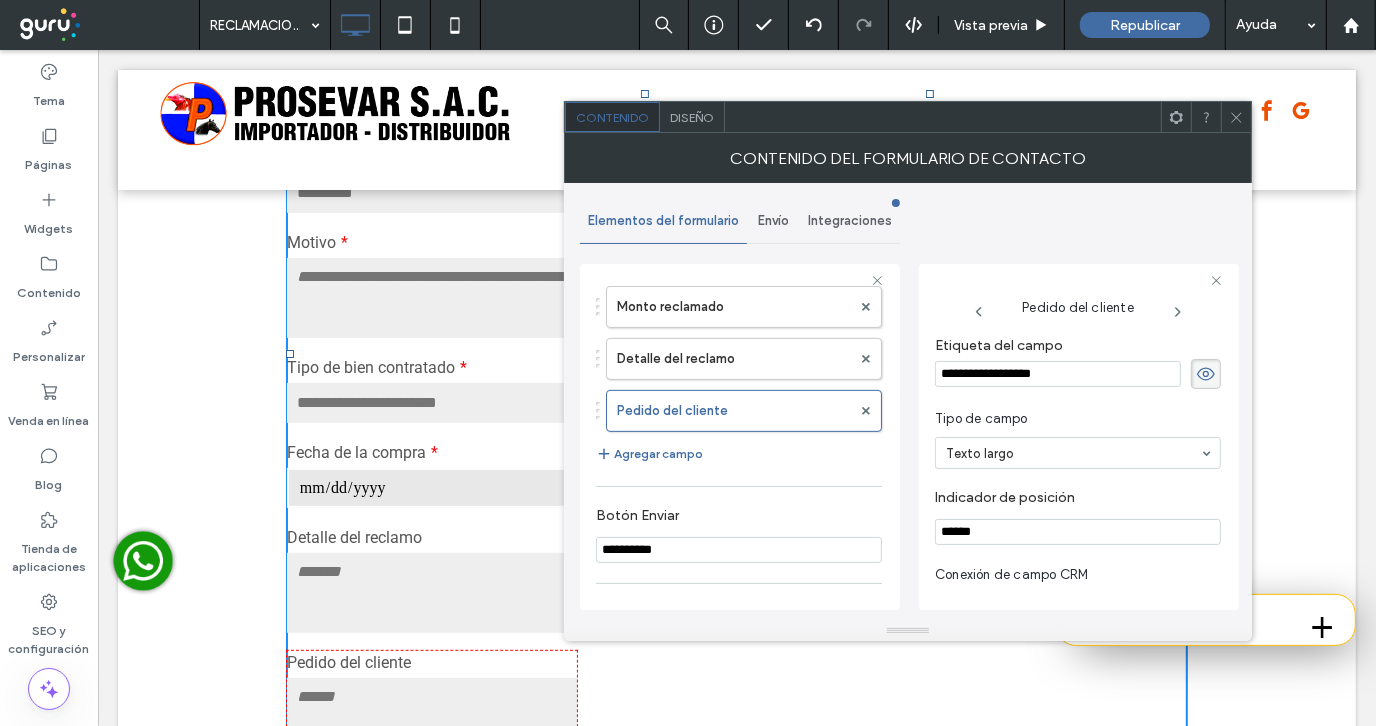 type on "*********" 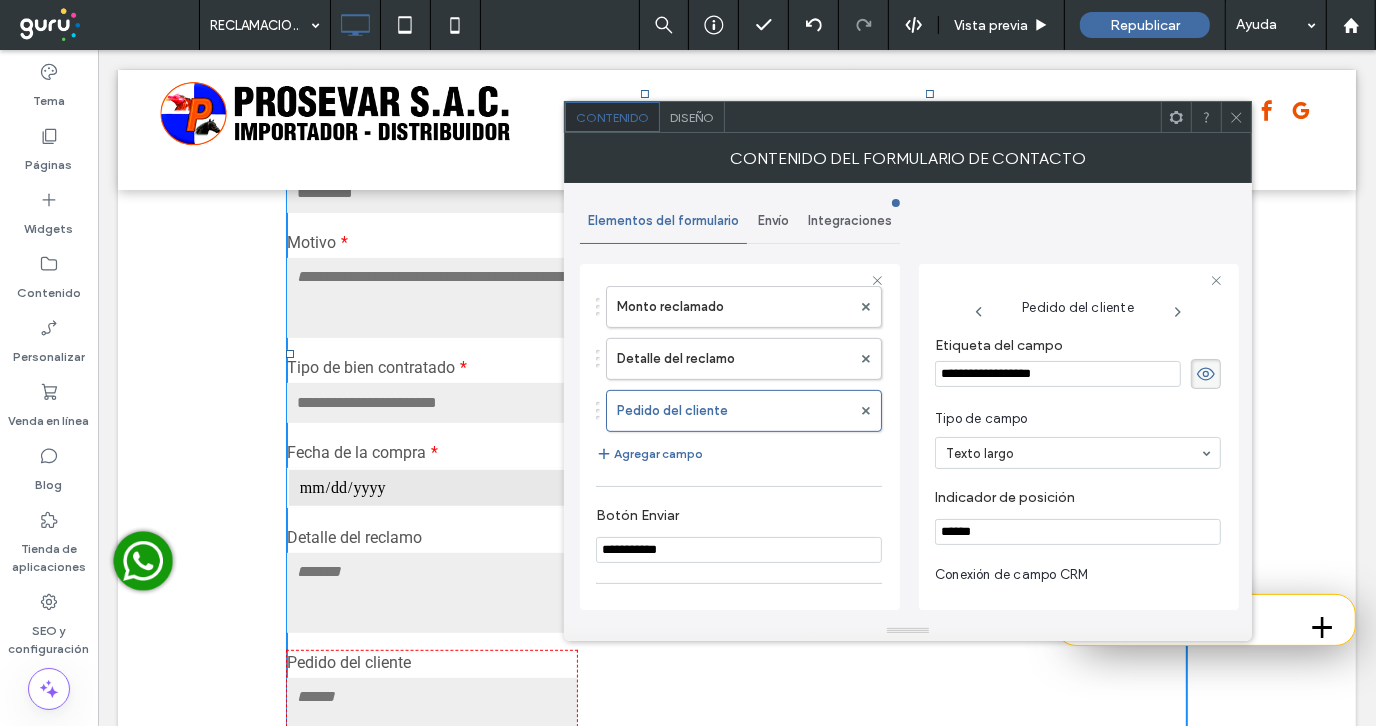 type on "**********" 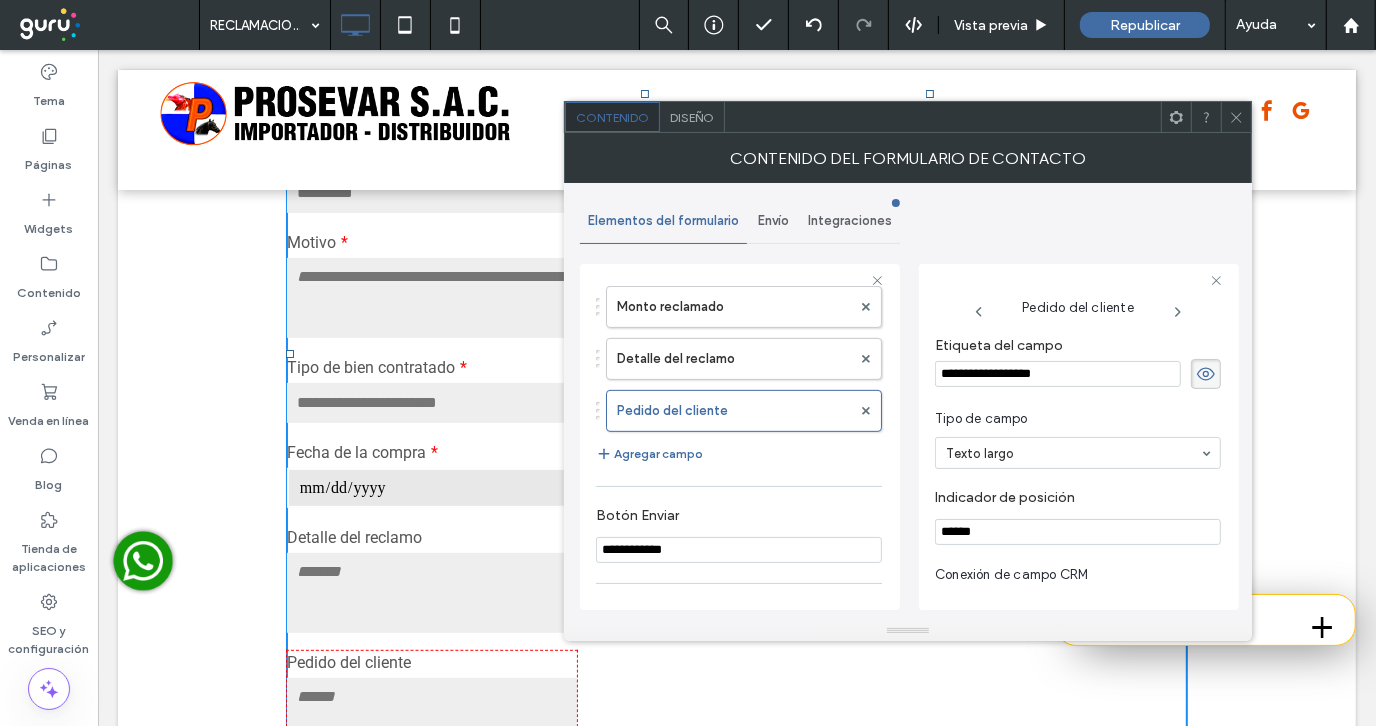 type on "**********" 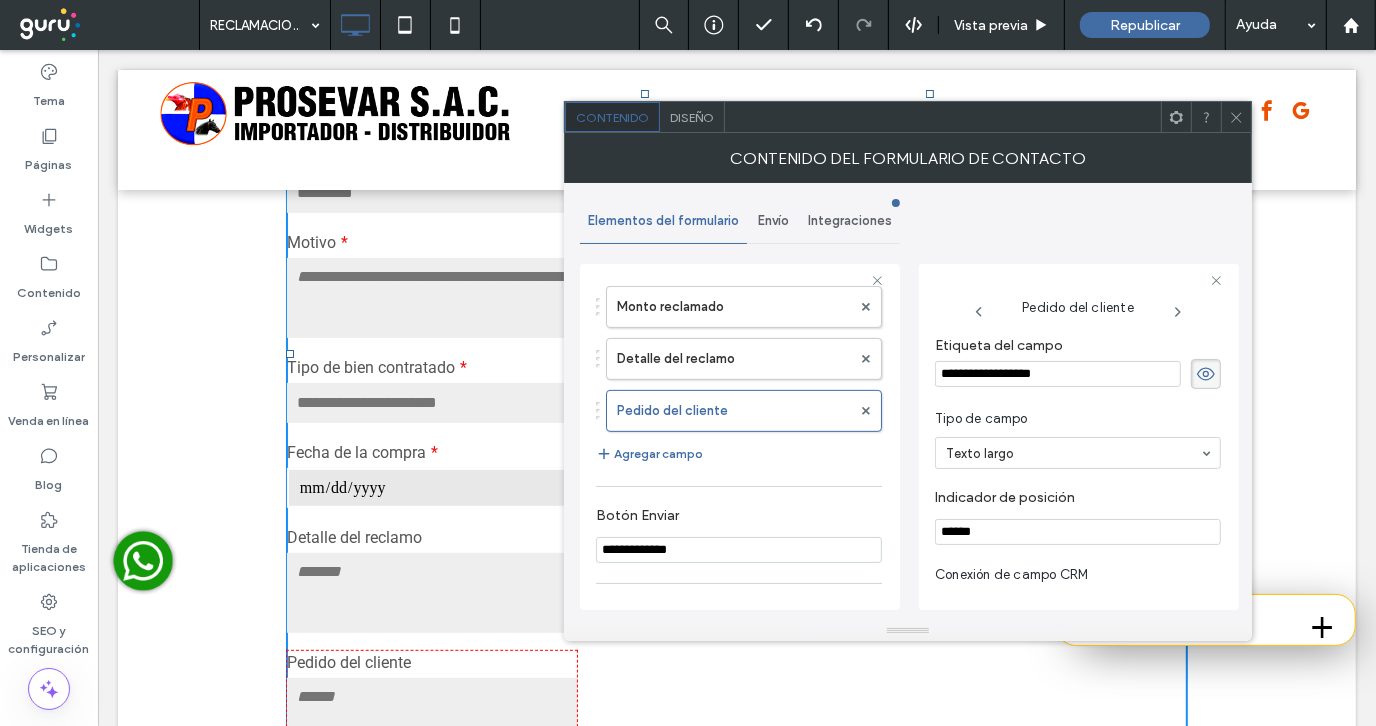 type on "**********" 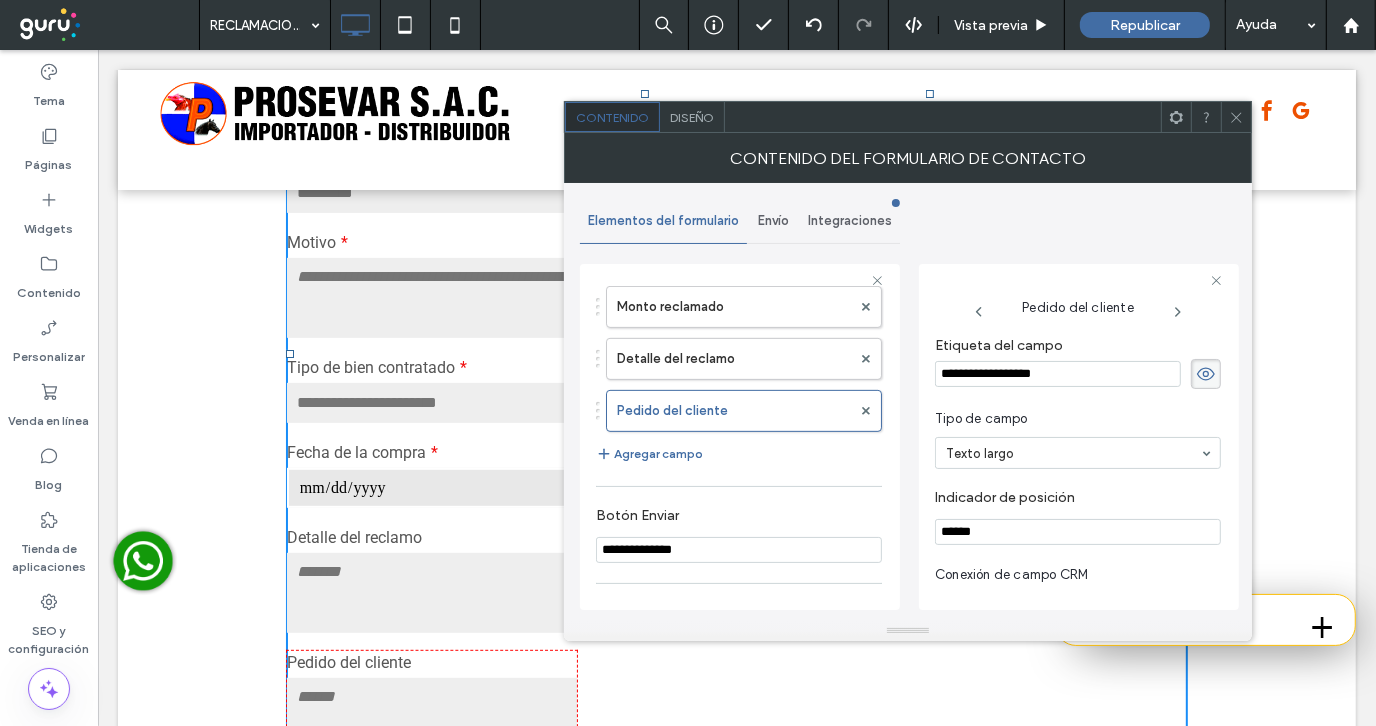 type on "**********" 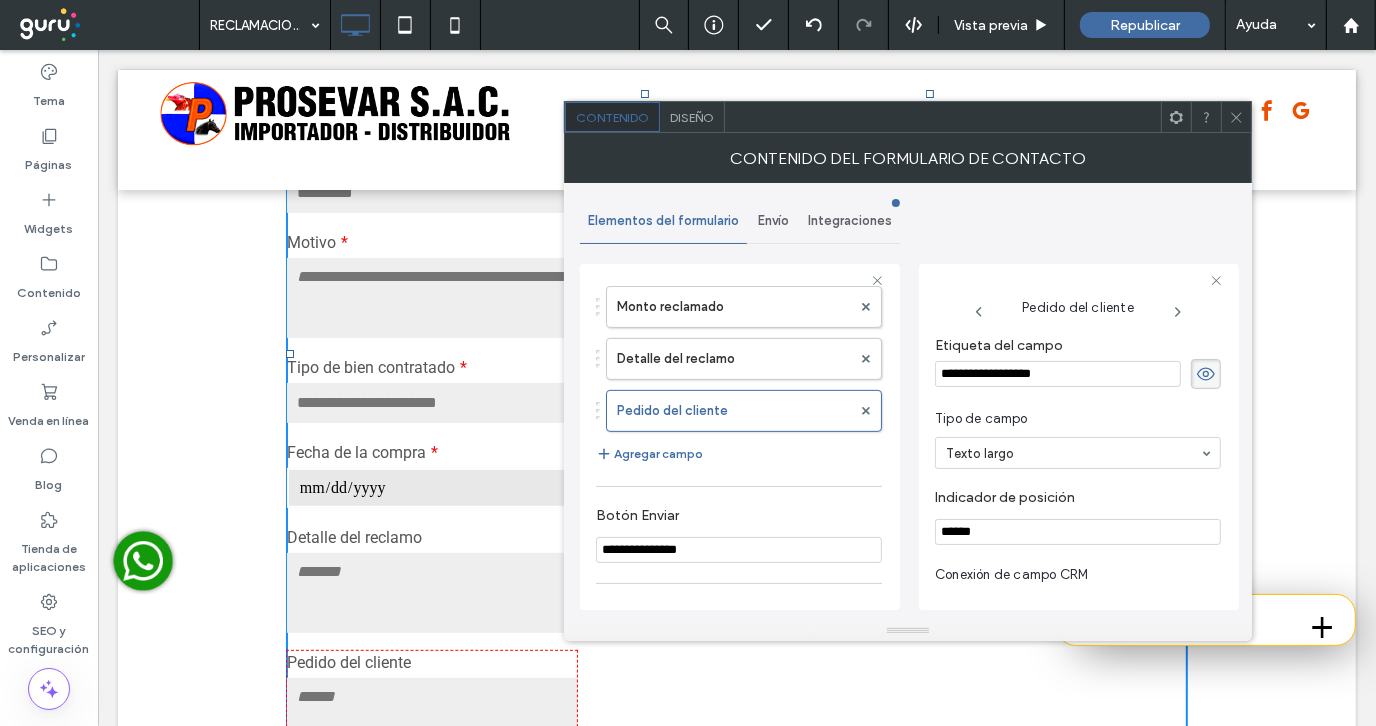 type on "**********" 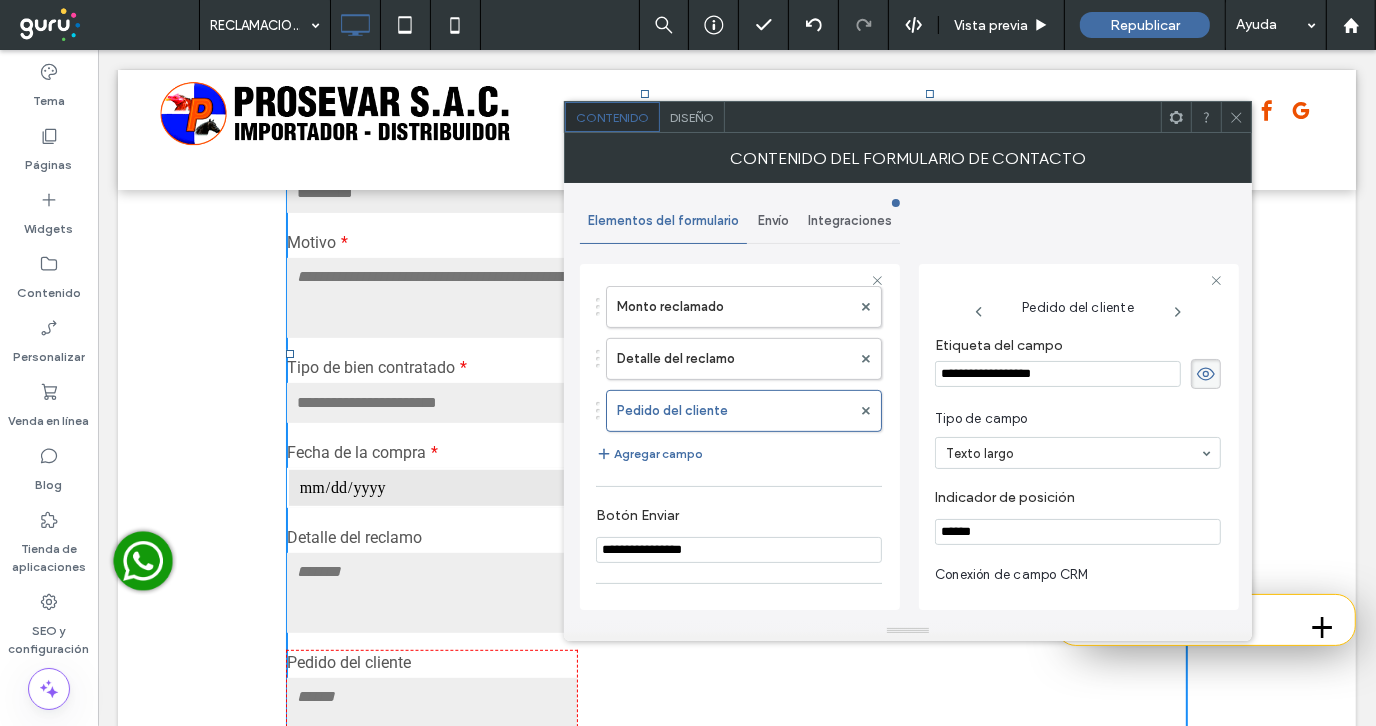 type on "**********" 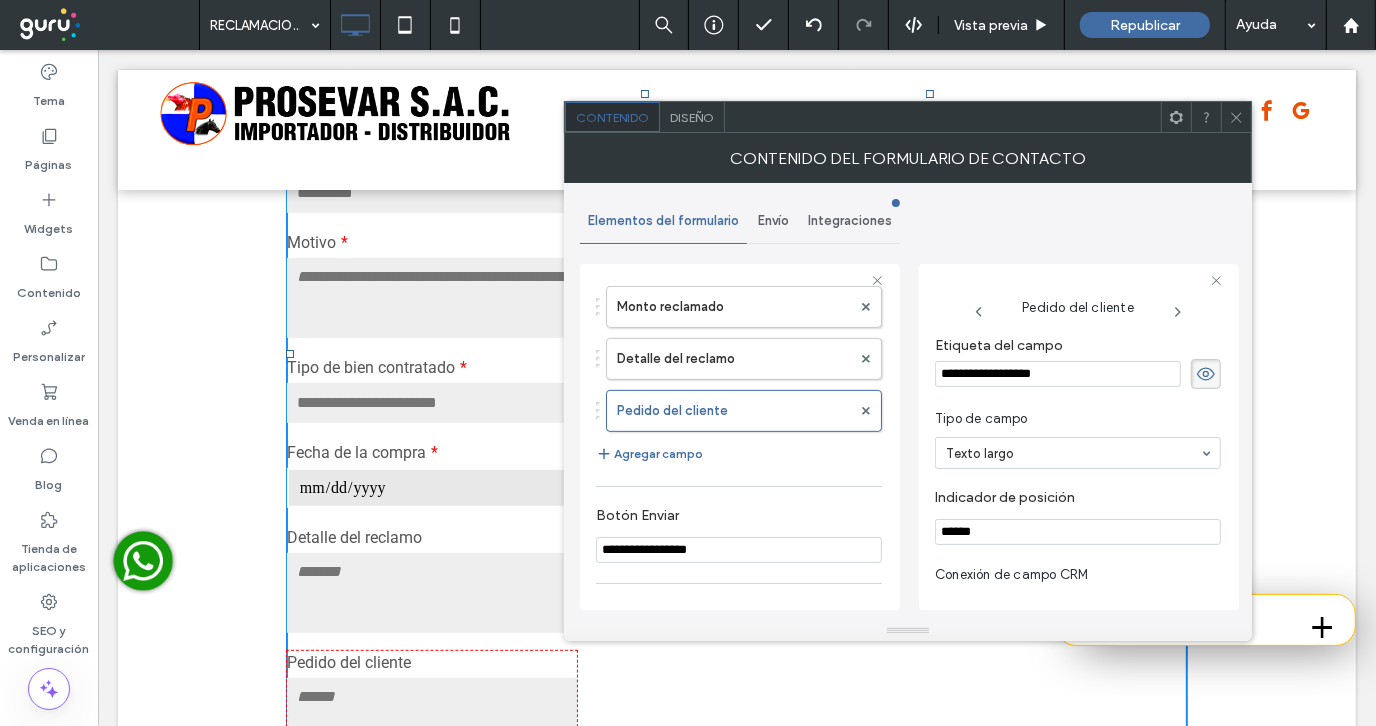 type on "**********" 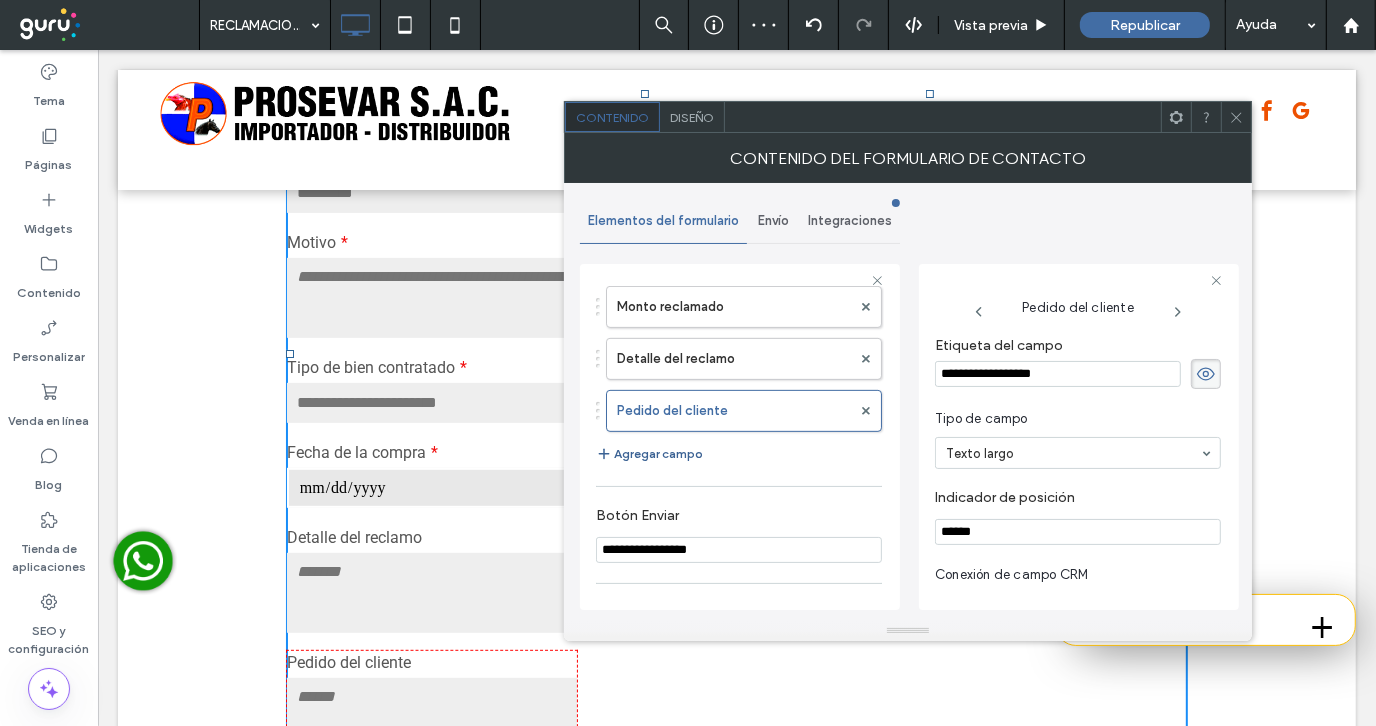 click on "Agregar campo" at bounding box center (649, 454) 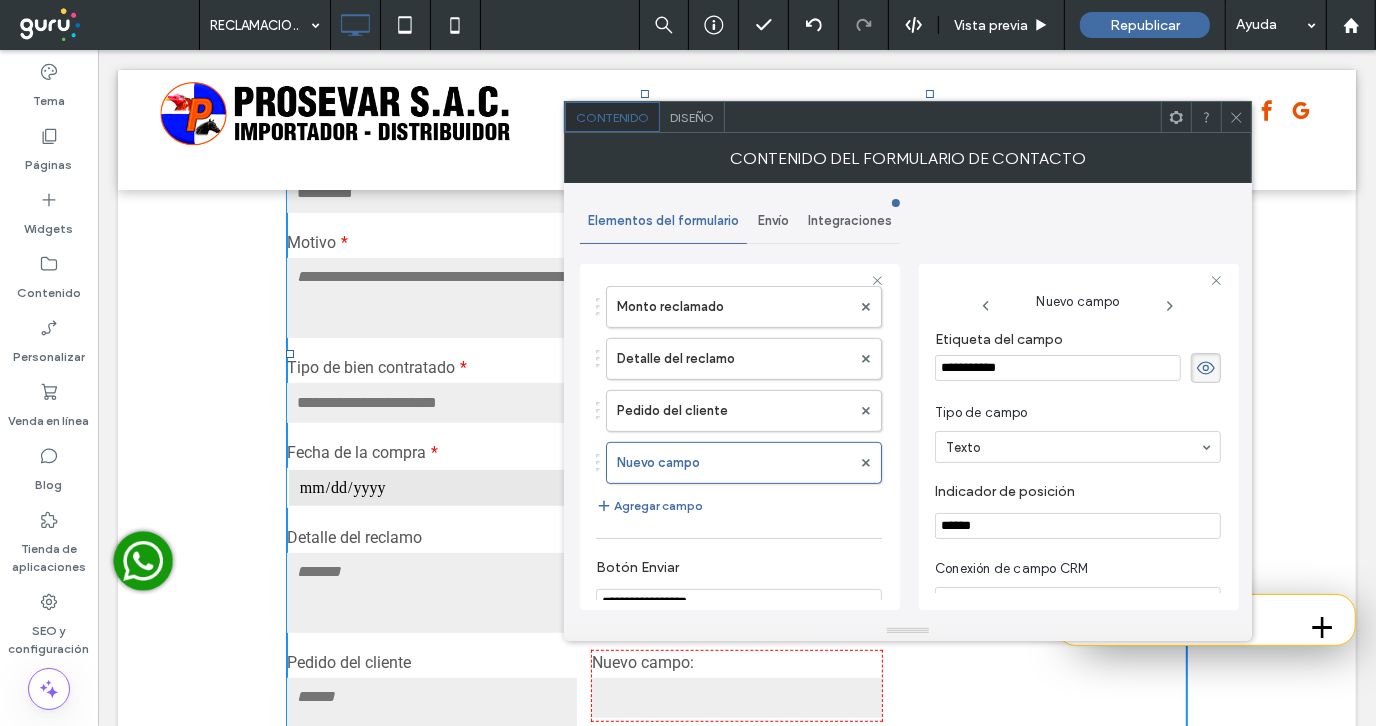 scroll, scrollTop: 0, scrollLeft: 0, axis: both 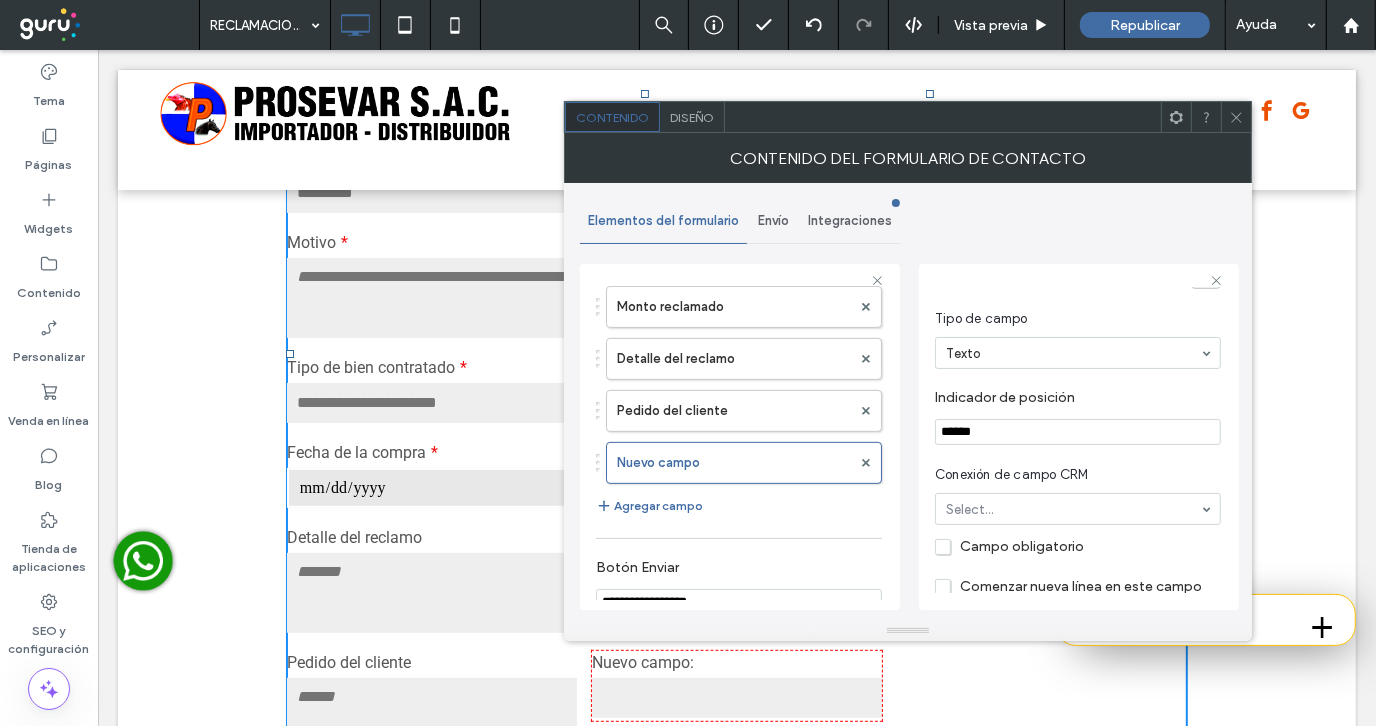 click on "**********" at bounding box center [740, 437] 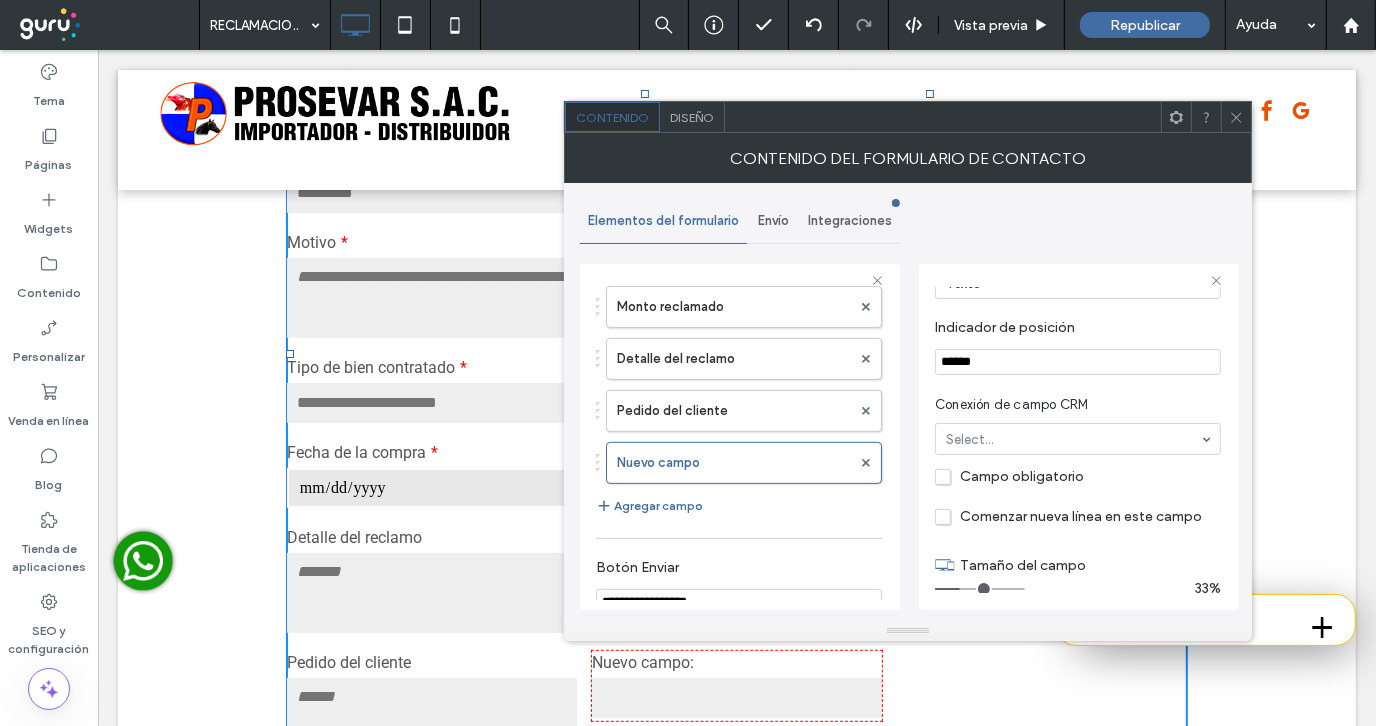 scroll, scrollTop: 199, scrollLeft: 0, axis: vertical 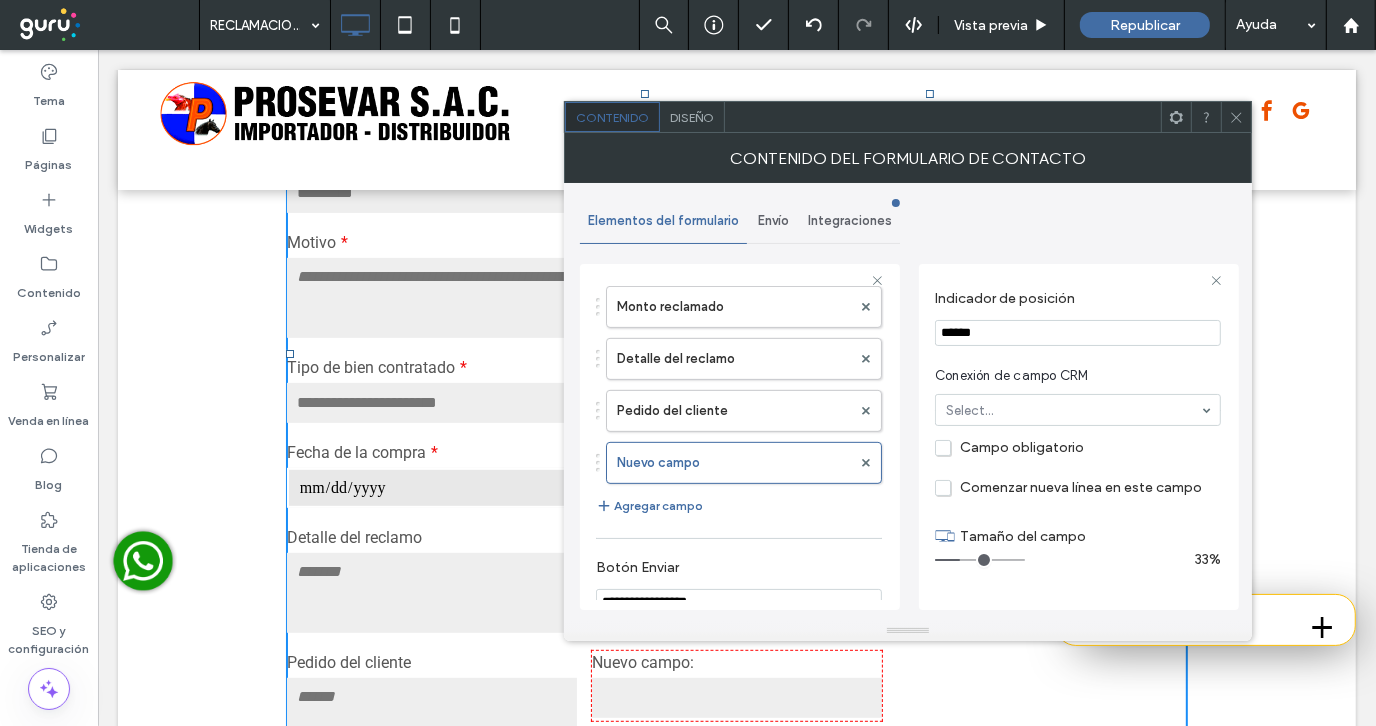 click on "**********" at bounding box center [908, 402] 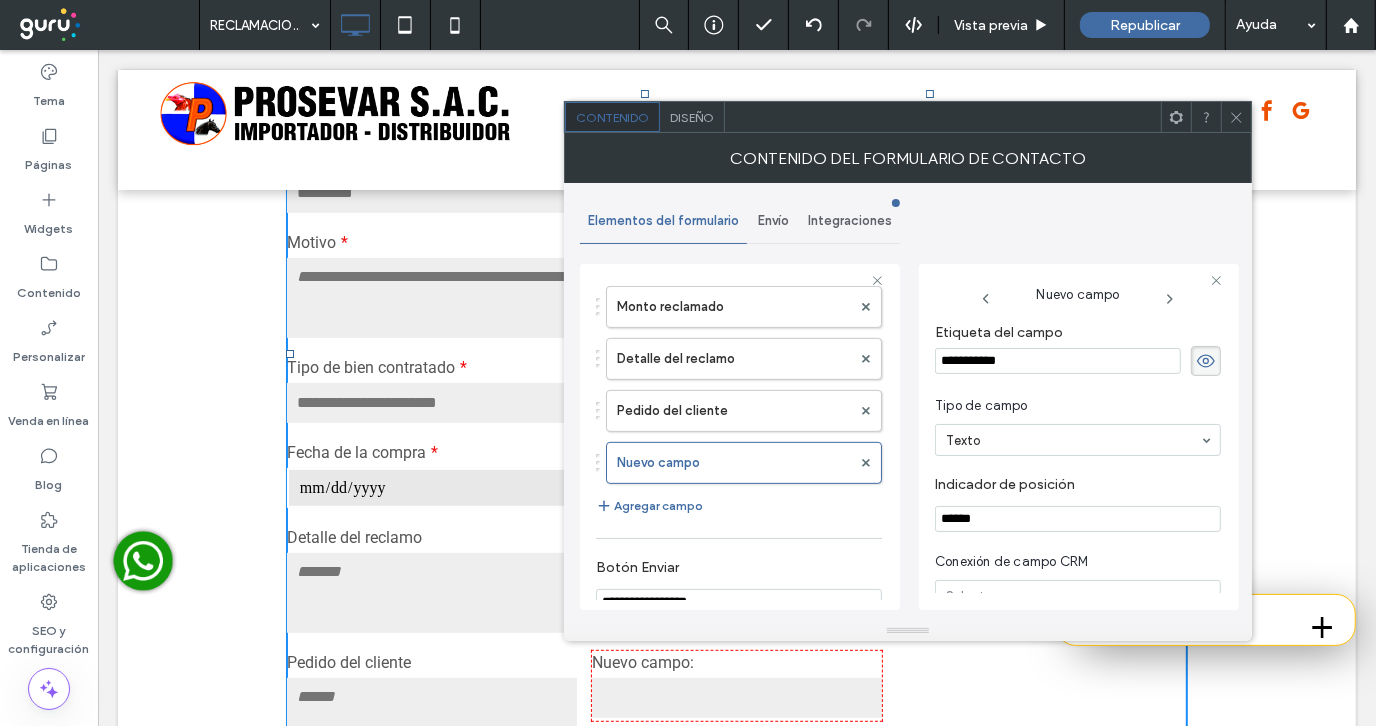 scroll, scrollTop: 0, scrollLeft: 0, axis: both 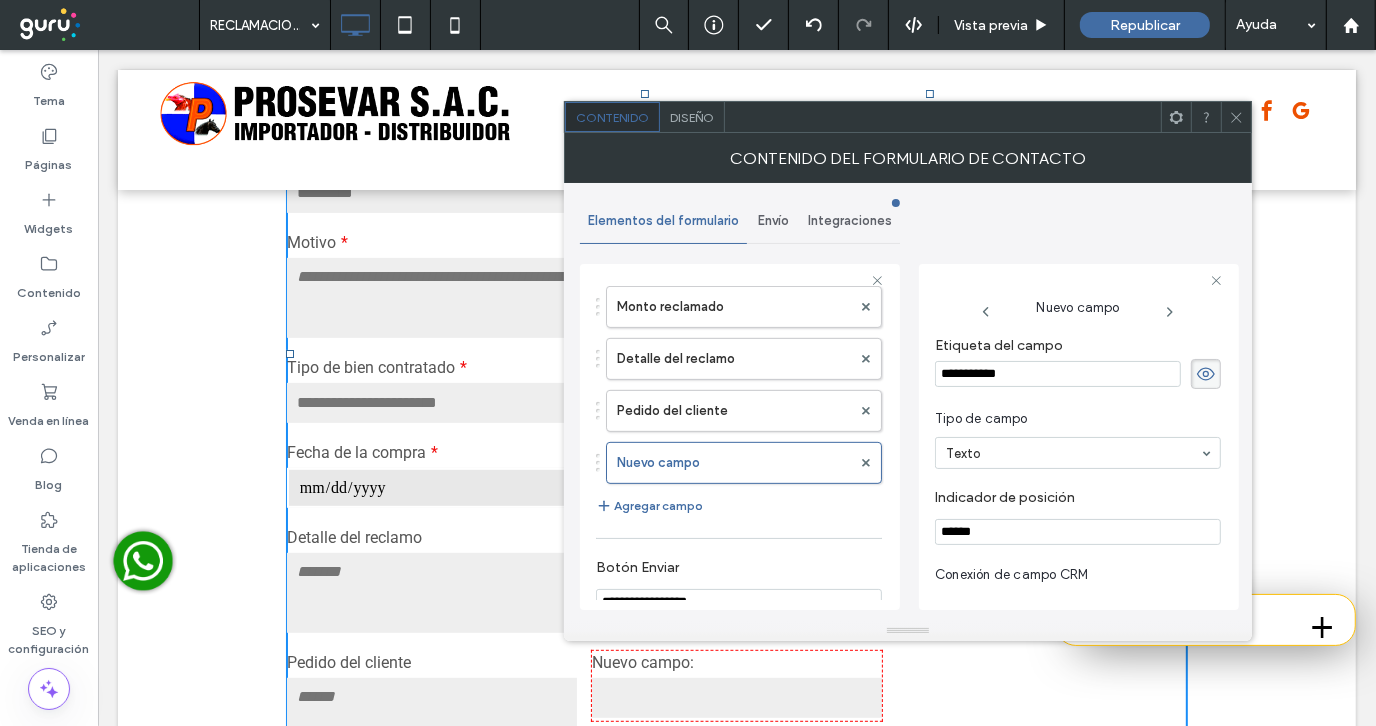 click on "**********" at bounding box center [1058, 374] 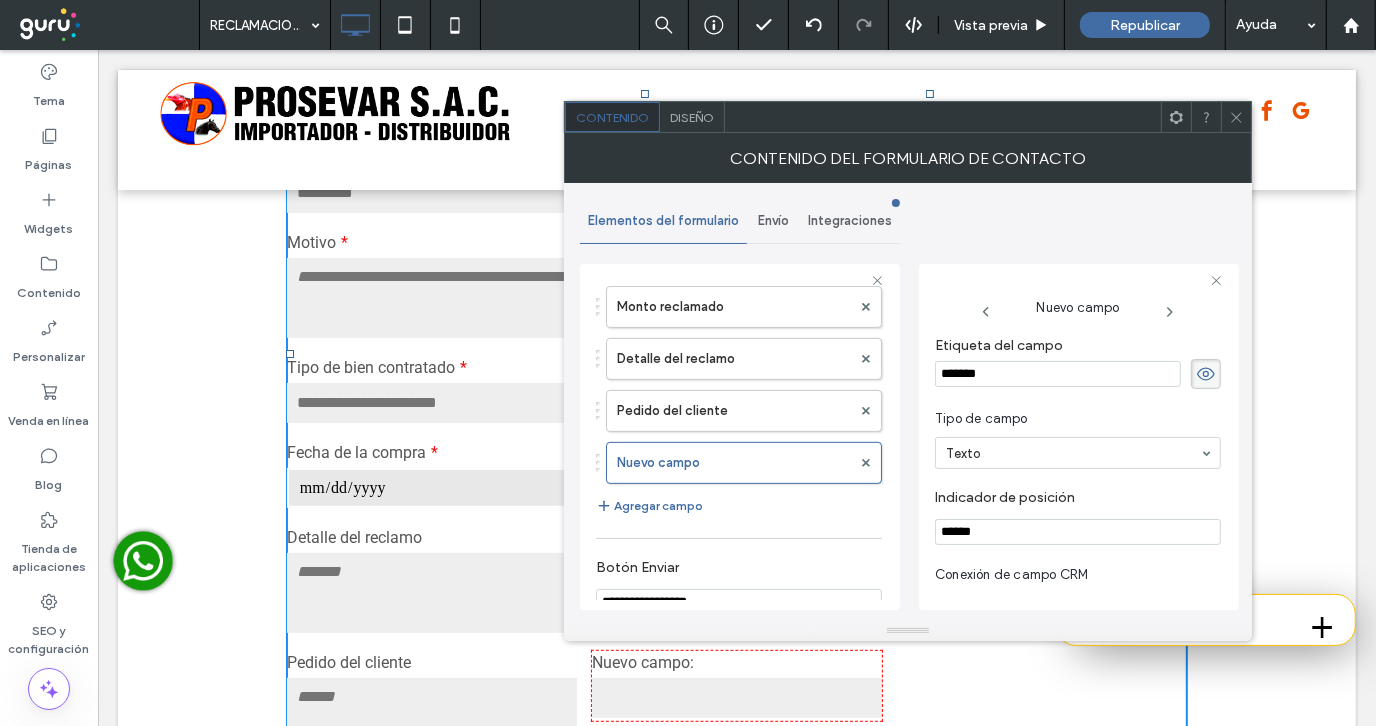 type on "********" 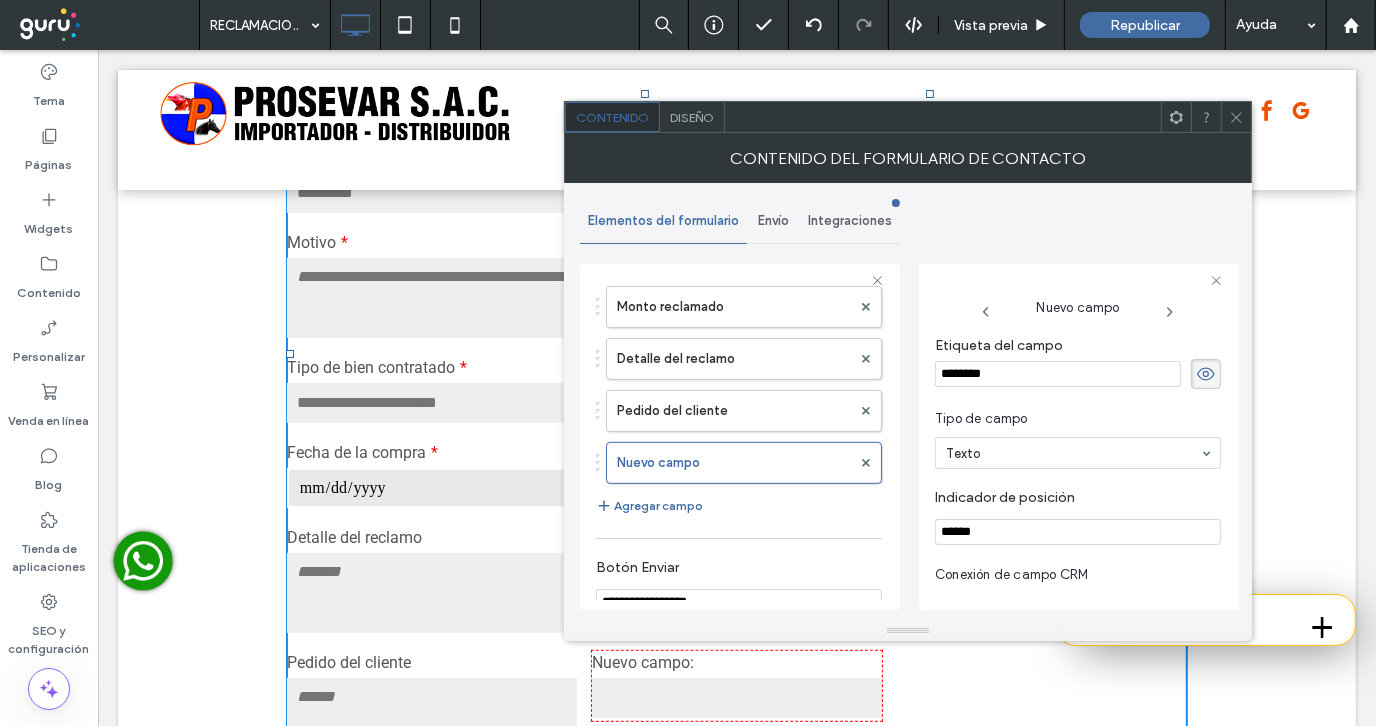 click on "Nuevo campo Etiqueta del campo ******** Tipo de campo Texto Indicador de posición ****** Conexión de campo CRM Select... Campo obligatorio Comenzar nueva línea en este campo Tamaño del campo 33%" at bounding box center [1079, 437] 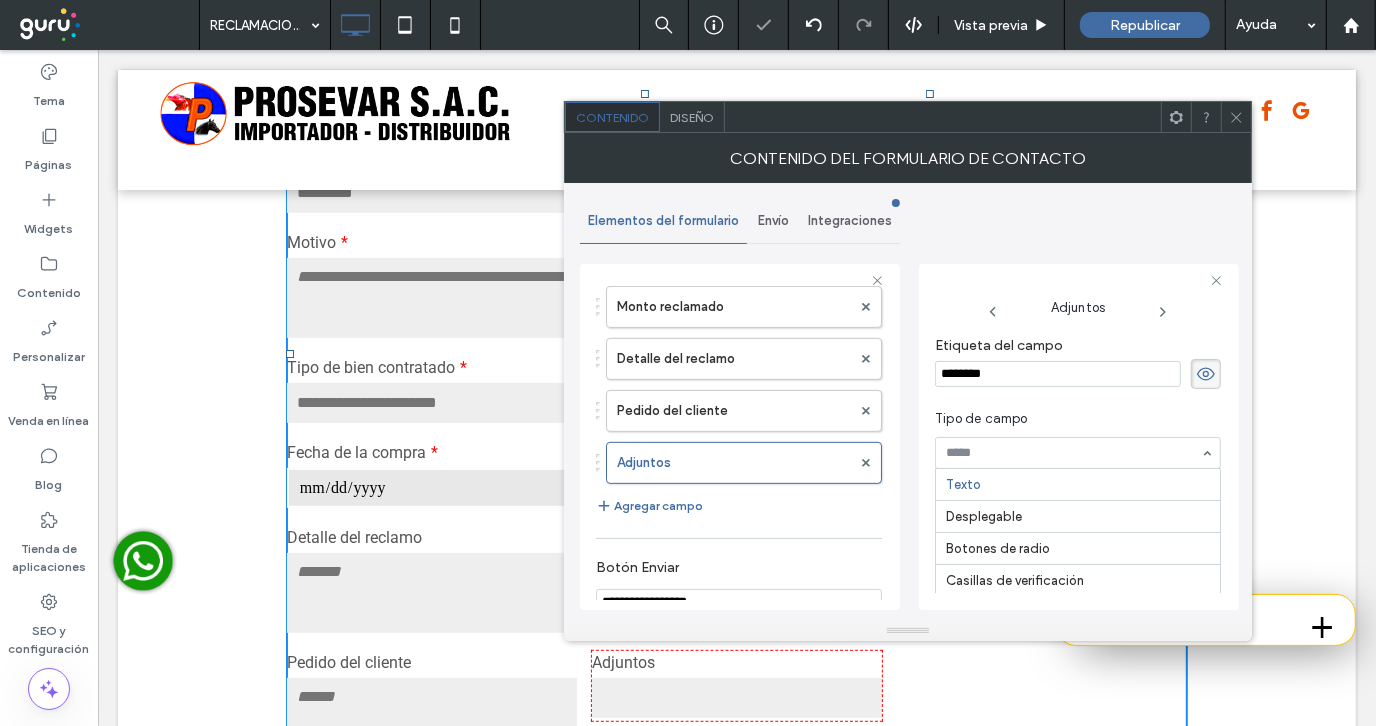 scroll, scrollTop: 223, scrollLeft: 0, axis: vertical 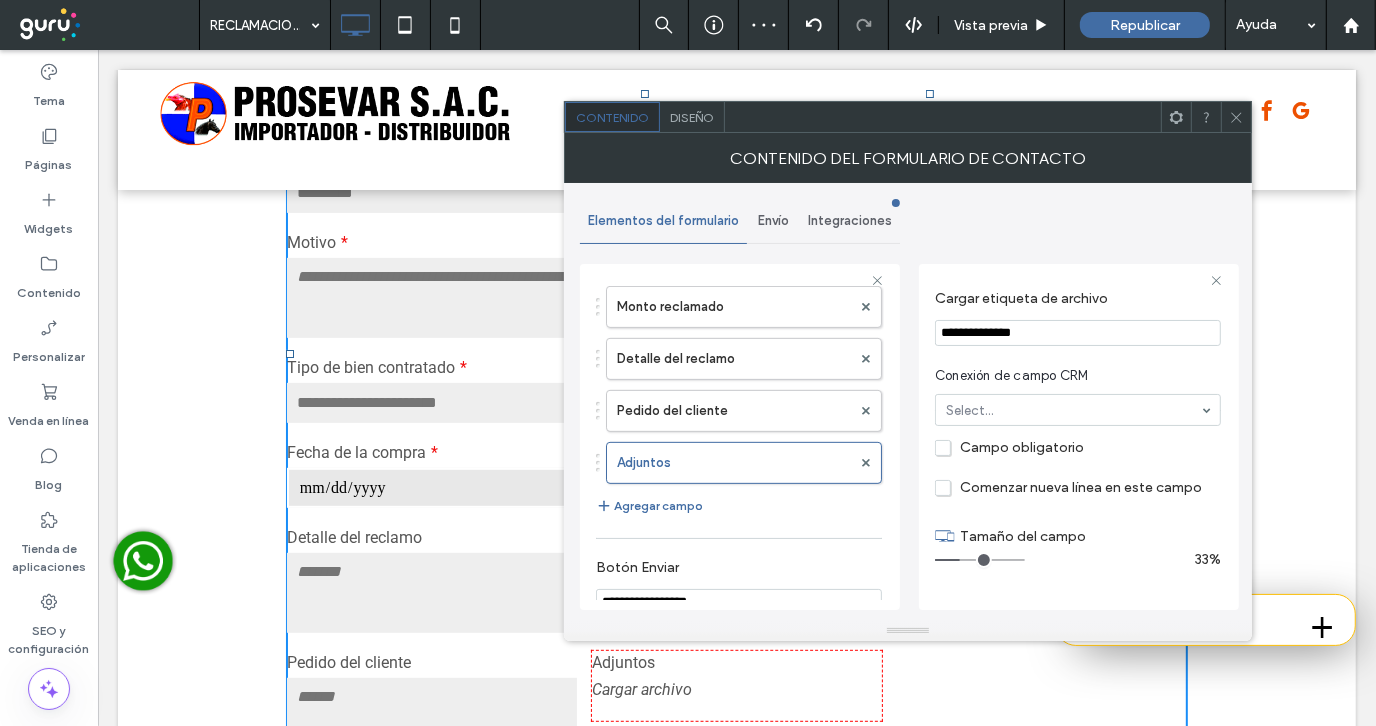click on "**********" at bounding box center [1078, 333] 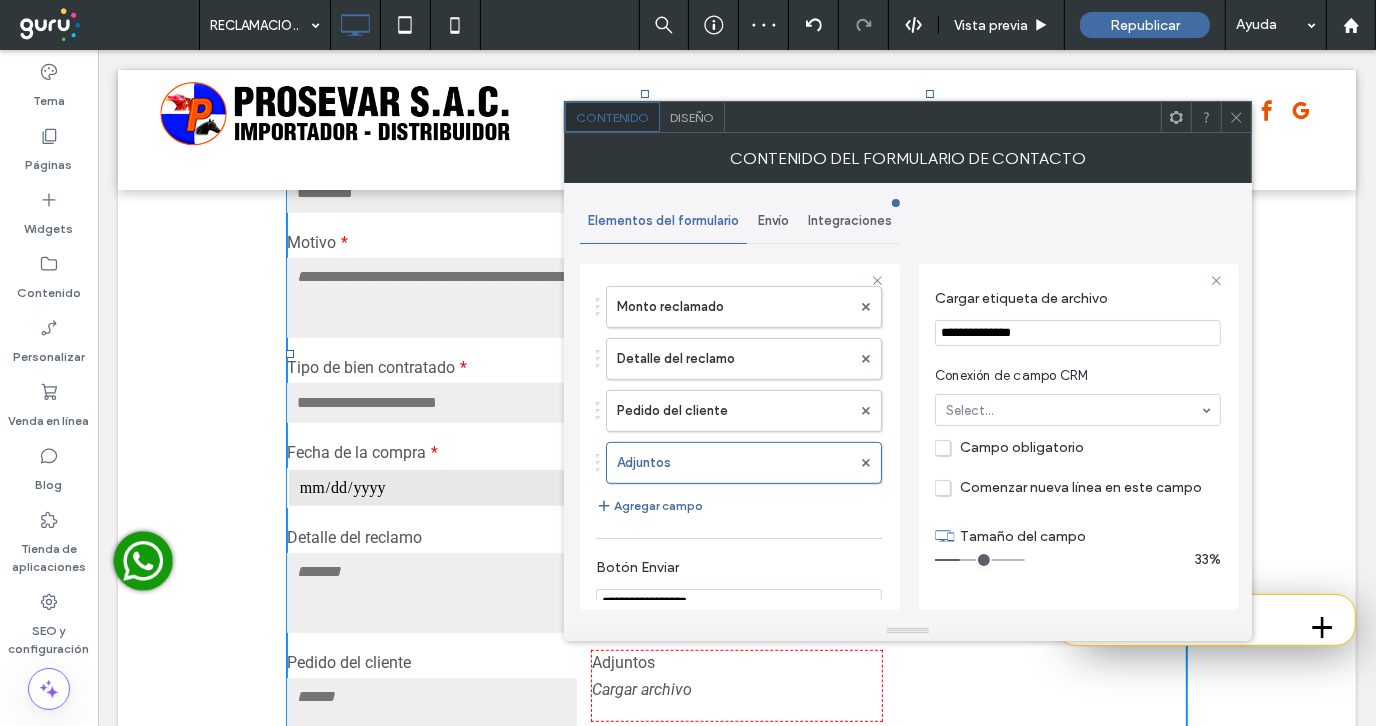 click on "**********" at bounding box center (1078, 333) 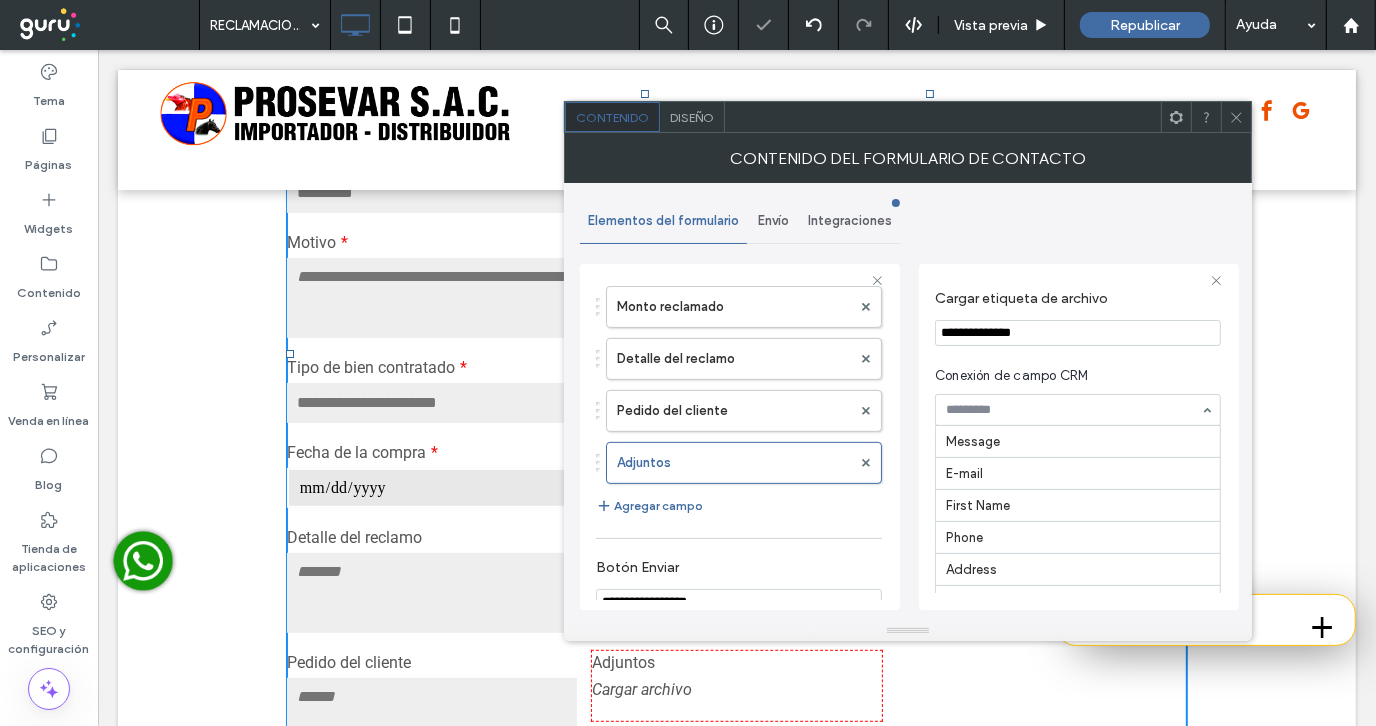 scroll, scrollTop: 93, scrollLeft: 0, axis: vertical 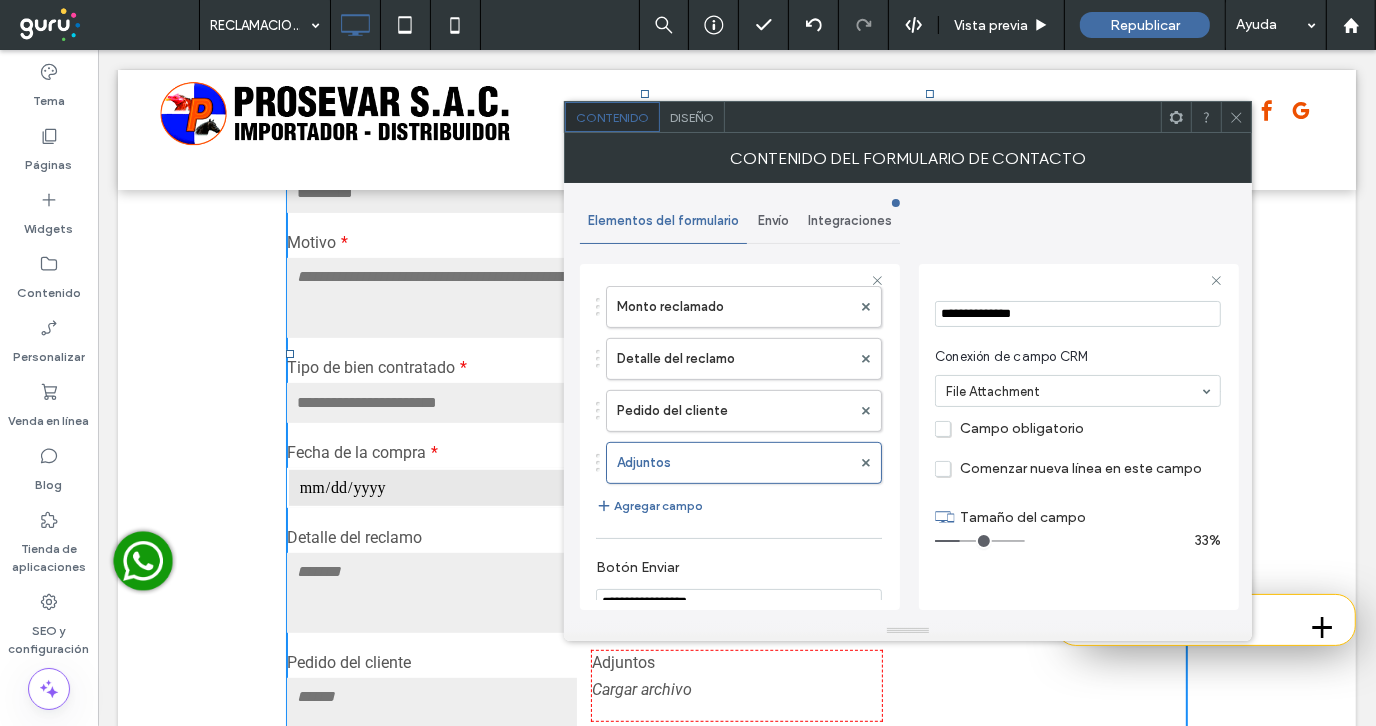 drag, startPoint x: 1239, startPoint y: 121, endPoint x: 1222, endPoint y: 131, distance: 19.723083 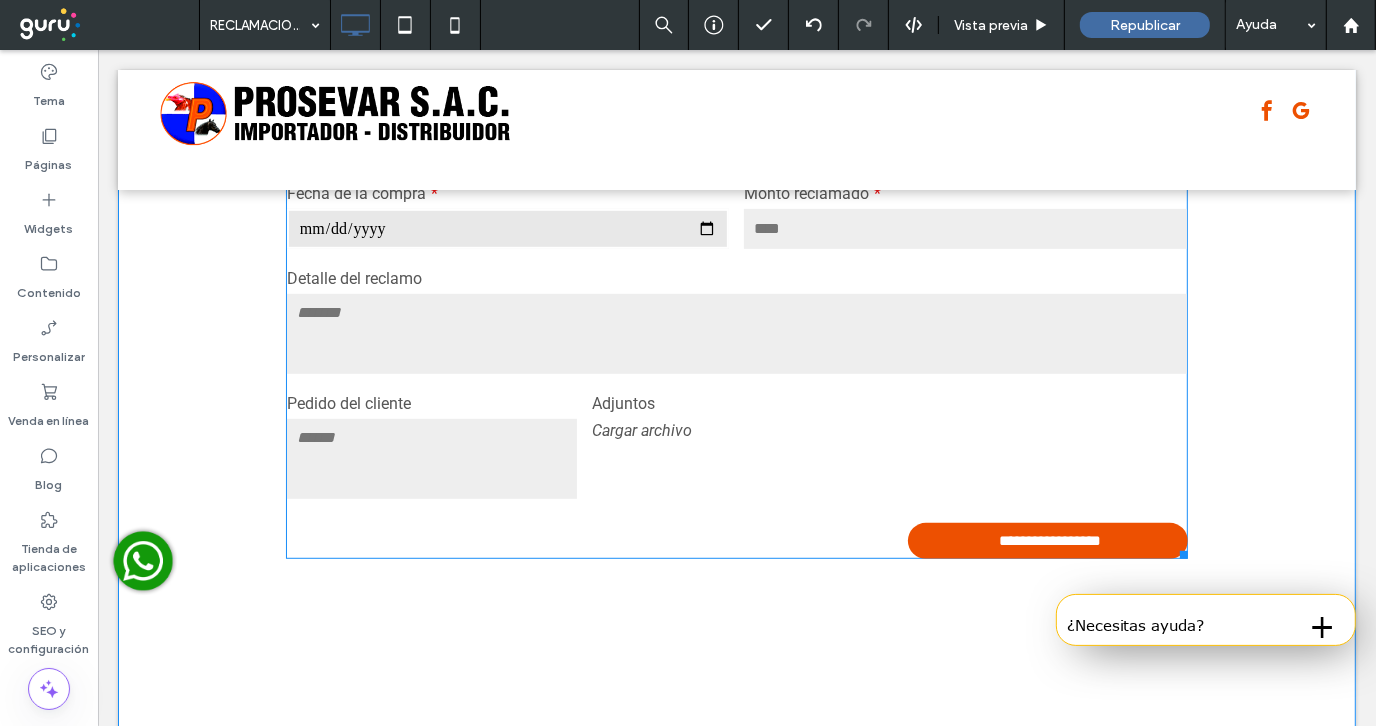 scroll, scrollTop: 800, scrollLeft: 0, axis: vertical 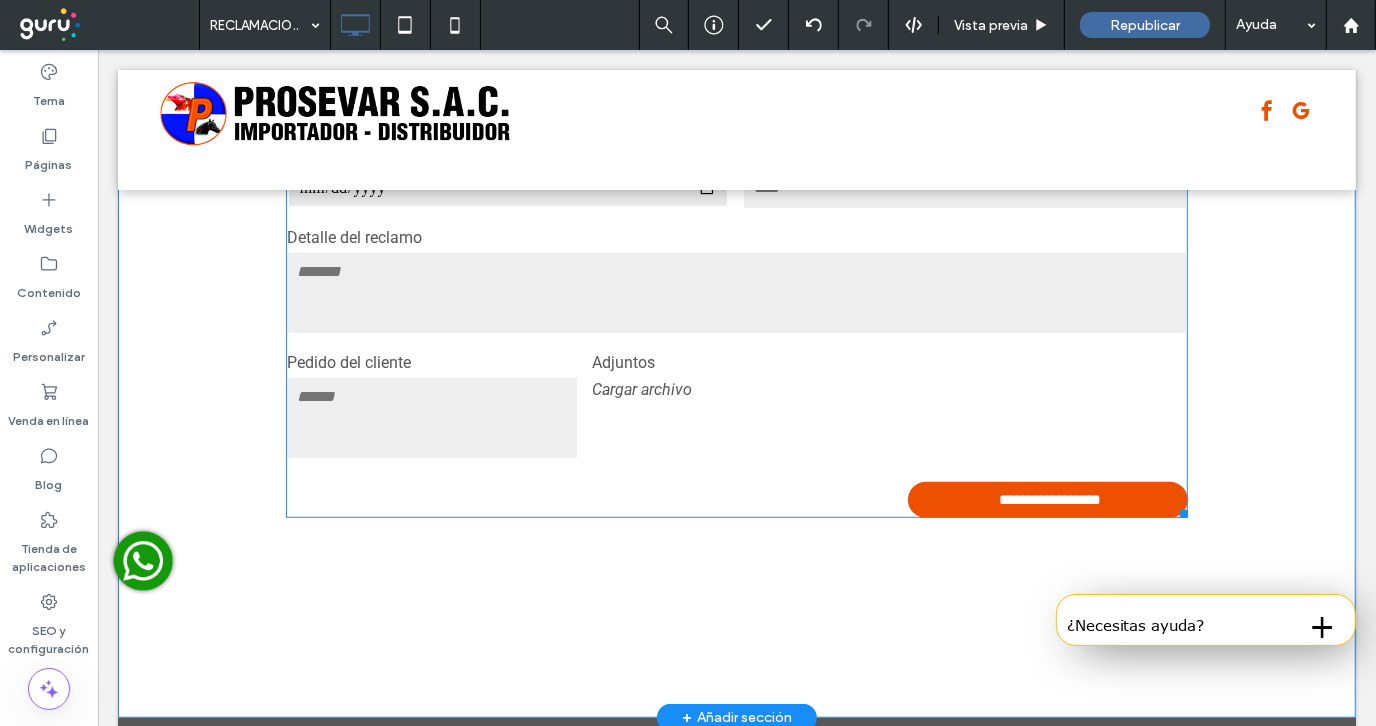 click on "Cargar archivo" at bounding box center (641, 388) 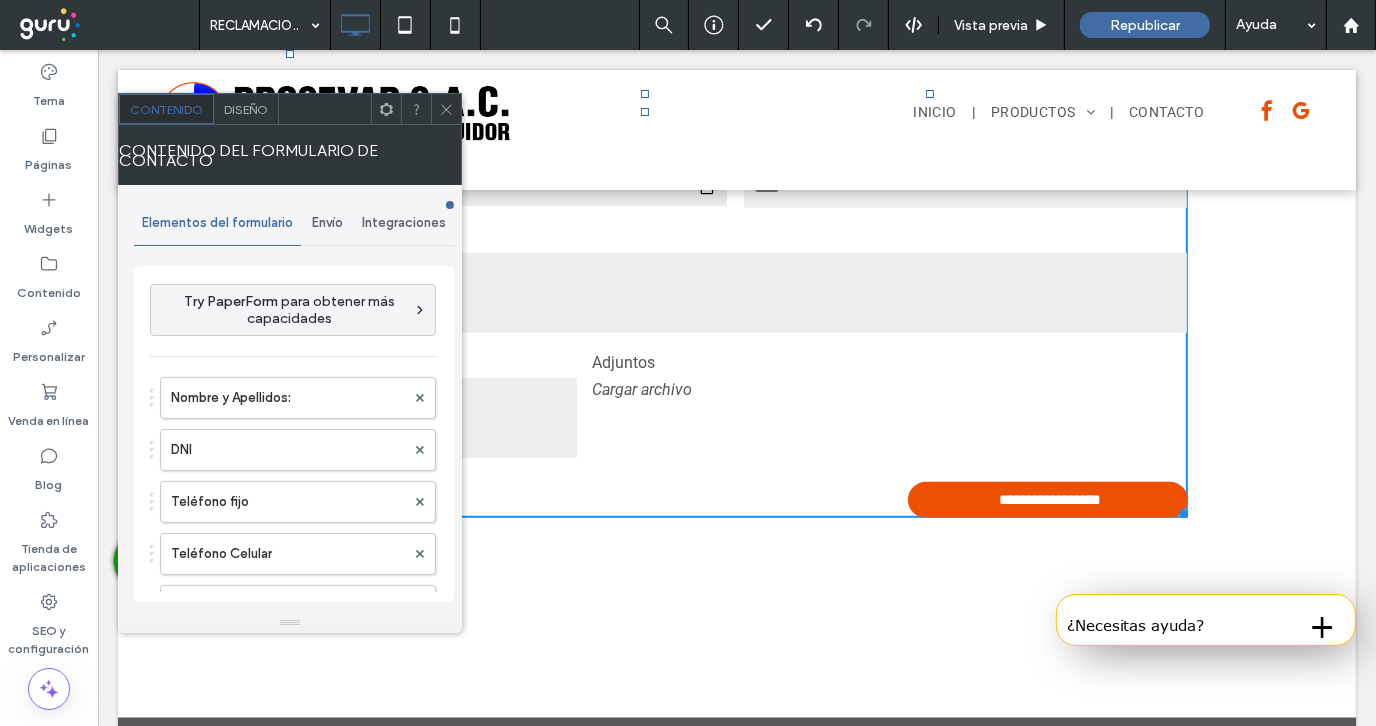 click on "Envío" at bounding box center [327, 223] 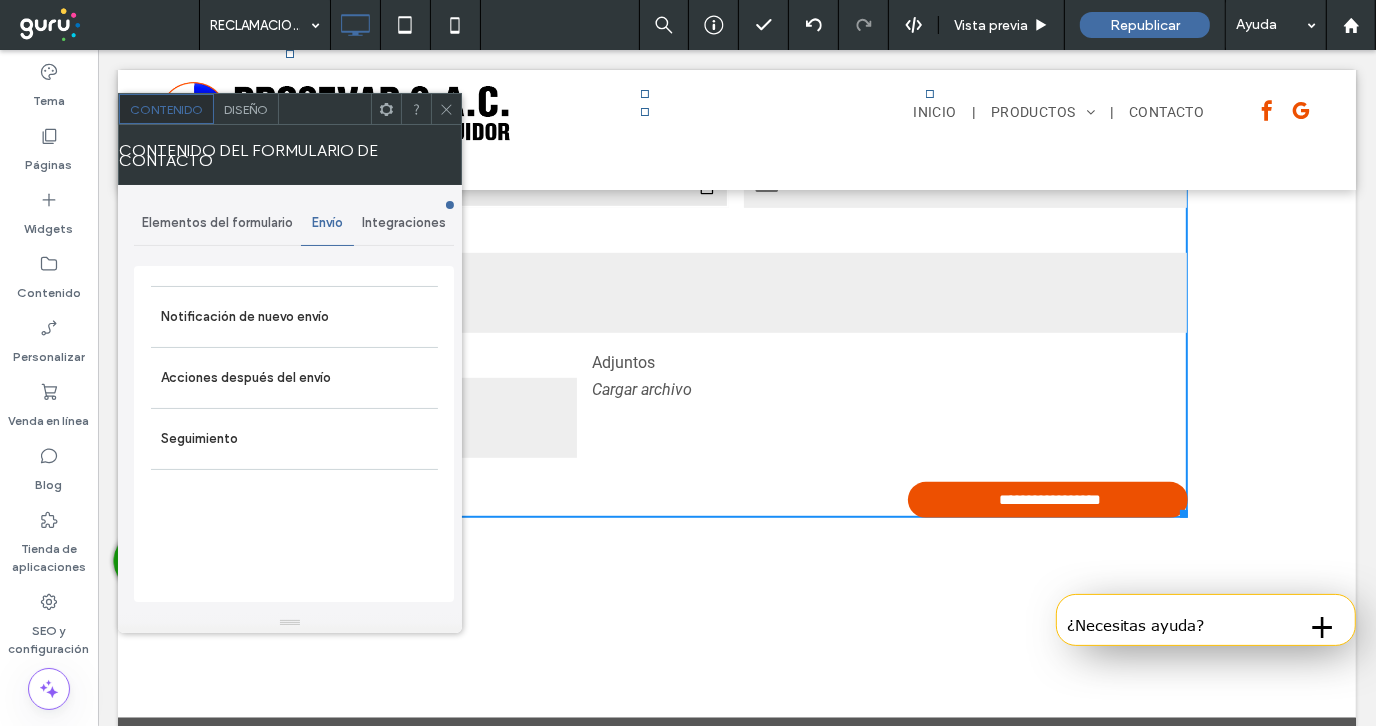 click on "Elementos del formulario" at bounding box center (217, 223) 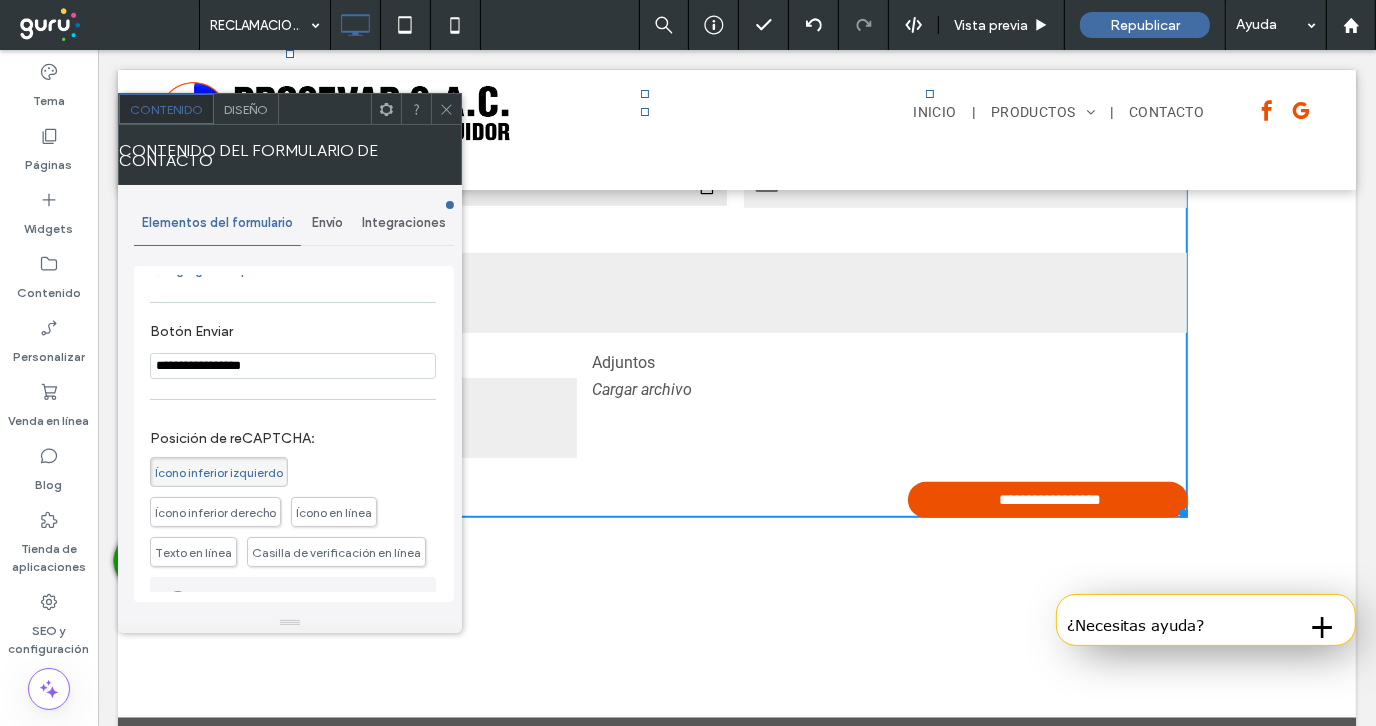 scroll, scrollTop: 800, scrollLeft: 0, axis: vertical 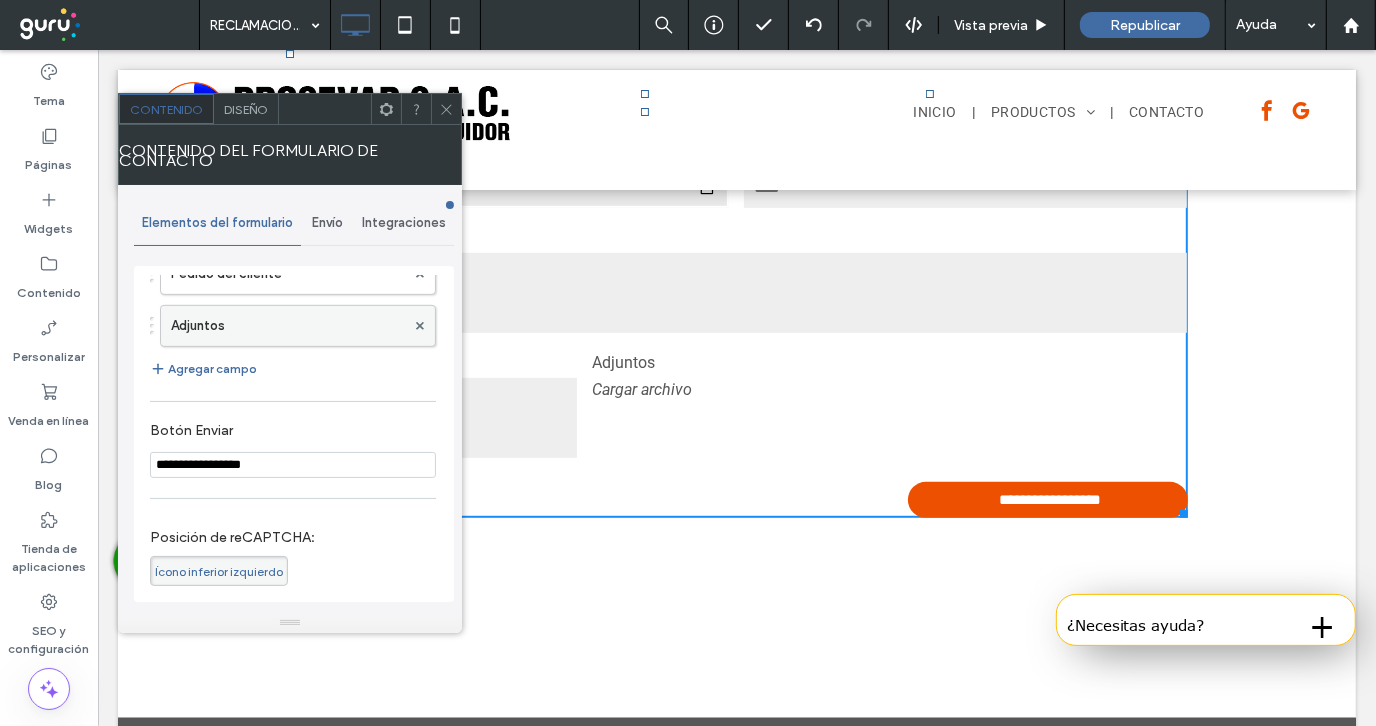 click on "Adjuntos" at bounding box center [288, 326] 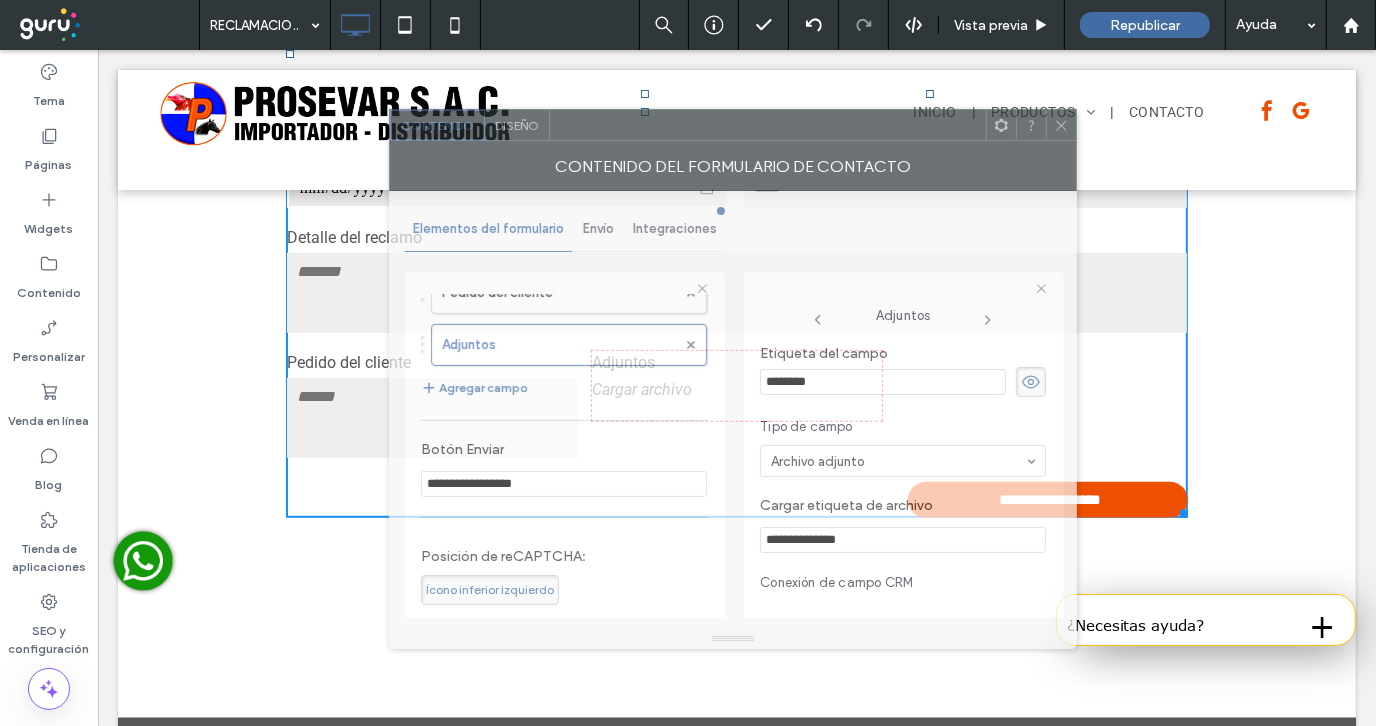 drag, startPoint x: 474, startPoint y: 115, endPoint x: 734, endPoint y: 125, distance: 260.19223 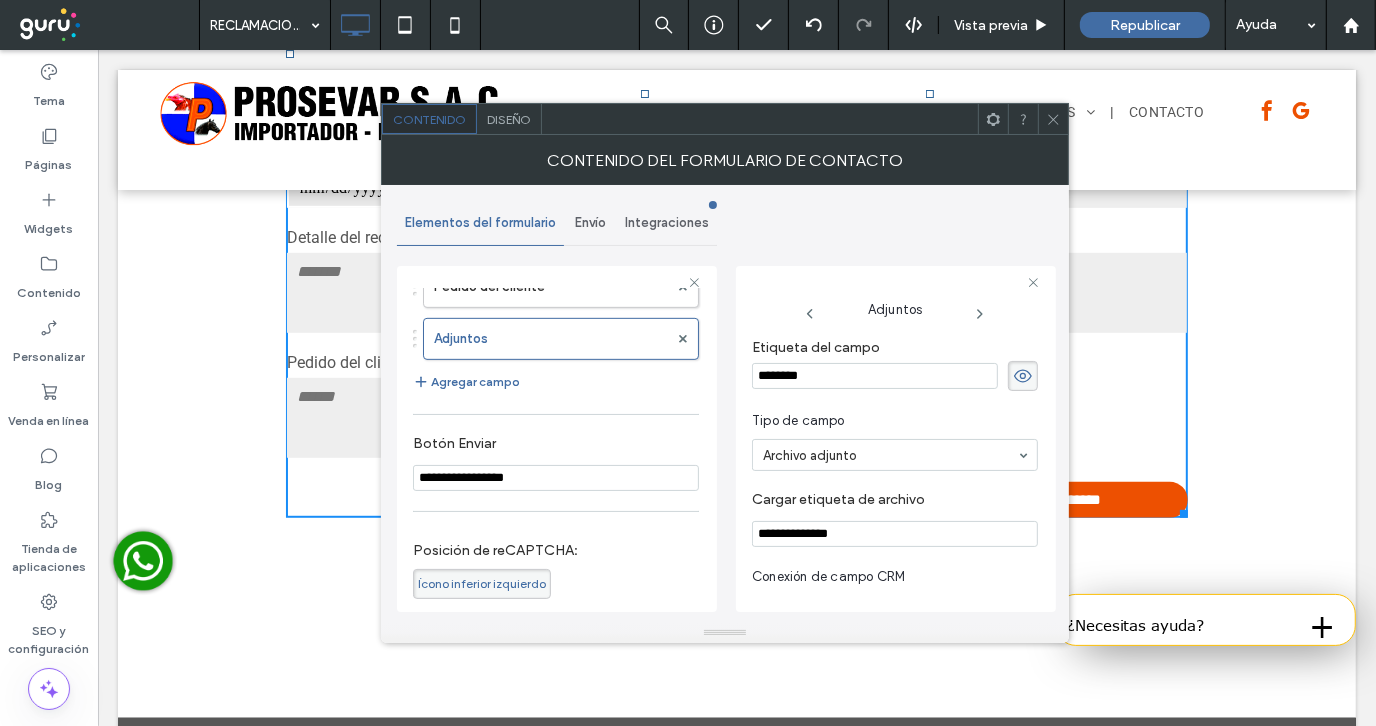 scroll, scrollTop: 600, scrollLeft: 0, axis: vertical 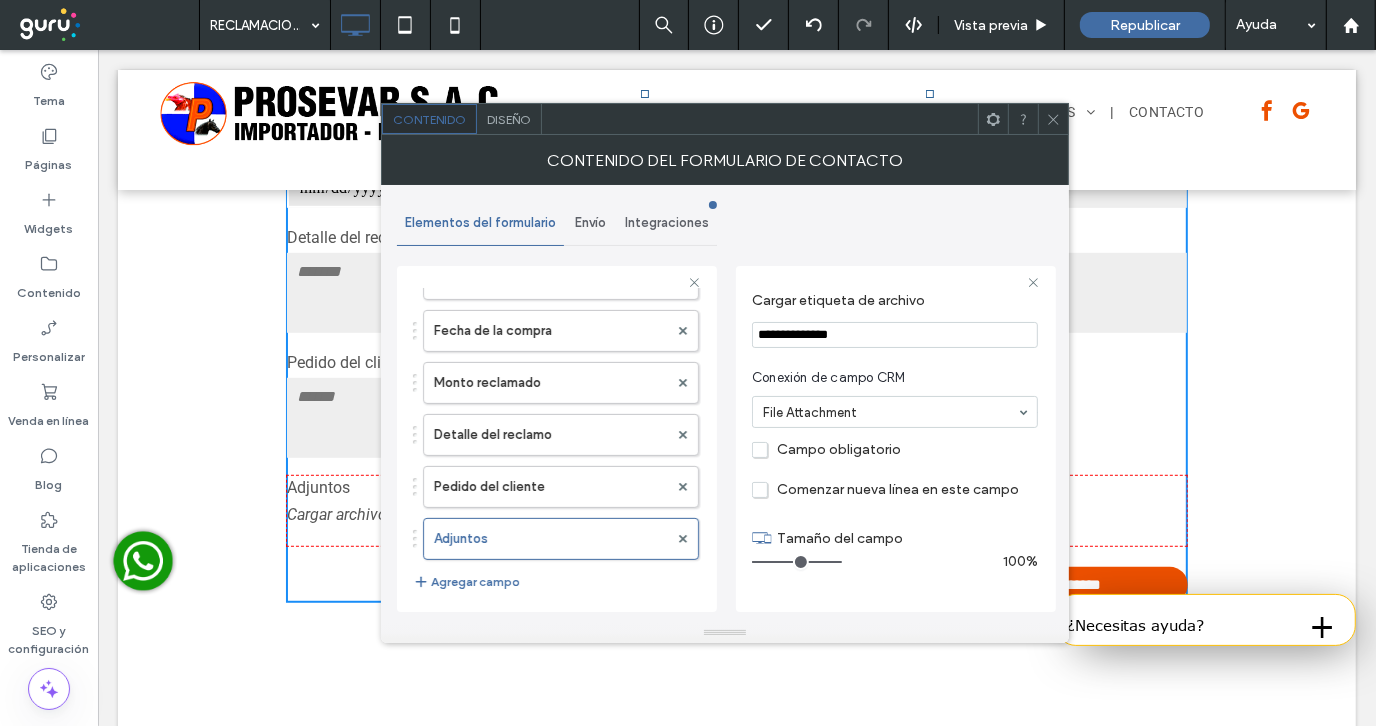 drag, startPoint x: 797, startPoint y: 559, endPoint x: 928, endPoint y: 558, distance: 131.00381 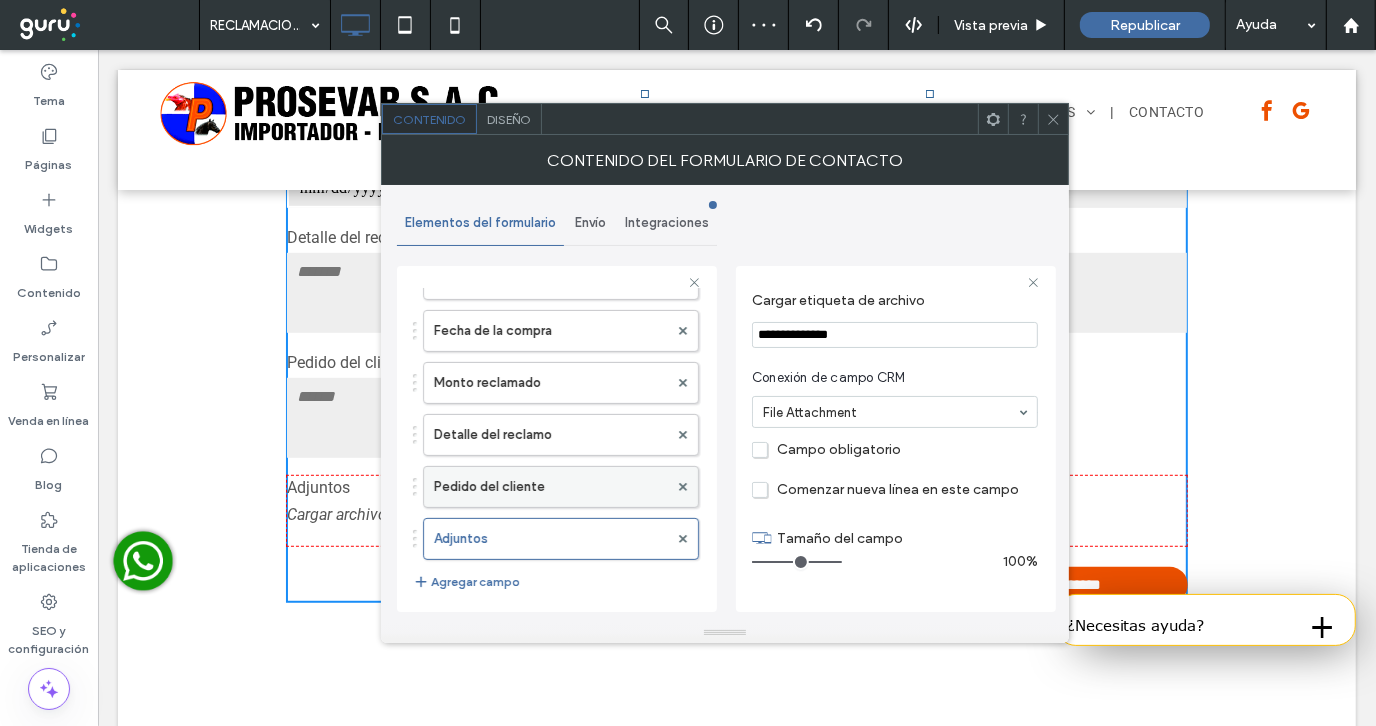 click on "Pedido del cliente" at bounding box center (551, 487) 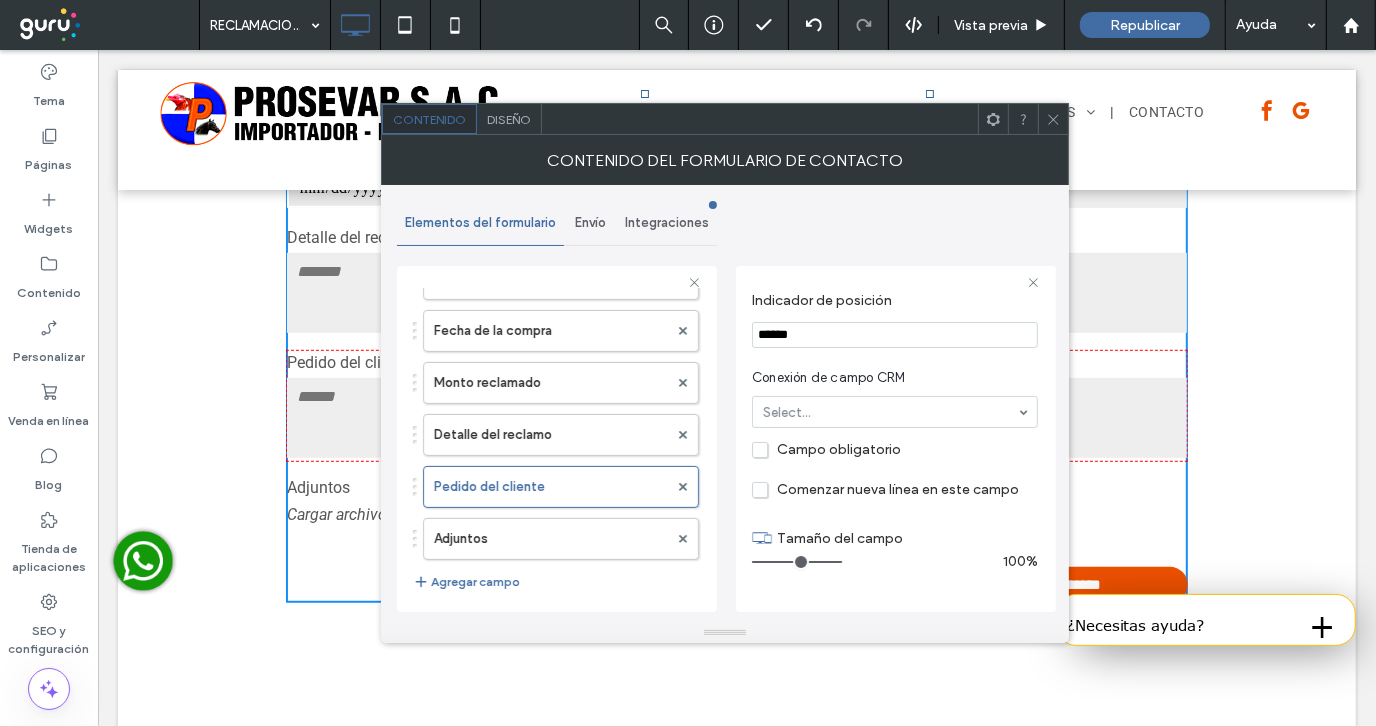 drag, startPoint x: 800, startPoint y: 552, endPoint x: 1020, endPoint y: 549, distance: 220.02045 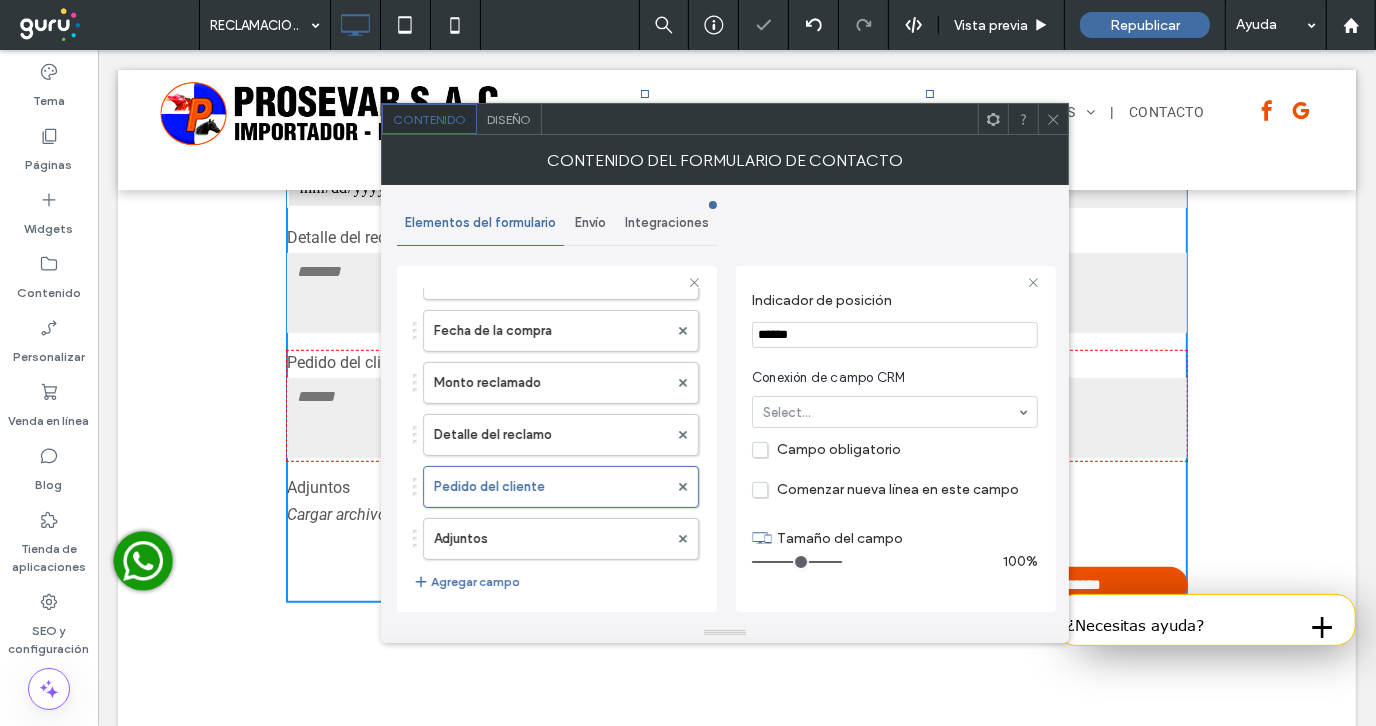 drag, startPoint x: 1052, startPoint y: 130, endPoint x: 1063, endPoint y: 154, distance: 26.400757 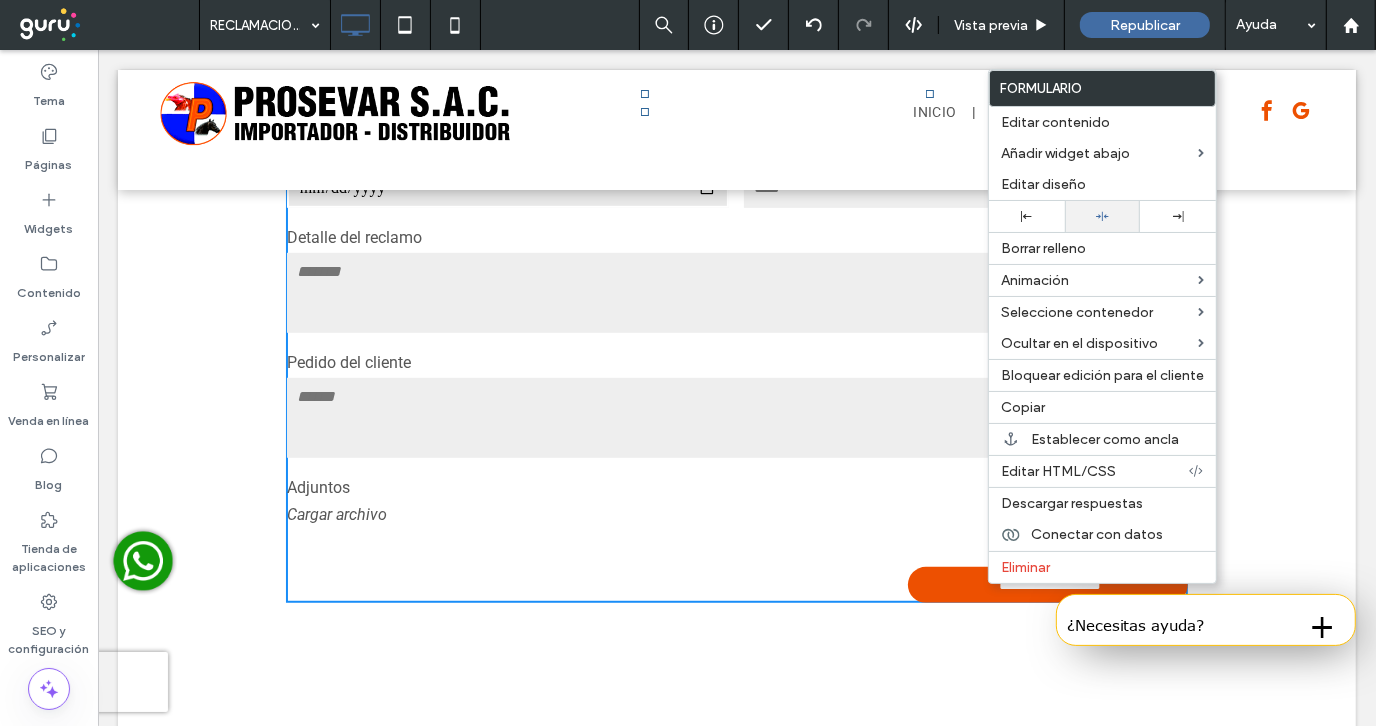 click 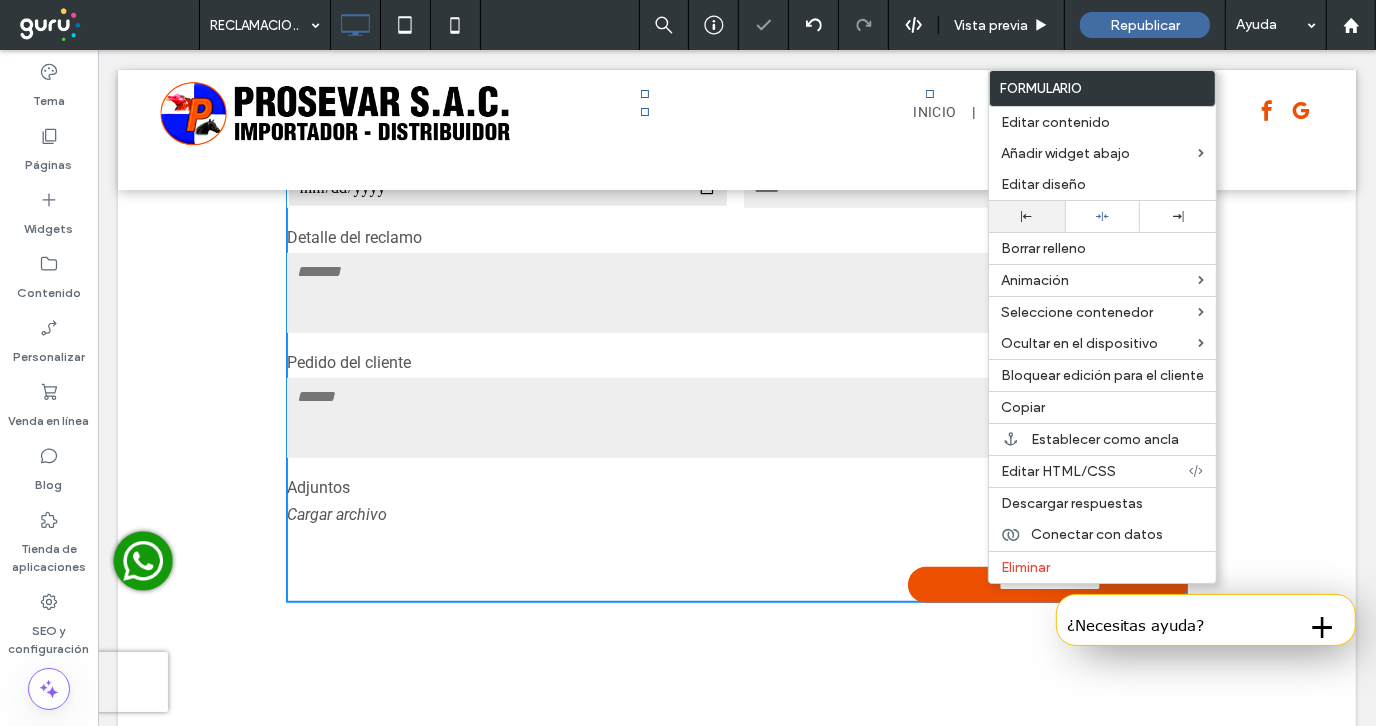 click at bounding box center (1027, 216) 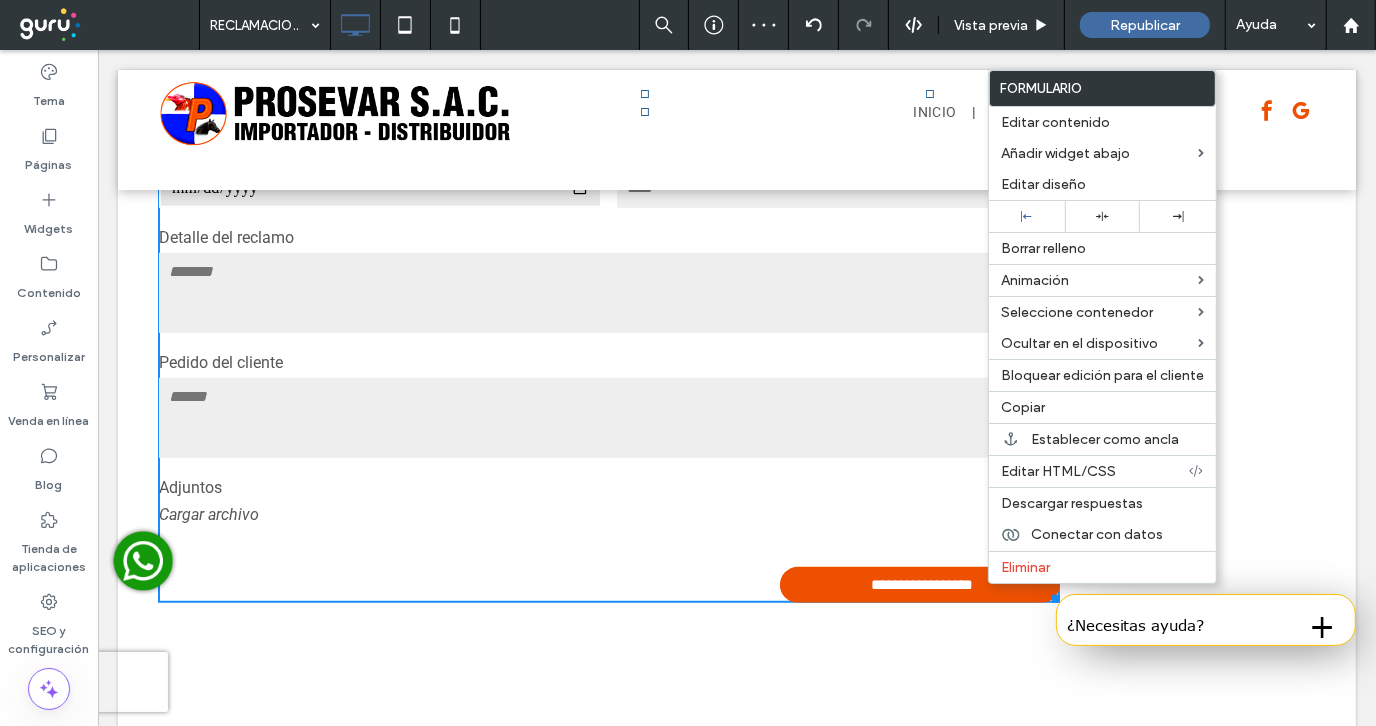 click on "**********" at bounding box center [736, 95] 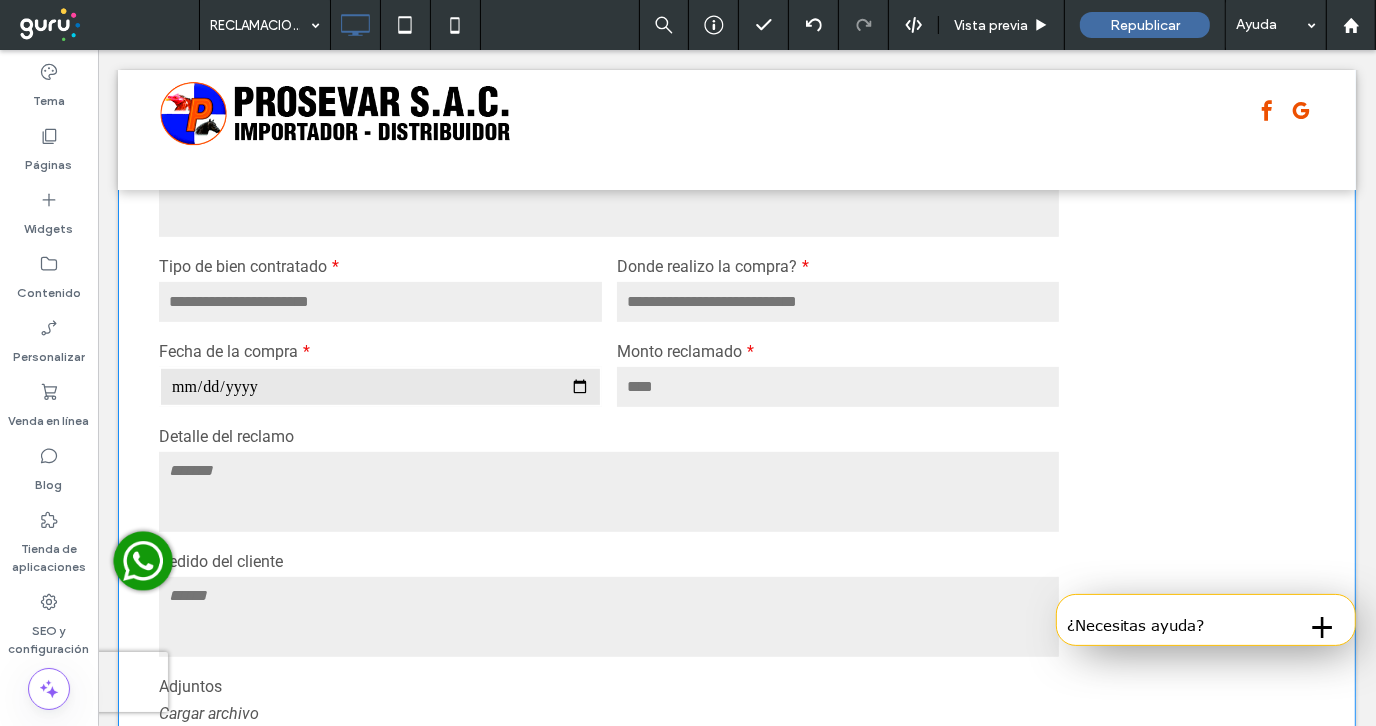 scroll, scrollTop: 600, scrollLeft: 0, axis: vertical 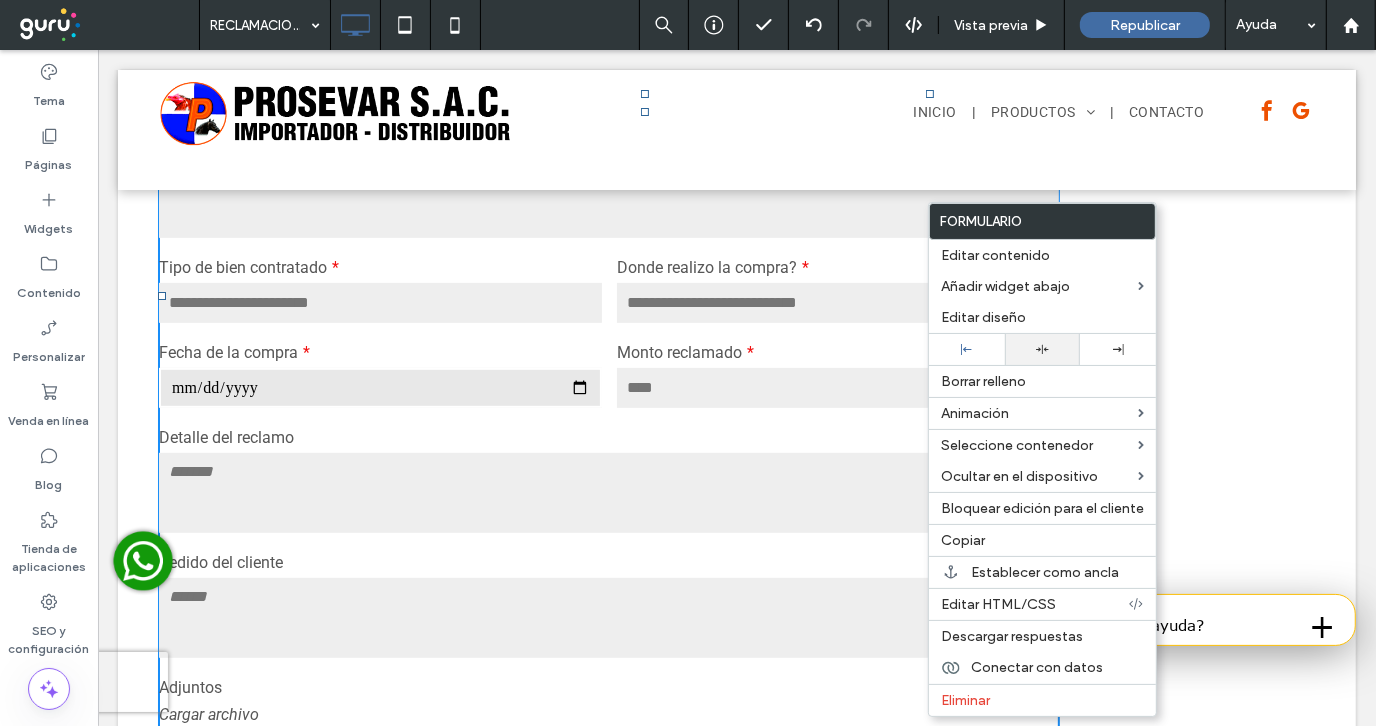 click at bounding box center (1043, 349) 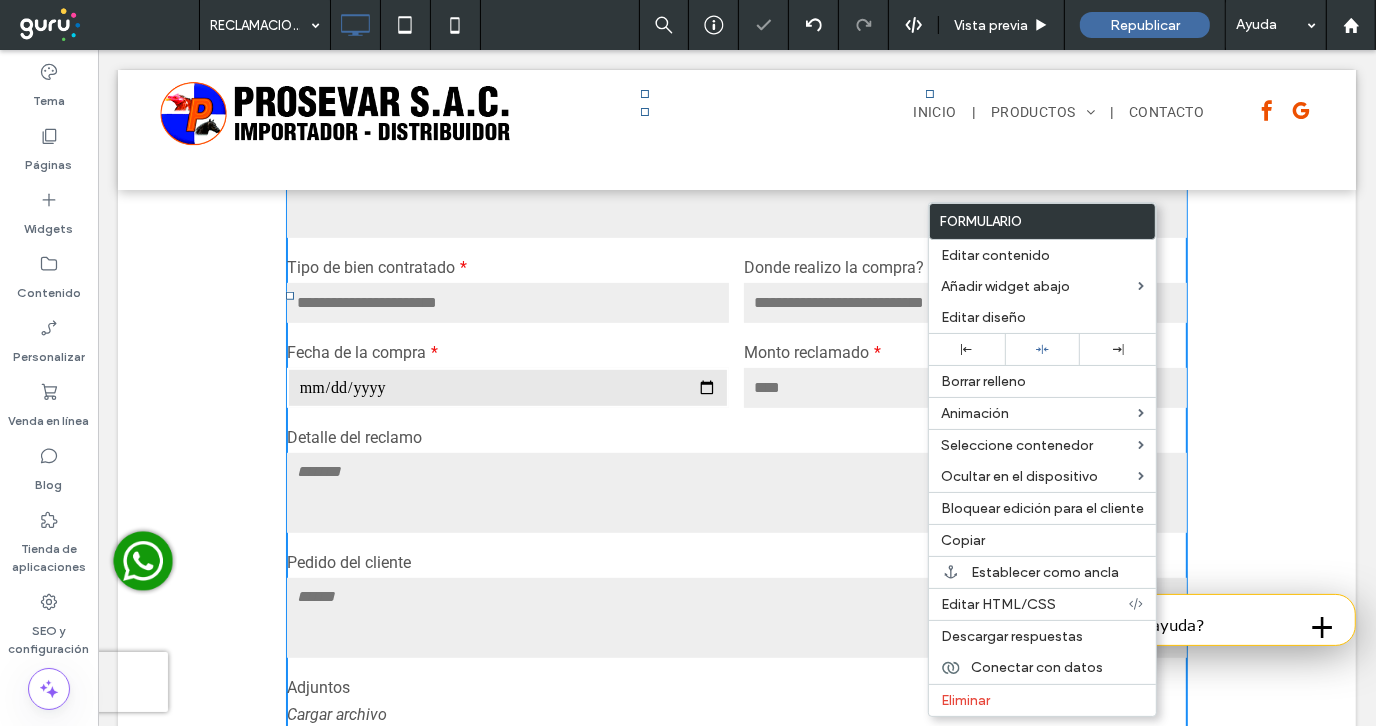 click on "**********" at bounding box center (736, 295) 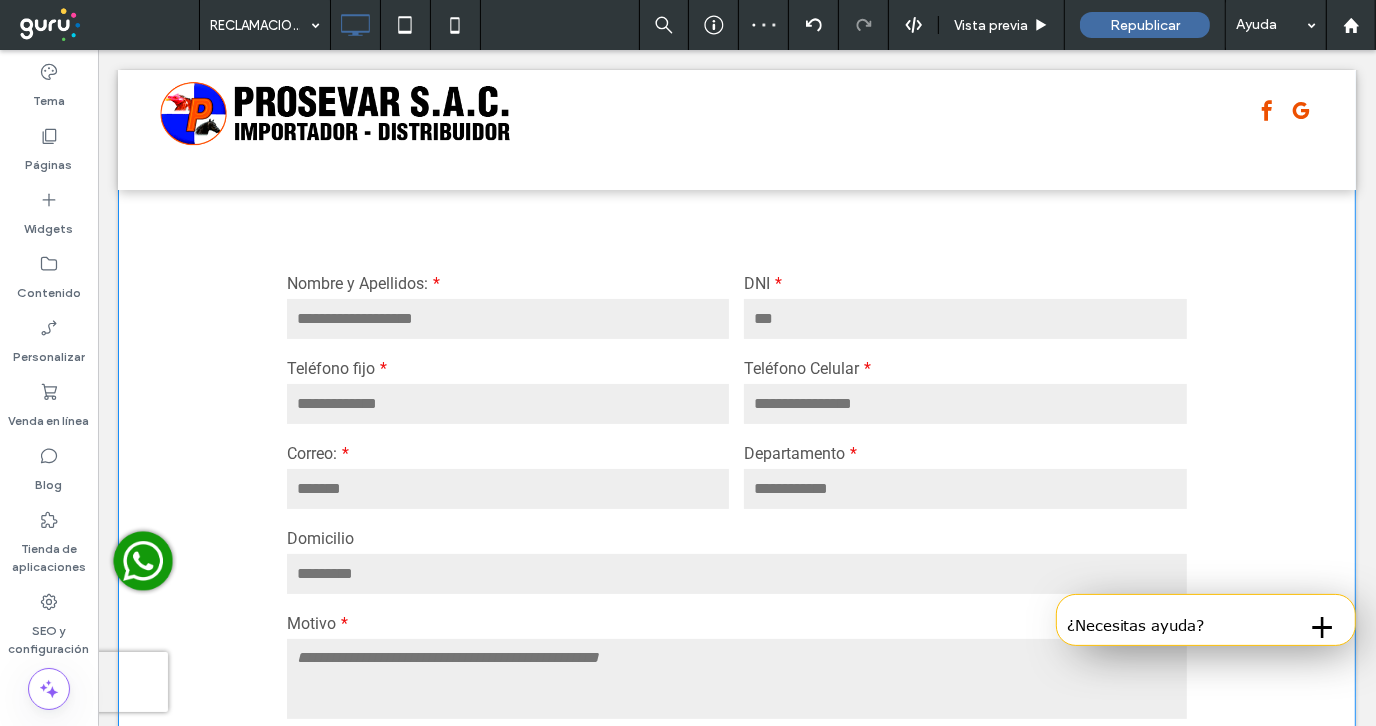 scroll, scrollTop: 0, scrollLeft: 0, axis: both 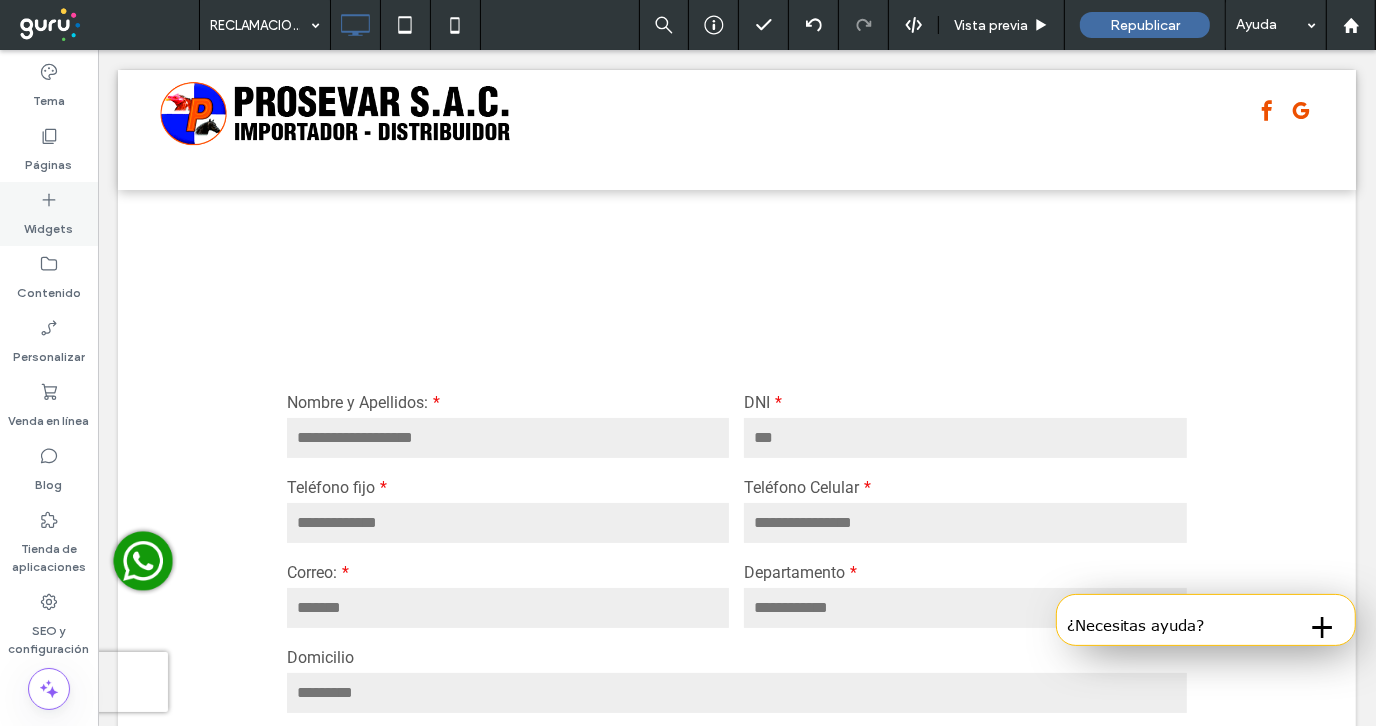 click 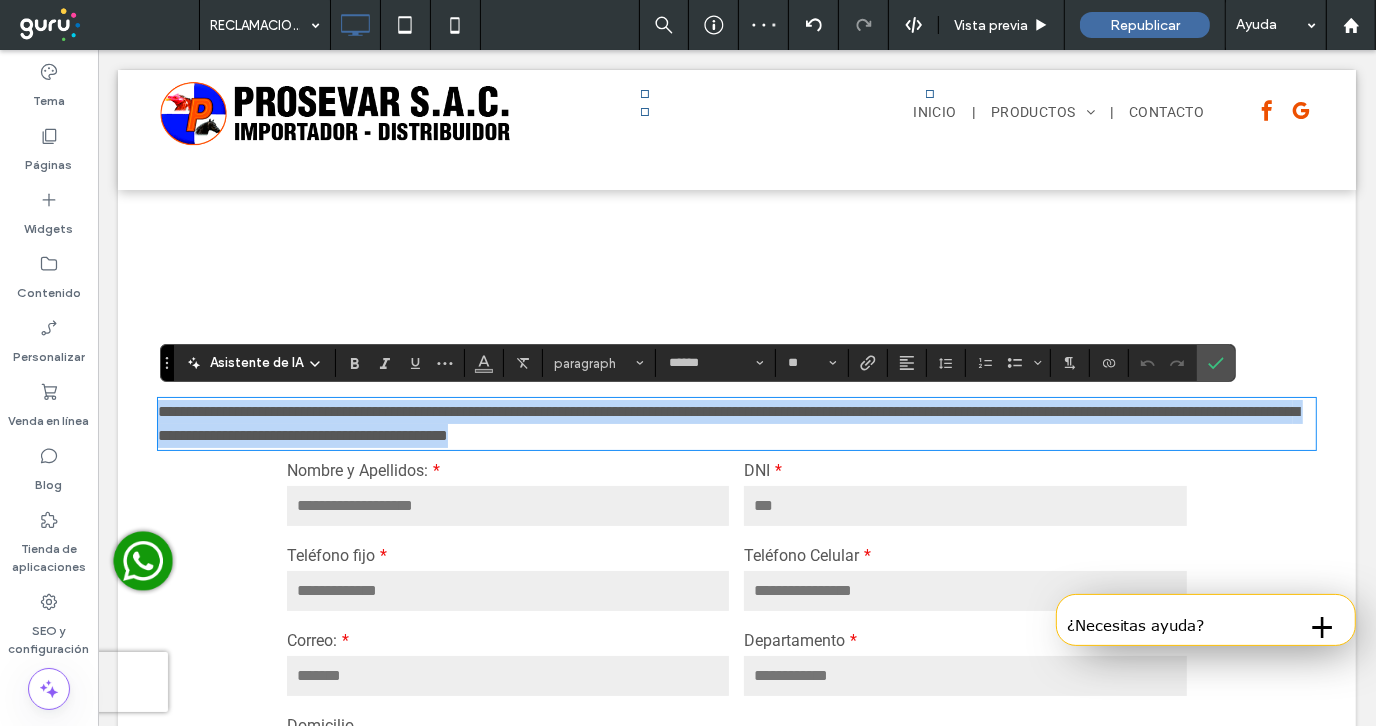 type 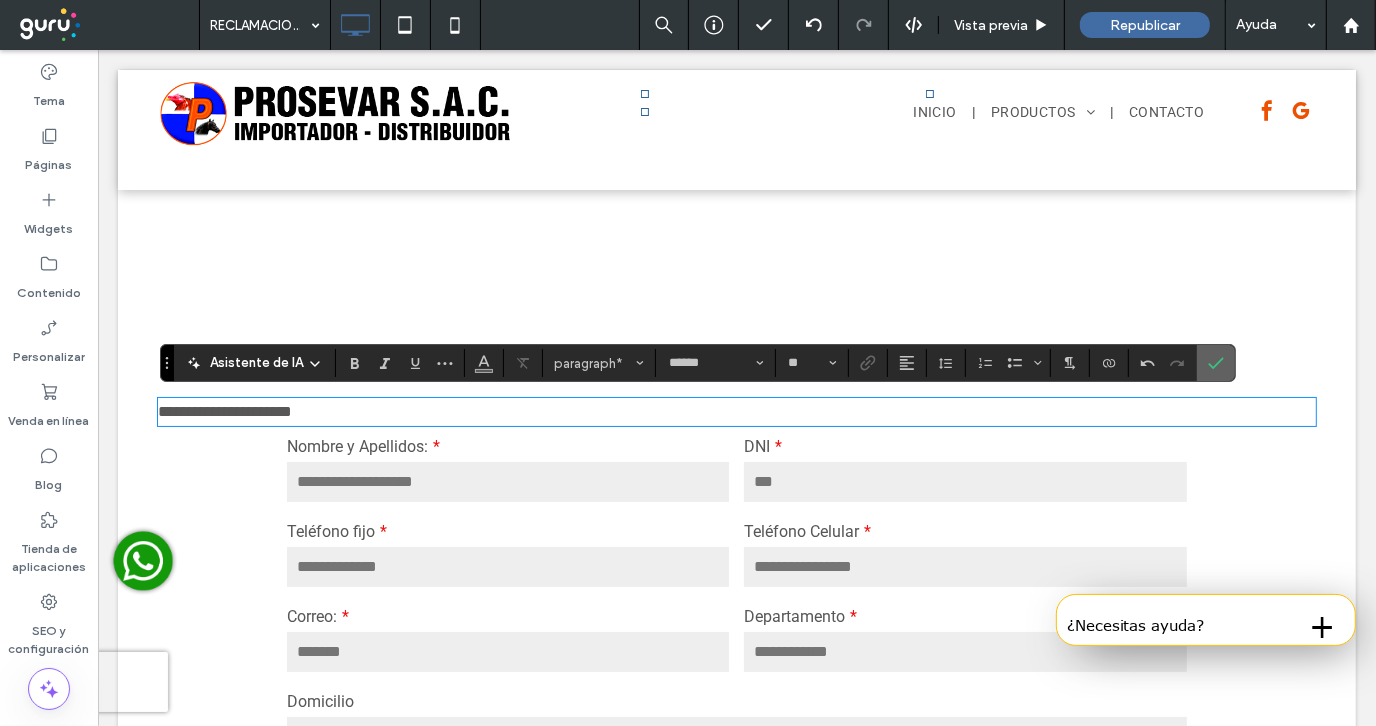 click 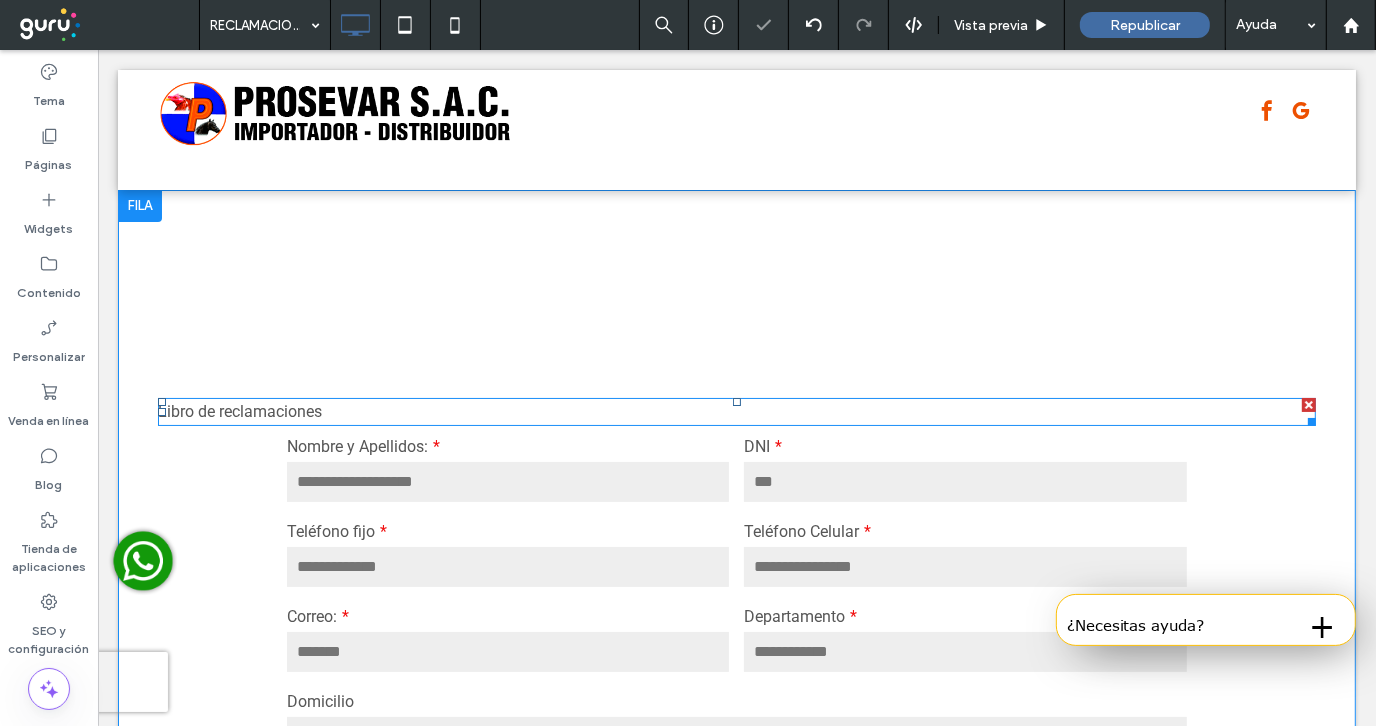 click on "Libro de reclamaciones" at bounding box center (239, 410) 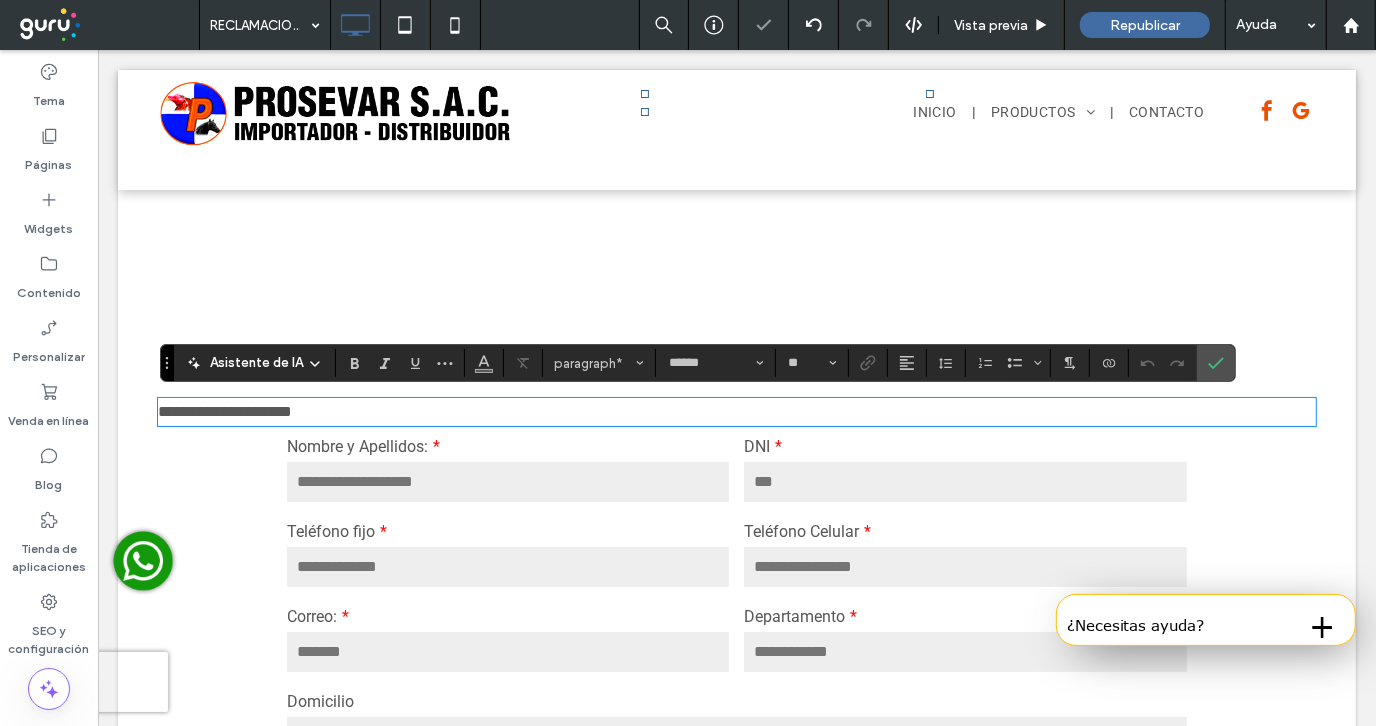 click on "**********" at bounding box center (224, 410) 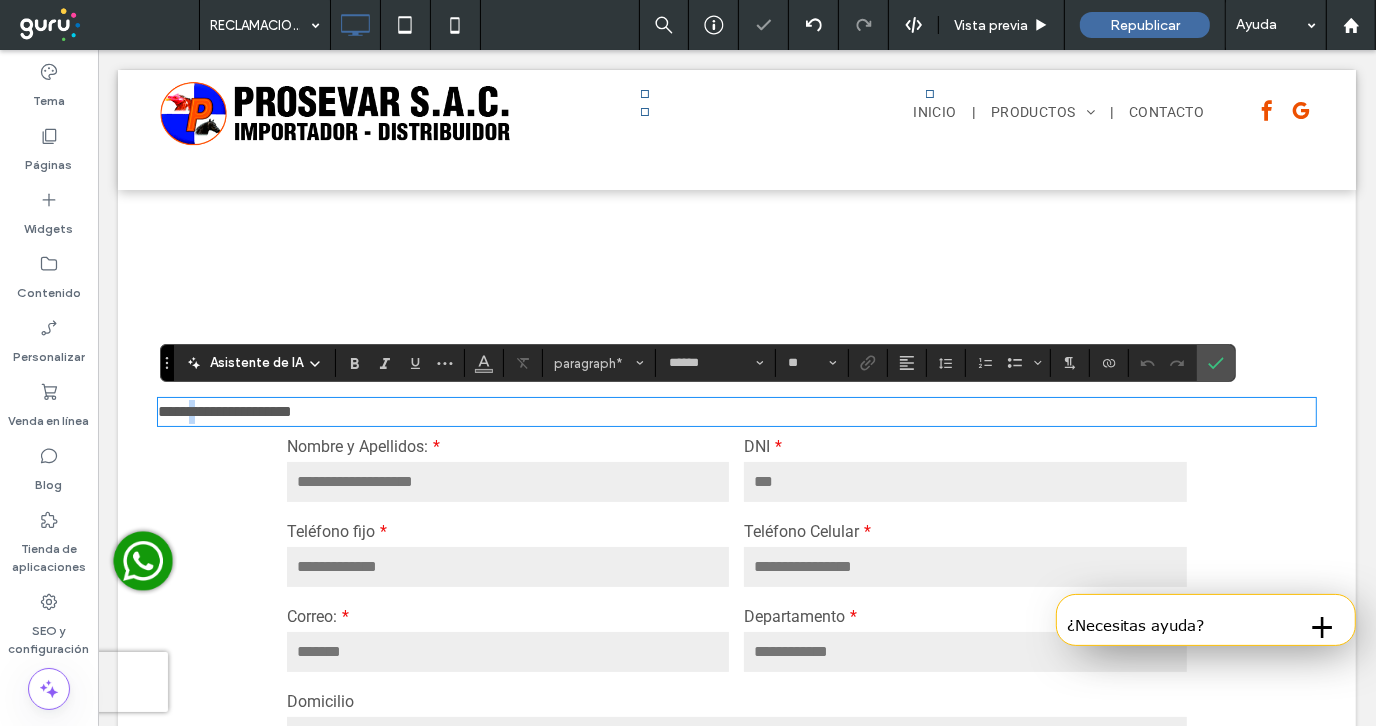 click on "**********" at bounding box center [224, 410] 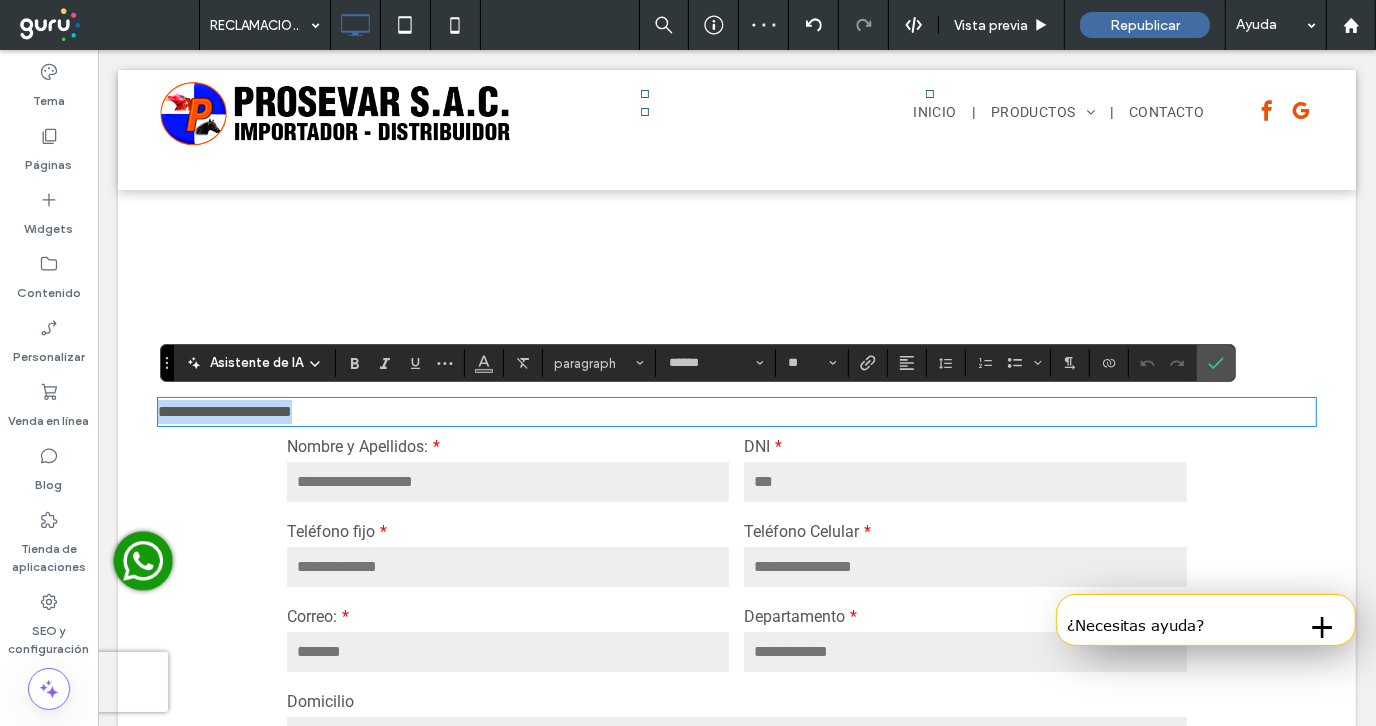 click on "**********" at bounding box center (224, 410) 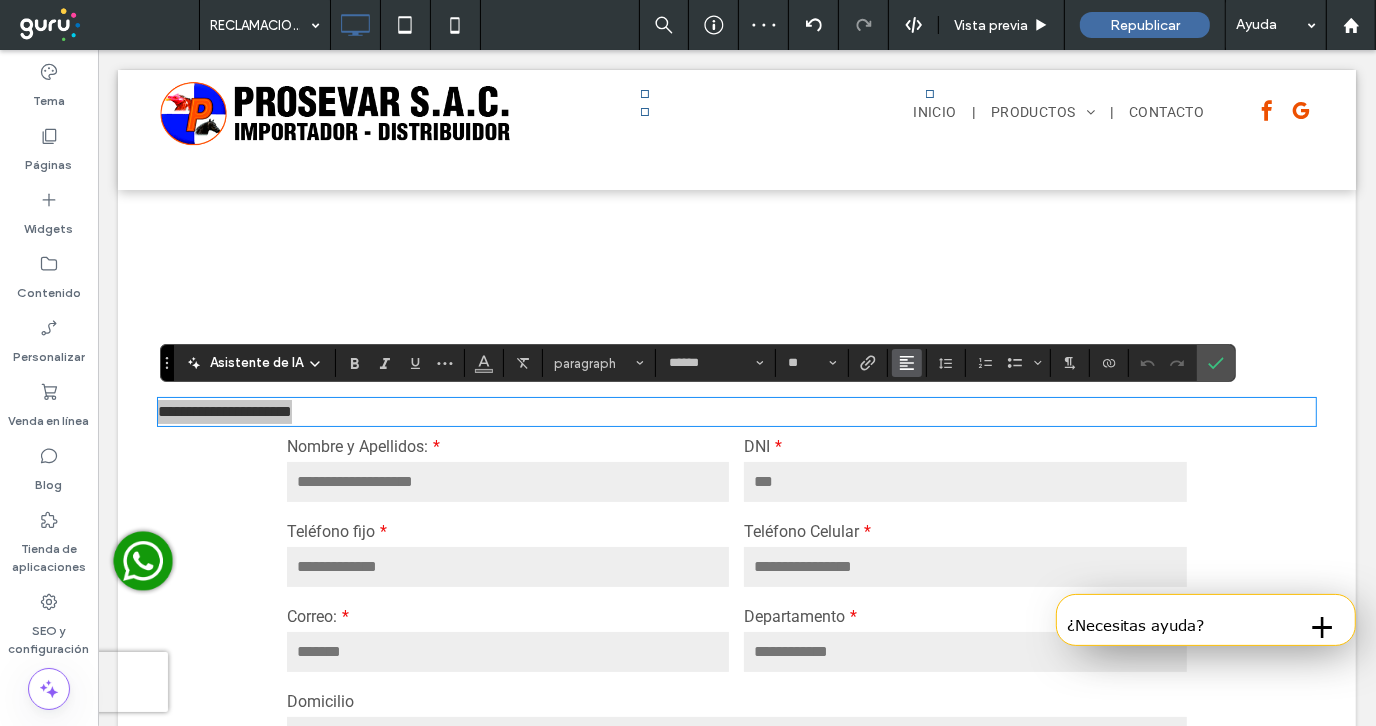 click at bounding box center [907, 363] 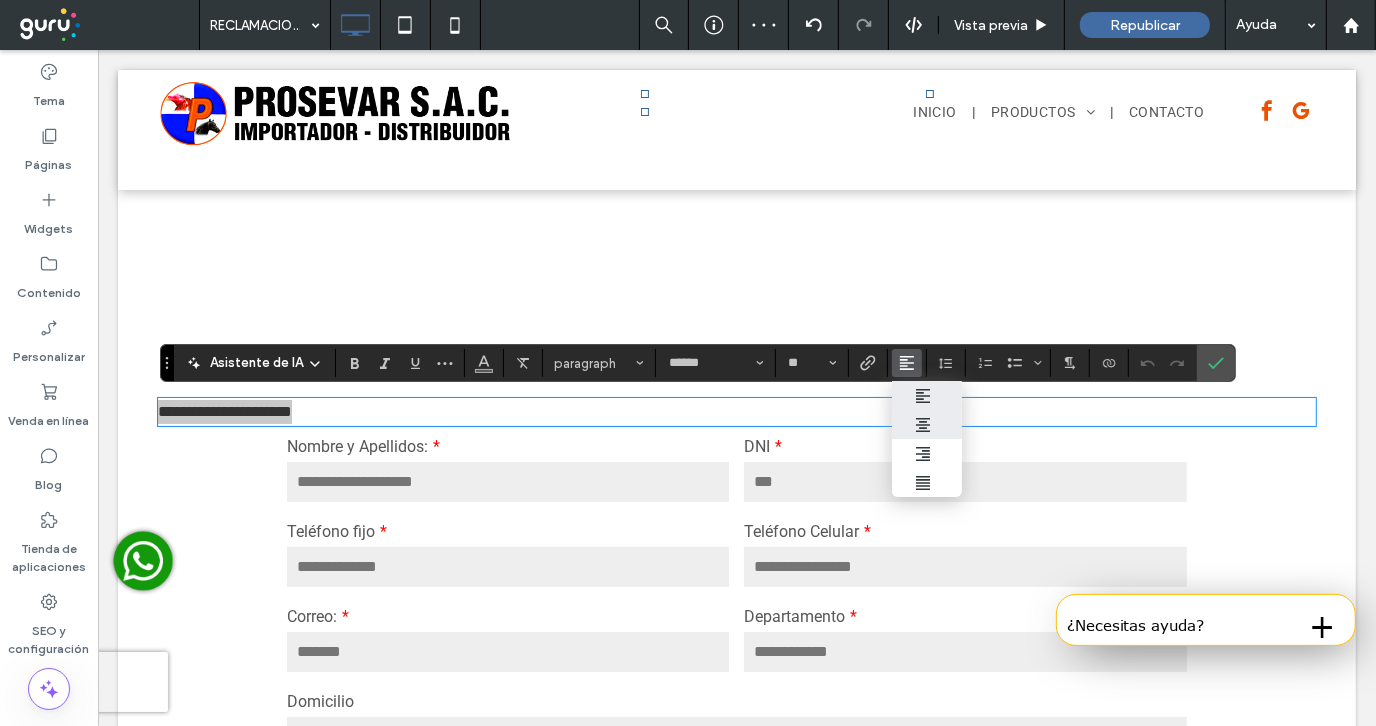 click at bounding box center [927, 424] 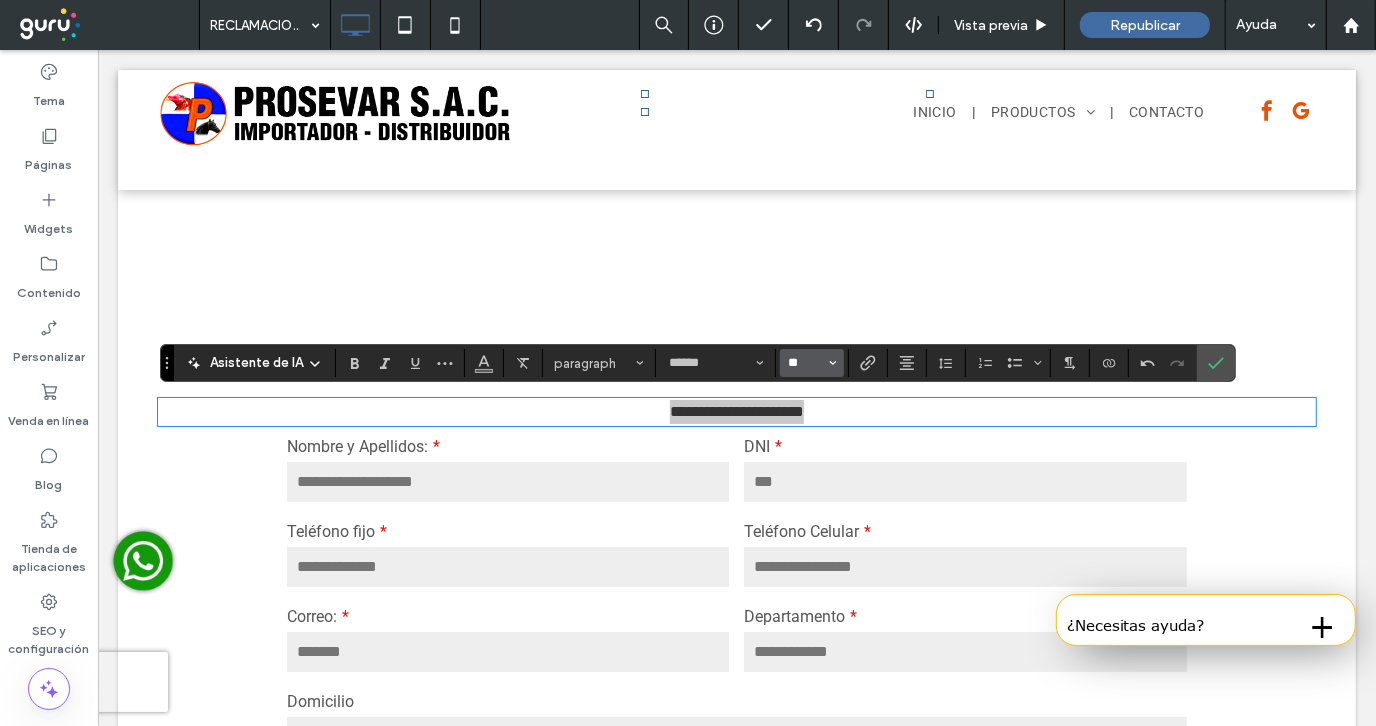 click on "**" at bounding box center [806, 363] 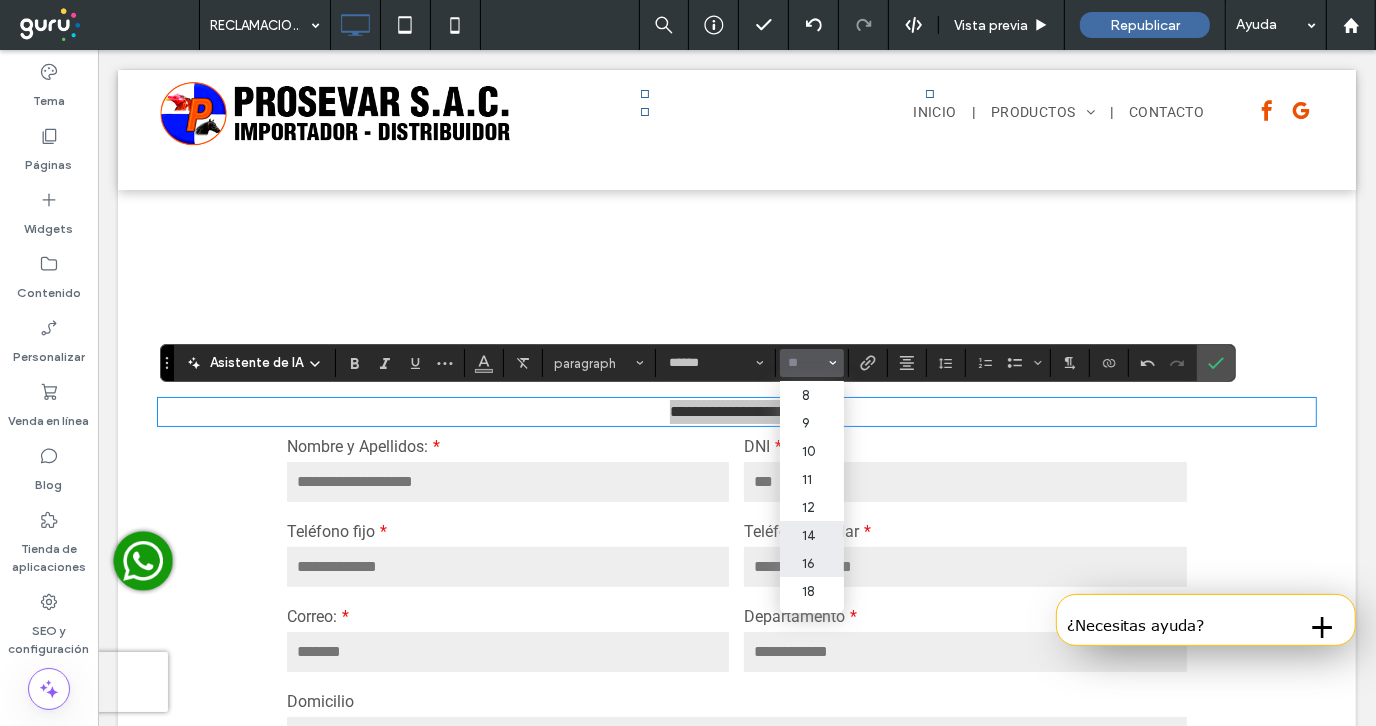 scroll, scrollTop: 100, scrollLeft: 0, axis: vertical 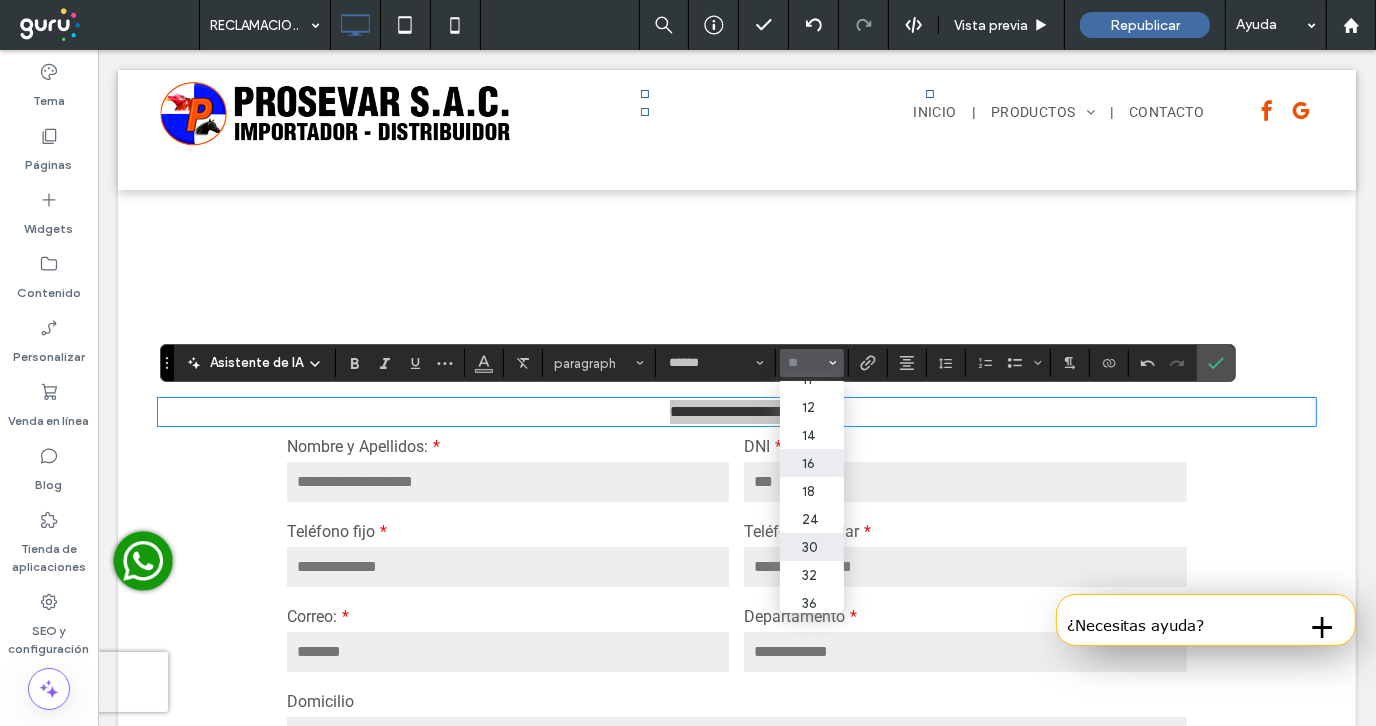 click on "30" at bounding box center (812, 547) 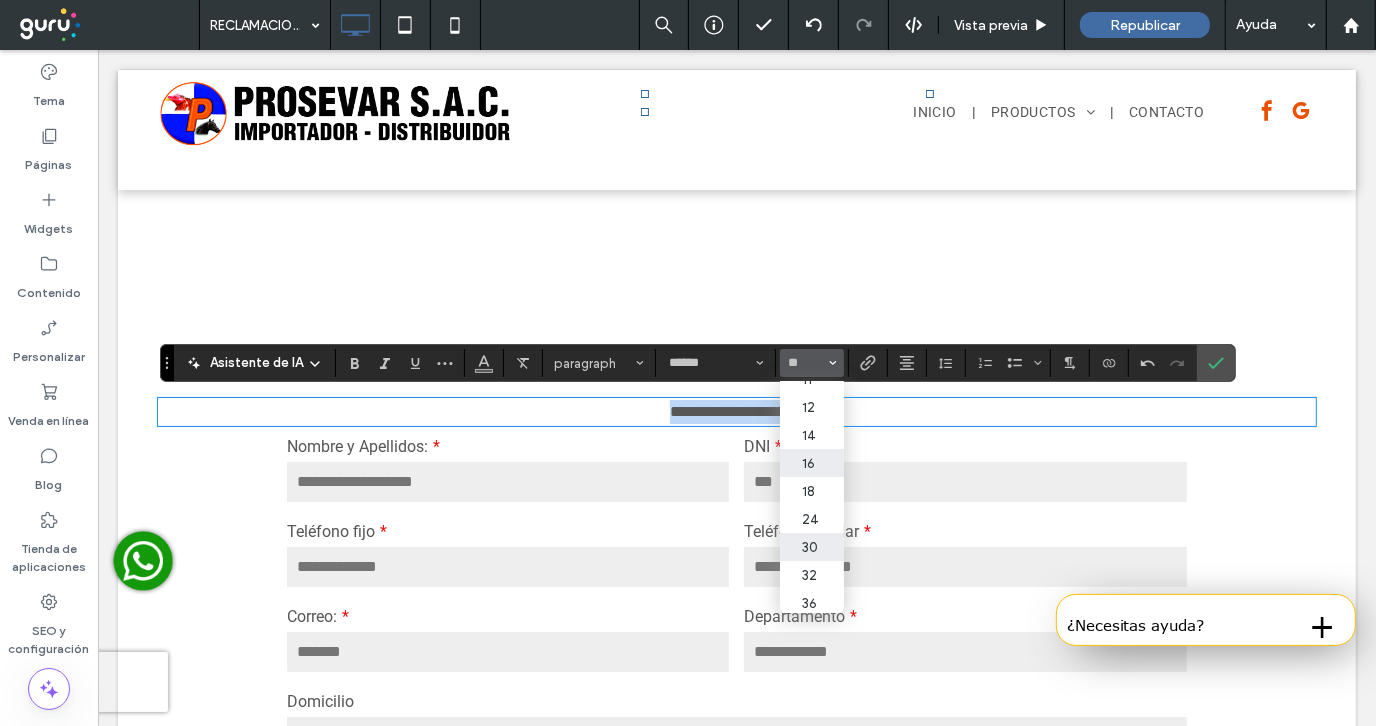 type on "**" 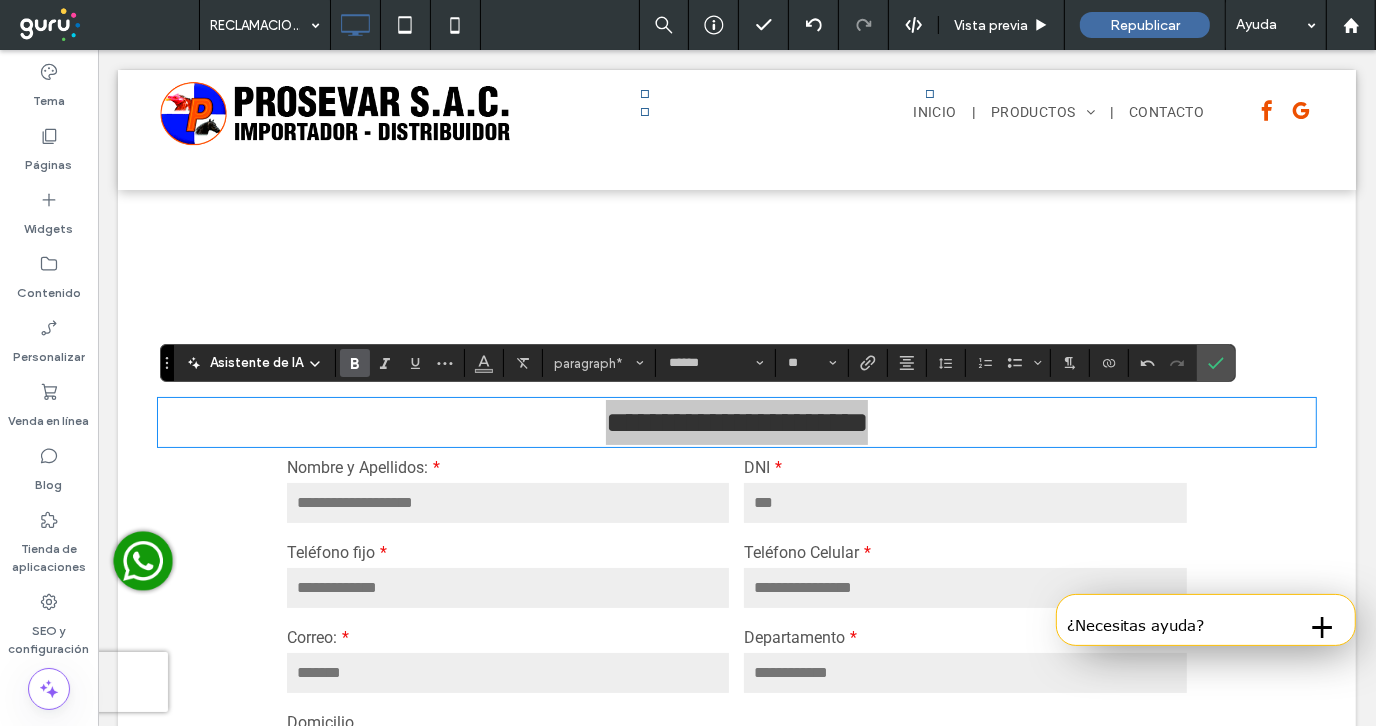 click 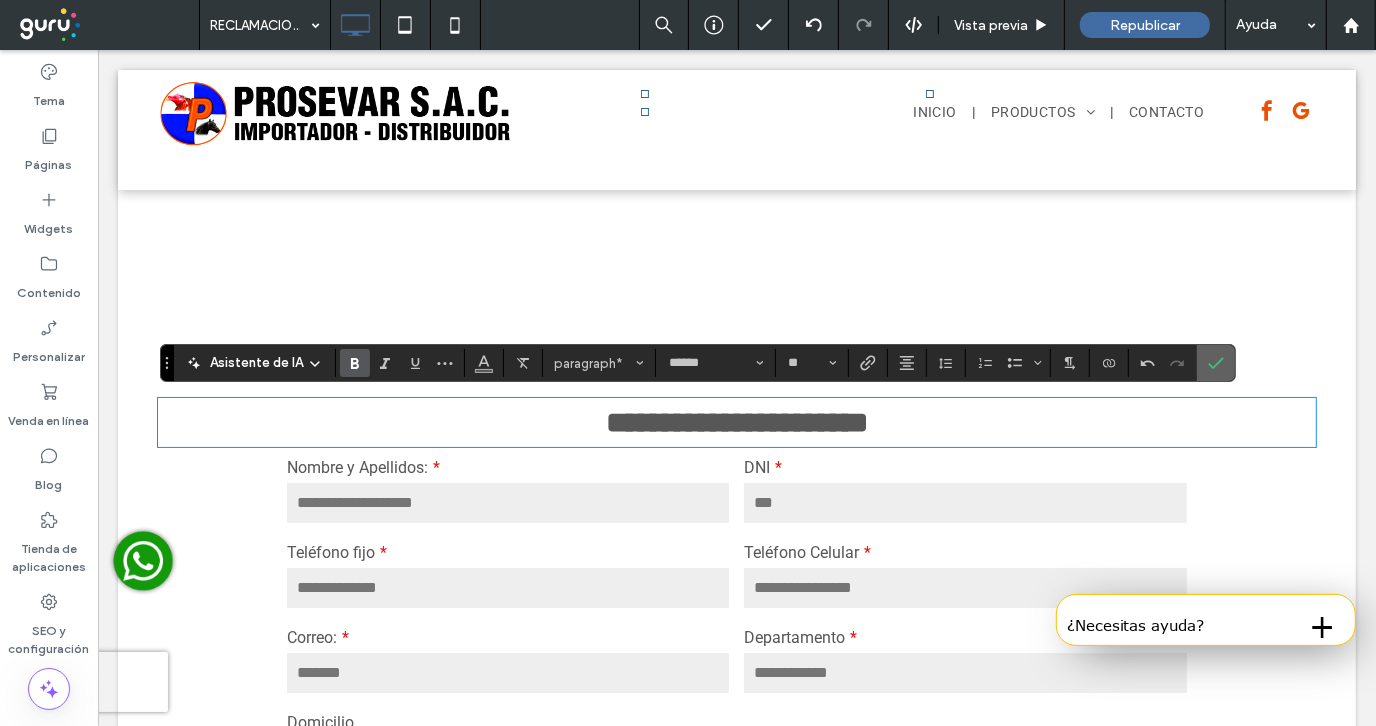 click 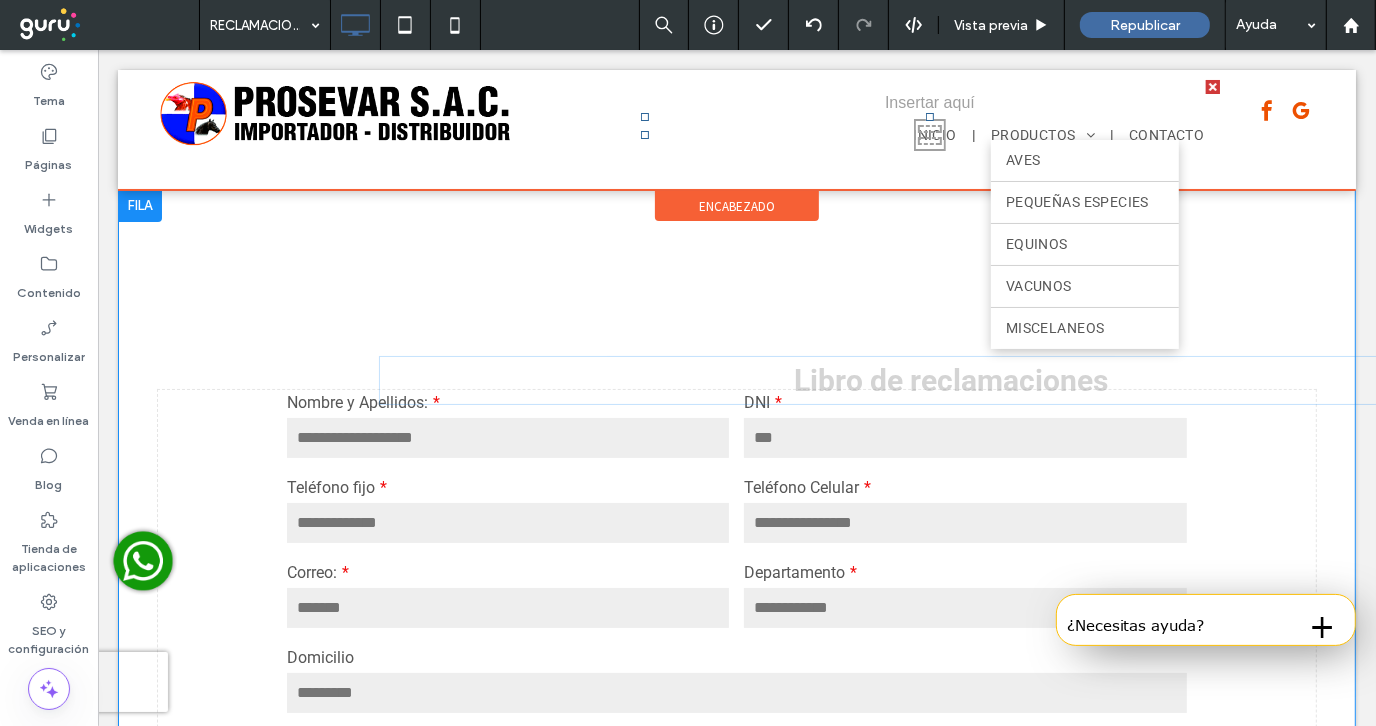 drag, startPoint x: 863, startPoint y: 424, endPoint x: 731, endPoint y: 382, distance: 138.52075 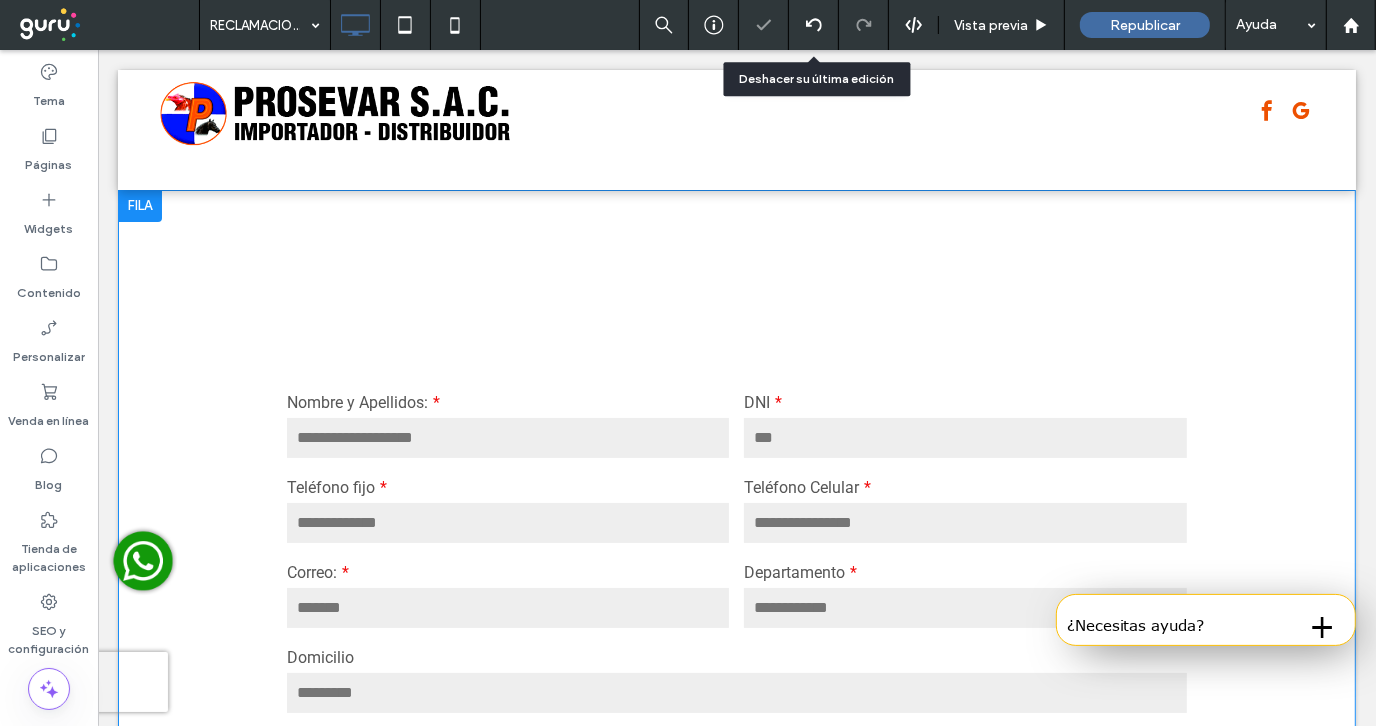 click 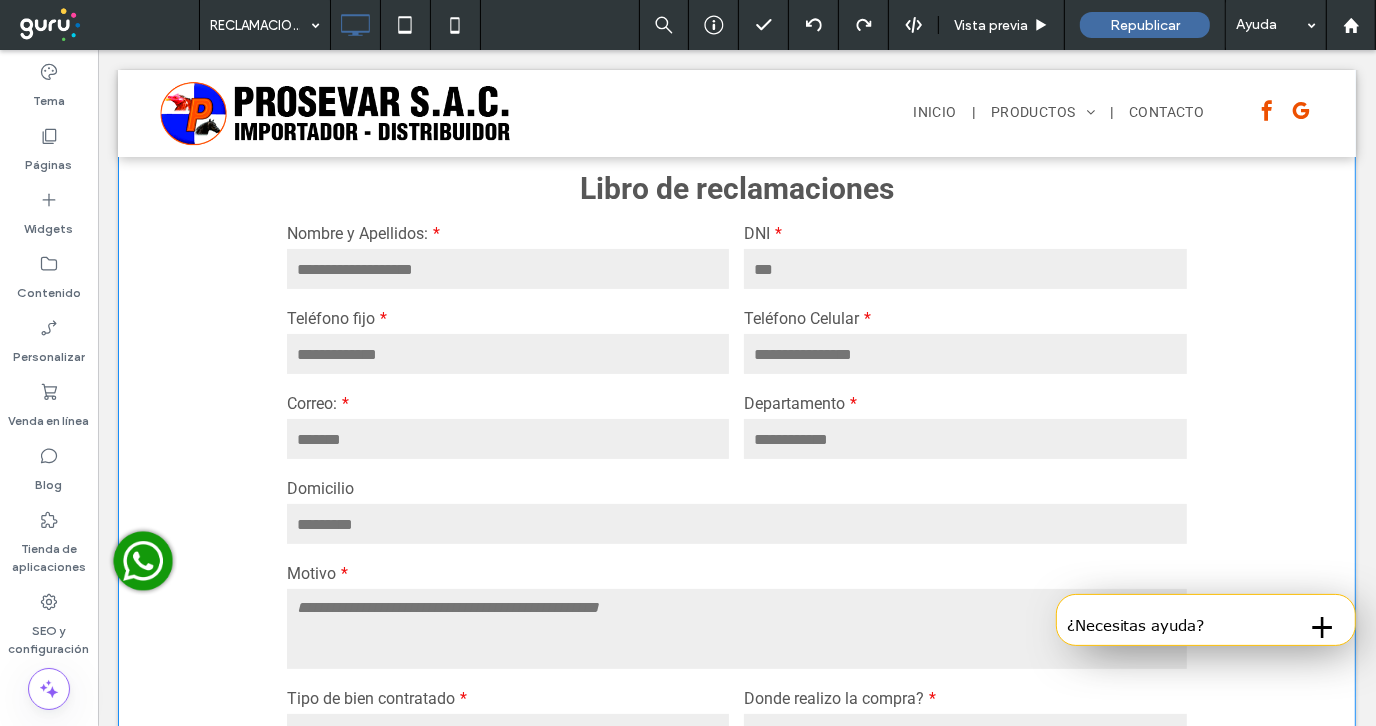scroll, scrollTop: 399, scrollLeft: 0, axis: vertical 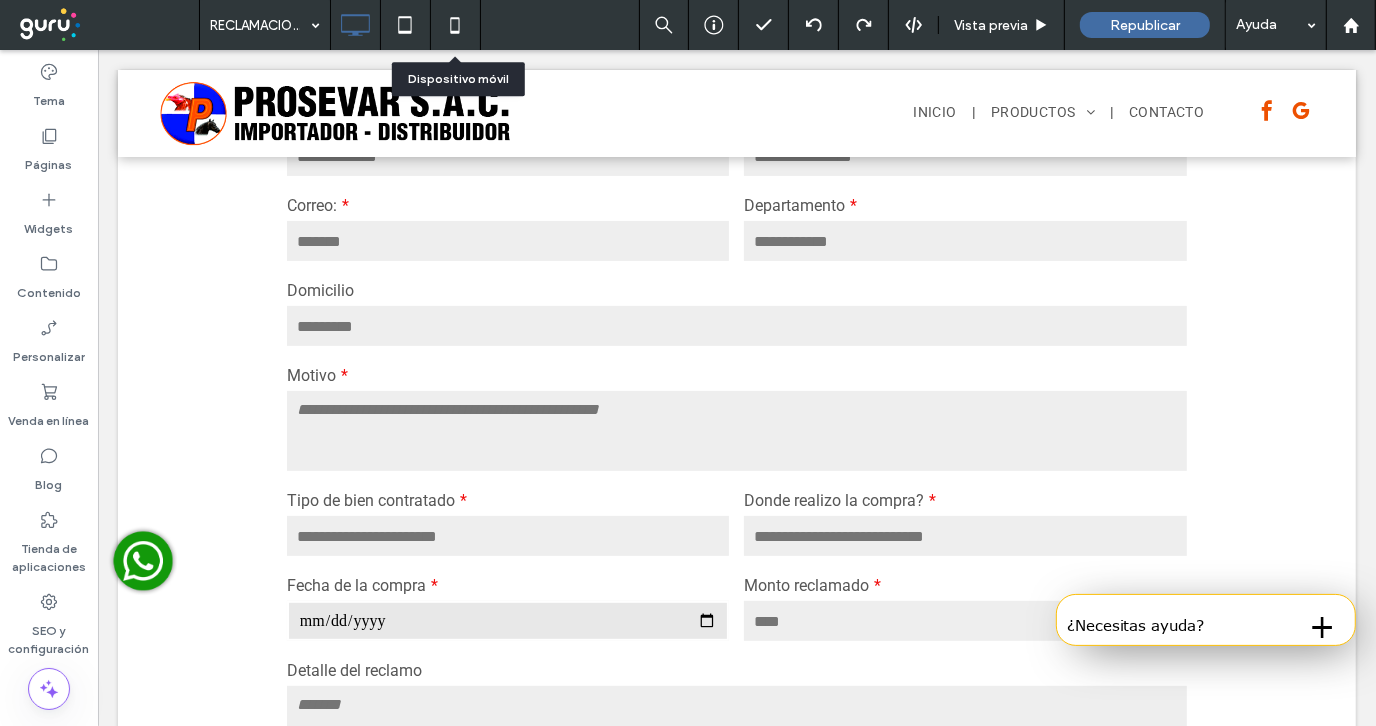 click 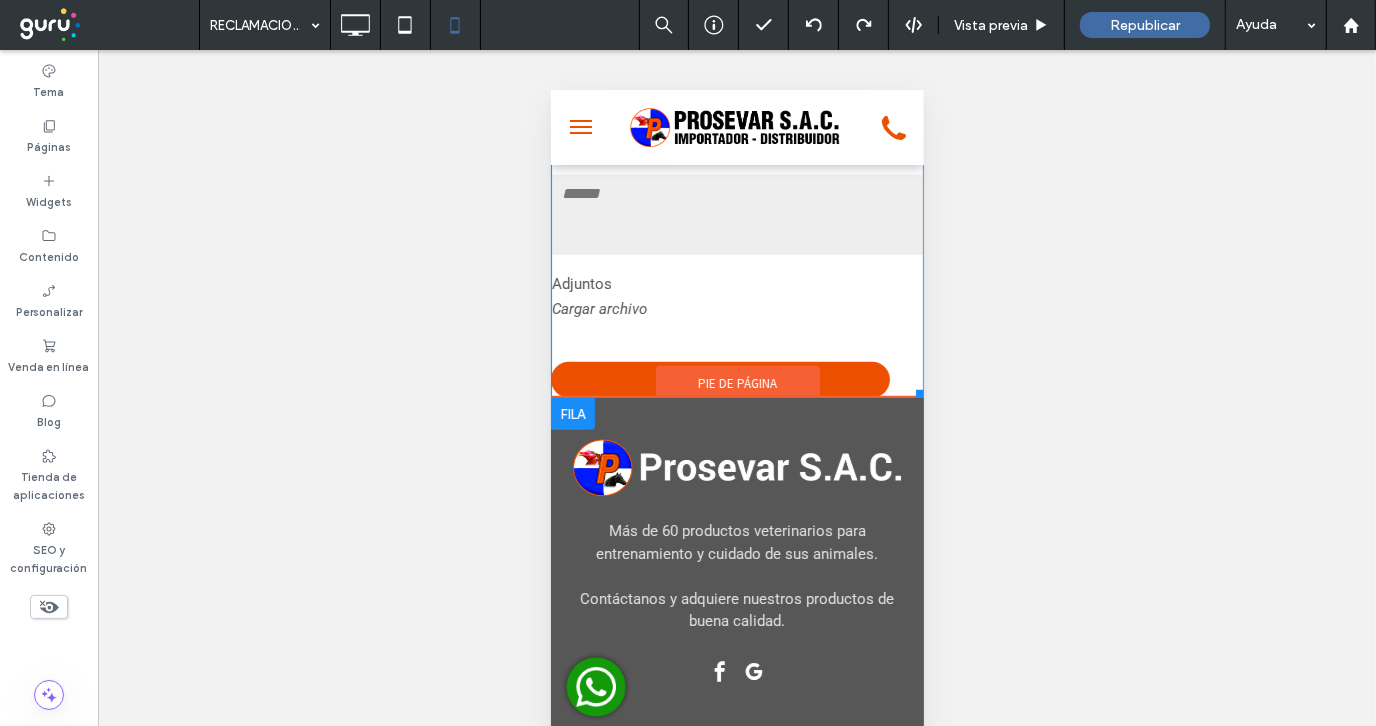 scroll, scrollTop: 1300, scrollLeft: 0, axis: vertical 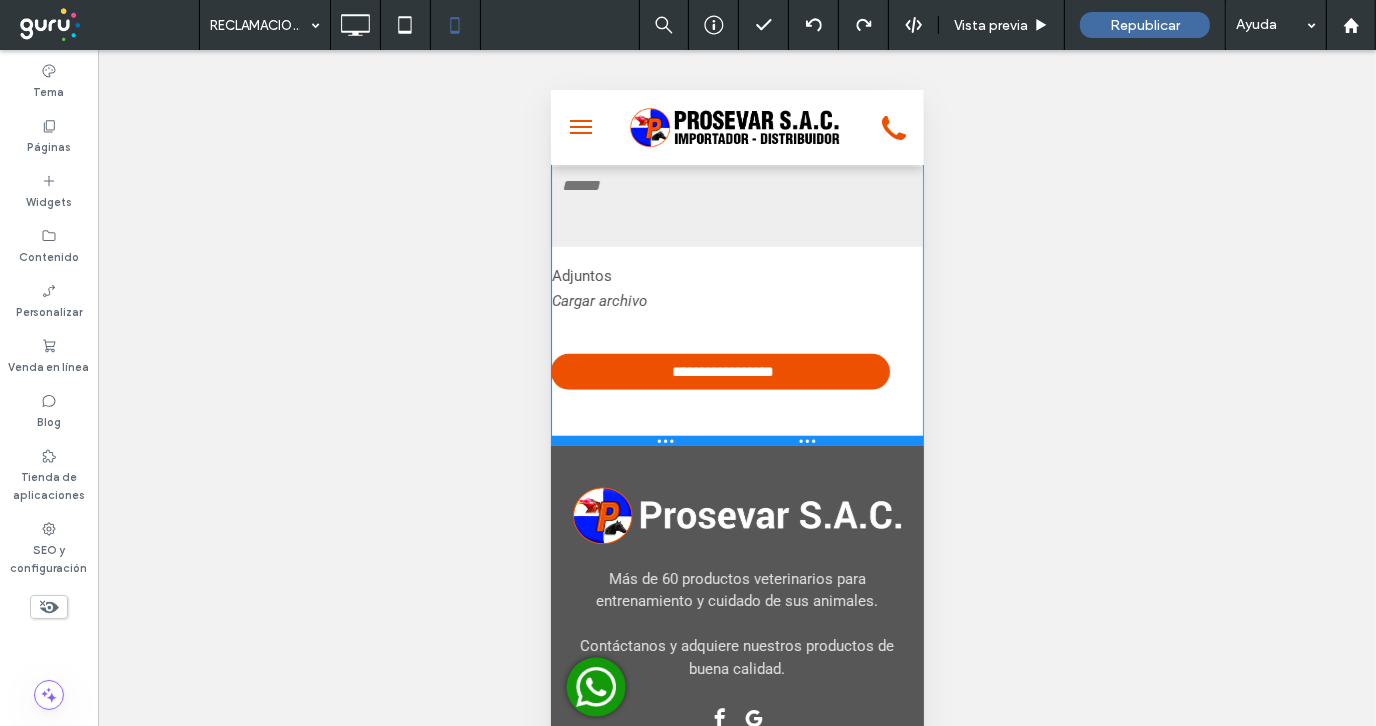 drag, startPoint x: 886, startPoint y: 331, endPoint x: 1401, endPoint y: 517, distance: 547.55914 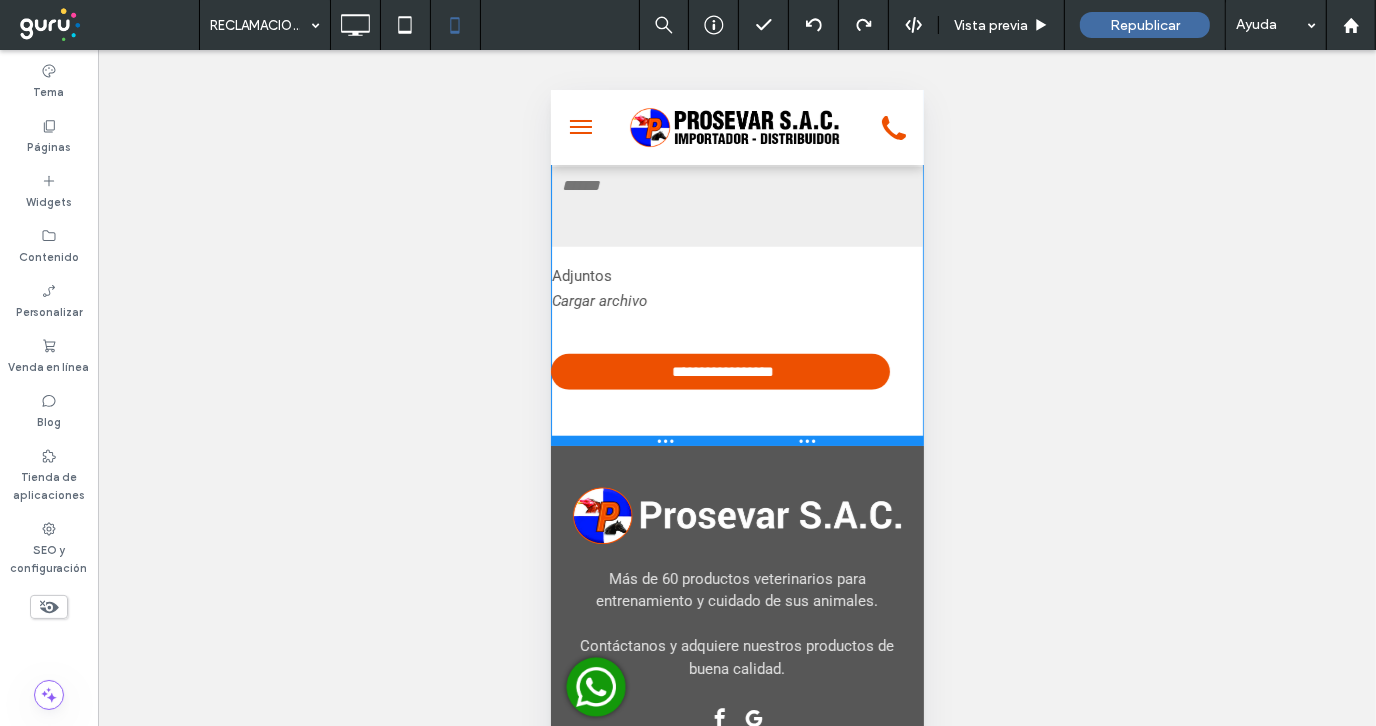 click at bounding box center (736, 440) 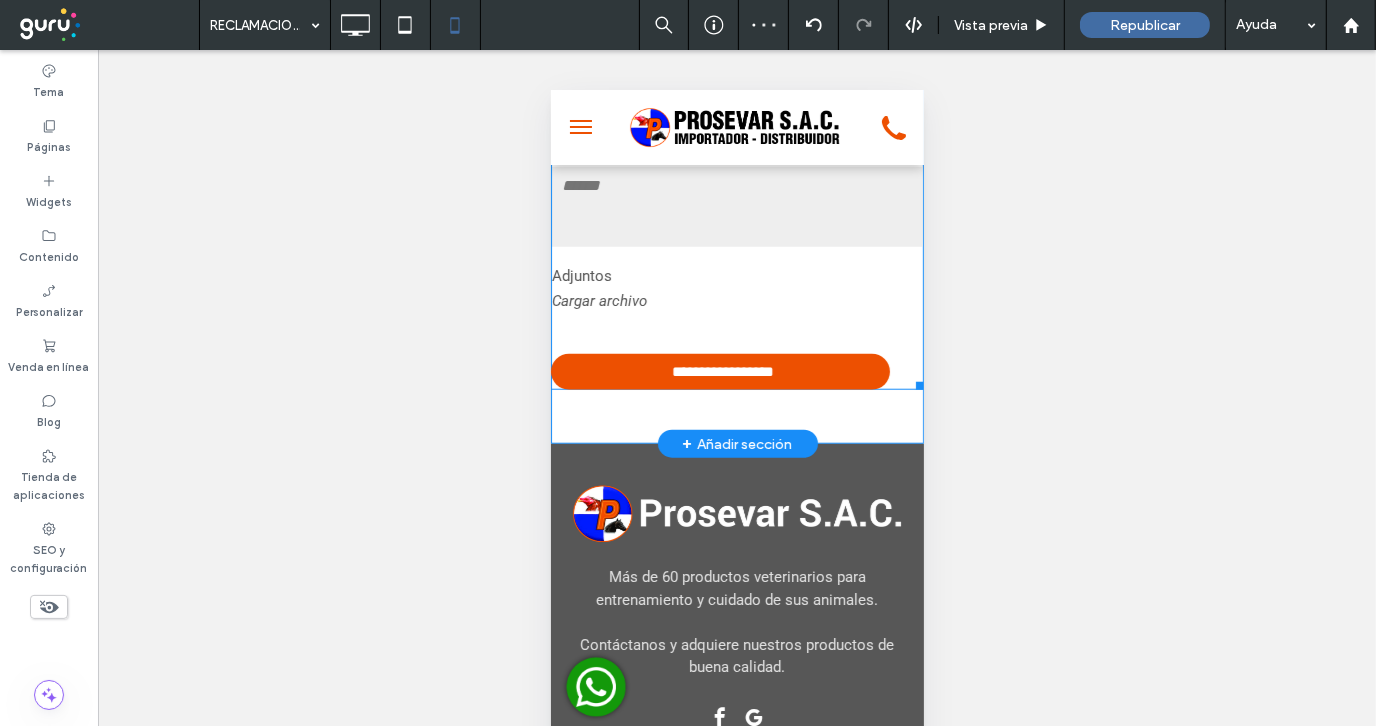 click on "Cargar archivo" at bounding box center [598, 300] 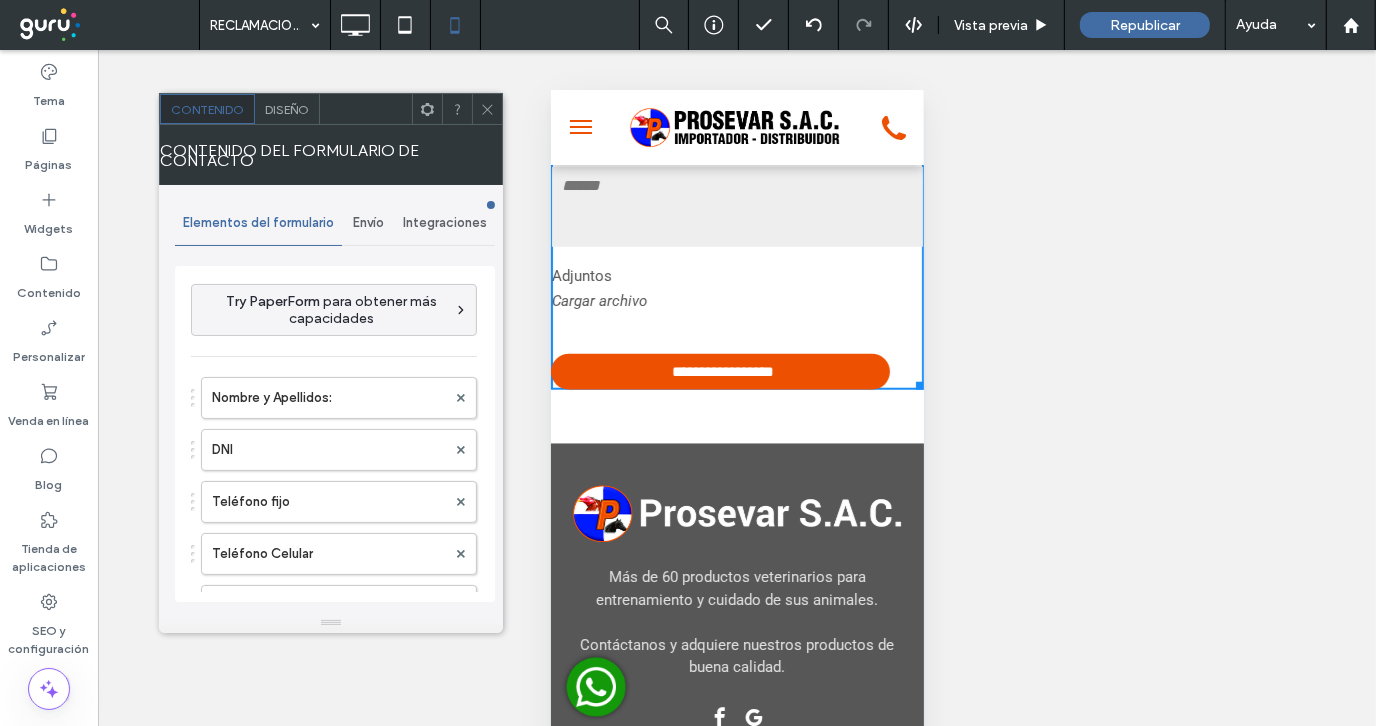 click 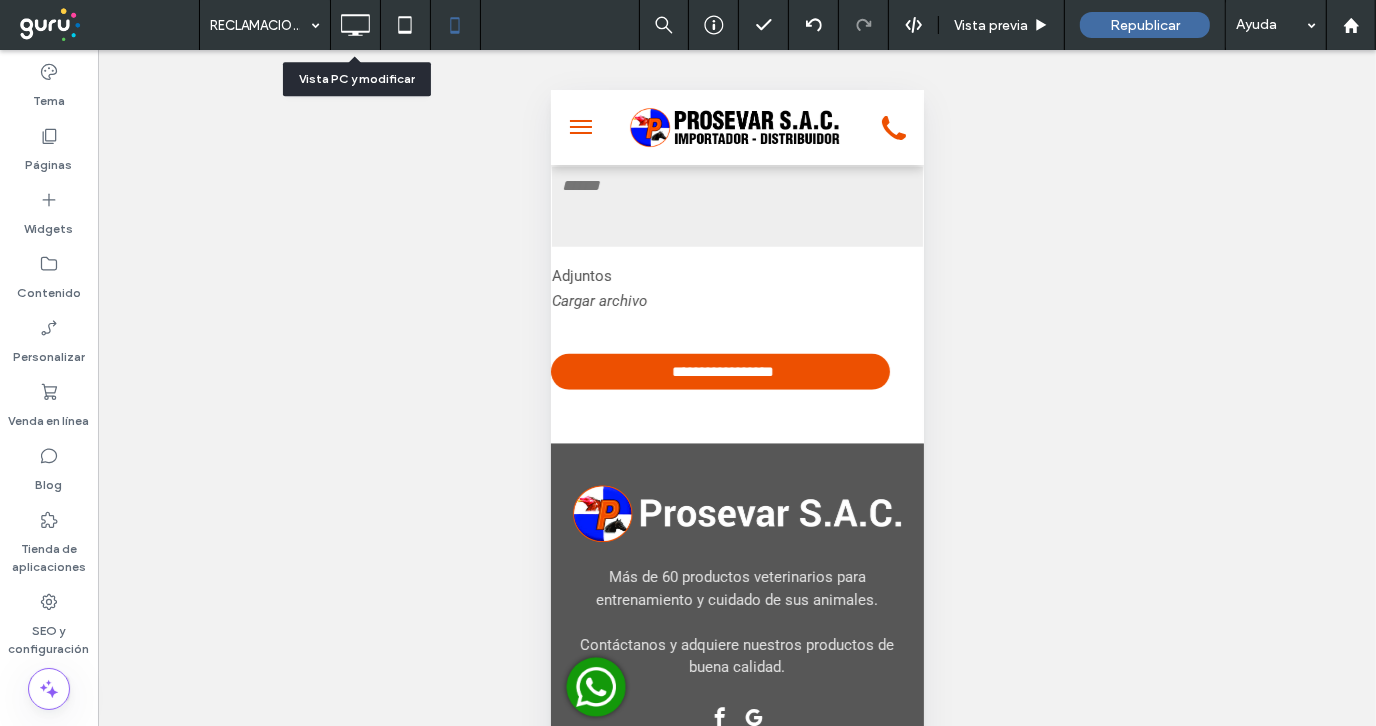 click 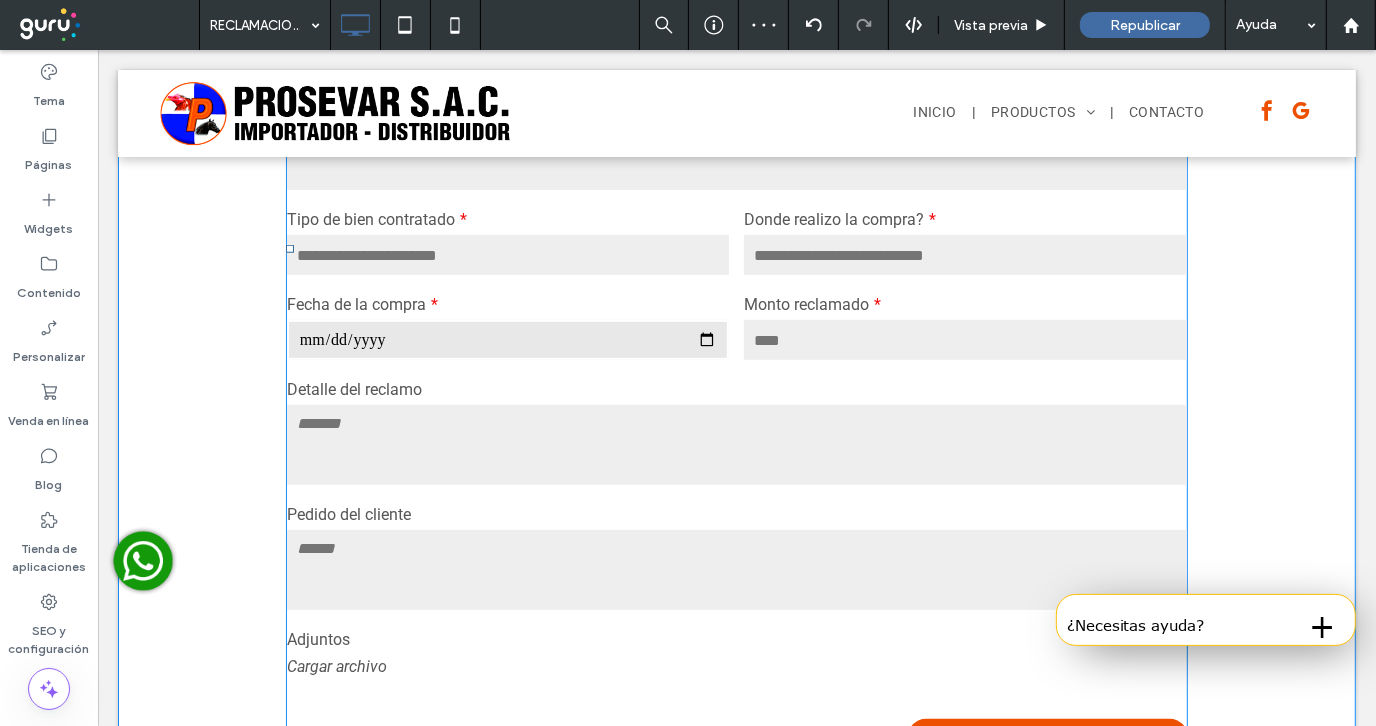 scroll, scrollTop: 899, scrollLeft: 0, axis: vertical 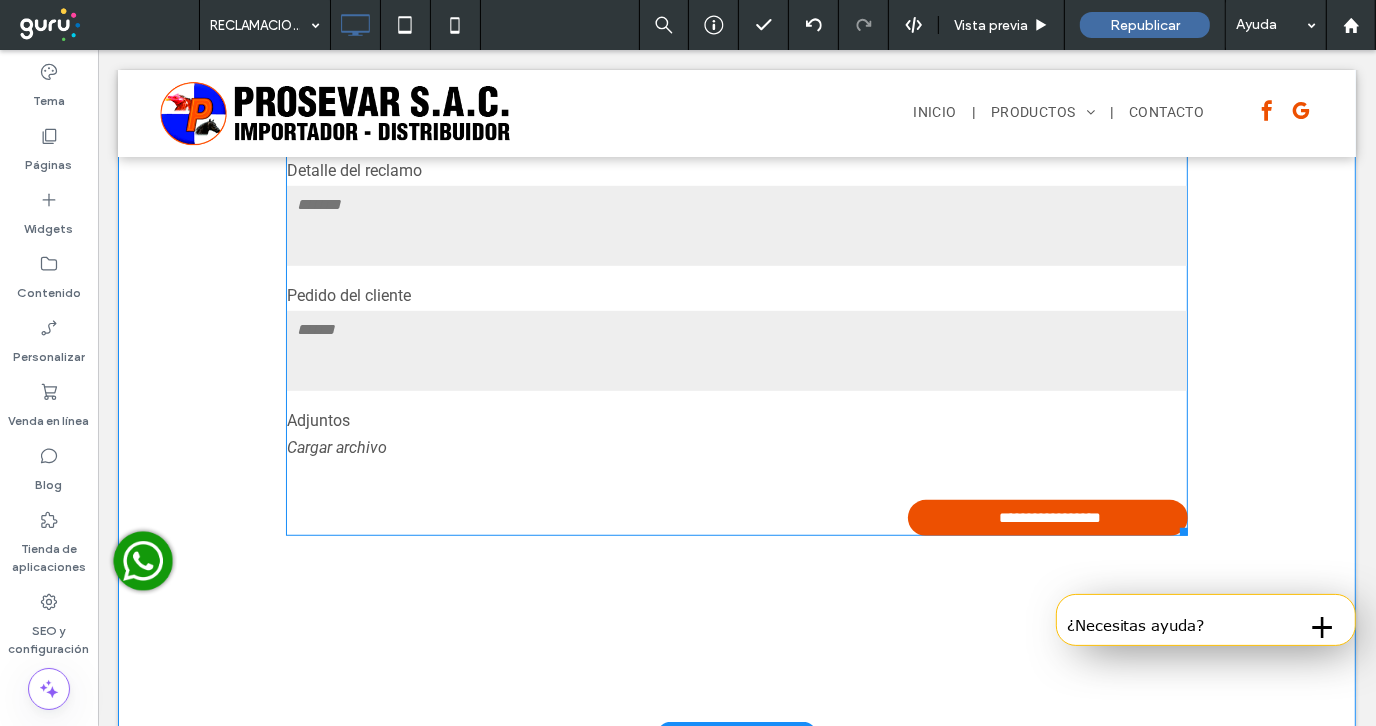 click at bounding box center (736, 350) 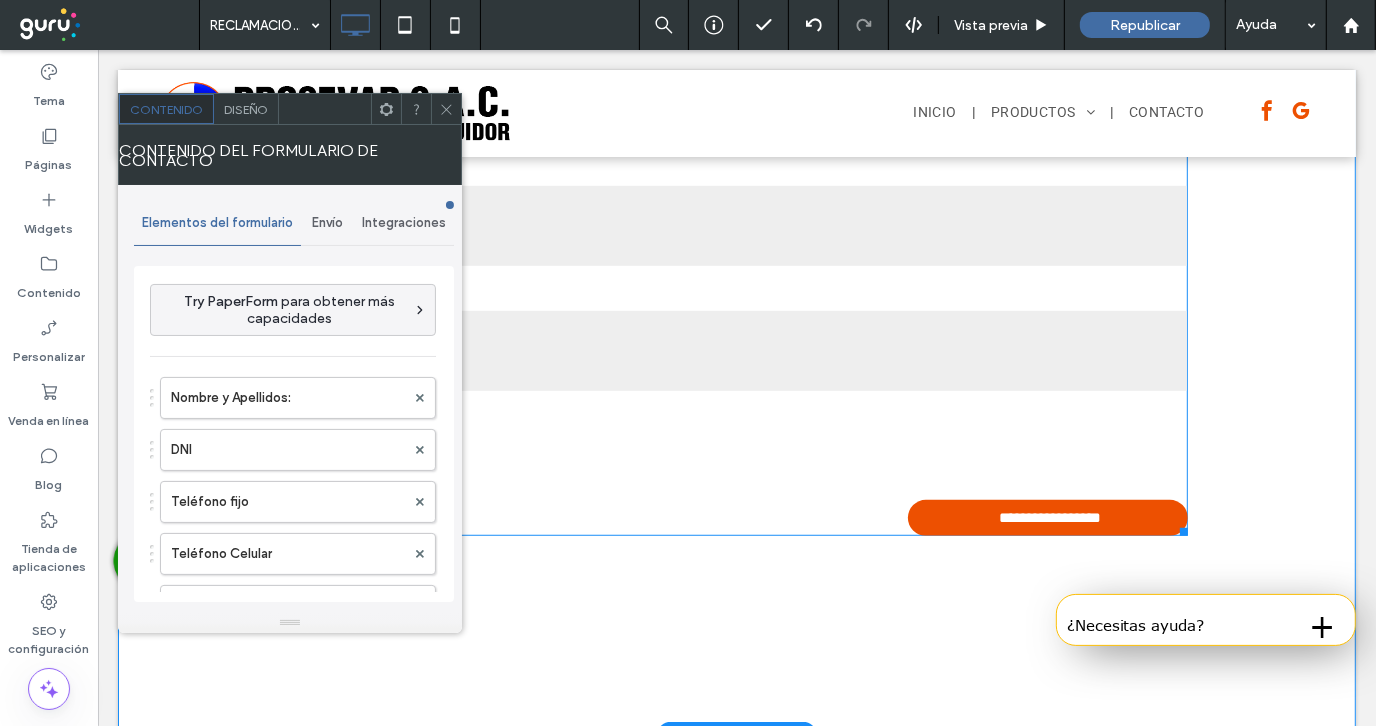 type on "**********" 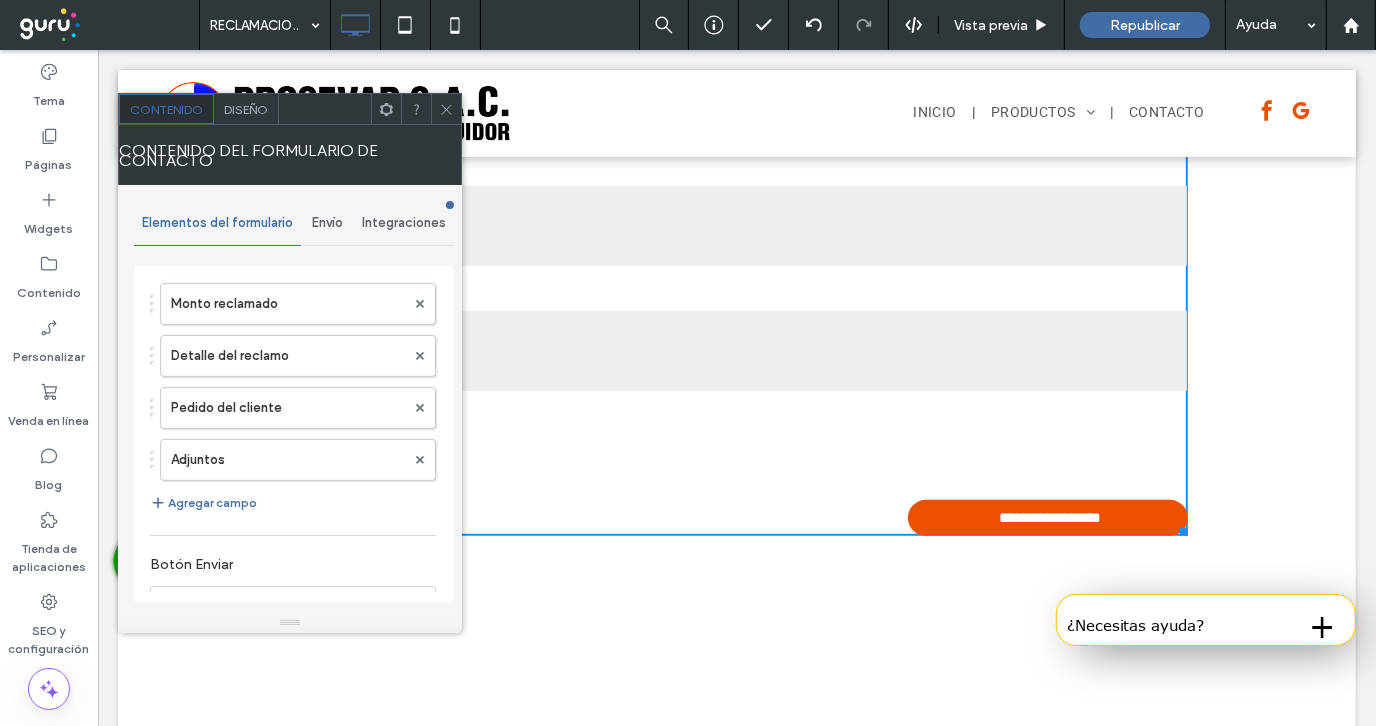 scroll, scrollTop: 699, scrollLeft: 0, axis: vertical 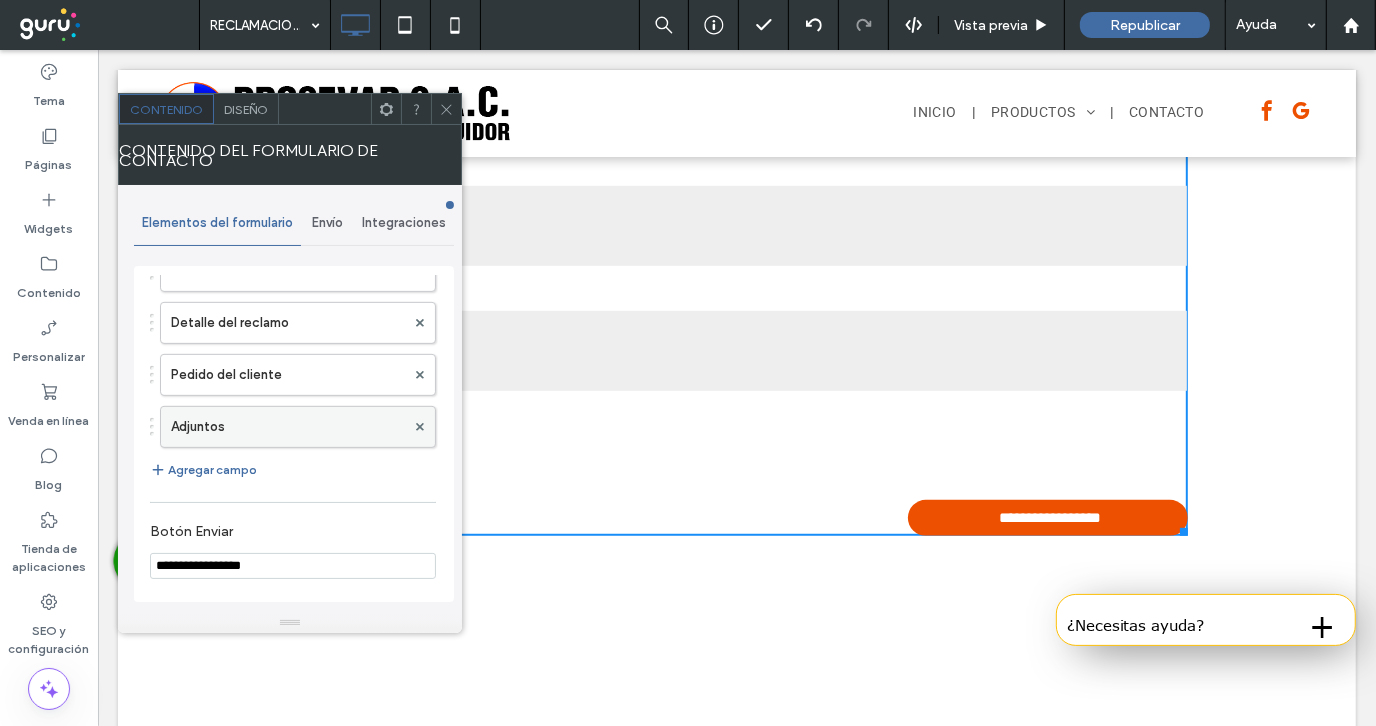 click on "Adjuntos" at bounding box center [288, 427] 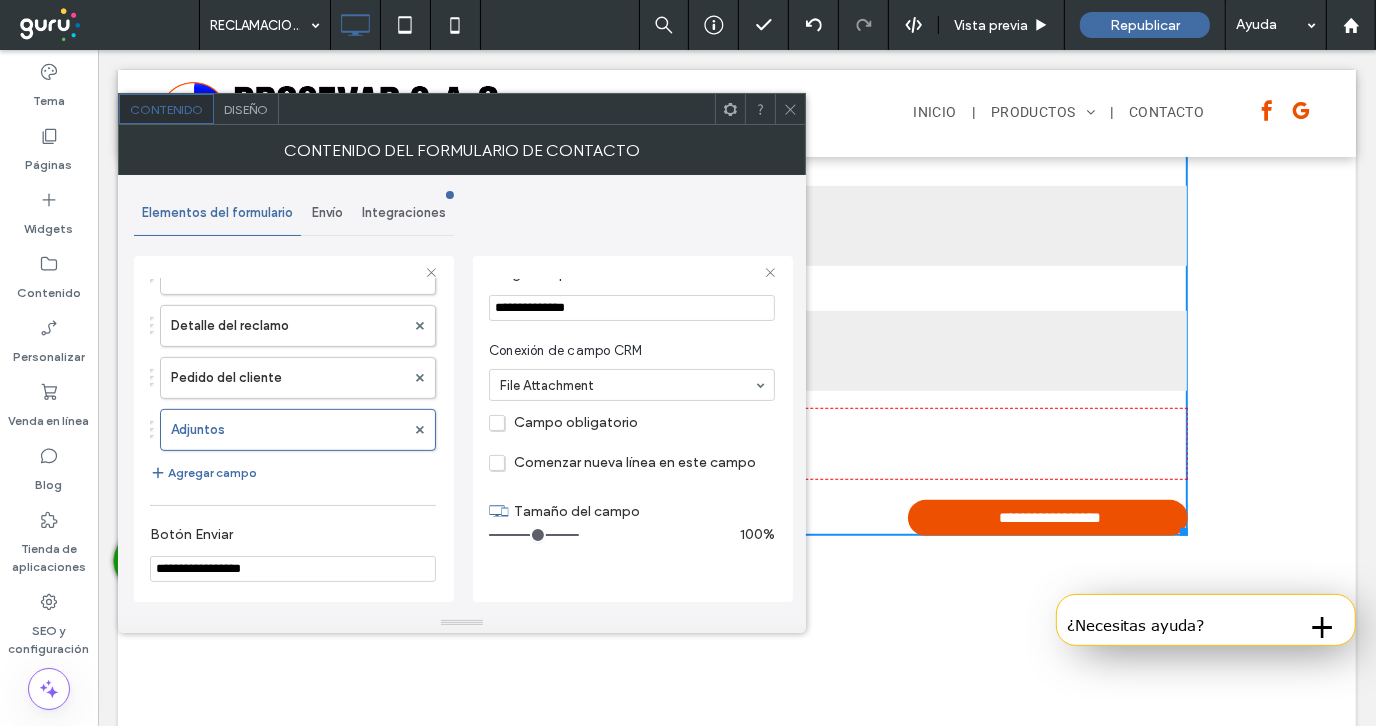 scroll, scrollTop: 218, scrollLeft: 0, axis: vertical 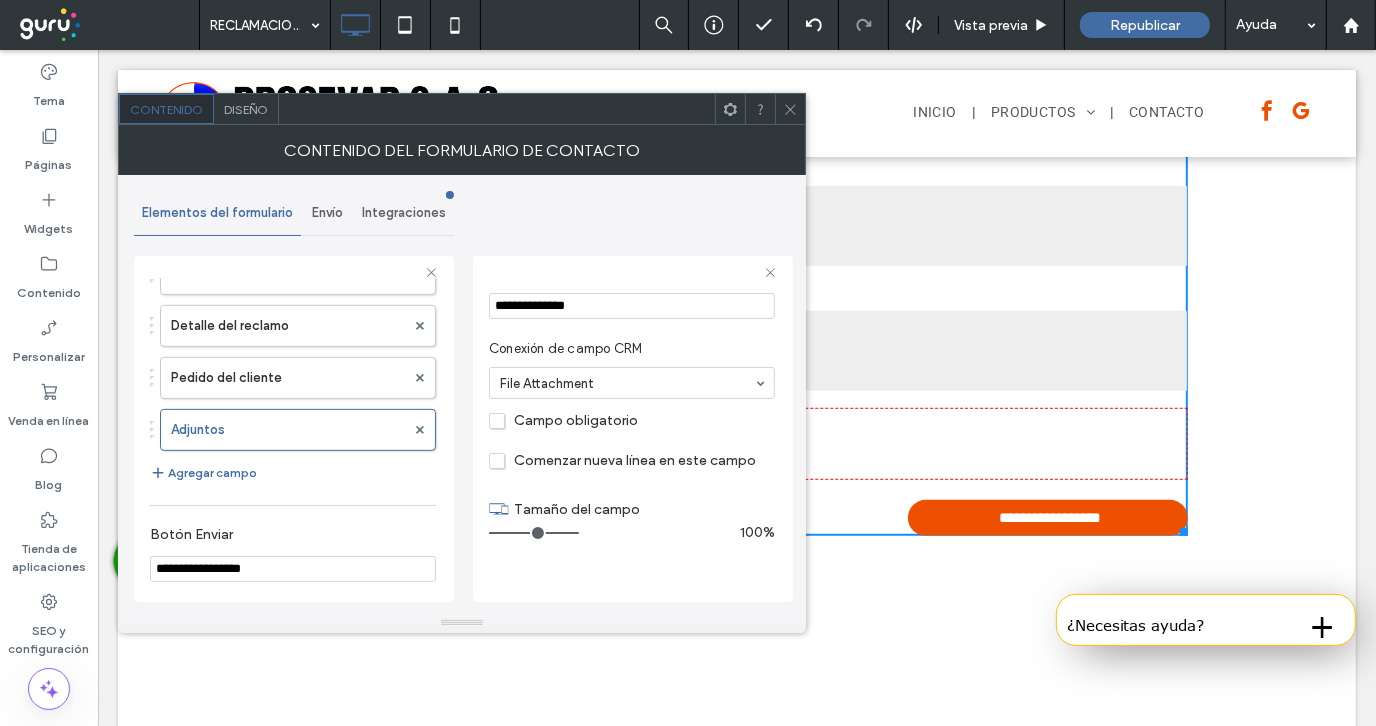 click on "Comenzar nueva línea en este campo" at bounding box center [622, 460] 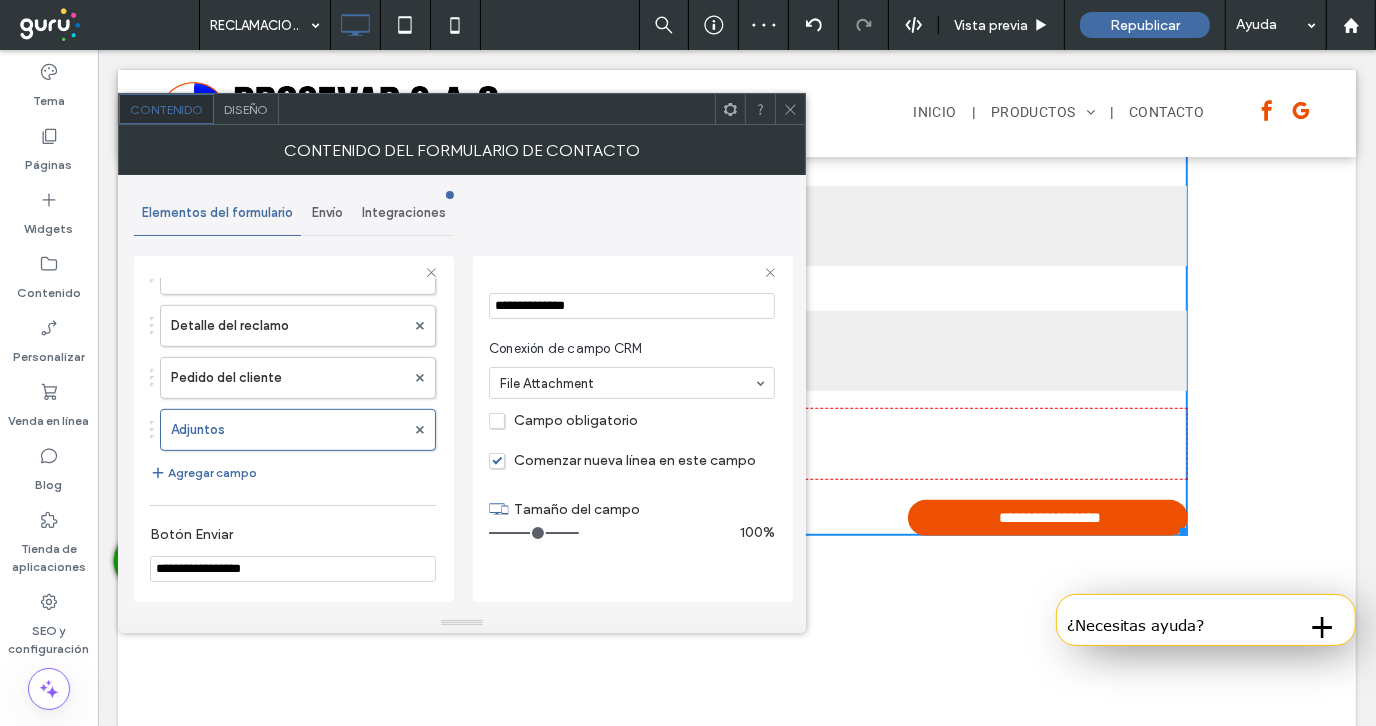 click on "Campo obligatorio" at bounding box center [563, 420] 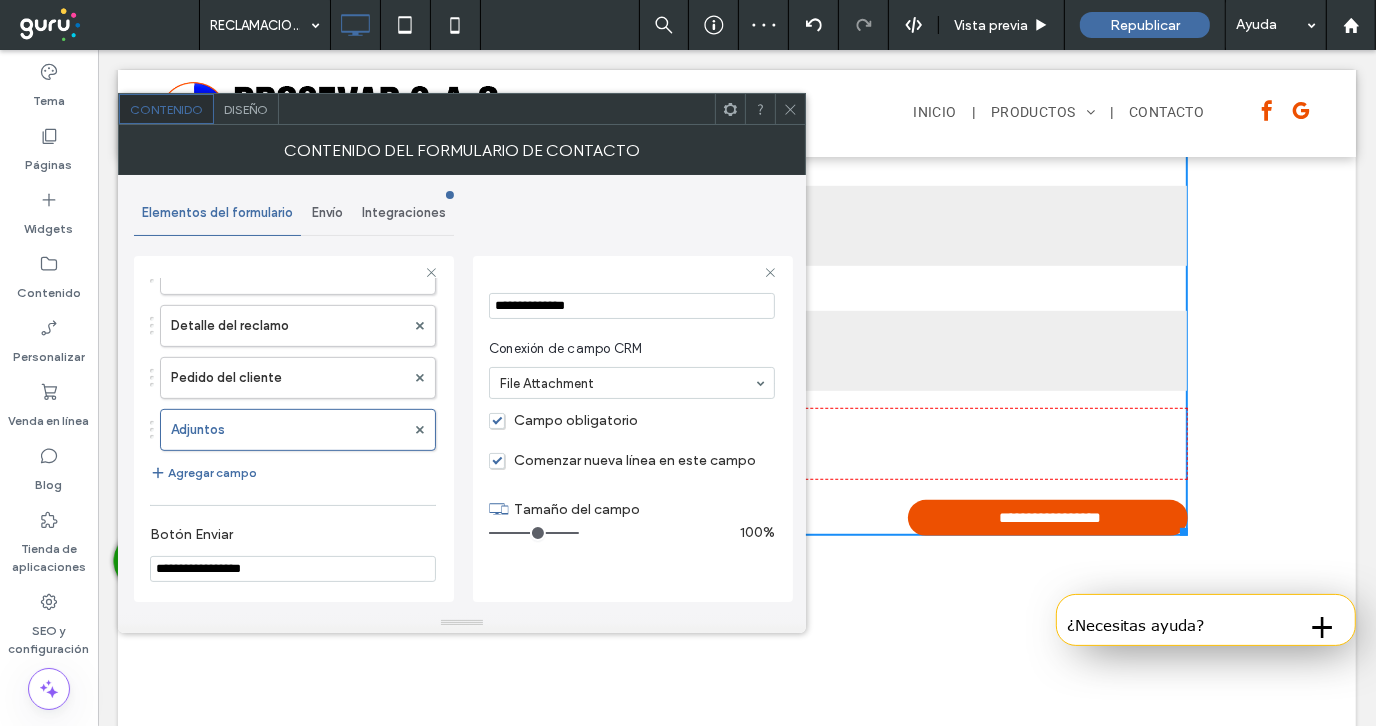 click on "Comenzar nueva línea en este campo" at bounding box center (622, 460) 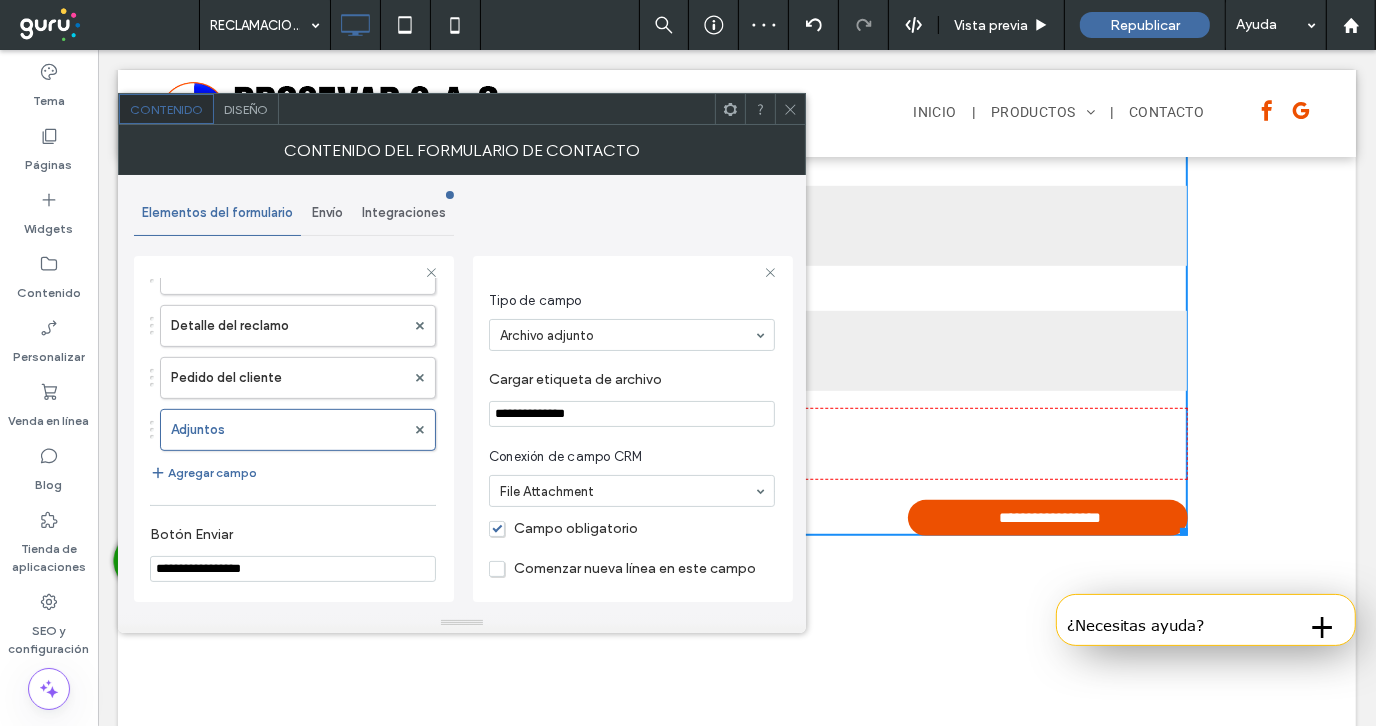 scroll, scrollTop: 0, scrollLeft: 0, axis: both 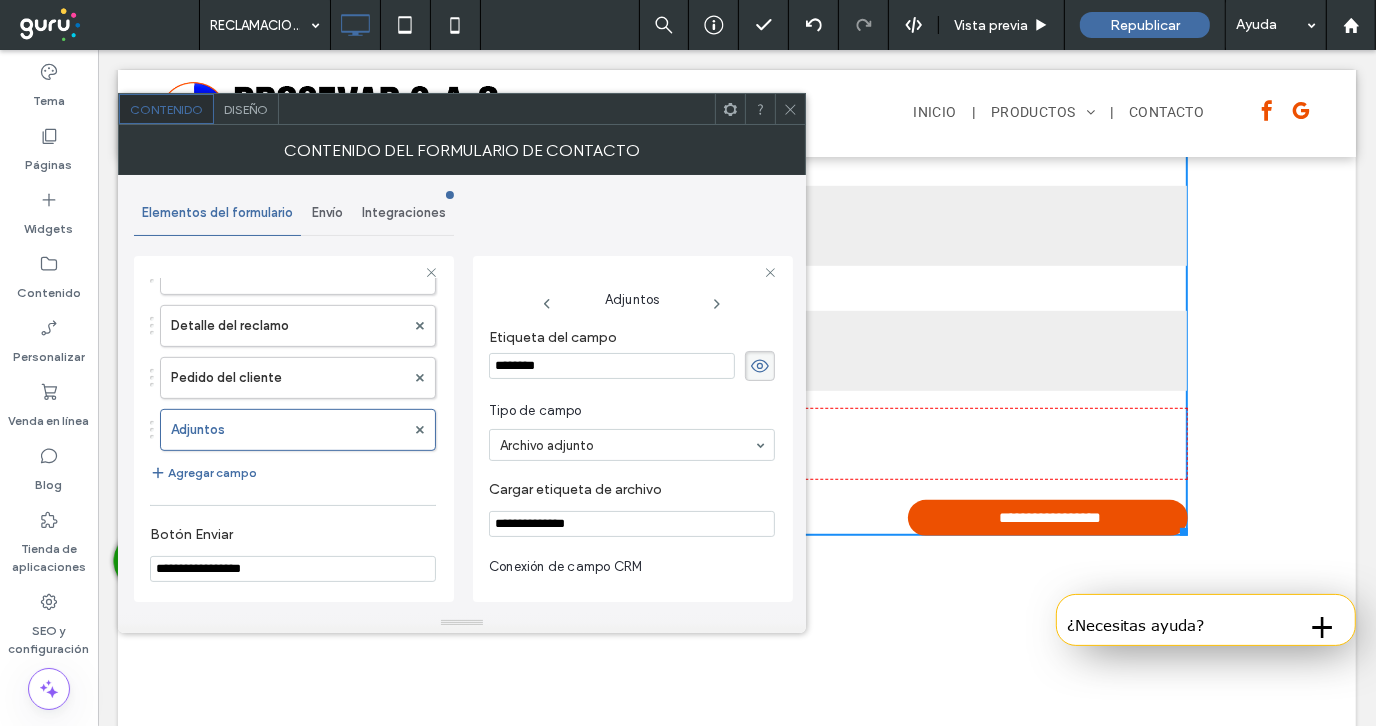 click on "Integraciones" at bounding box center (404, 213) 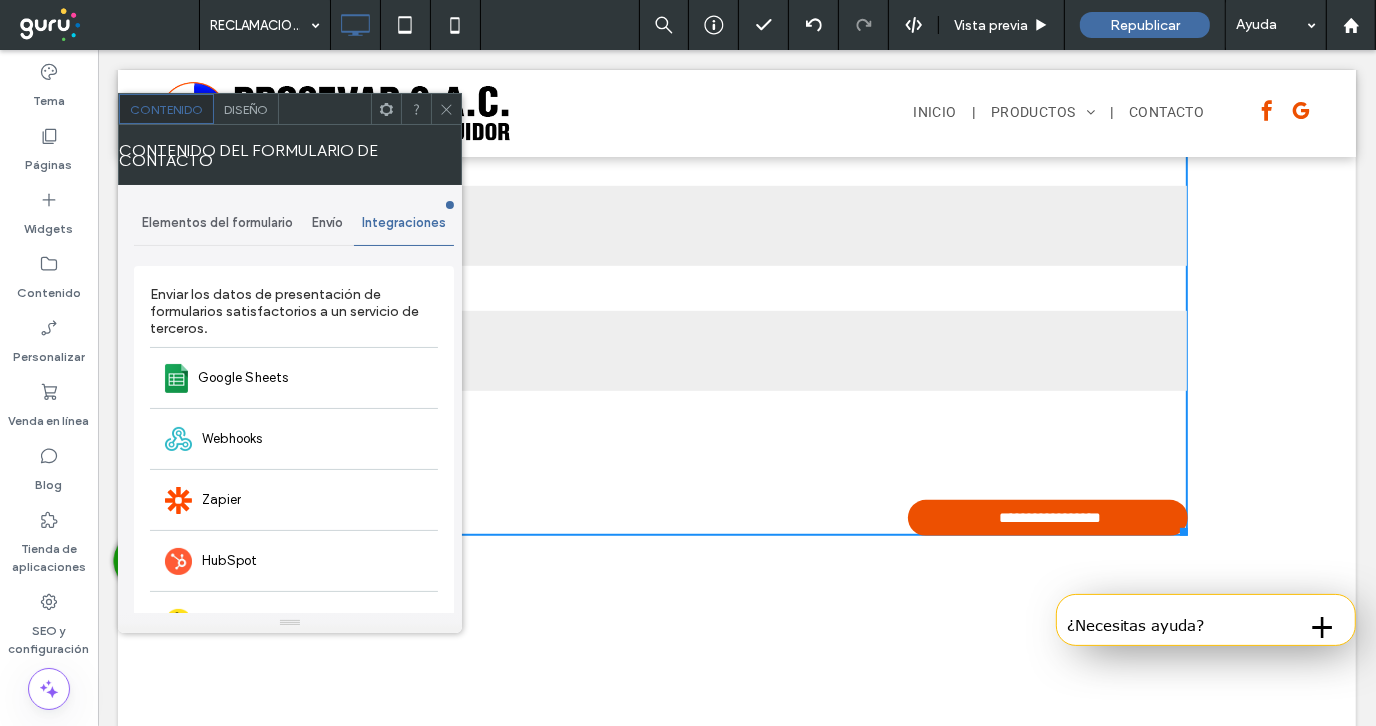click on "Elementos del formulario" at bounding box center [217, 223] 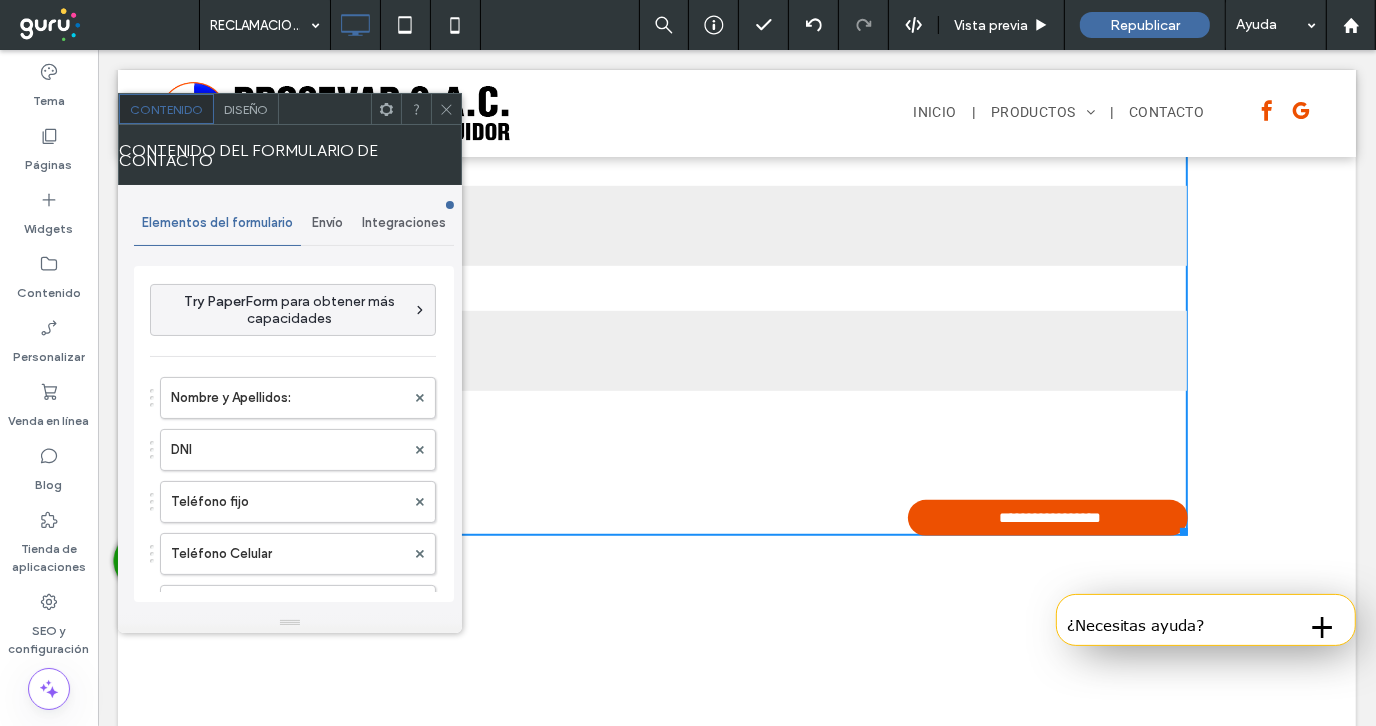 click 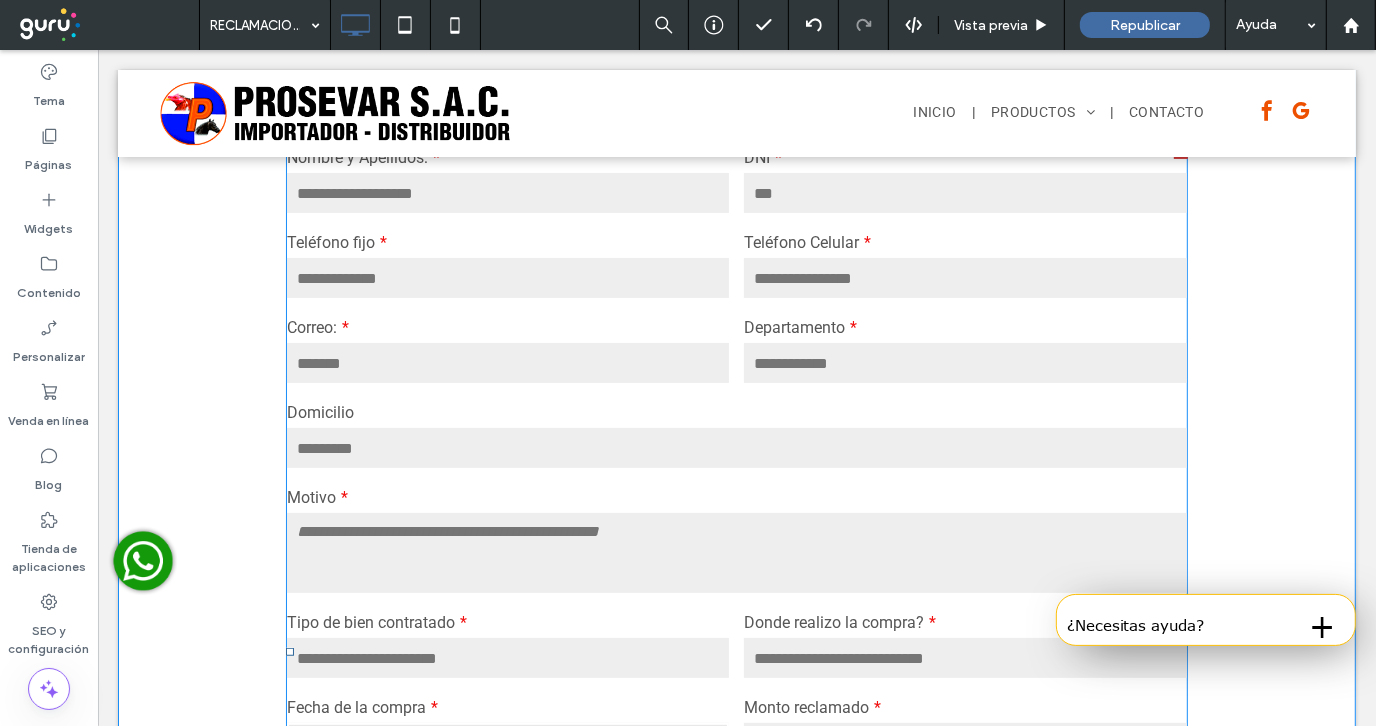 scroll, scrollTop: 199, scrollLeft: 0, axis: vertical 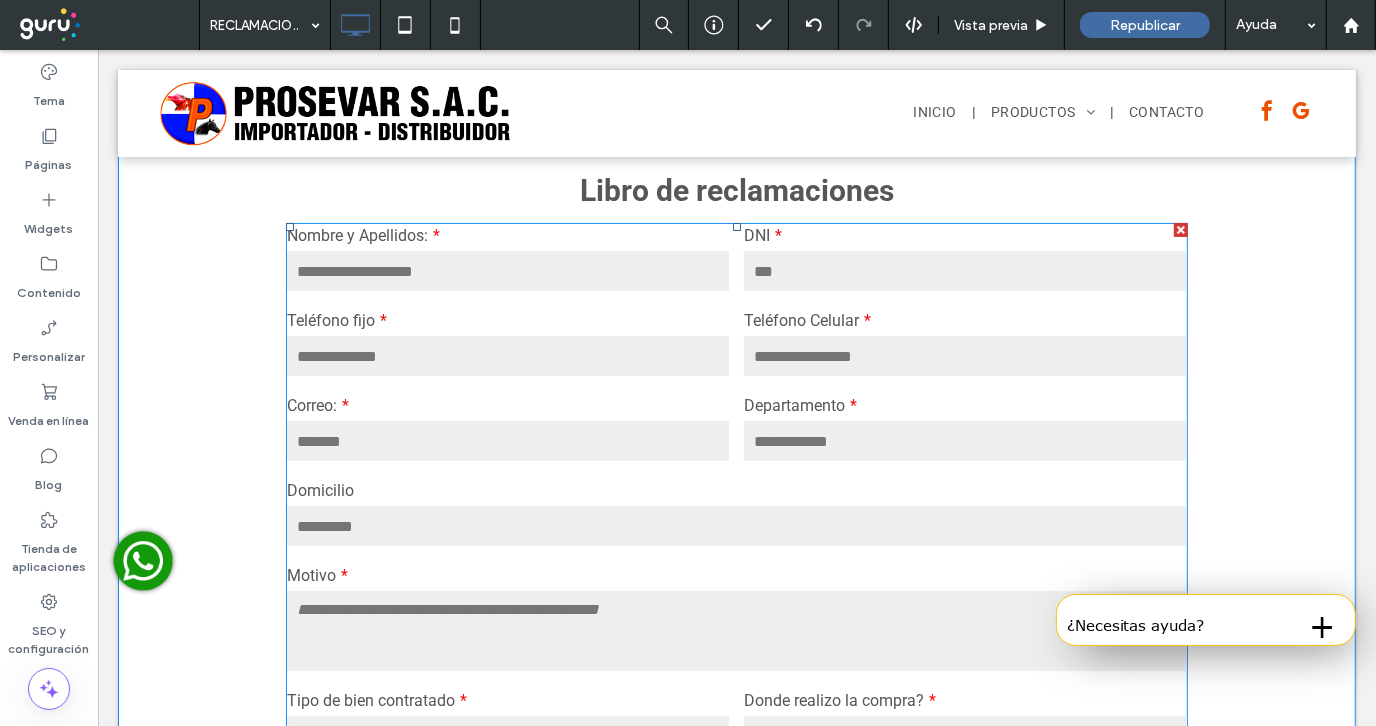 click on "Departamento" at bounding box center [965, 428] 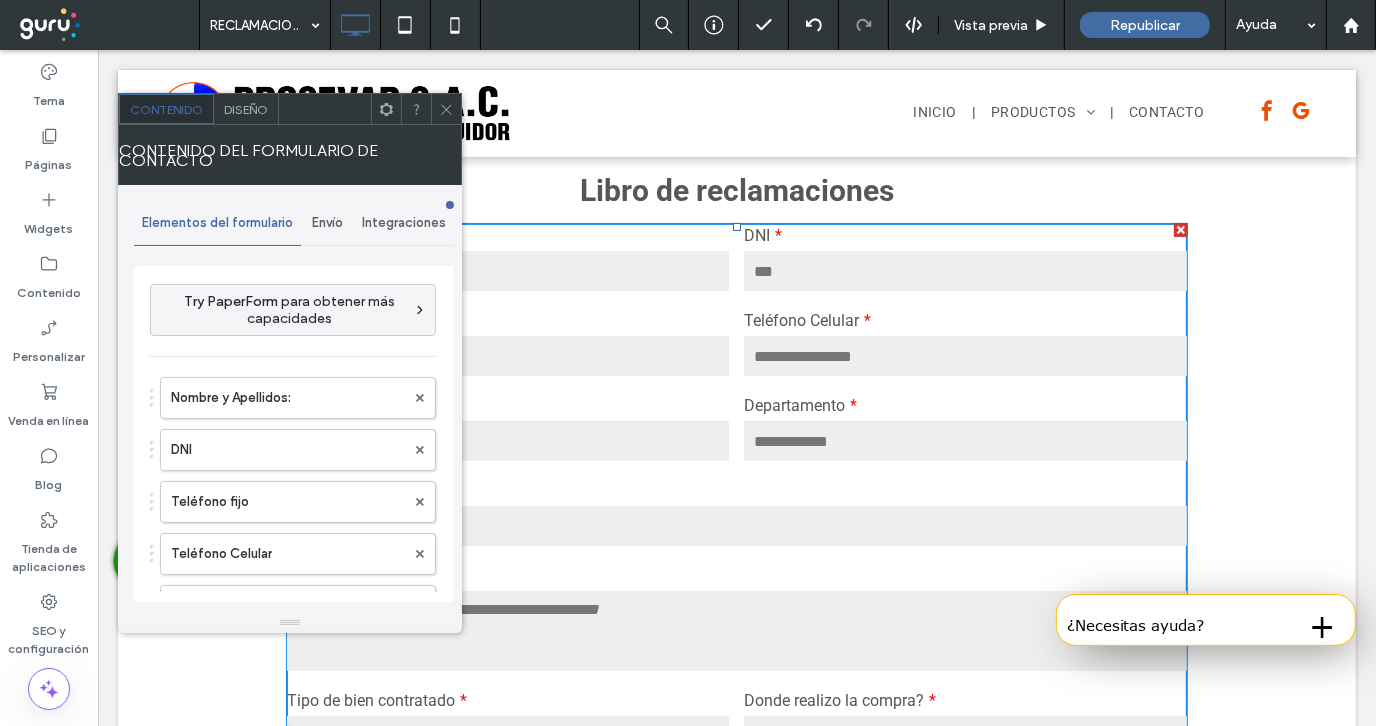 click on "Diseño" at bounding box center [246, 109] 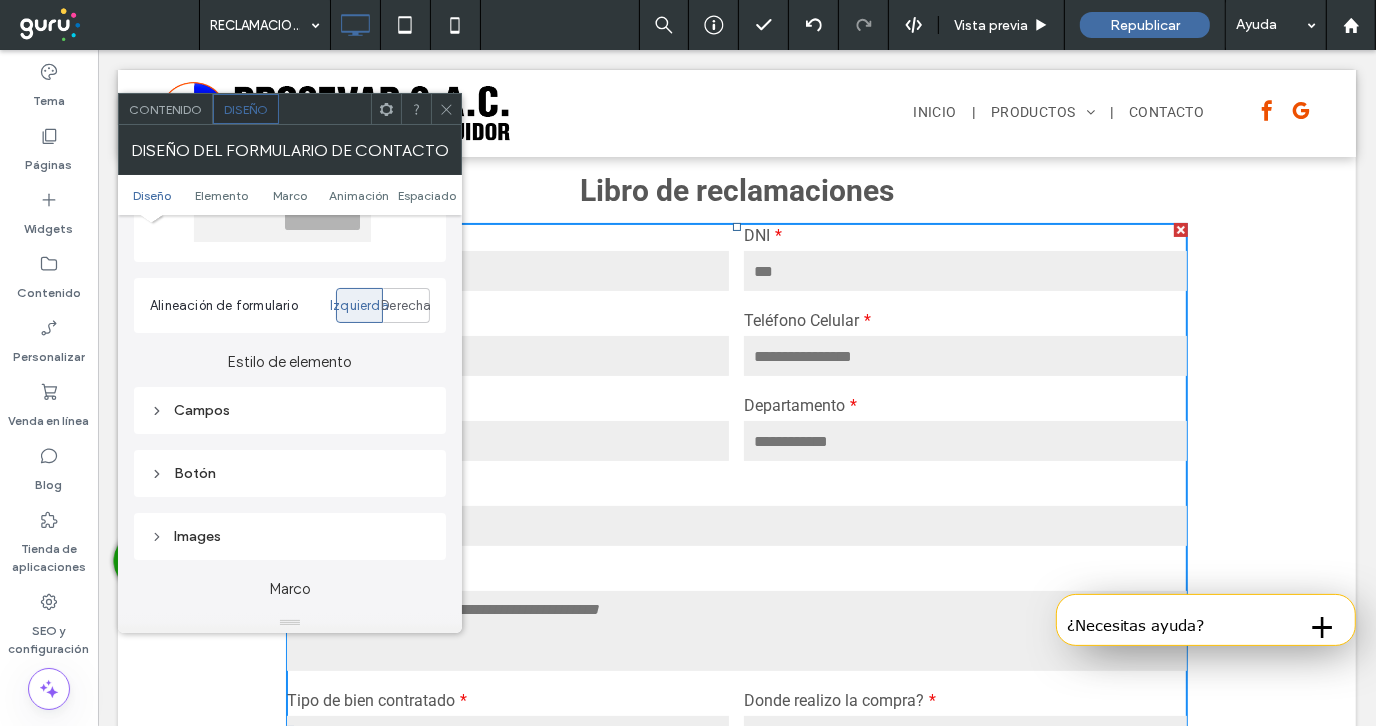 scroll, scrollTop: 300, scrollLeft: 0, axis: vertical 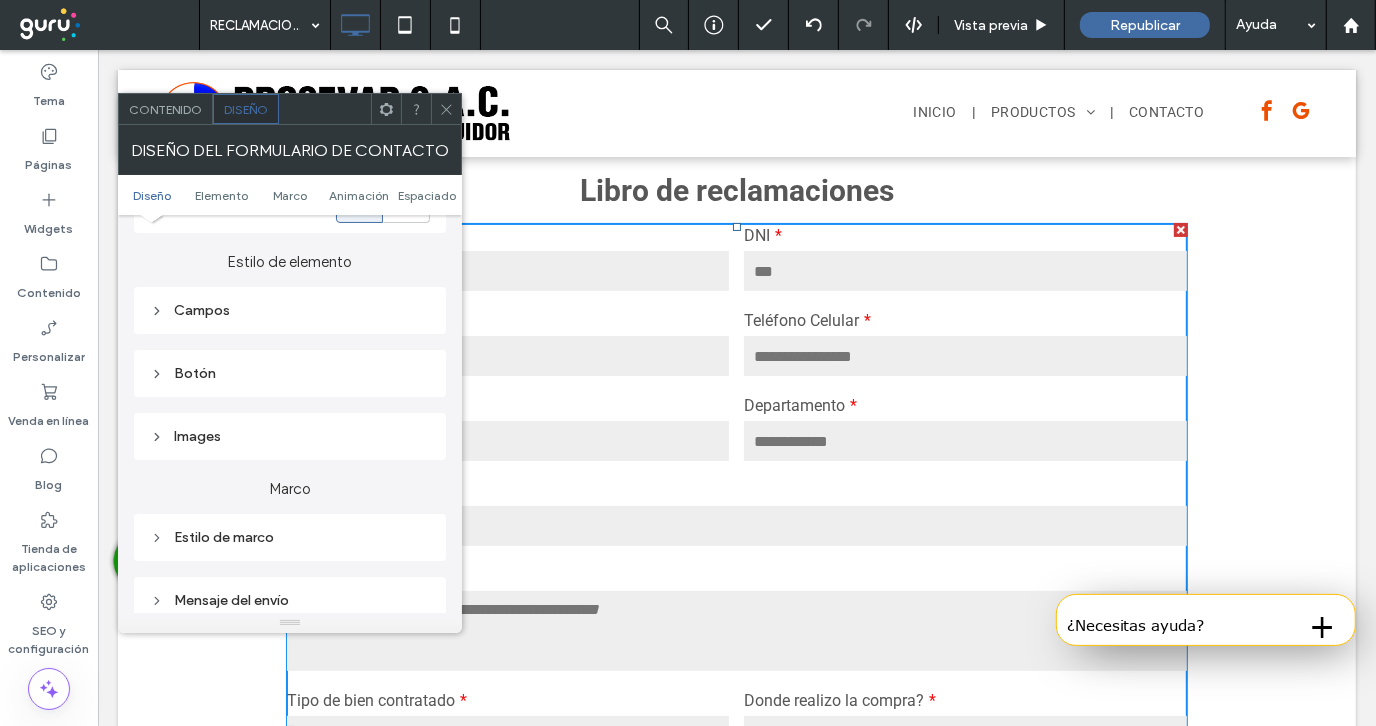 click on "Campos" at bounding box center (290, 310) 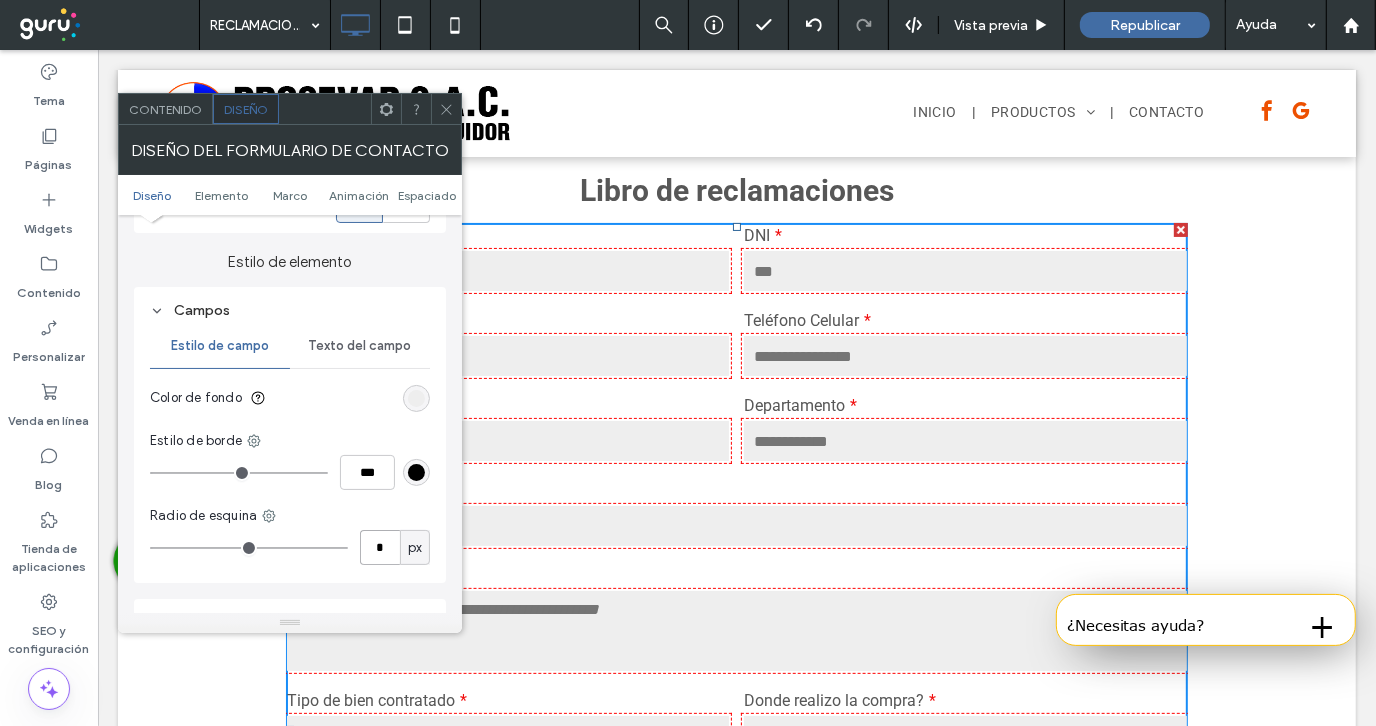 click on "*" at bounding box center (380, 547) 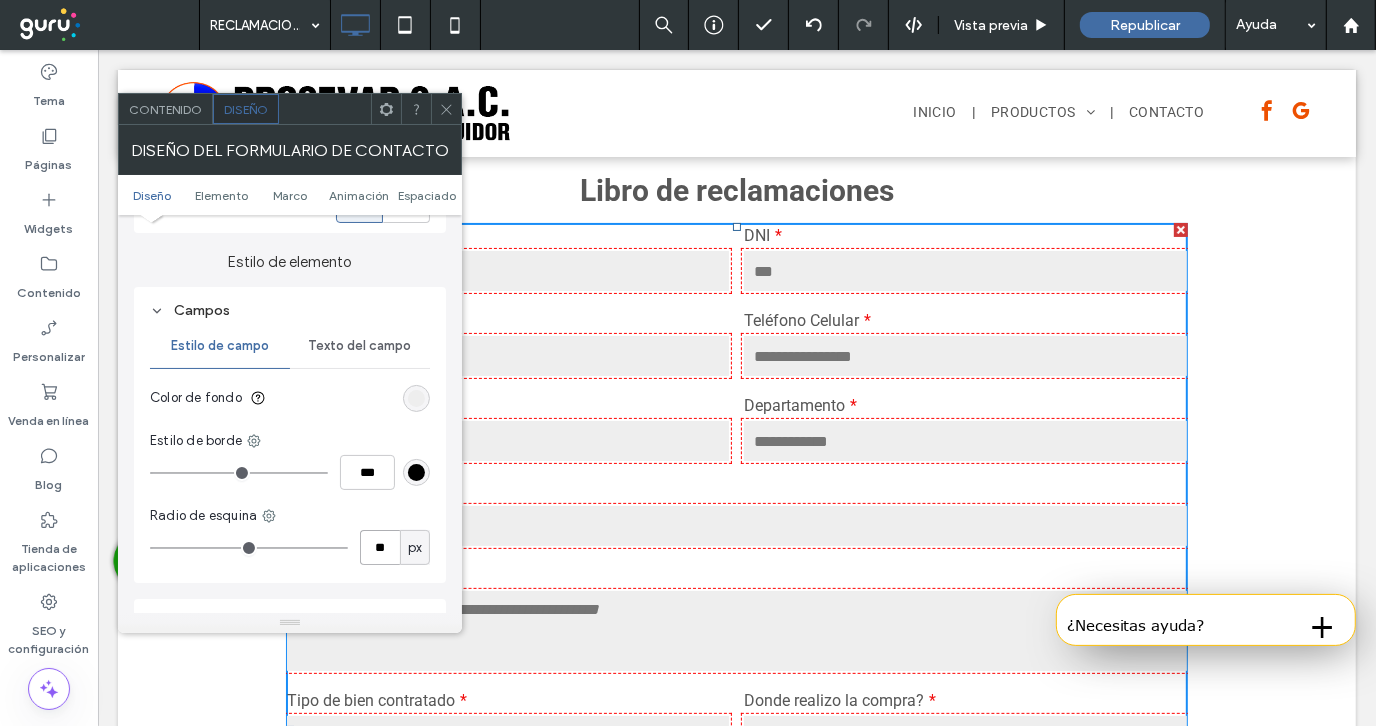 type on "**" 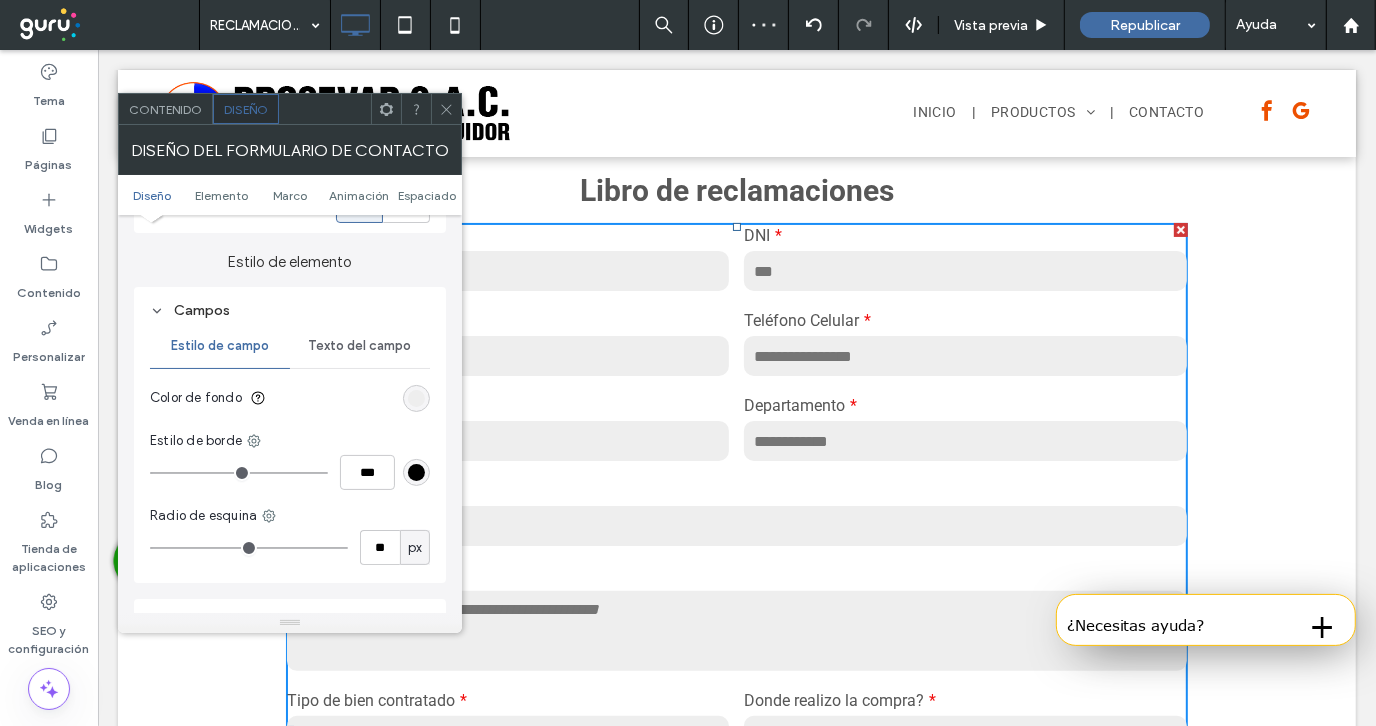 click at bounding box center [446, 109] 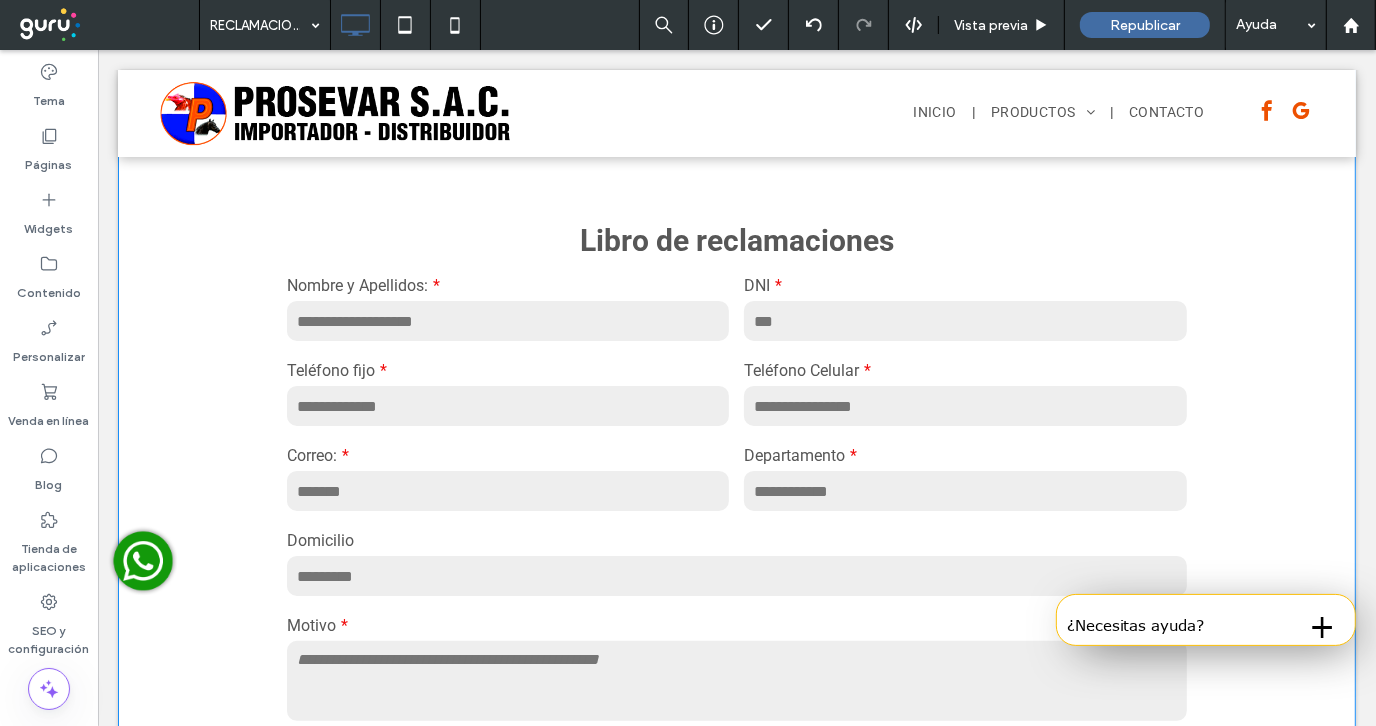 scroll, scrollTop: 0, scrollLeft: 0, axis: both 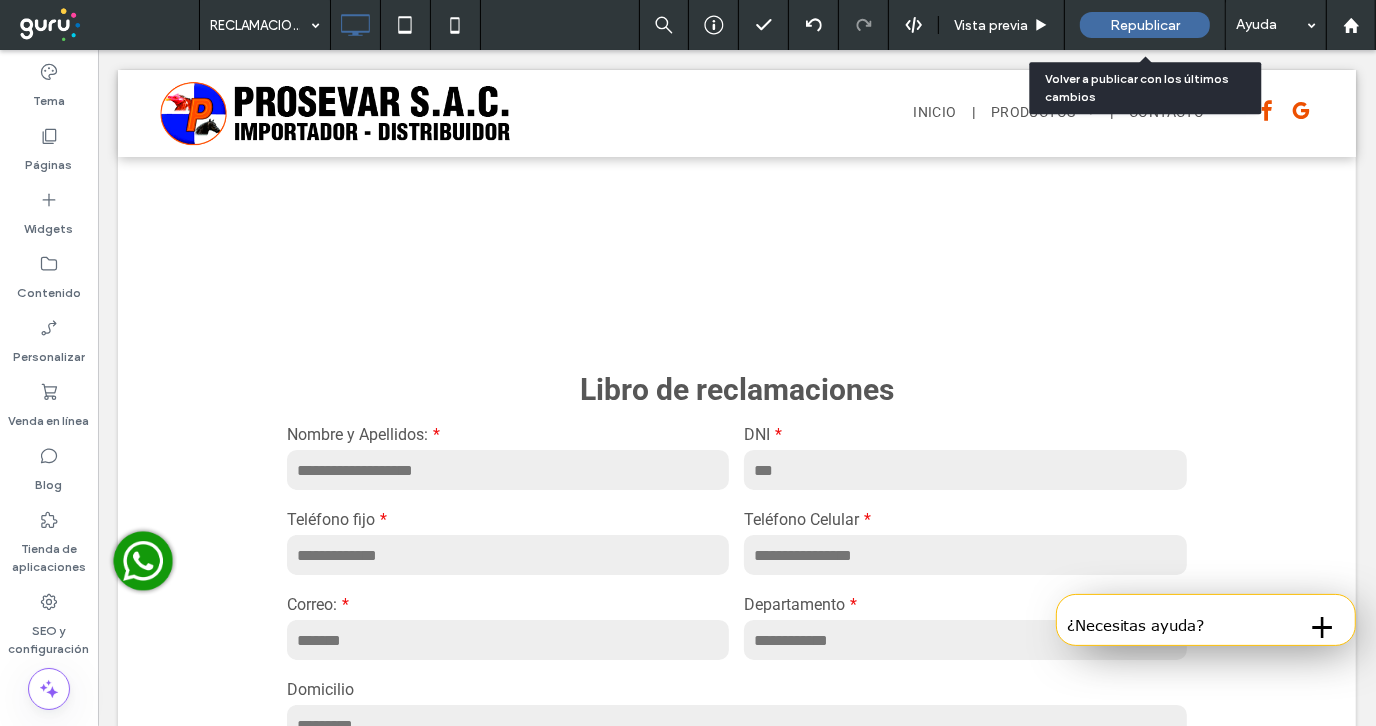 click on "Republicar" at bounding box center [1145, 25] 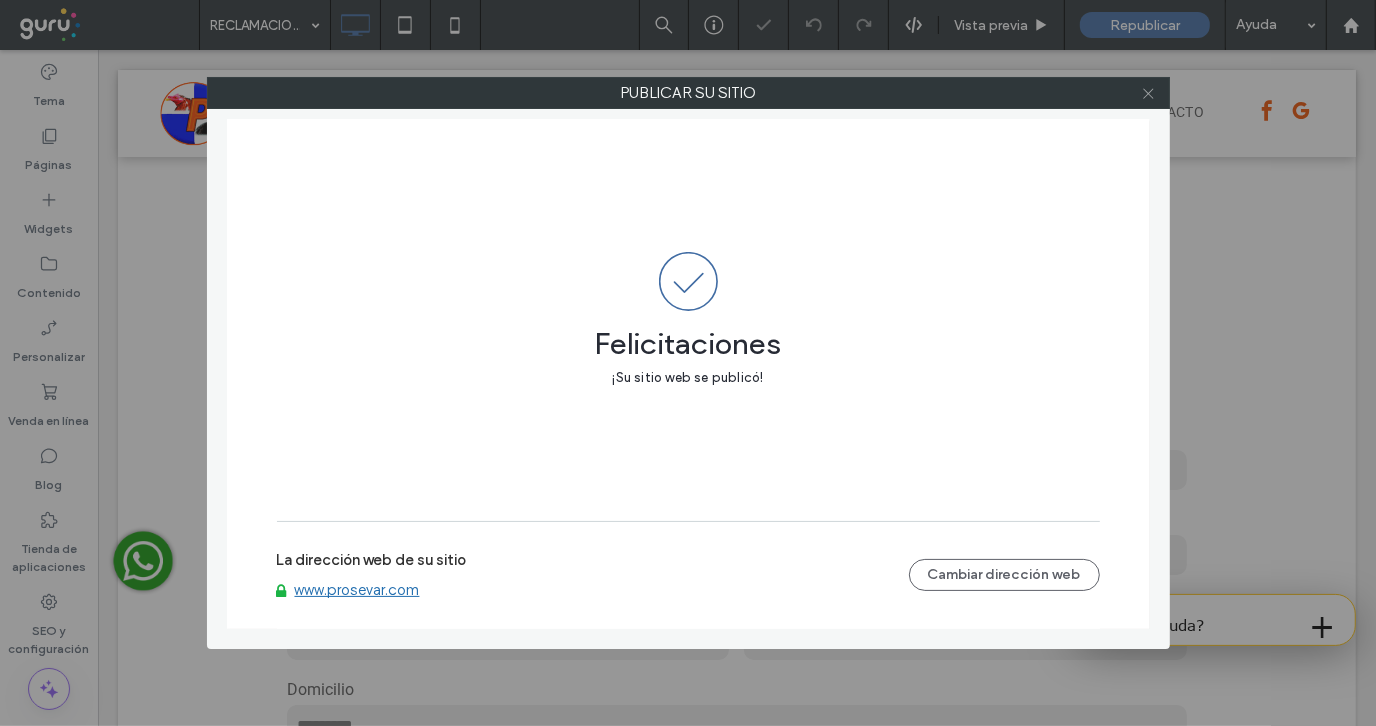 click 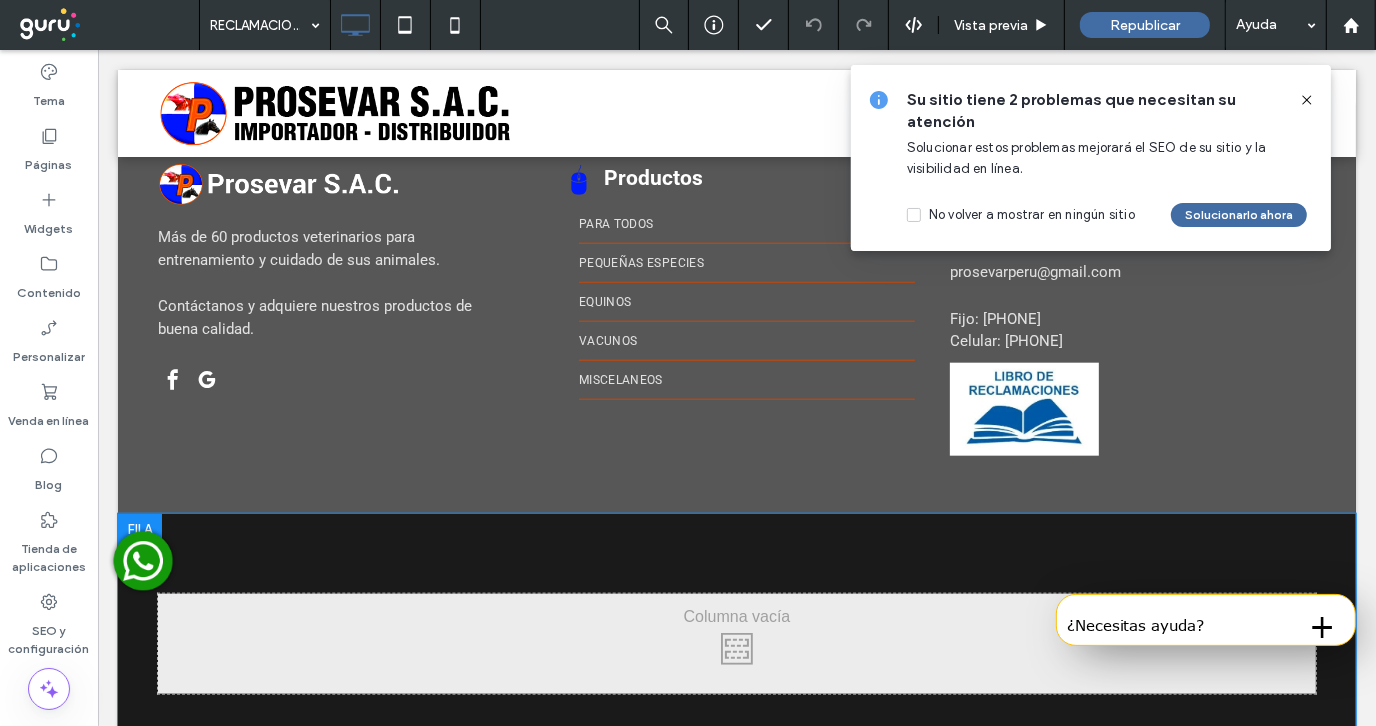 scroll, scrollTop: 1680, scrollLeft: 0, axis: vertical 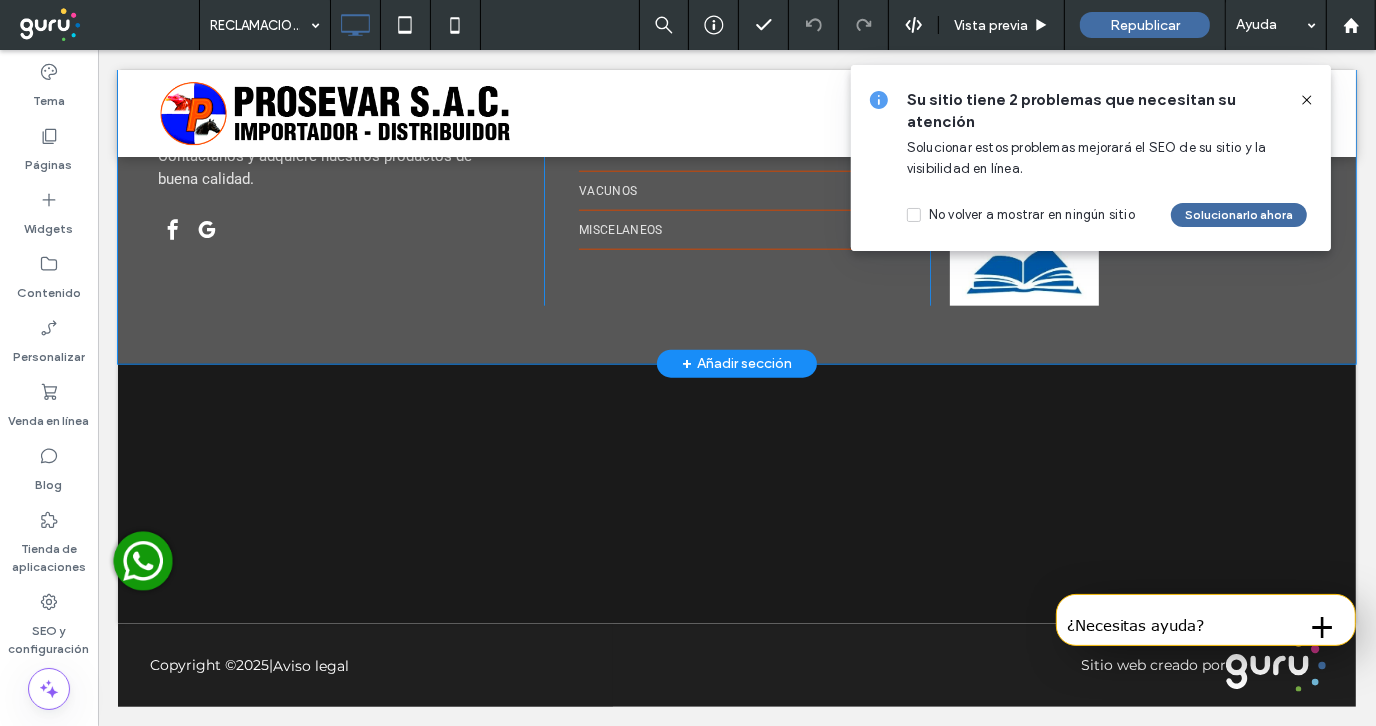 click on "Más de 60 productos veterinarios para entrenamiento y cuidado de sus animales. Contáctanos y adquiere nuestros productos de buena calidad.
Click To Paste
Click To Paste
Productos
Click To Paste
PARA TODOS
PEQUEÑAS ESPECIES
EQUINOS
VACUNOS
MISCELANEOS
Click To Paste
Click To Paste
Contáctenos
Click To Paste
Ca. Enrique Barrón 228, [CITY] [ZIP], [COUNTRY]. prosevarperu@gmail.com Fijo:
(01) 4772947 Celular:
+51 994 119 127
Click To Paste
+ Añadir sección" at bounding box center (736, 158) 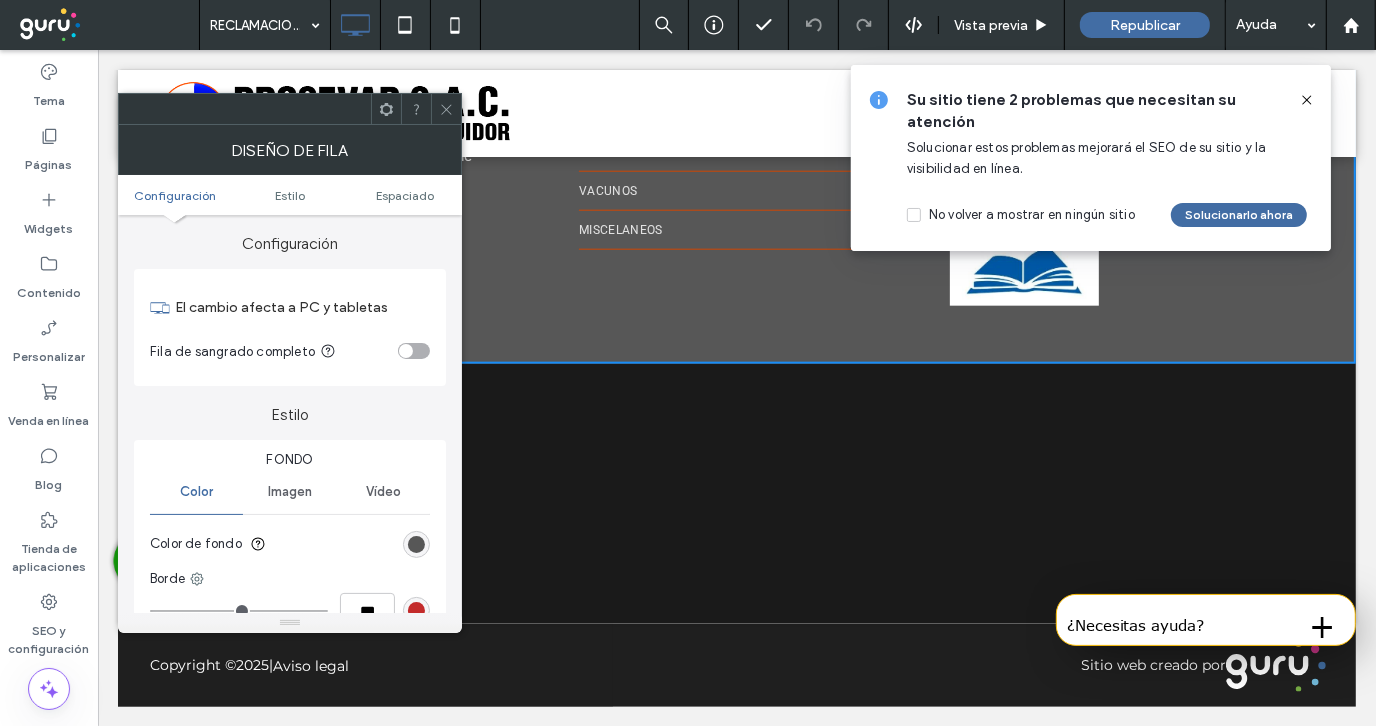 click at bounding box center (1023, 259) 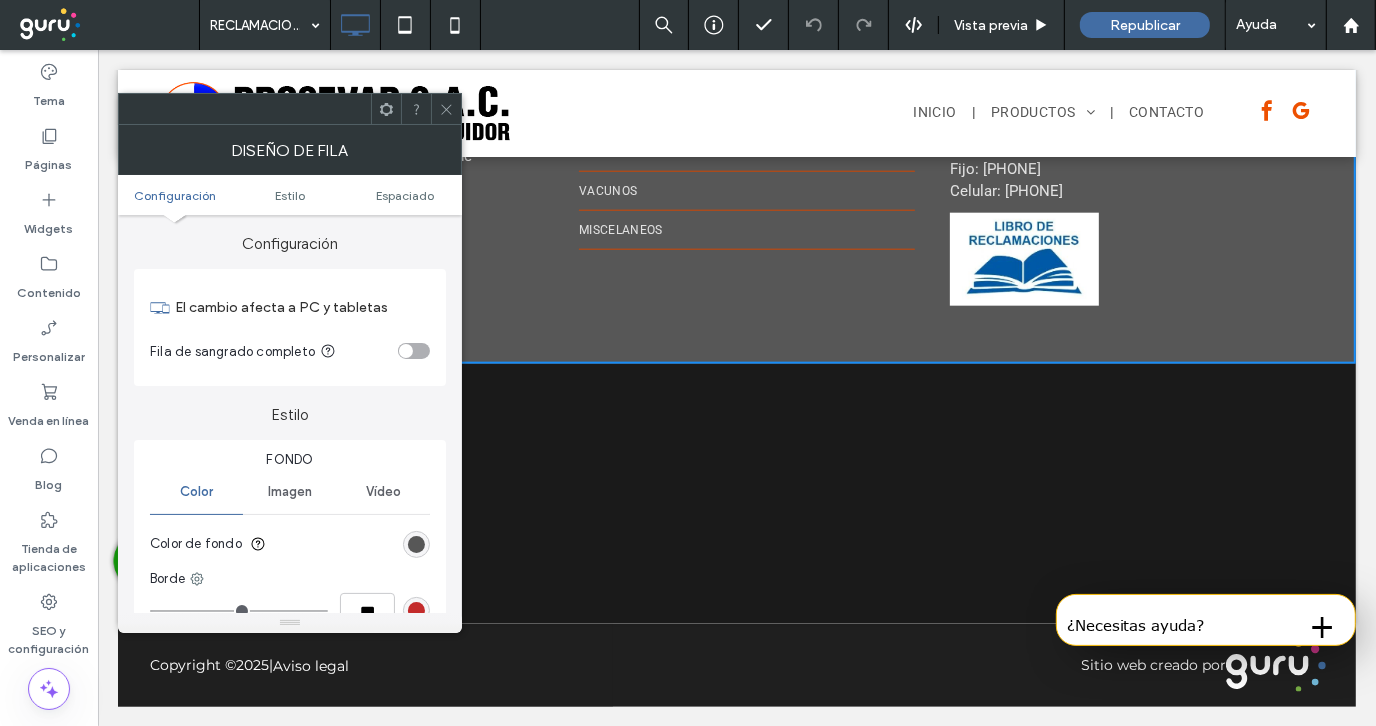 click at bounding box center (1023, 259) 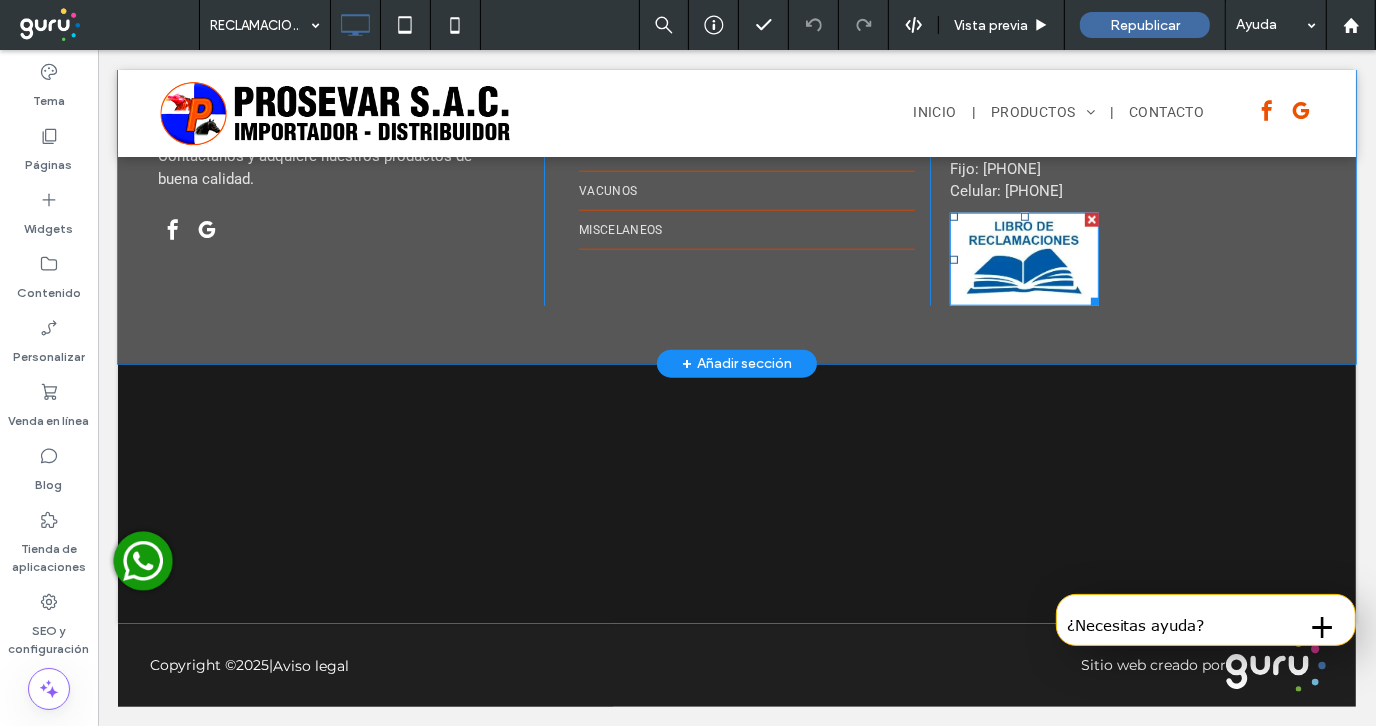 click at bounding box center [1023, 259] 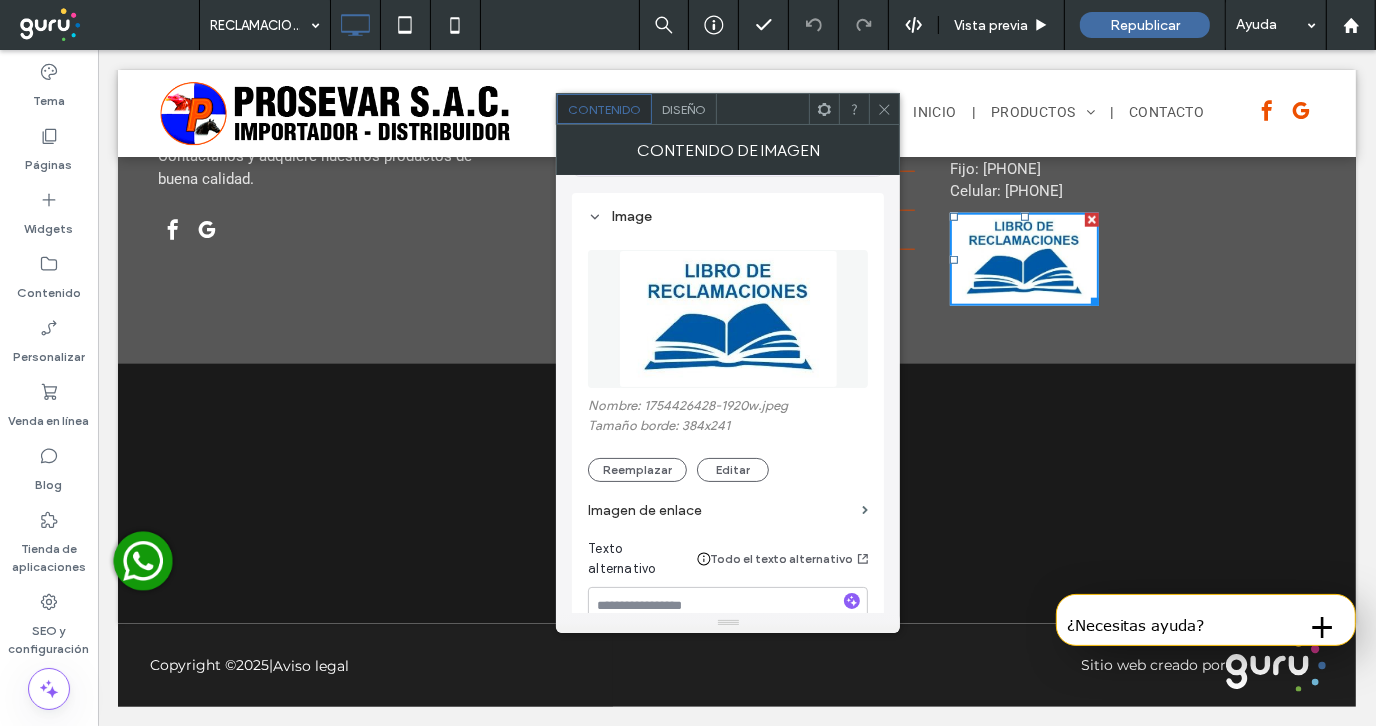 scroll, scrollTop: 300, scrollLeft: 0, axis: vertical 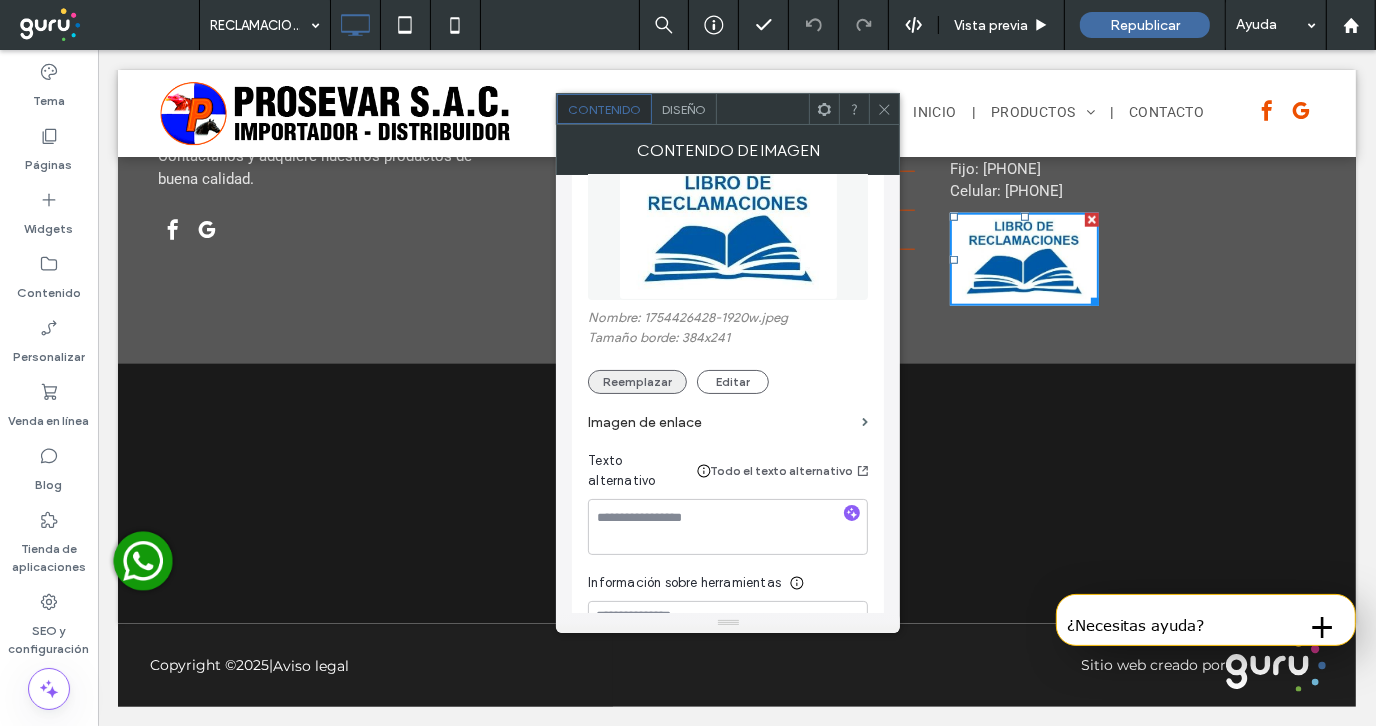 click on "Reemplazar" at bounding box center [637, 382] 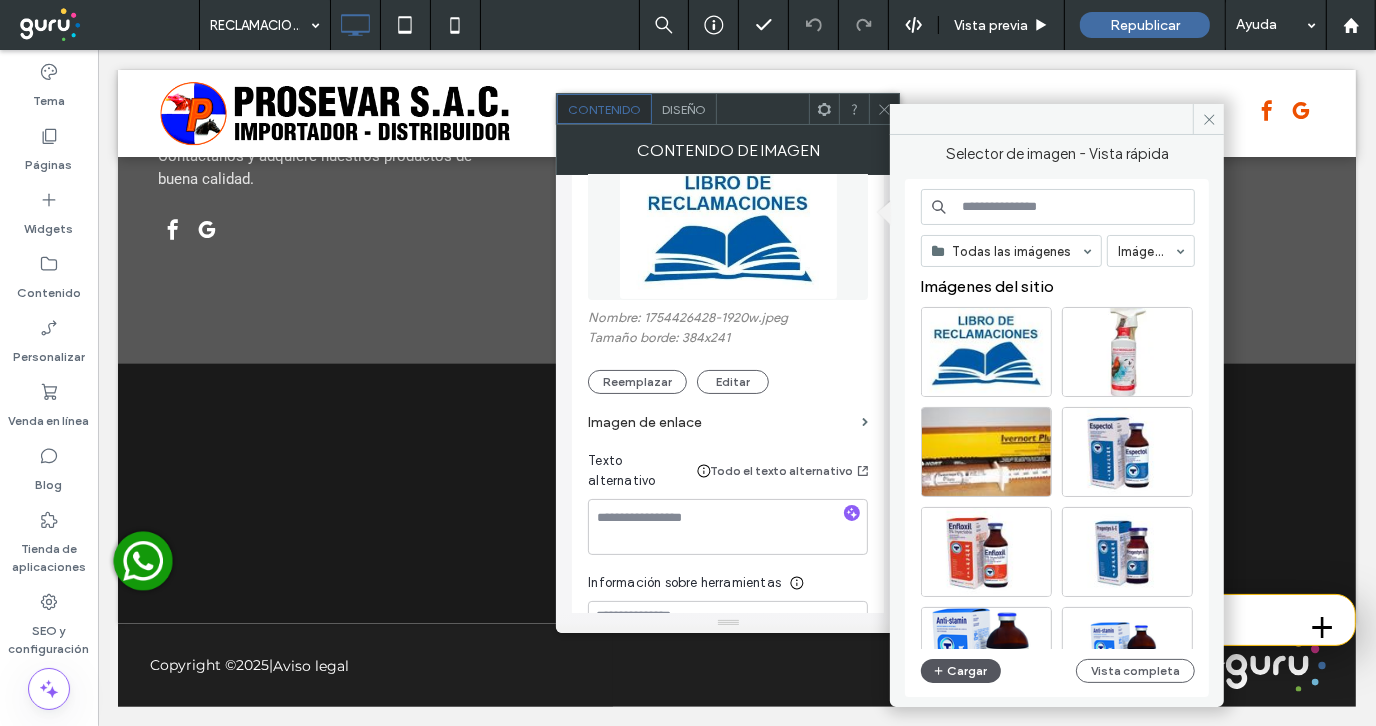click 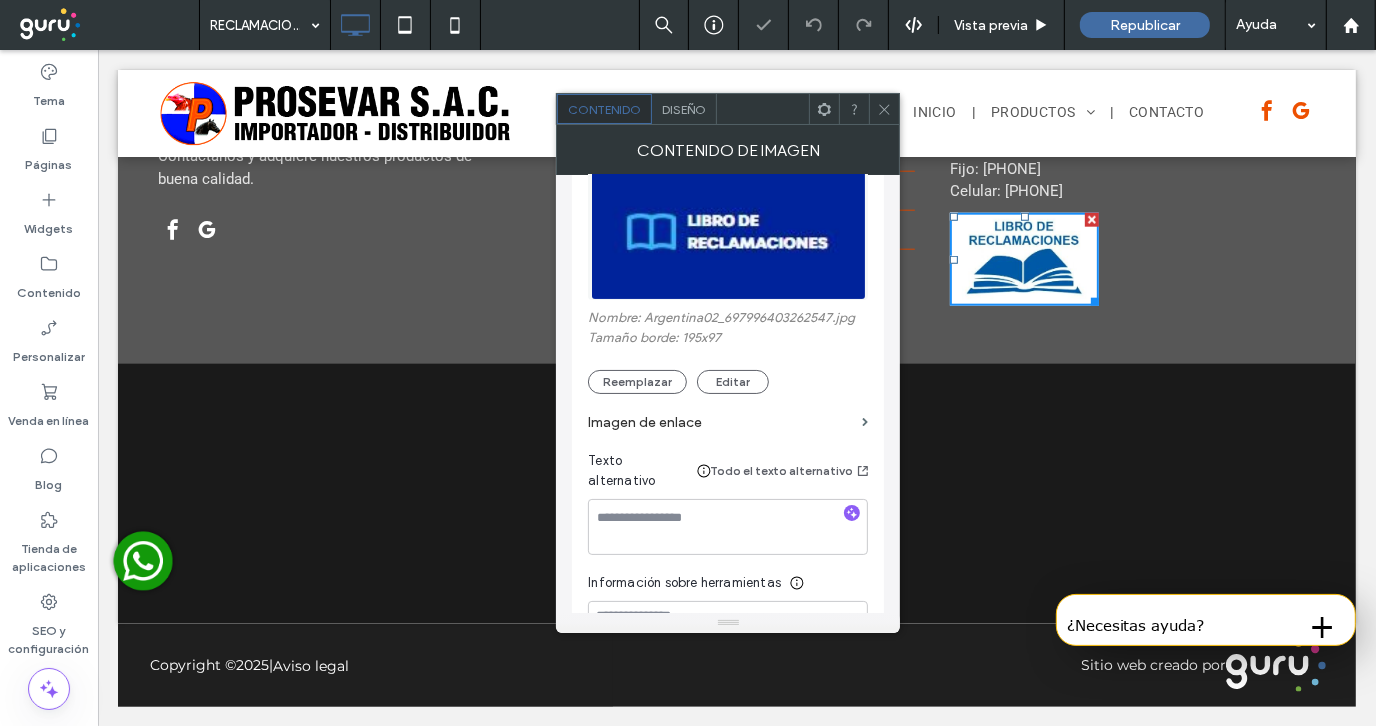 scroll, scrollTop: 1660, scrollLeft: 0, axis: vertical 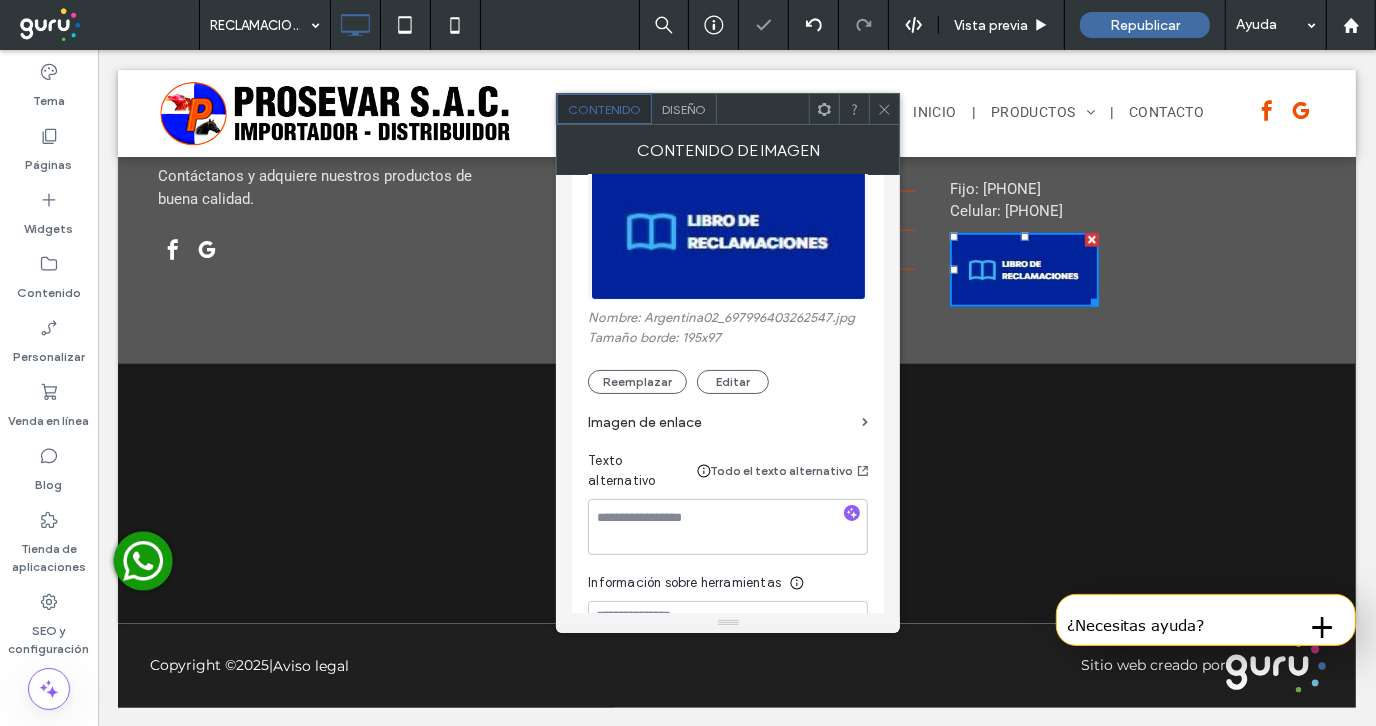 click 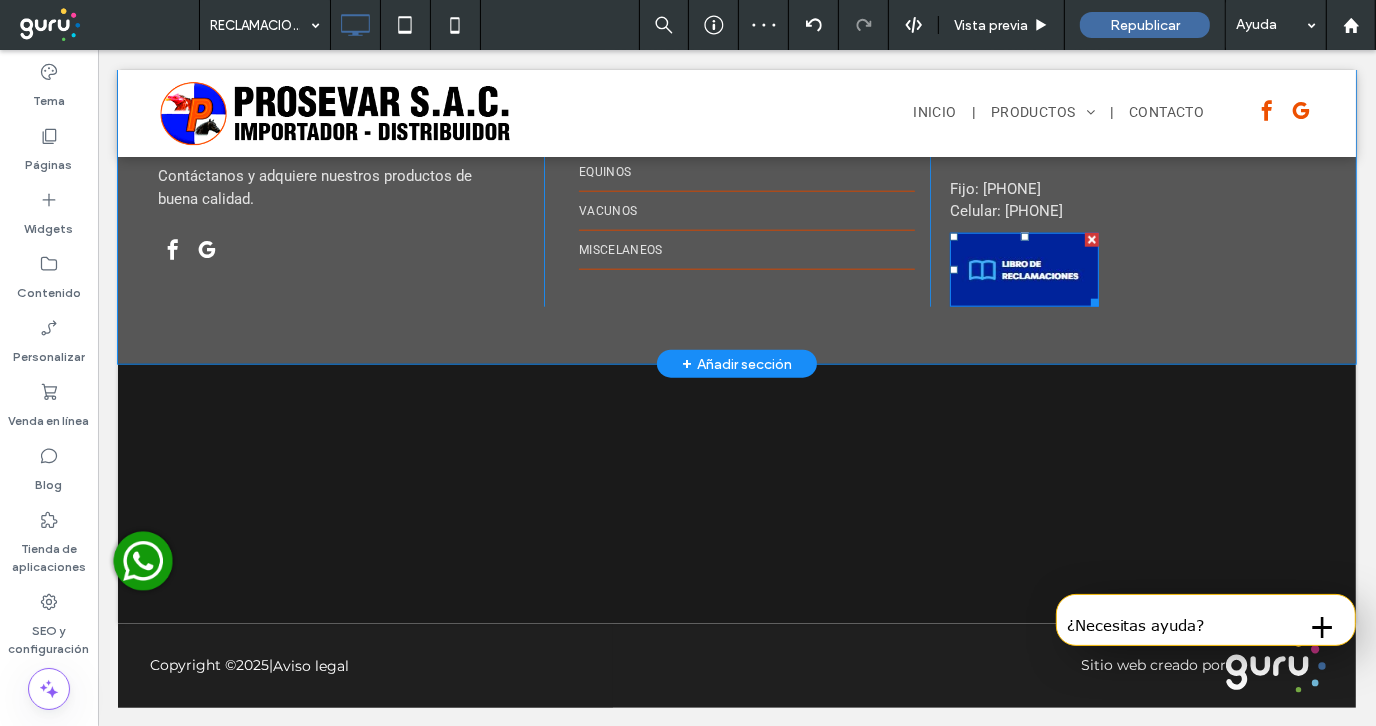 click at bounding box center (1023, 269) 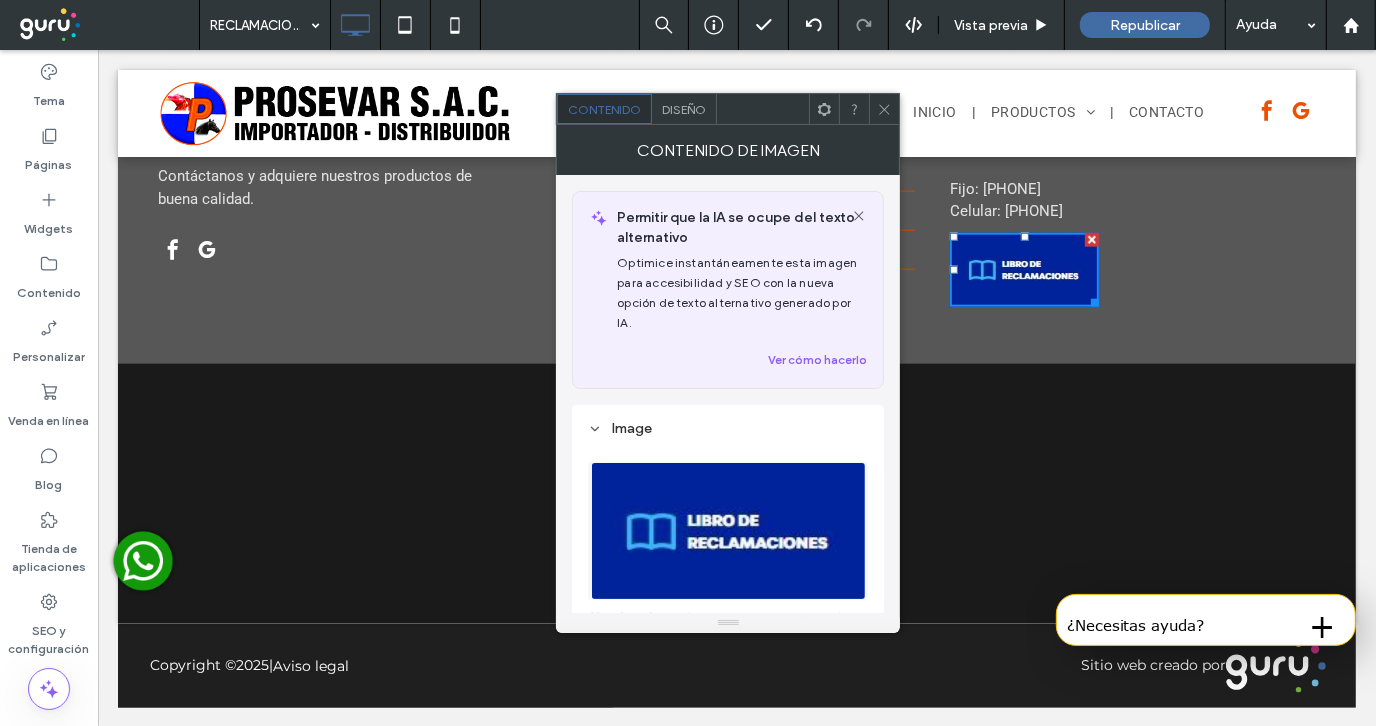 click 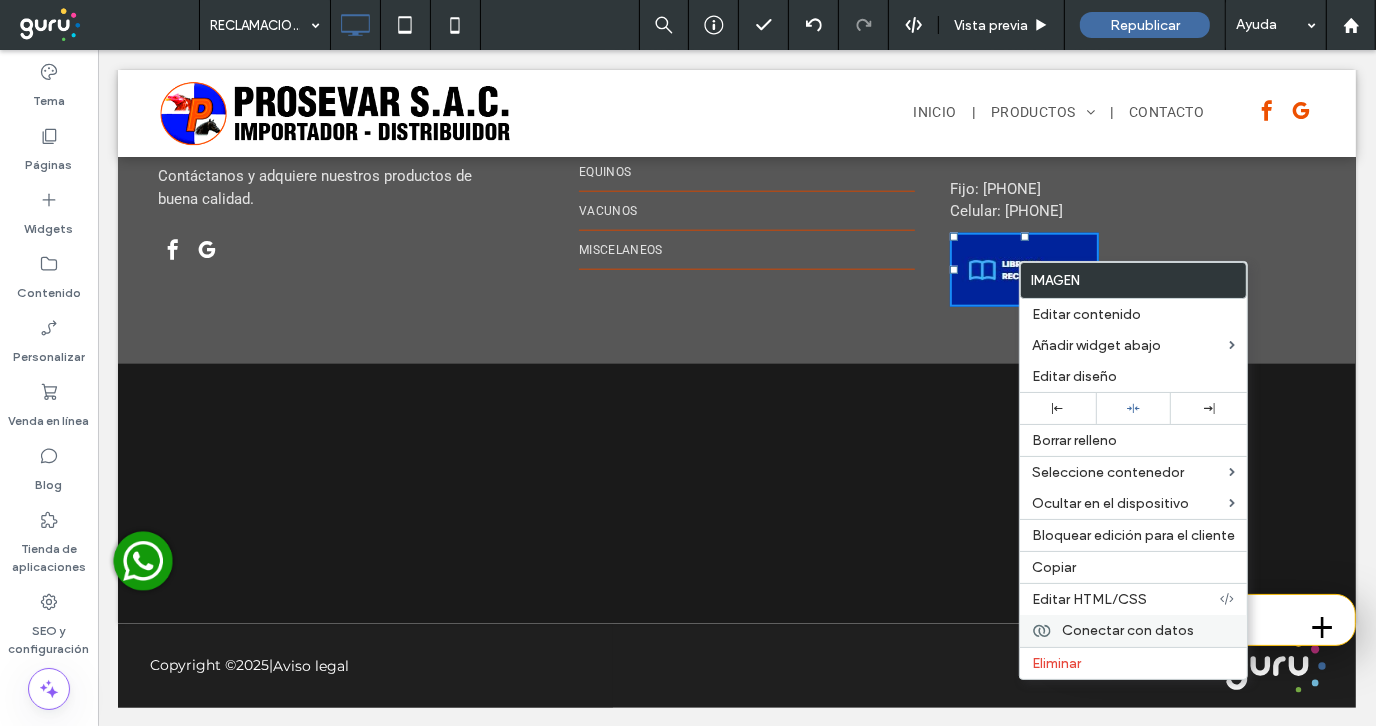click on "Conectar con datos" at bounding box center [1133, 631] 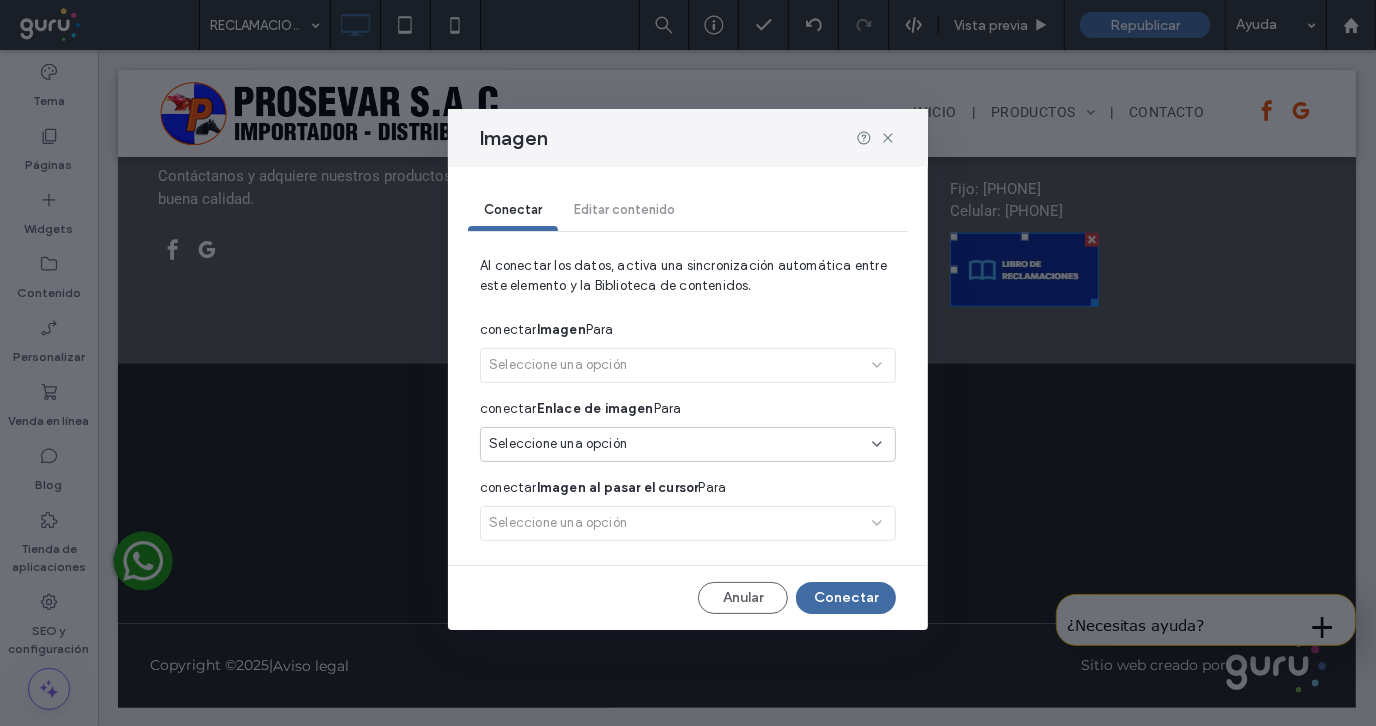 click on "Seleccione una opción" at bounding box center [676, 444] 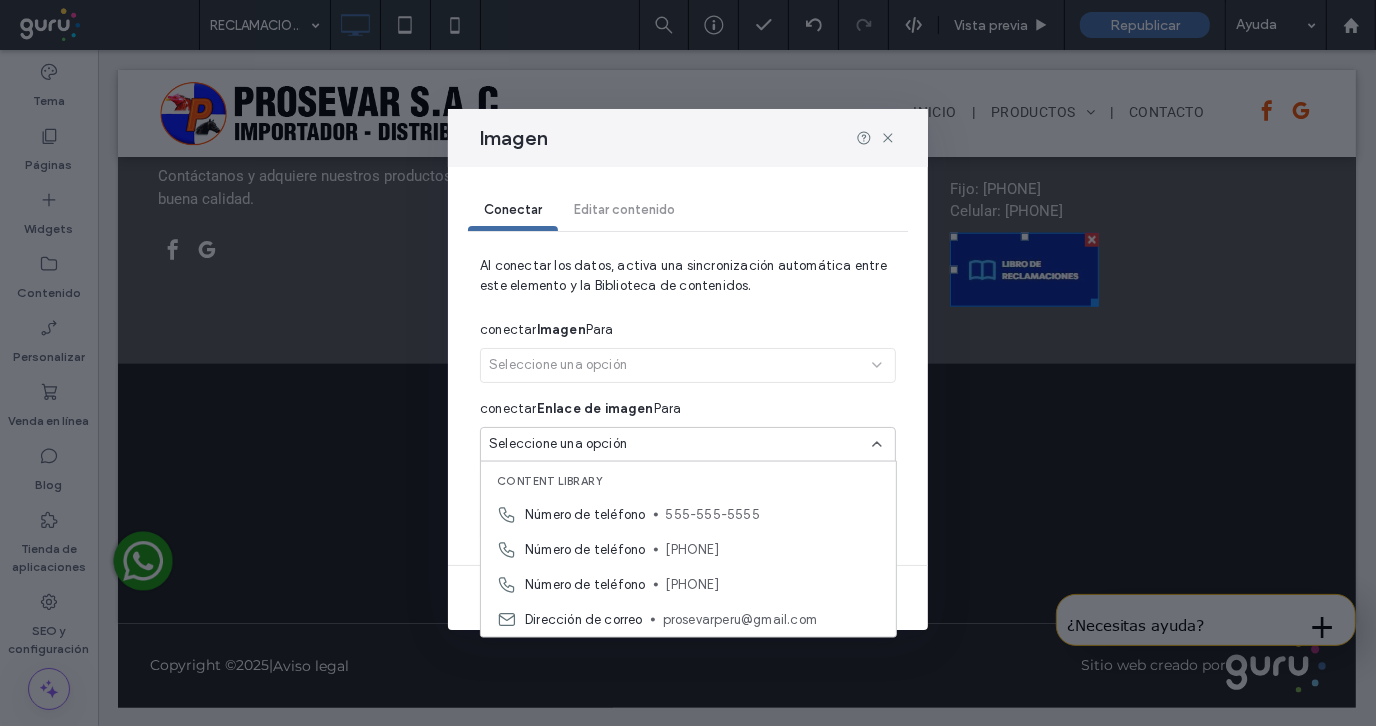 click on "Seleccione una opción" at bounding box center (676, 444) 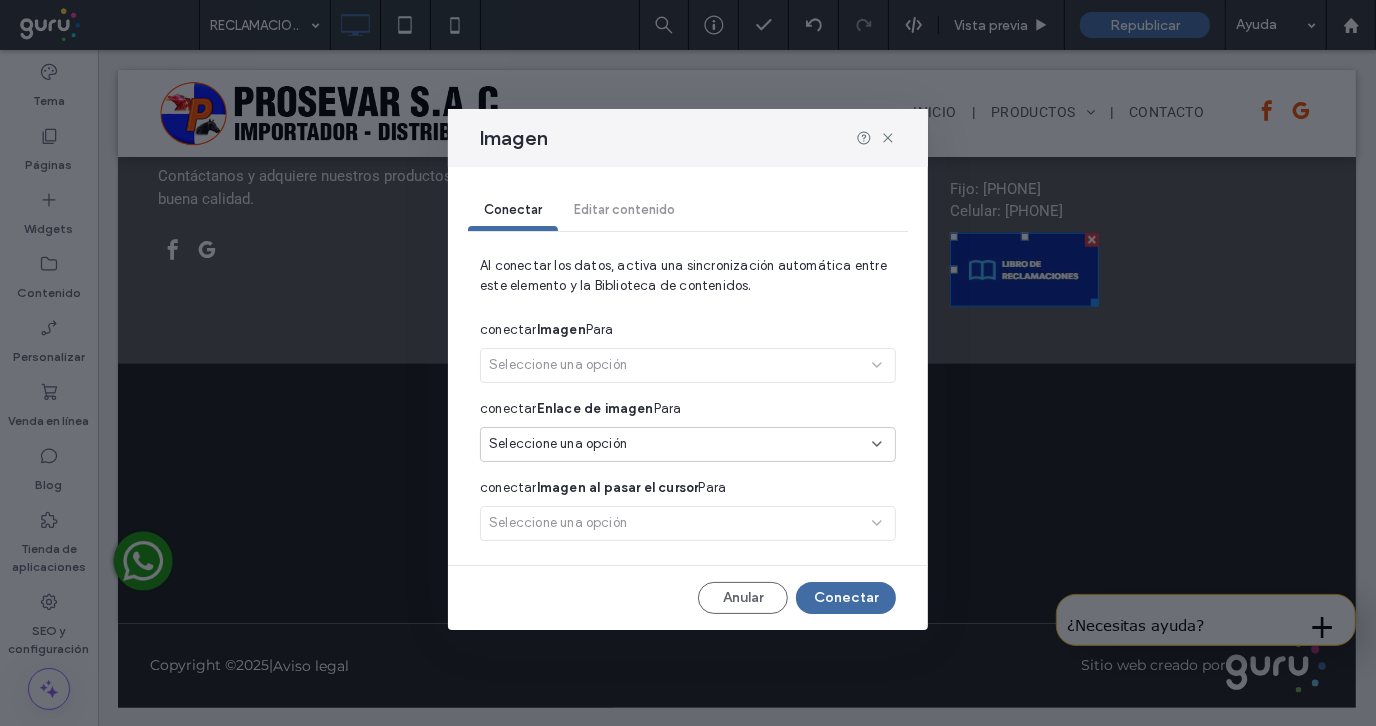 click on "Seleccione una opción" at bounding box center (688, 369) 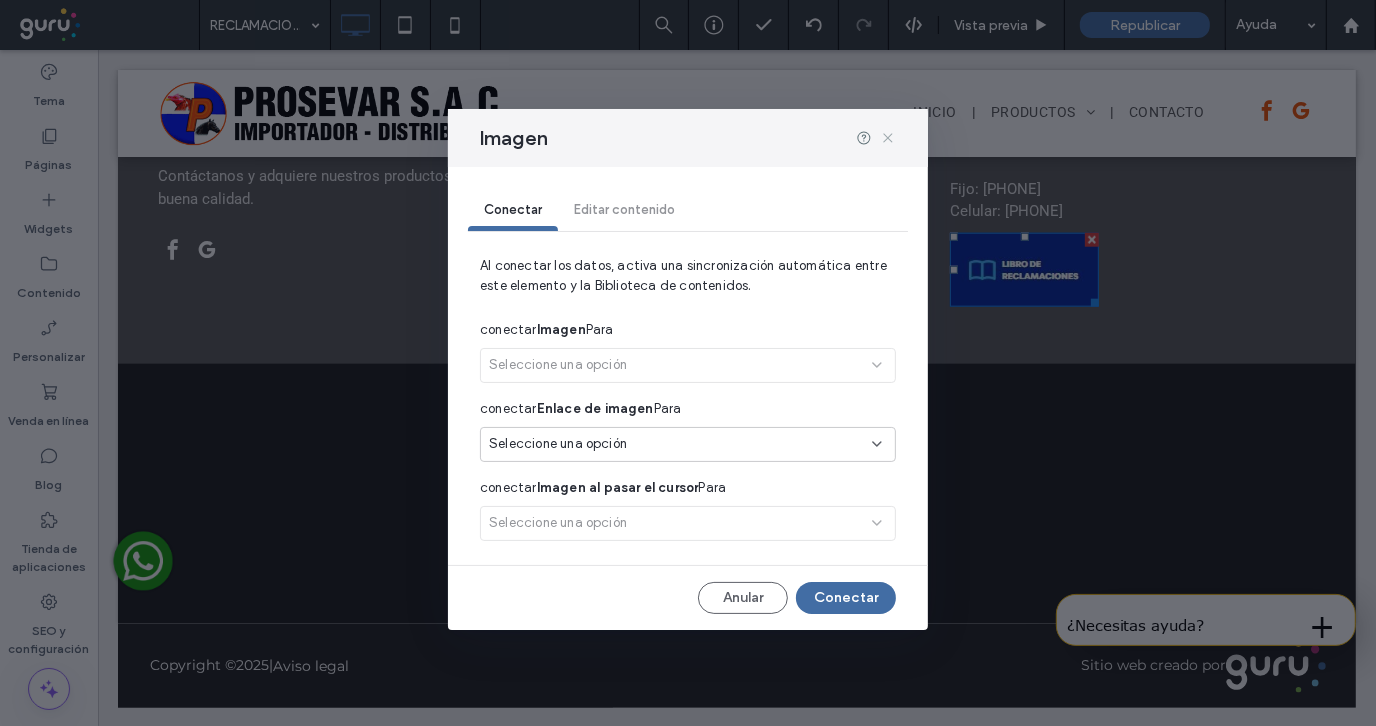 click 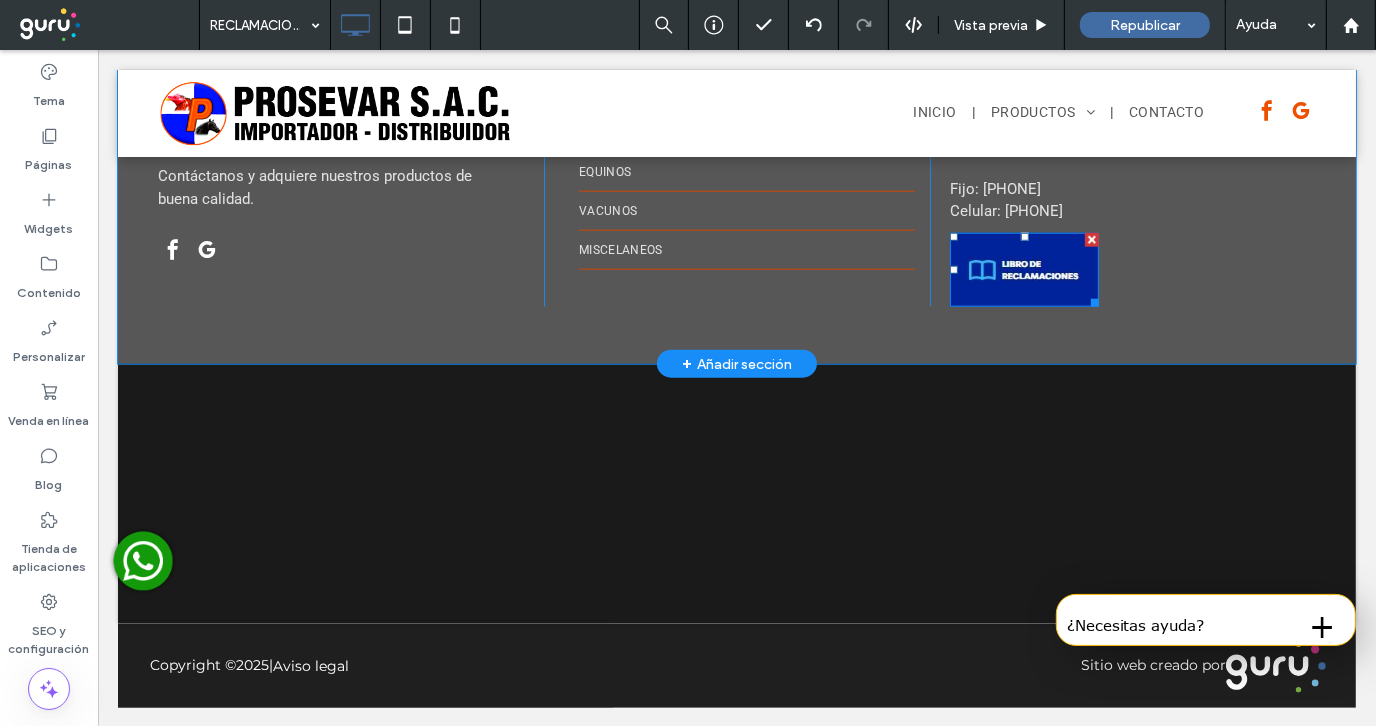 click at bounding box center (1023, 269) 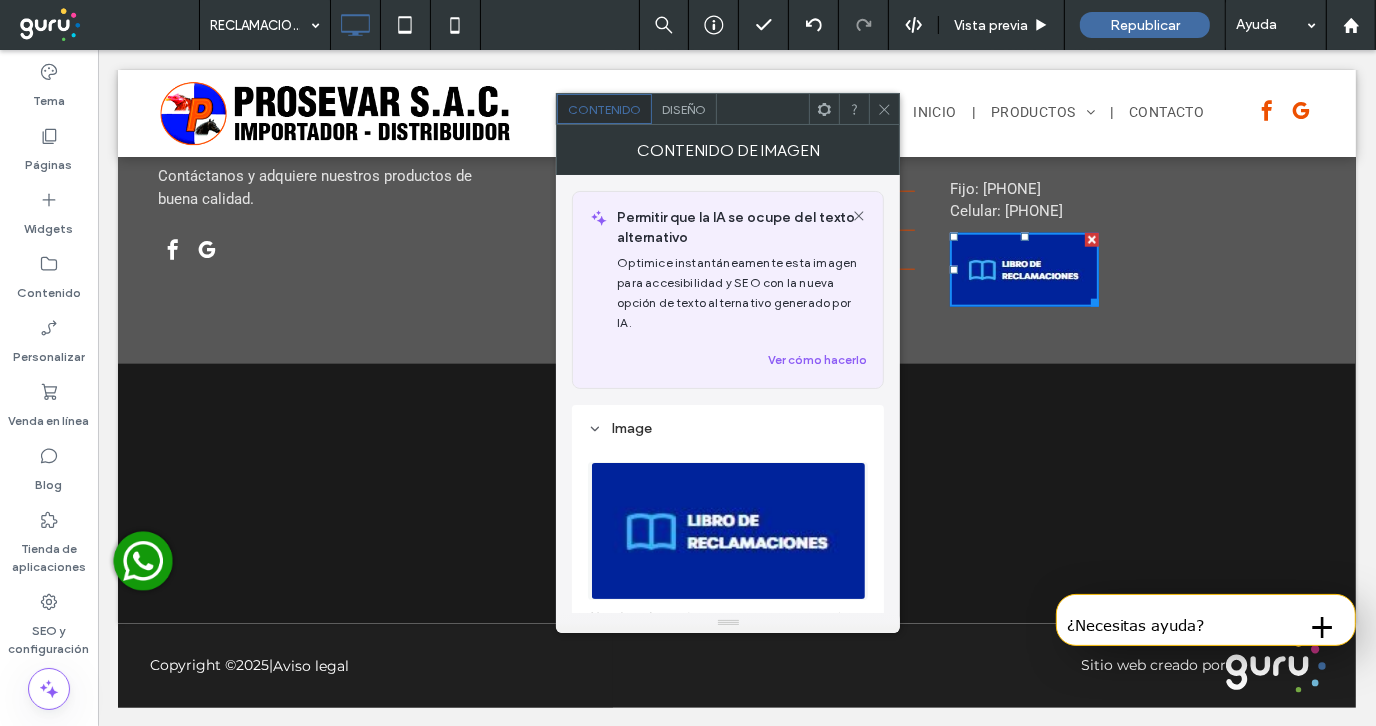 click 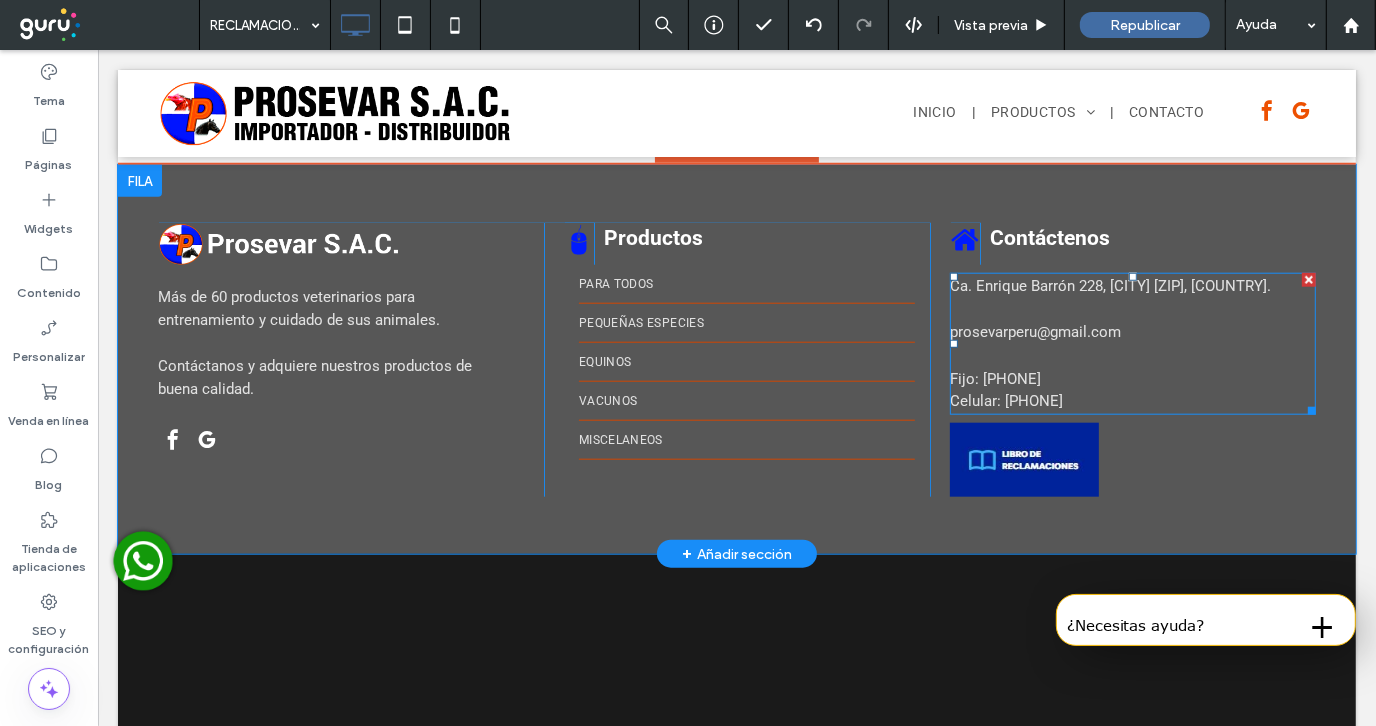 scroll, scrollTop: 1460, scrollLeft: 0, axis: vertical 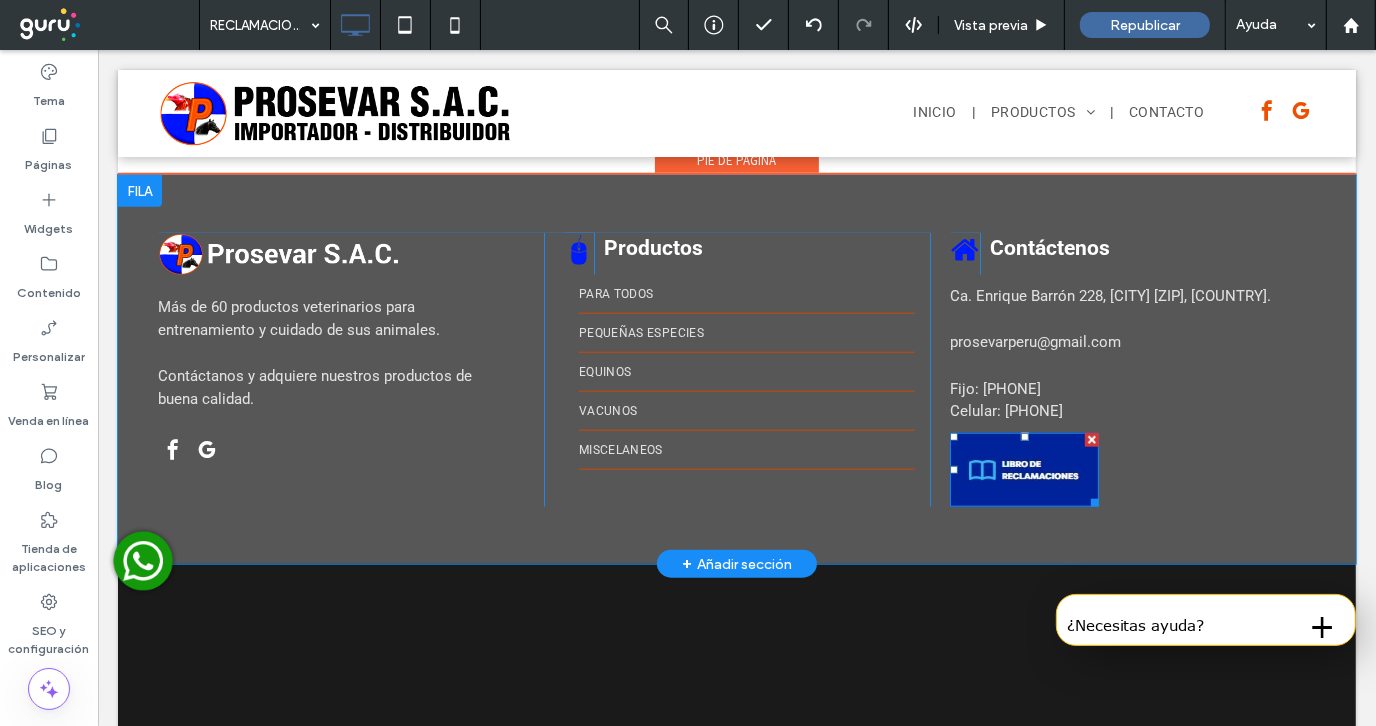 click at bounding box center (1023, 469) 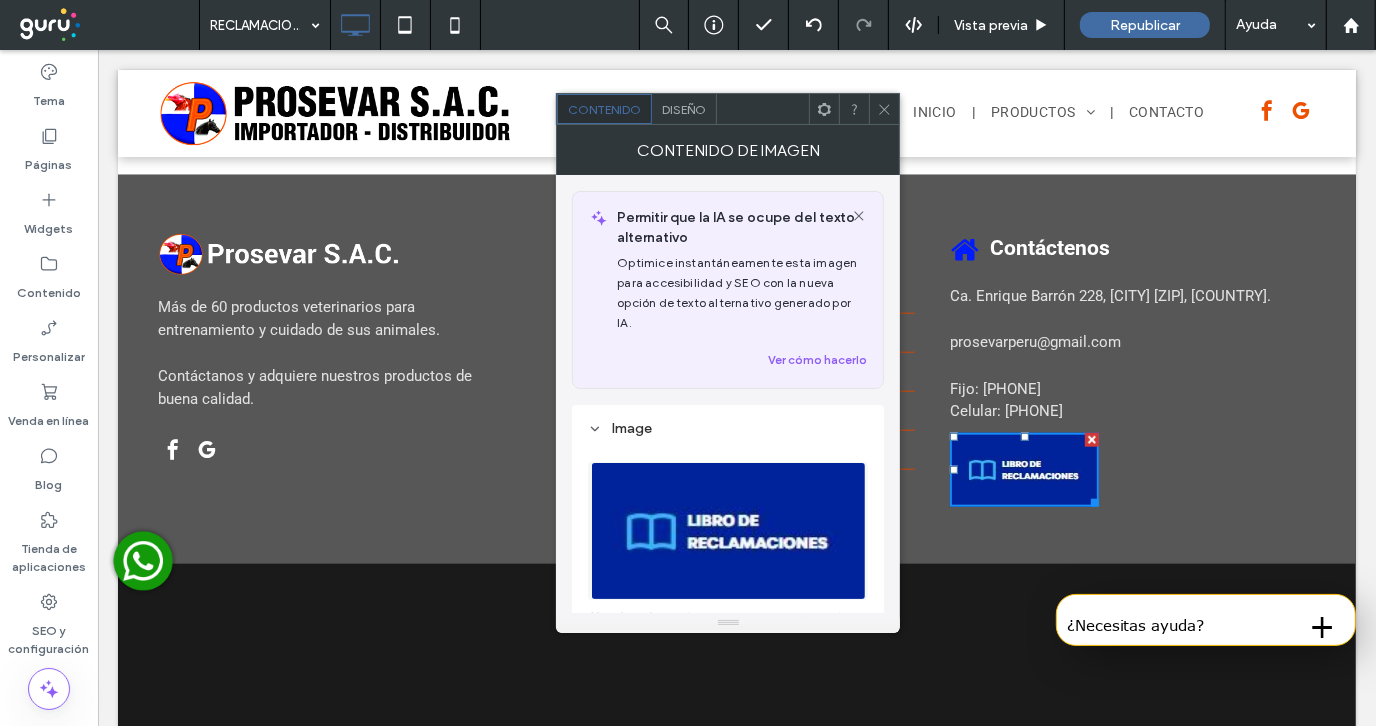 click 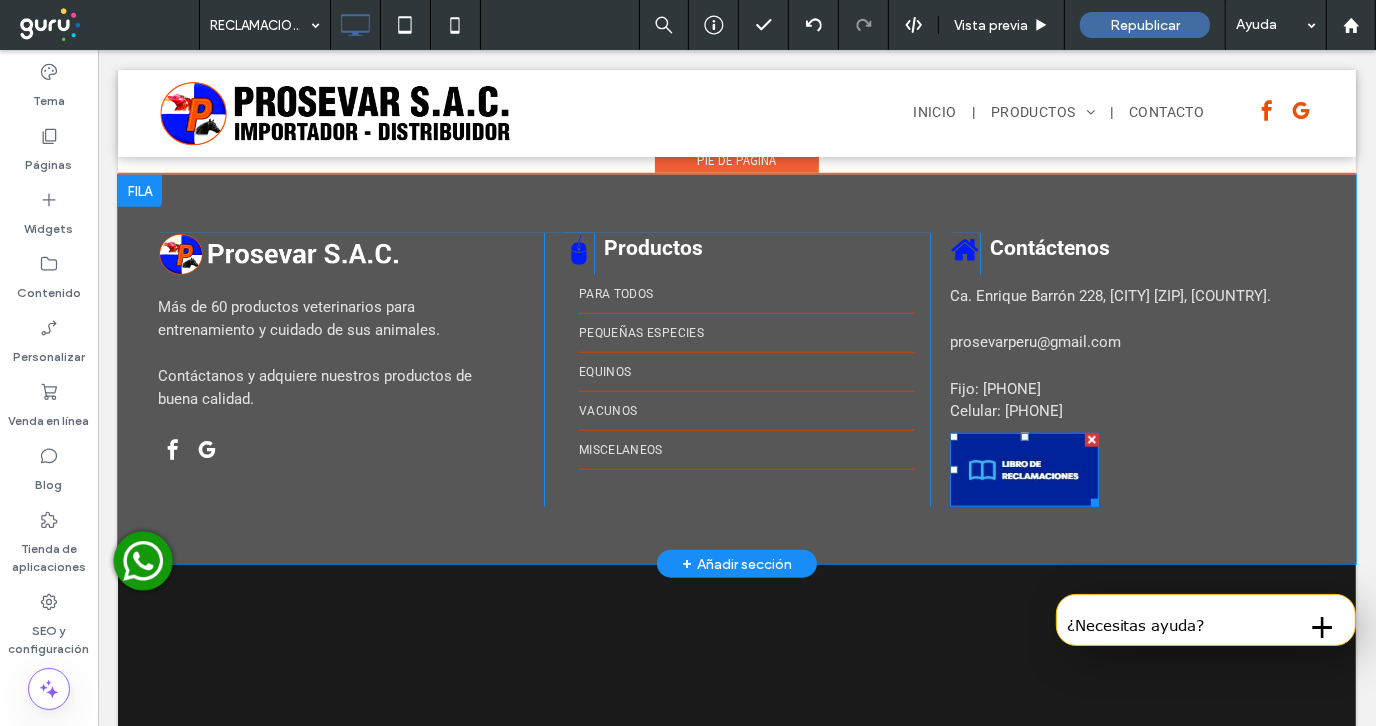 click at bounding box center [1023, 469] 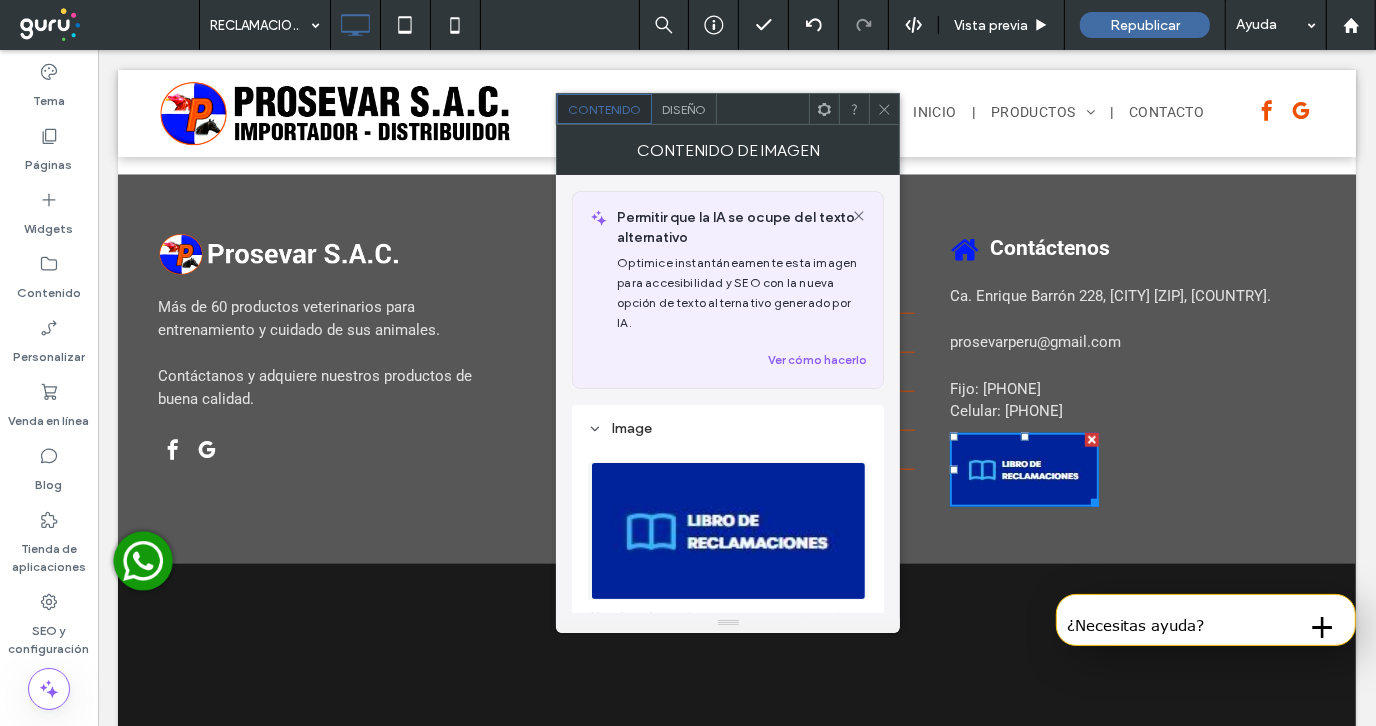 click 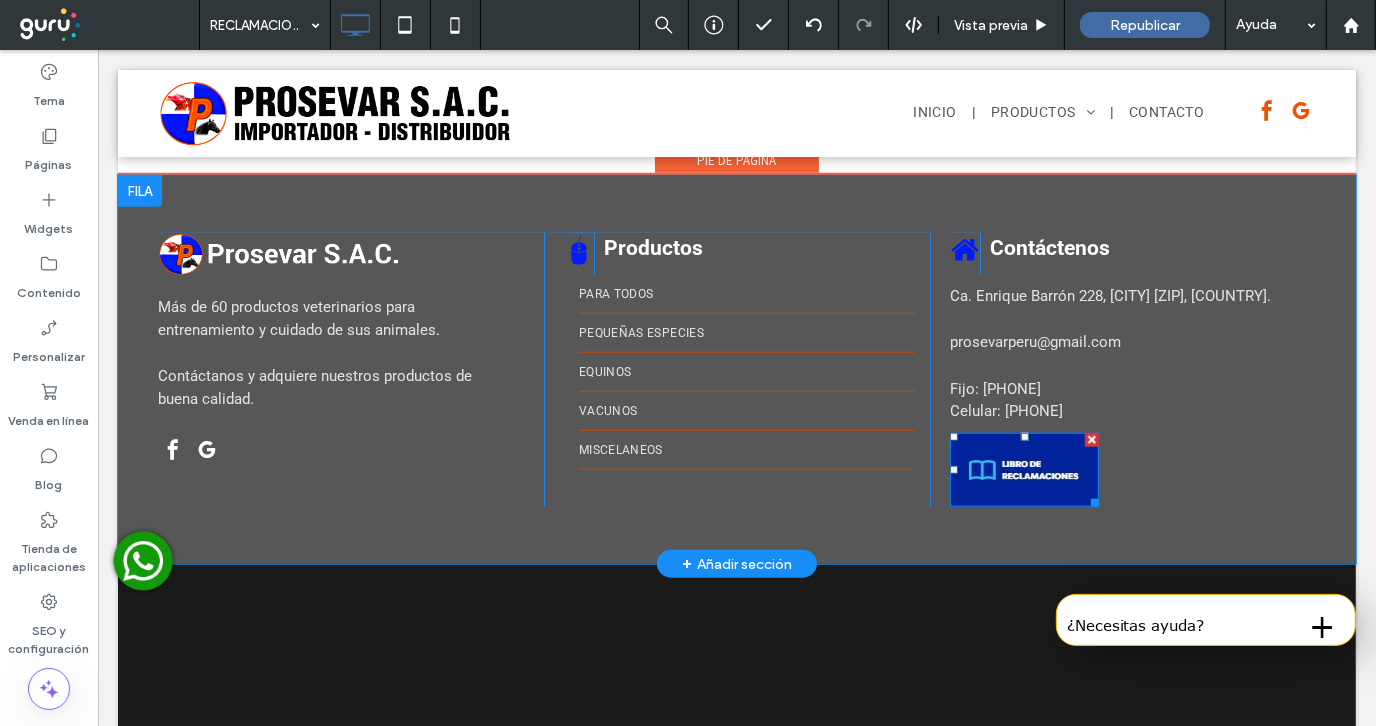click at bounding box center (1023, 469) 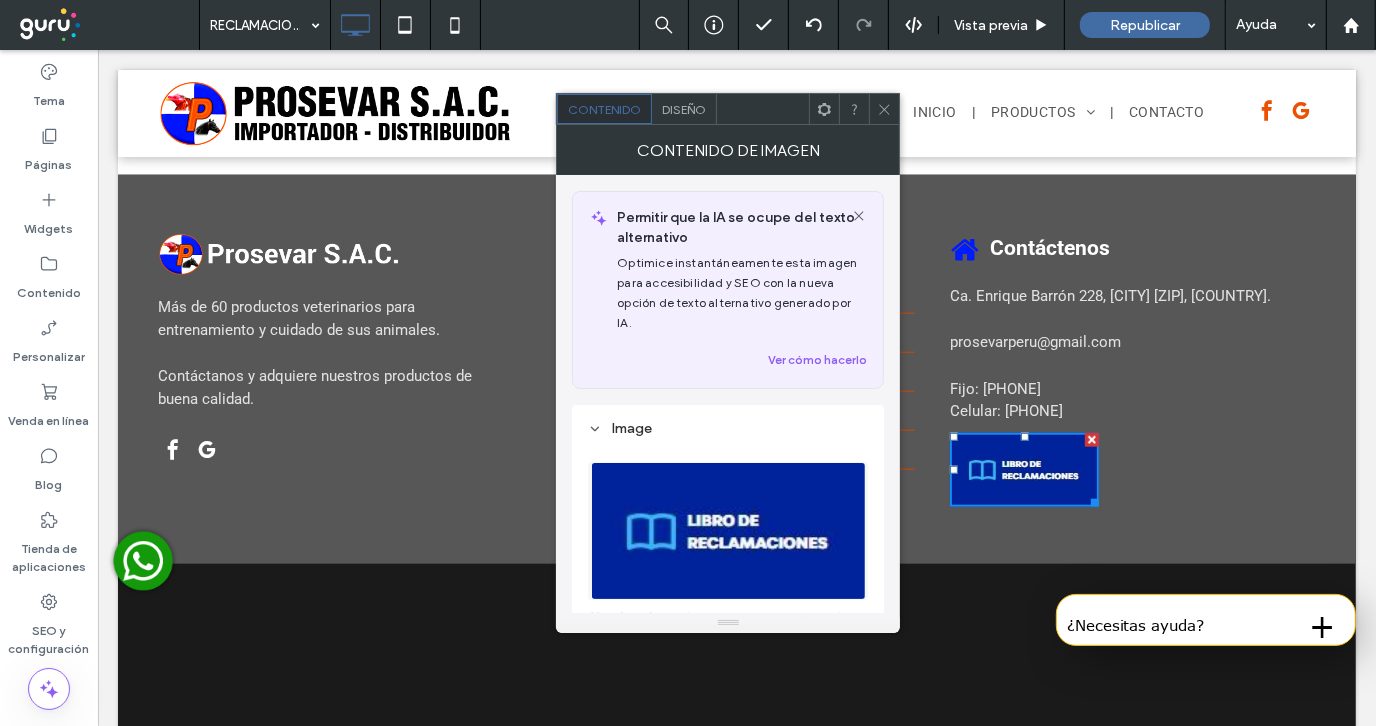 click at bounding box center [884, 109] 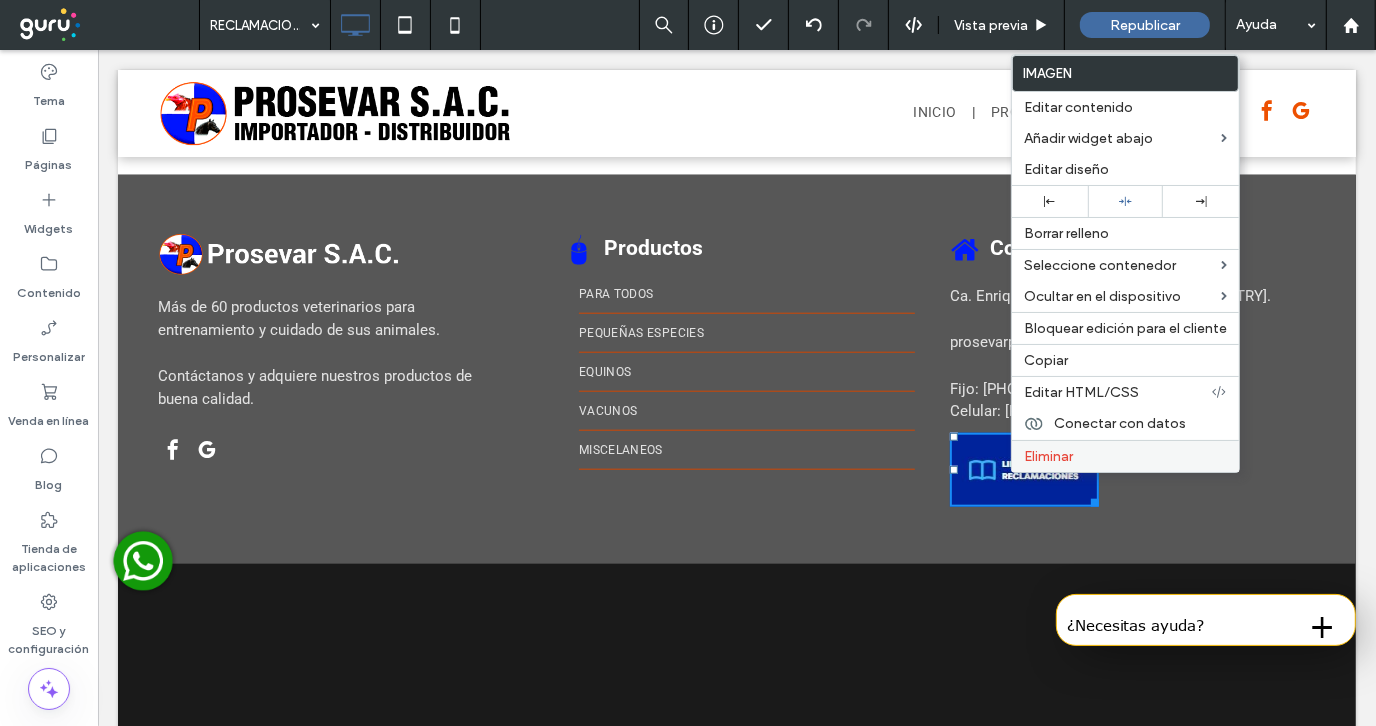 click on "Eliminar" at bounding box center (1048, 456) 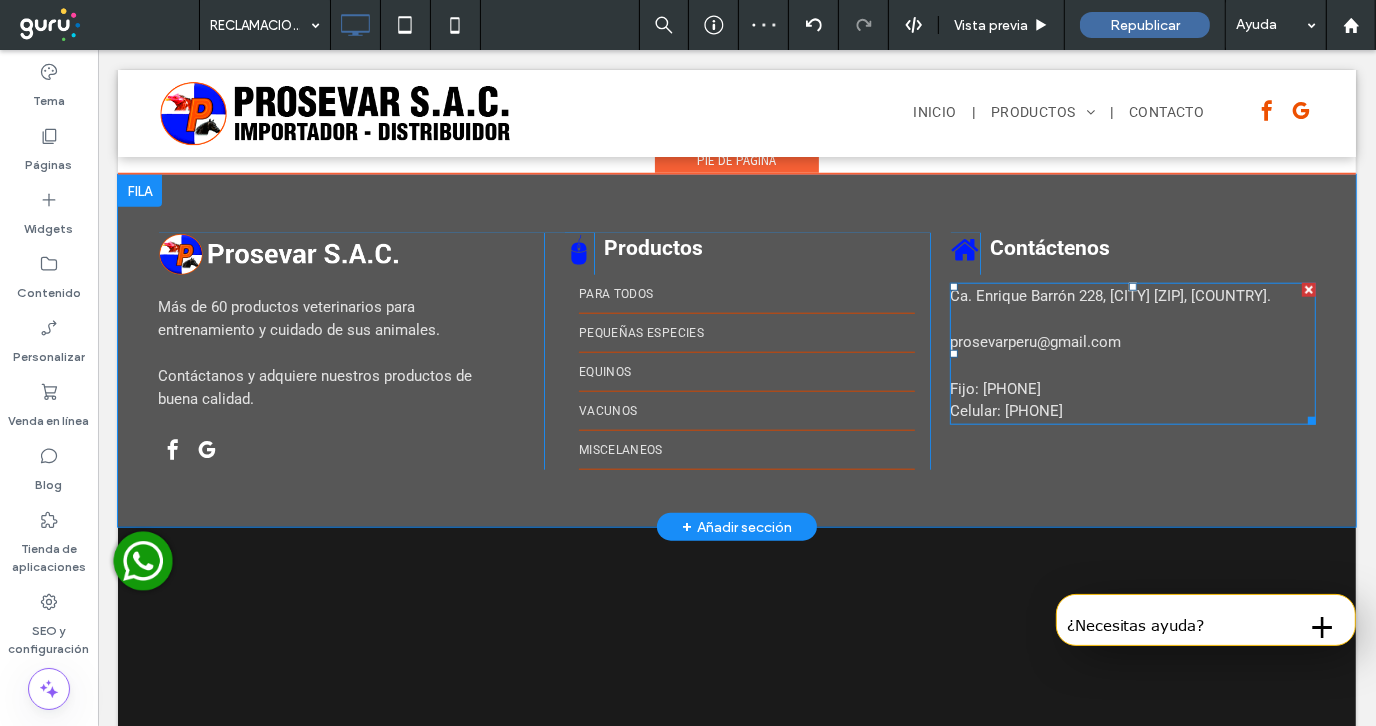 click on "Celular:
[PHONE]" at bounding box center (1132, 410) 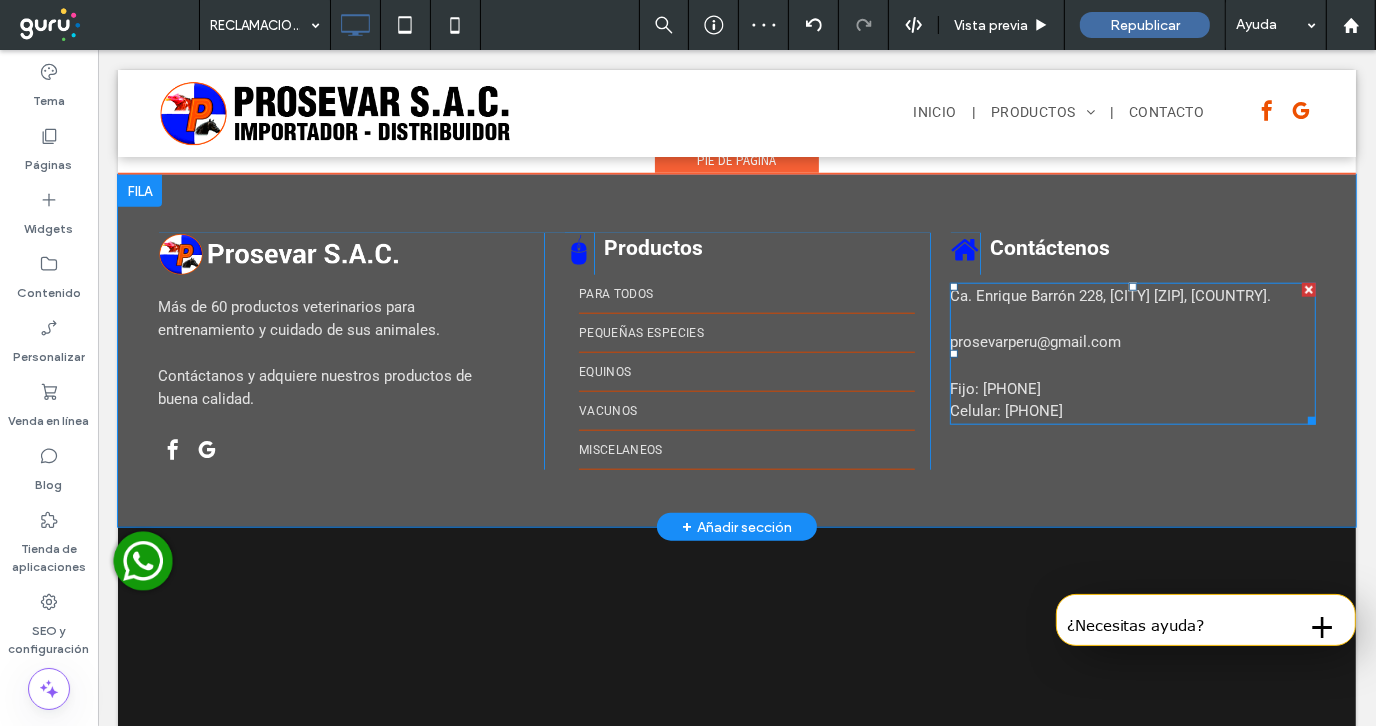type on "******" 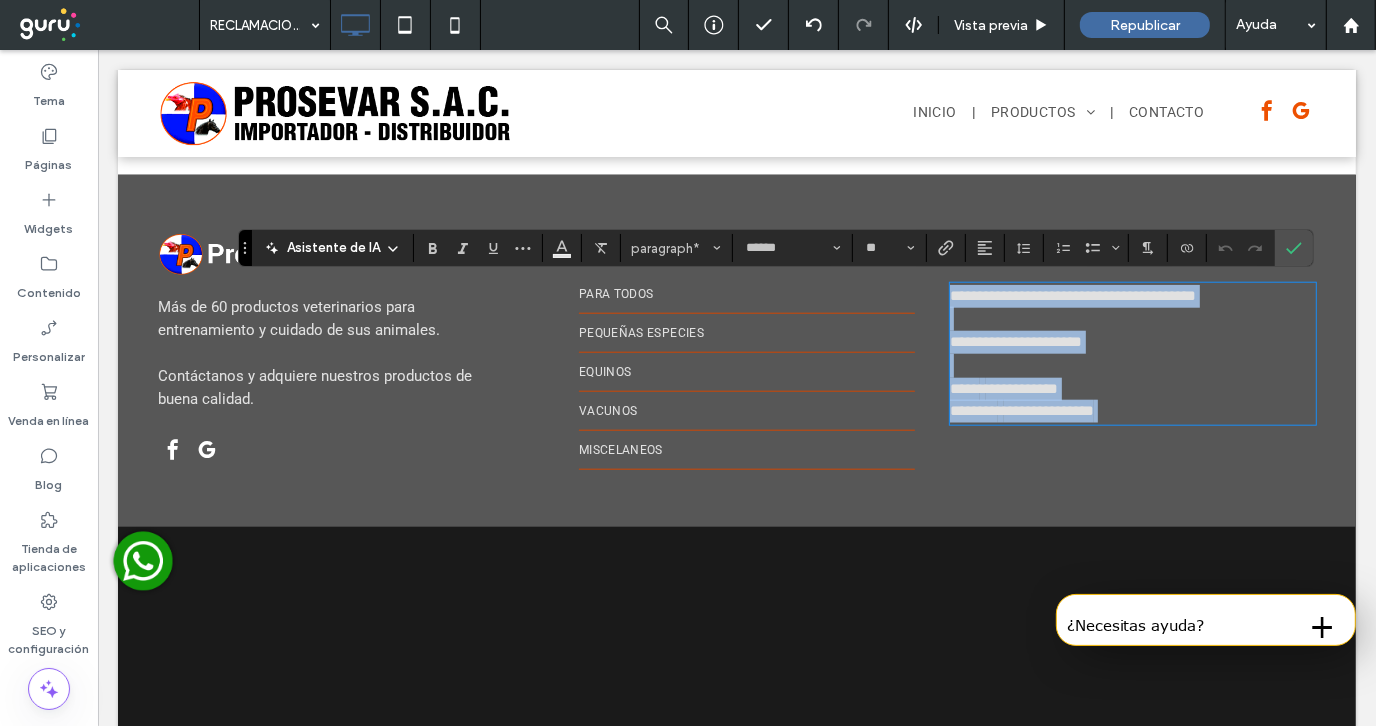 click on "**********" at bounding box center (1132, 410) 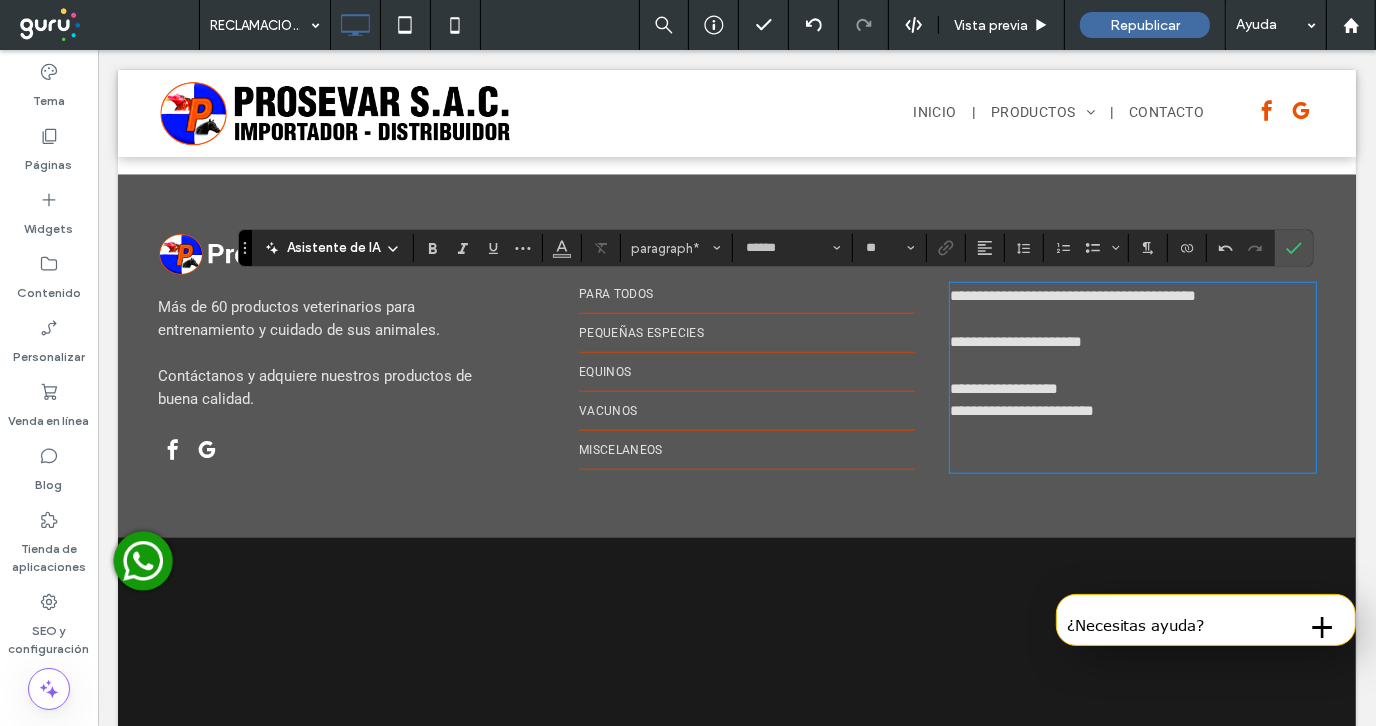 type 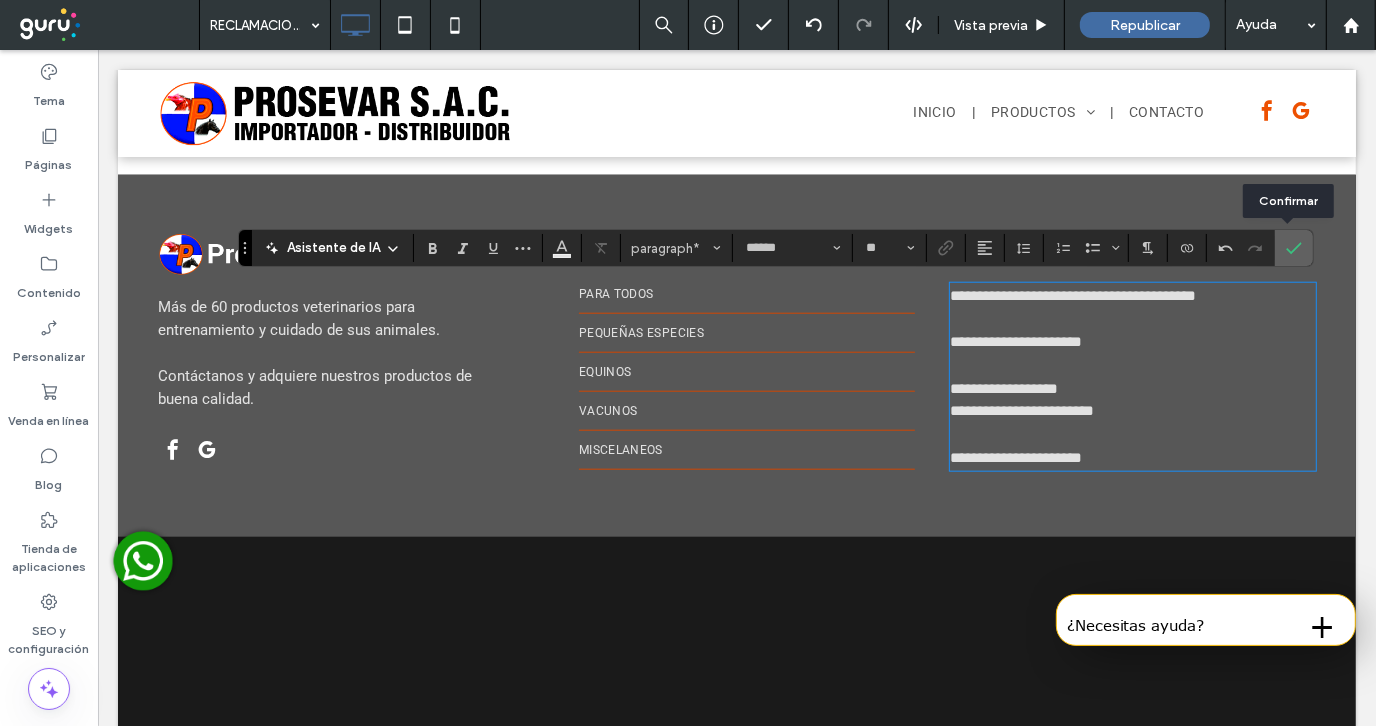 click 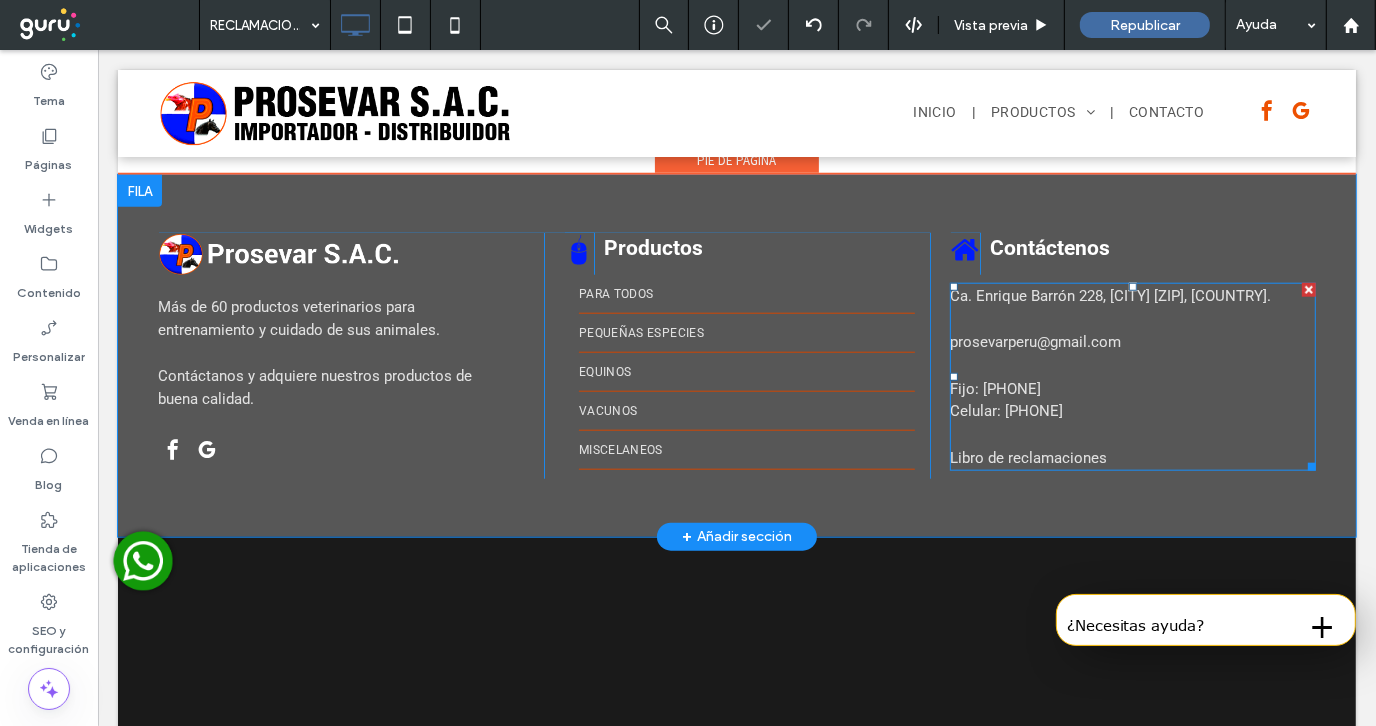 click on "Libro de reclamaciones" at bounding box center (1132, 457) 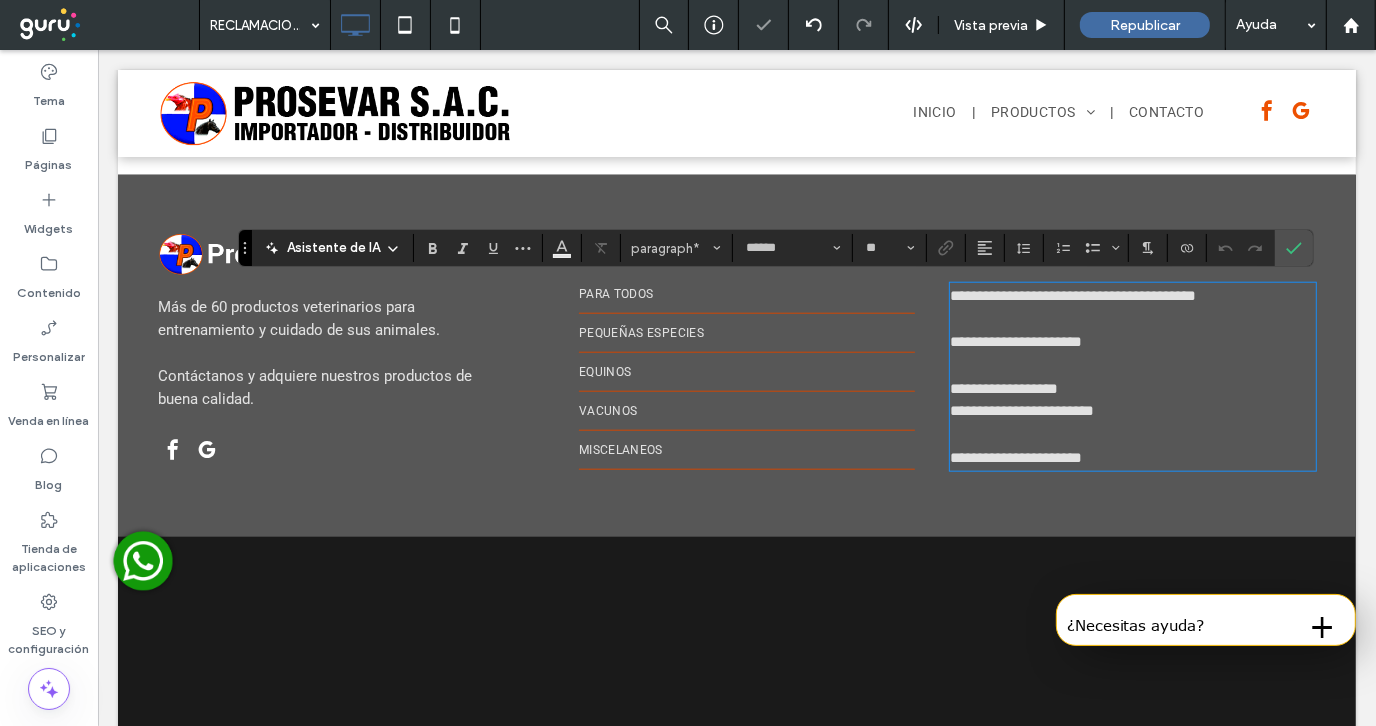 click on "**********" at bounding box center (1015, 456) 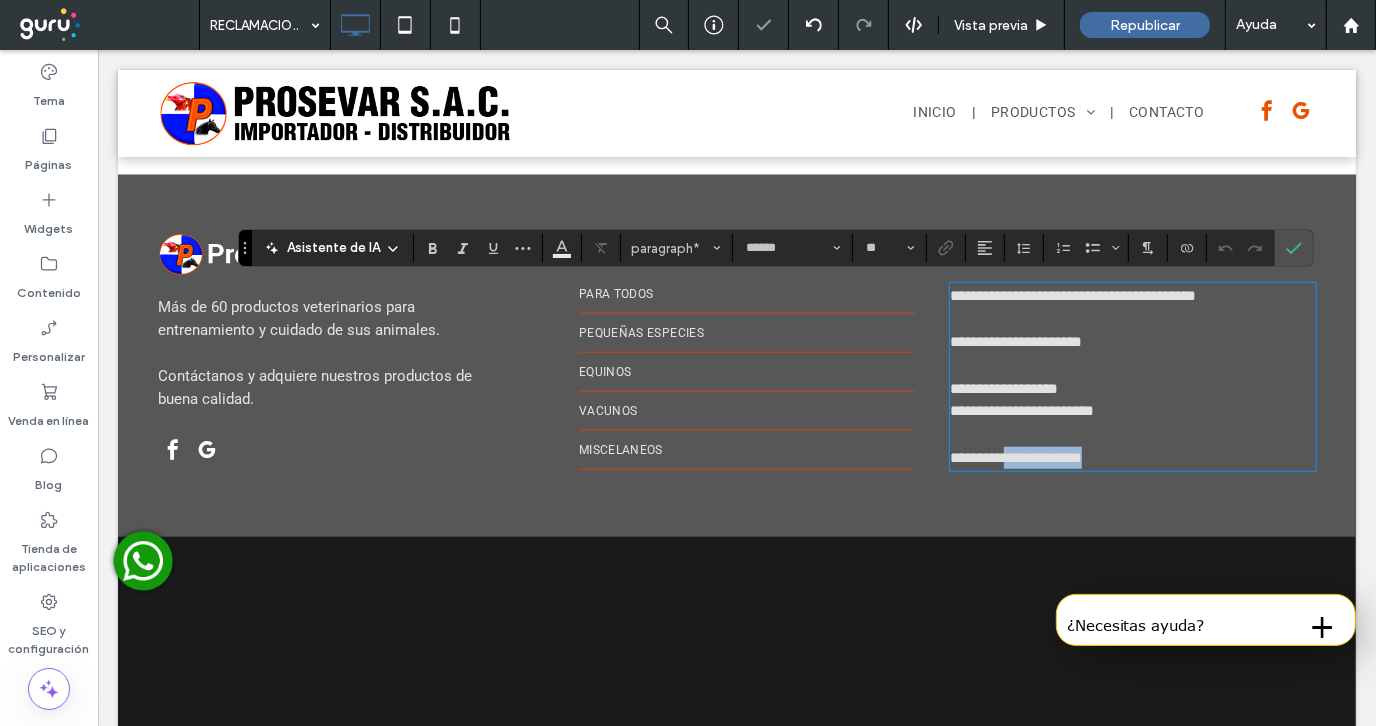 click on "**********" at bounding box center (1015, 456) 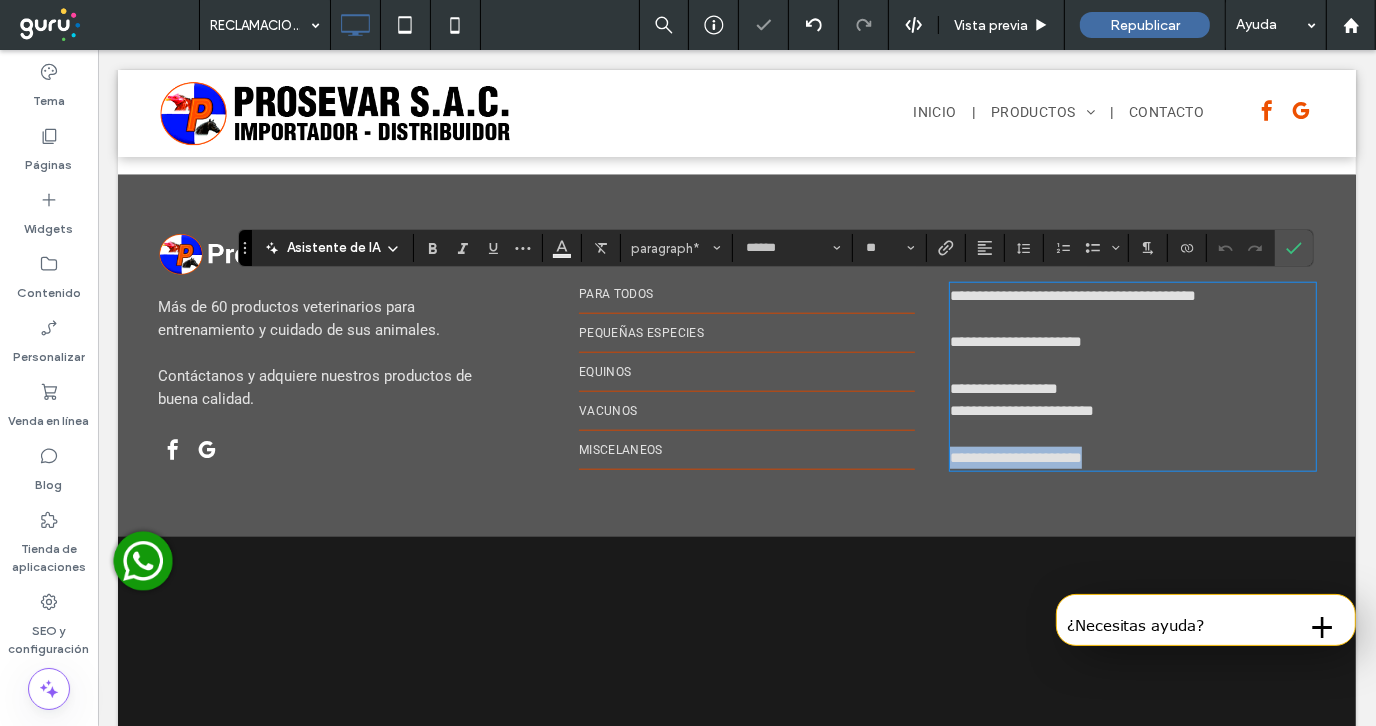 click on "**********" at bounding box center (1015, 456) 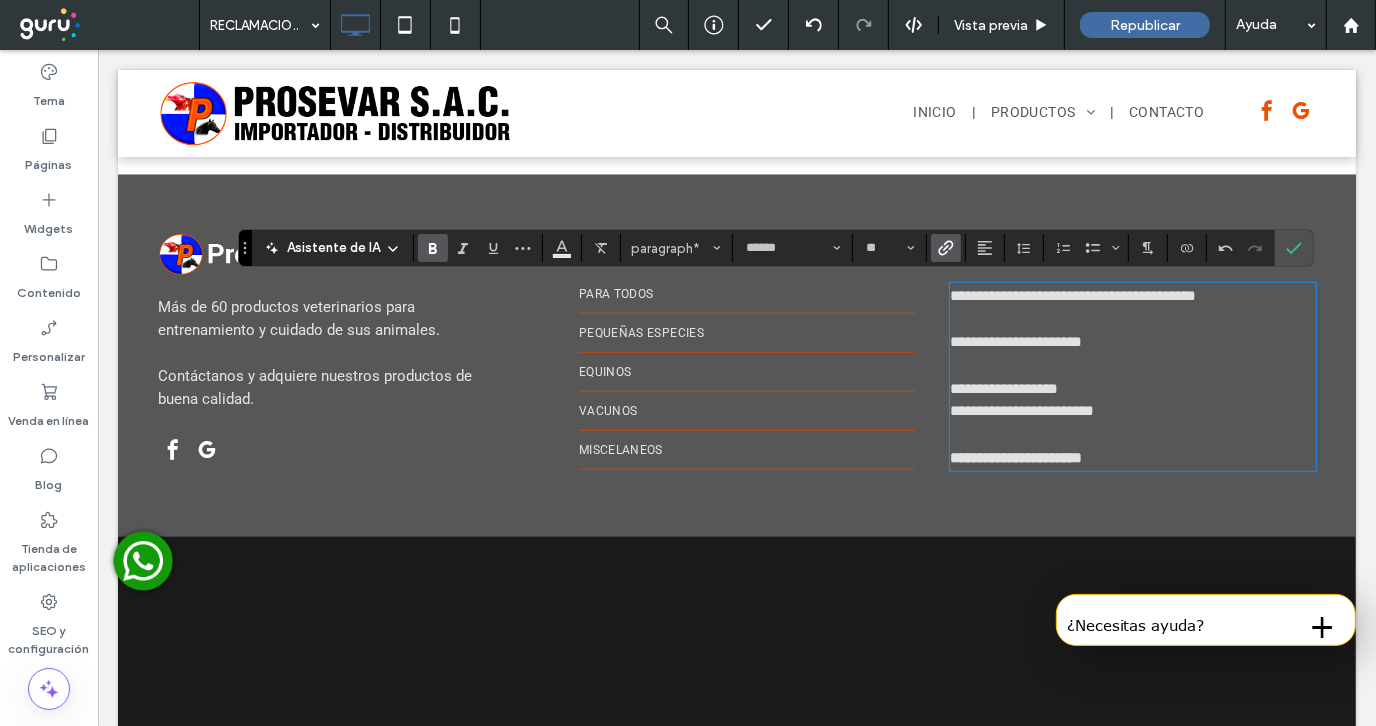 click 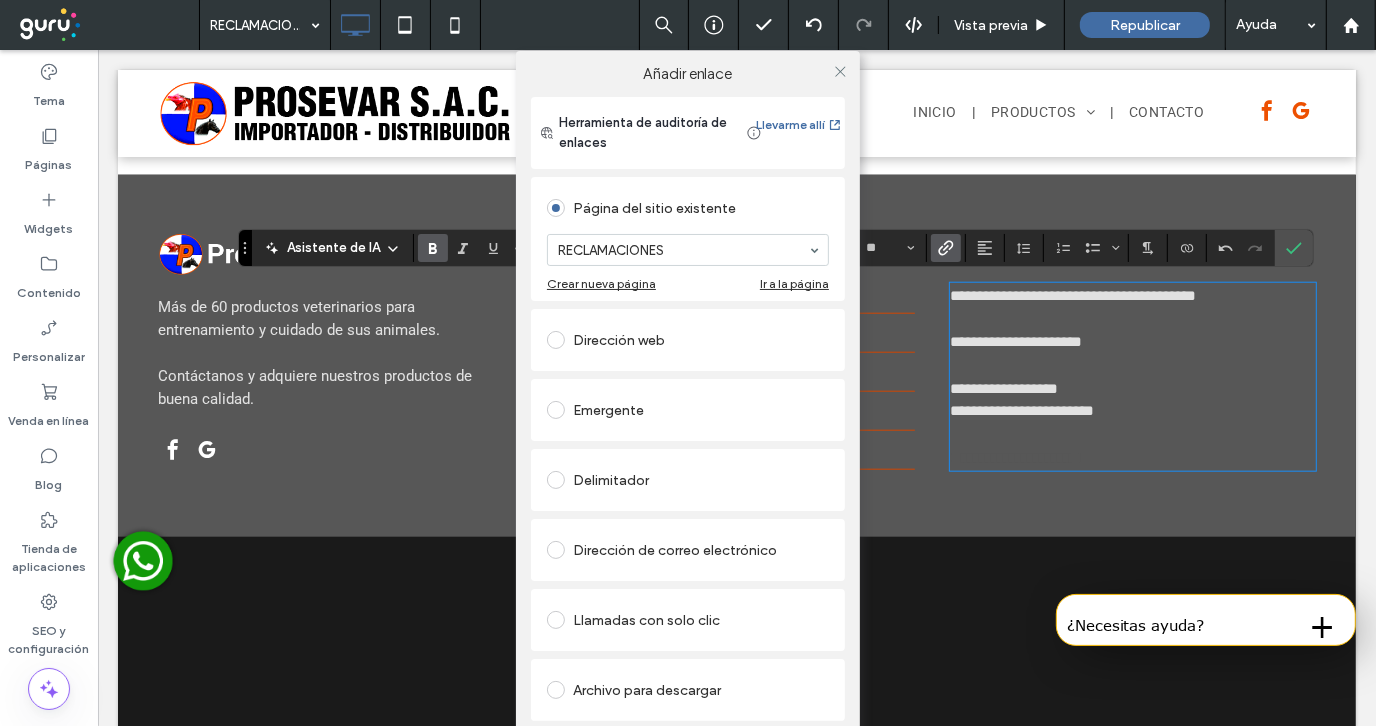 drag, startPoint x: 837, startPoint y: 69, endPoint x: 823, endPoint y: 79, distance: 17.20465 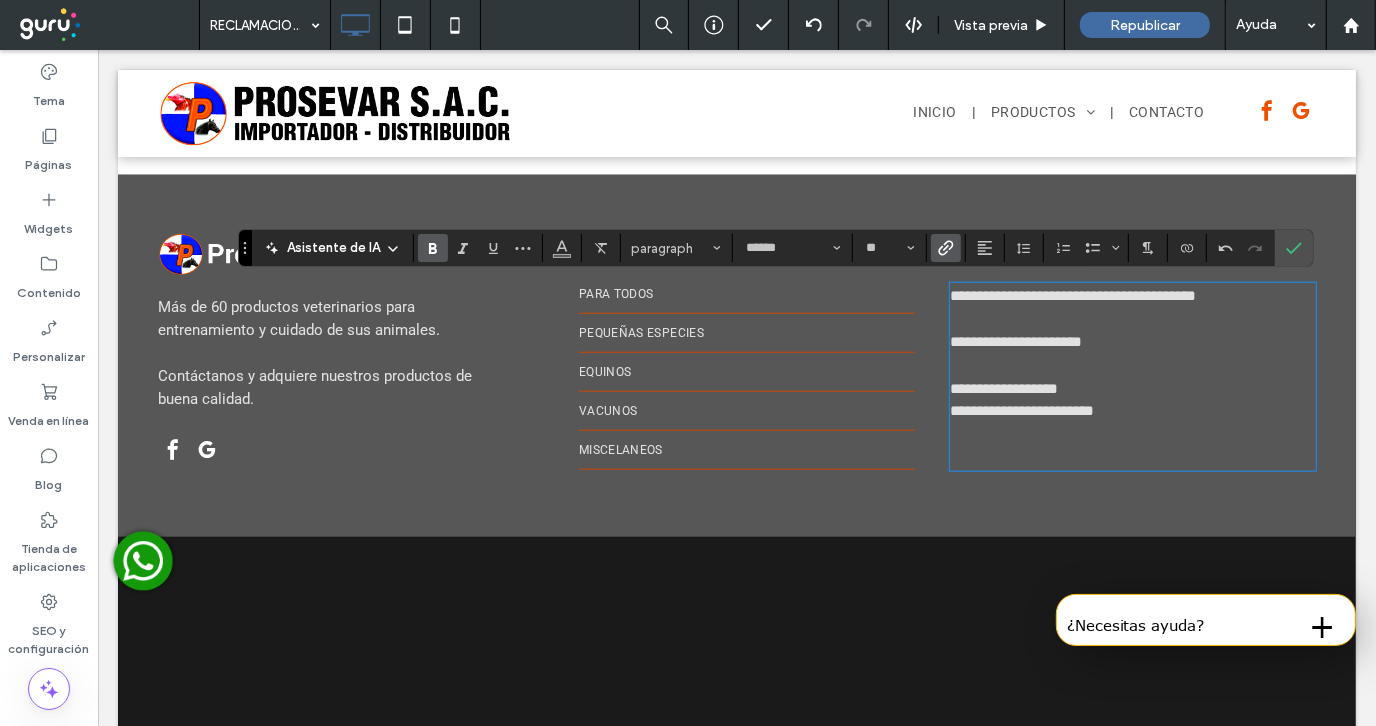 click on "**********" at bounding box center [736, 355] 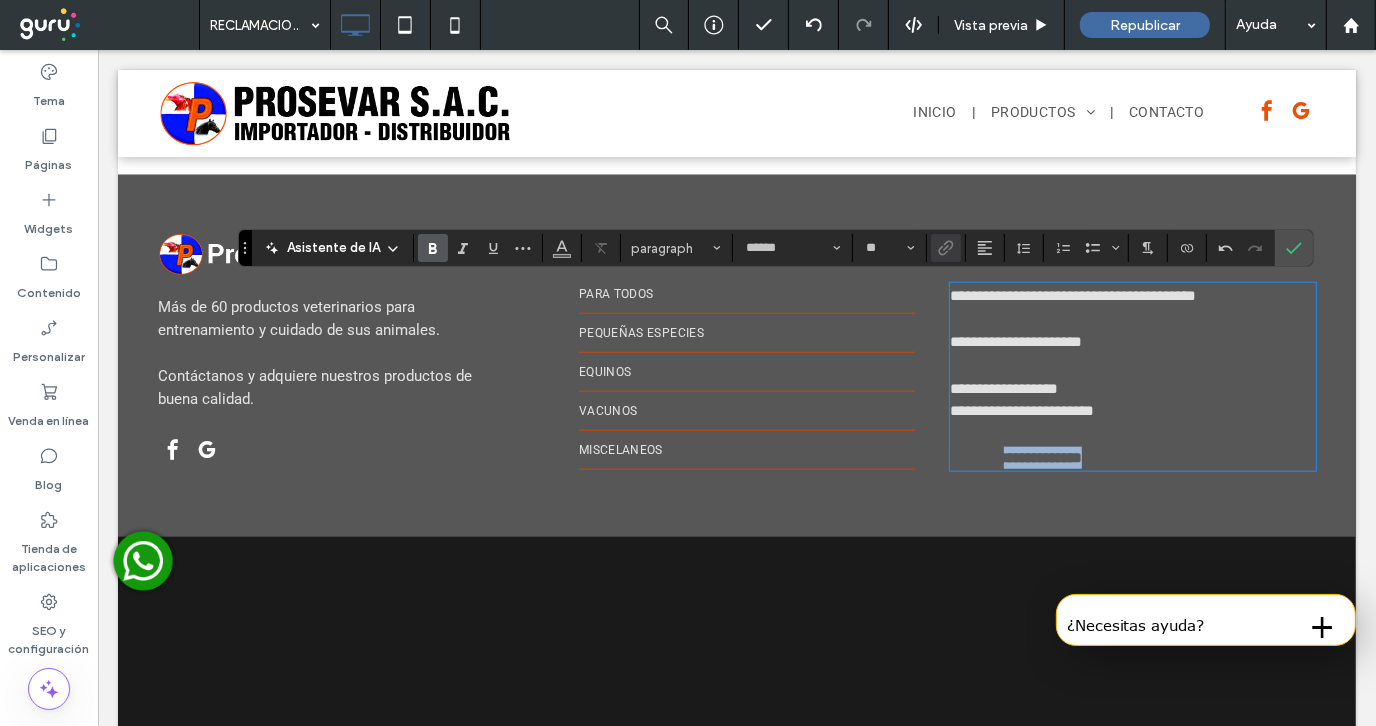 click on "**********" at bounding box center (1015, 456) 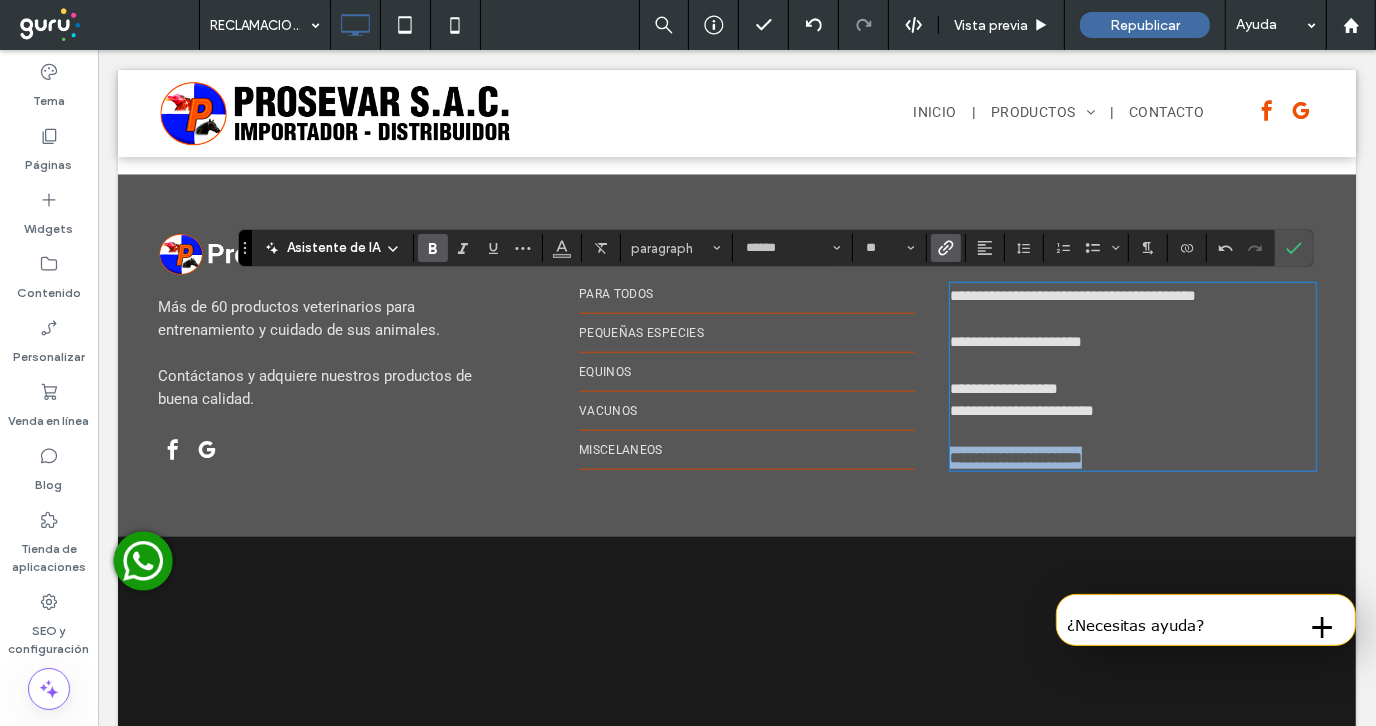 click on "**********" at bounding box center (1015, 456) 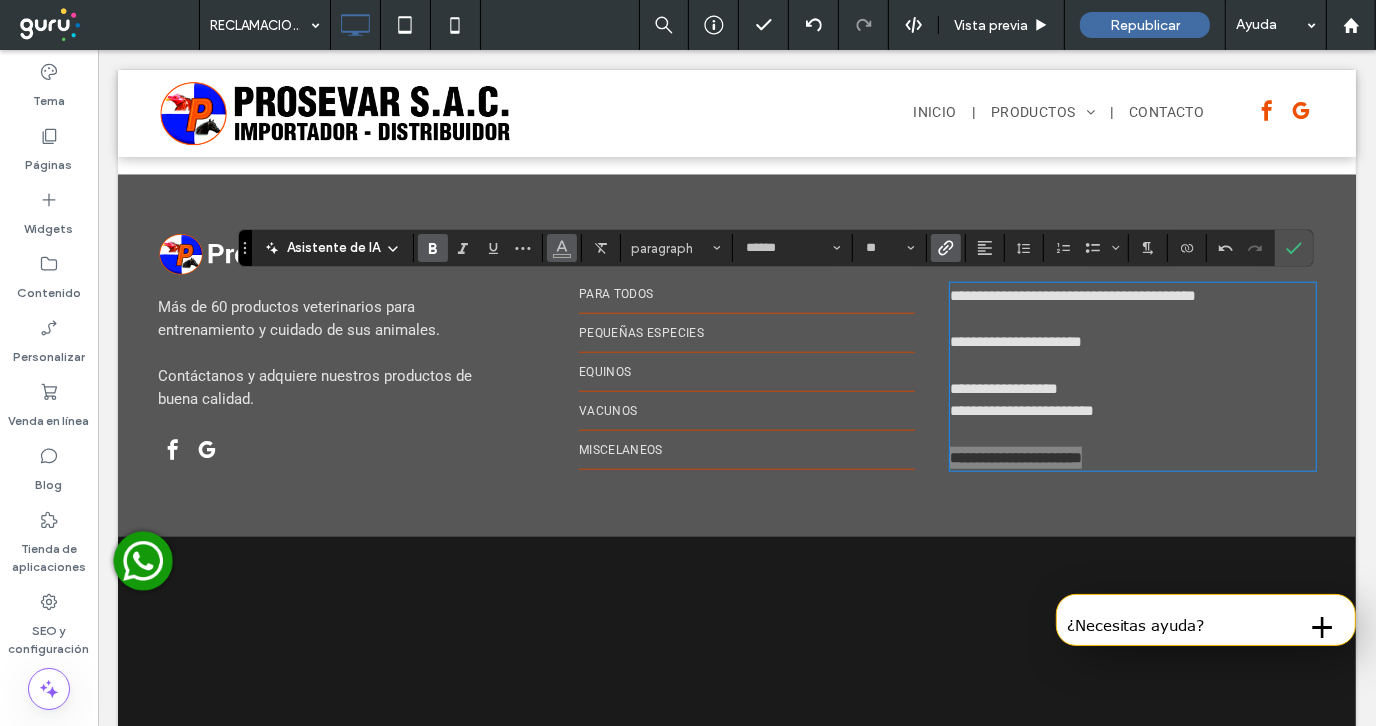 click 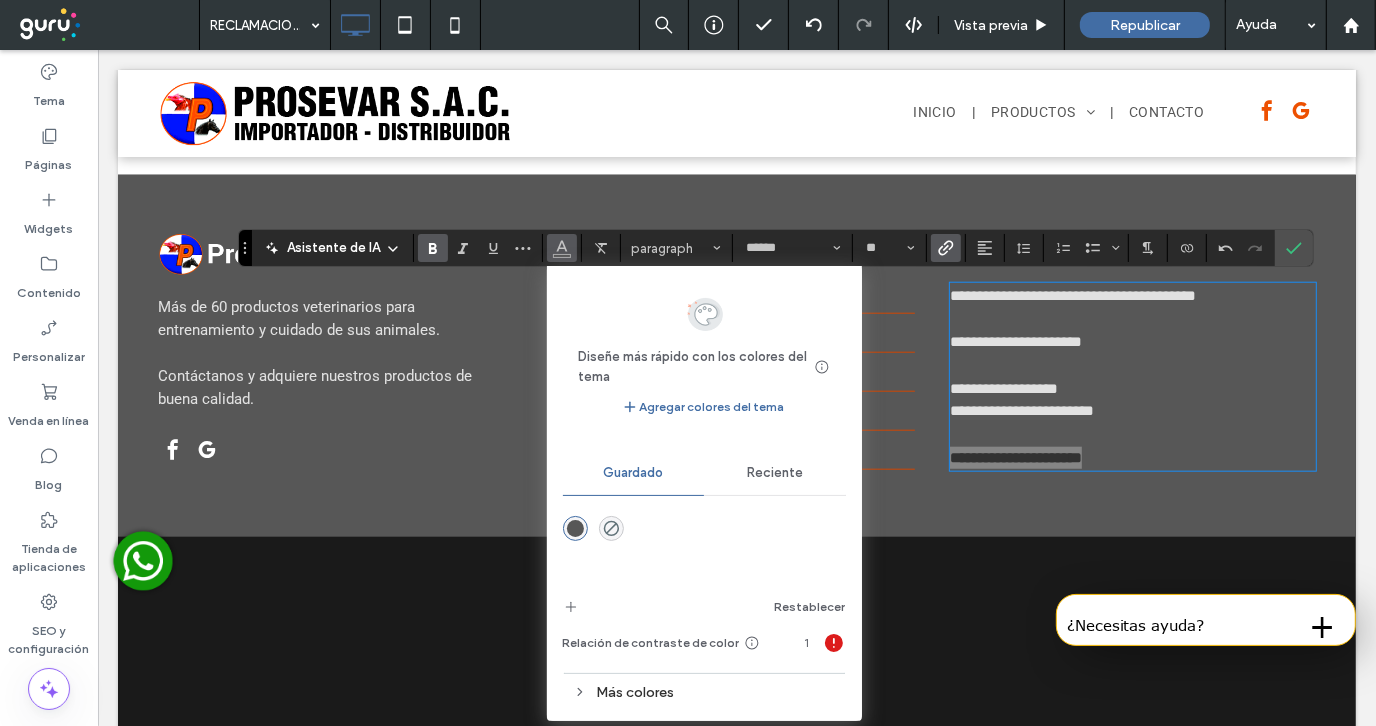 click on "Reciente" at bounding box center [775, 473] 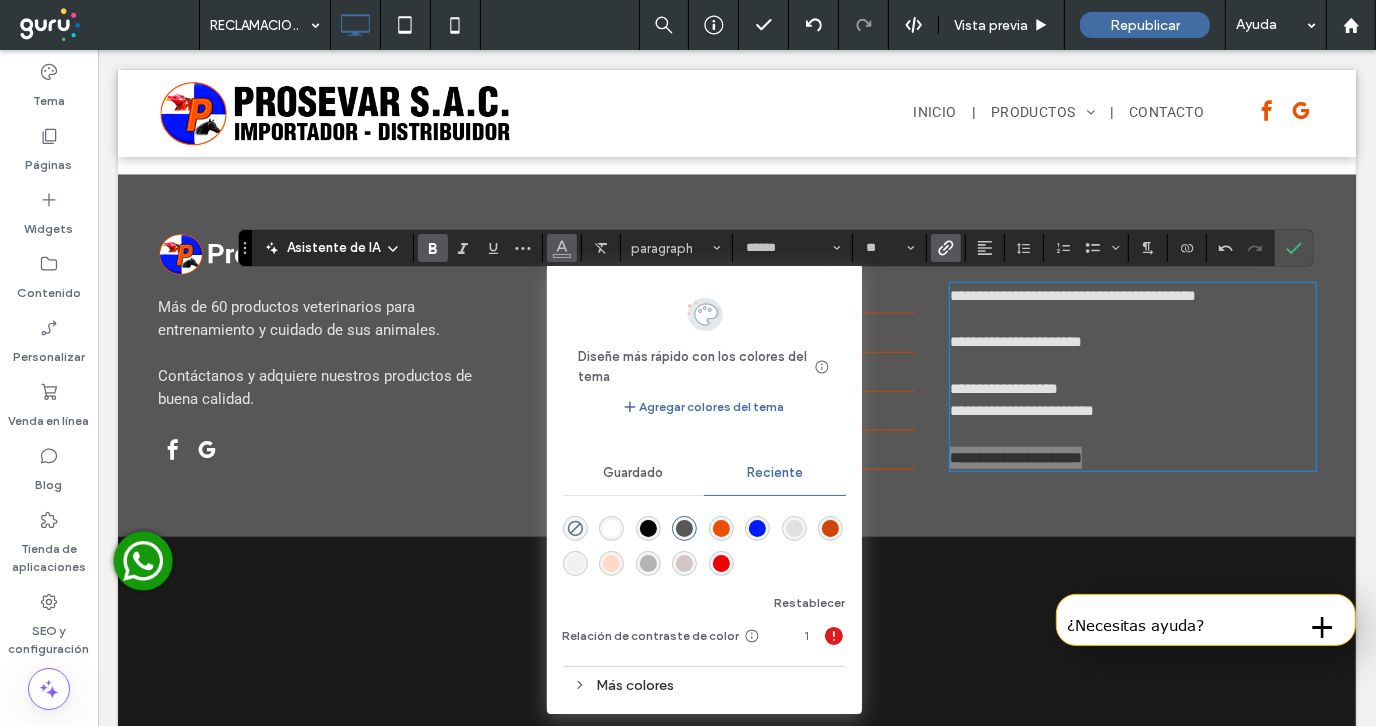 click at bounding box center [611, 528] 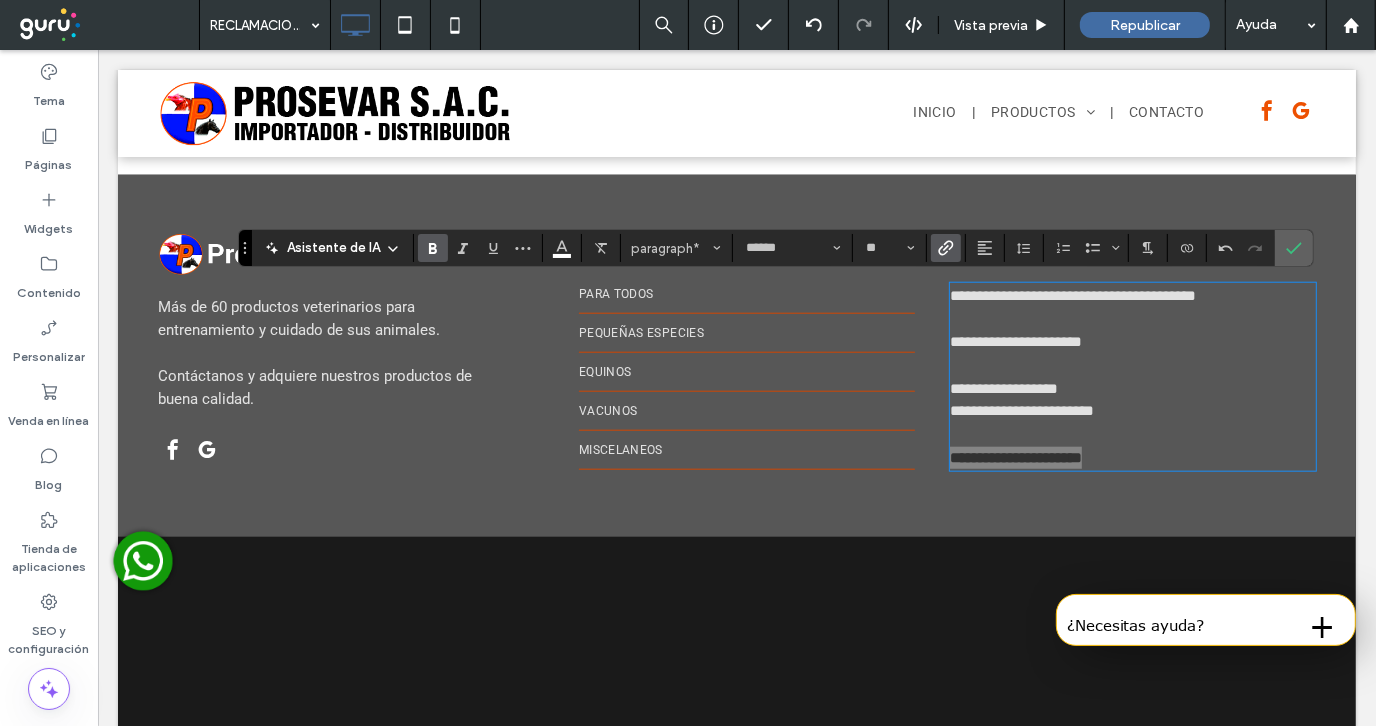 click 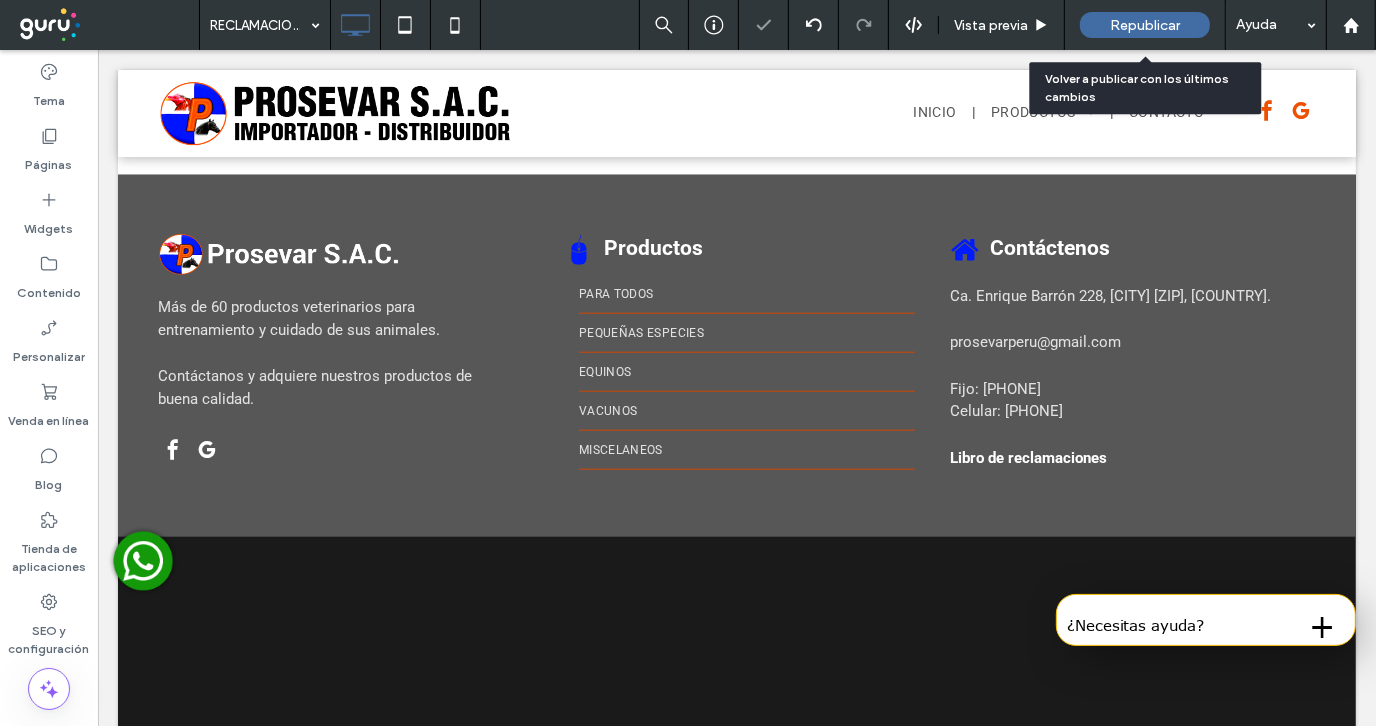 click on "Republicar" at bounding box center (1145, 25) 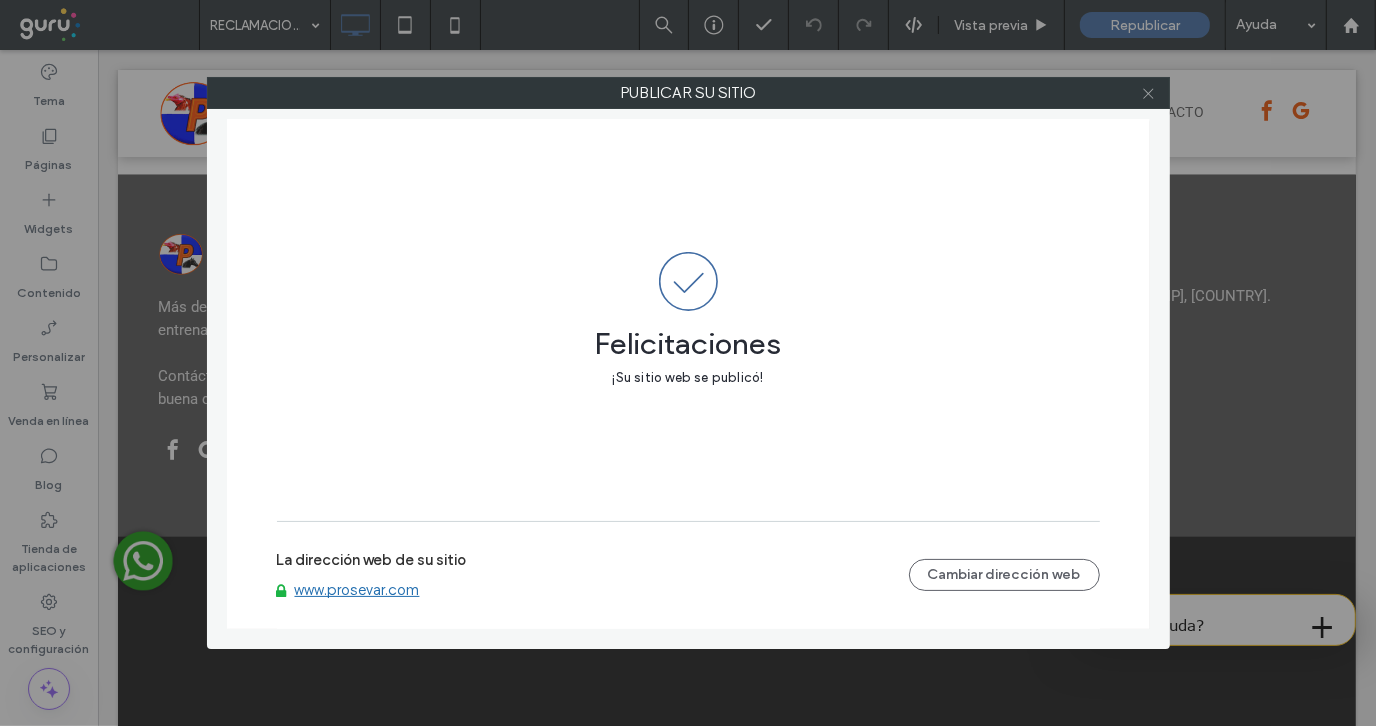 click 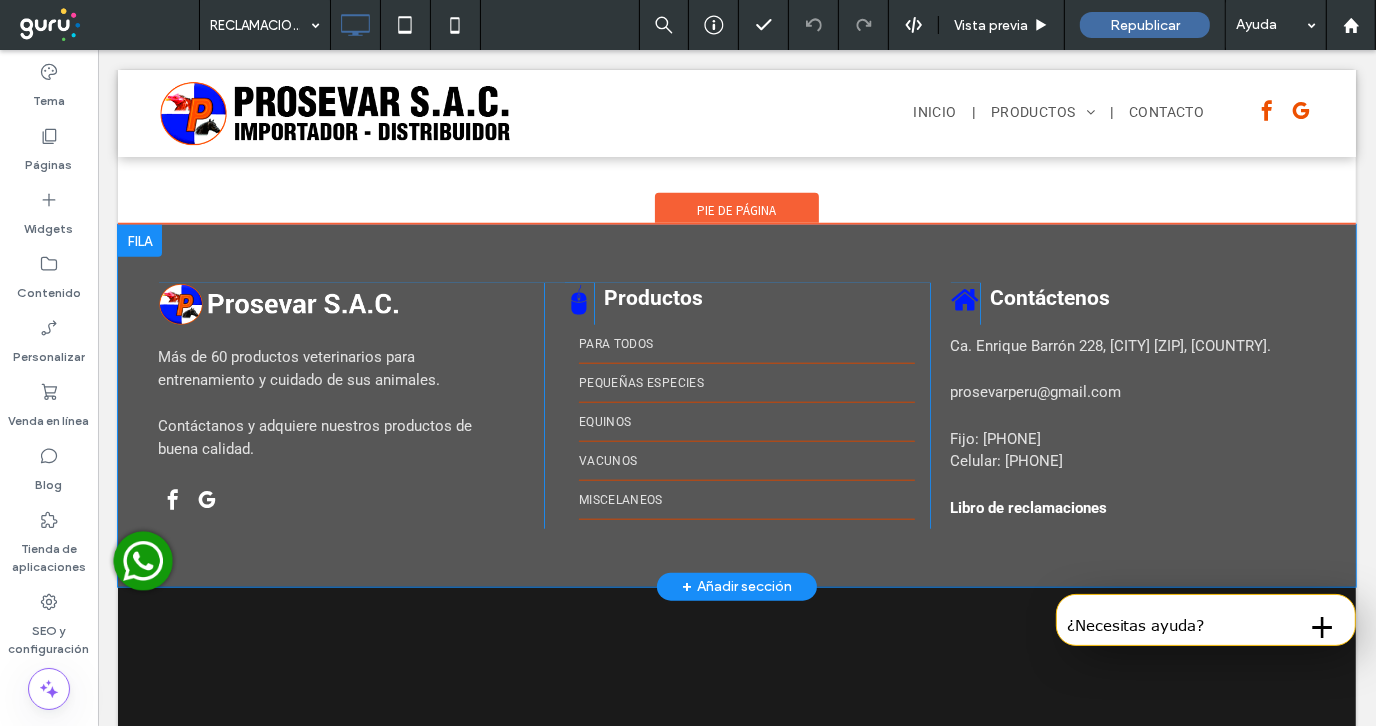 scroll, scrollTop: 660, scrollLeft: 0, axis: vertical 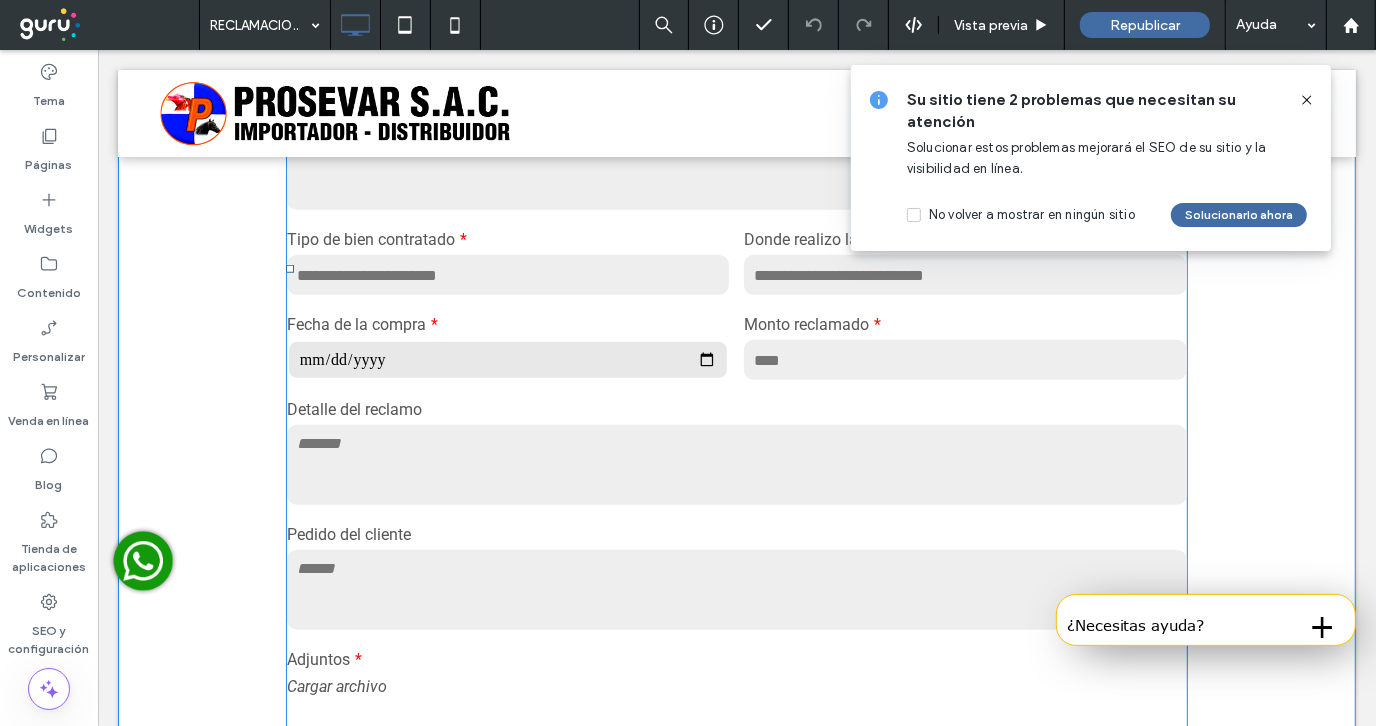 click at bounding box center (736, 464) 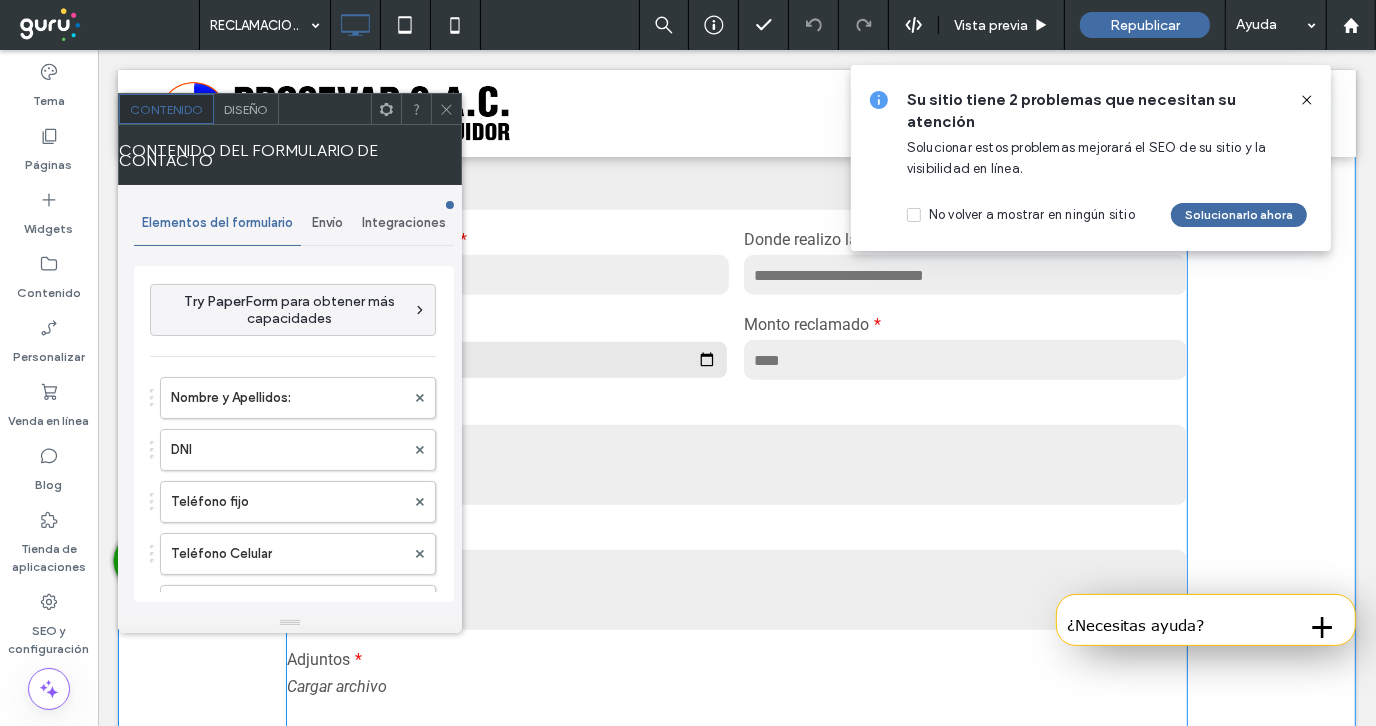 type on "**********" 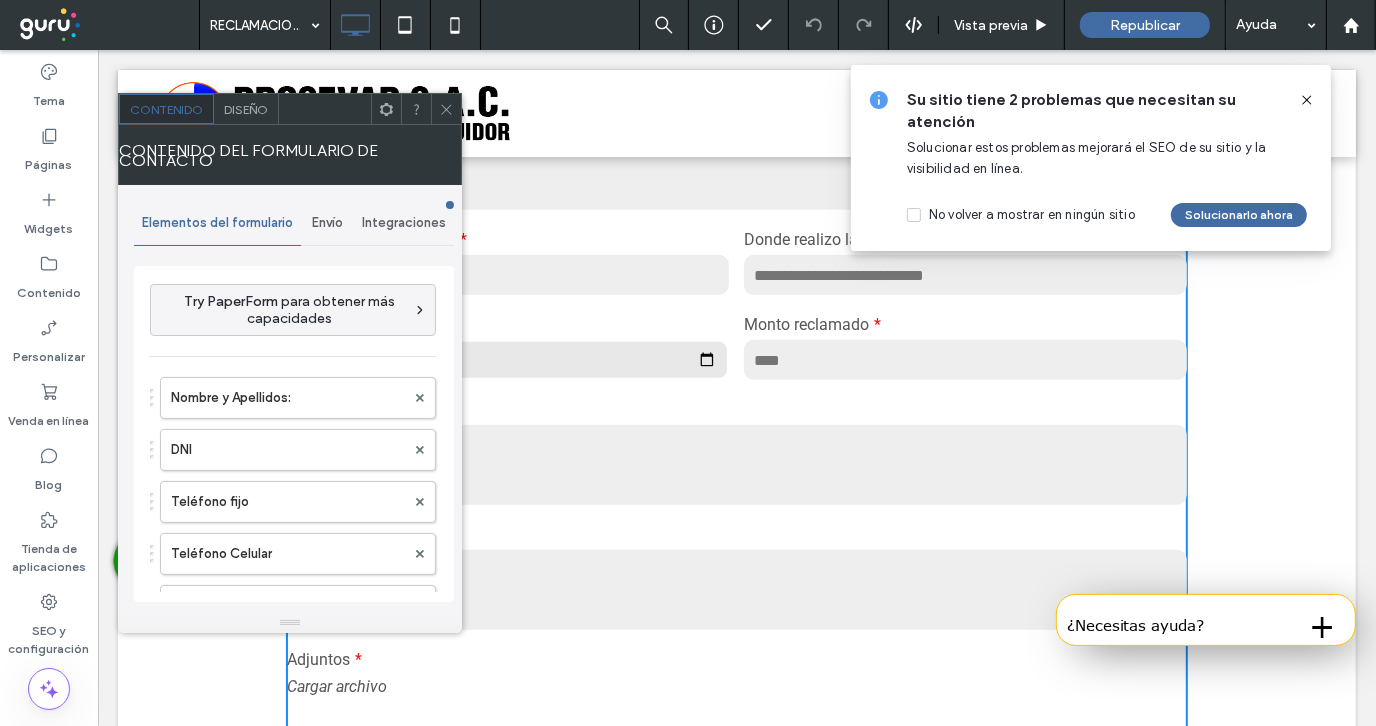 click on "Envío" at bounding box center [327, 223] 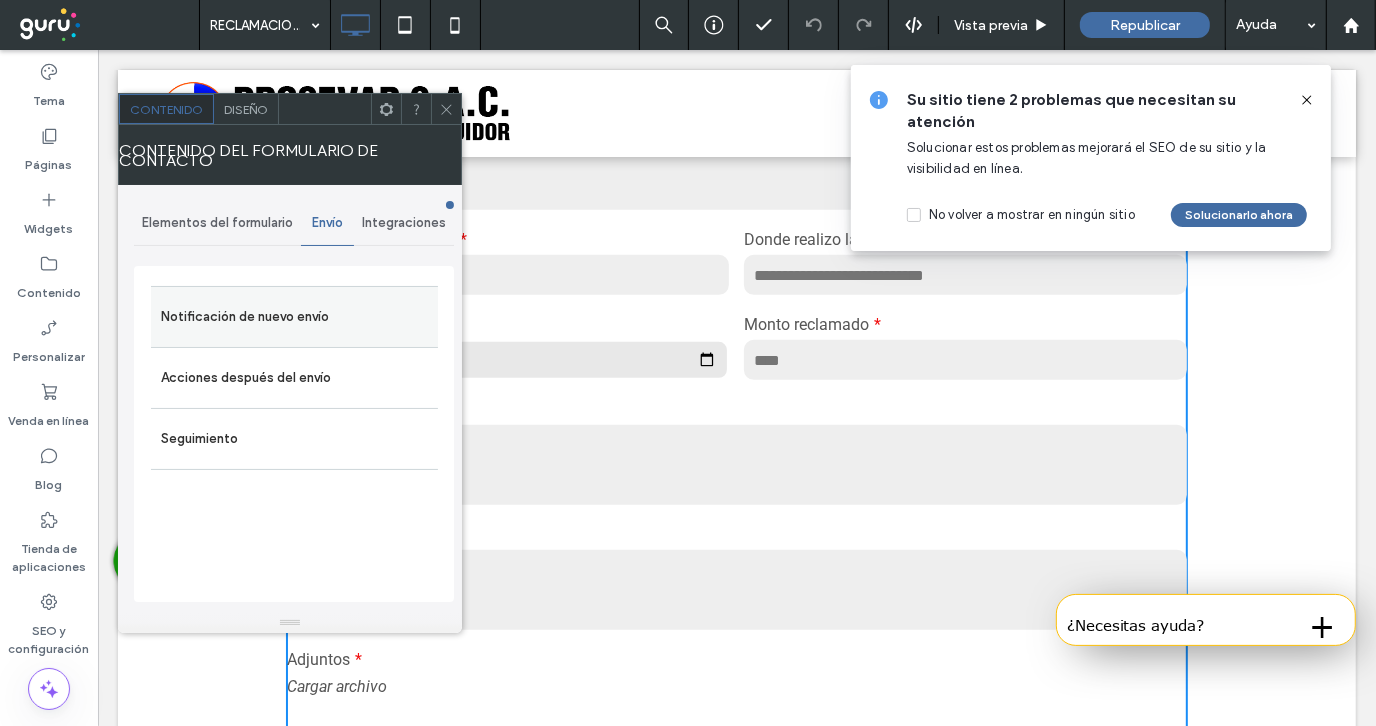 click on "Notificación de nuevo envío" at bounding box center (294, 317) 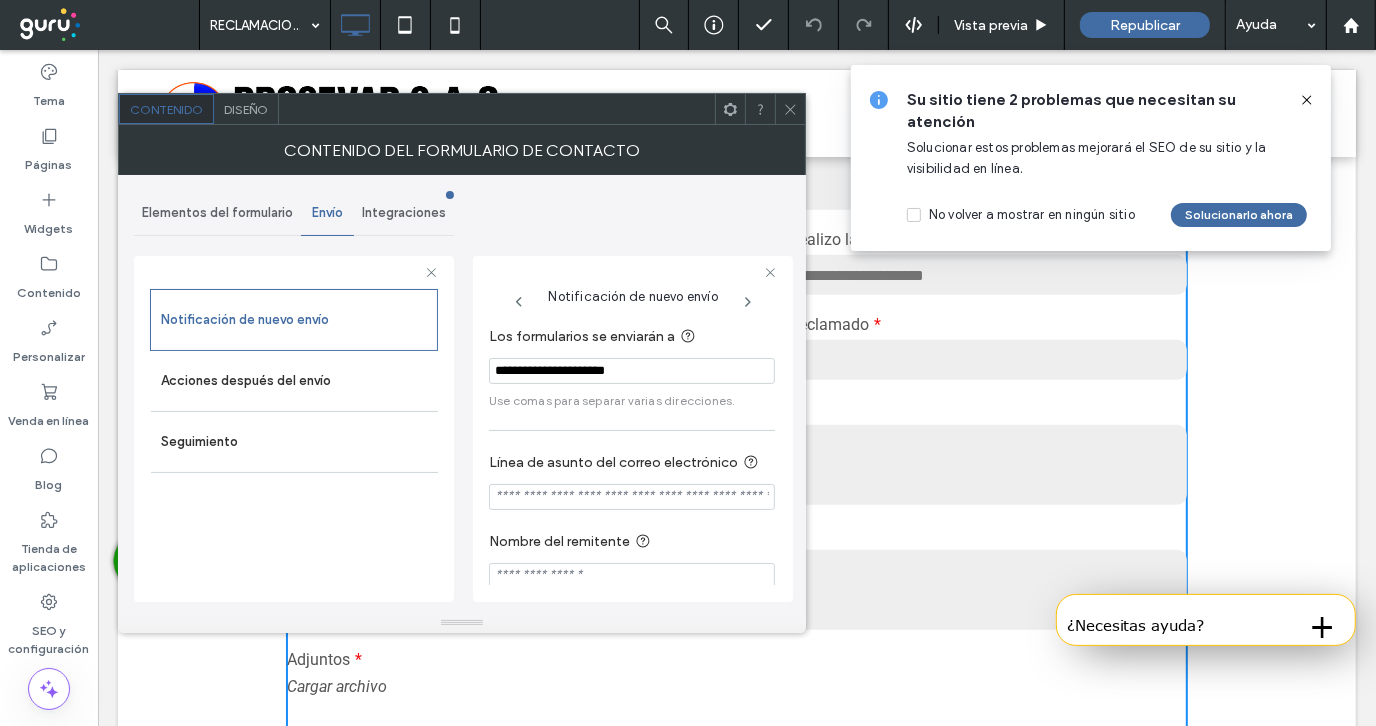 click 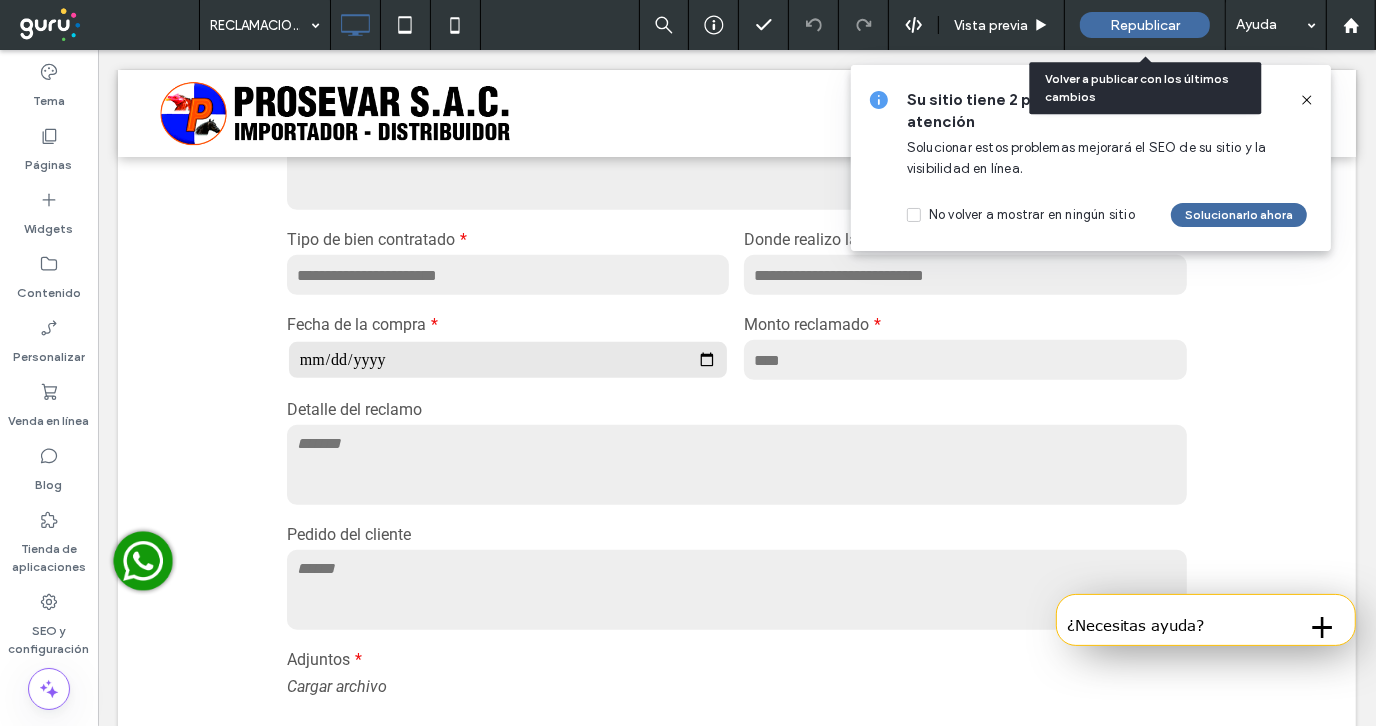 click on "Republicar" at bounding box center (1145, 25) 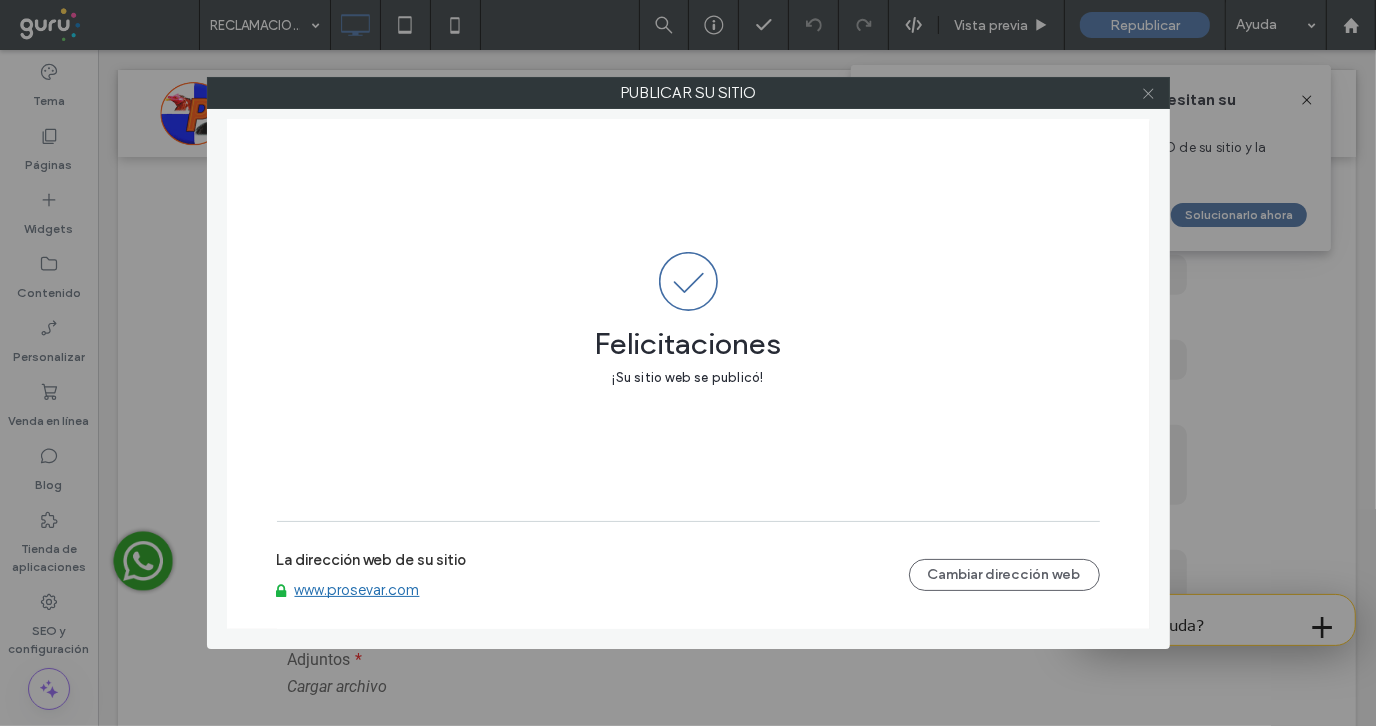 click 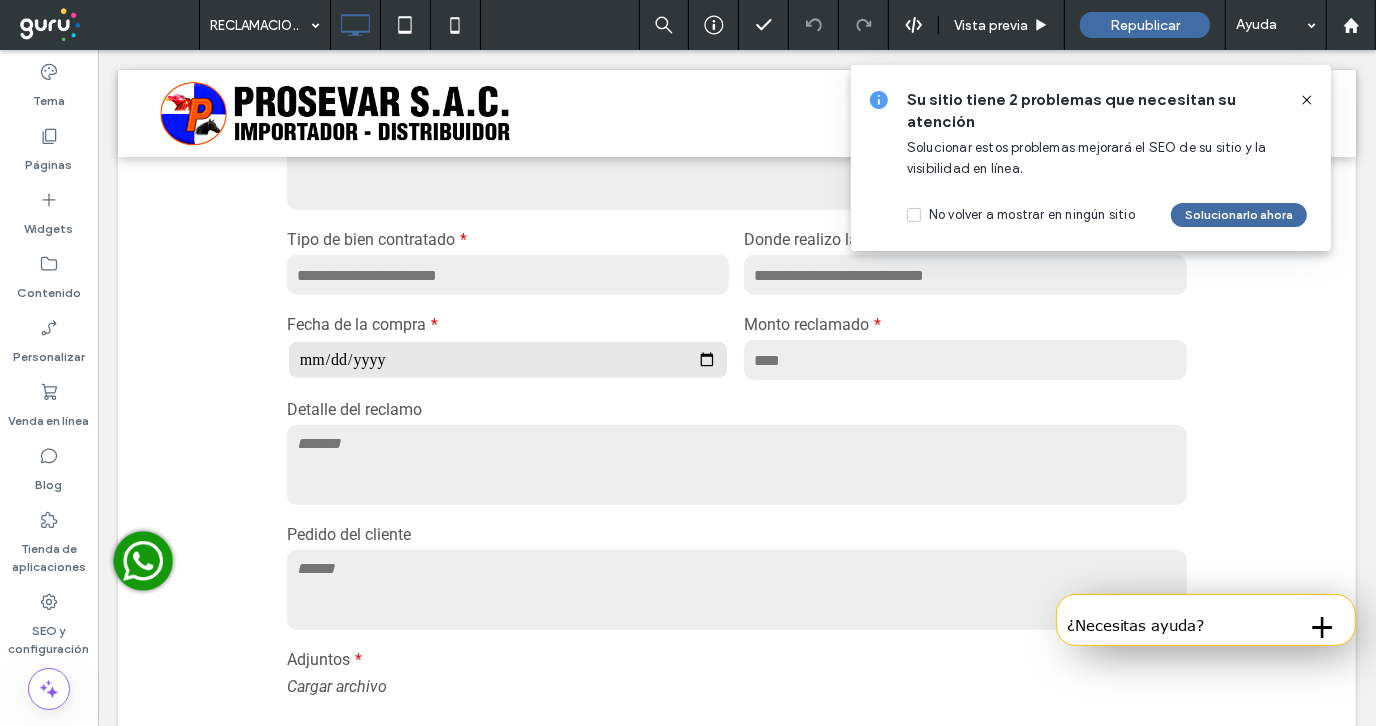 click 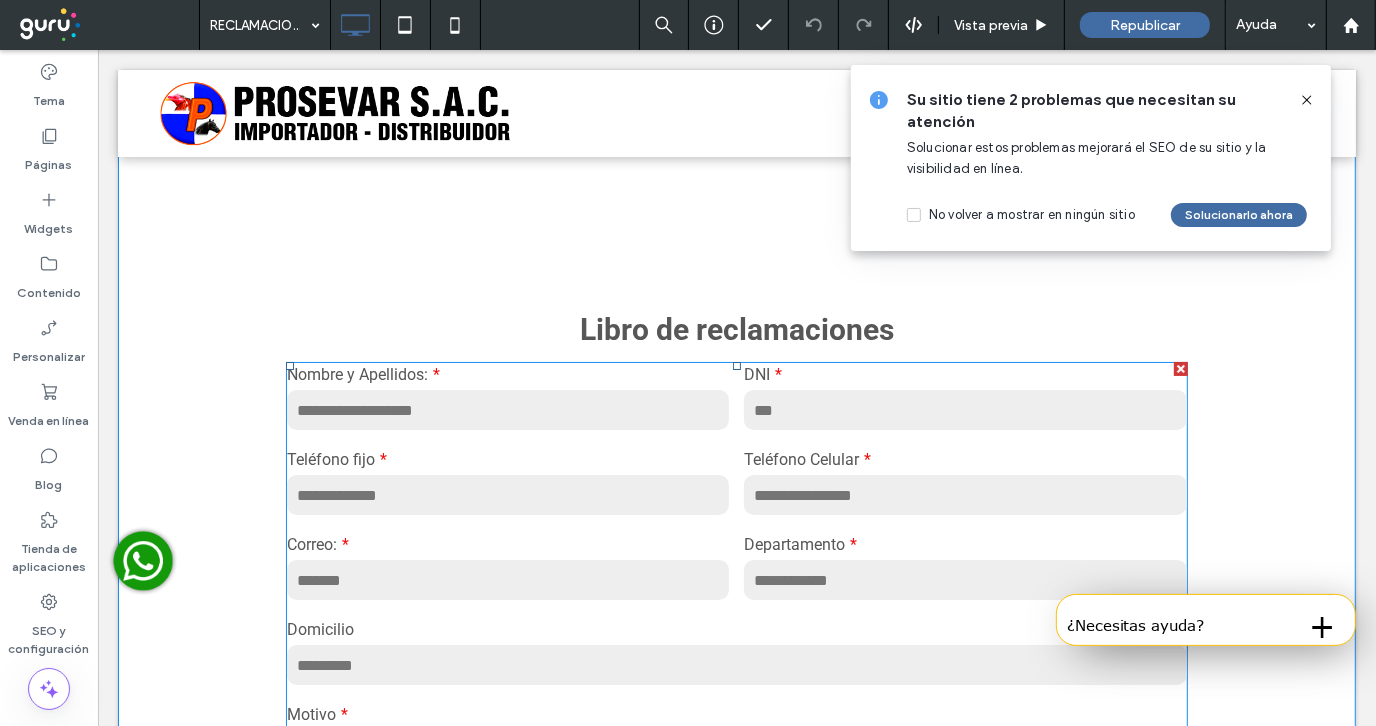 scroll, scrollTop: 0, scrollLeft: 0, axis: both 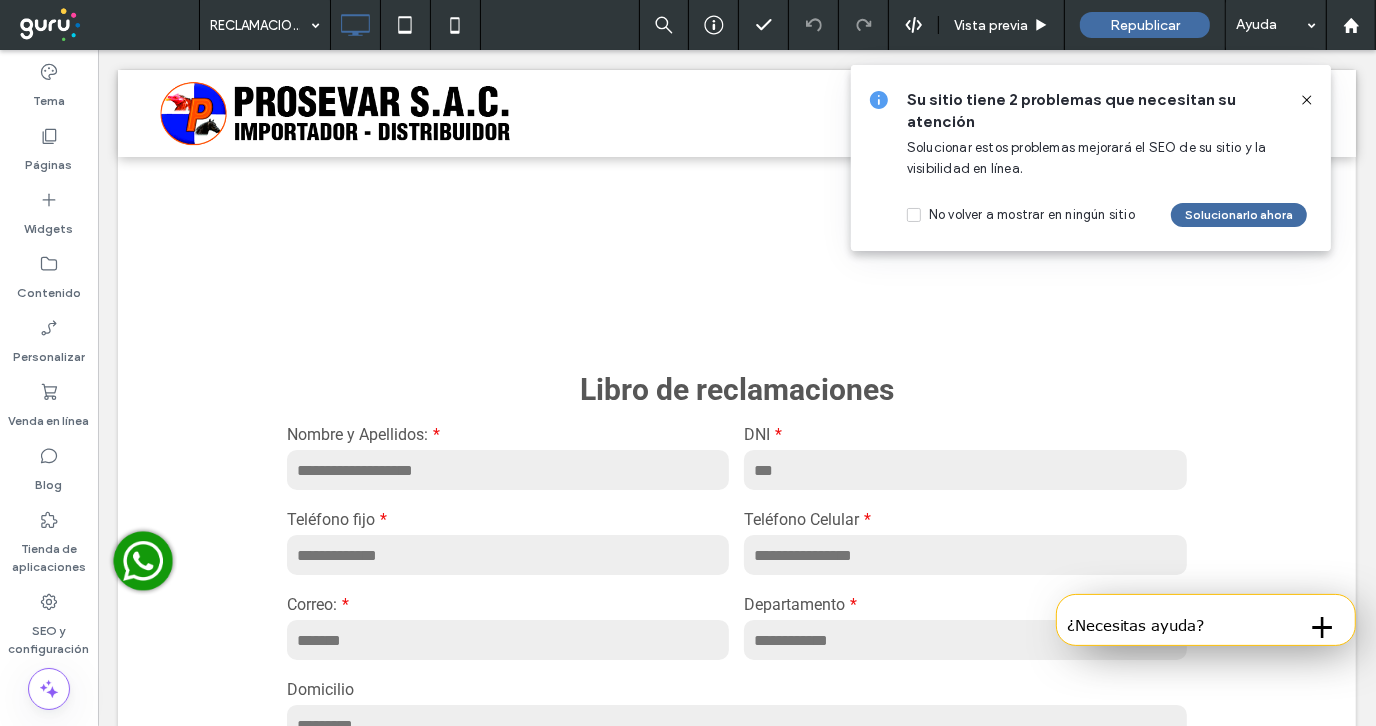 click 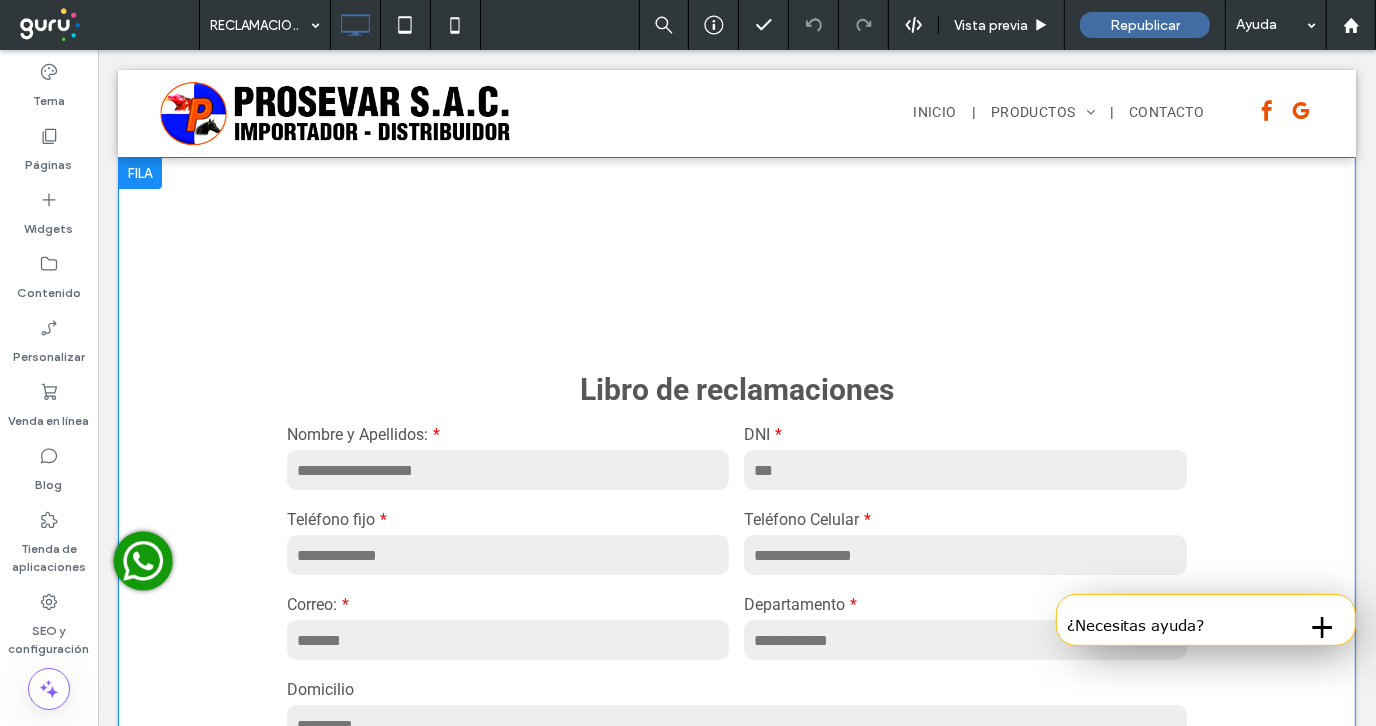 click on "**********" at bounding box center (736, 895) 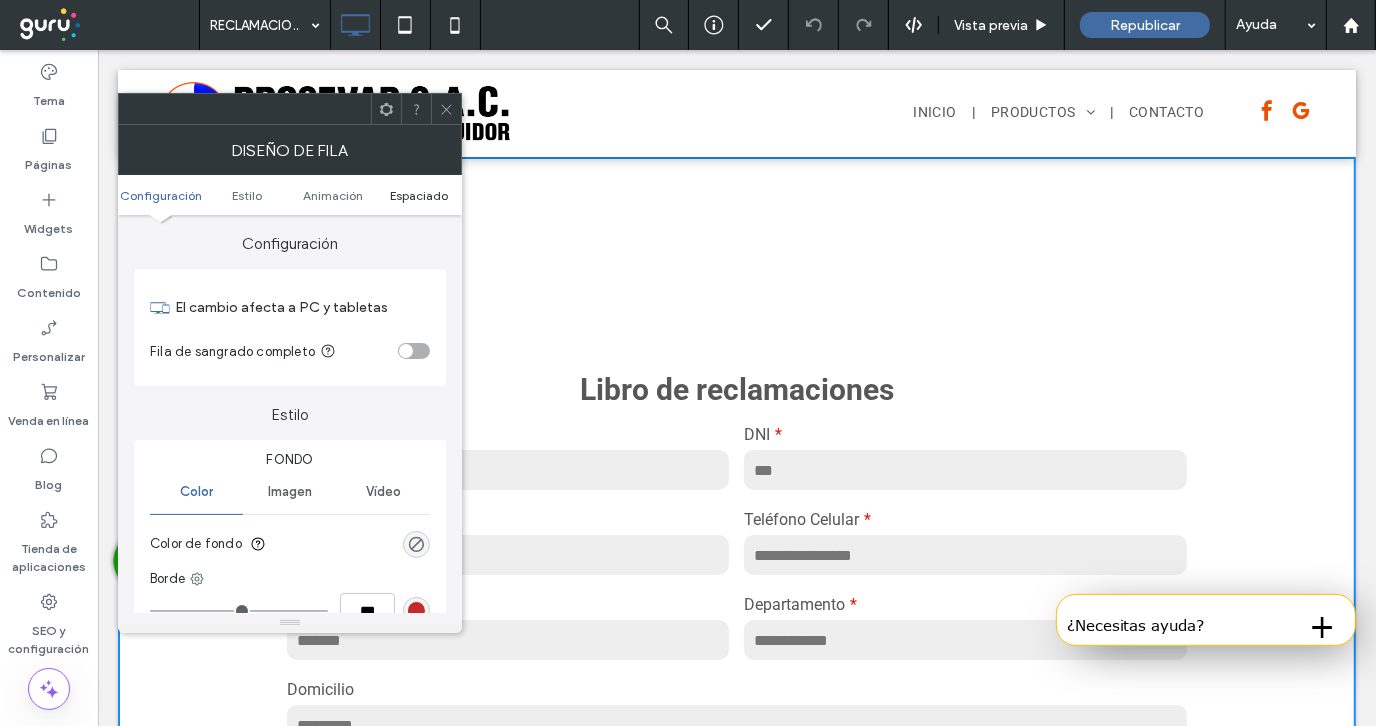 click on "Espaciado" at bounding box center [419, 195] 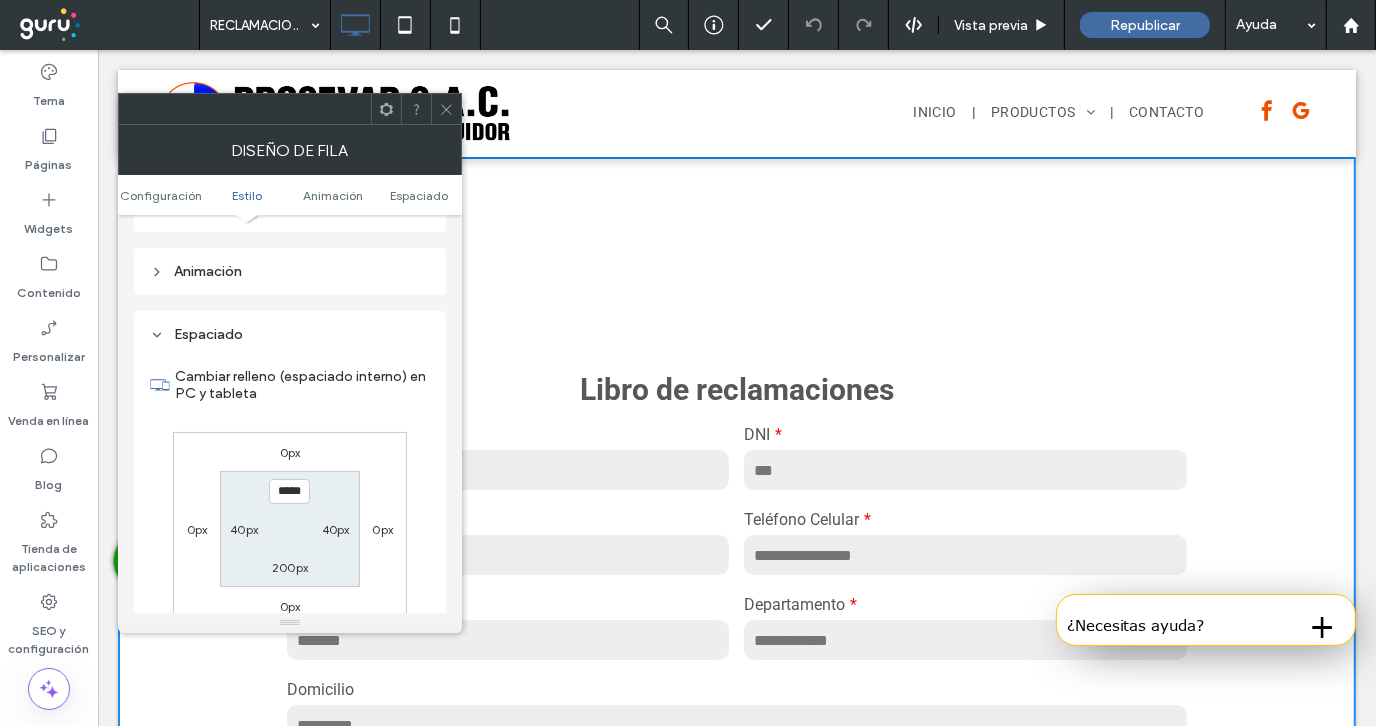scroll, scrollTop: 565, scrollLeft: 0, axis: vertical 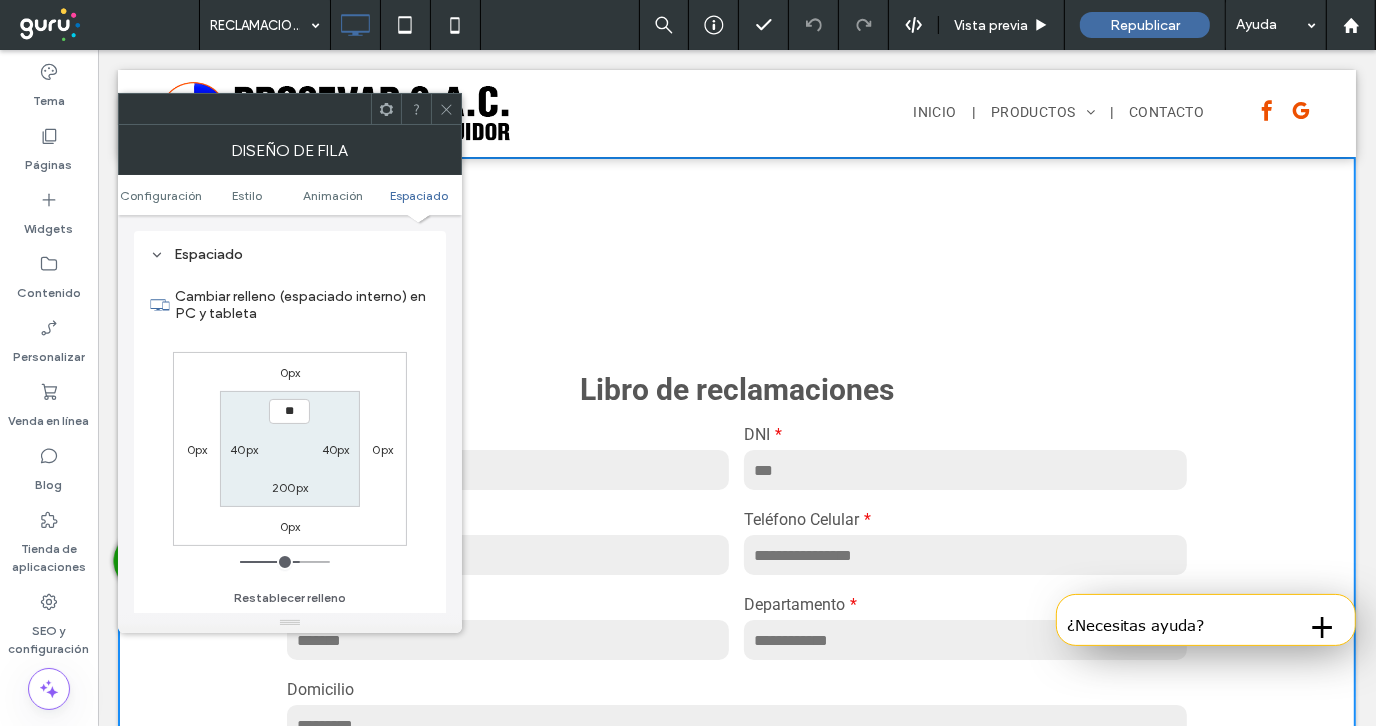 type on "****" 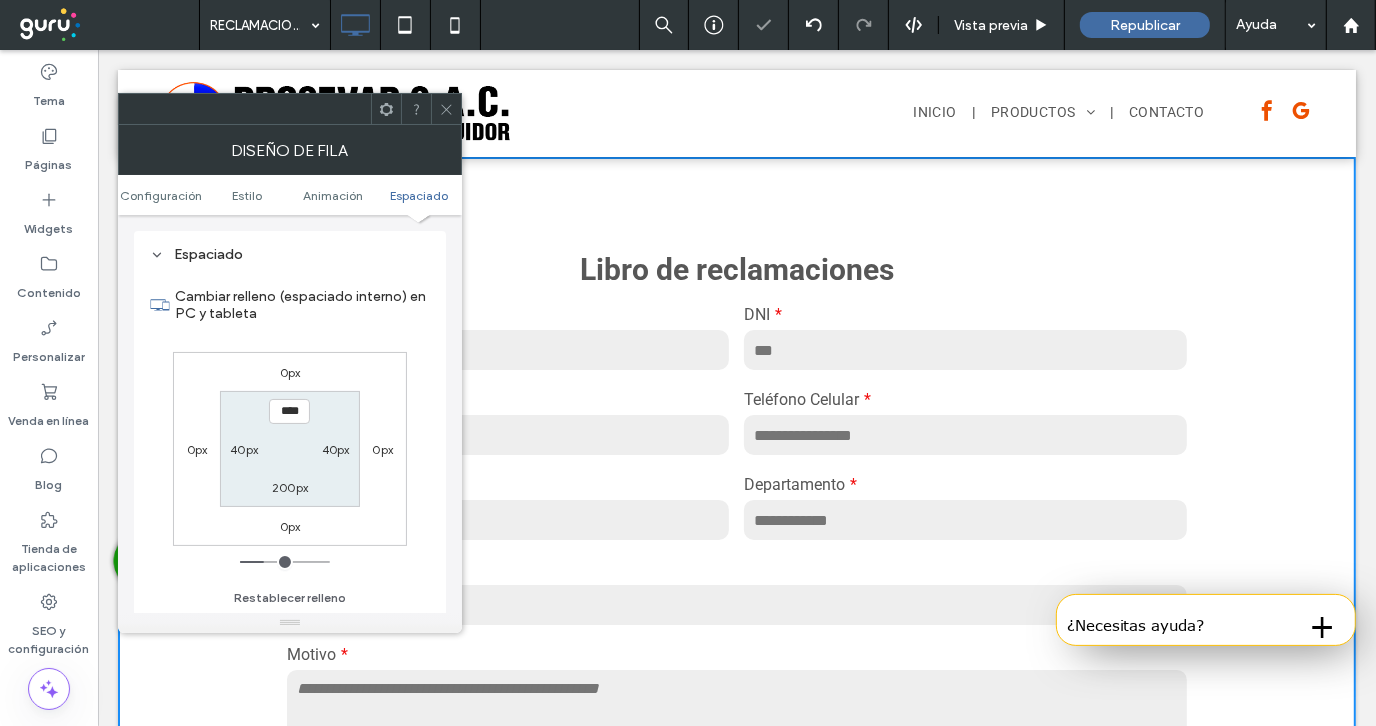 drag, startPoint x: 444, startPoint y: 105, endPoint x: 457, endPoint y: 137, distance: 34.539833 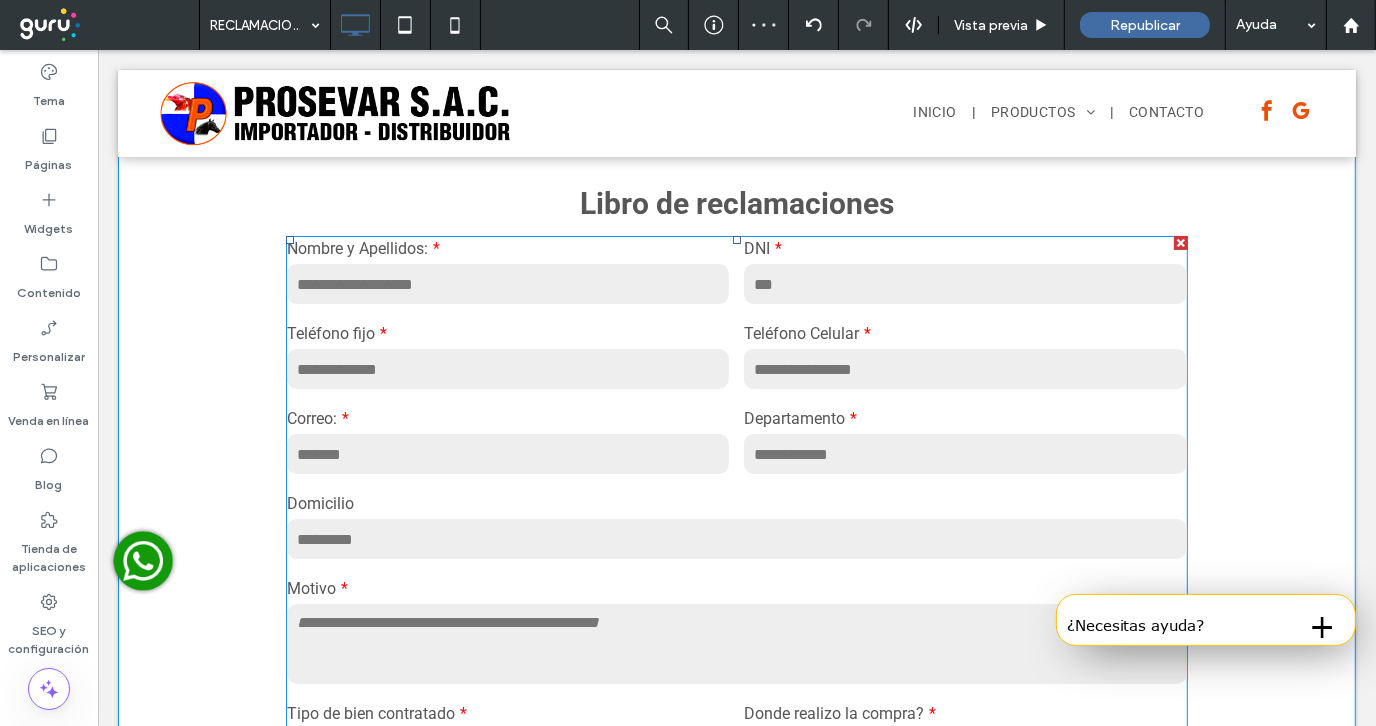 scroll, scrollTop: 100, scrollLeft: 0, axis: vertical 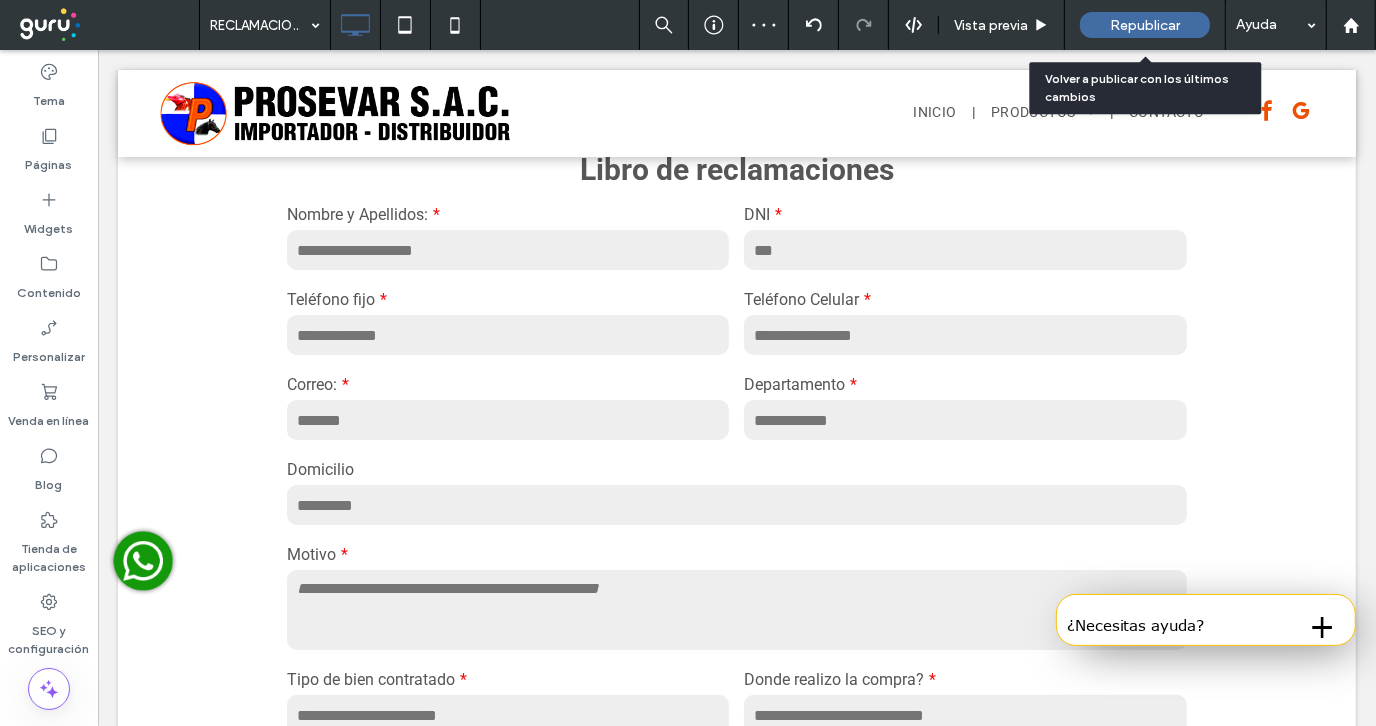 click on "Republicar" at bounding box center (1145, 25) 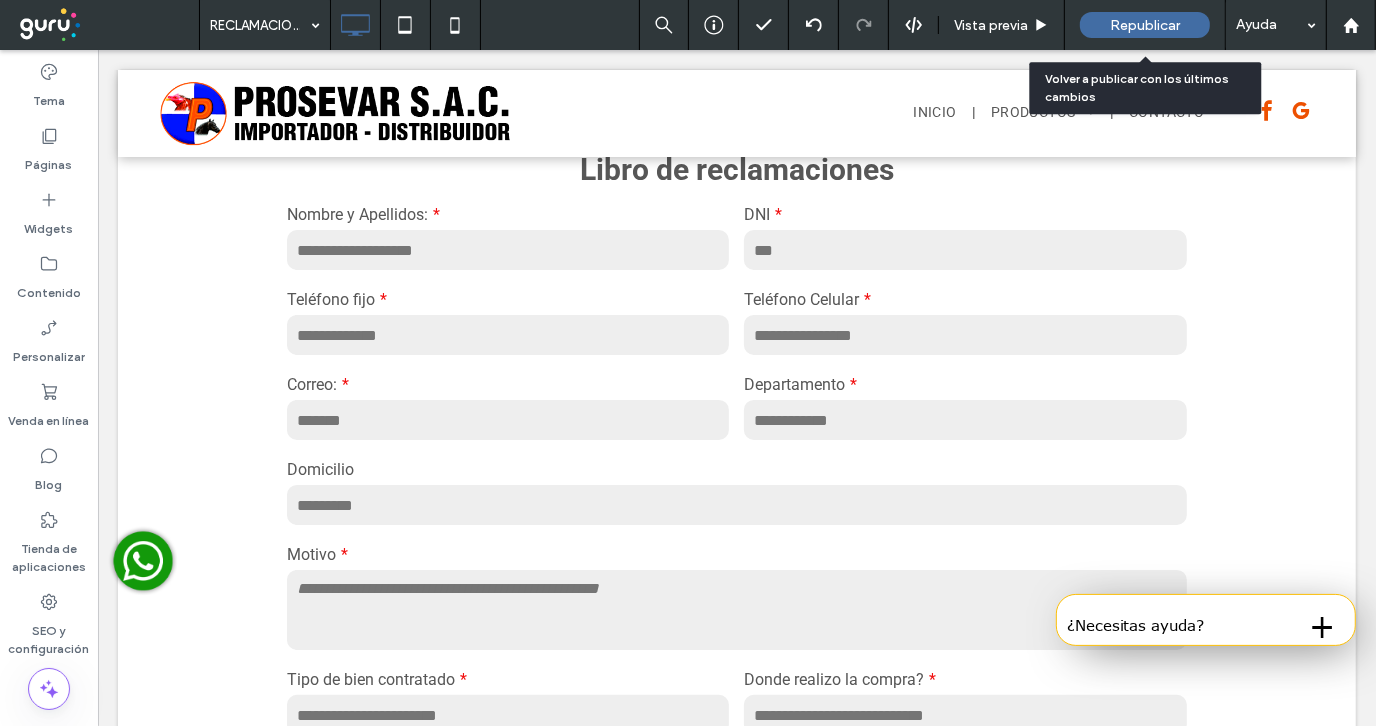 click on "Republicar" at bounding box center (1145, 25) 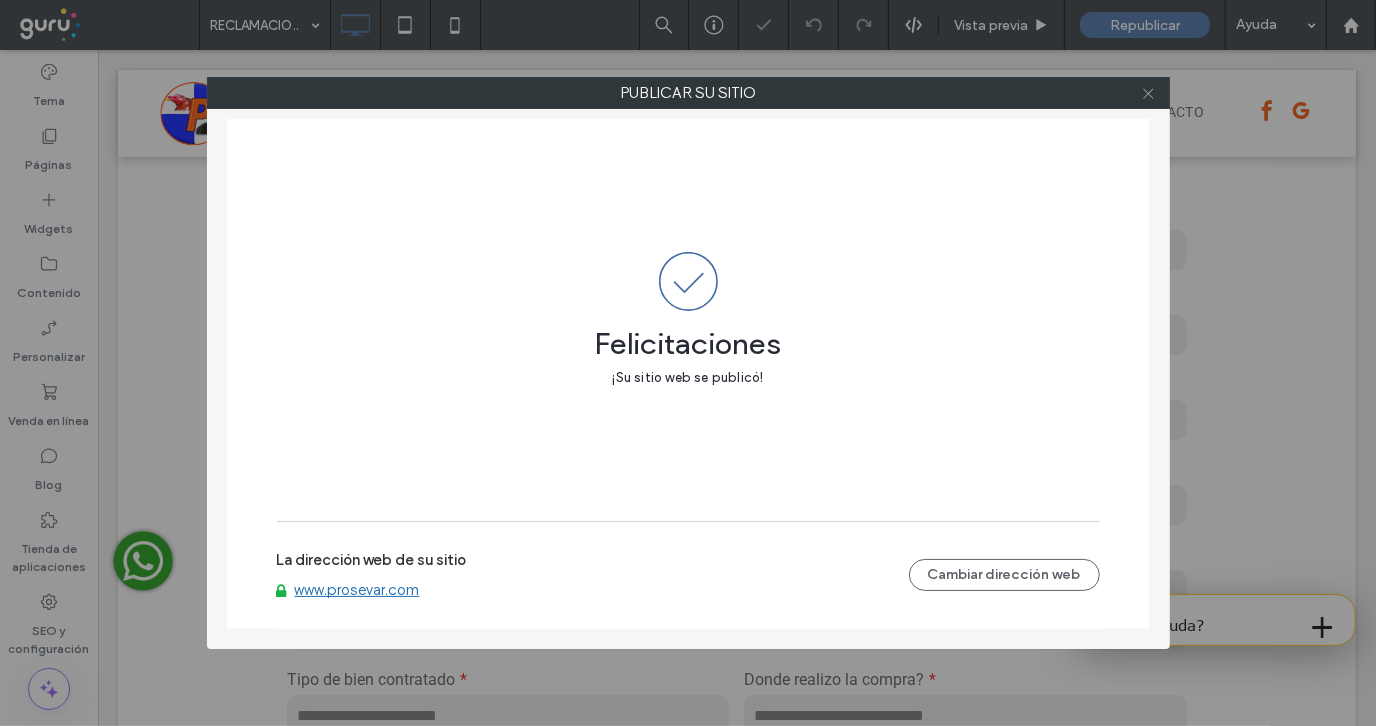 click 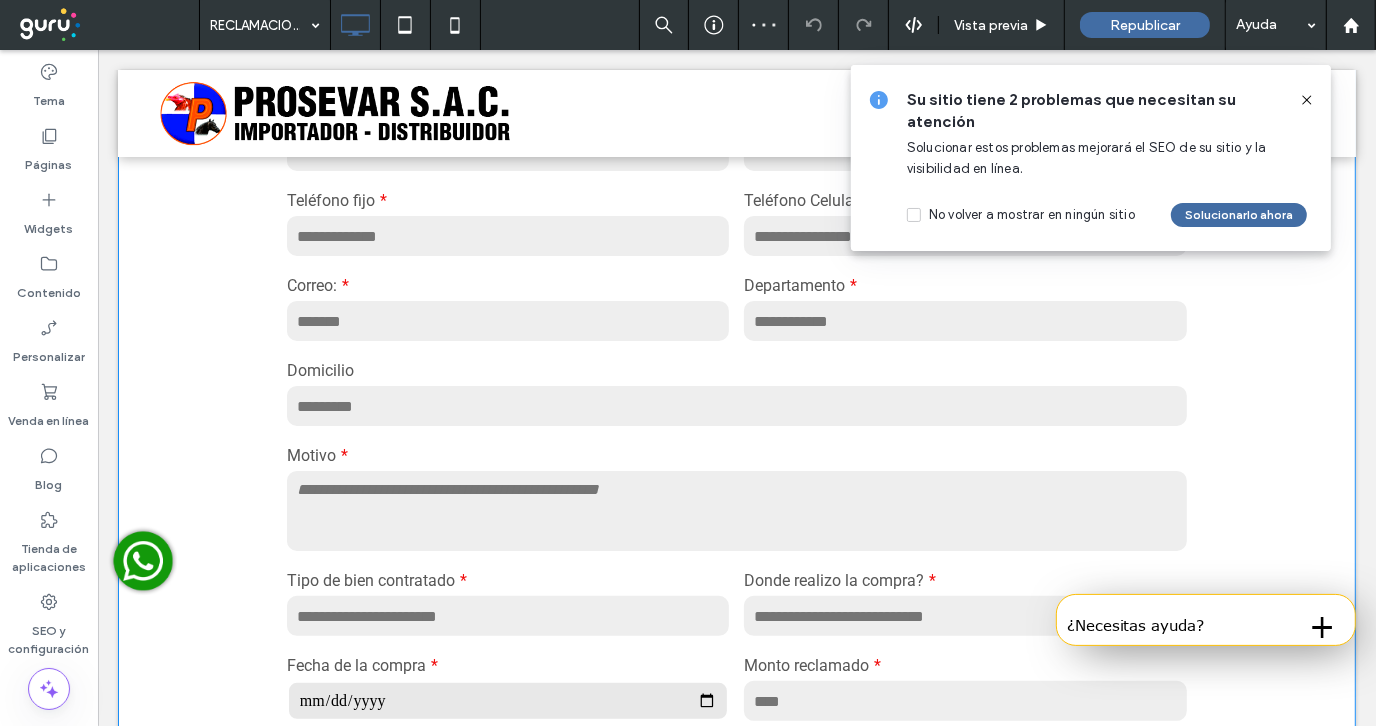 scroll, scrollTop: 0, scrollLeft: 0, axis: both 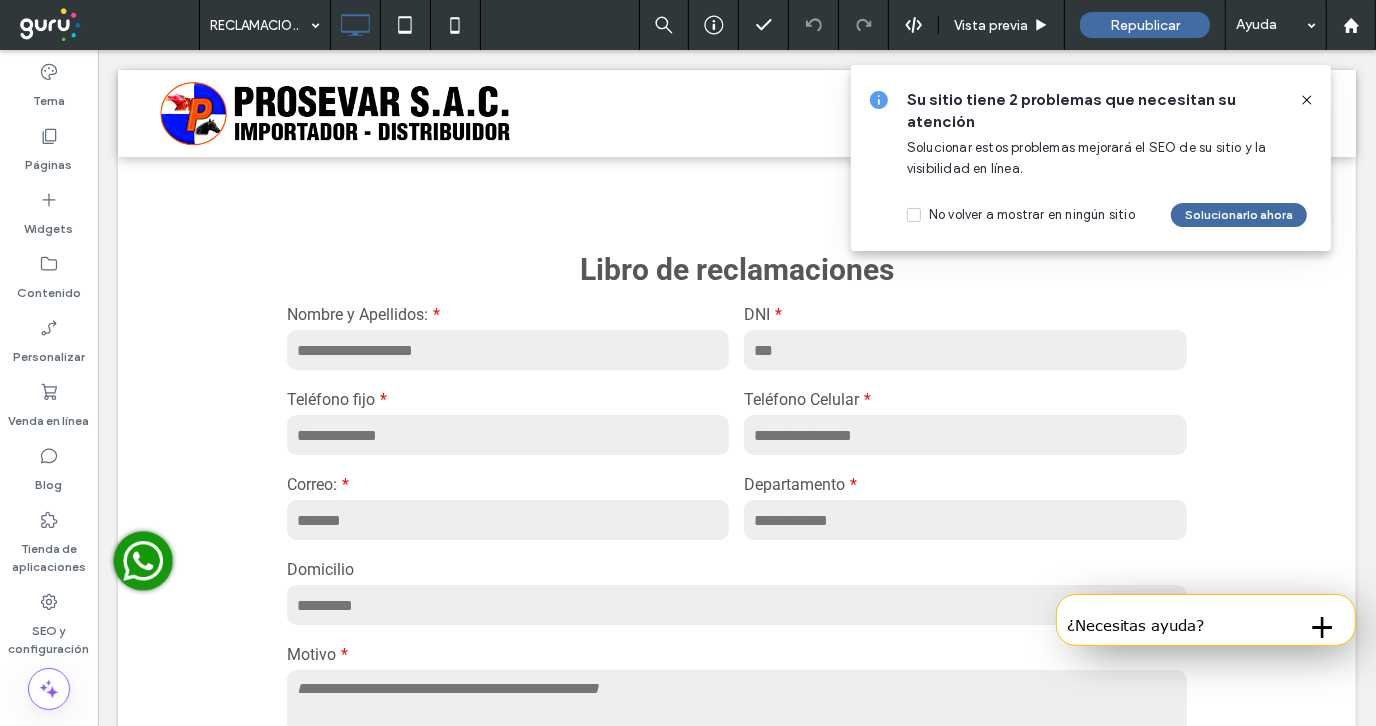 click 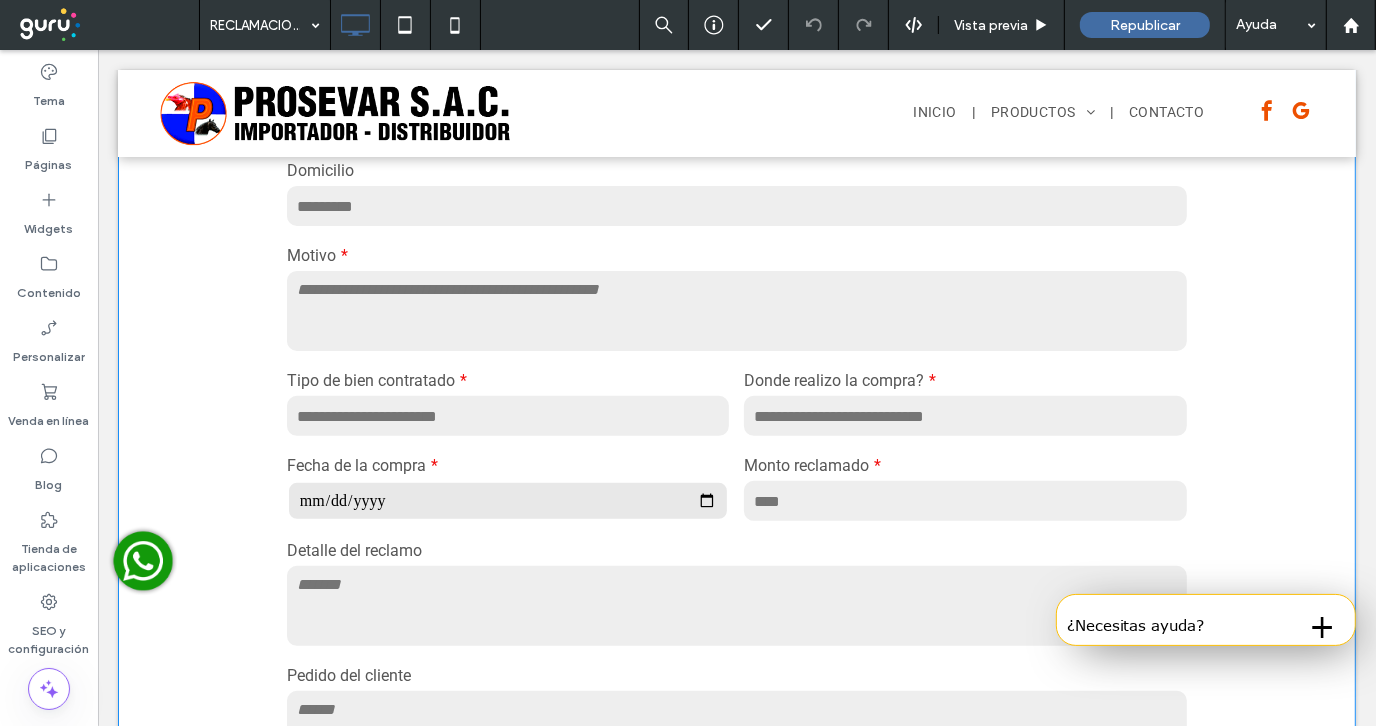scroll, scrollTop: 0, scrollLeft: 0, axis: both 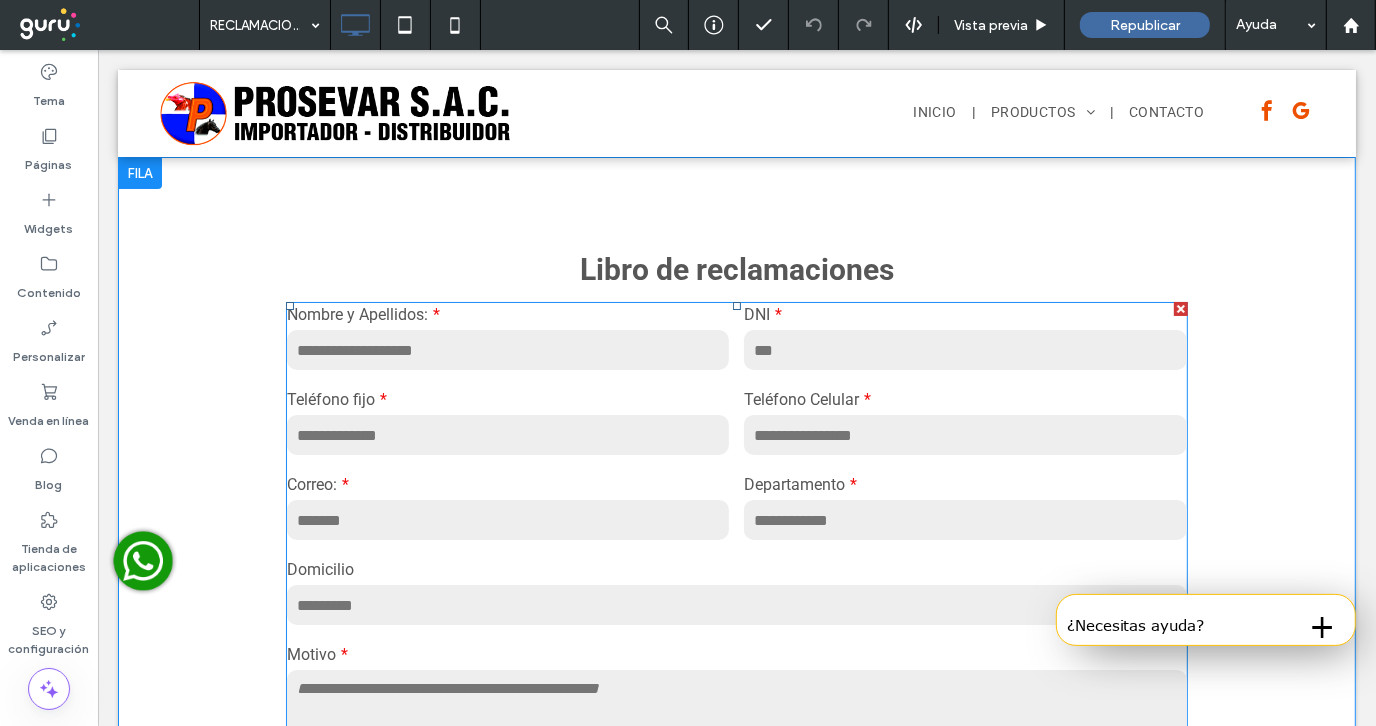 click on "Nombre y Apellidos:" at bounding box center [507, 314] 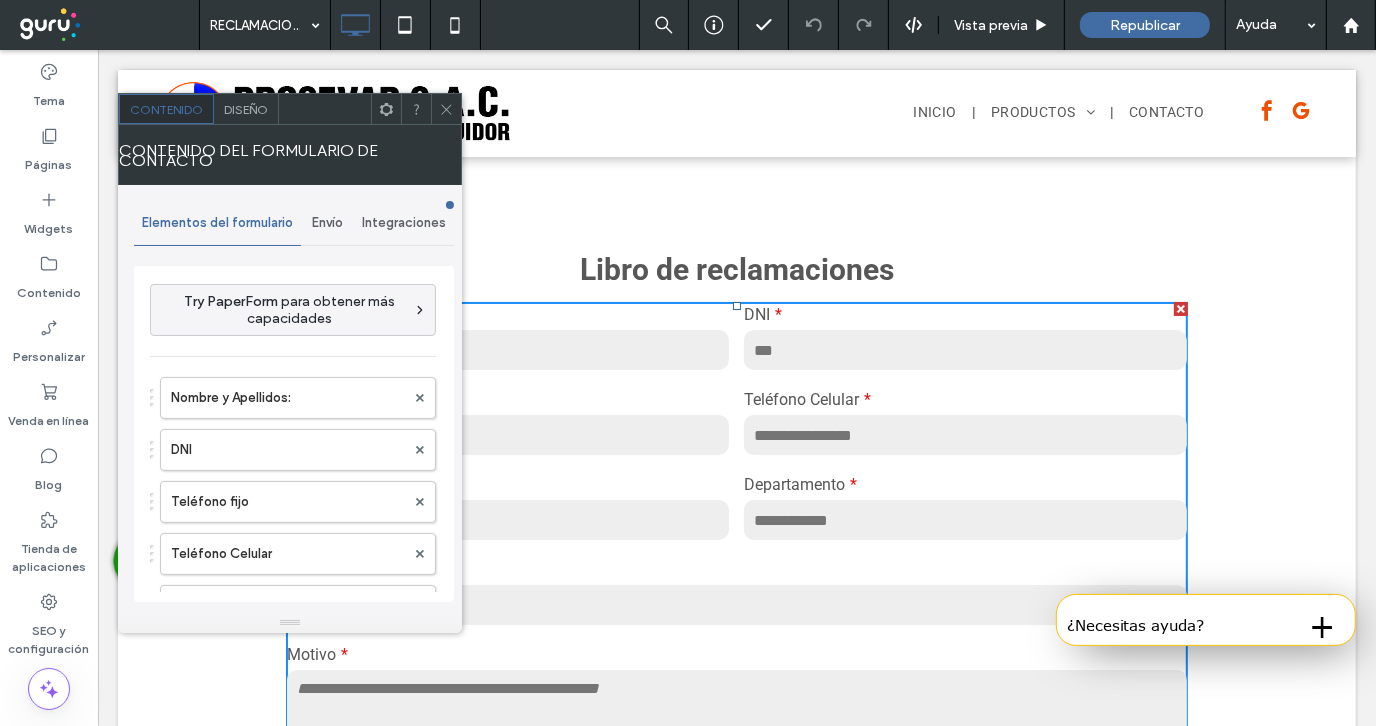 click on "Envío" at bounding box center (327, 223) 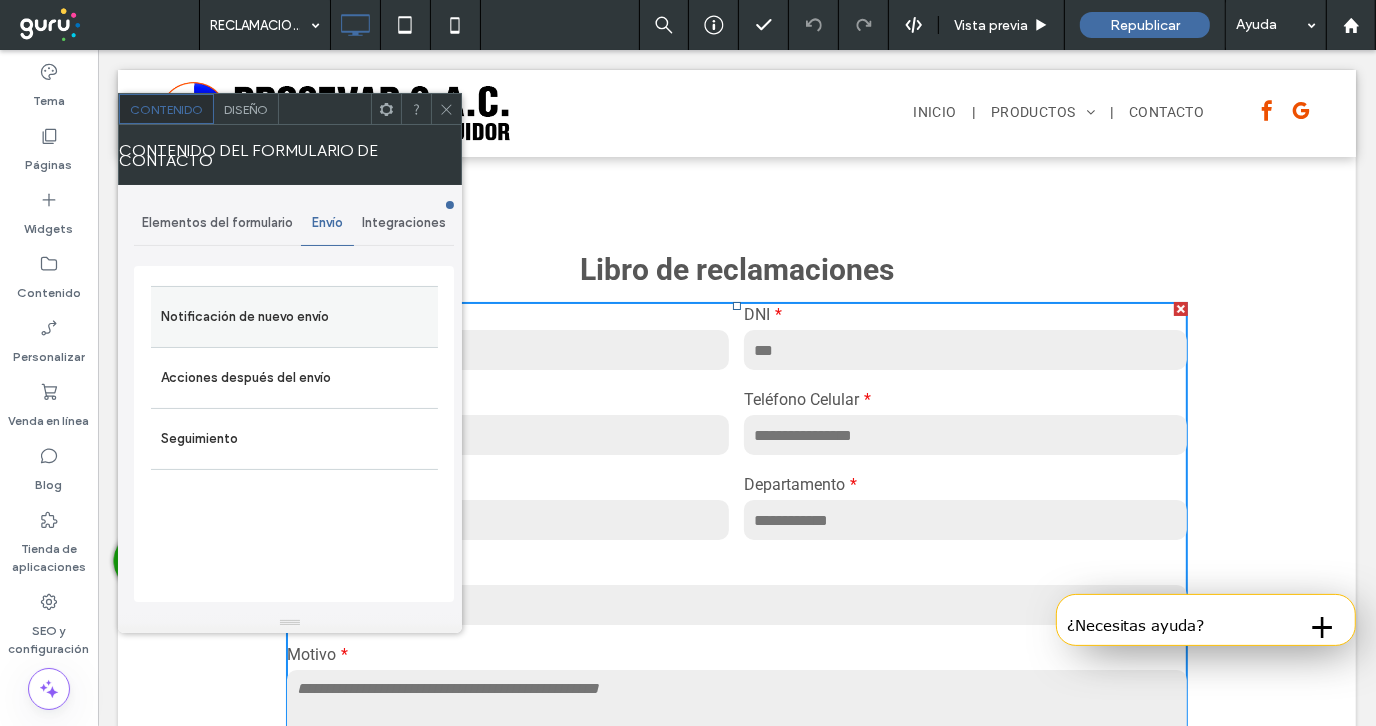 click on "Notificación de nuevo envío" at bounding box center (294, 317) 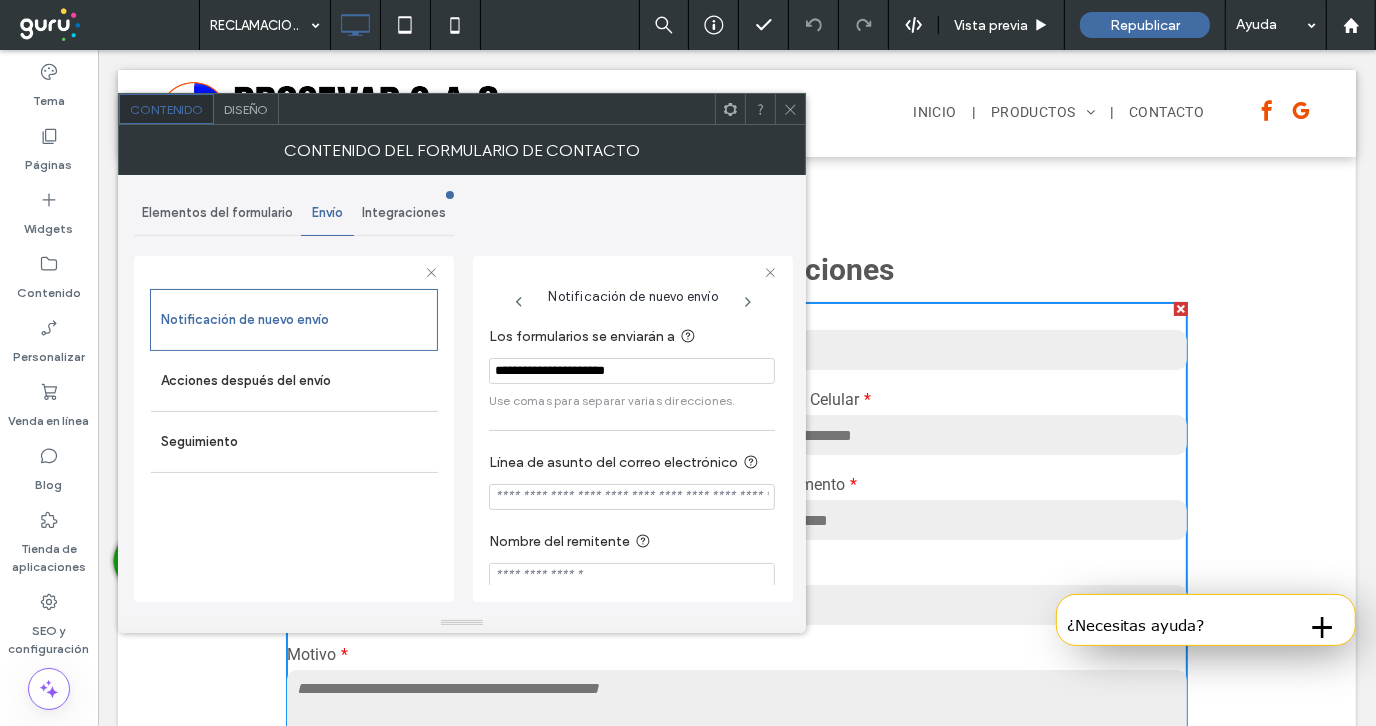 click on "**********" at bounding box center (632, 371) 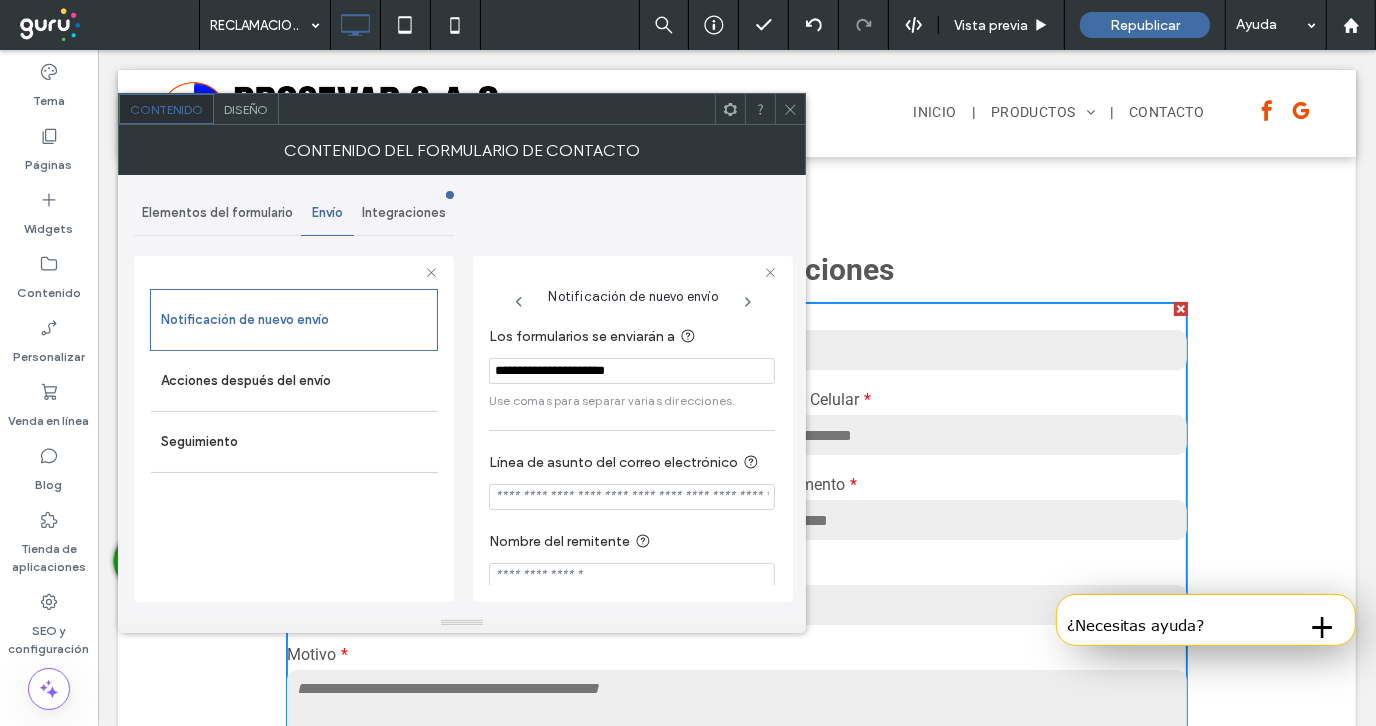 click 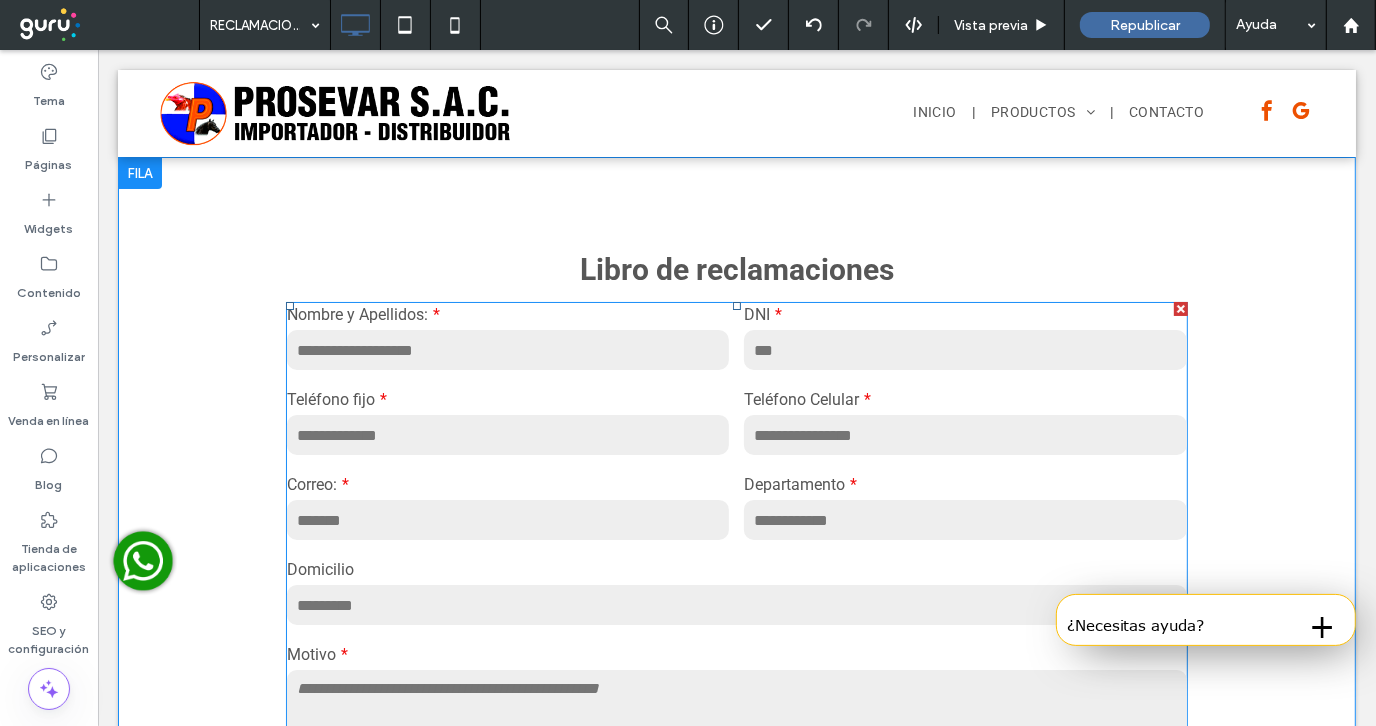click at bounding box center (964, 349) 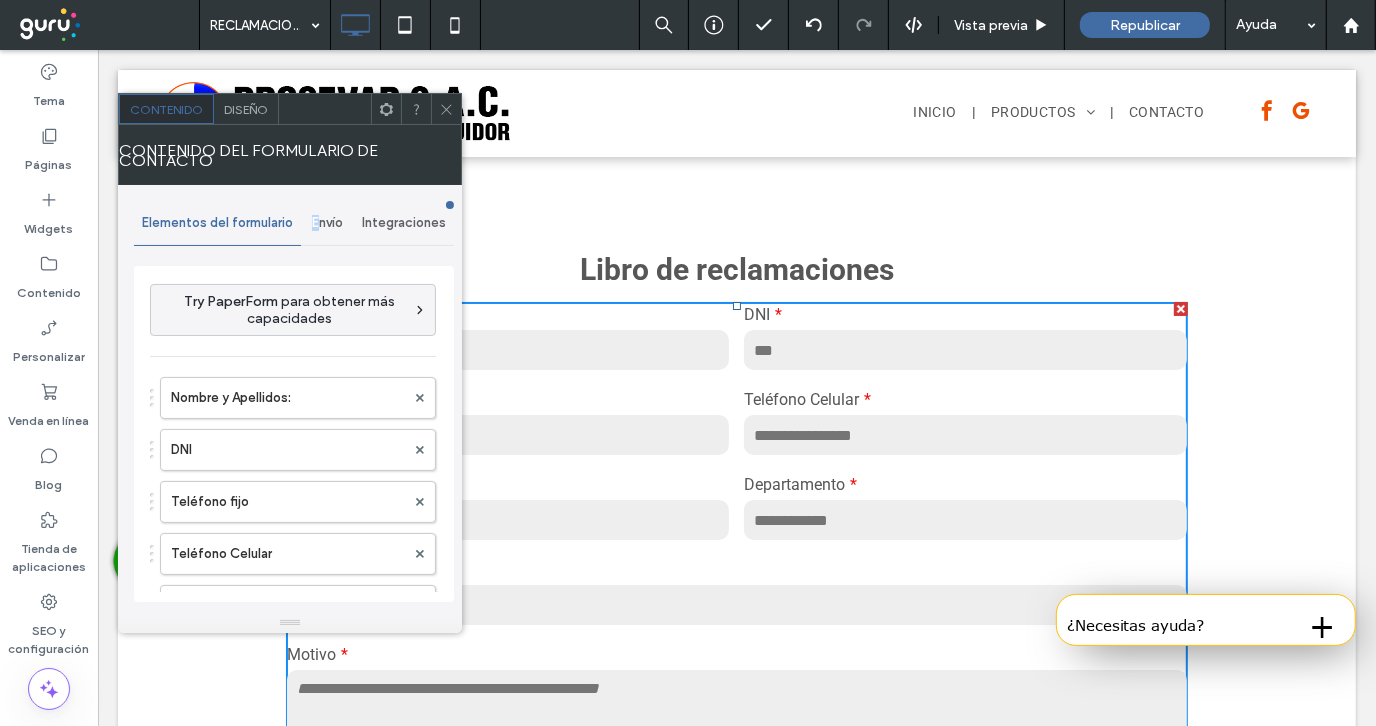 click on "Envío" at bounding box center [327, 223] 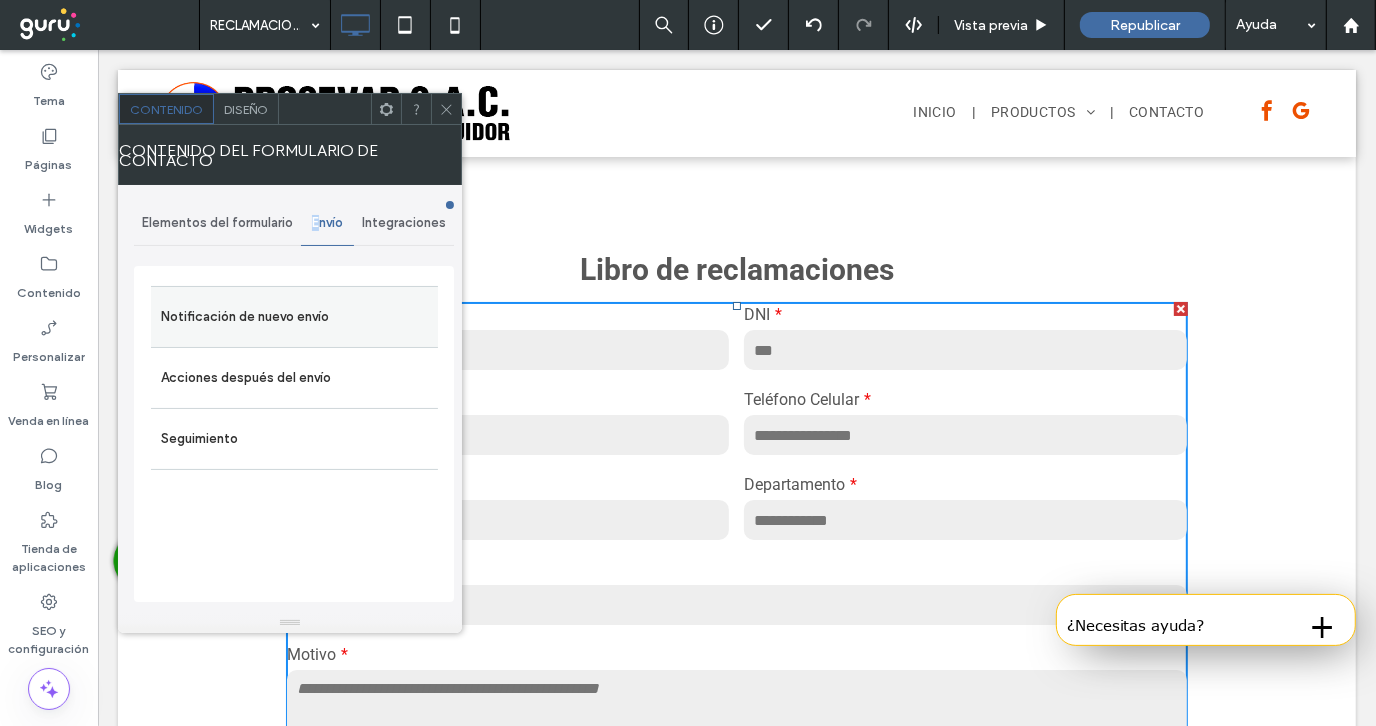 click on "Notificación de nuevo envío" at bounding box center [294, 317] 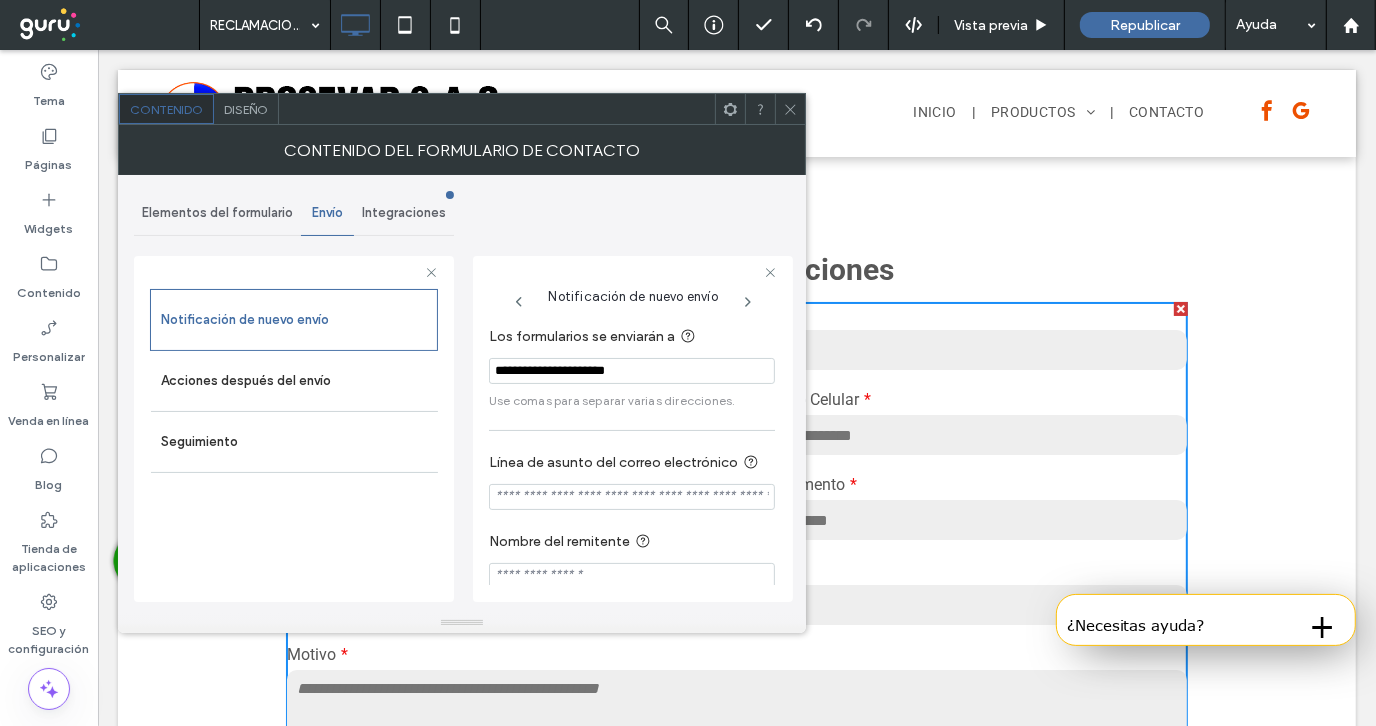 click on "**********" at bounding box center (632, 371) 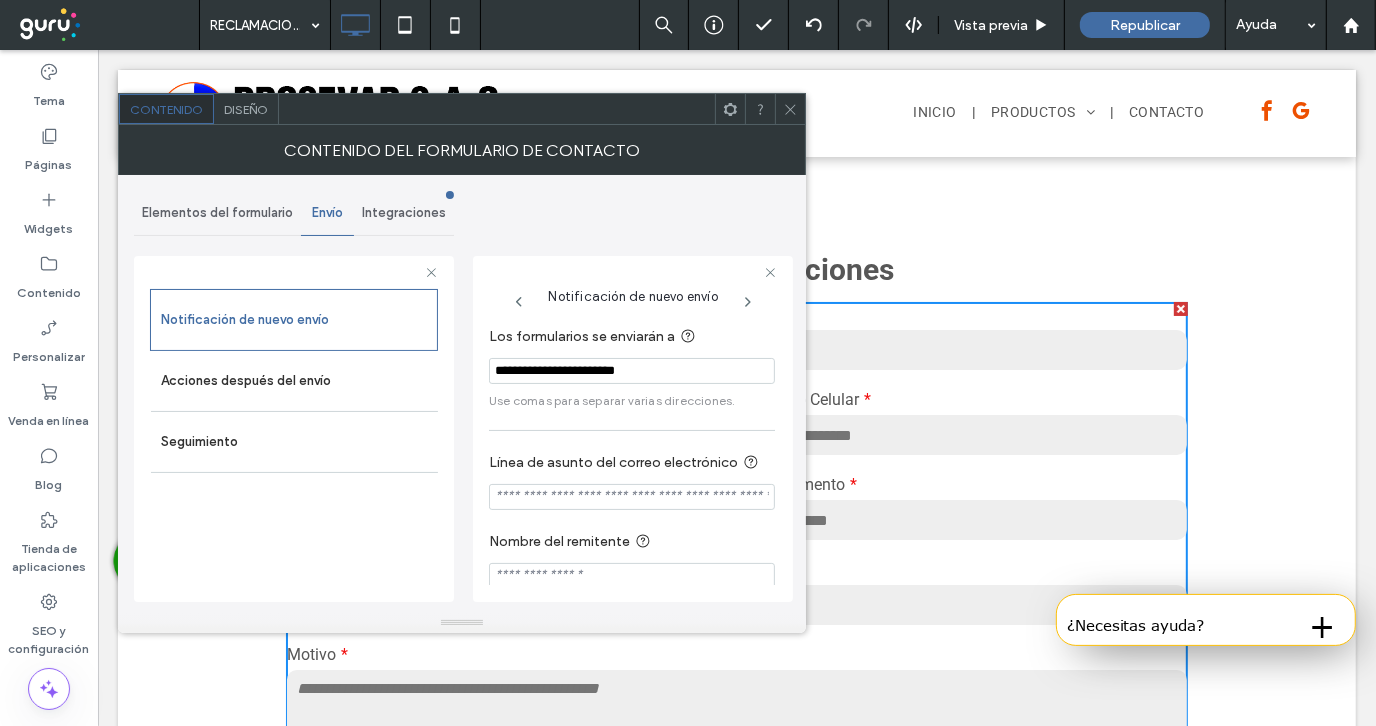 type on "**********" 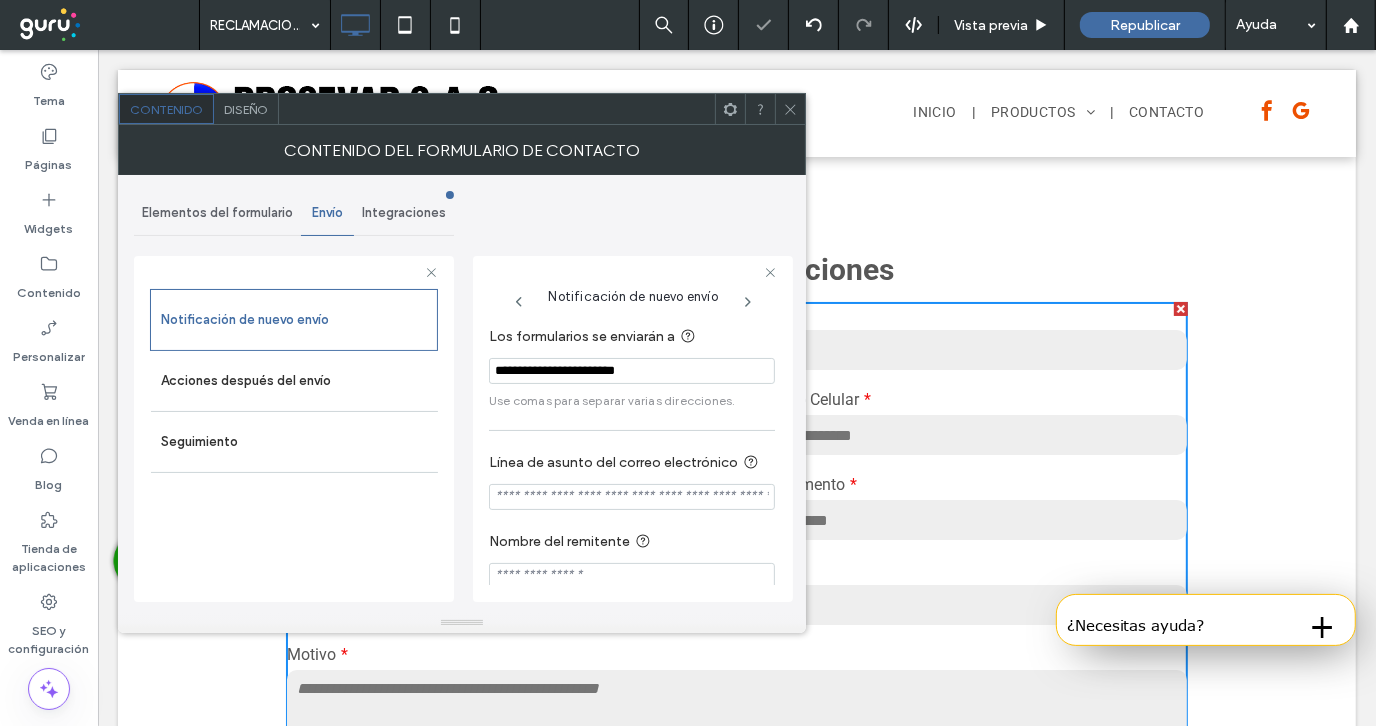 click at bounding box center (633, 272) 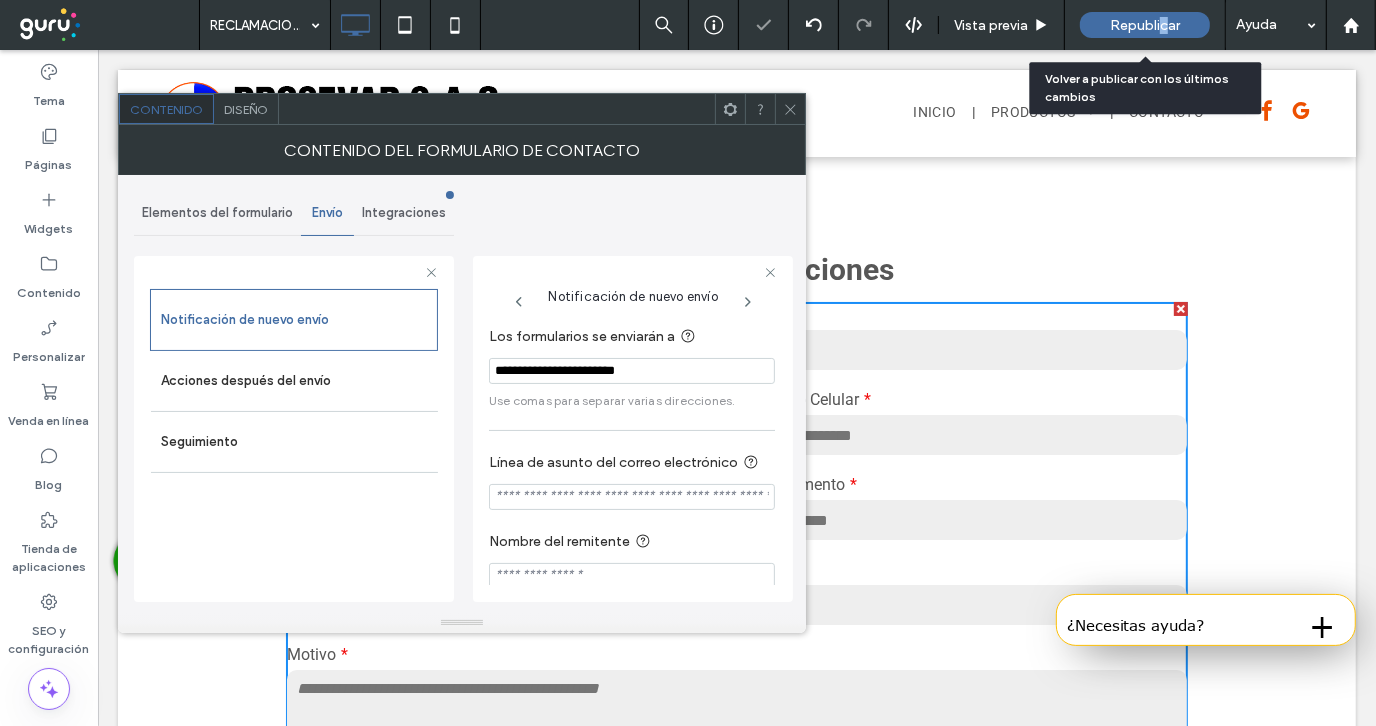click on "Republicar" at bounding box center (1145, 25) 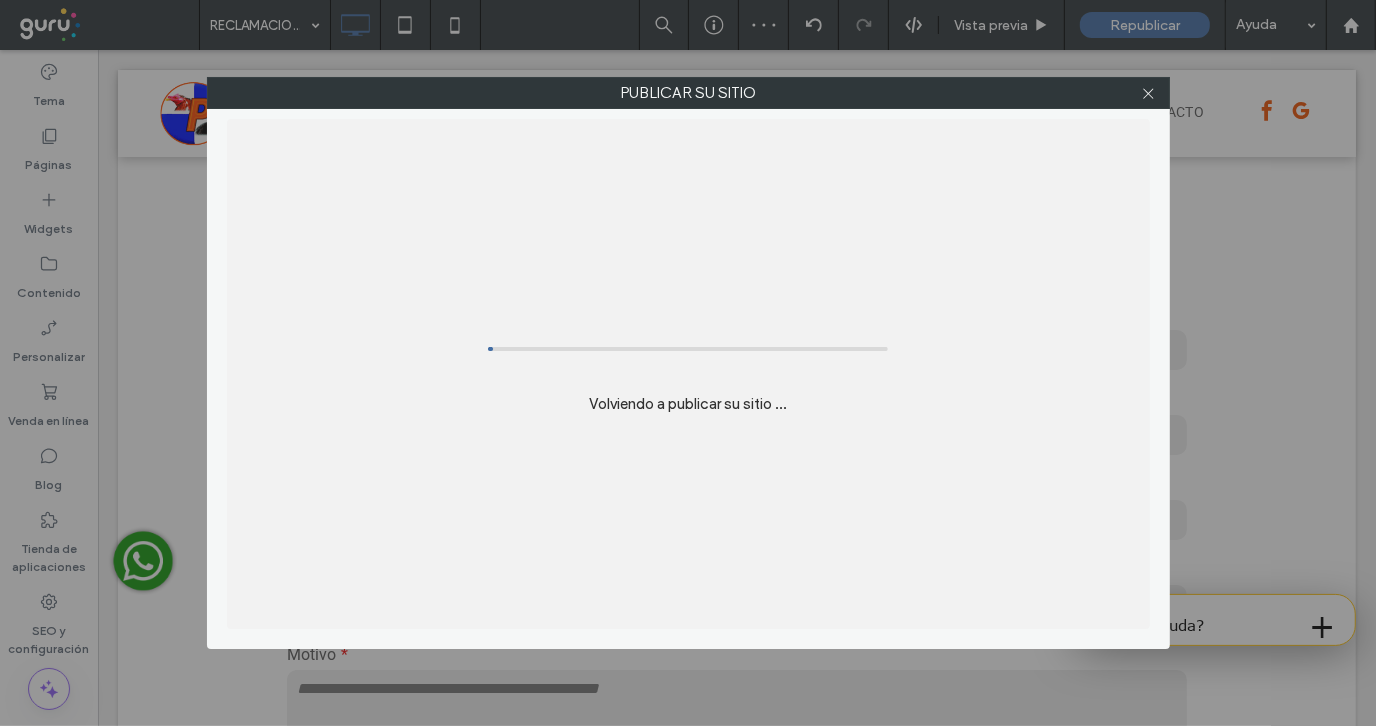 click on "Publicar su sitio Volviendo a publicar su sitio ..." at bounding box center (688, 363) 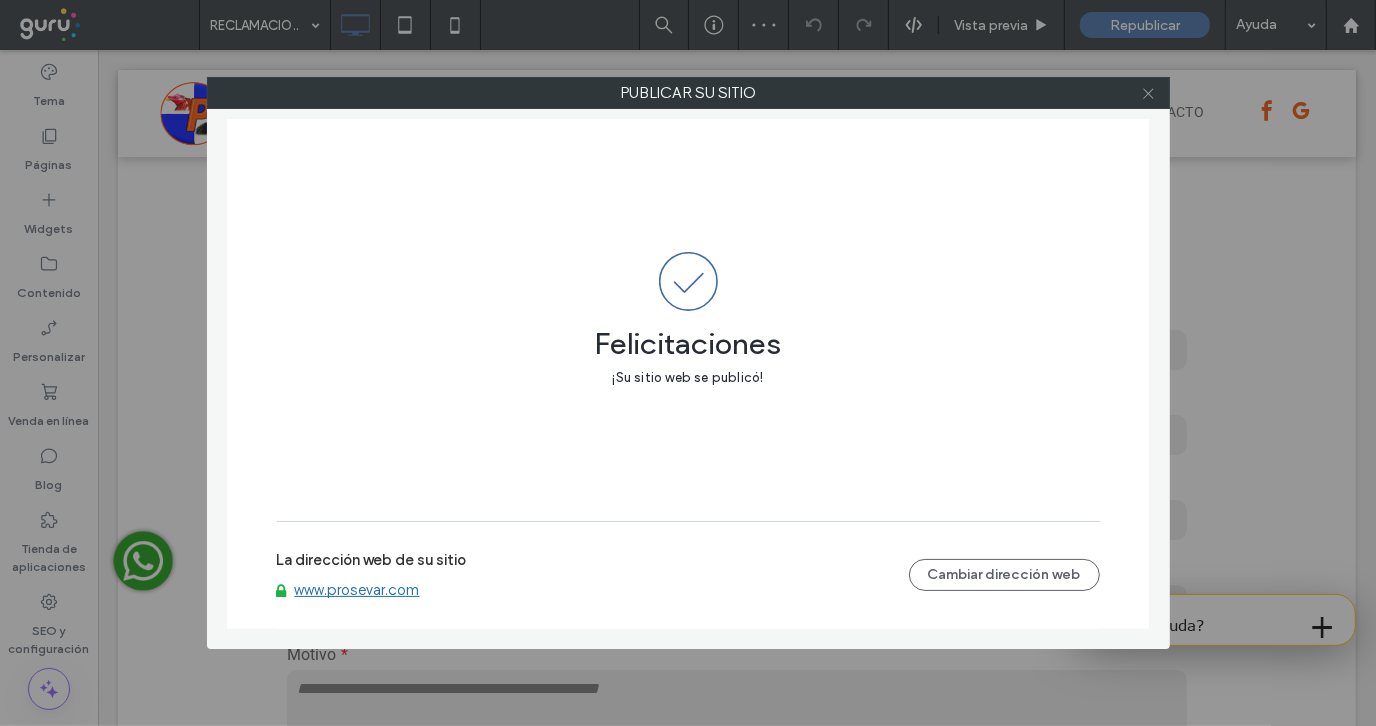 click 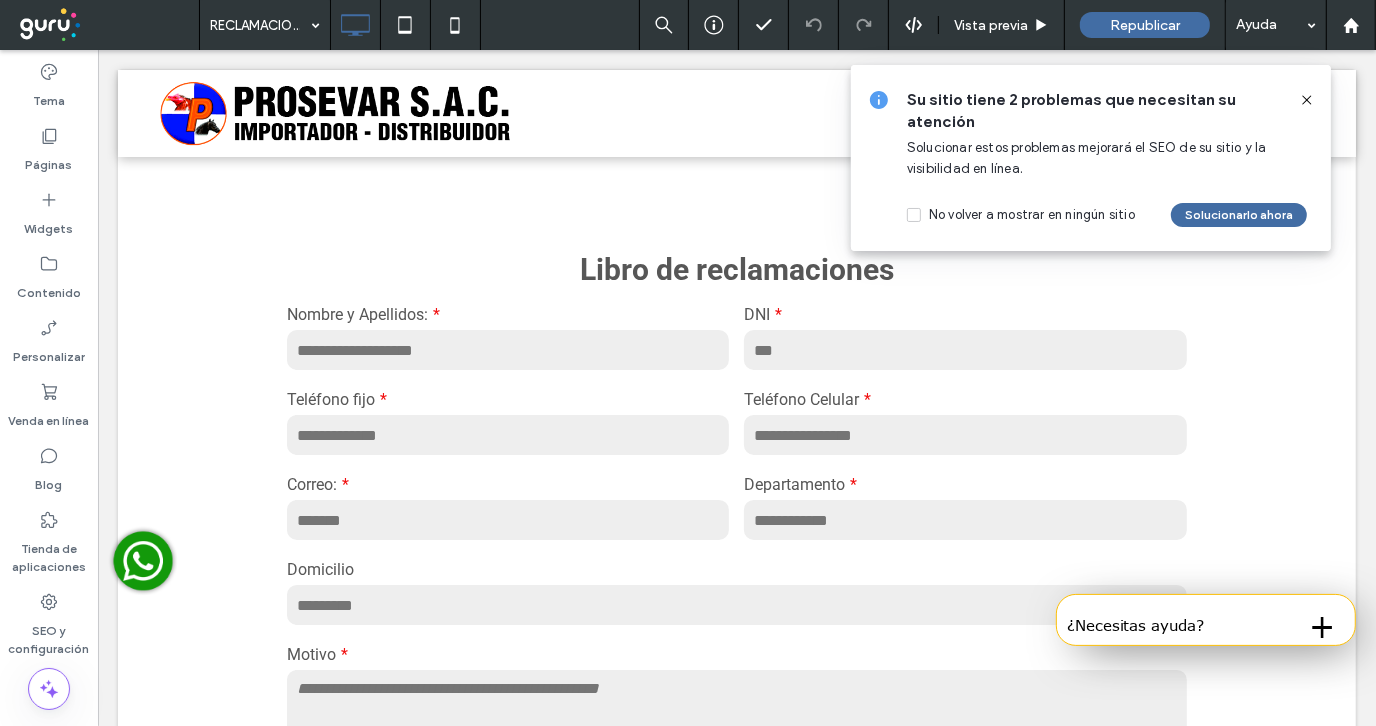 click 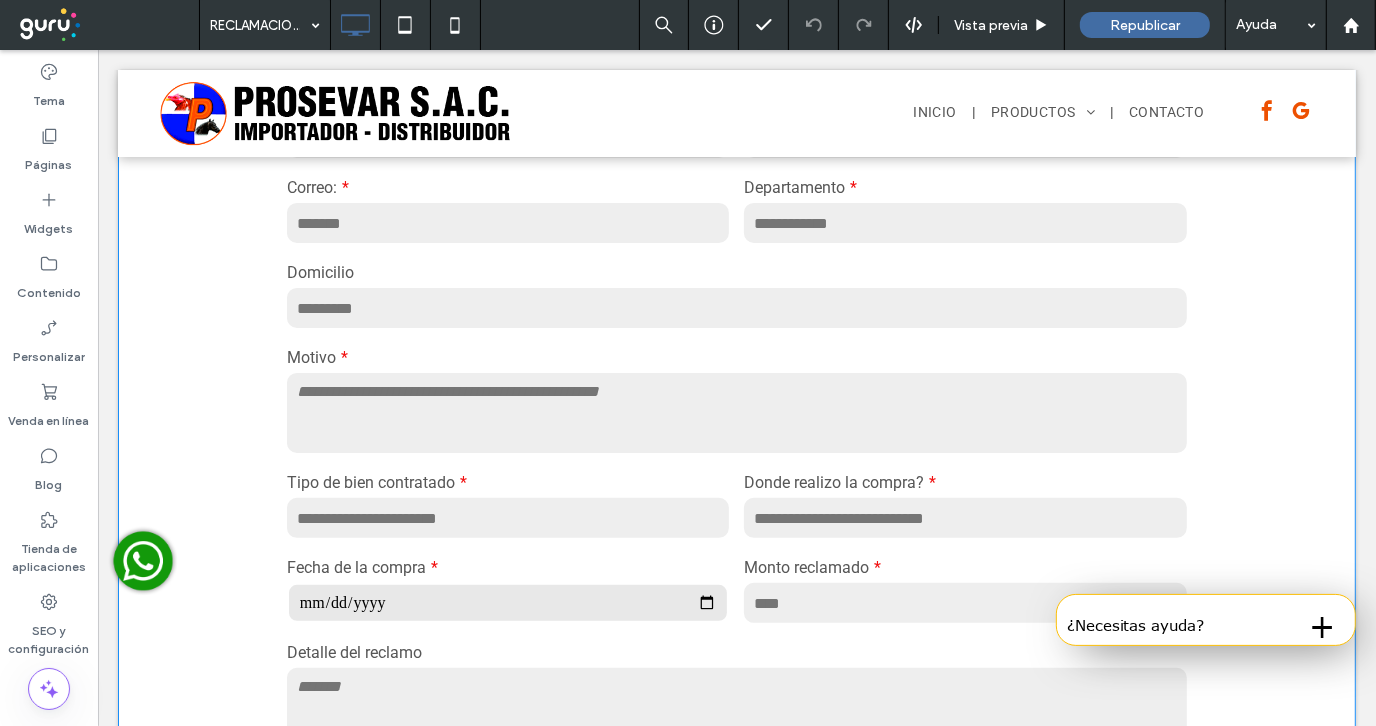 scroll, scrollTop: 300, scrollLeft: 0, axis: vertical 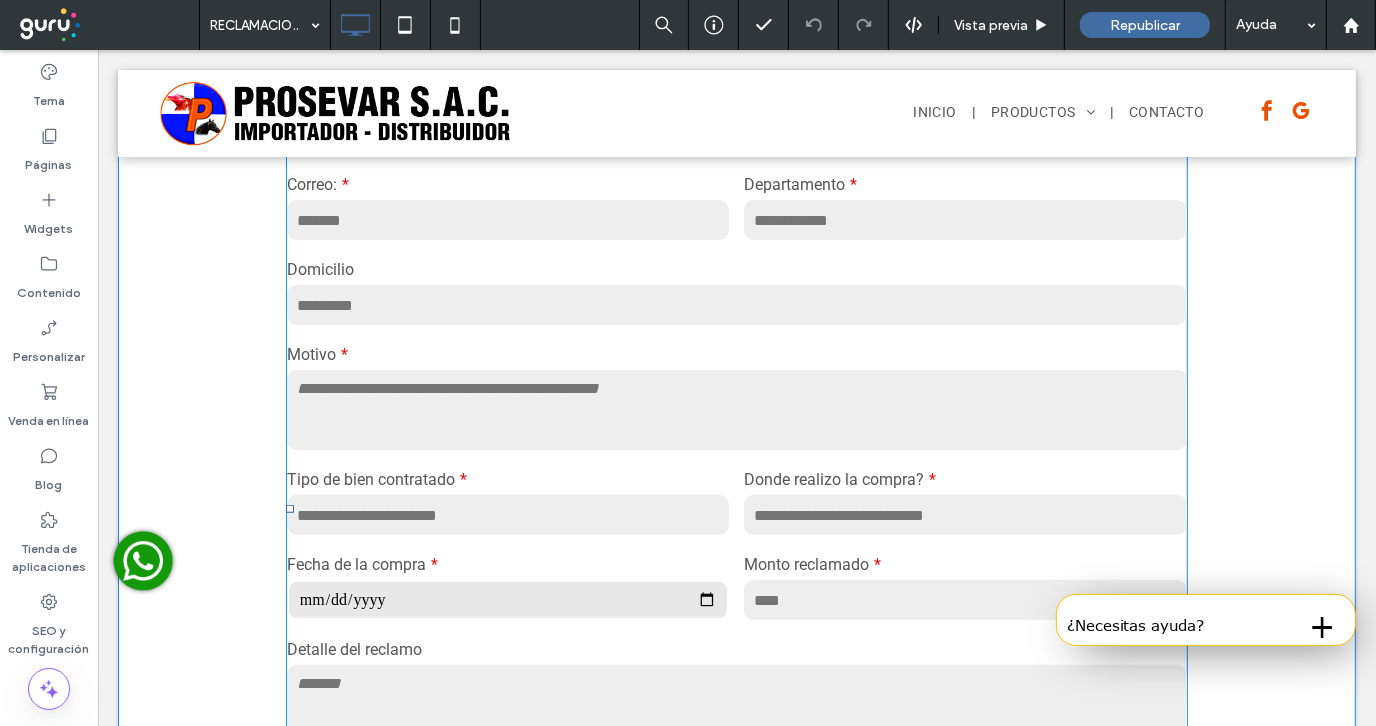 click at bounding box center (736, 409) 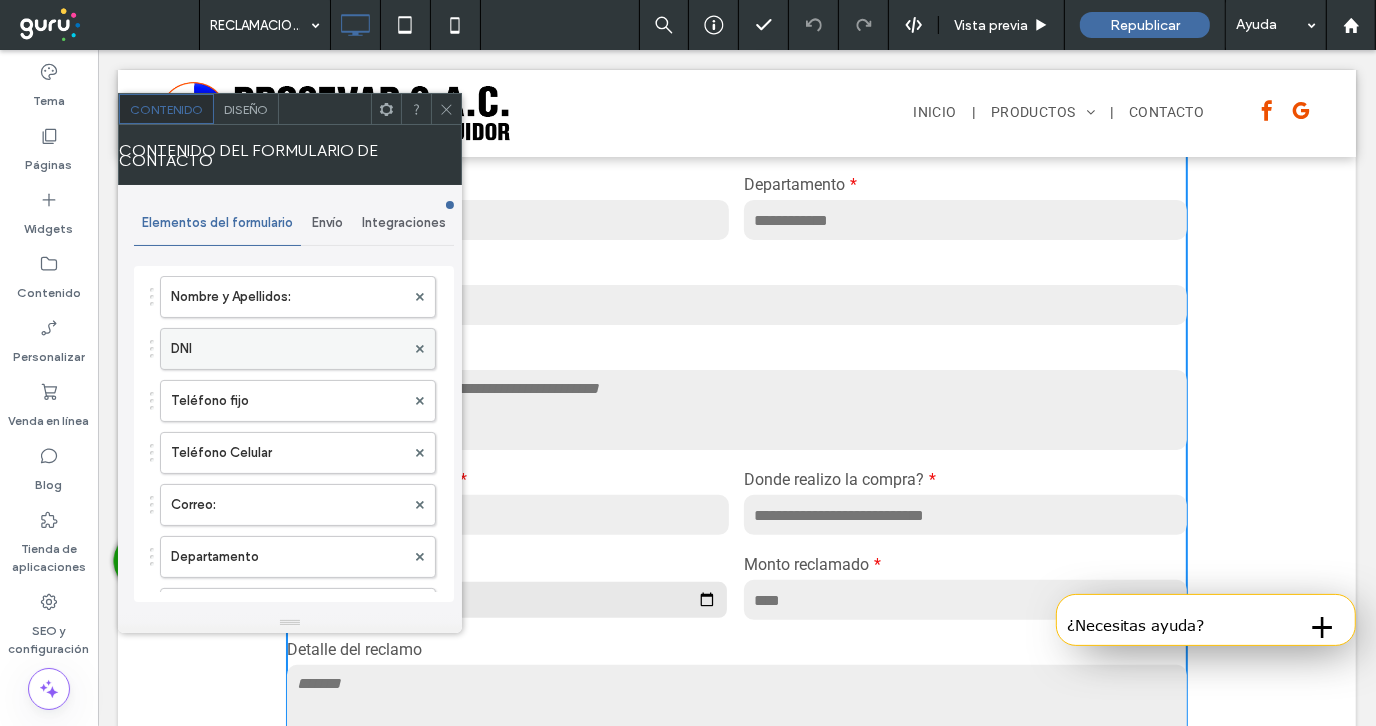 scroll, scrollTop: 199, scrollLeft: 0, axis: vertical 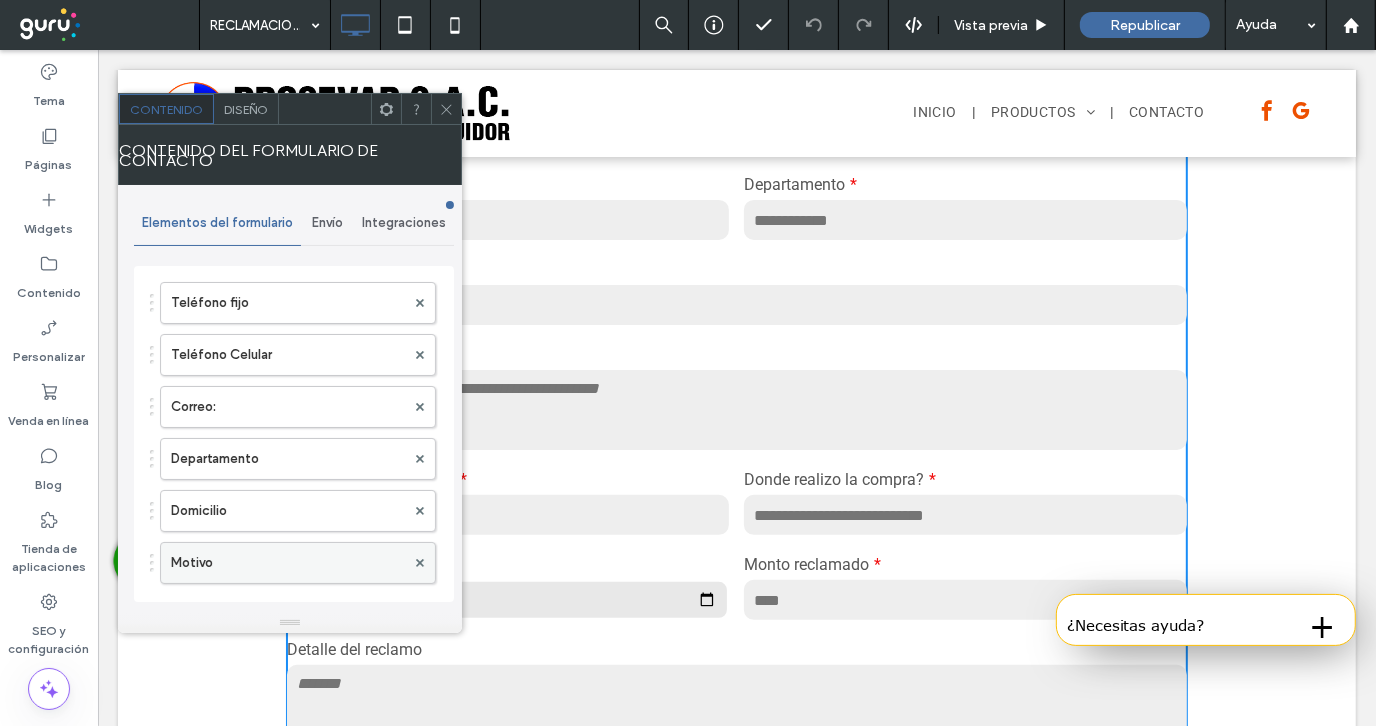 click on "Motivo" at bounding box center (288, 563) 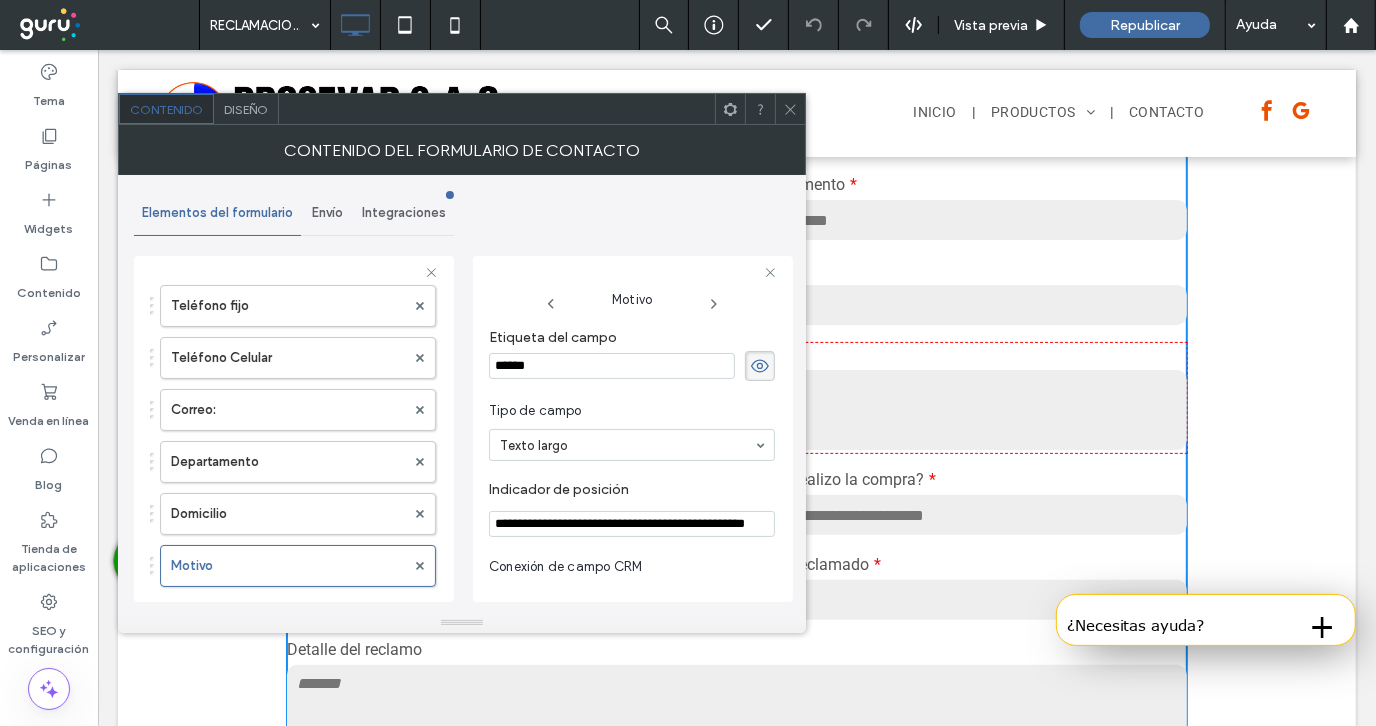 click on "**********" at bounding box center (632, 524) 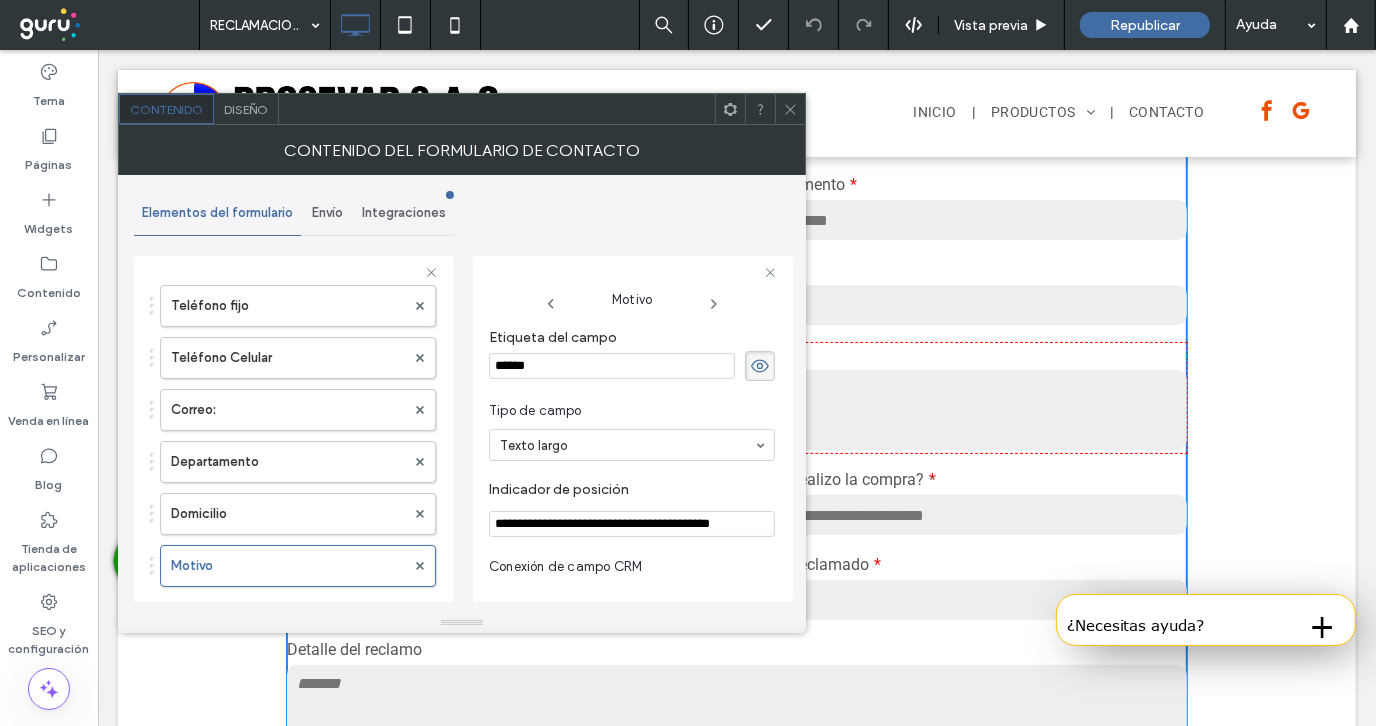 type on "**********" 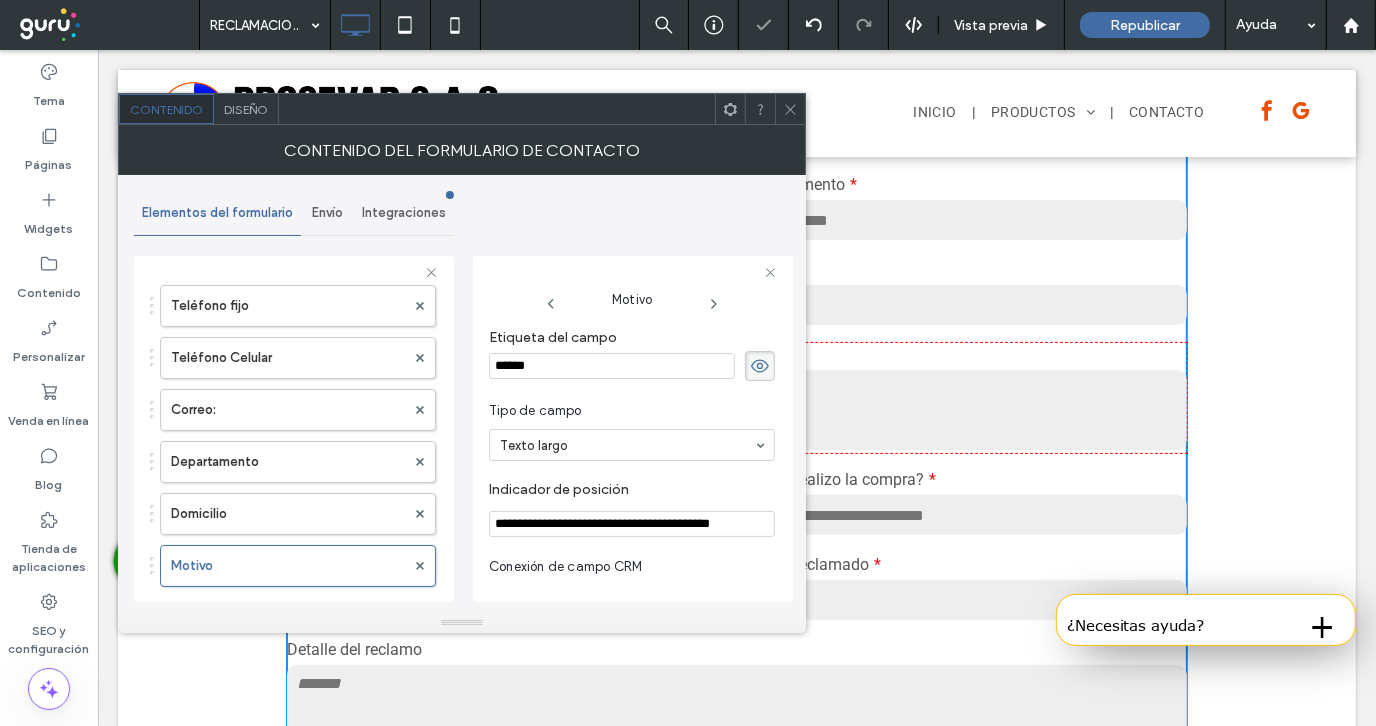 click 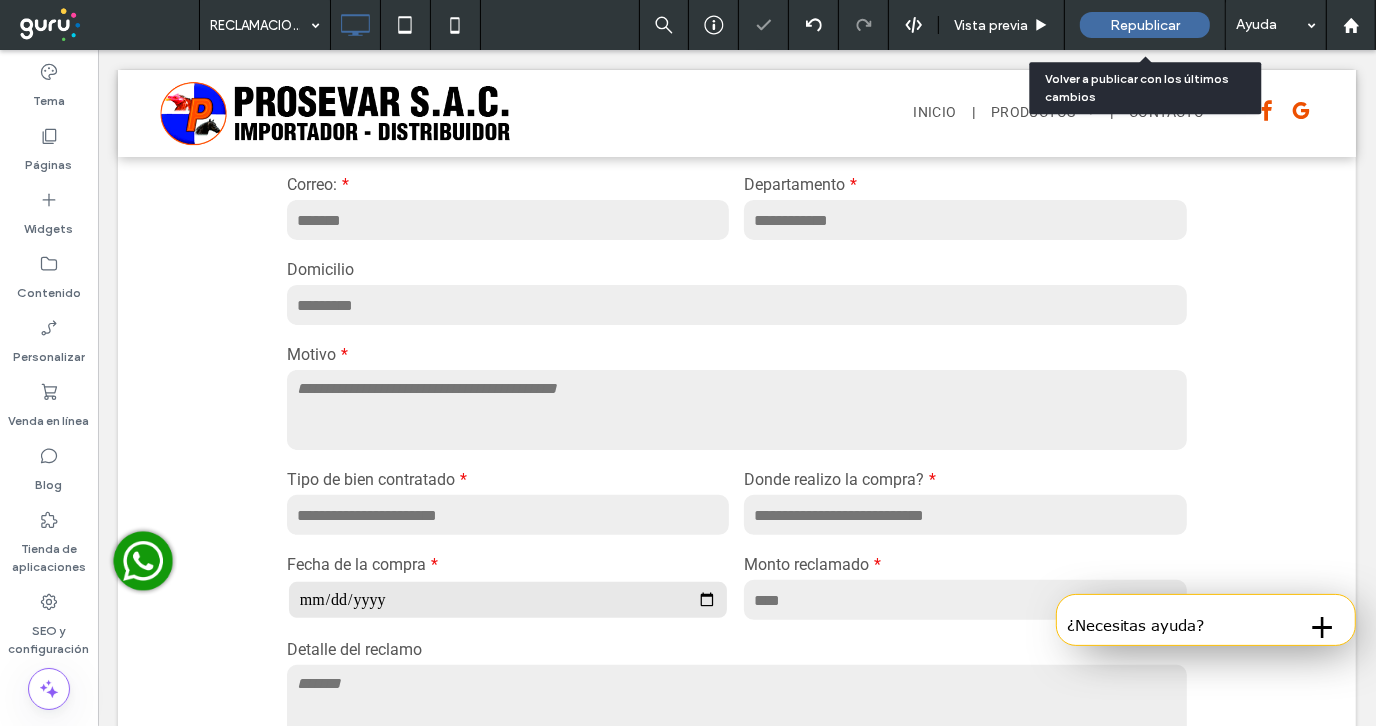 click on "Republicar" at bounding box center (1145, 25) 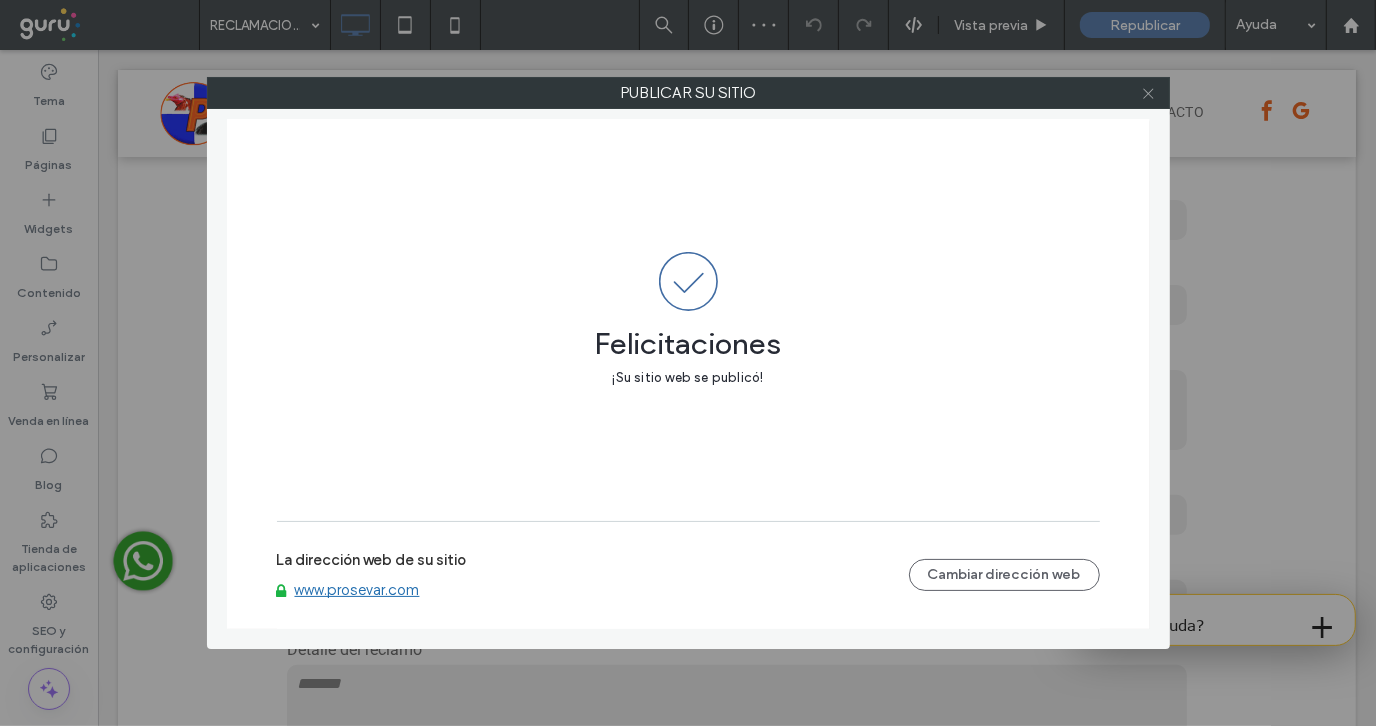 click 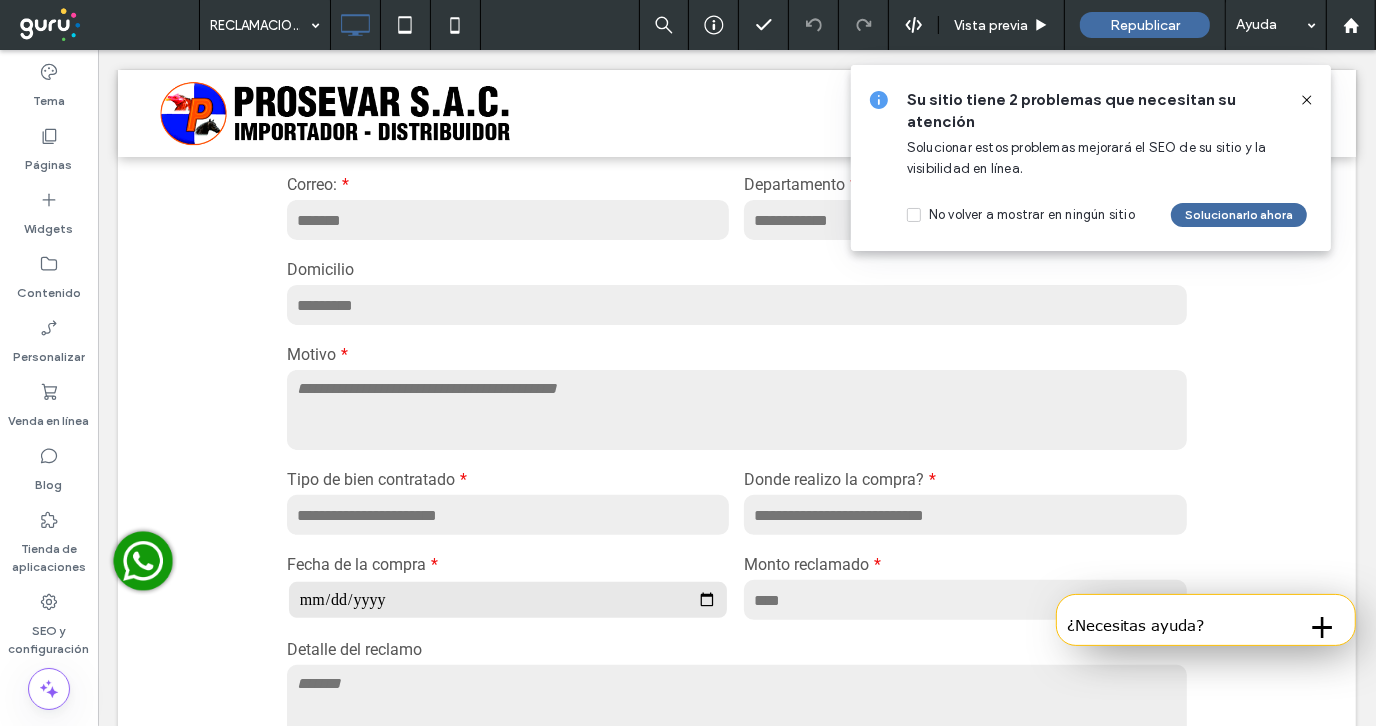 click 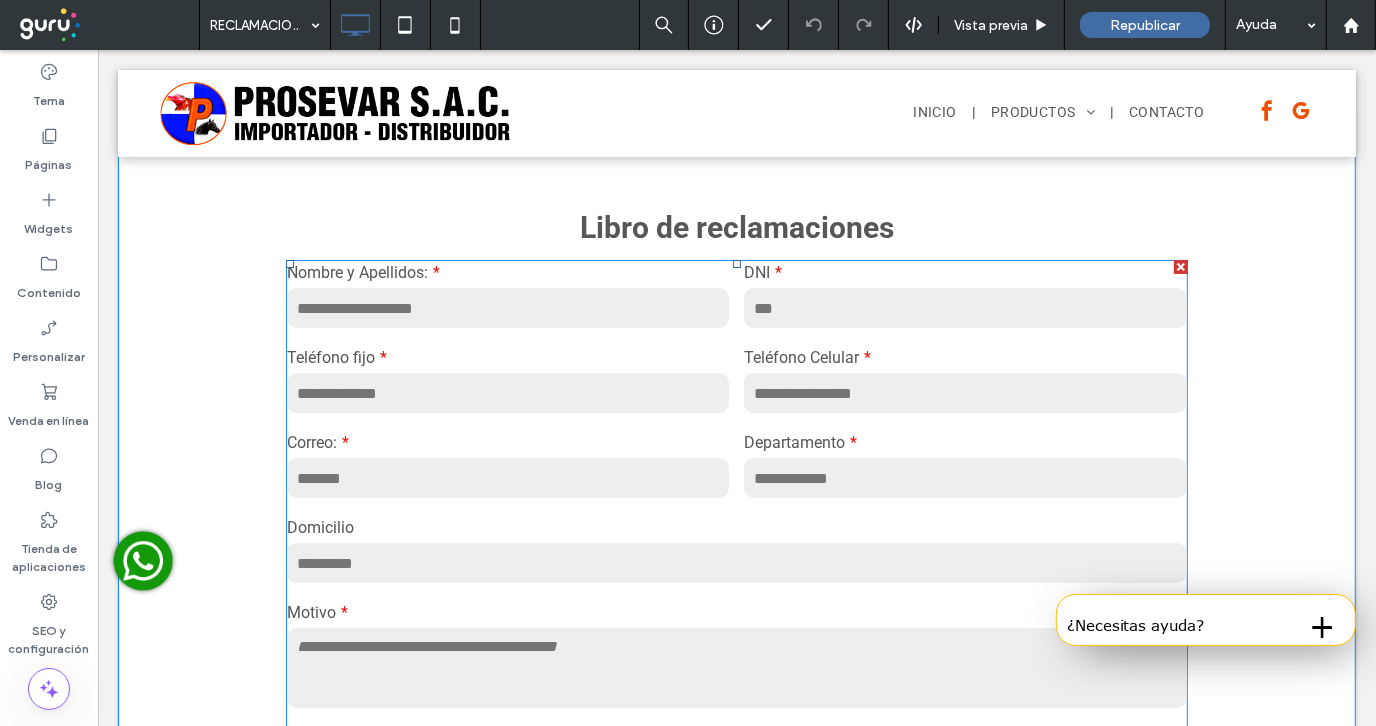 scroll, scrollTop: 0, scrollLeft: 0, axis: both 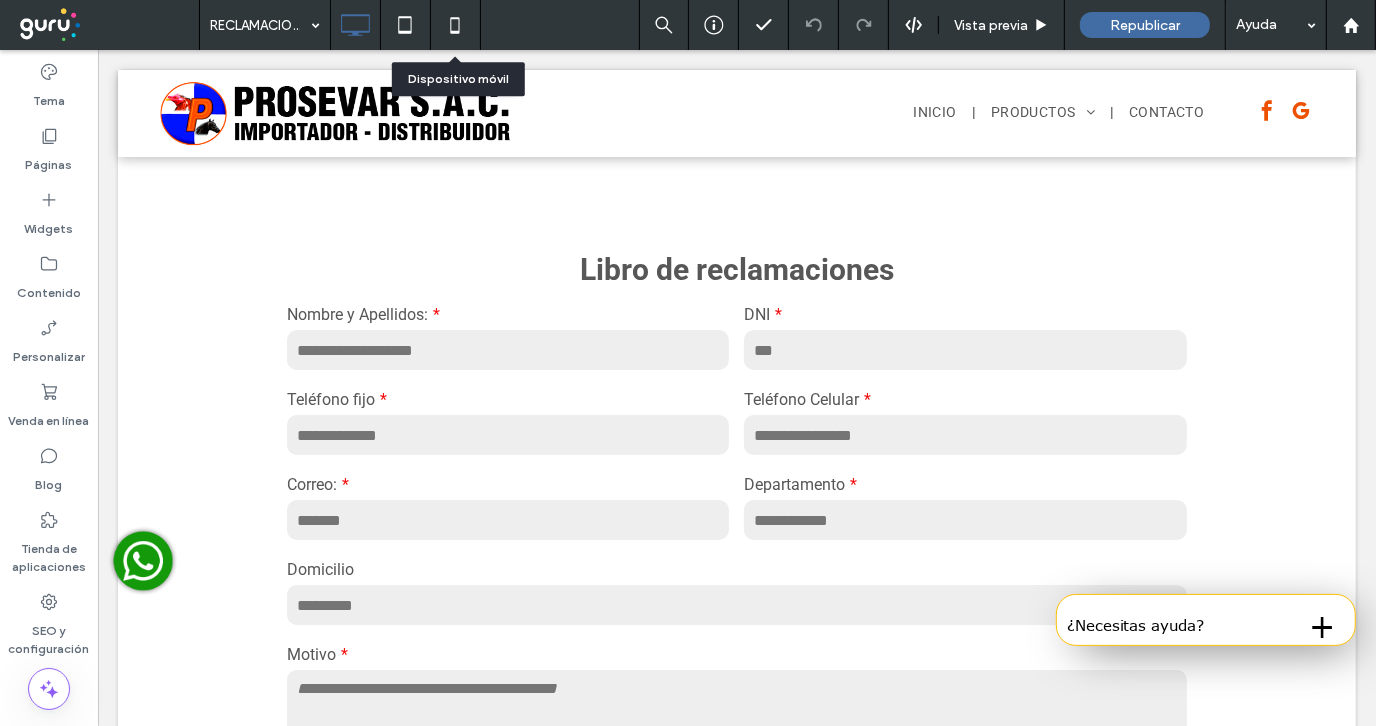 click 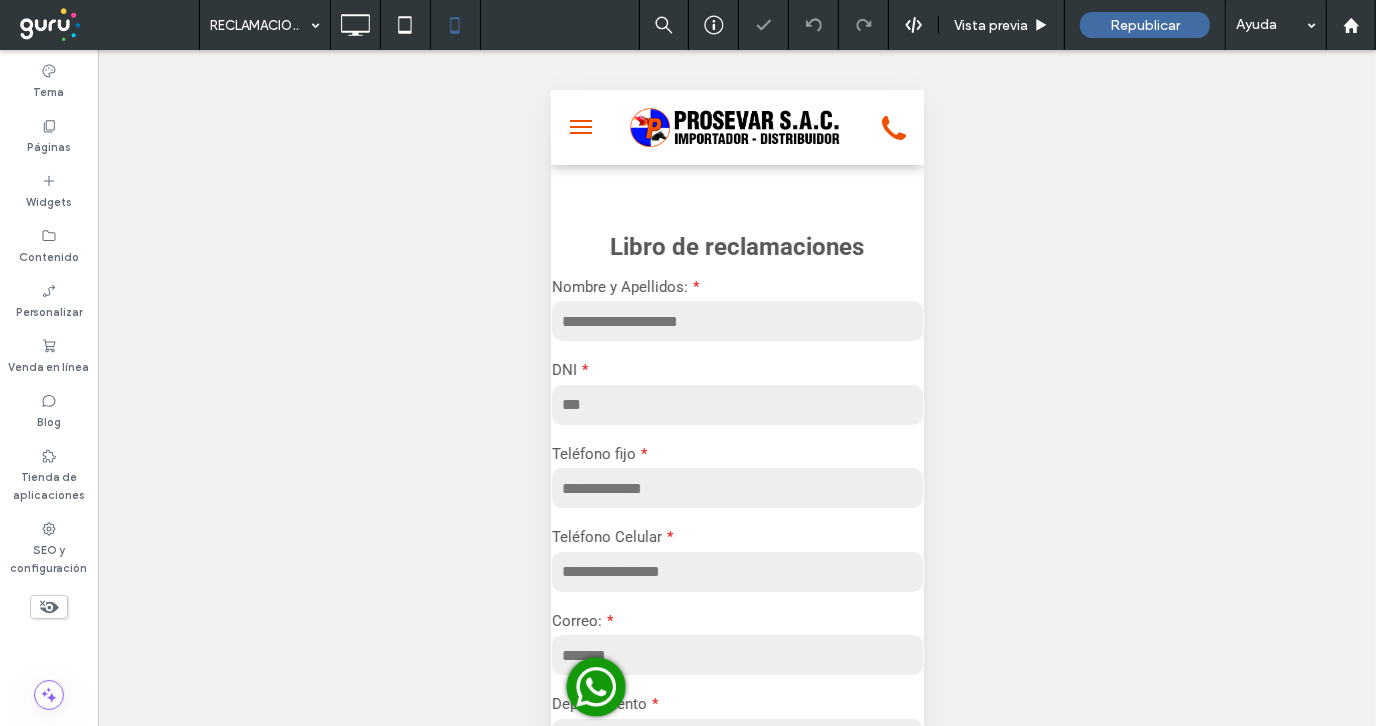 scroll, scrollTop: 0, scrollLeft: 0, axis: both 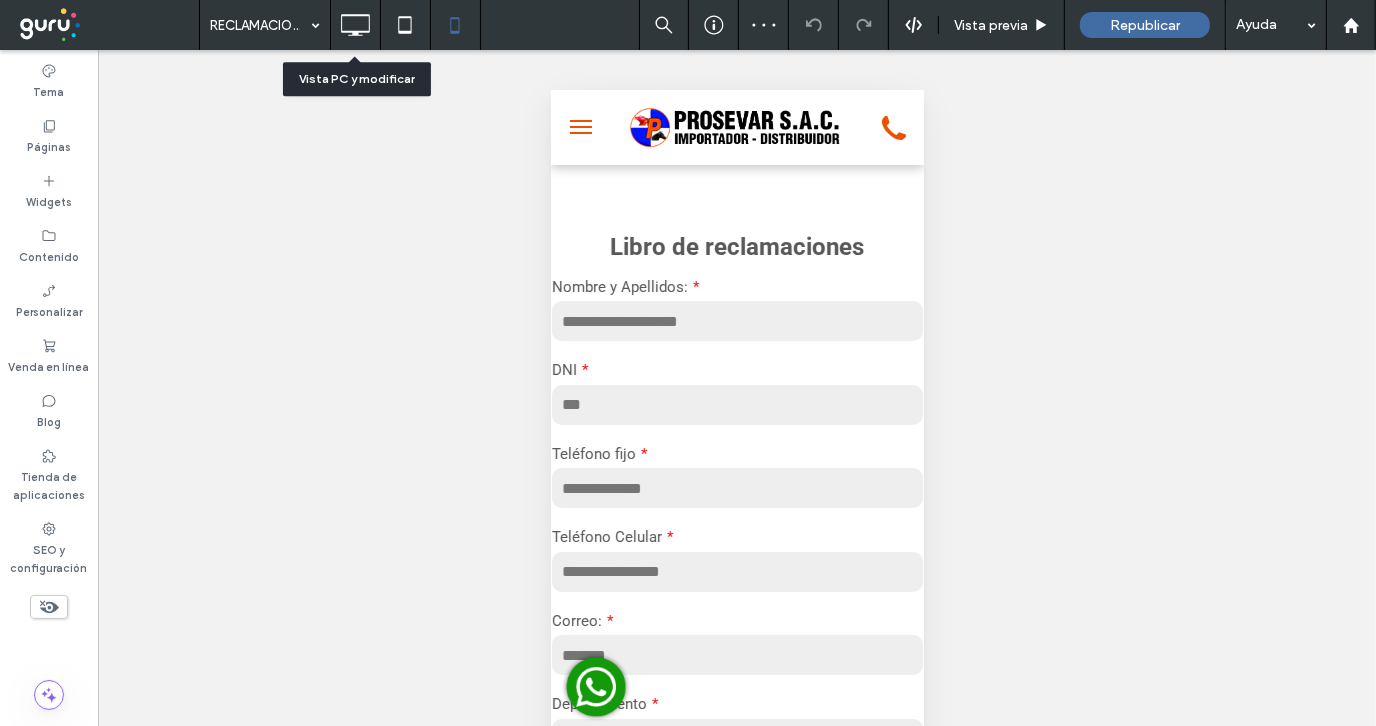 click 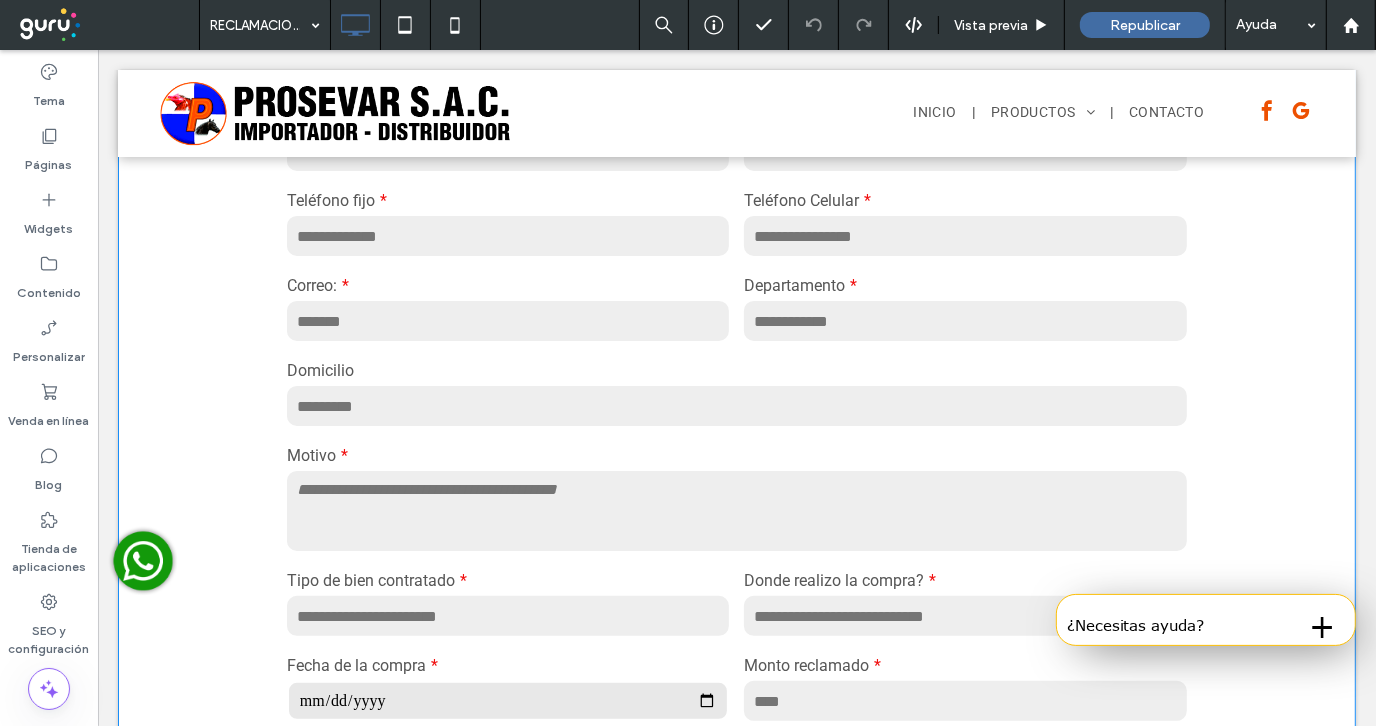 scroll, scrollTop: 0, scrollLeft: 0, axis: both 